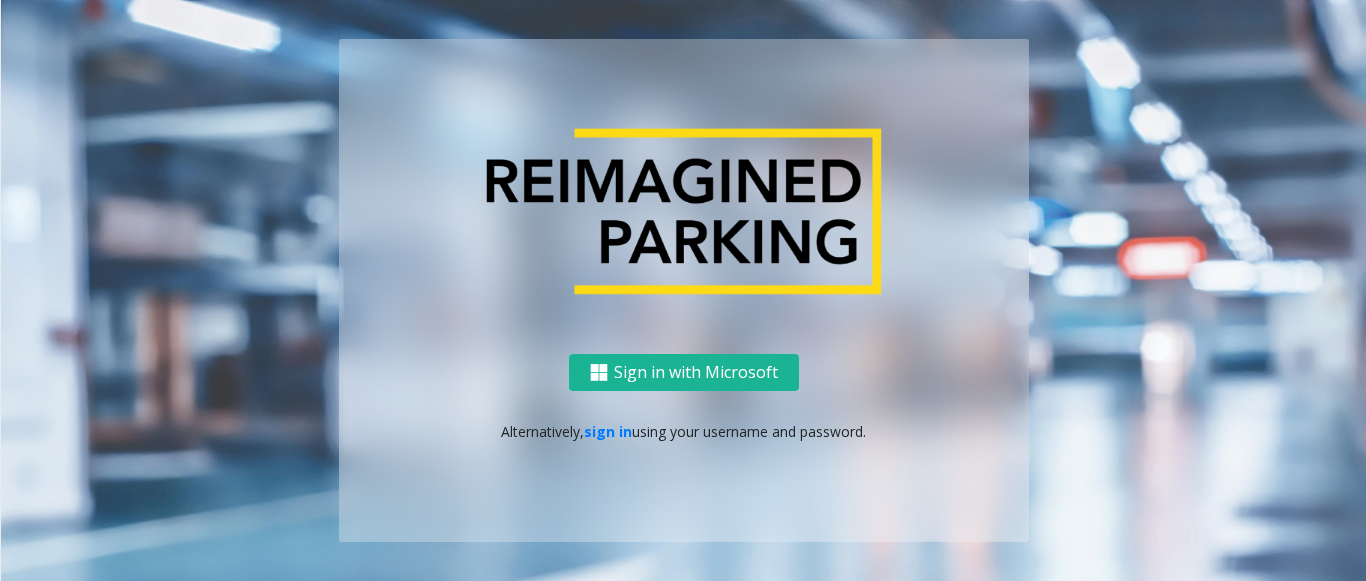scroll, scrollTop: 0, scrollLeft: 0, axis: both 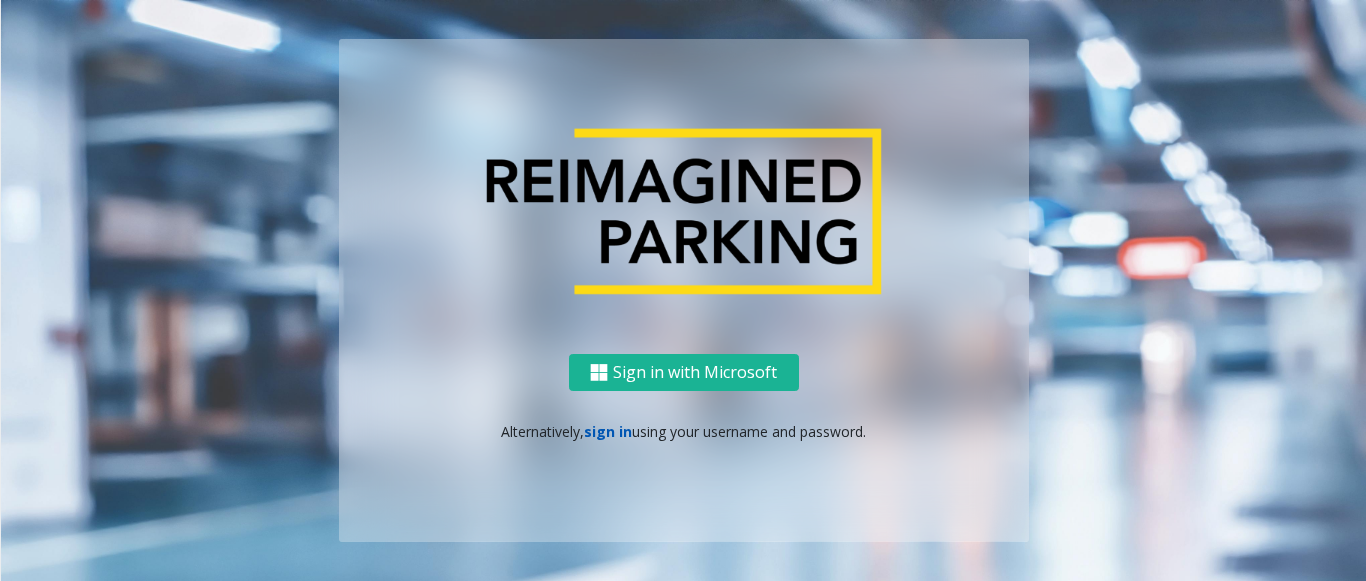 click on "sign in" 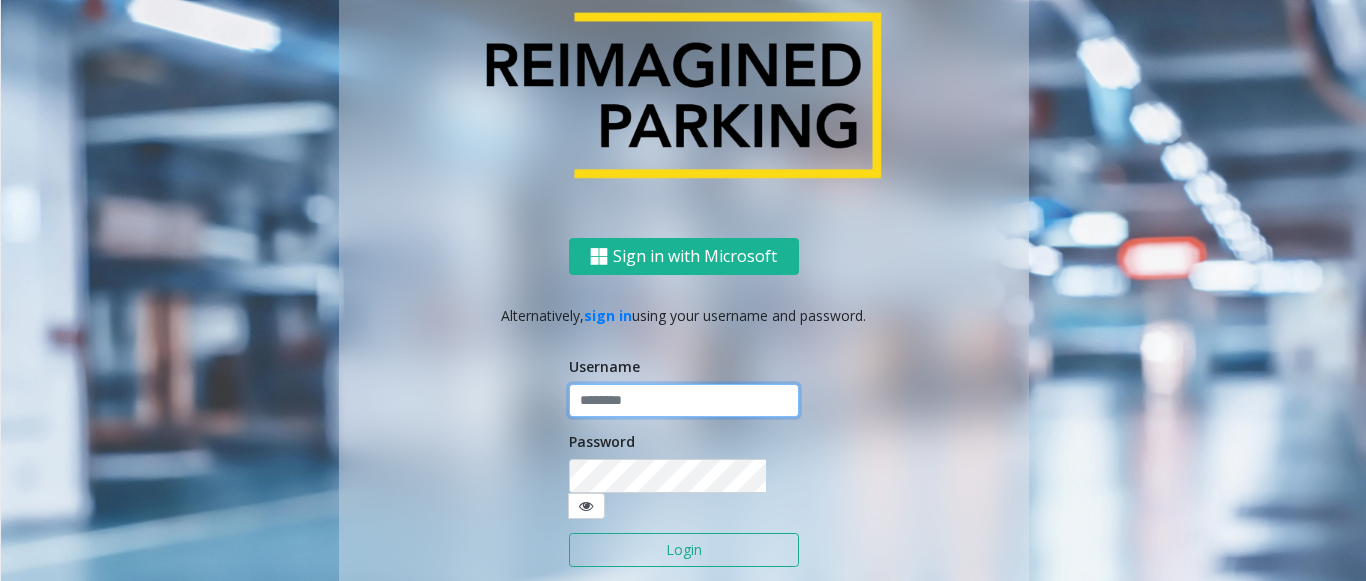 click 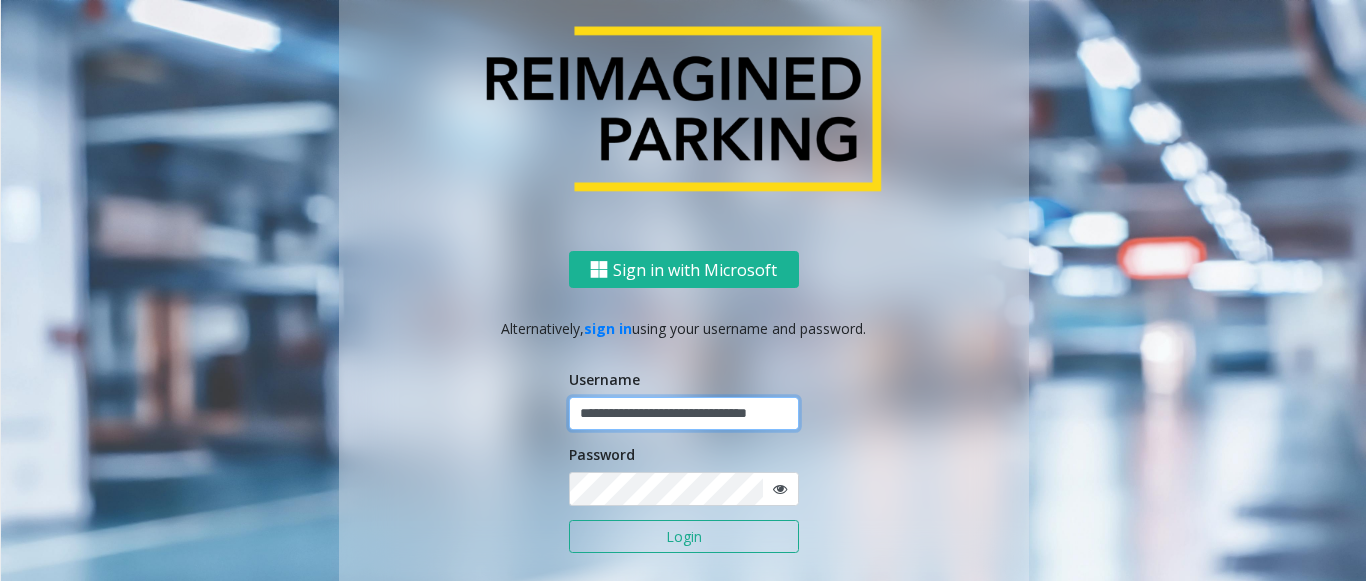 scroll, scrollTop: 0, scrollLeft: 42, axis: horizontal 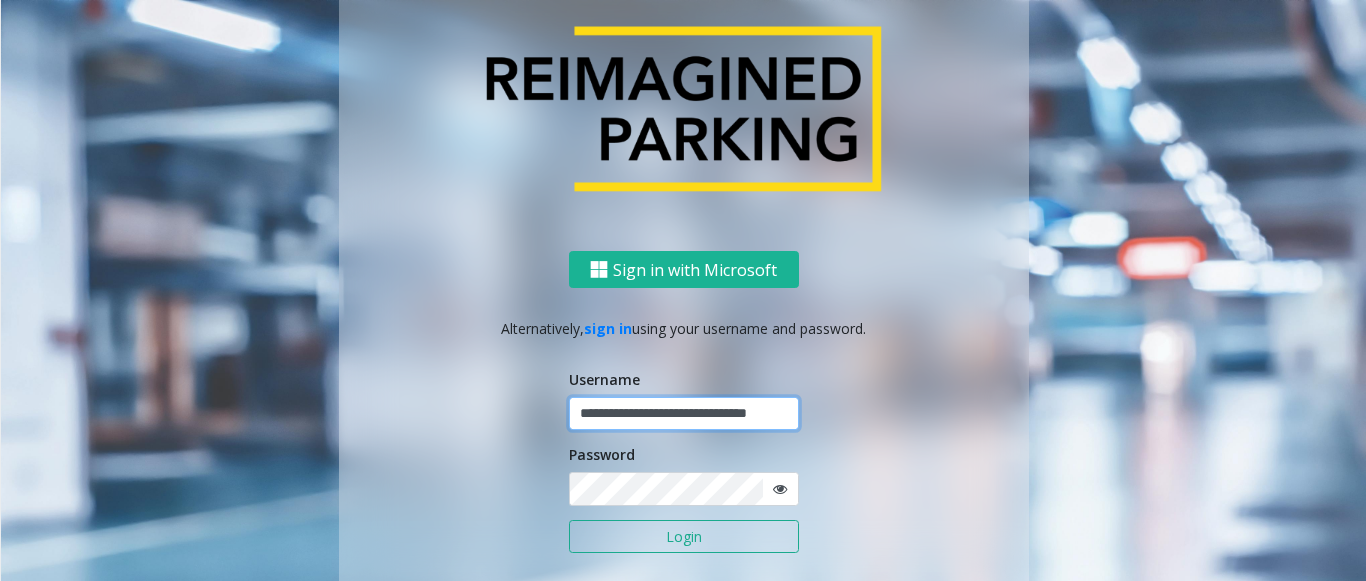 click on "**********" 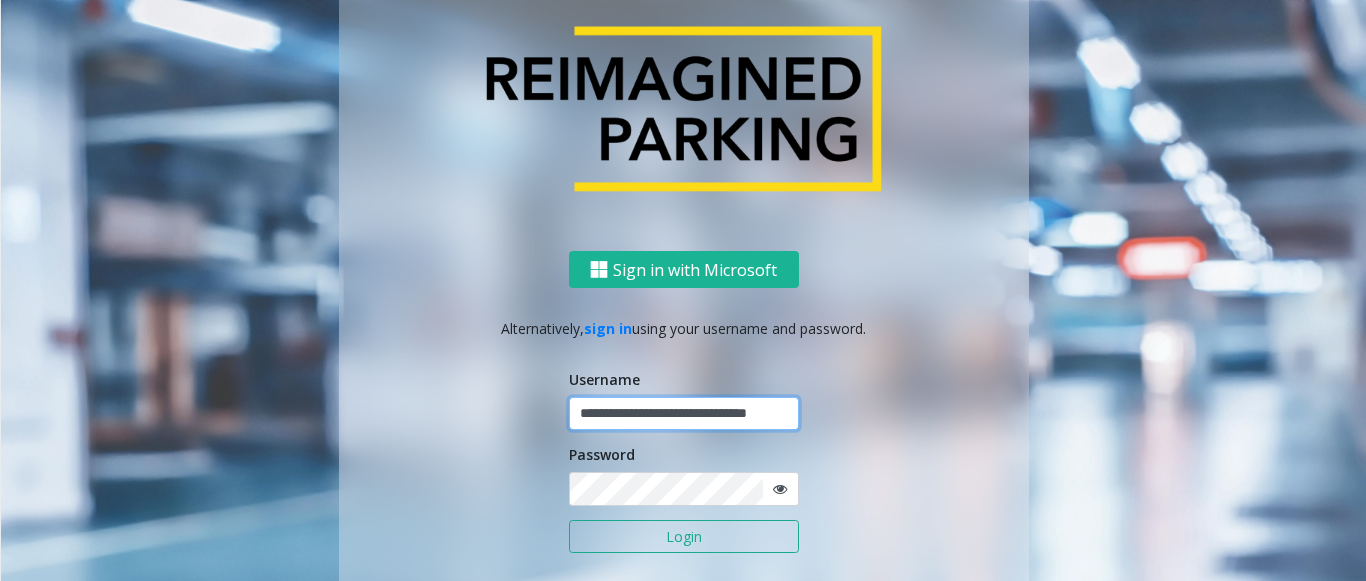 type on "**********" 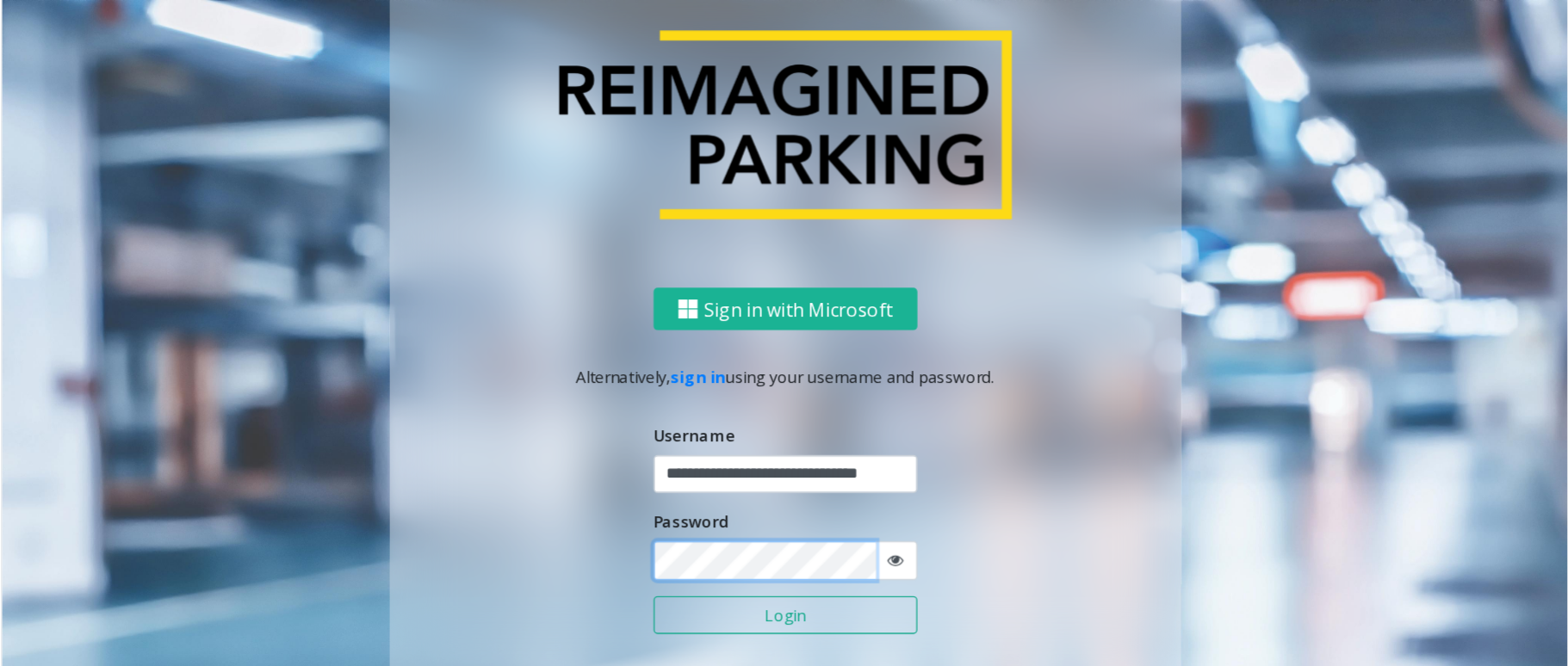 scroll, scrollTop: 0, scrollLeft: 0, axis: both 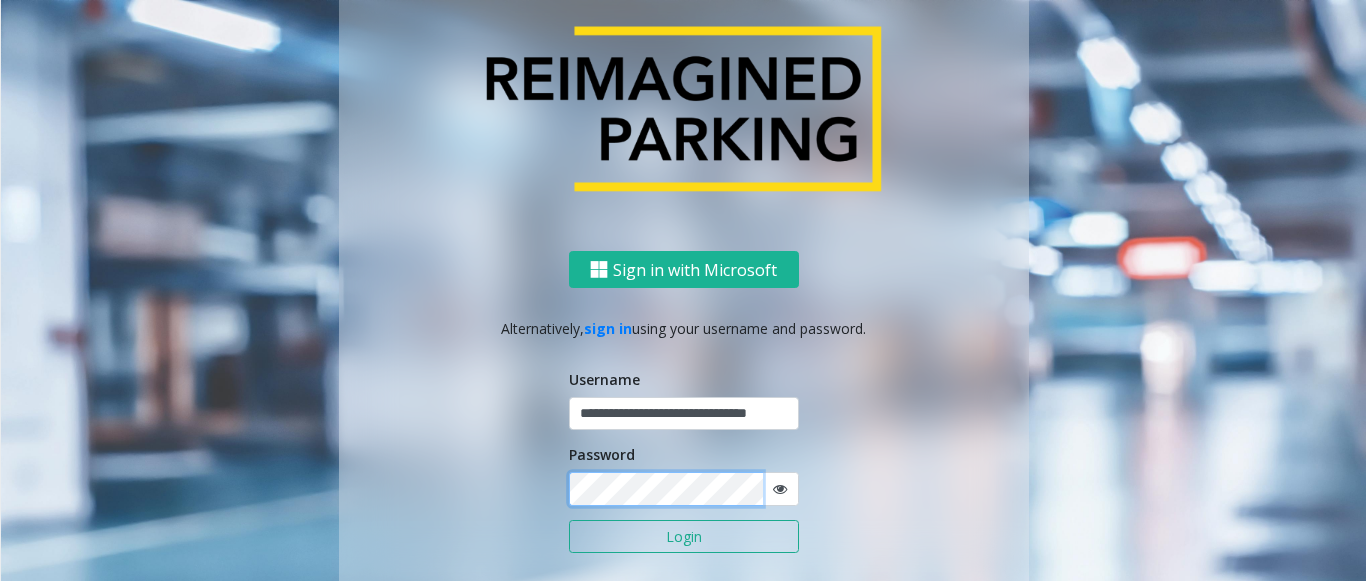 click on "Login" 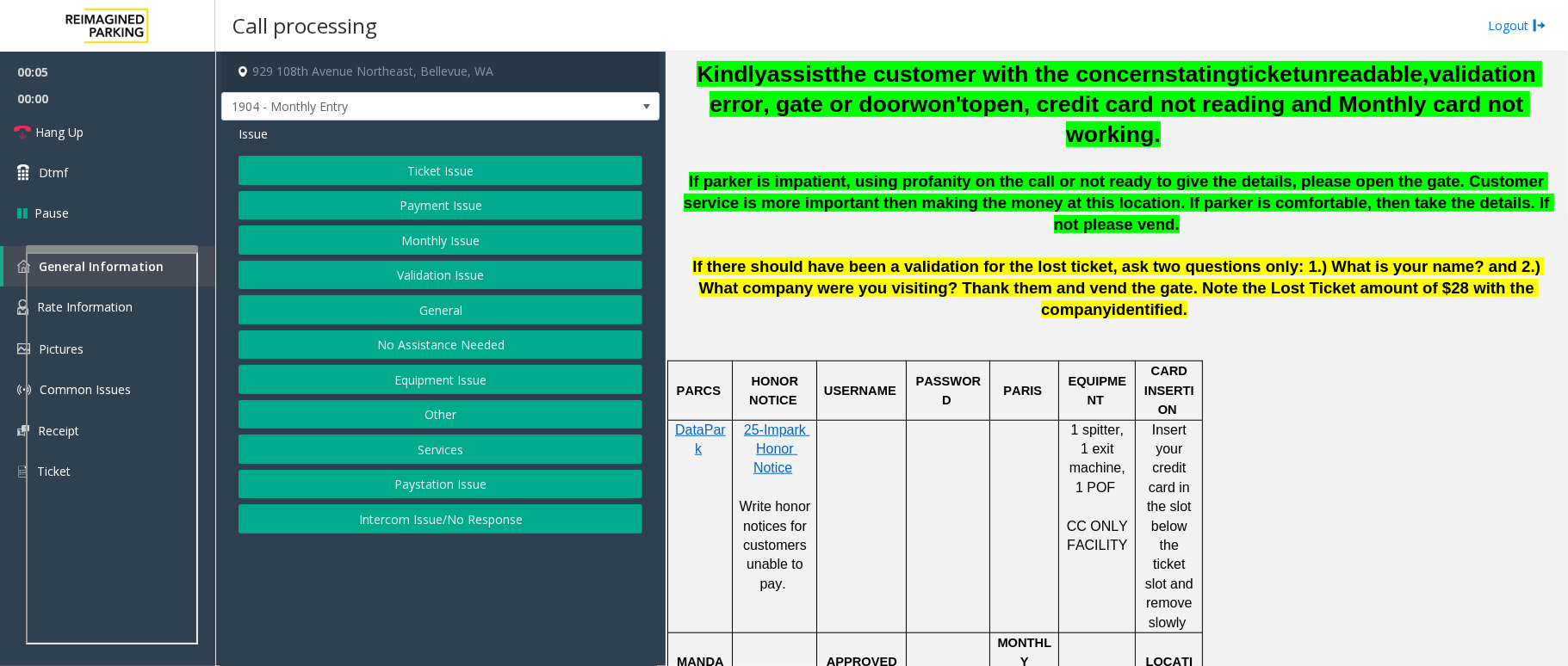 scroll, scrollTop: 803, scrollLeft: 0, axis: vertical 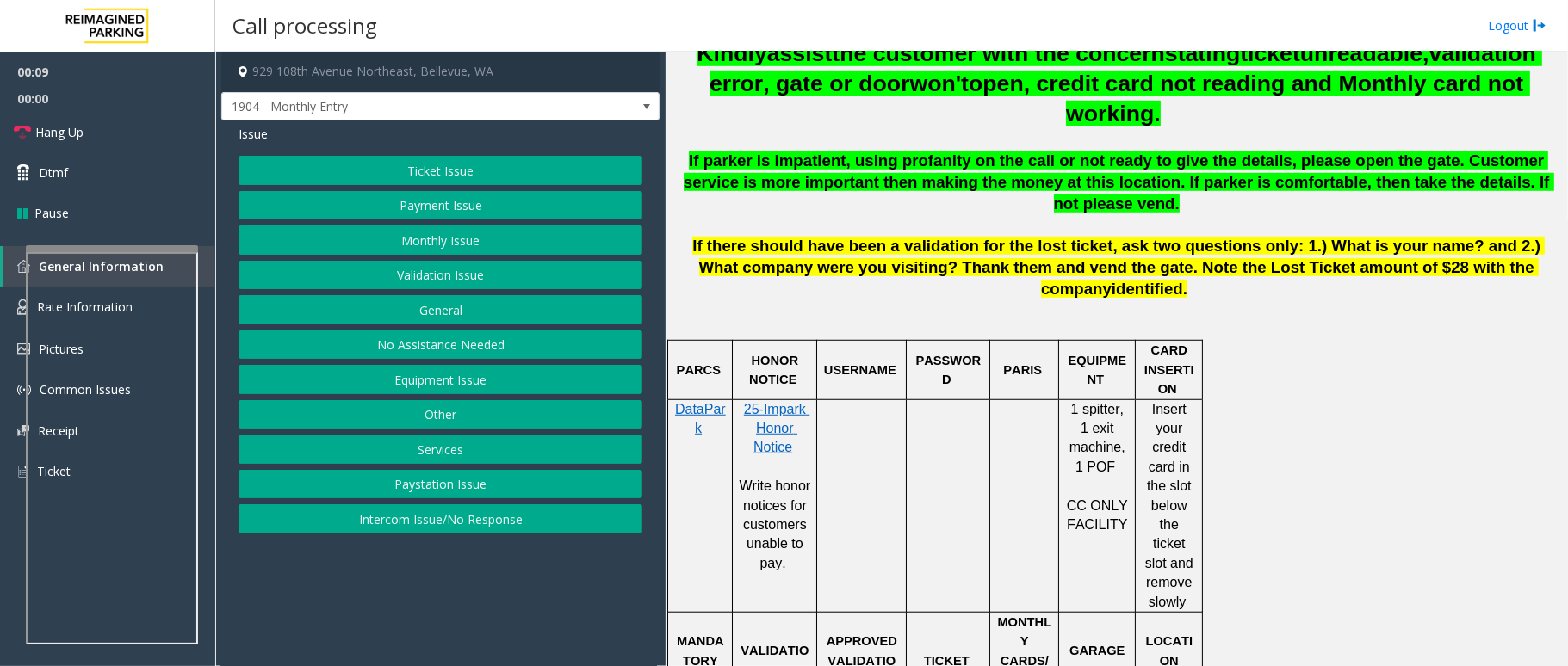 click on "Intercom Issue/No Response" 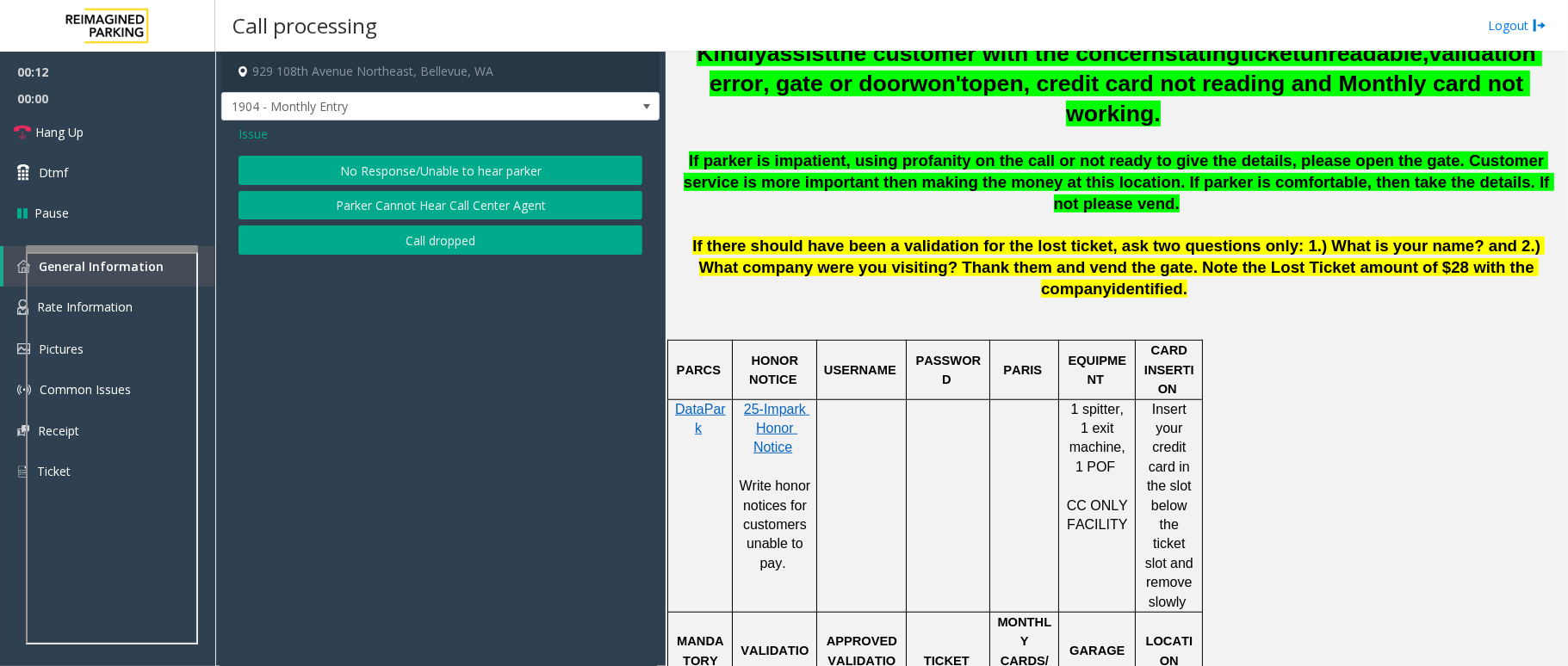 click on "No Response/Unable to hear parker" 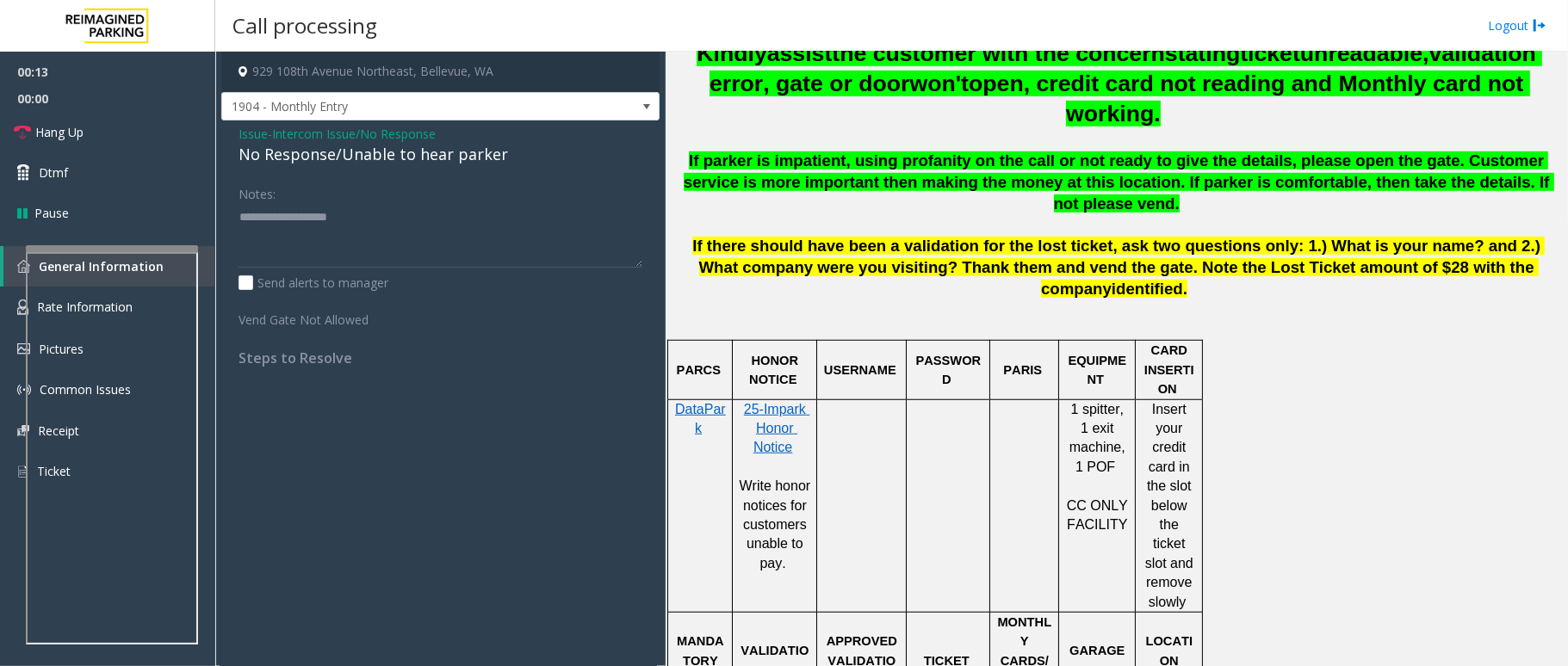 click on "No Response/Unable to hear parker" 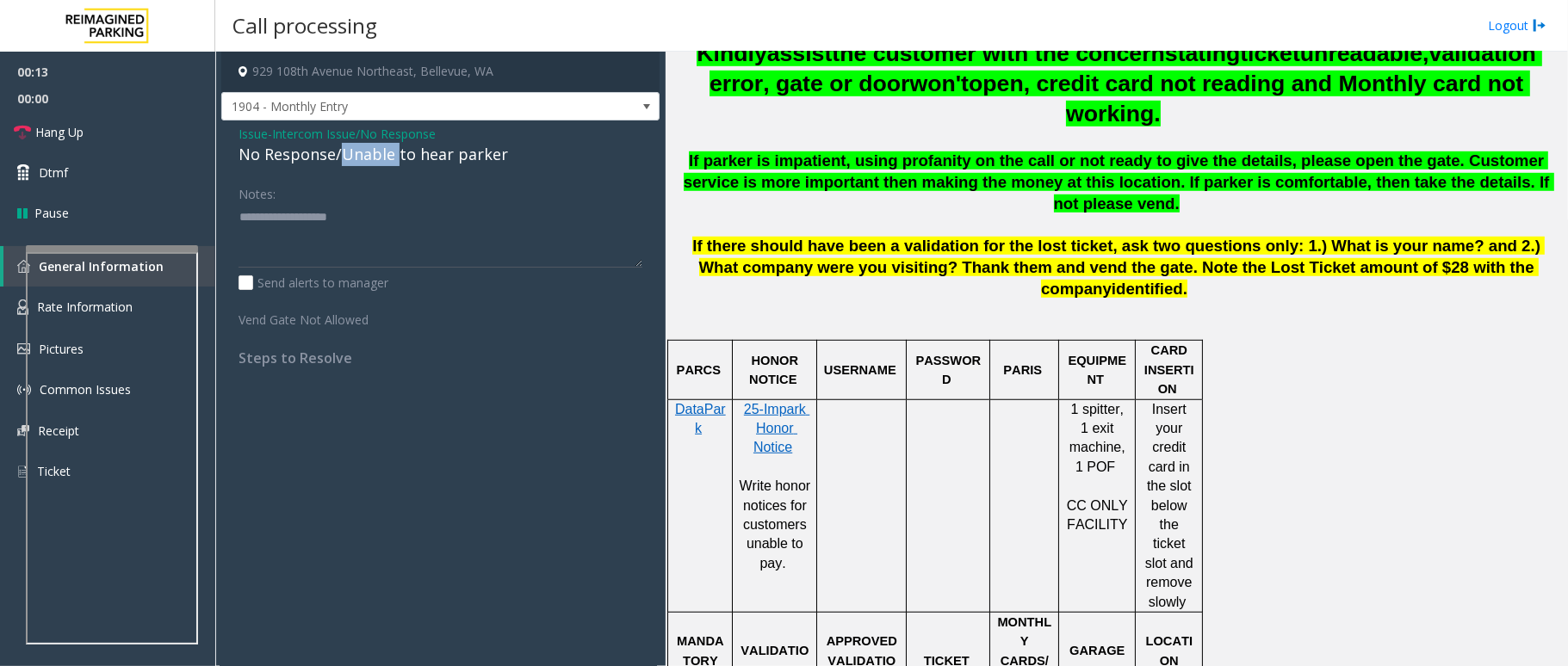 click on "No Response/Unable to hear parker" 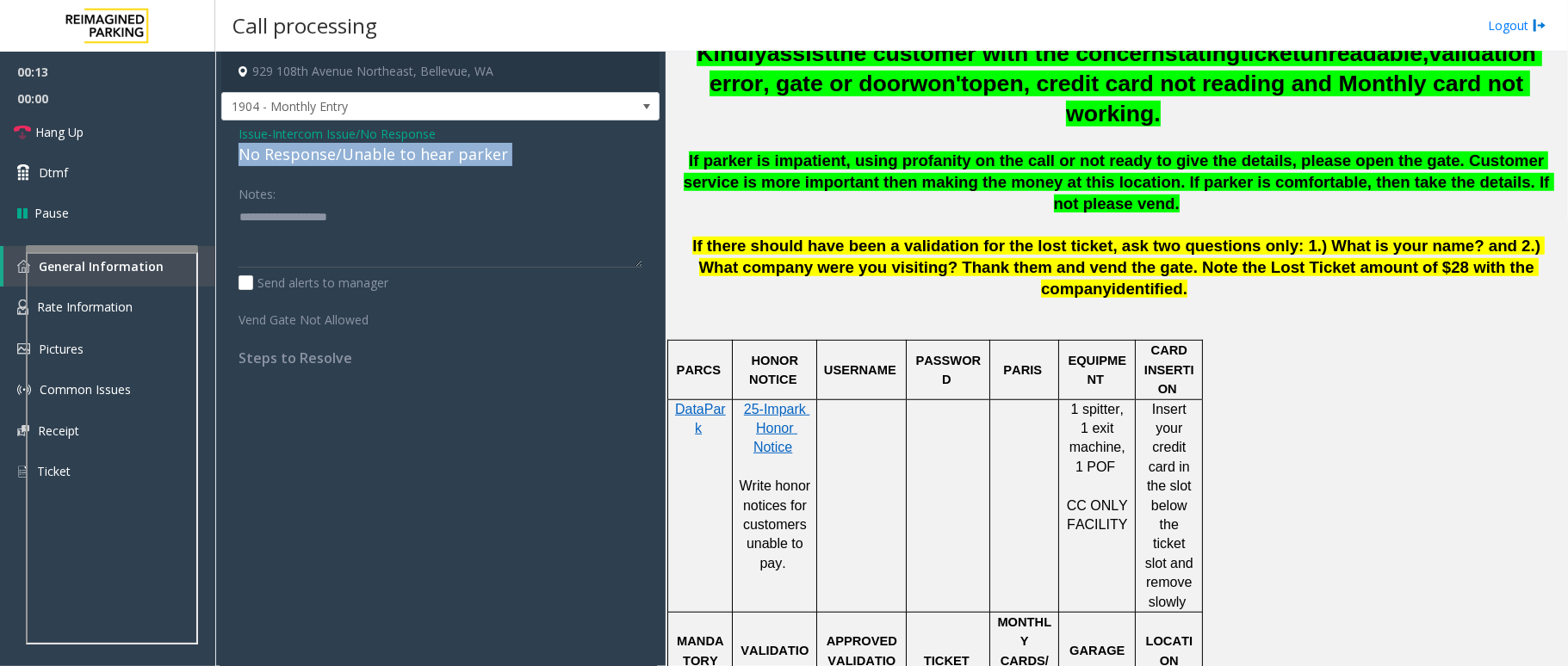 click on "No Response/Unable to hear parker" 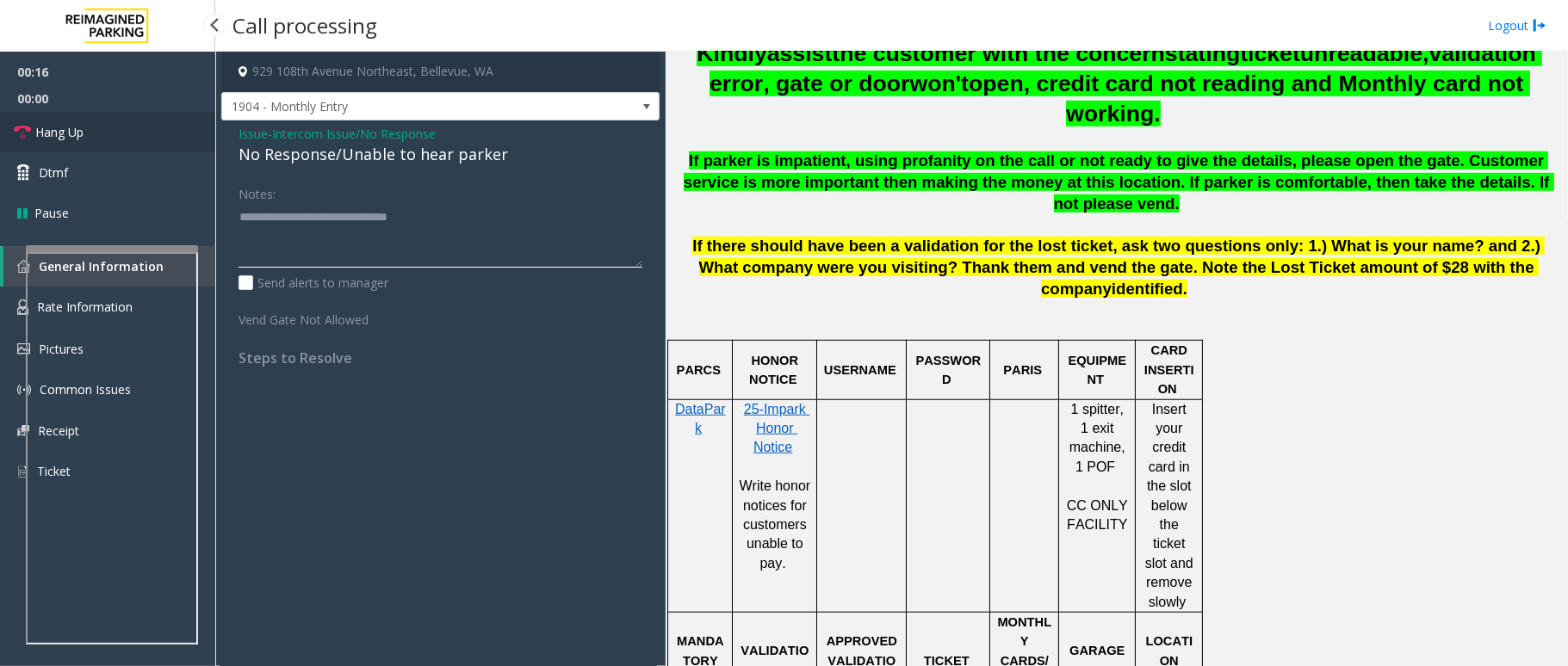 type on "**********" 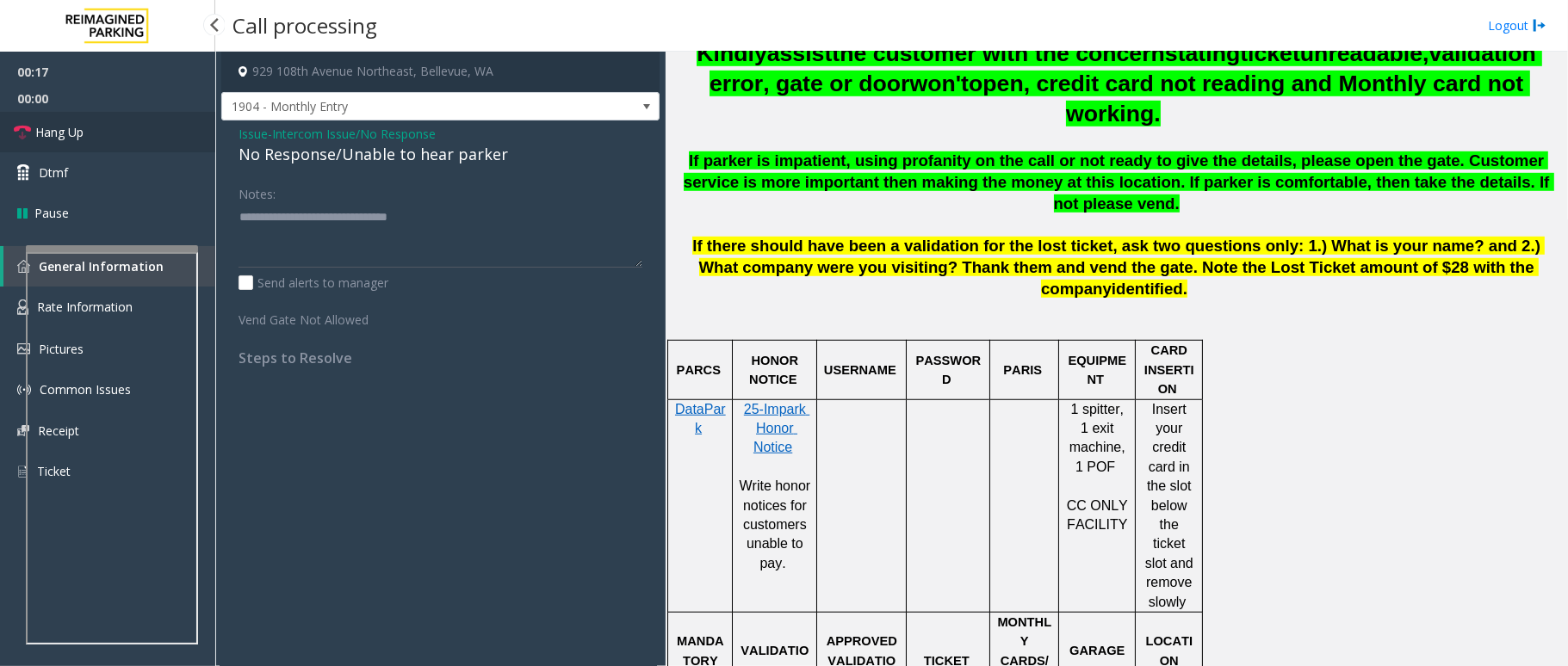 click on "Hang Up" at bounding box center [59, 132] 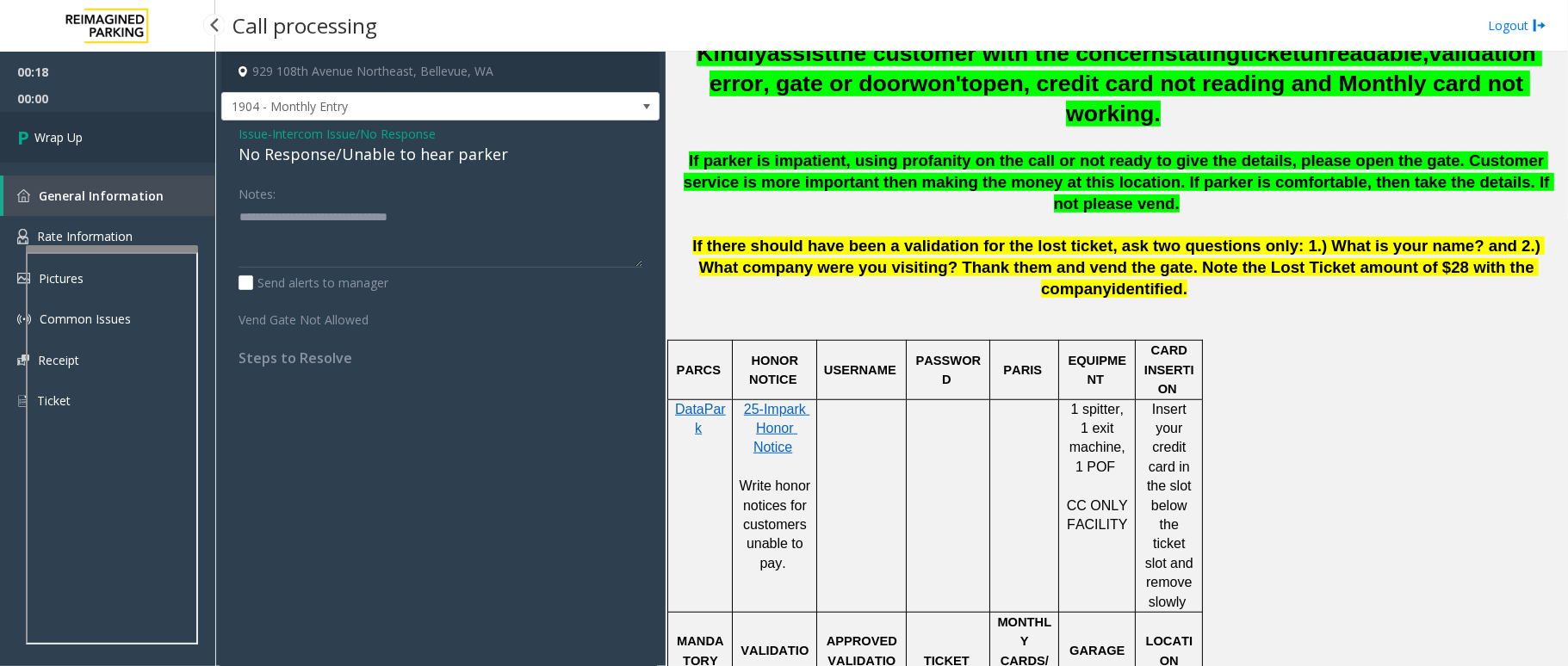 click on "Wrap Up" at bounding box center [108, 137] 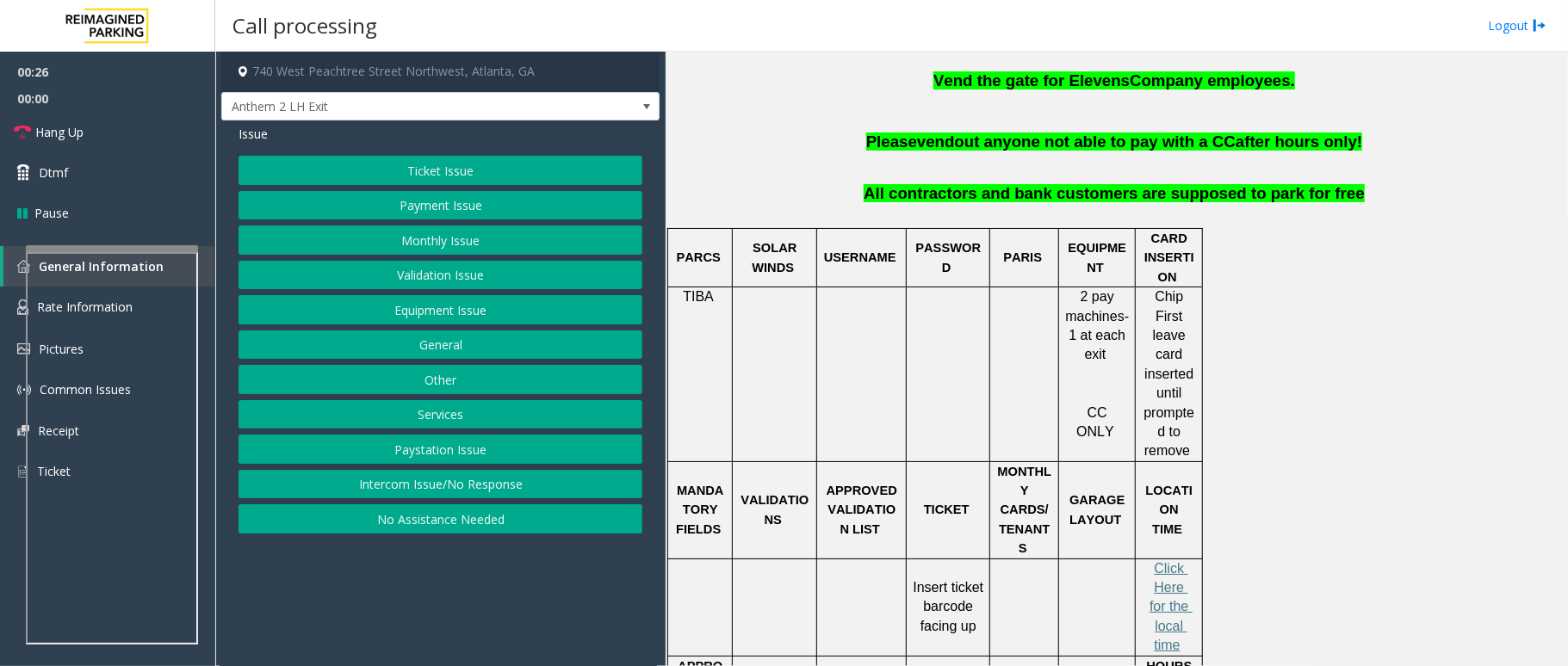 scroll, scrollTop: 573, scrollLeft: 0, axis: vertical 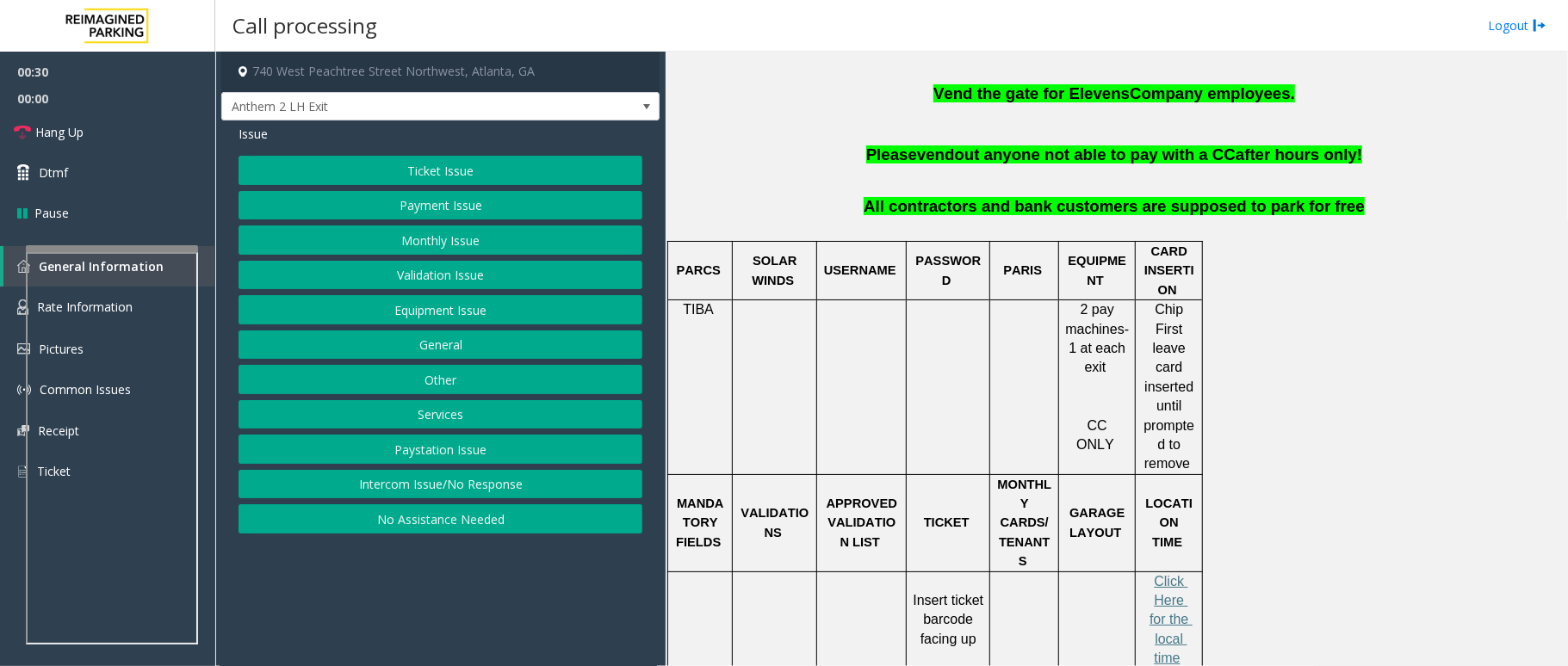 click on "Payment Issue" 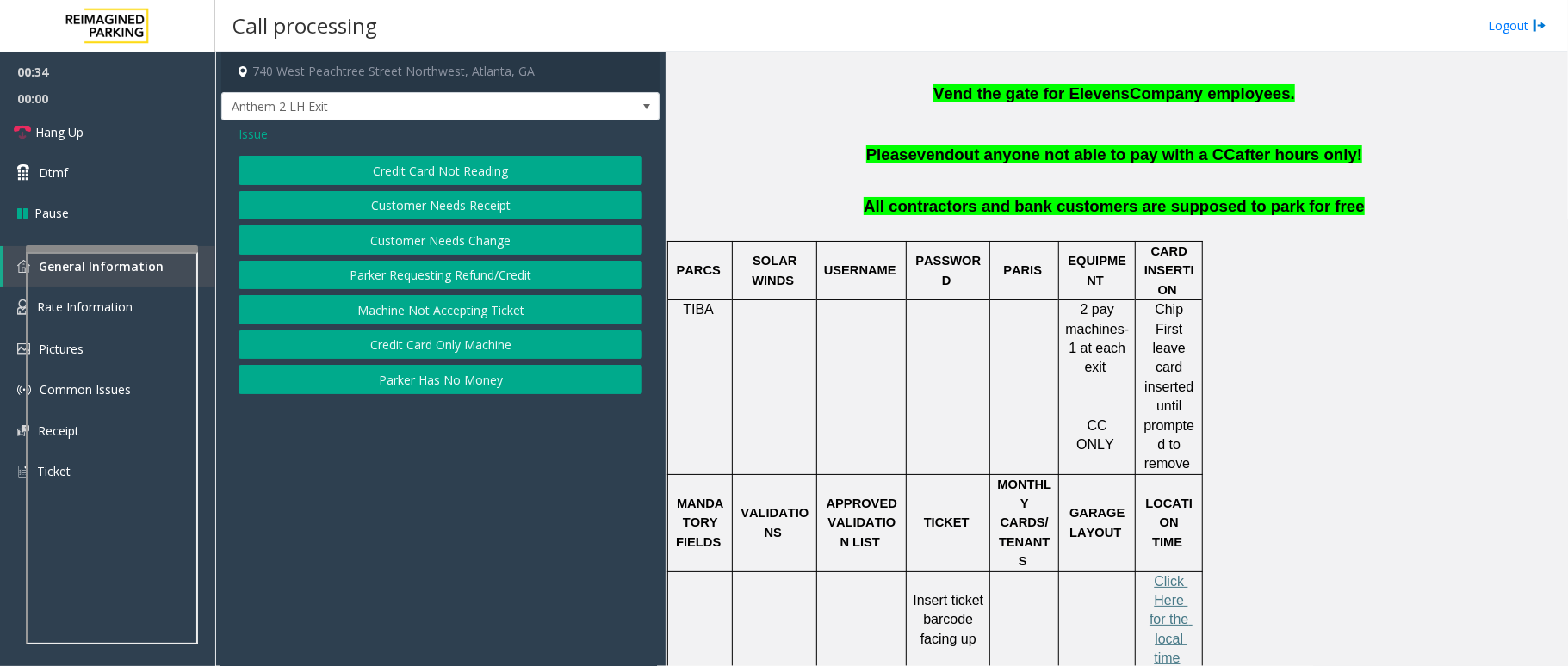 click on "Credit Card Only Machine" 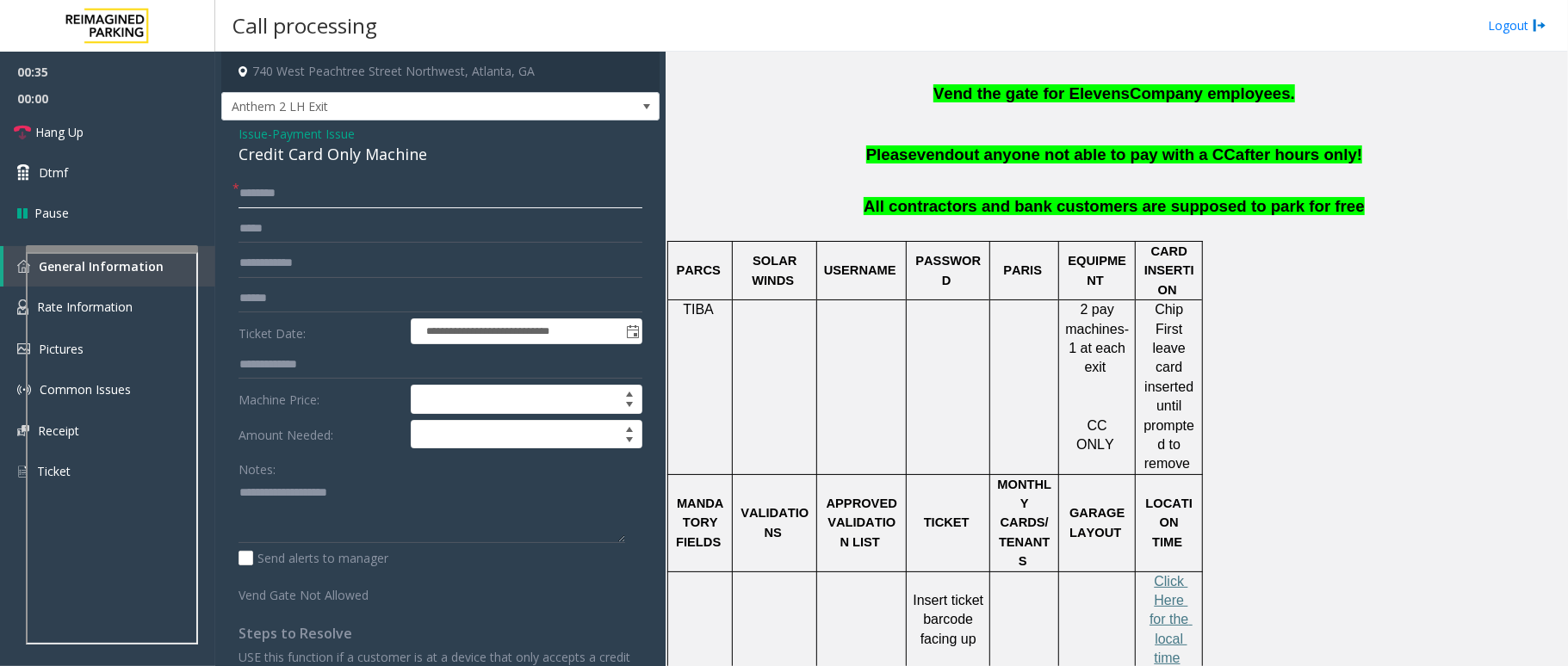click 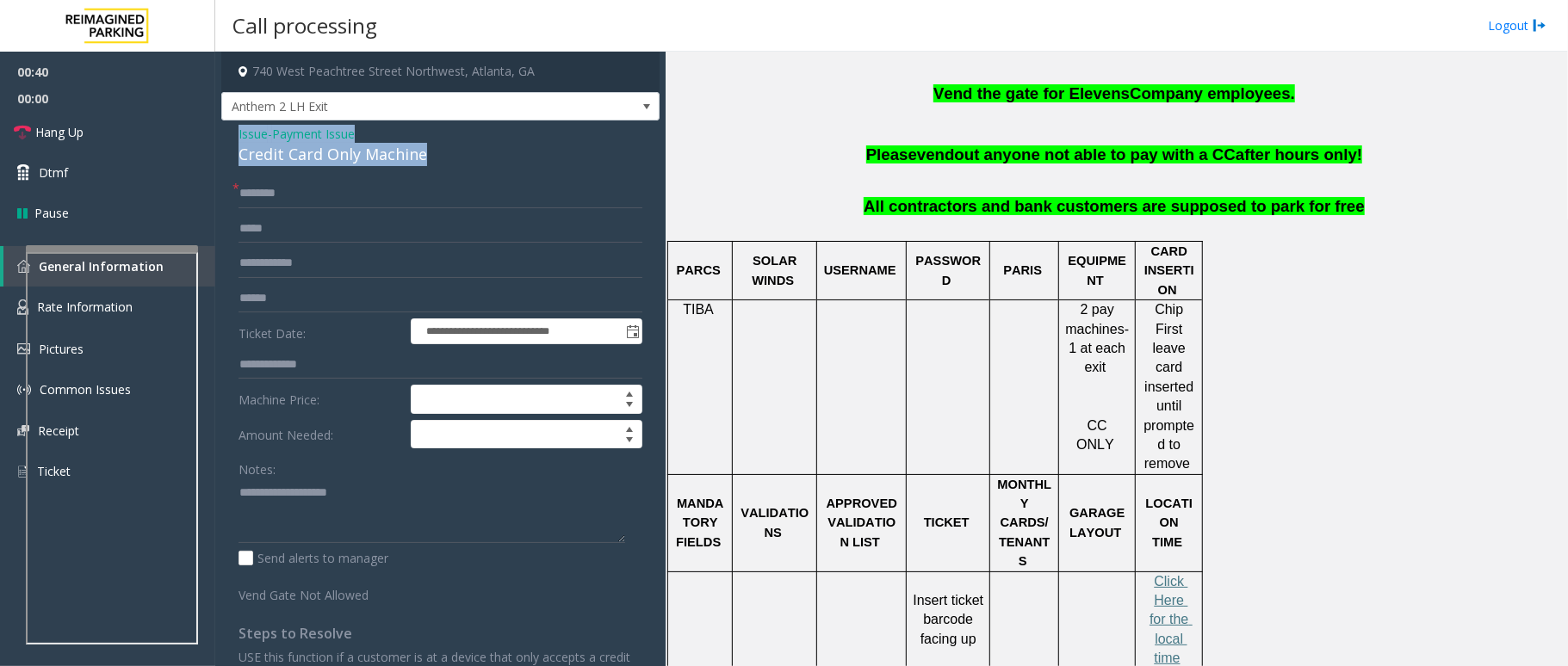 drag, startPoint x: 435, startPoint y: 158, endPoint x: 232, endPoint y: 131, distance: 204.7877 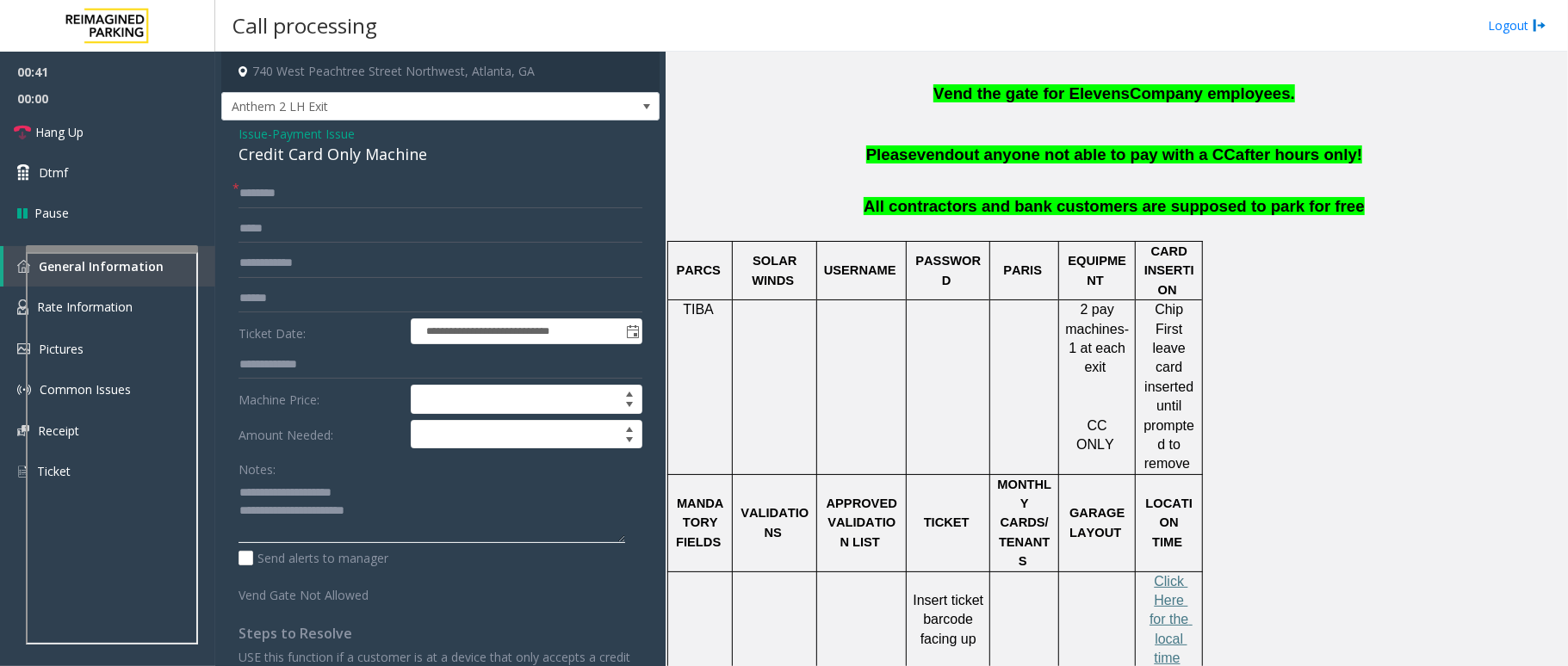 click 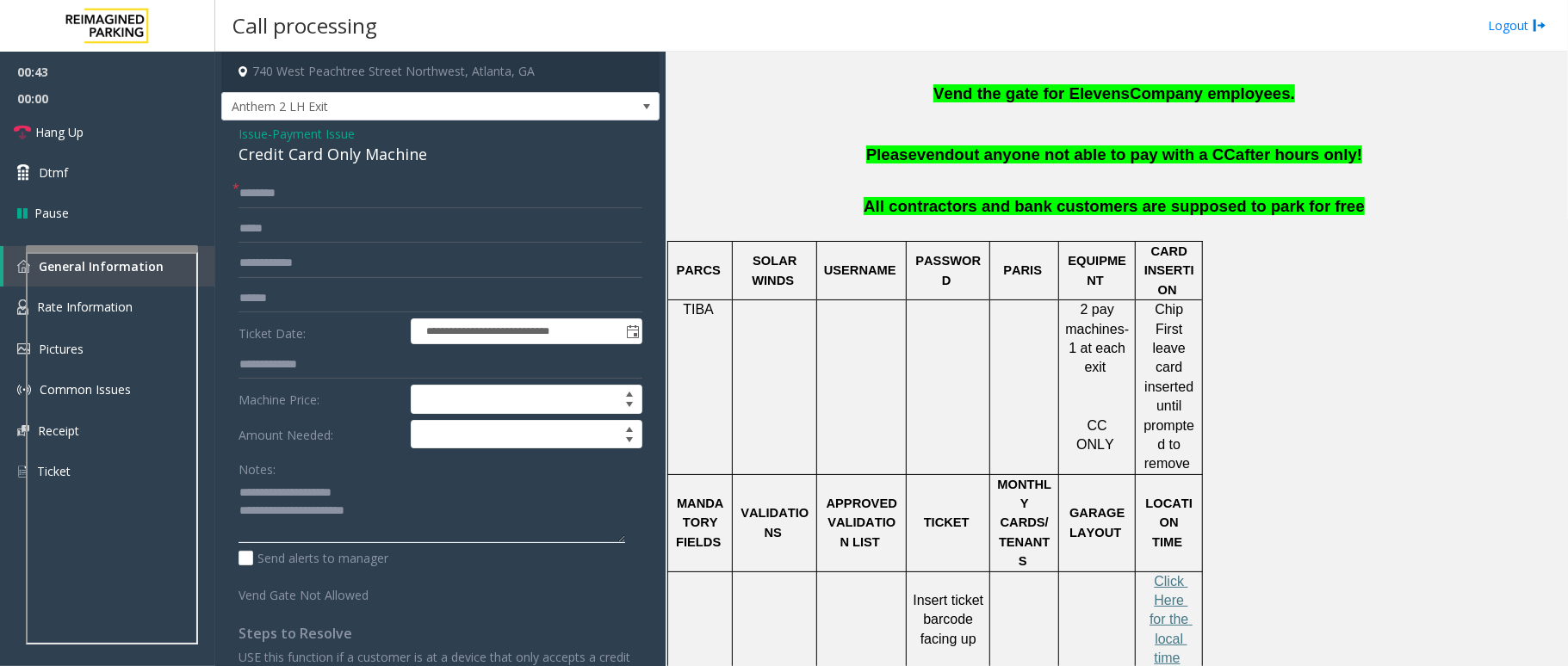 type on "**********" 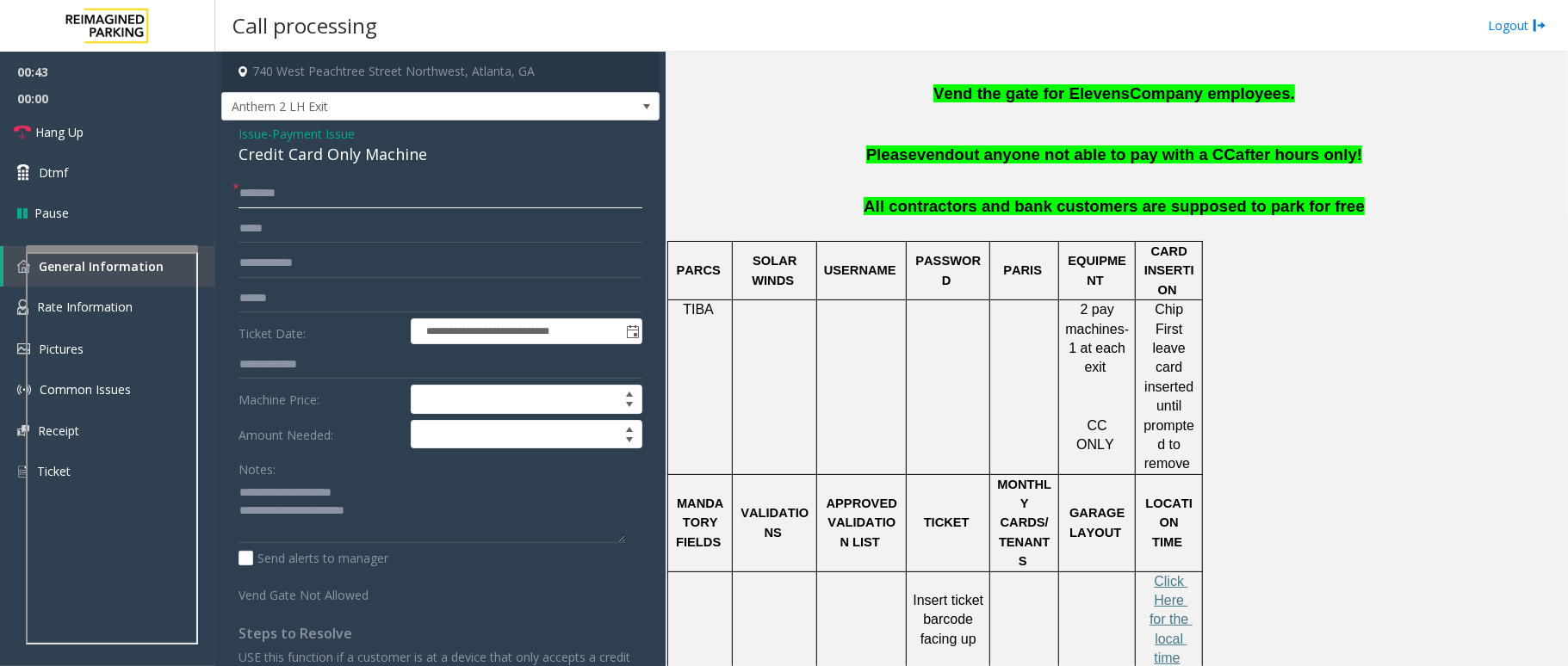 click 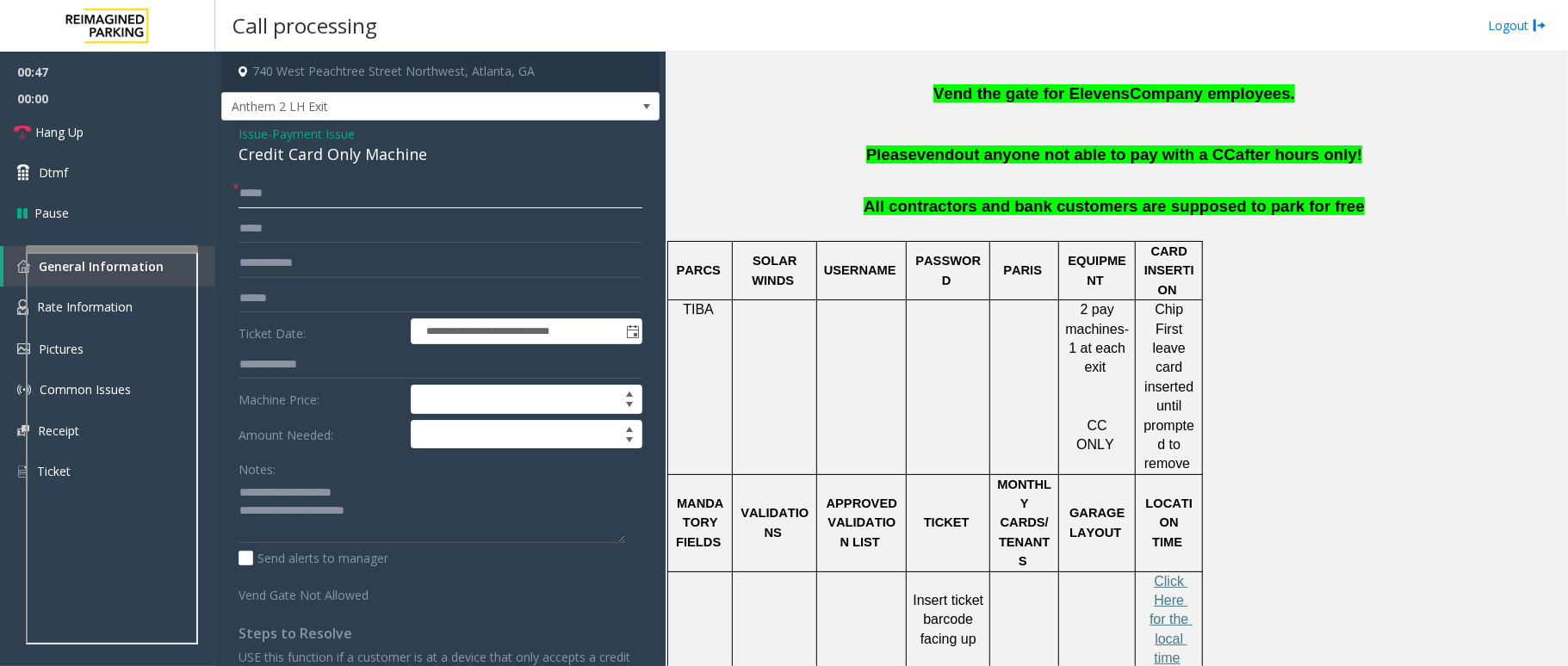 type on "******" 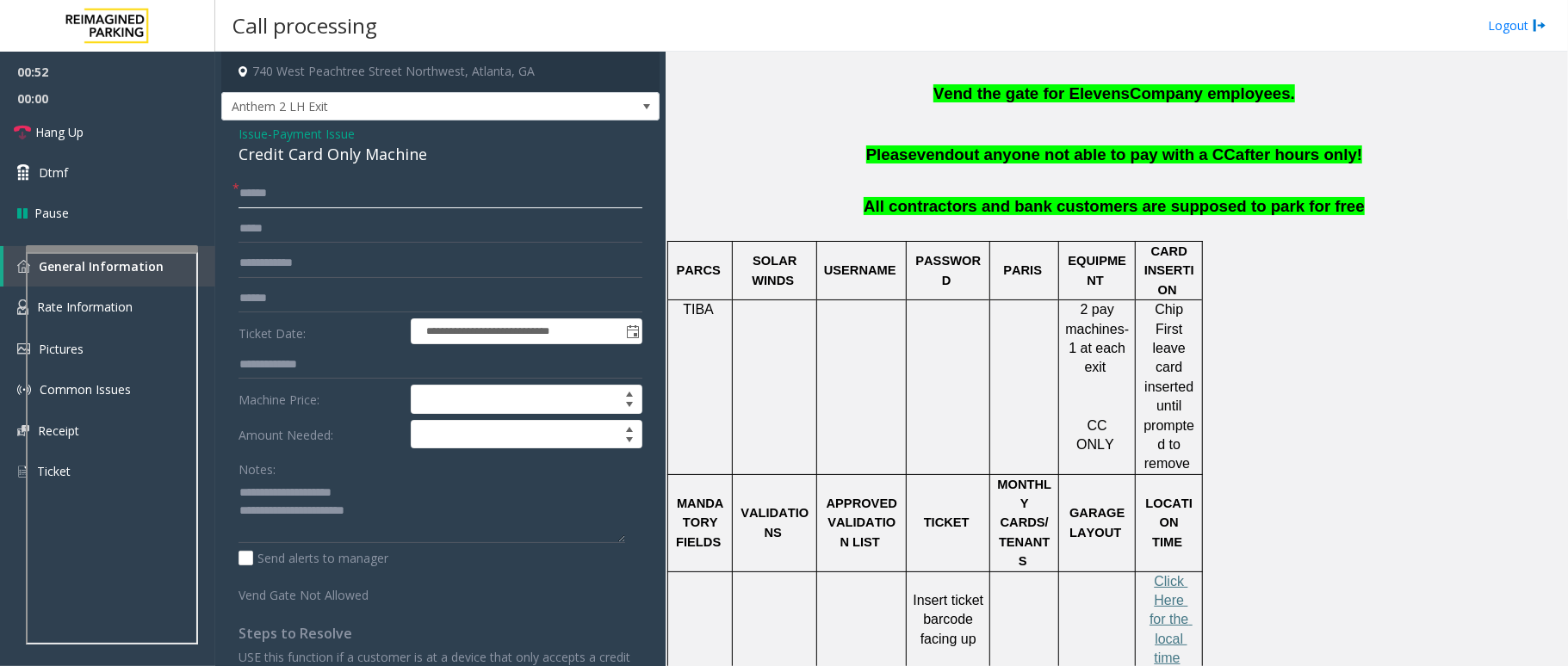 click on "******" 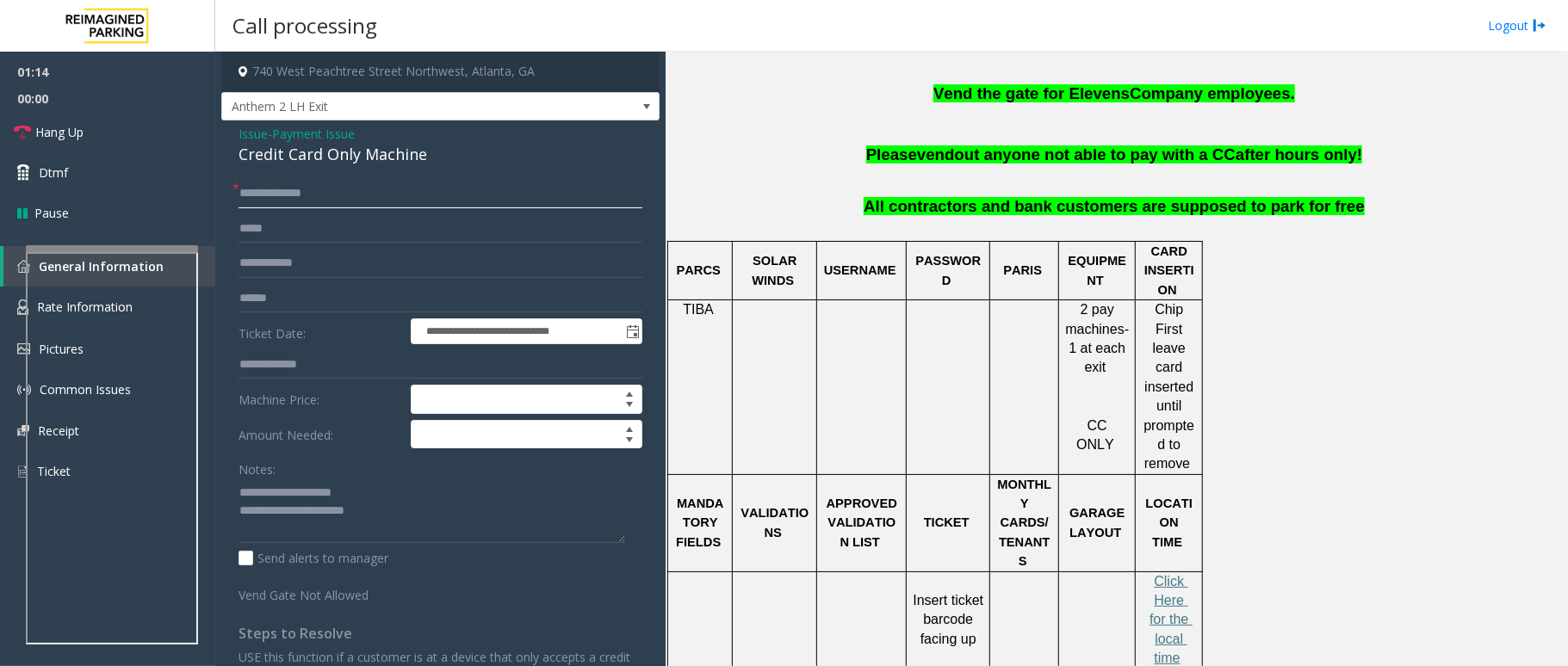 click on "**********" 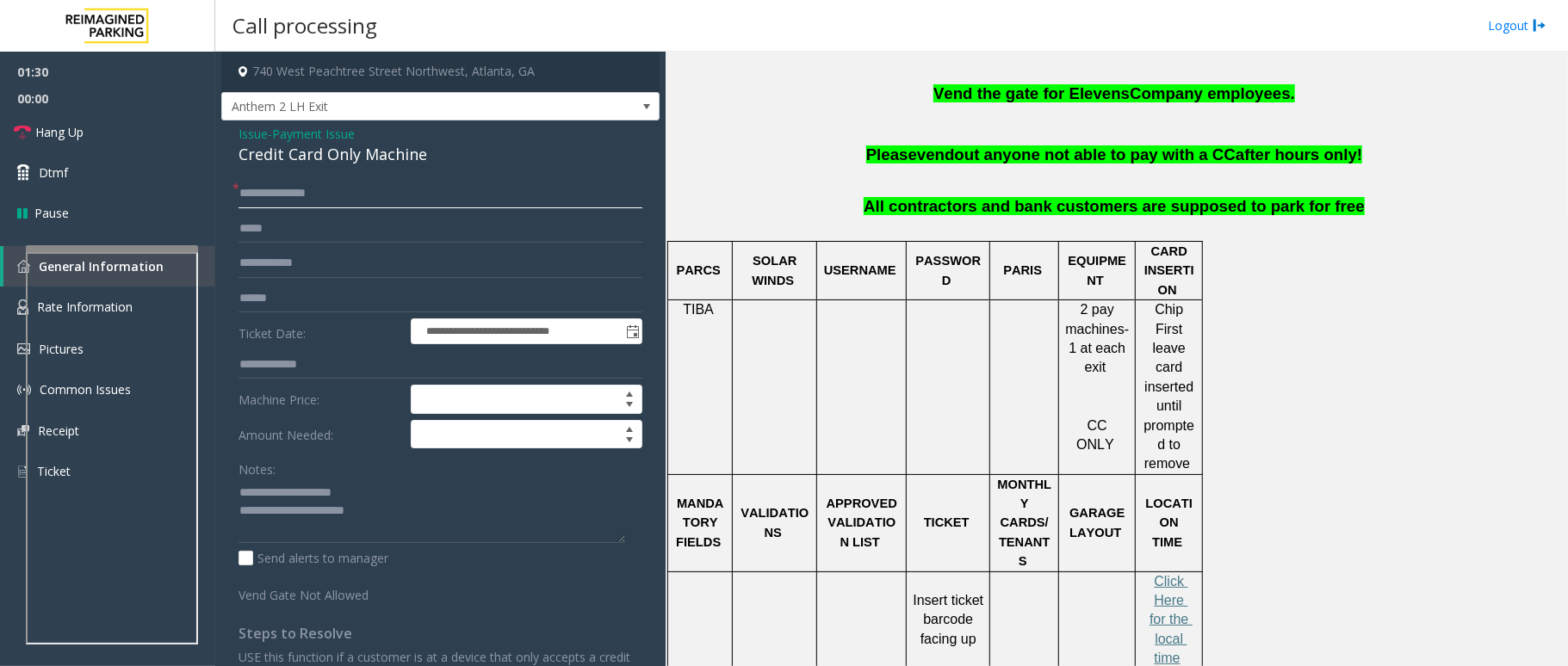 type on "**********" 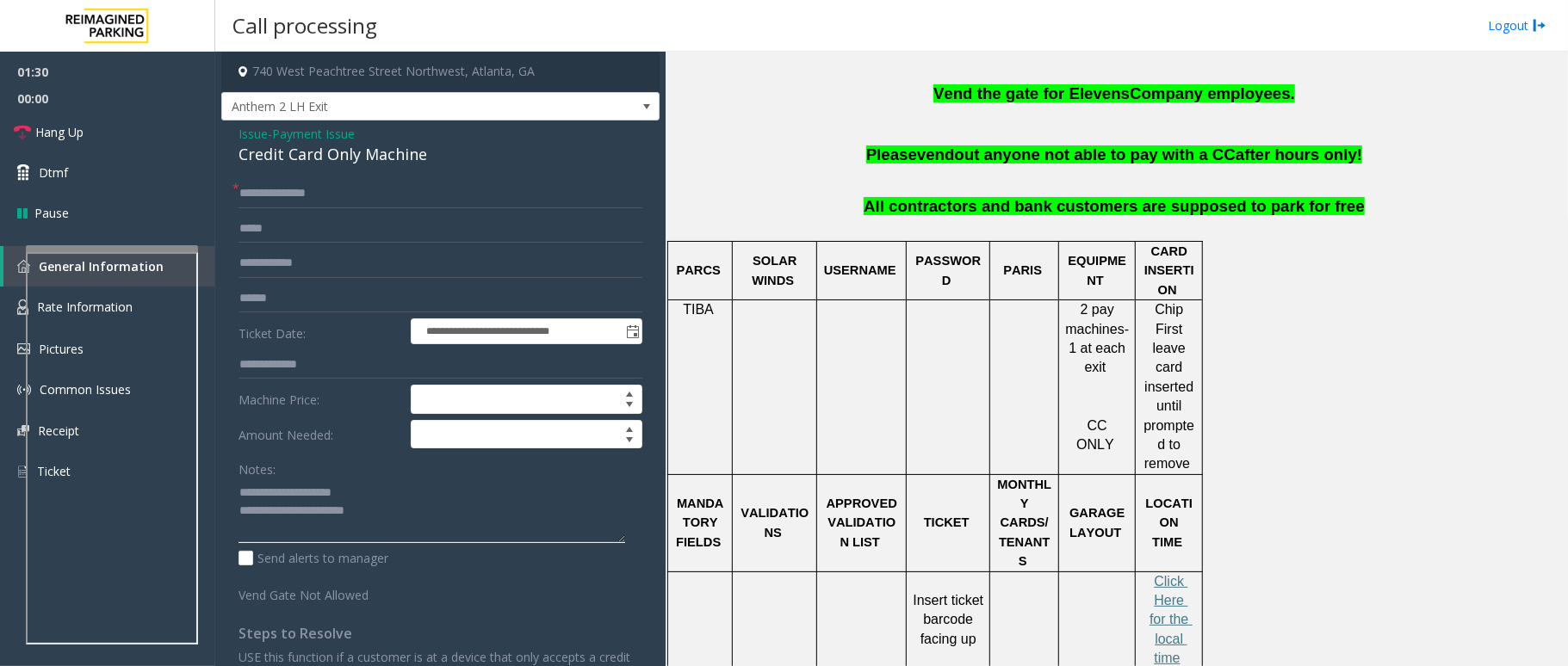 click 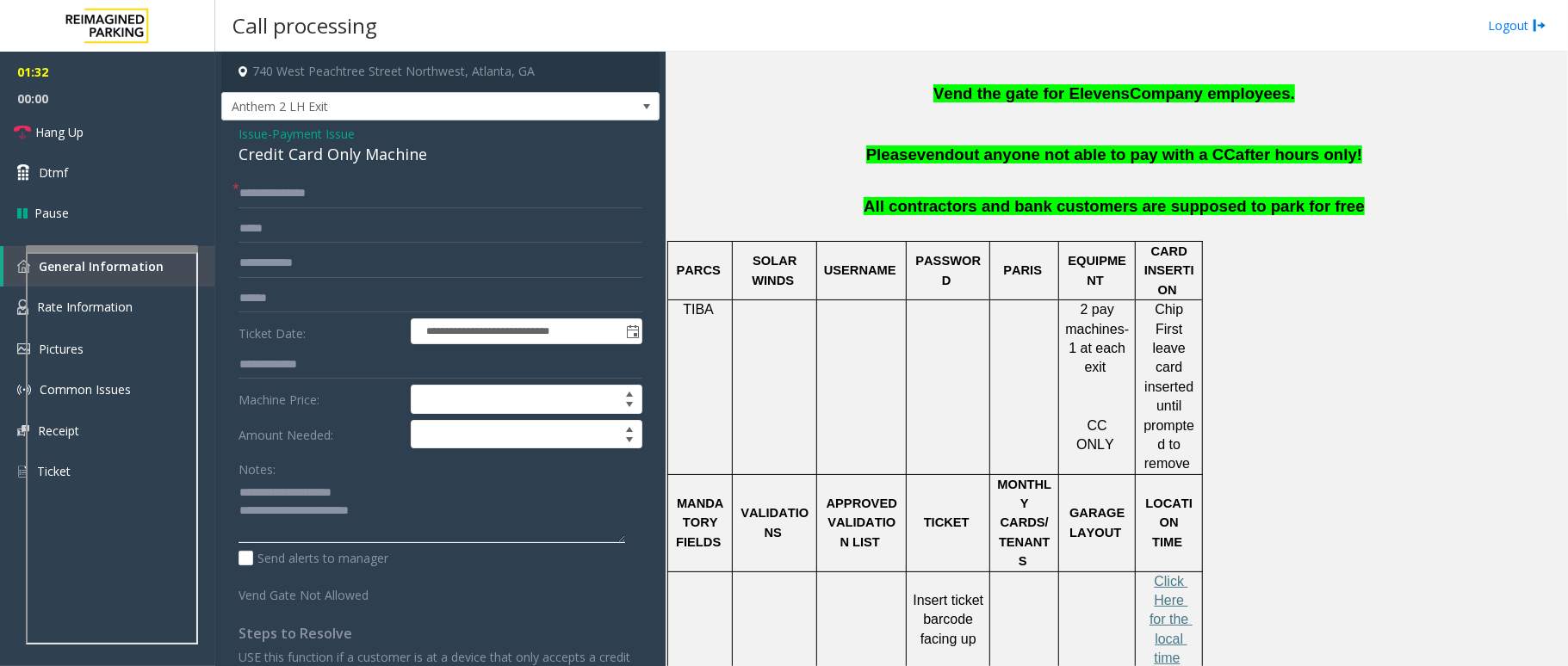 type on "**********" 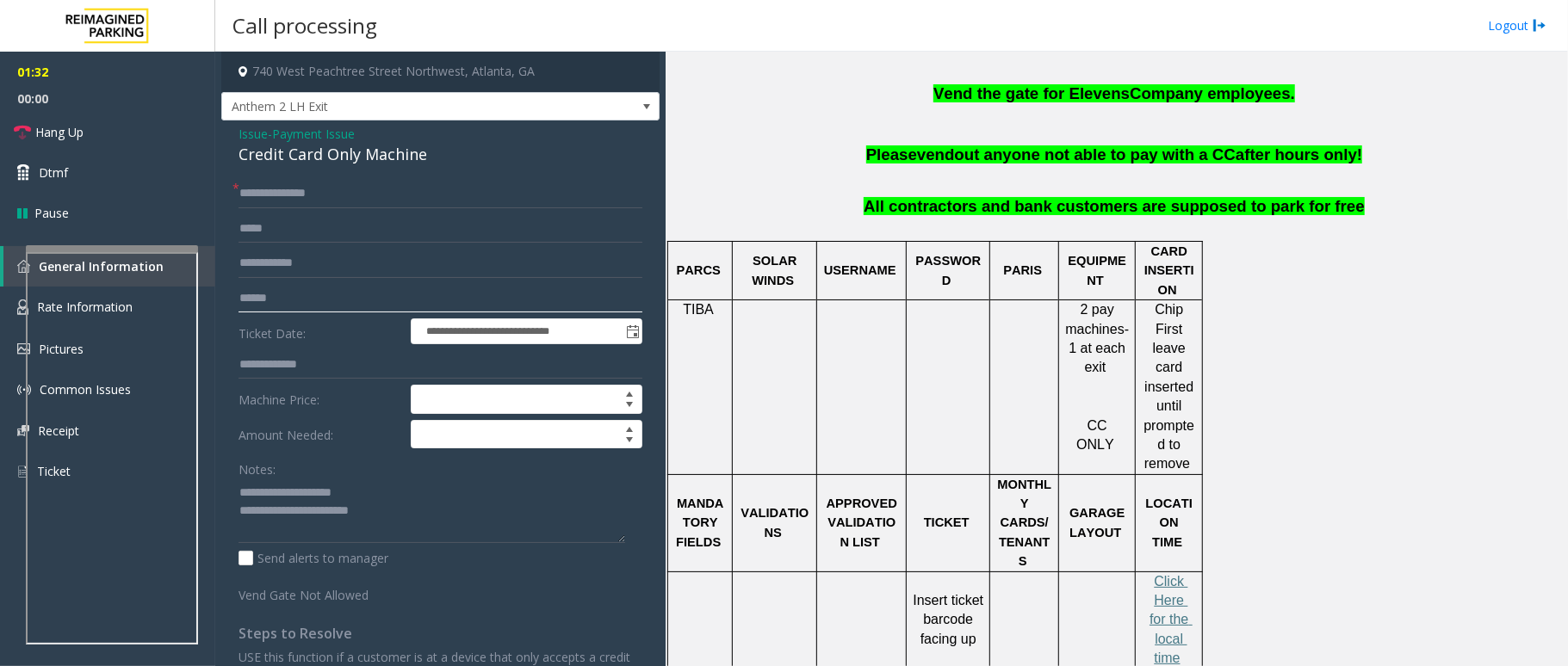 click 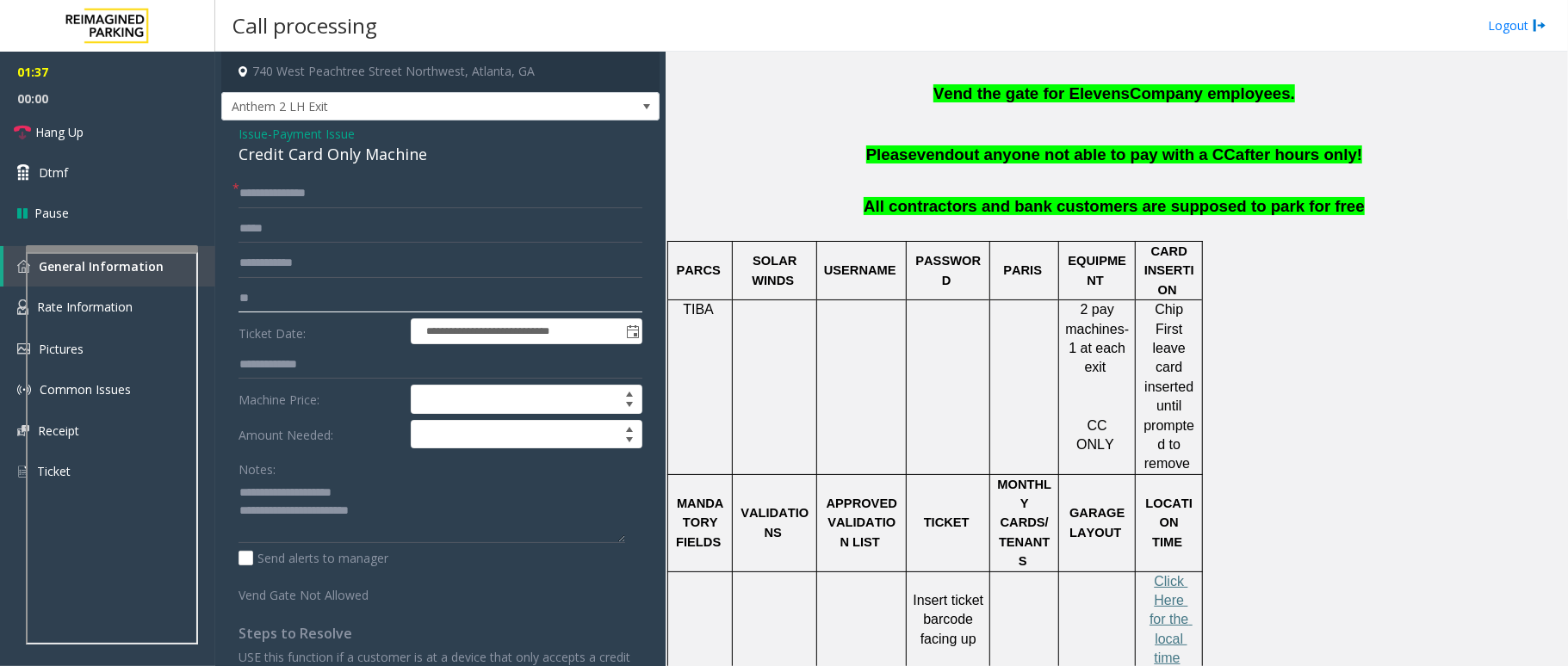 type on "*" 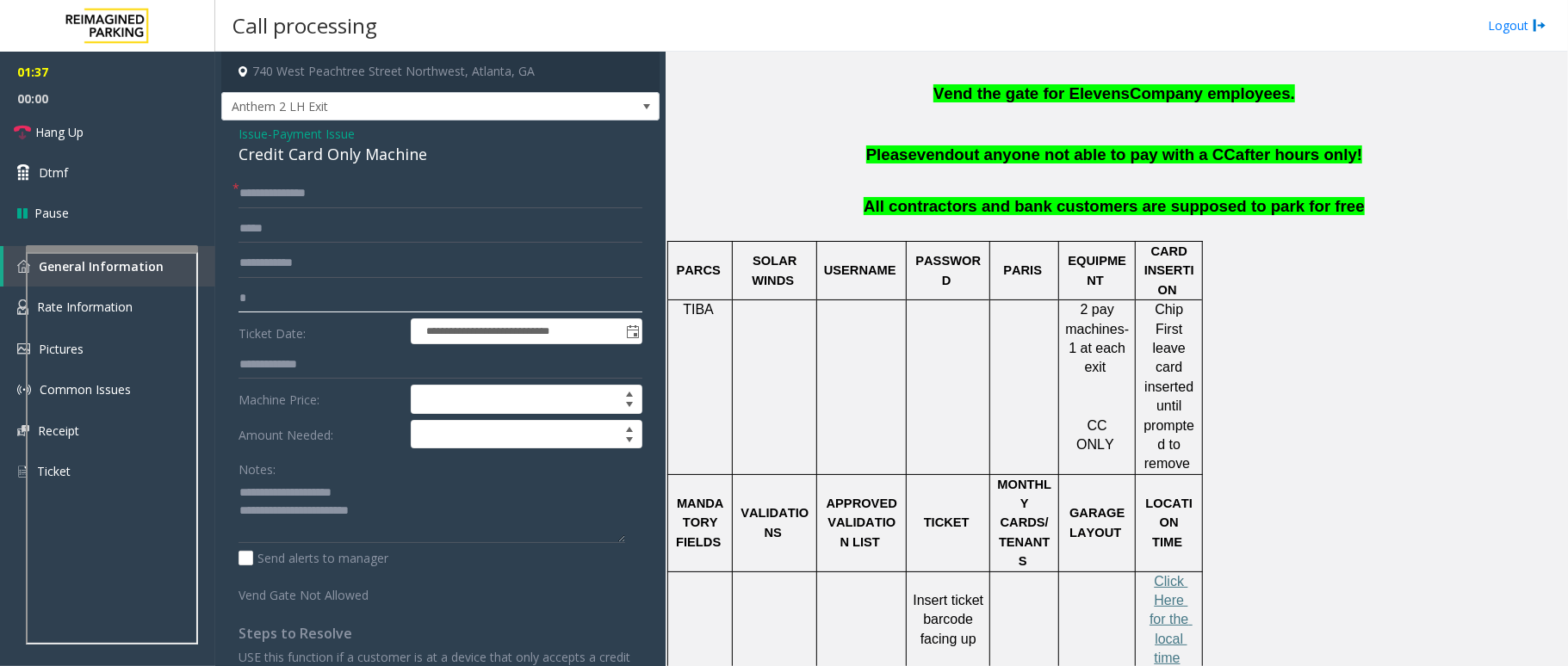 type 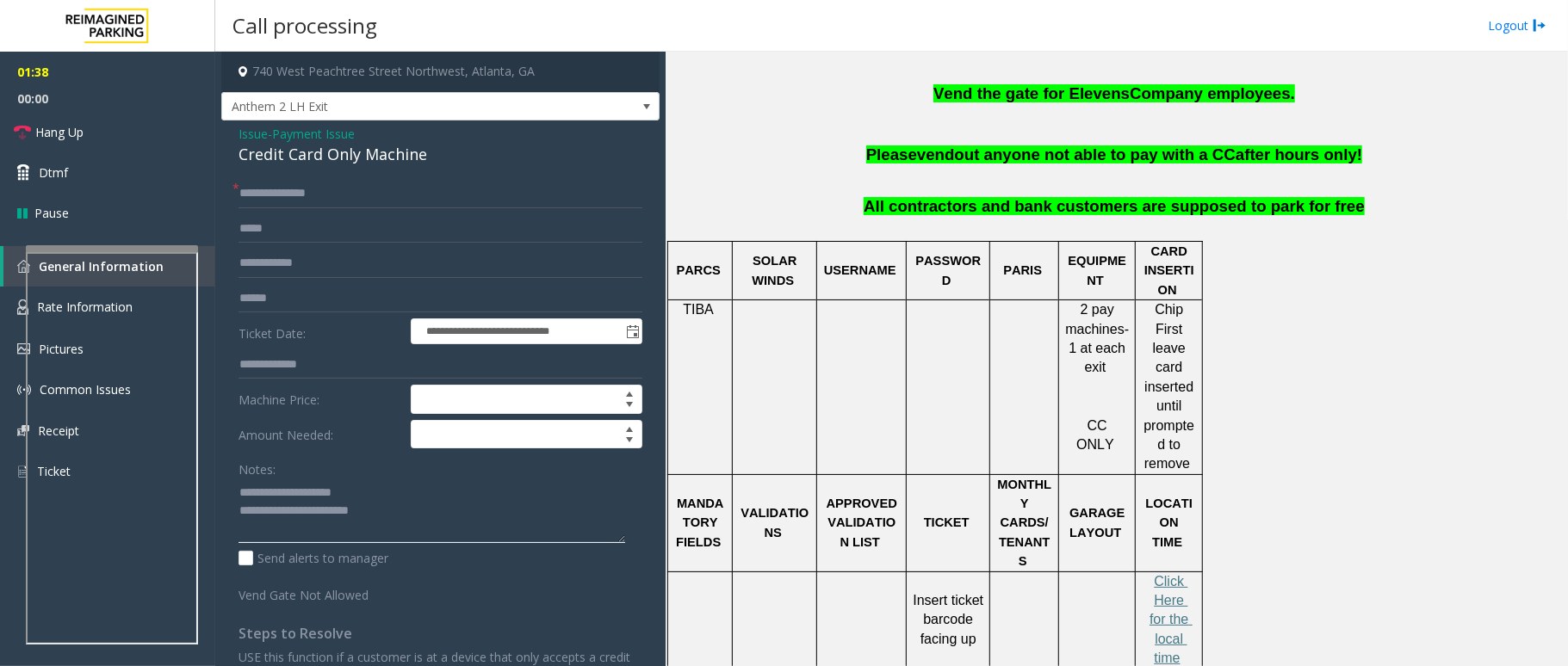click 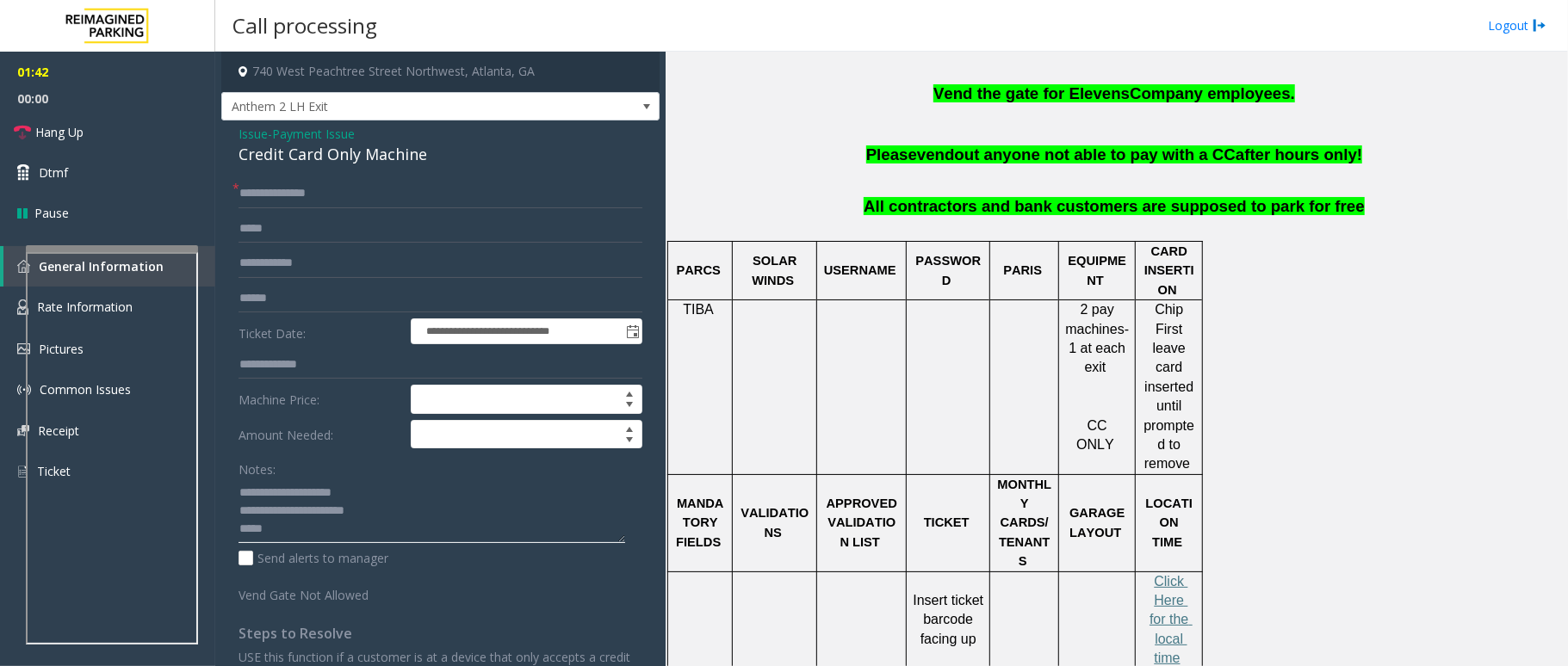type on "**********" 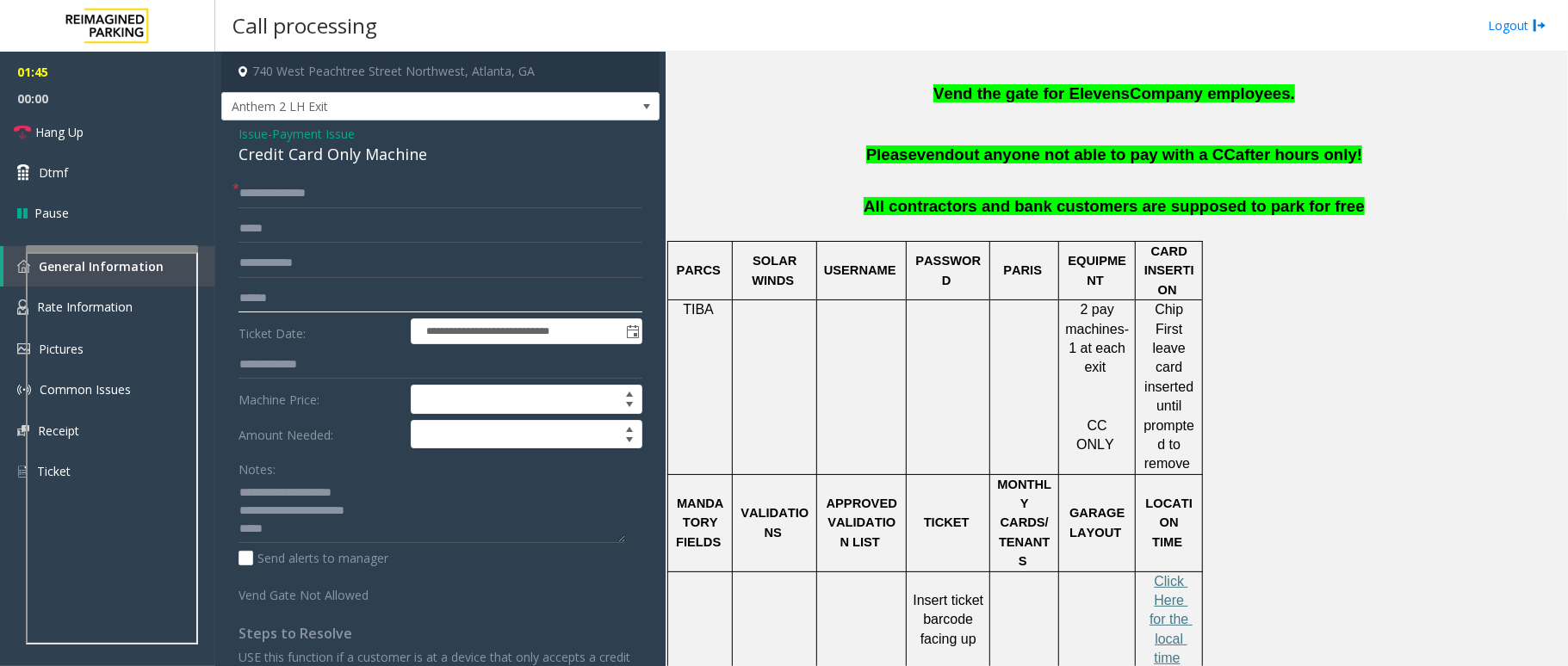 click 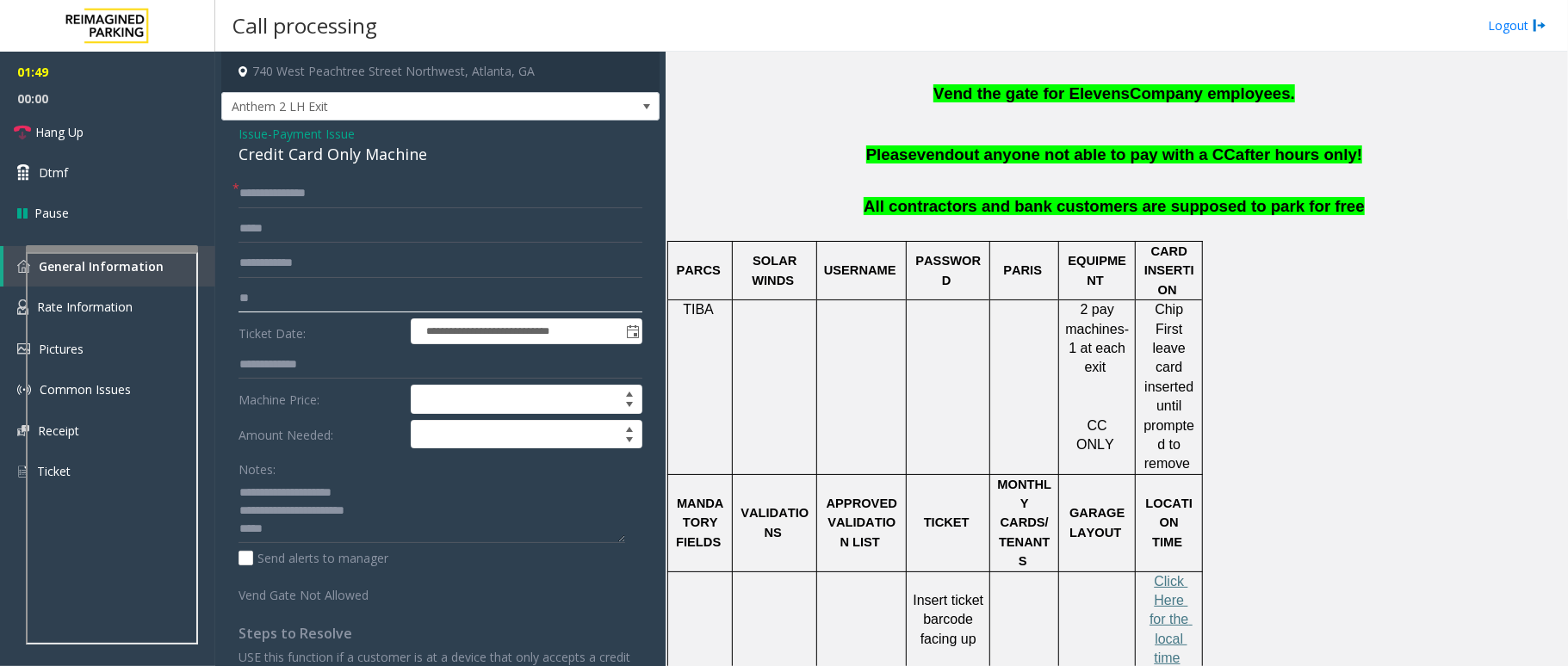 type on "**" 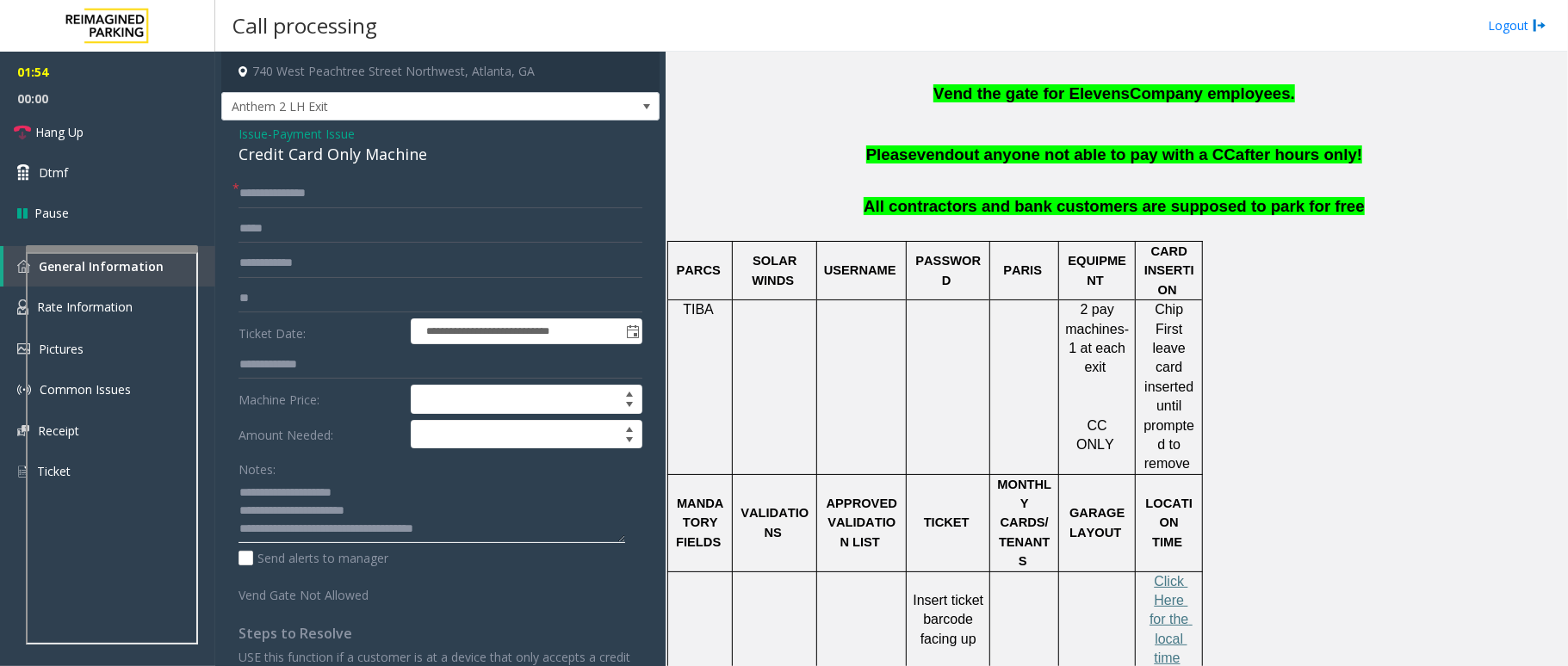 type on "**********" 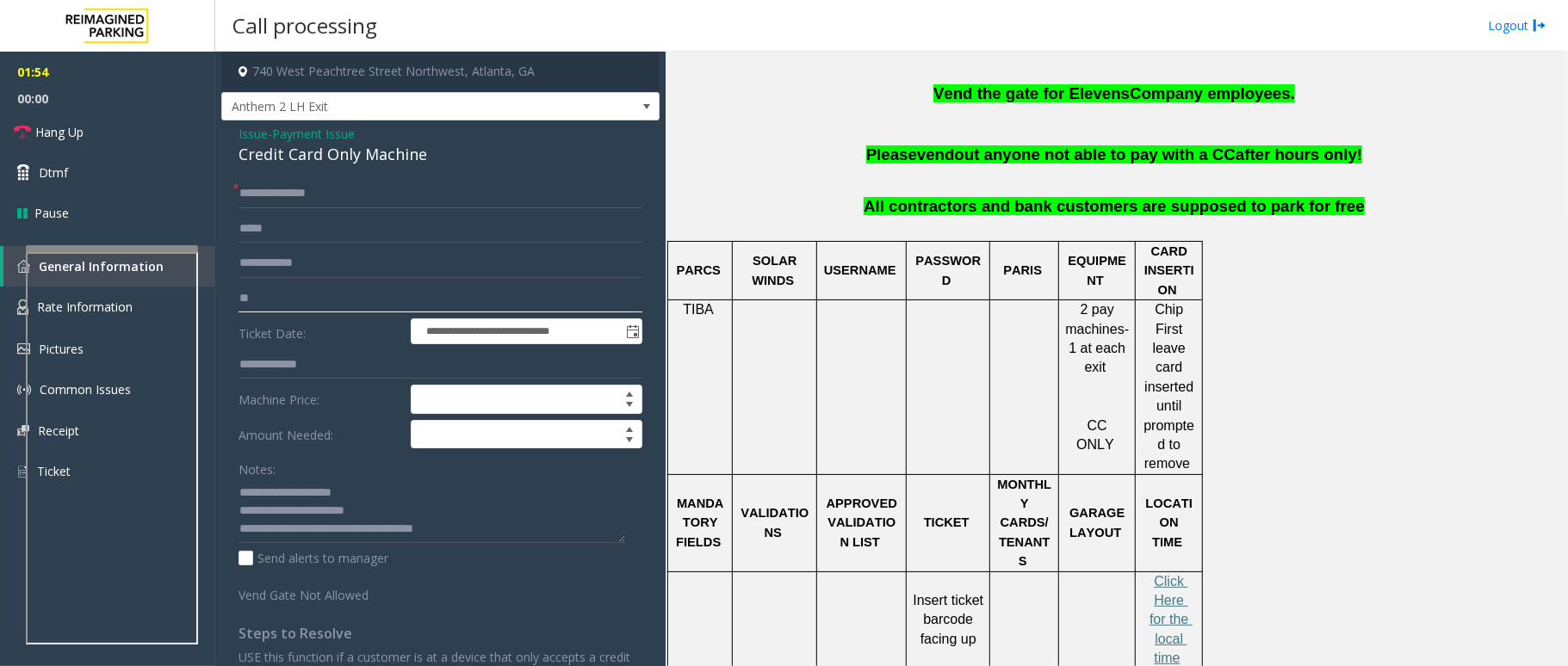 click on "**" 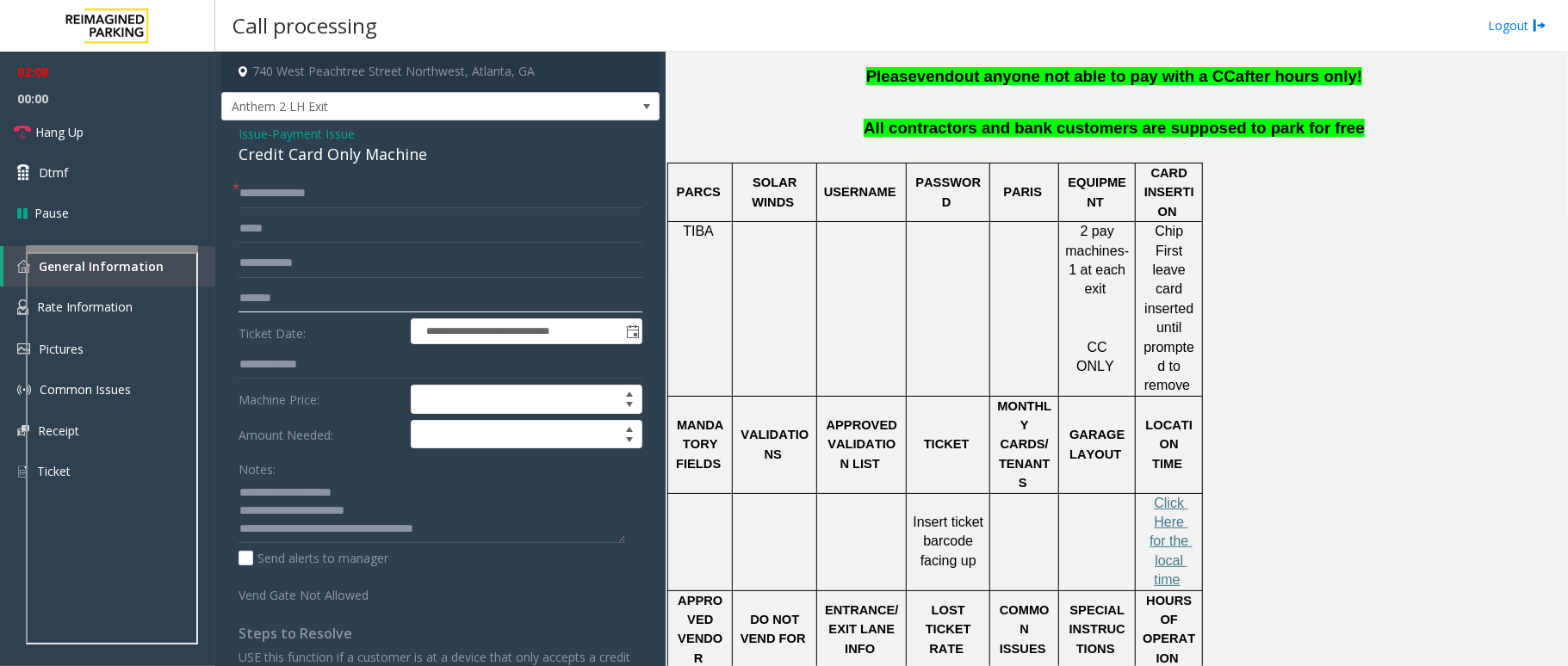 scroll, scrollTop: 688, scrollLeft: 0, axis: vertical 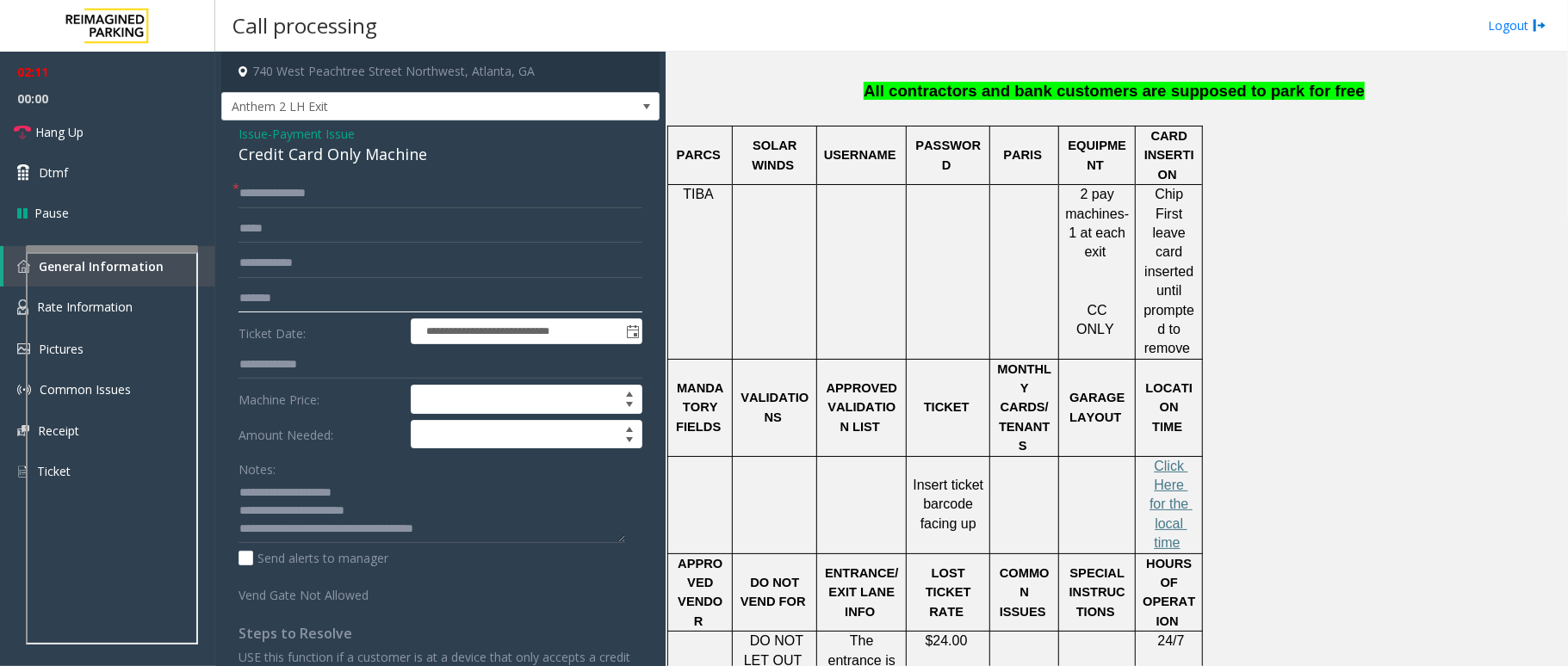 type on "*******" 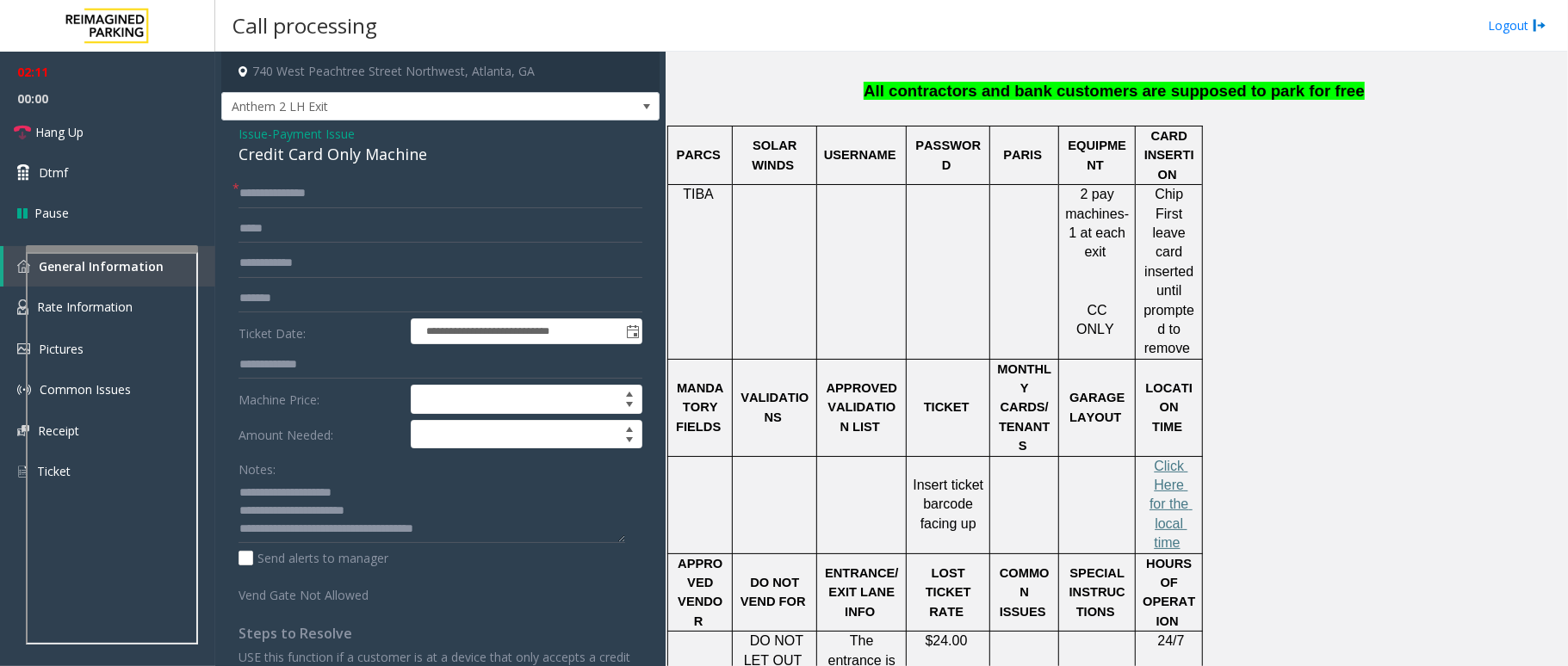 click on "Issue" 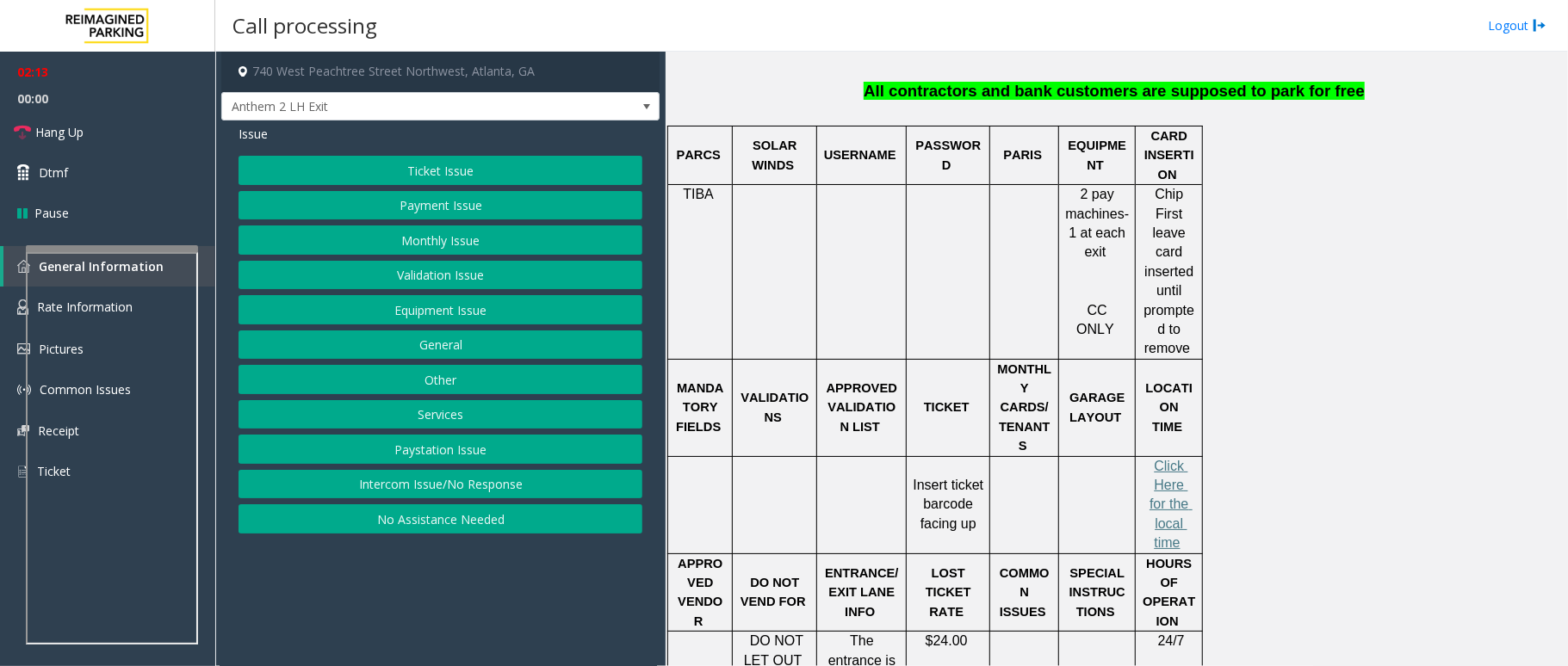 click on "Equipment Issue" 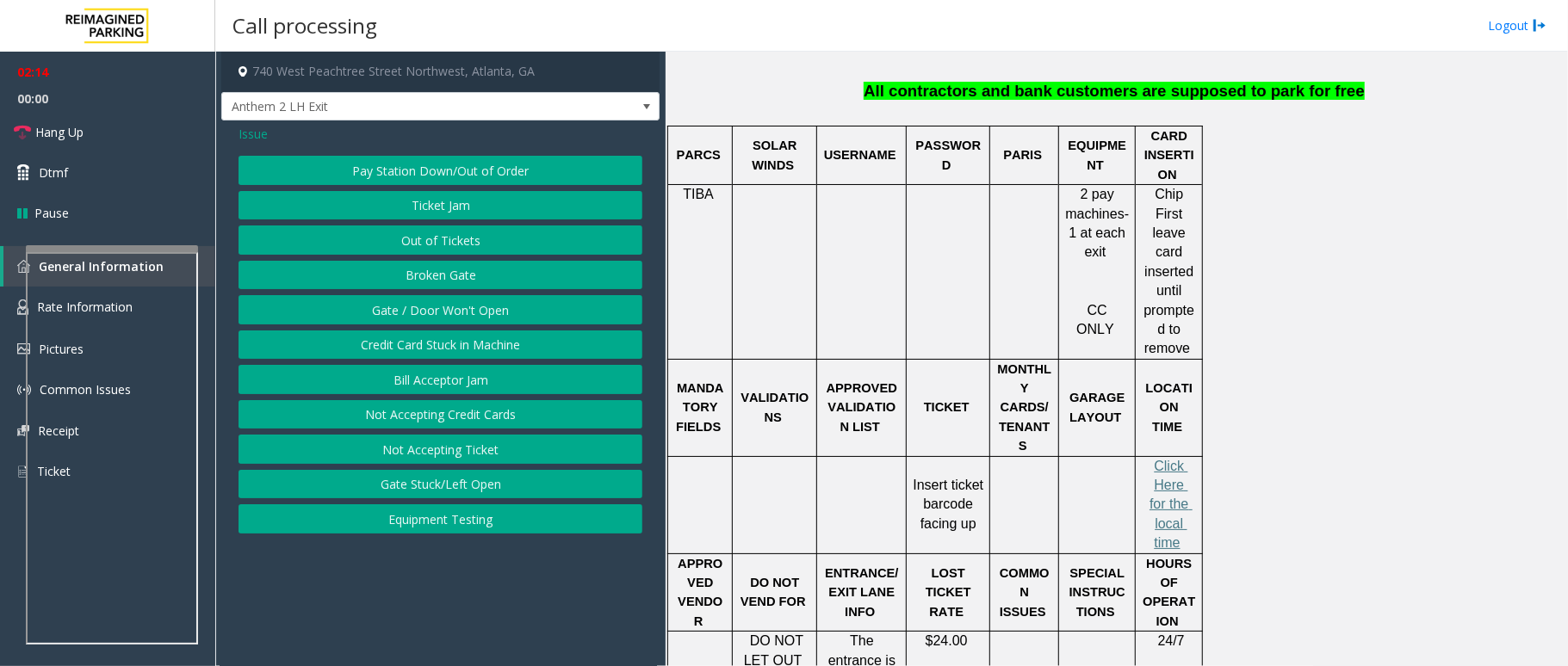 click on "Gate / Door Won't Open" 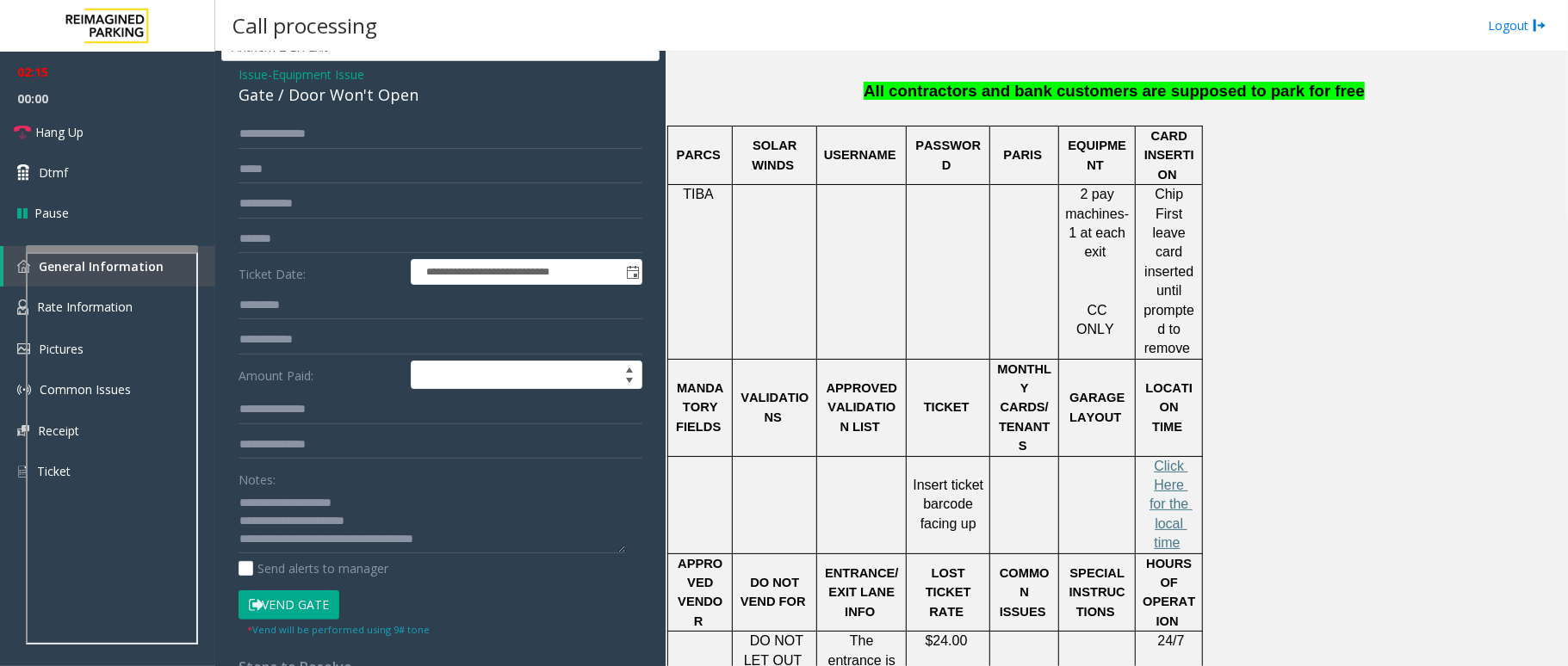scroll, scrollTop: 114, scrollLeft: 0, axis: vertical 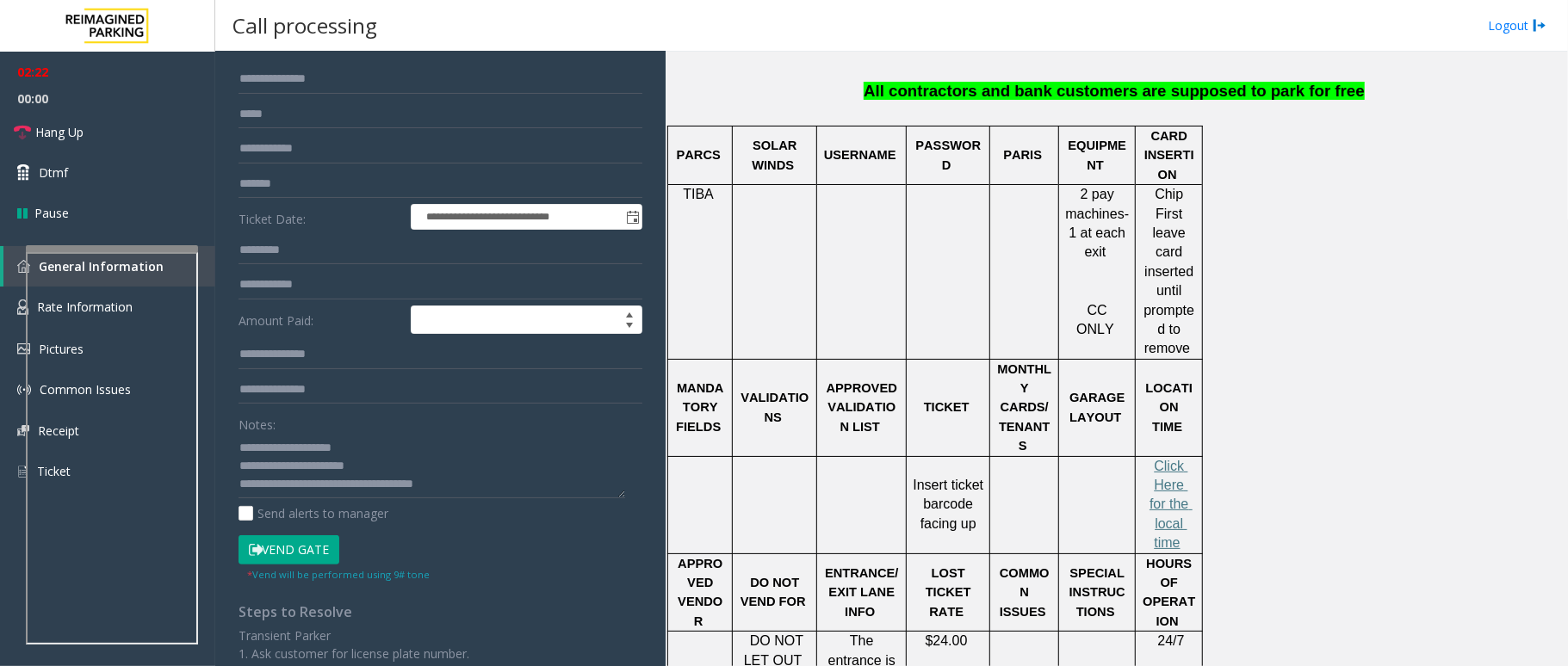 click on "Vend Gate" 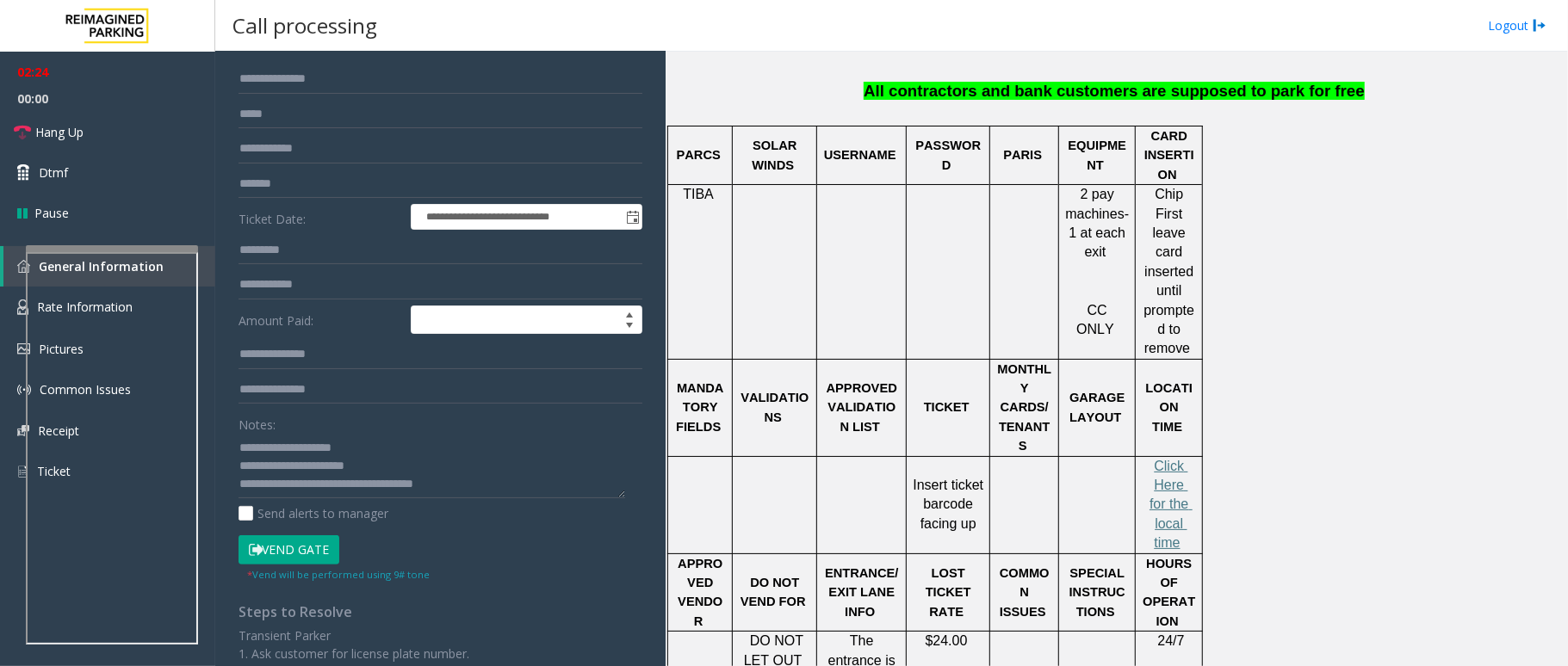 scroll, scrollTop: 0, scrollLeft: 0, axis: both 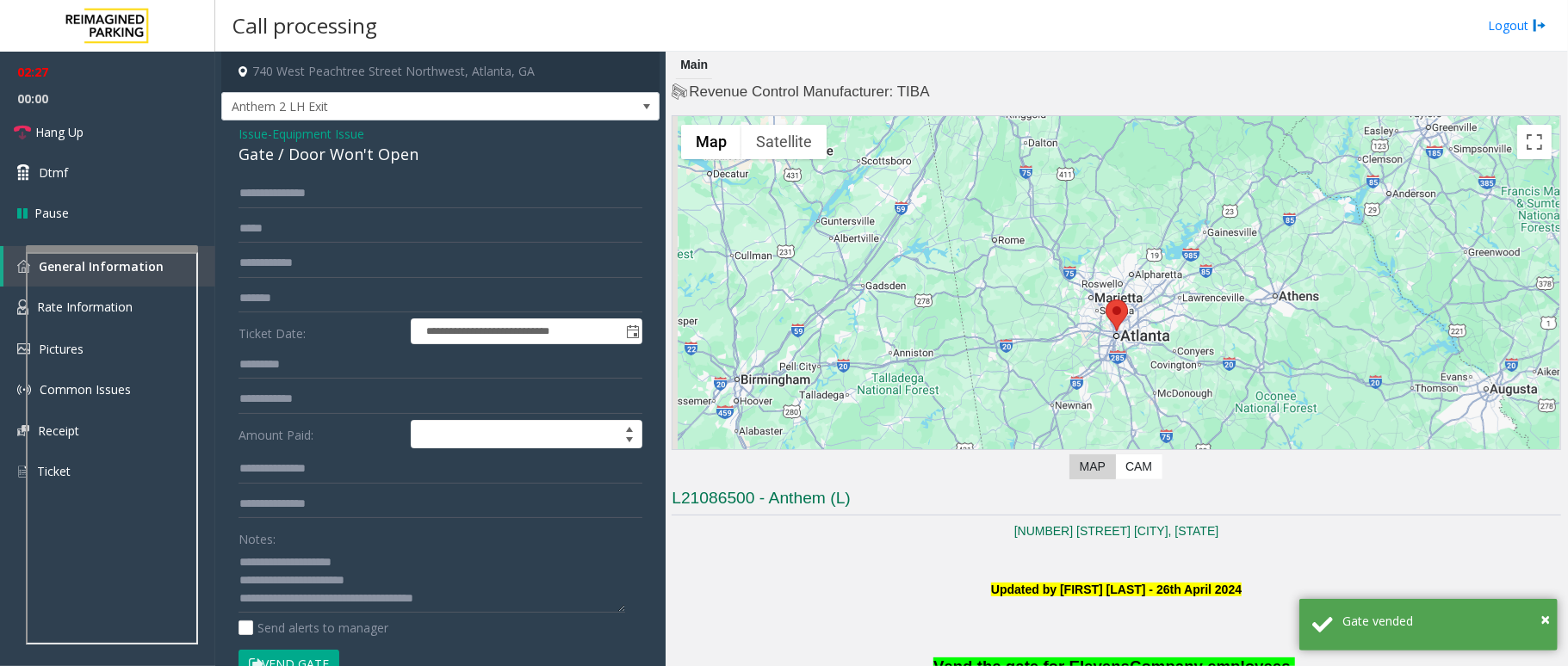 click on "Equipment Issue" 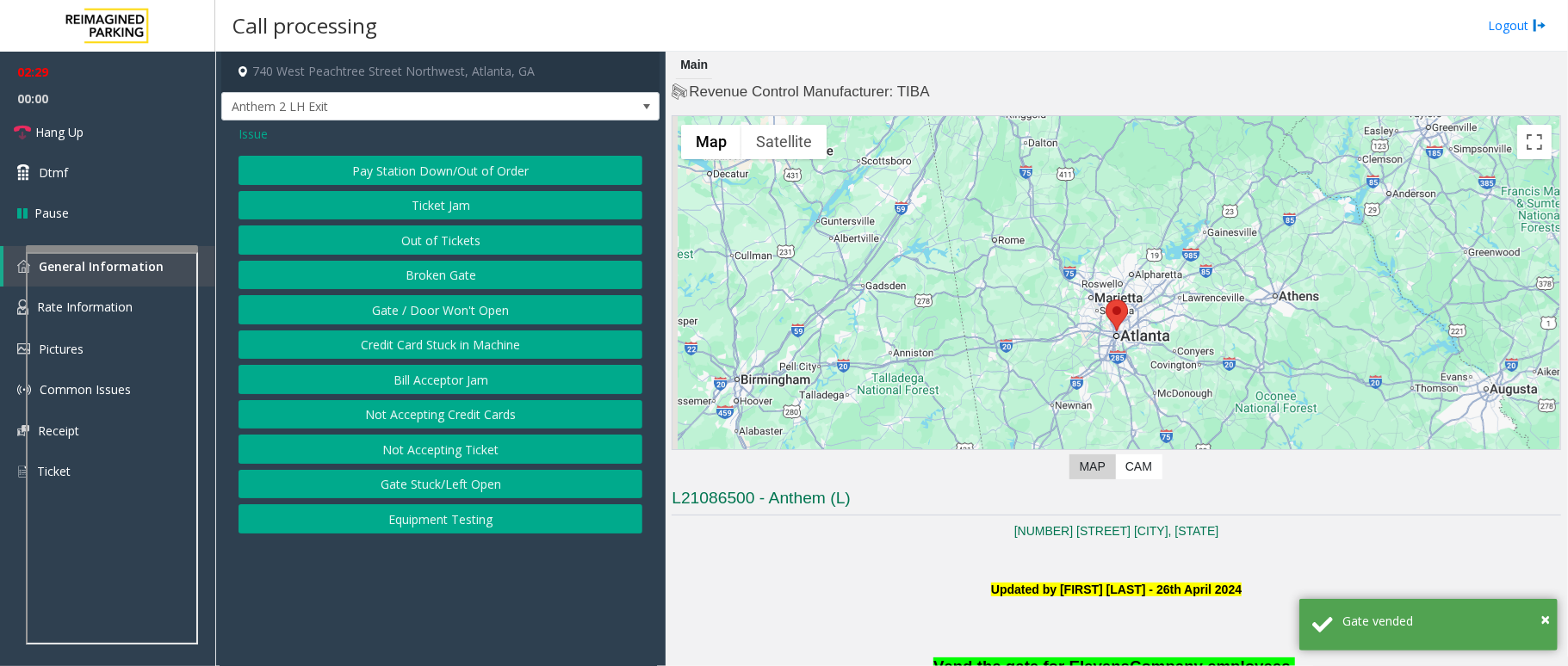 click on "Issue" 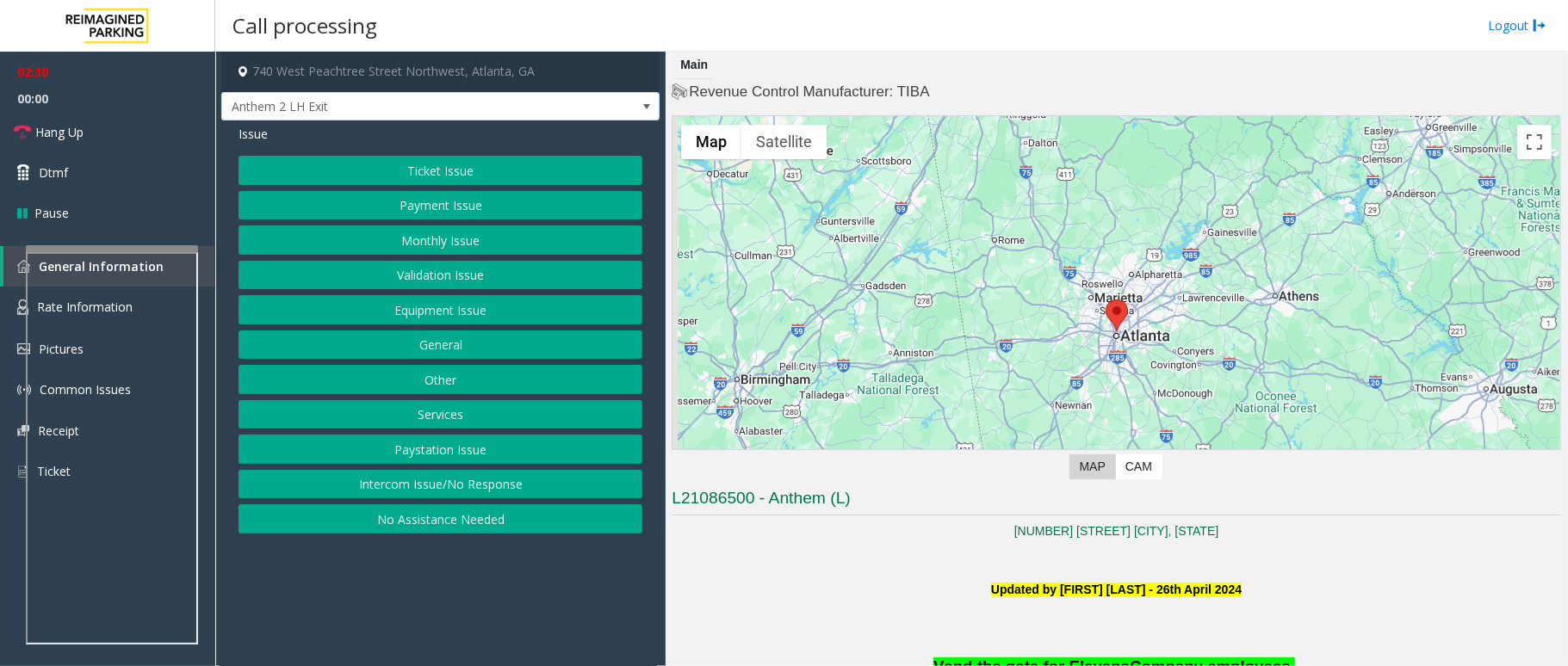 click on "Monthly Issue" 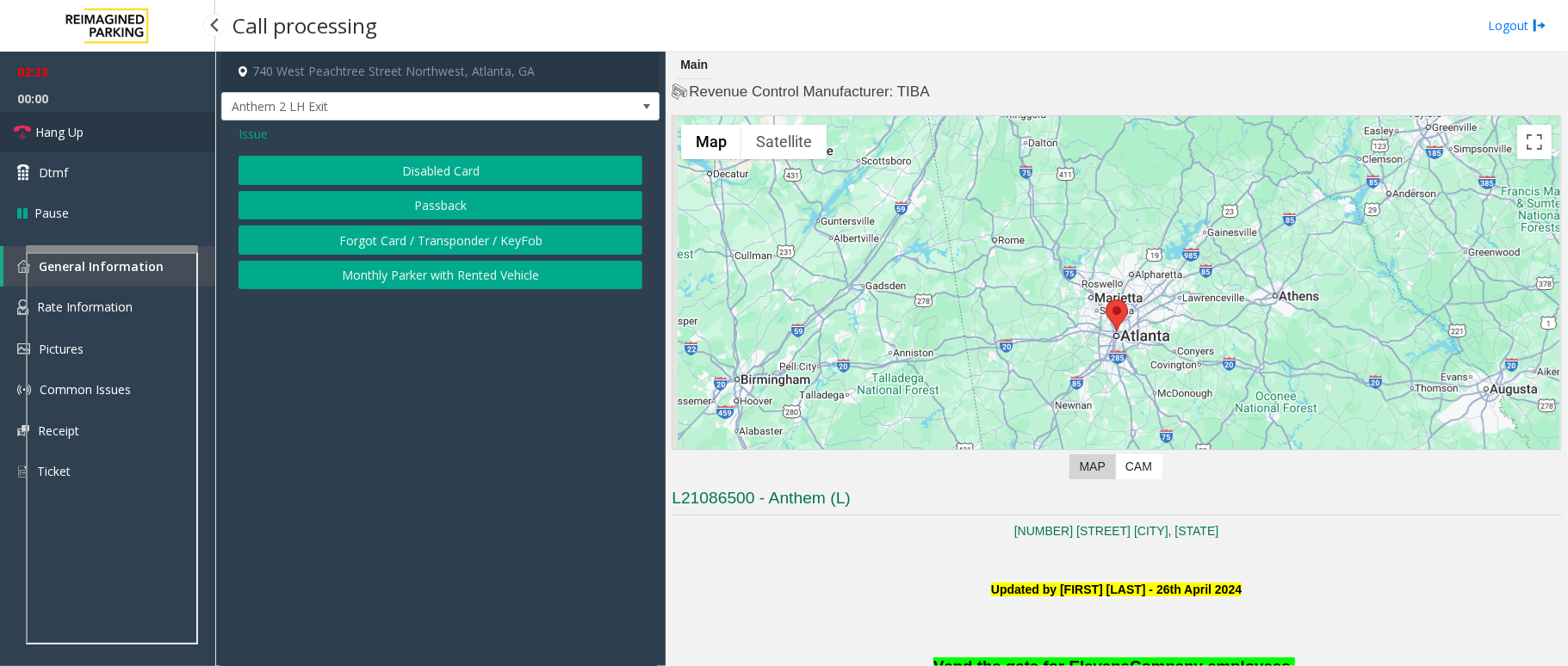 click on "Hang Up" at bounding box center [108, 132] 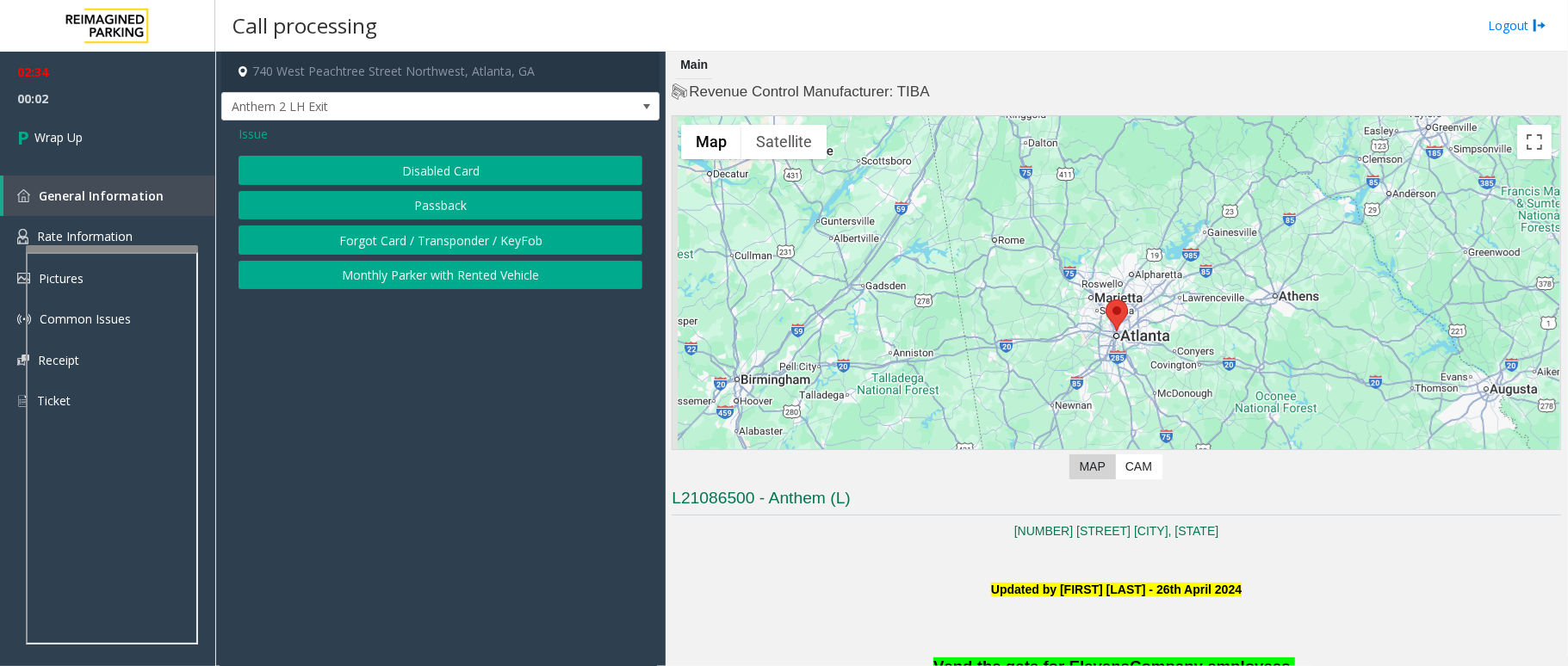 click on "Issue" 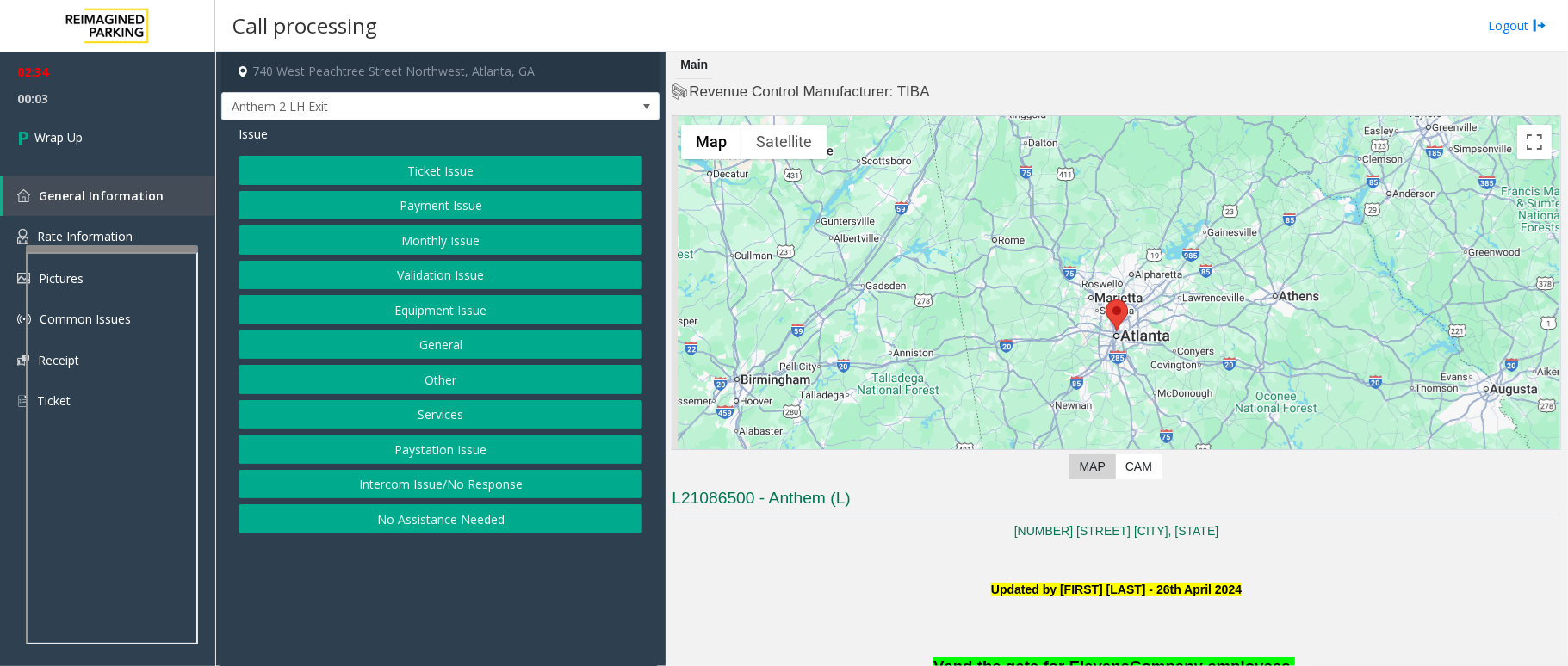 click on "Payment Issue" 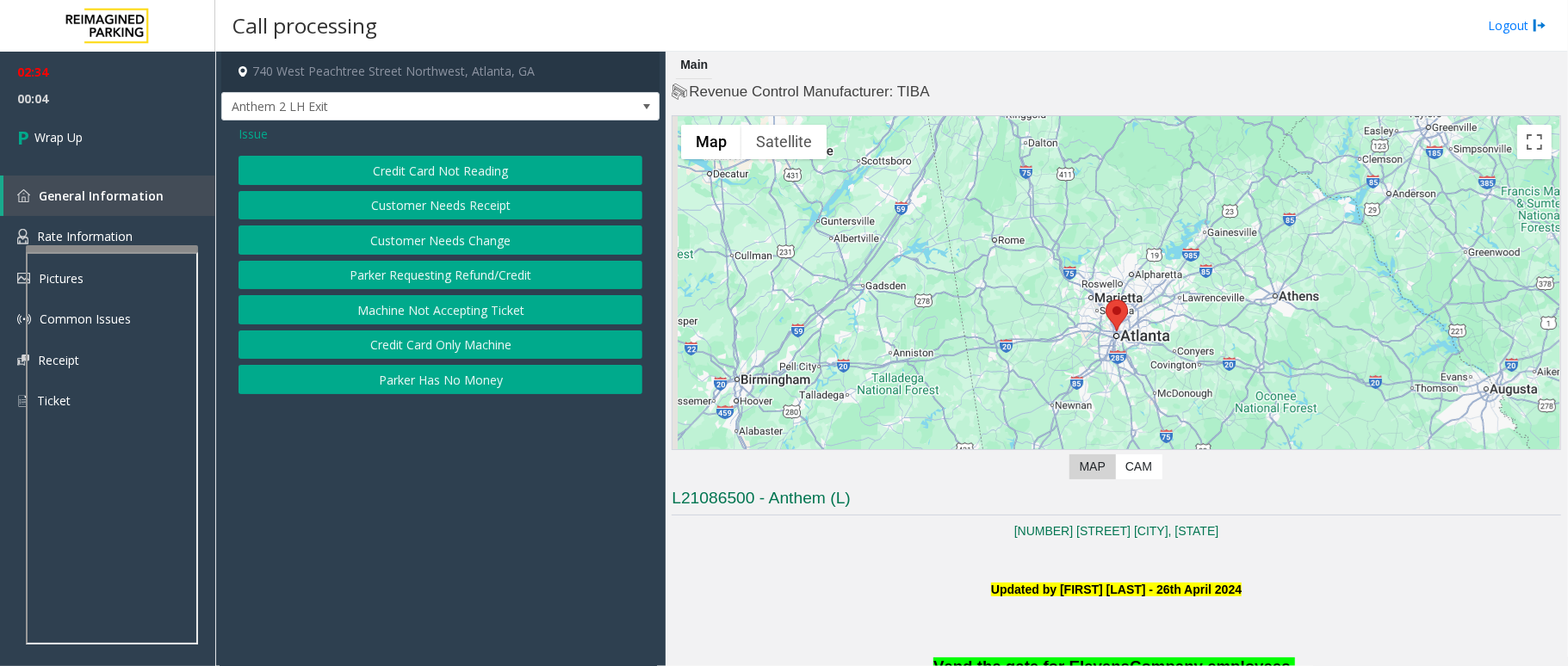 click on "Credit Card Only Machine" 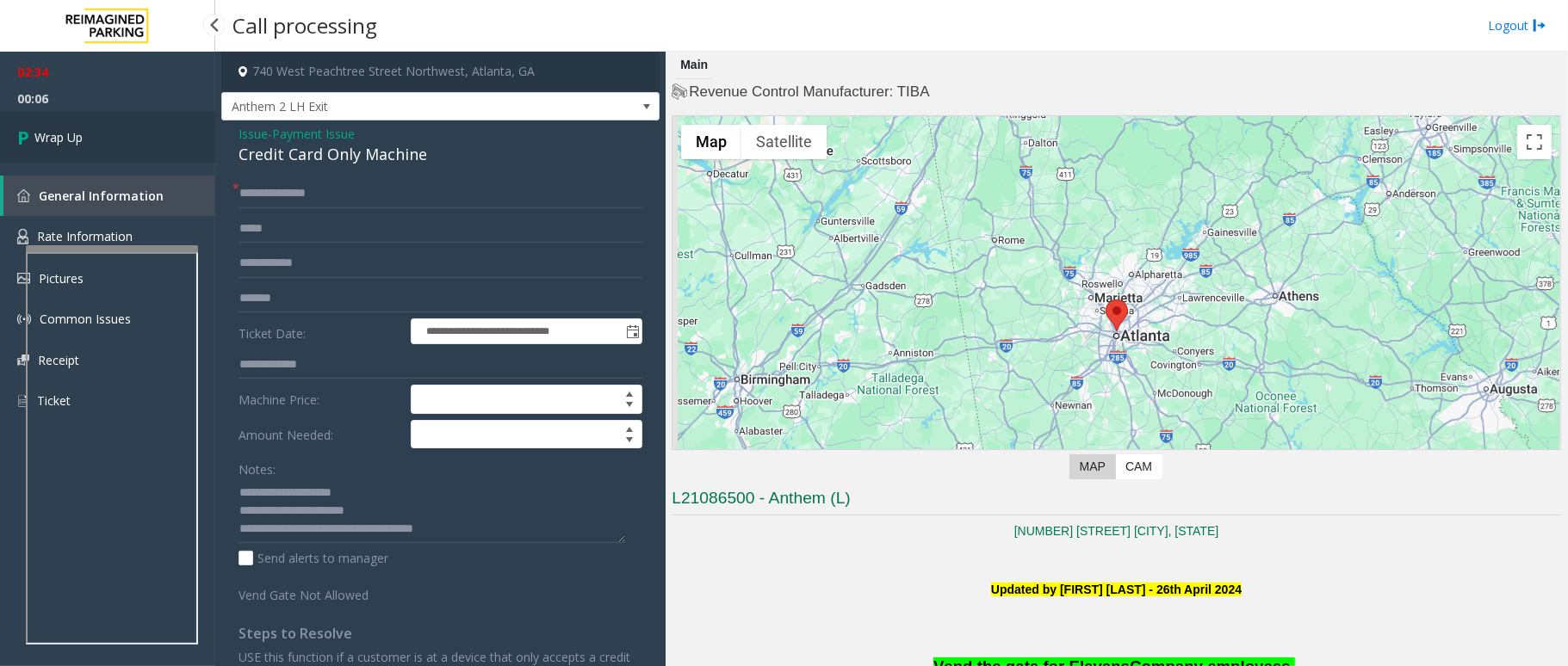 click on "Wrap Up" at bounding box center [59, 137] 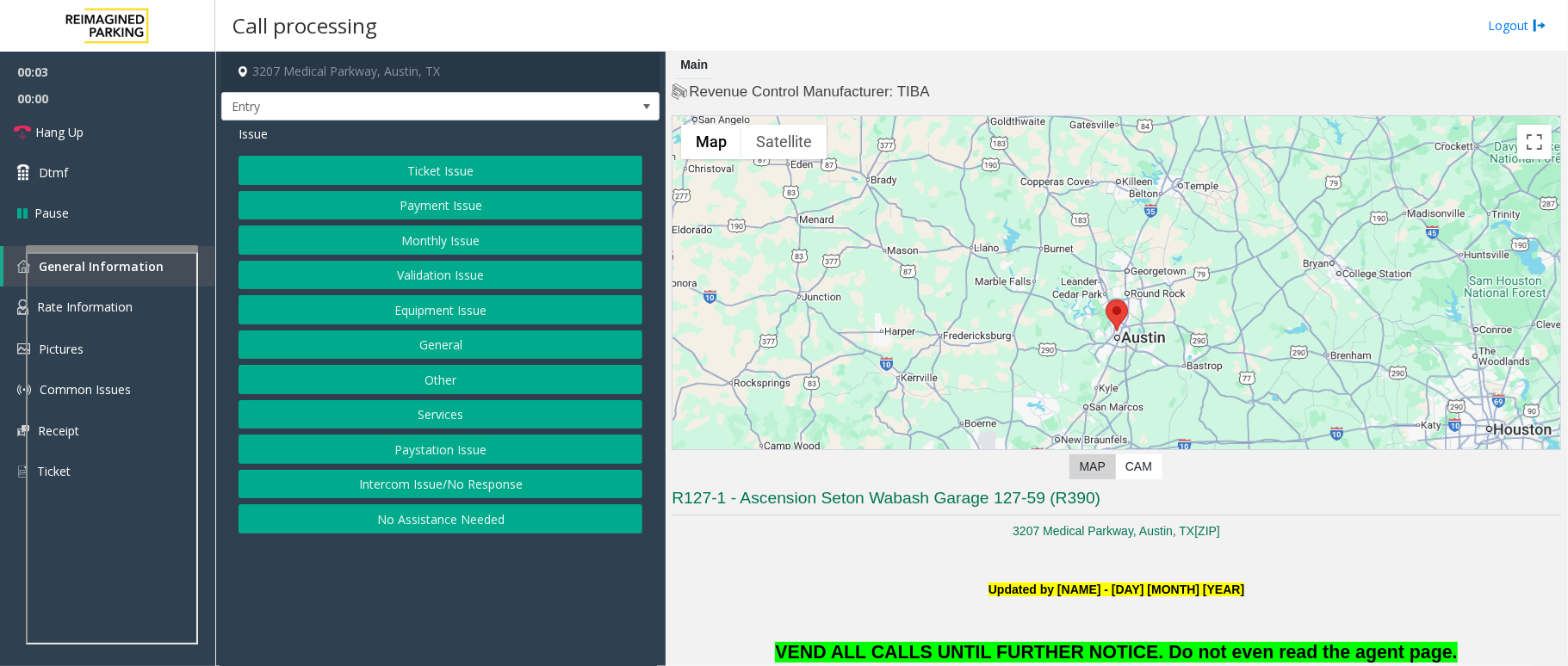 scroll, scrollTop: 688, scrollLeft: 0, axis: vertical 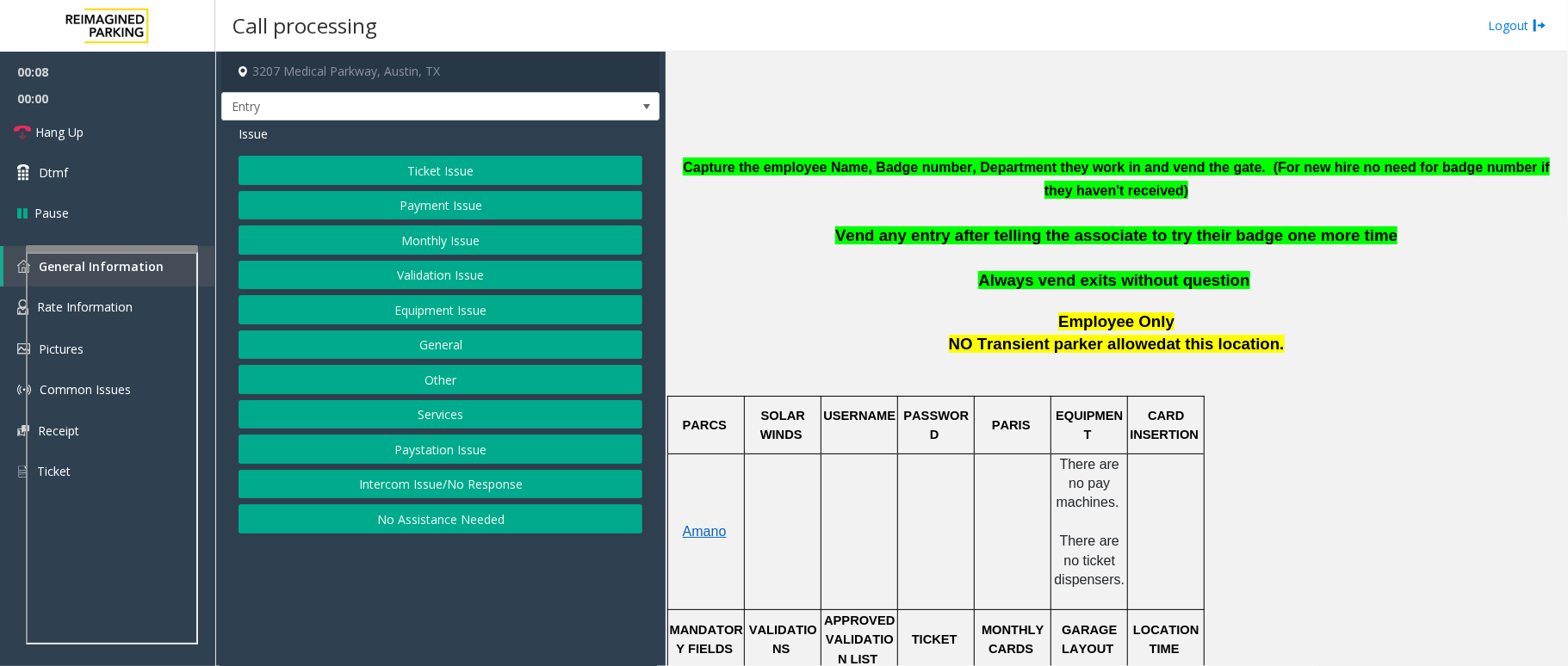 click on "Monthly Issue" 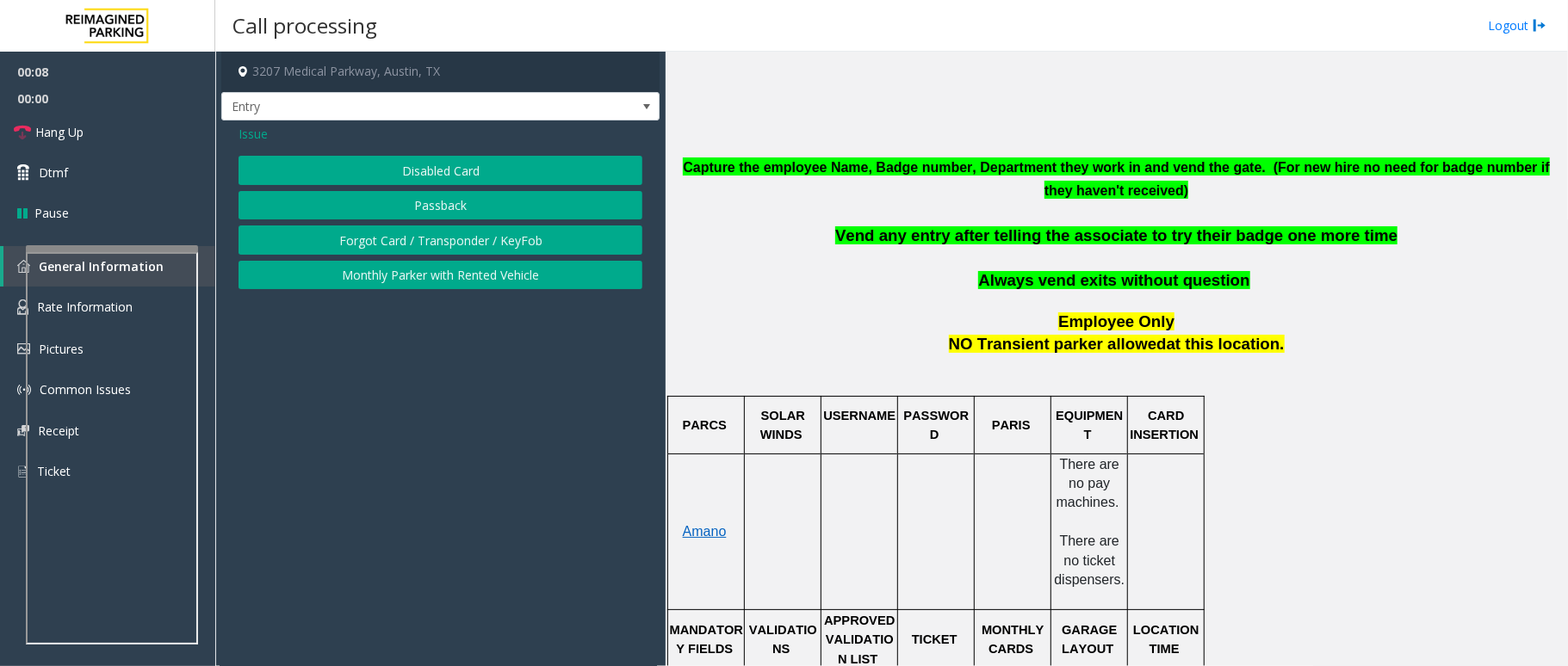 click on "Forgot Card / Transponder / KeyFob" 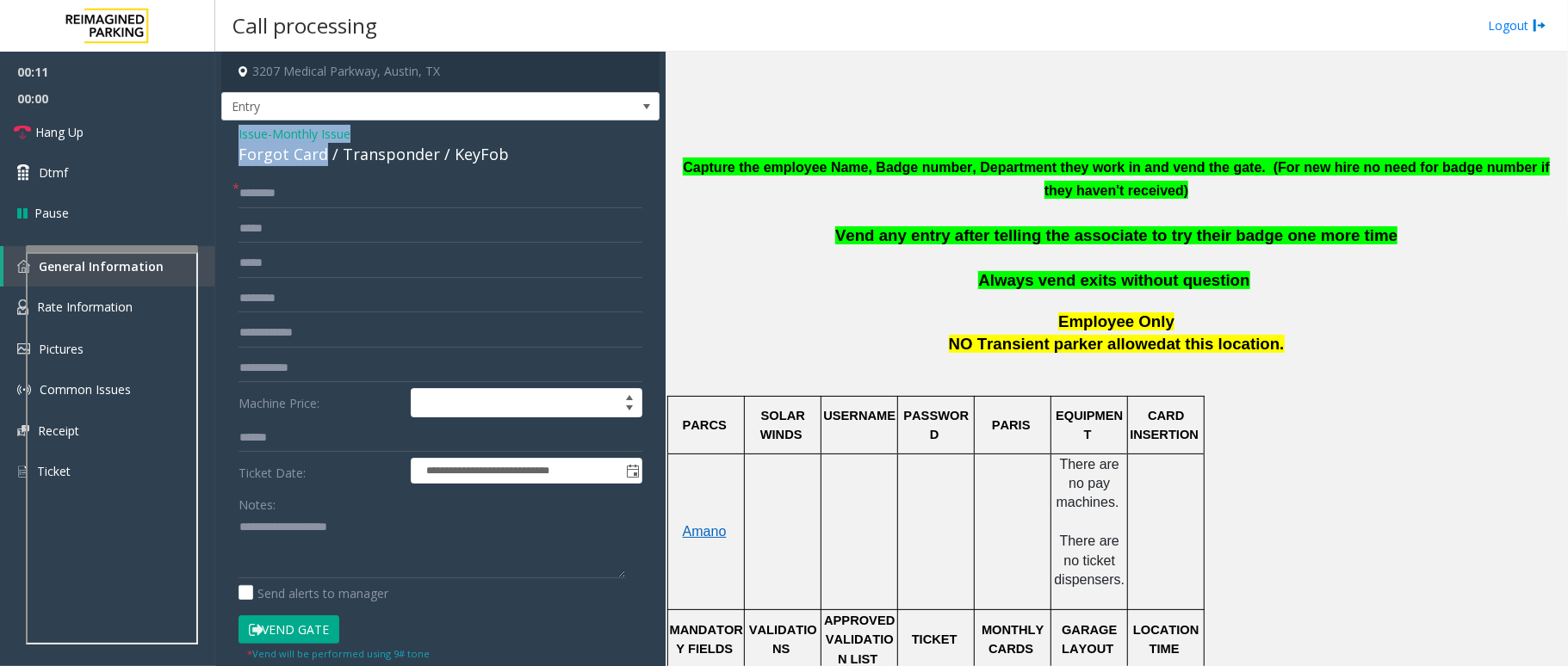 drag, startPoint x: 325, startPoint y: 151, endPoint x: 229, endPoint y: 139, distance: 96.7471 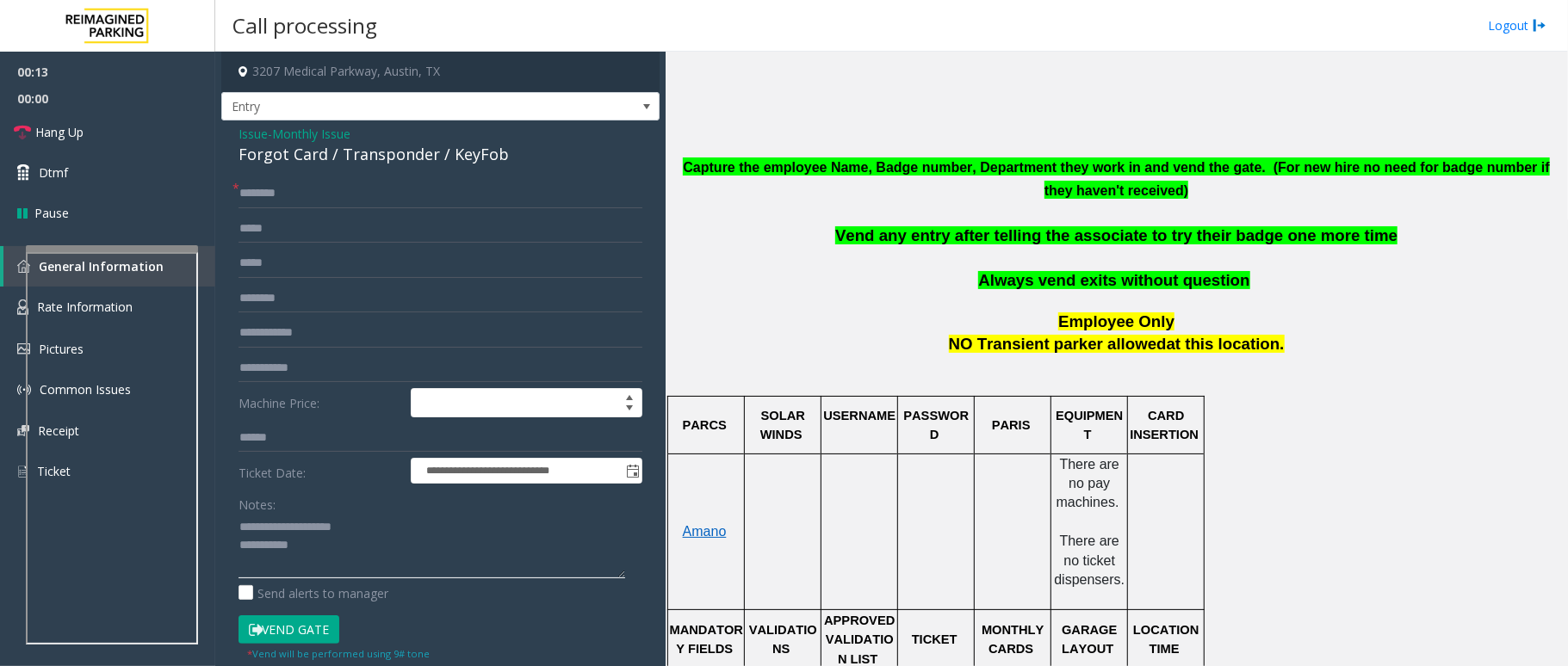 click 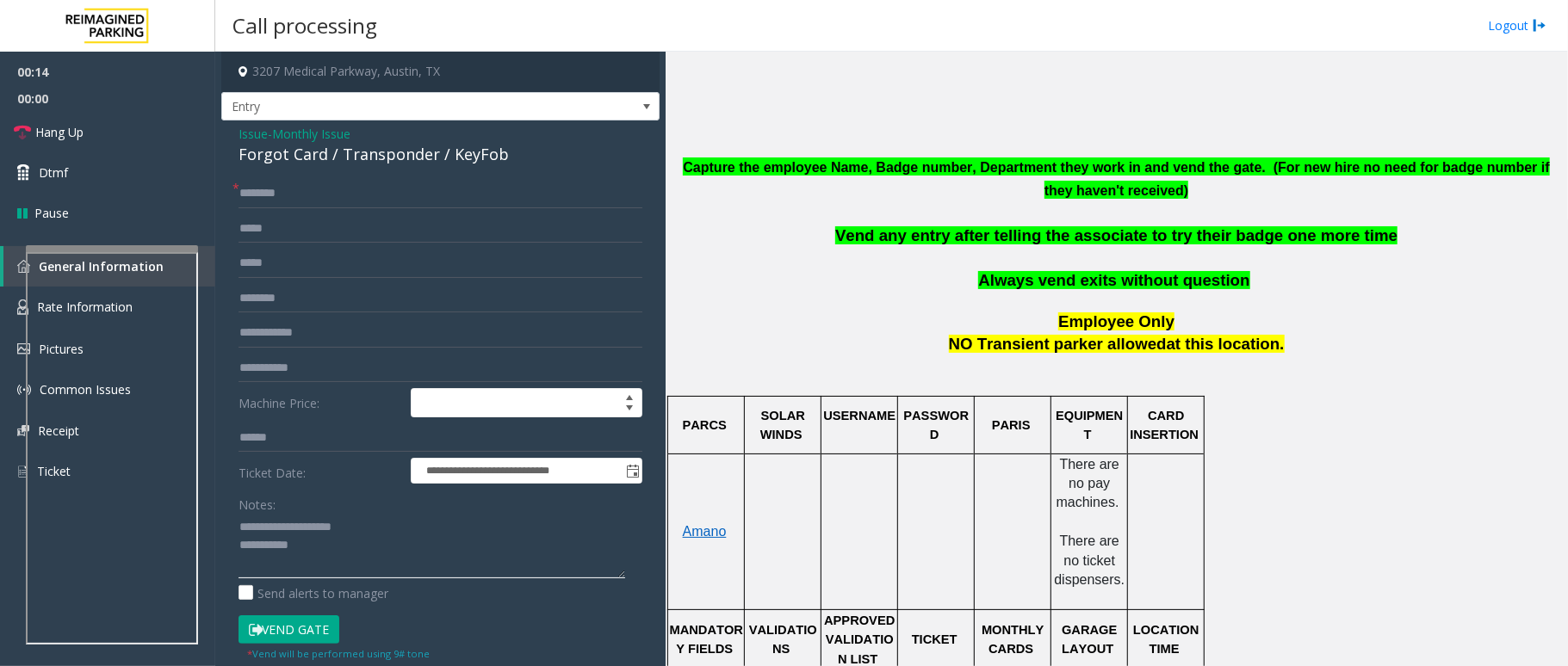 click 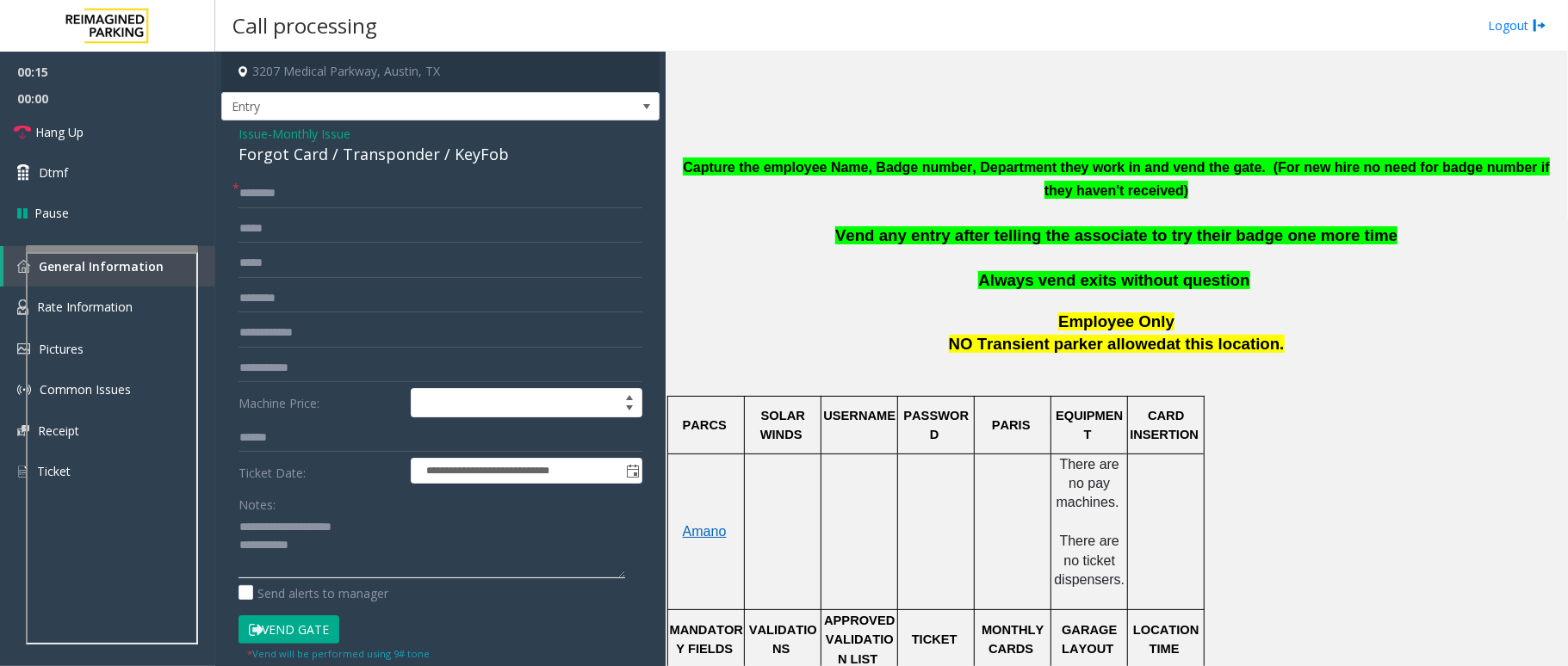type on "**********" 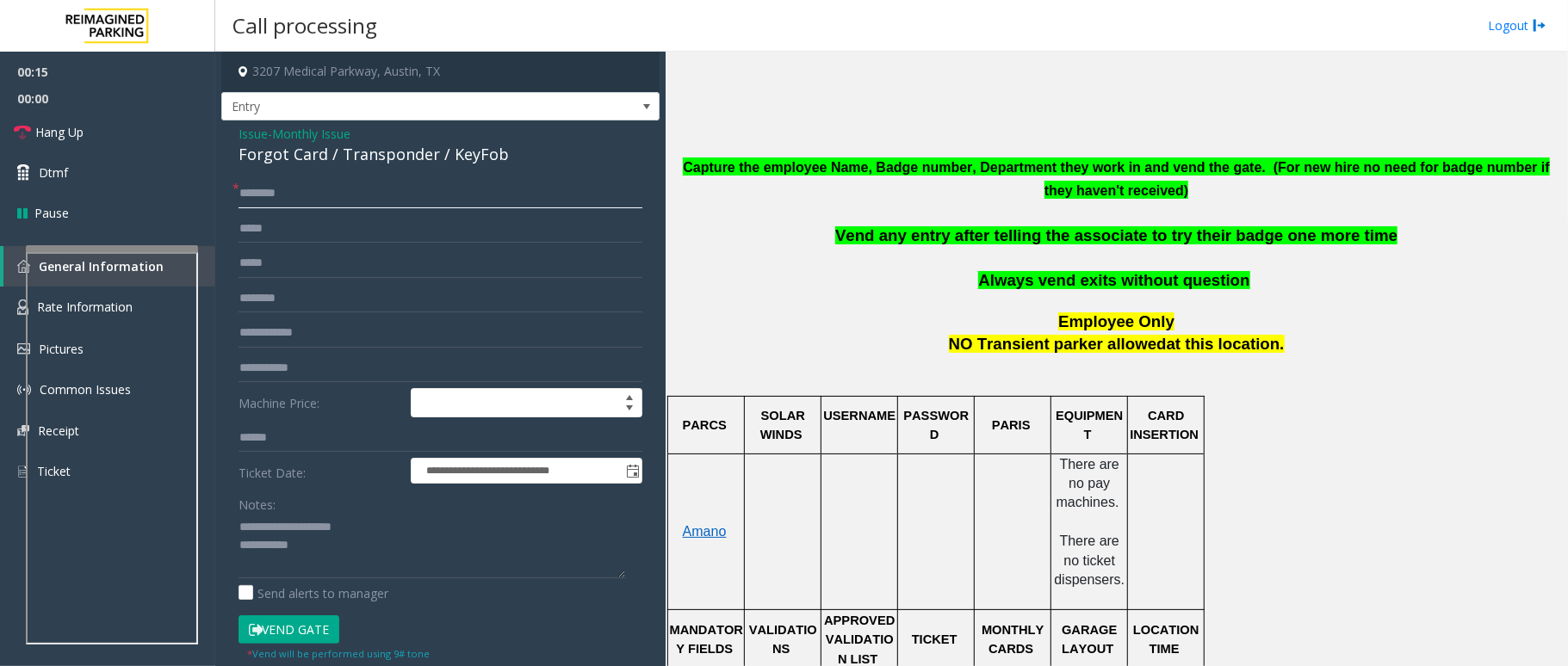 click 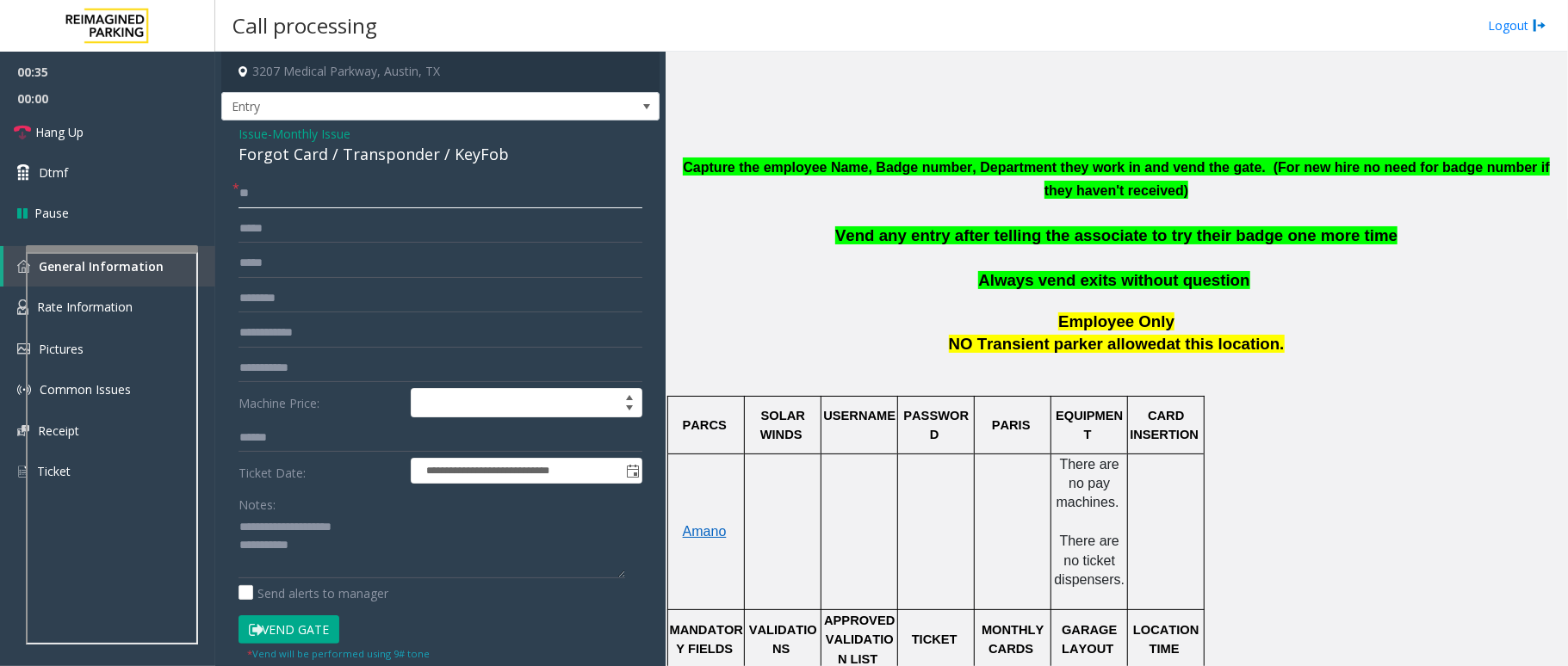 type on "*" 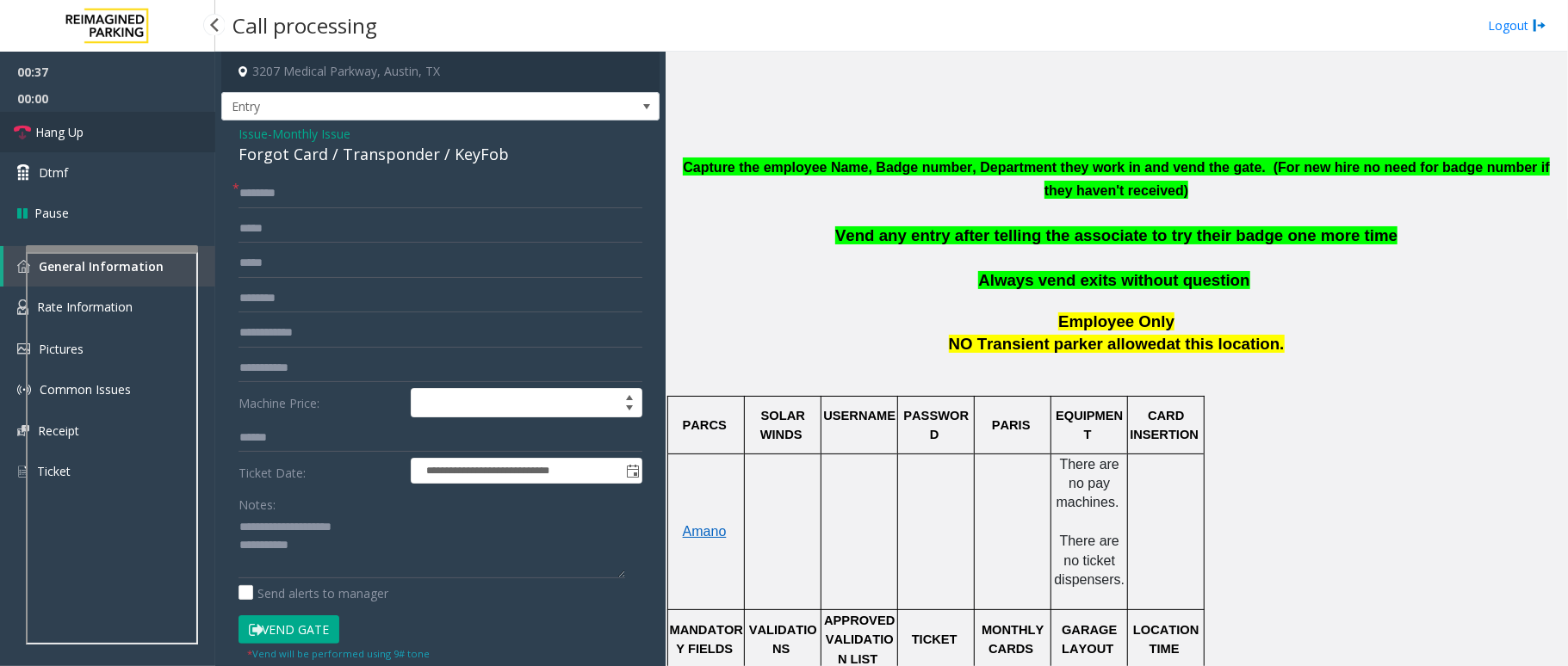 click on "Hang Up" at bounding box center [59, 132] 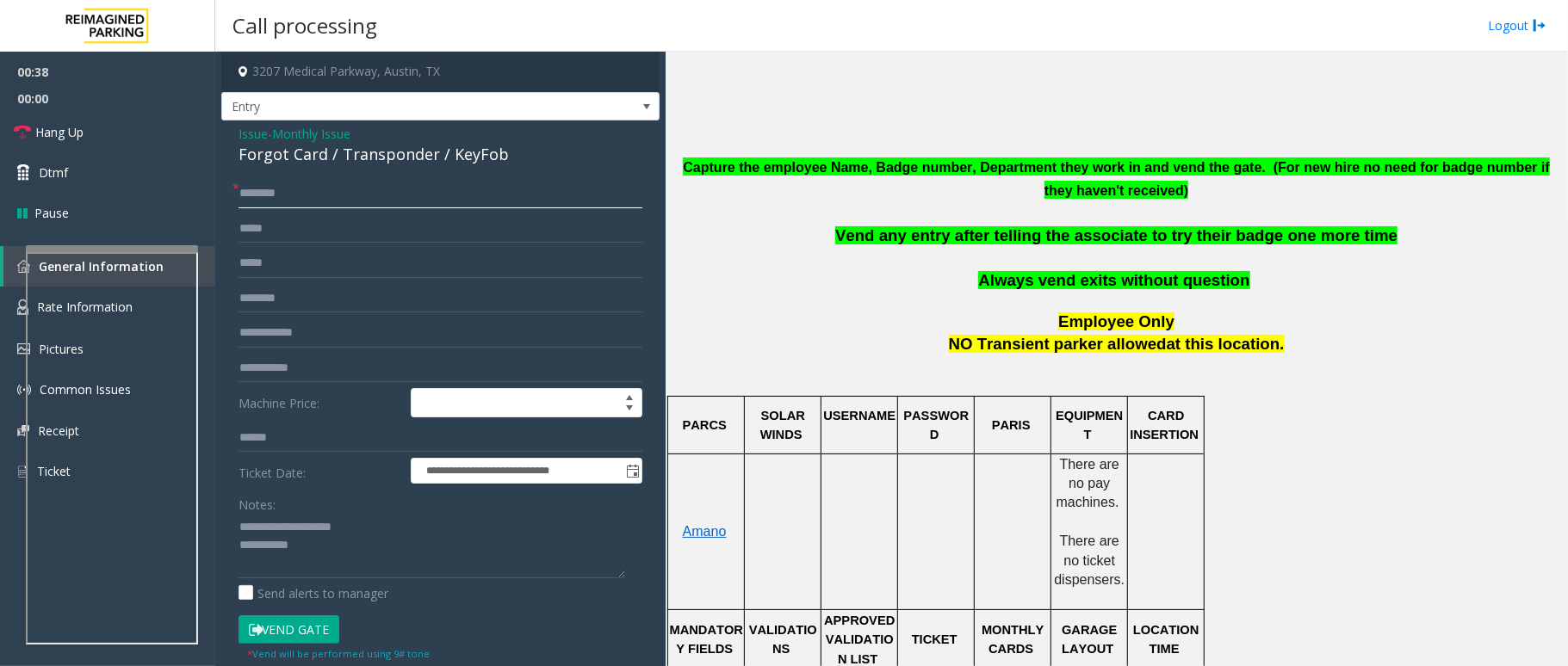 click 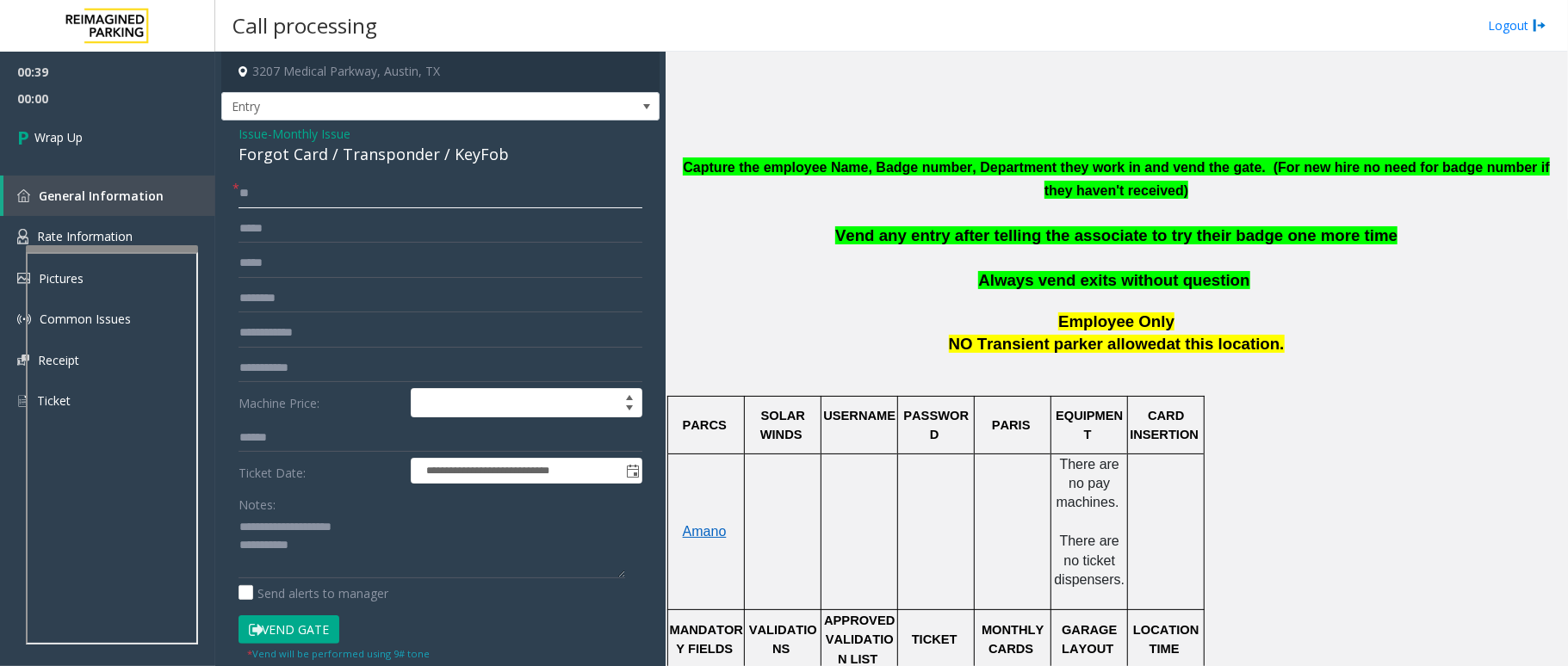 type on "**" 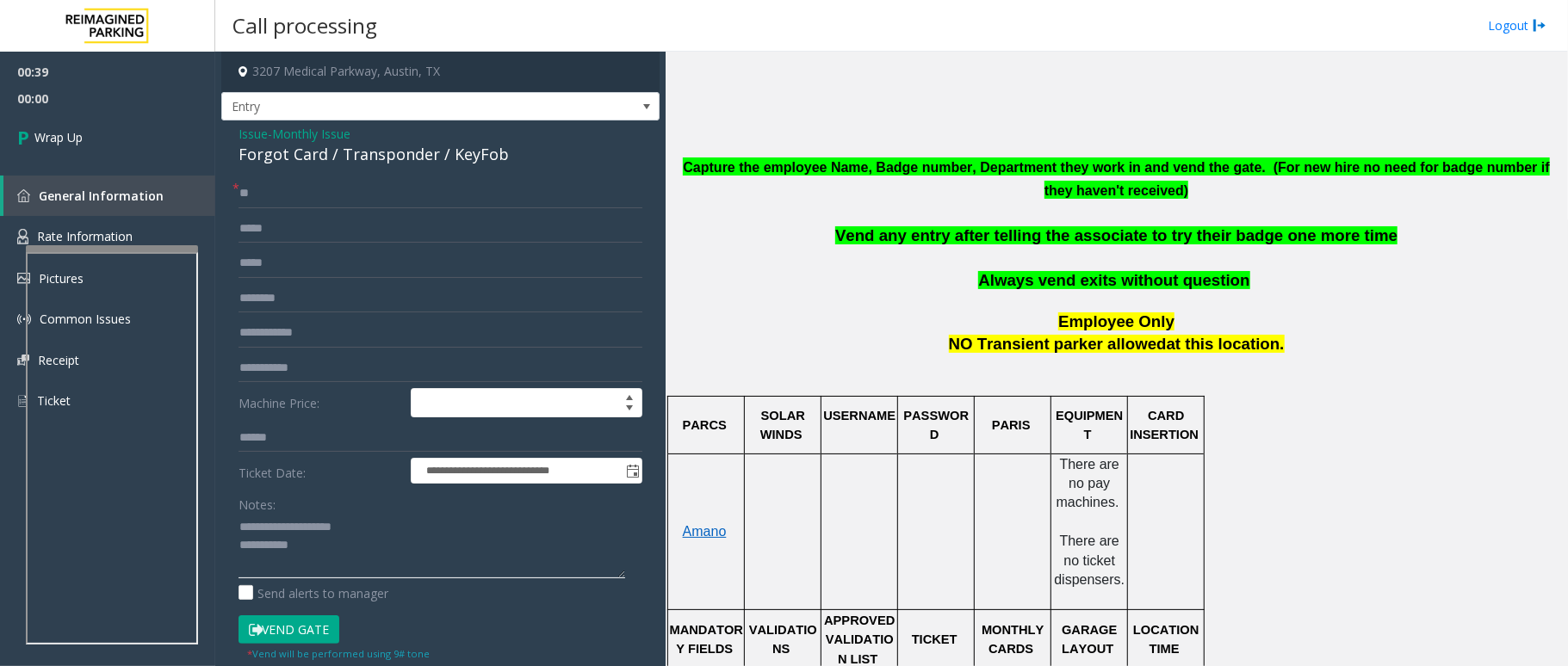 click 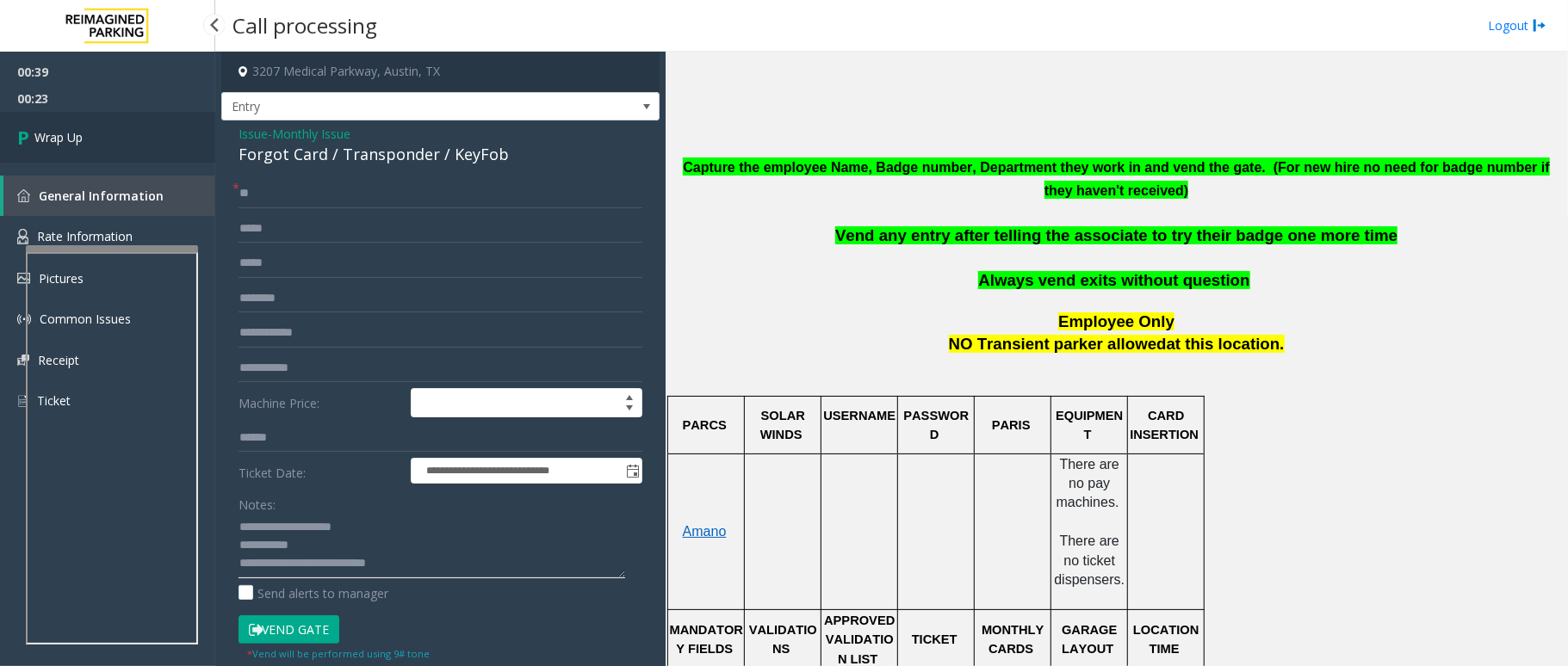 type on "**********" 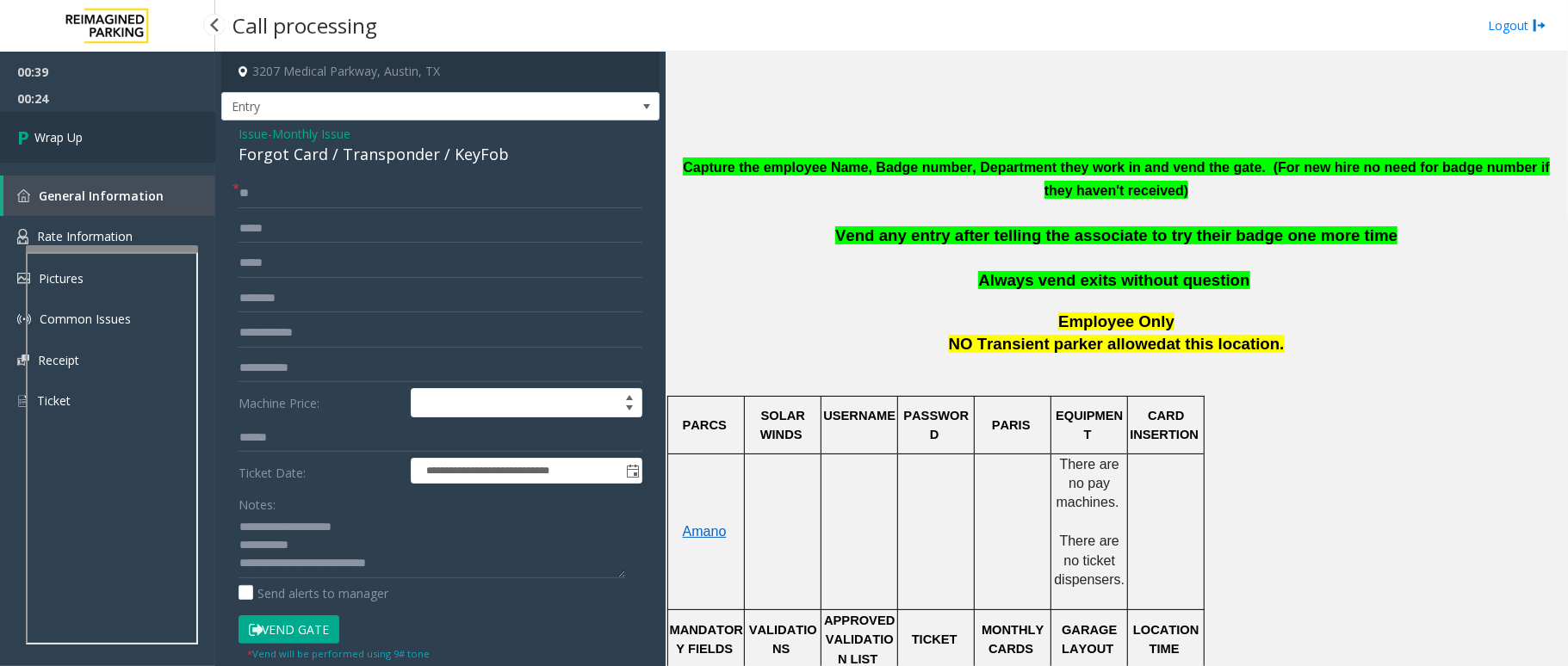 click on "Wrap Up" at bounding box center (108, 137) 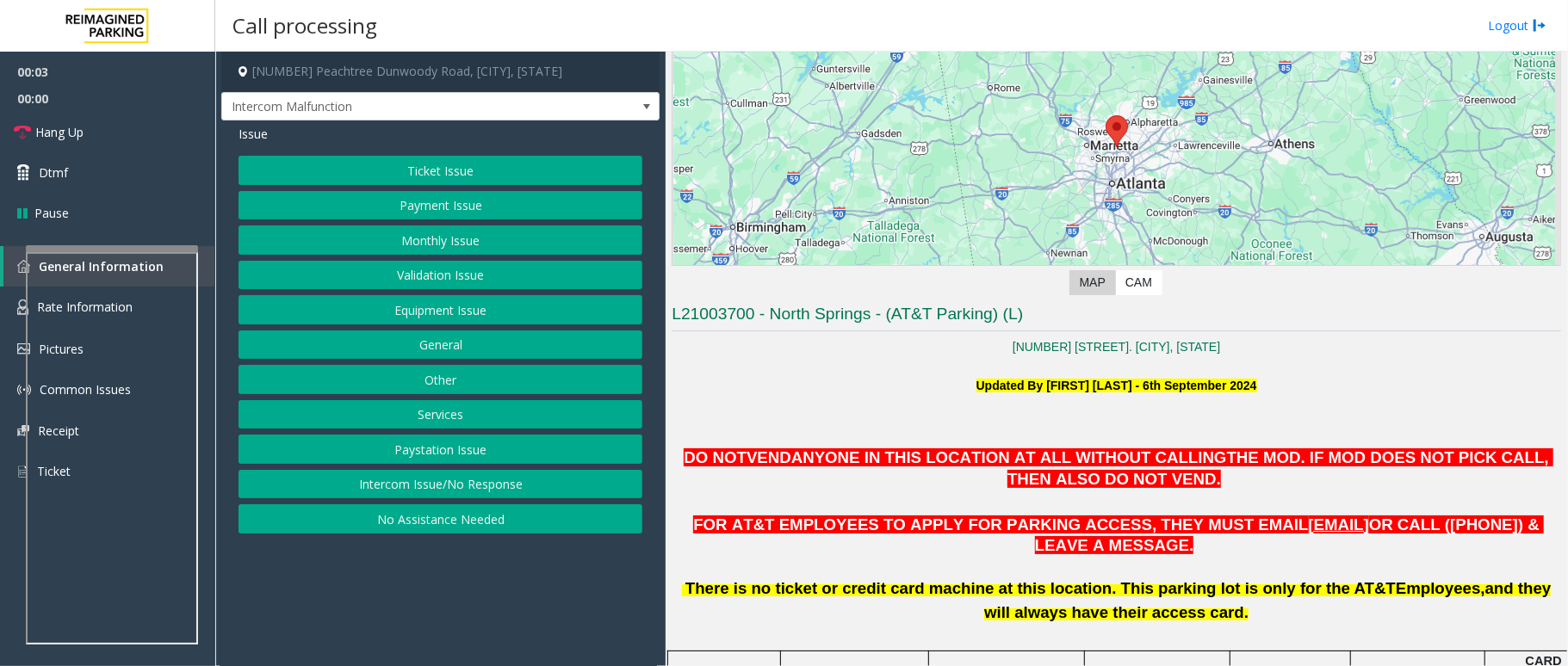 scroll, scrollTop: 229, scrollLeft: 0, axis: vertical 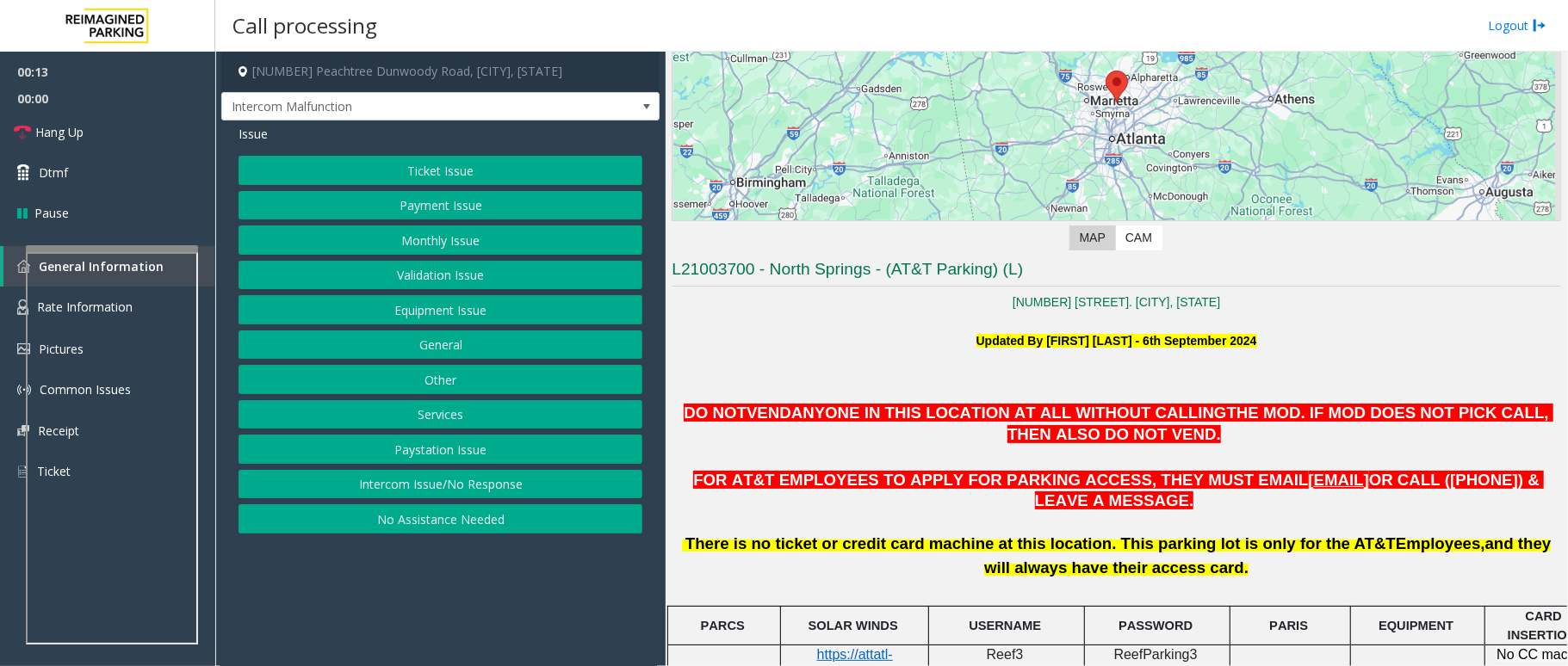 click on "Monthly Issue" 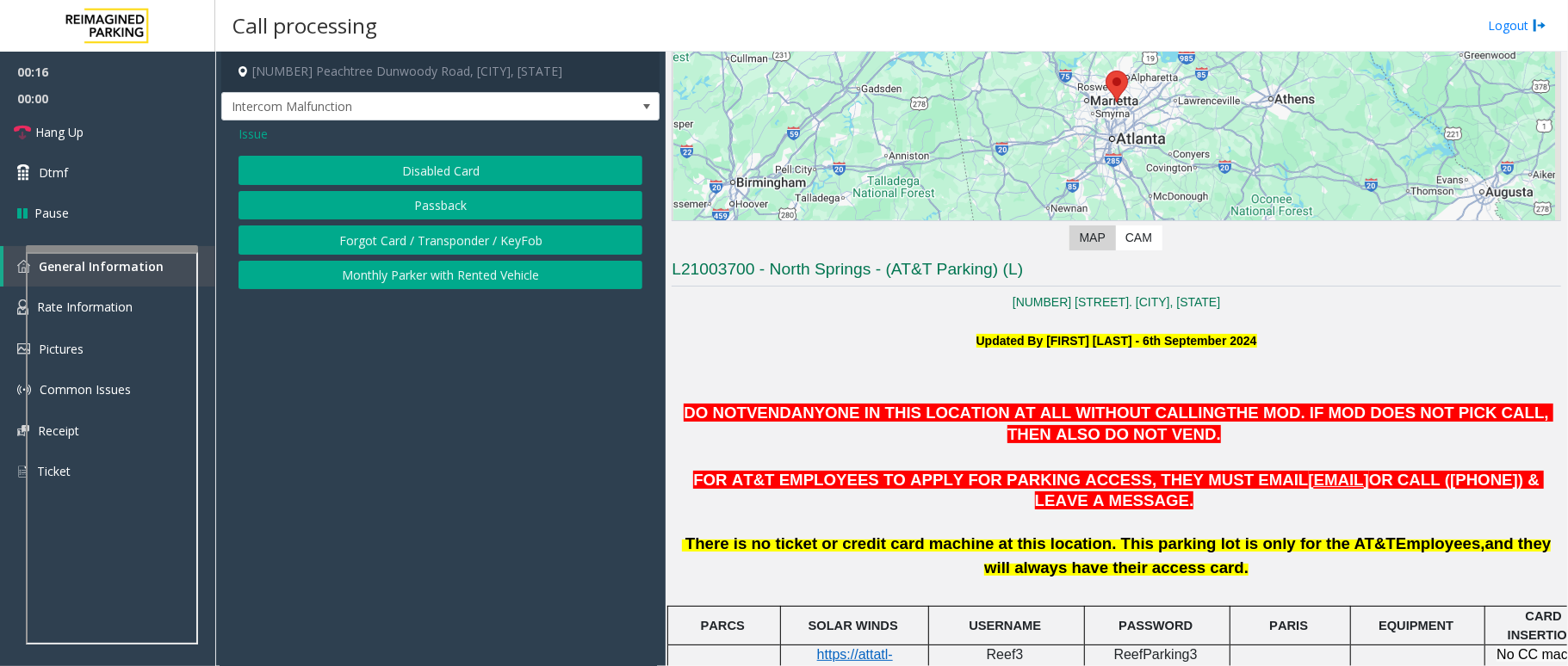 click on "Disabled Card" 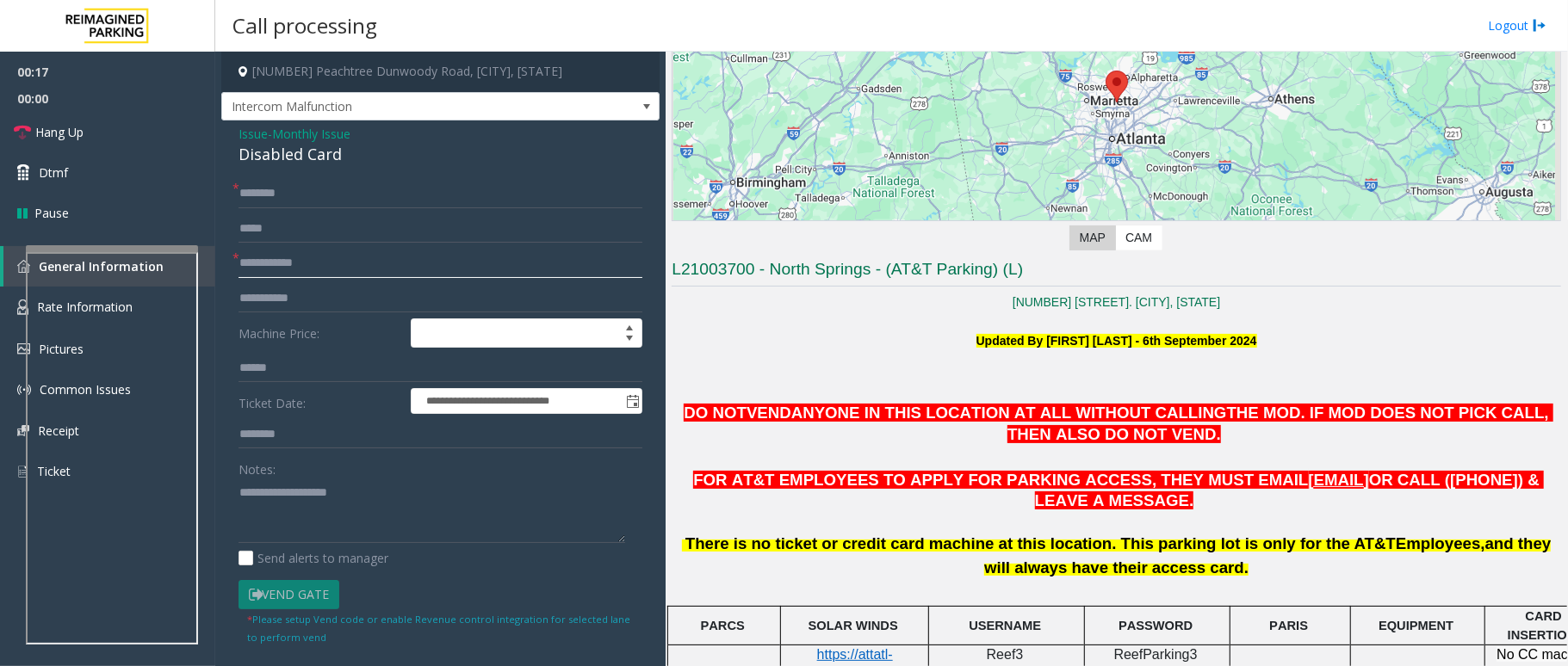 click 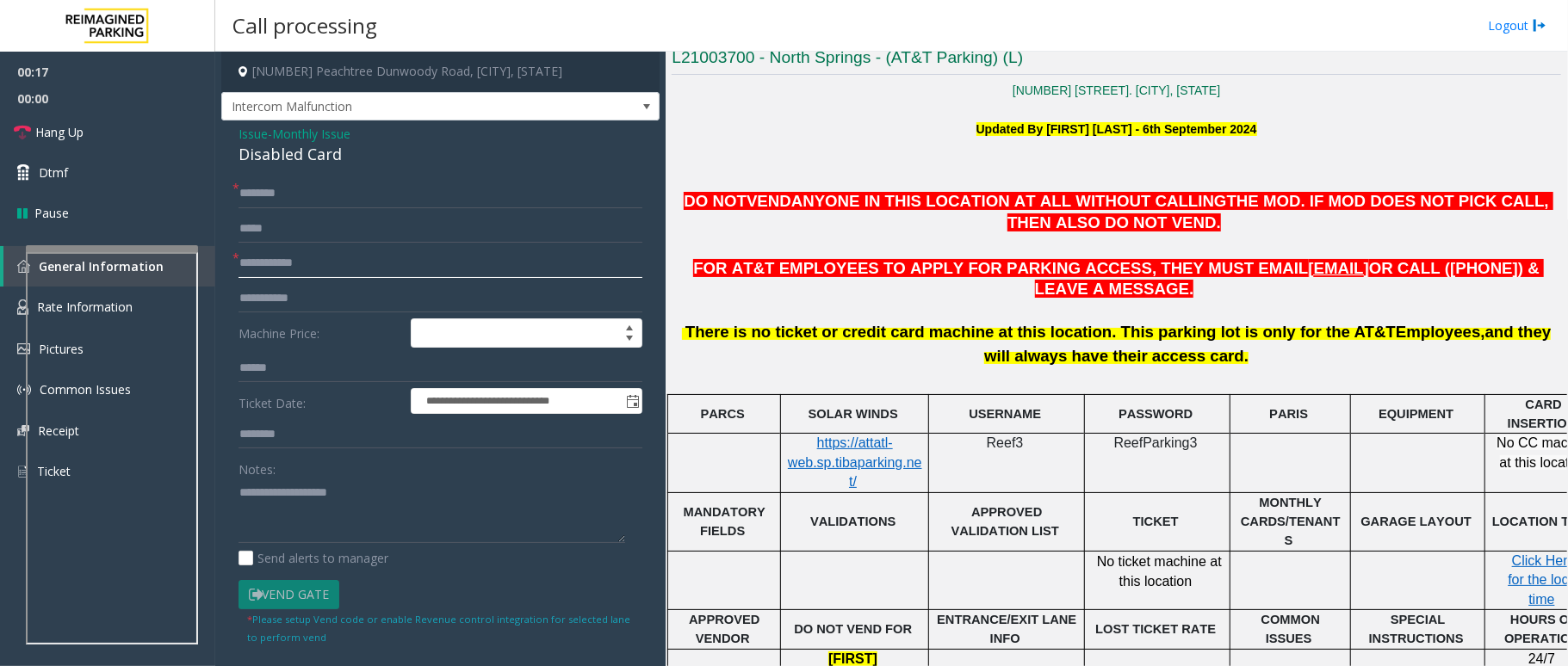 scroll, scrollTop: 459, scrollLeft: 0, axis: vertical 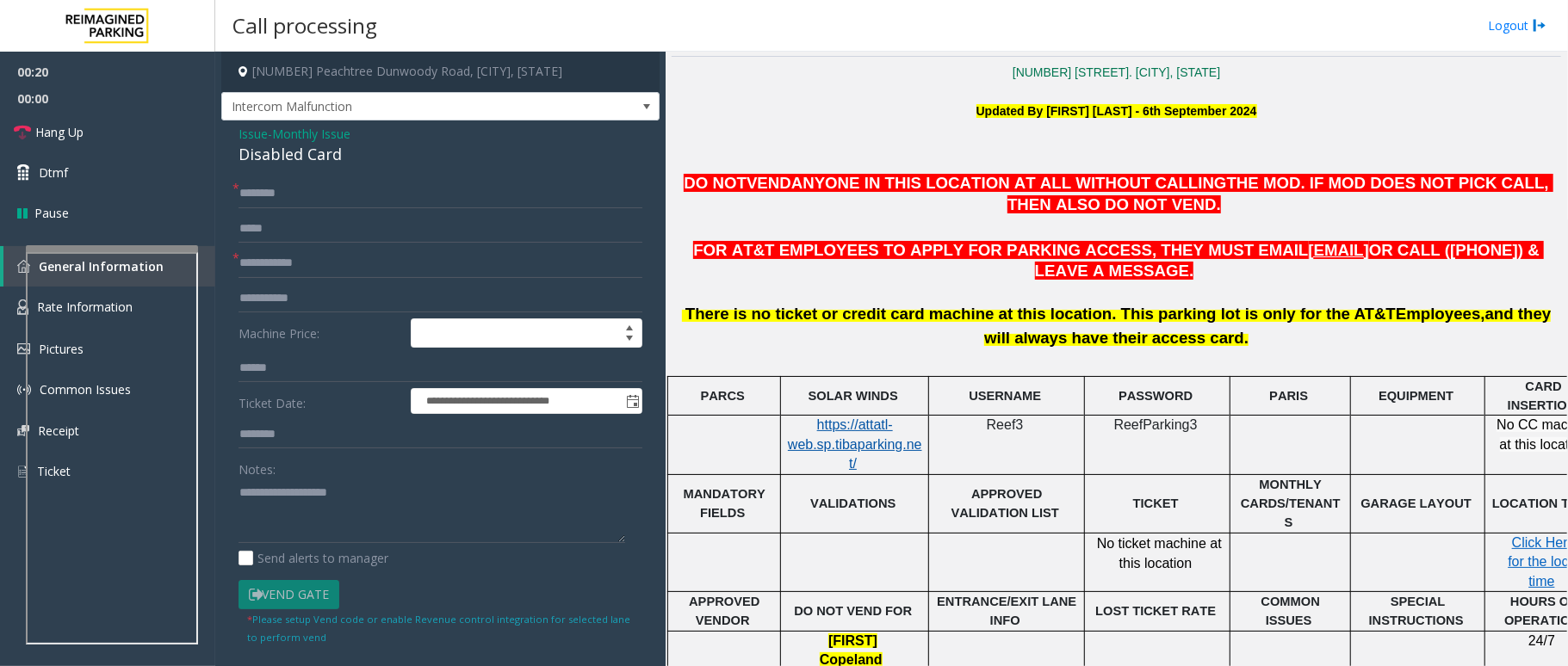 click on "https://attatl-web.sp.tibaparking.net/" 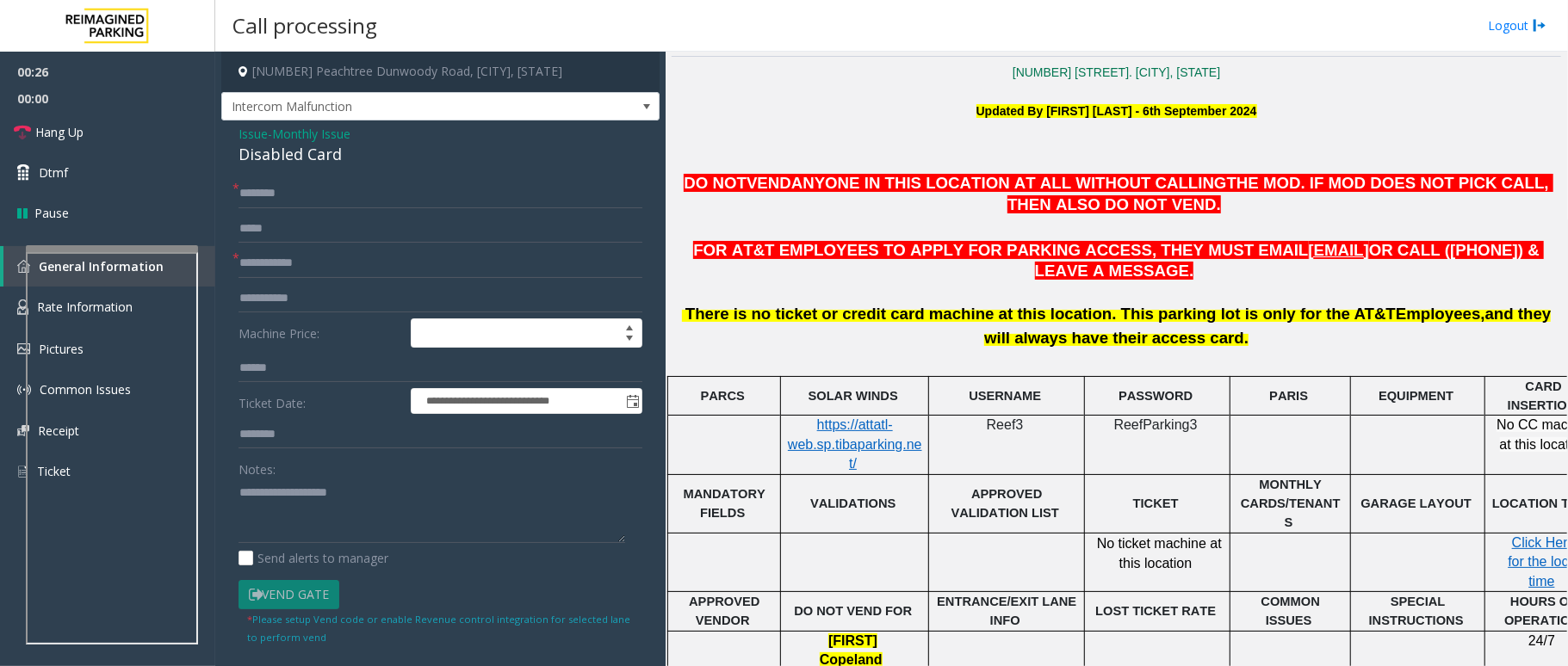 click on "Reef3" 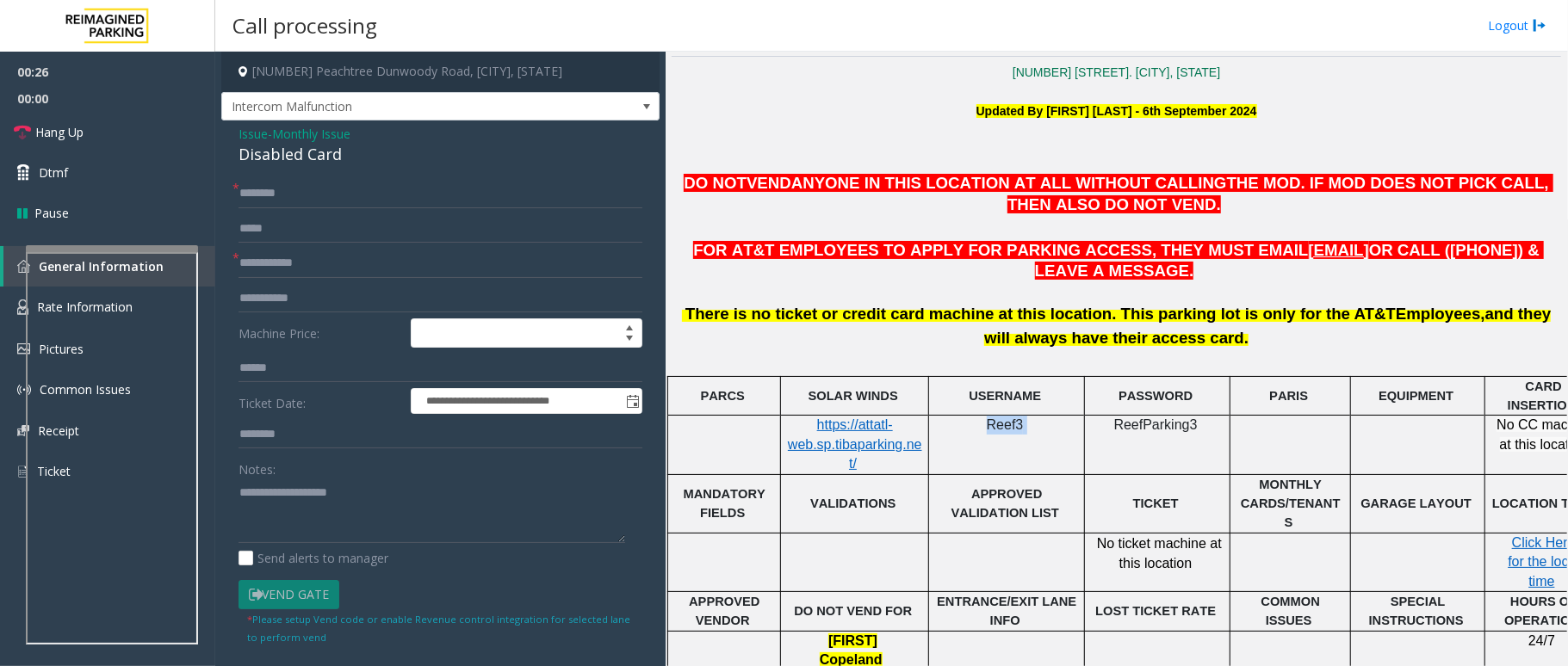click on "Reef3" 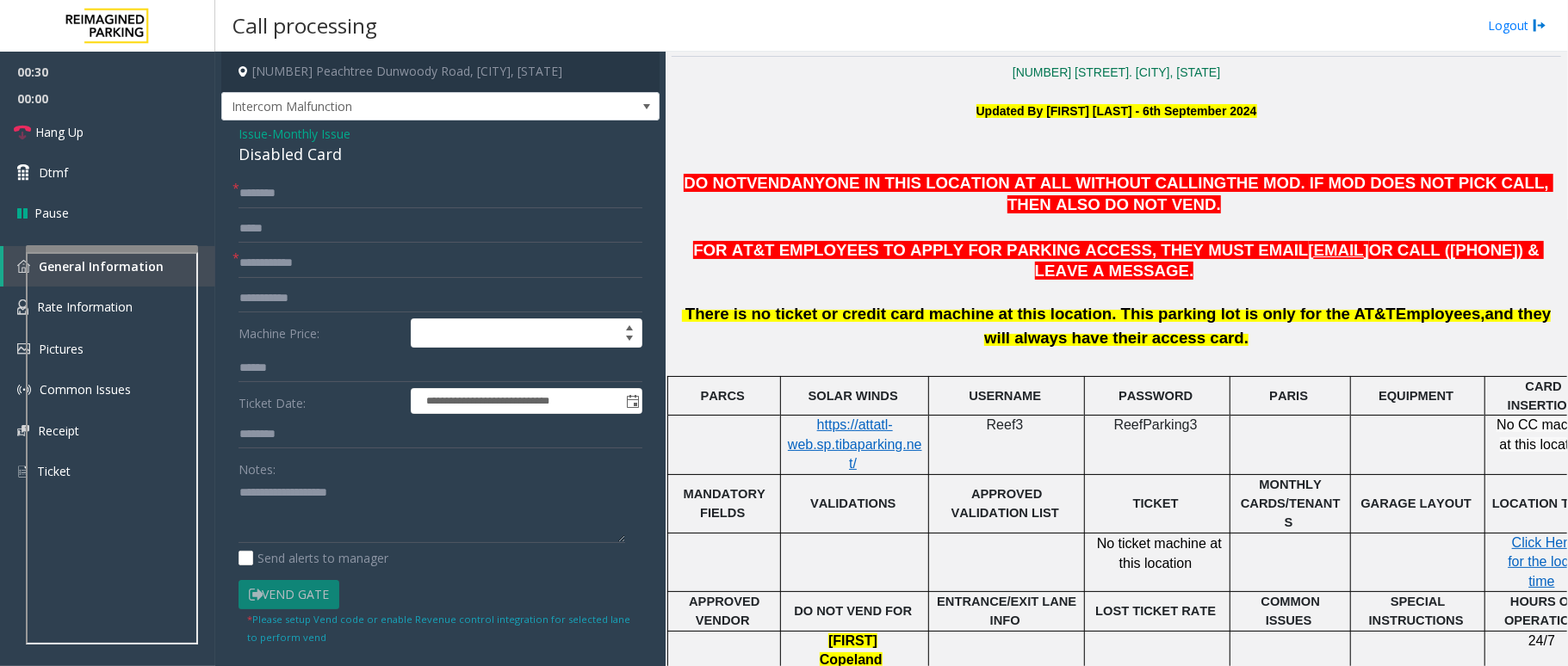 click on "ReefParking3" 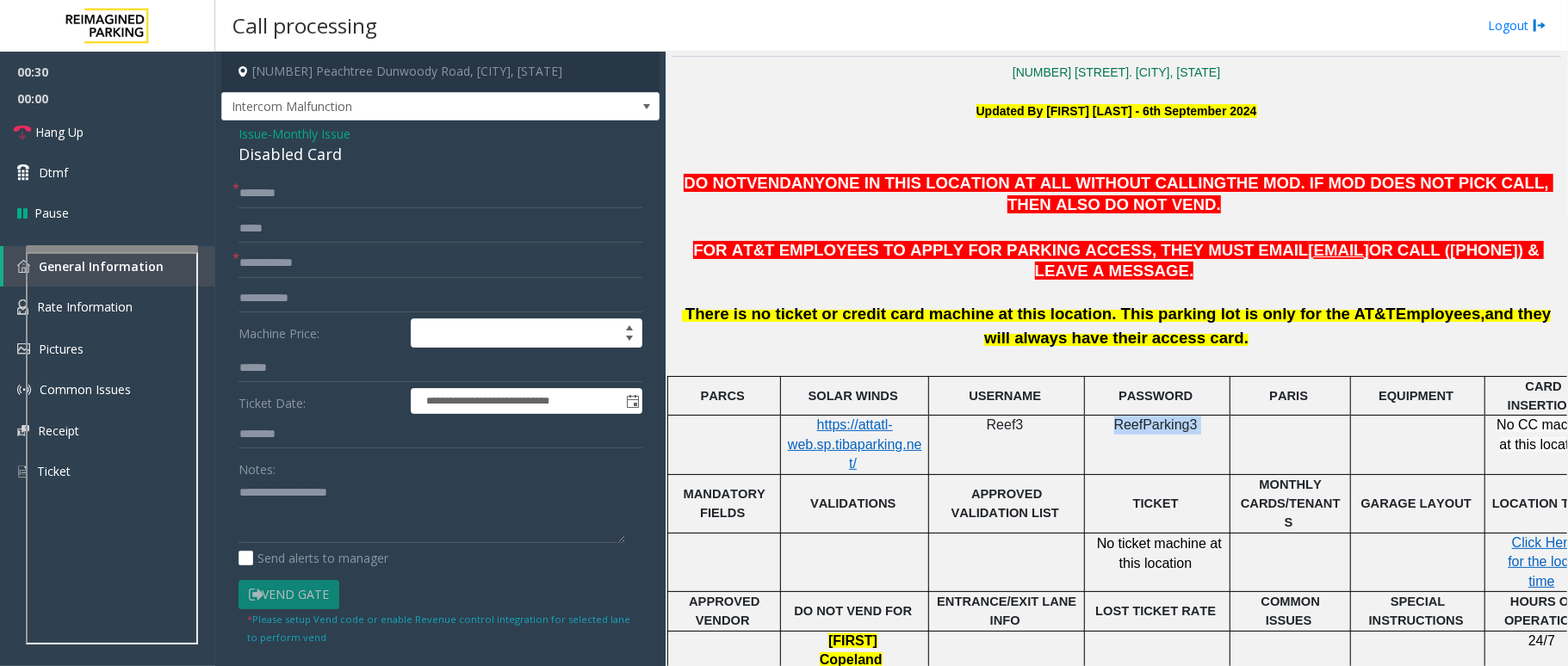 click on "ReefParking3" 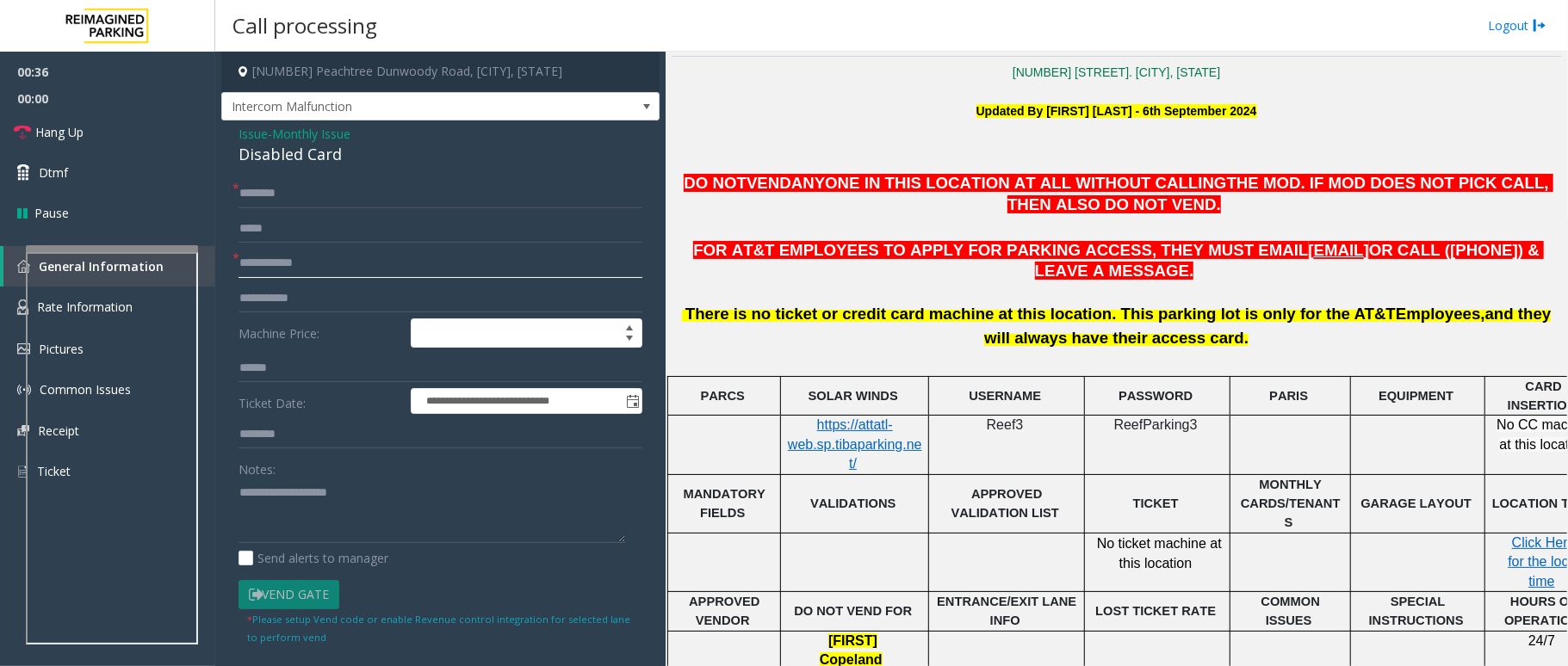 click 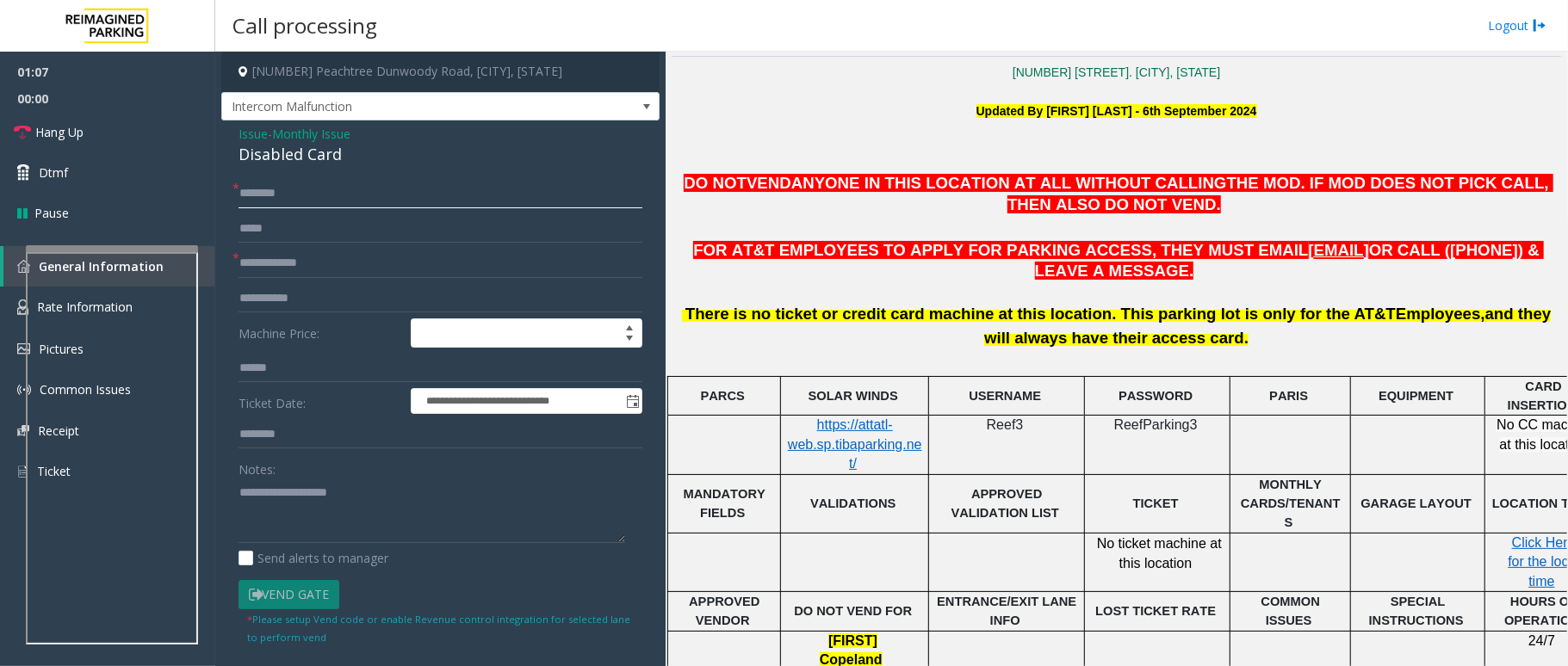 click 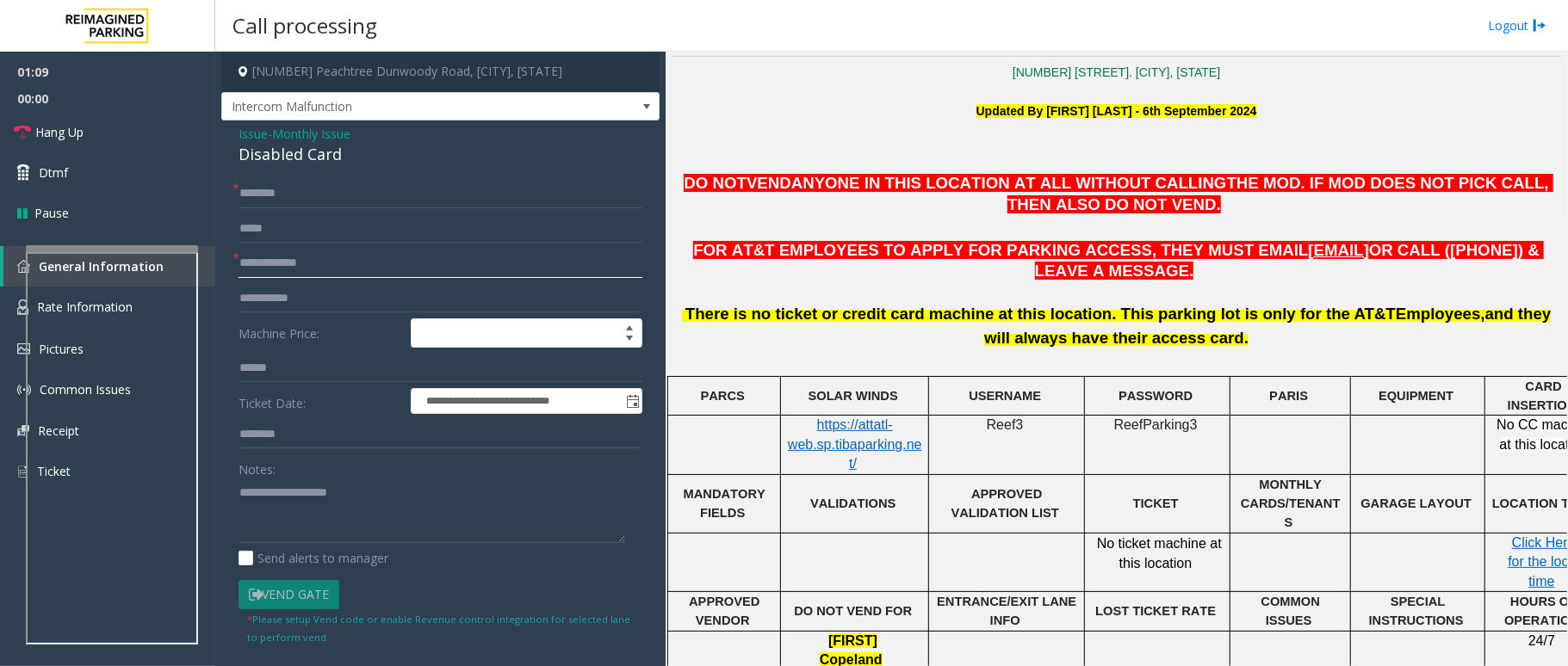 click on "**********" 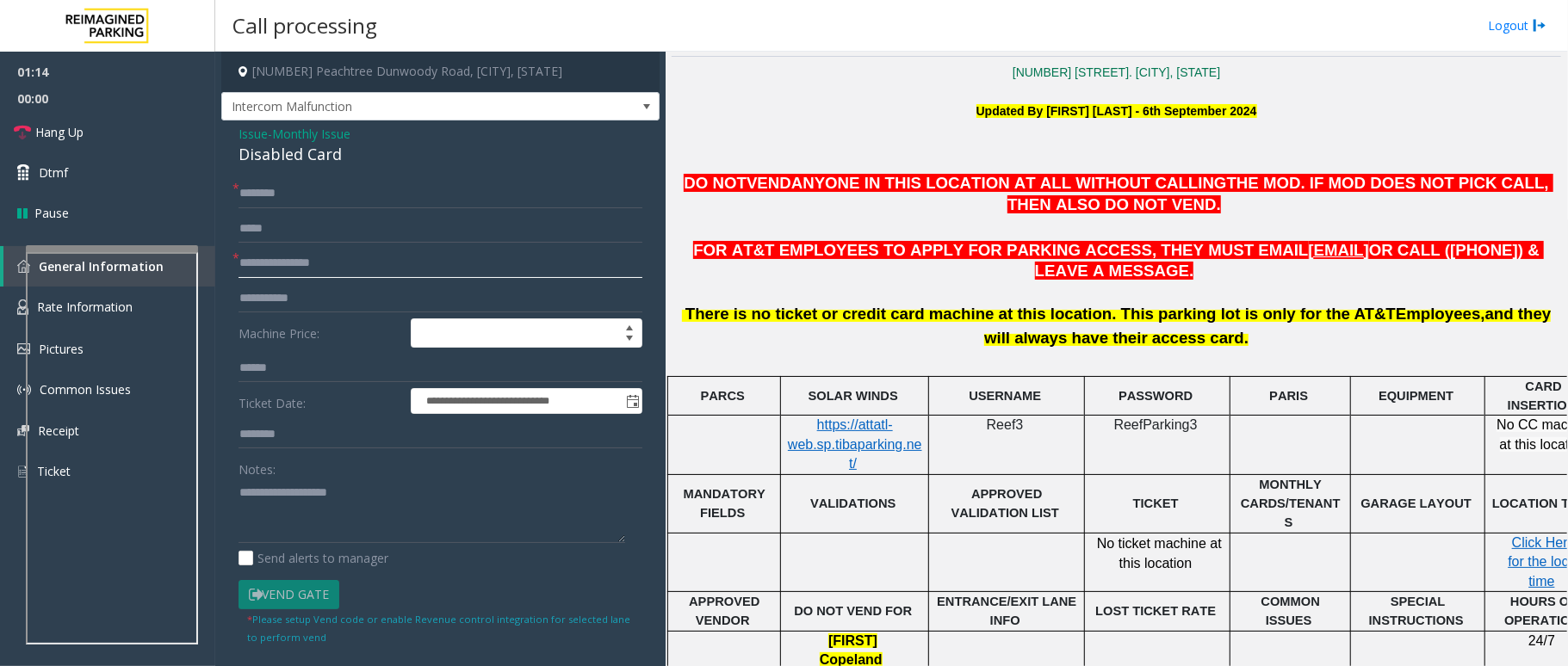 type on "**********" 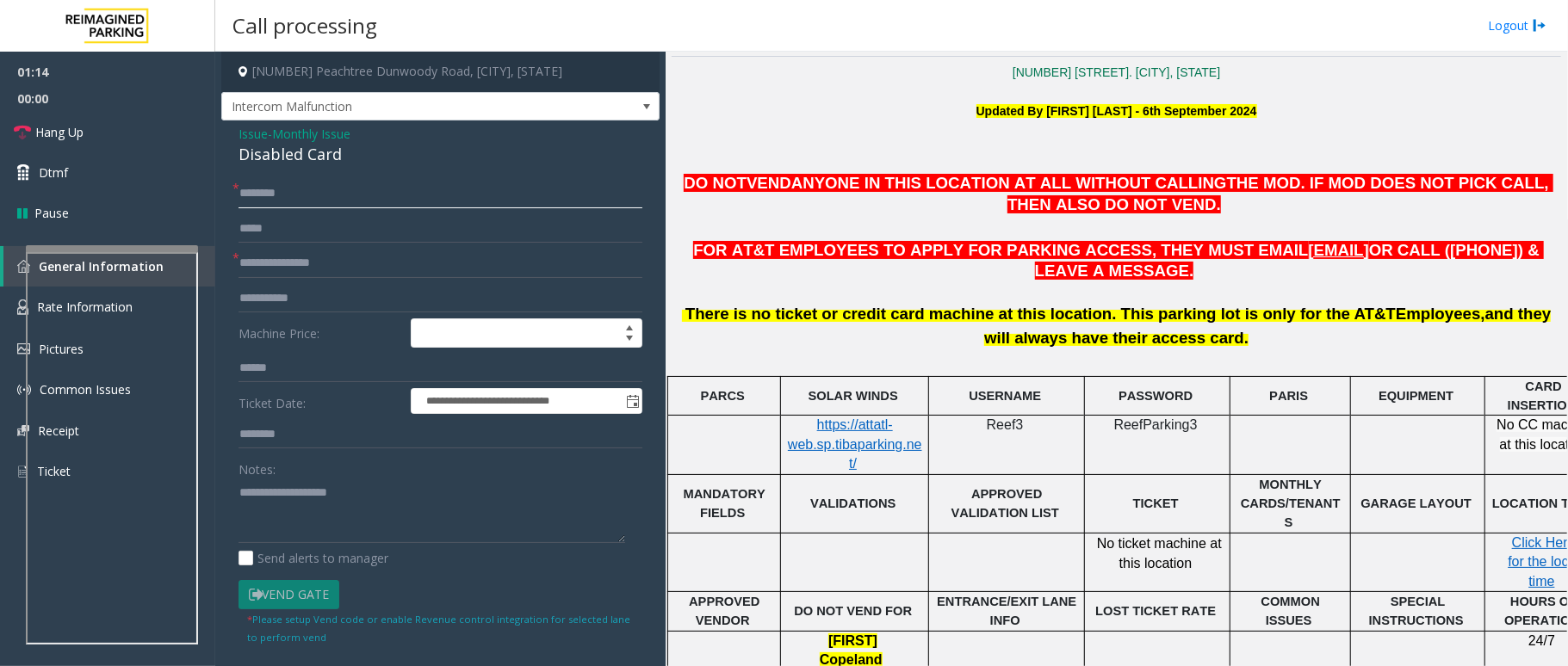 click 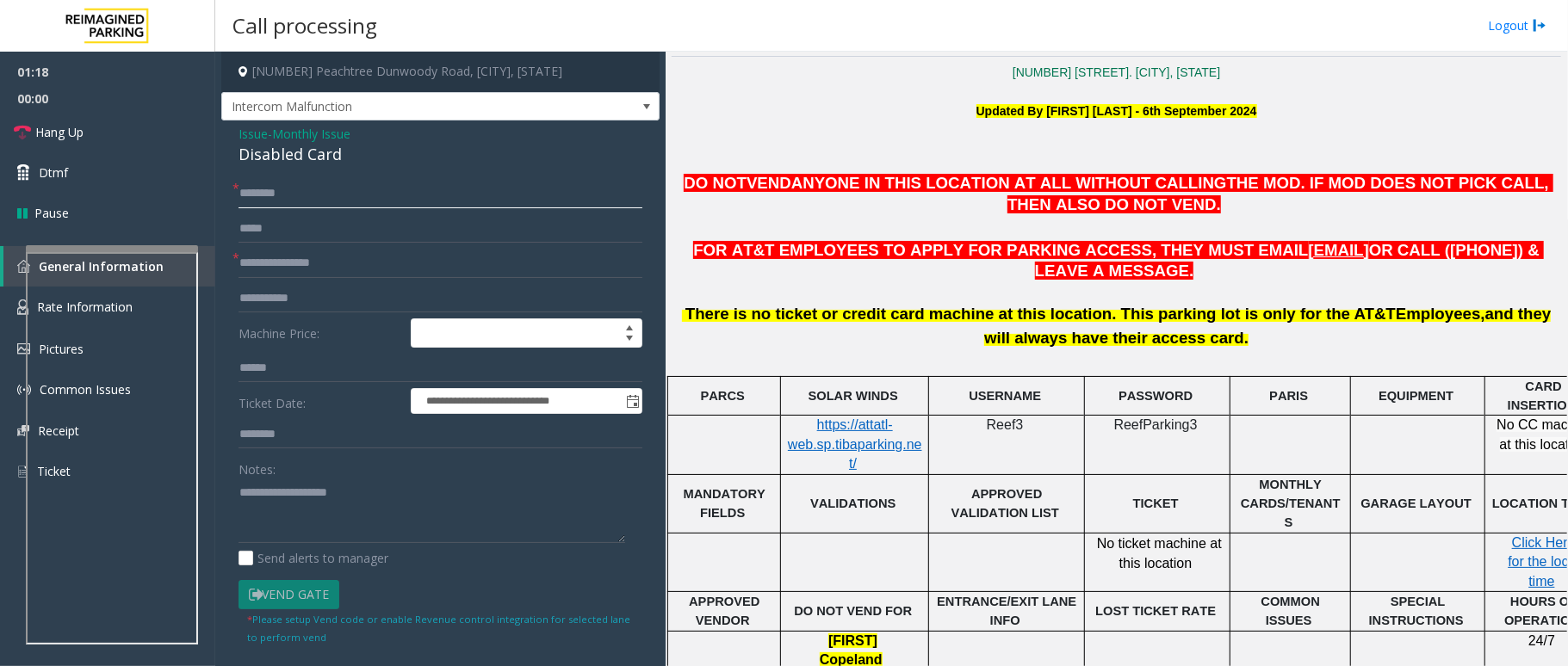 click 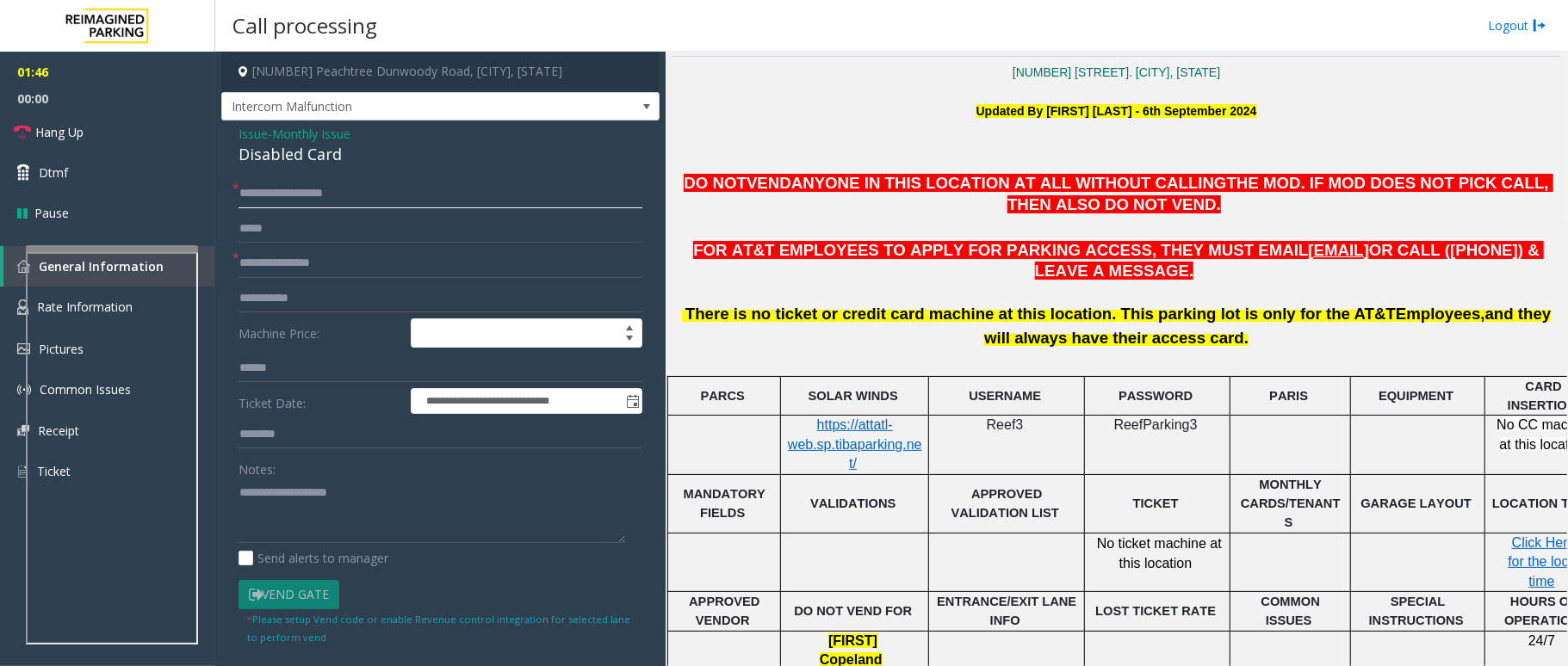 click on "**********" 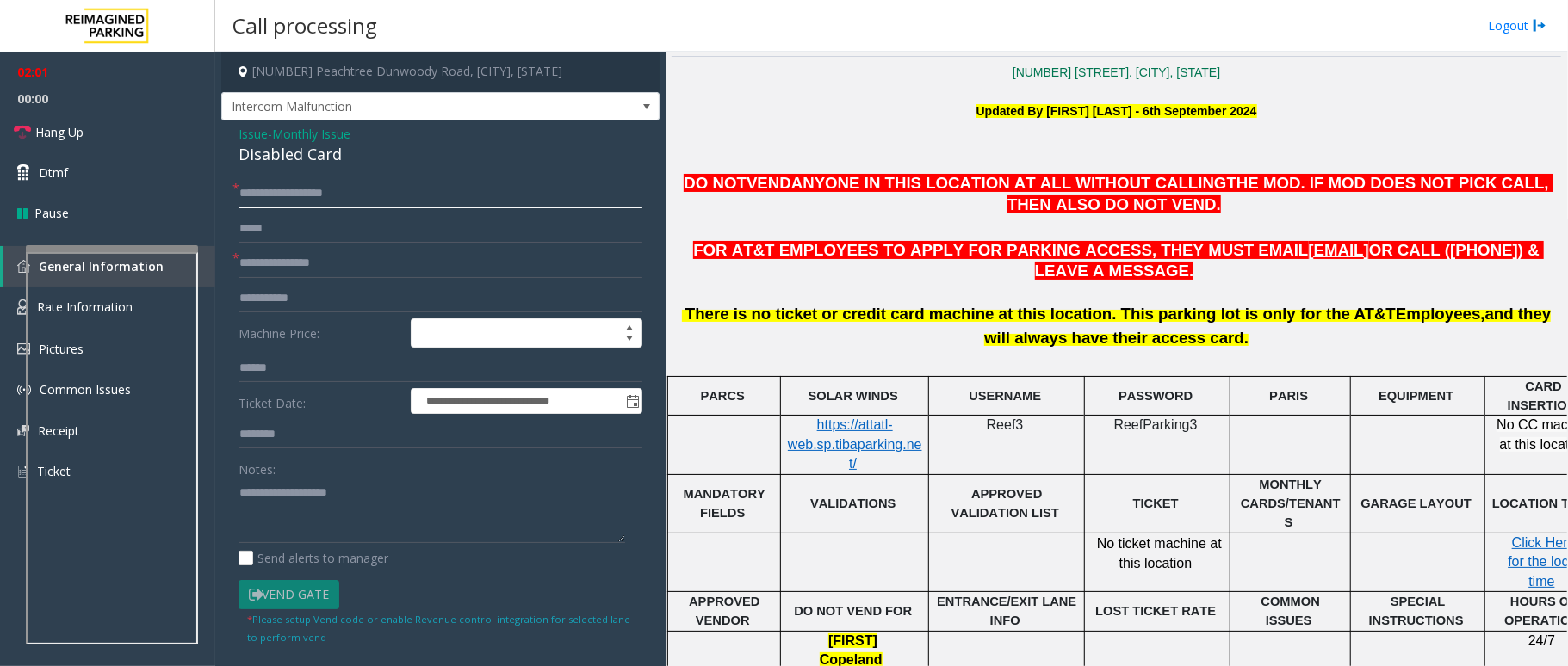 click on "**********" 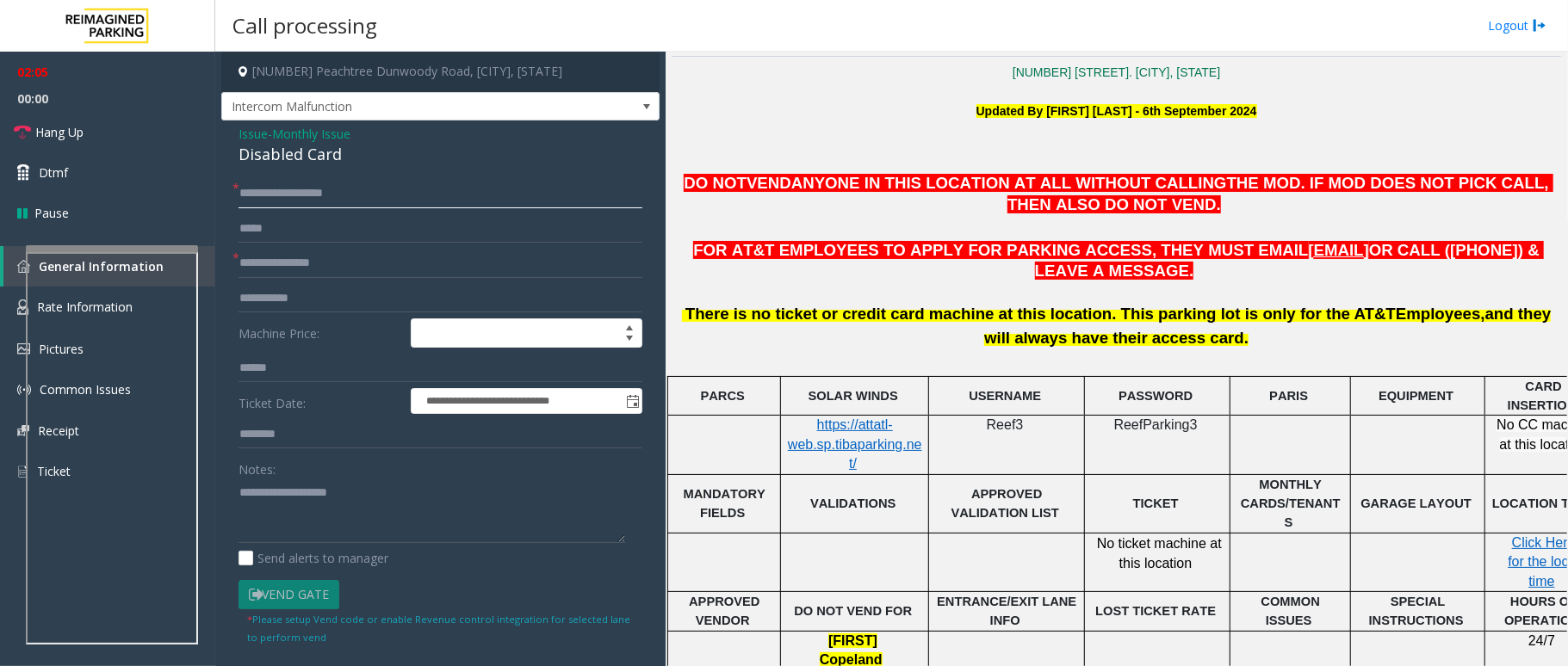 click on "**********" 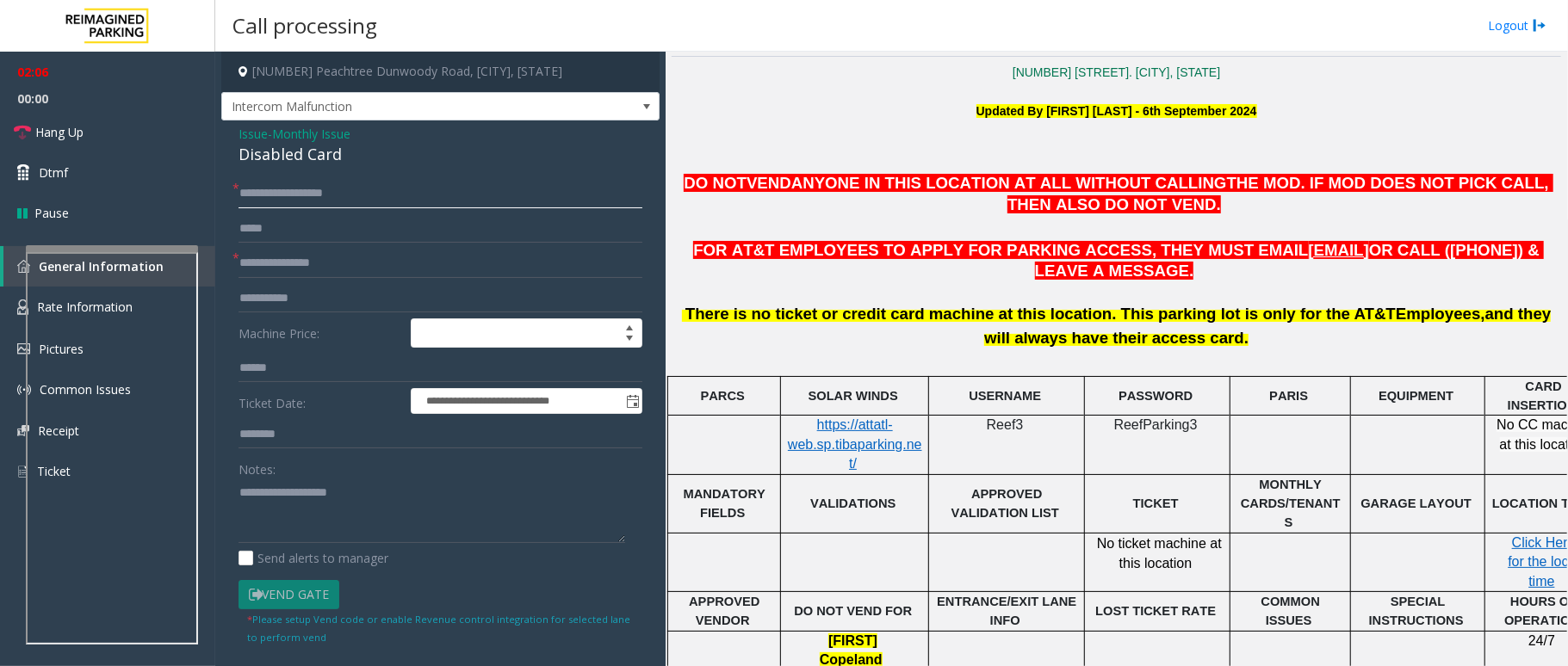 type on "**********" 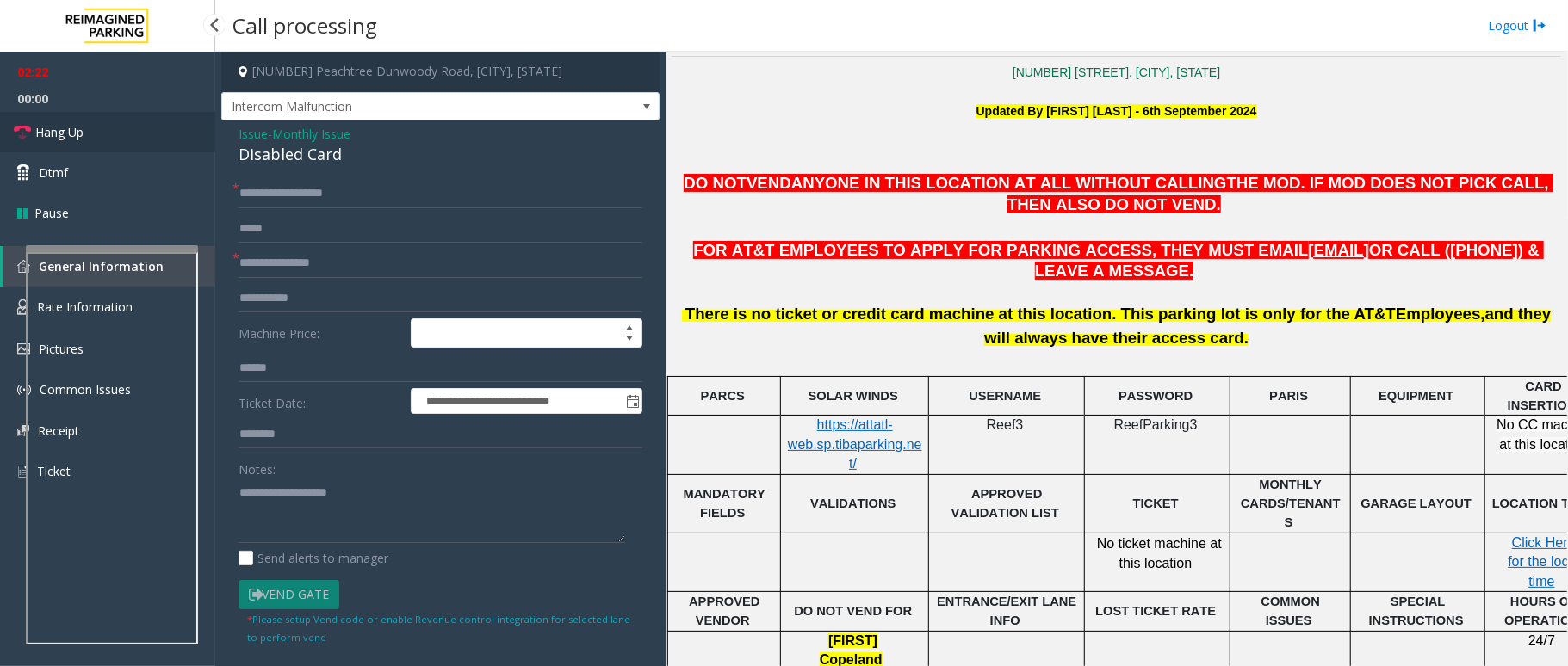 click on "Hang Up" at bounding box center [108, 132] 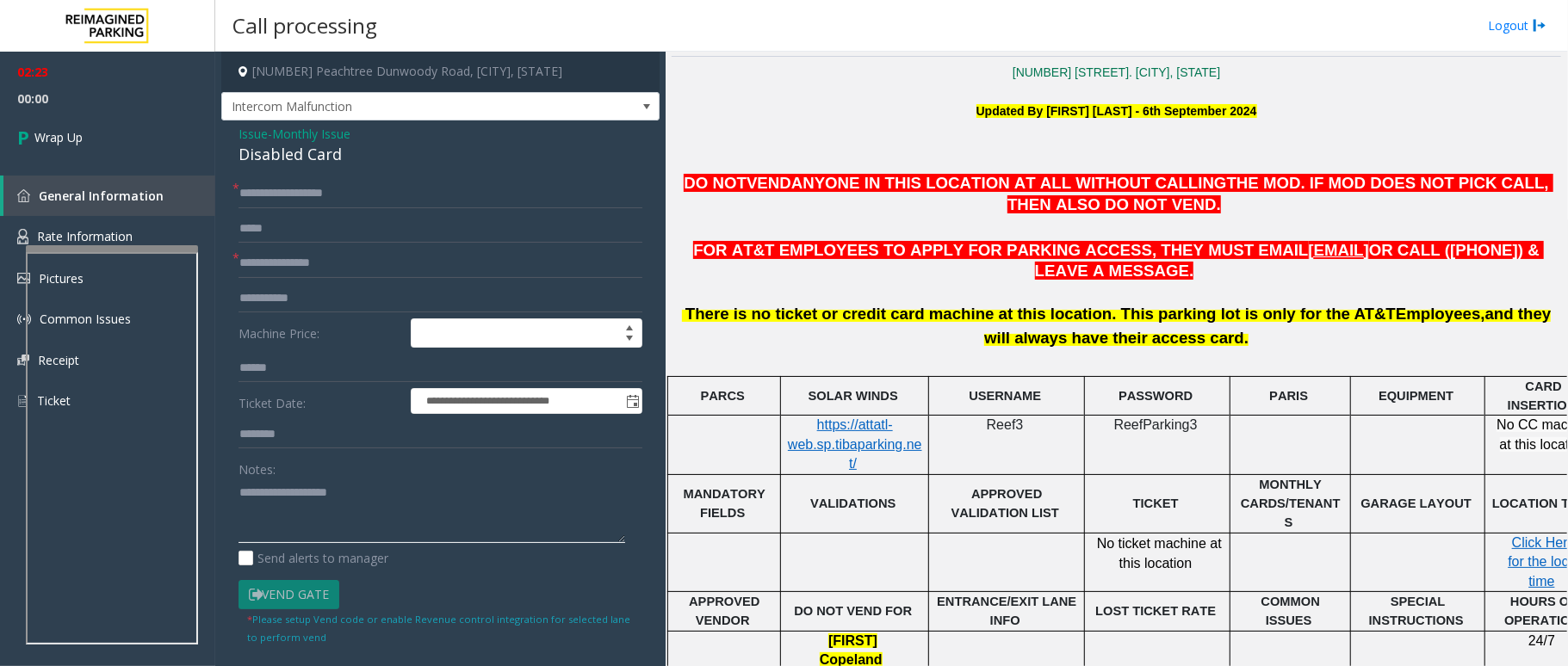click 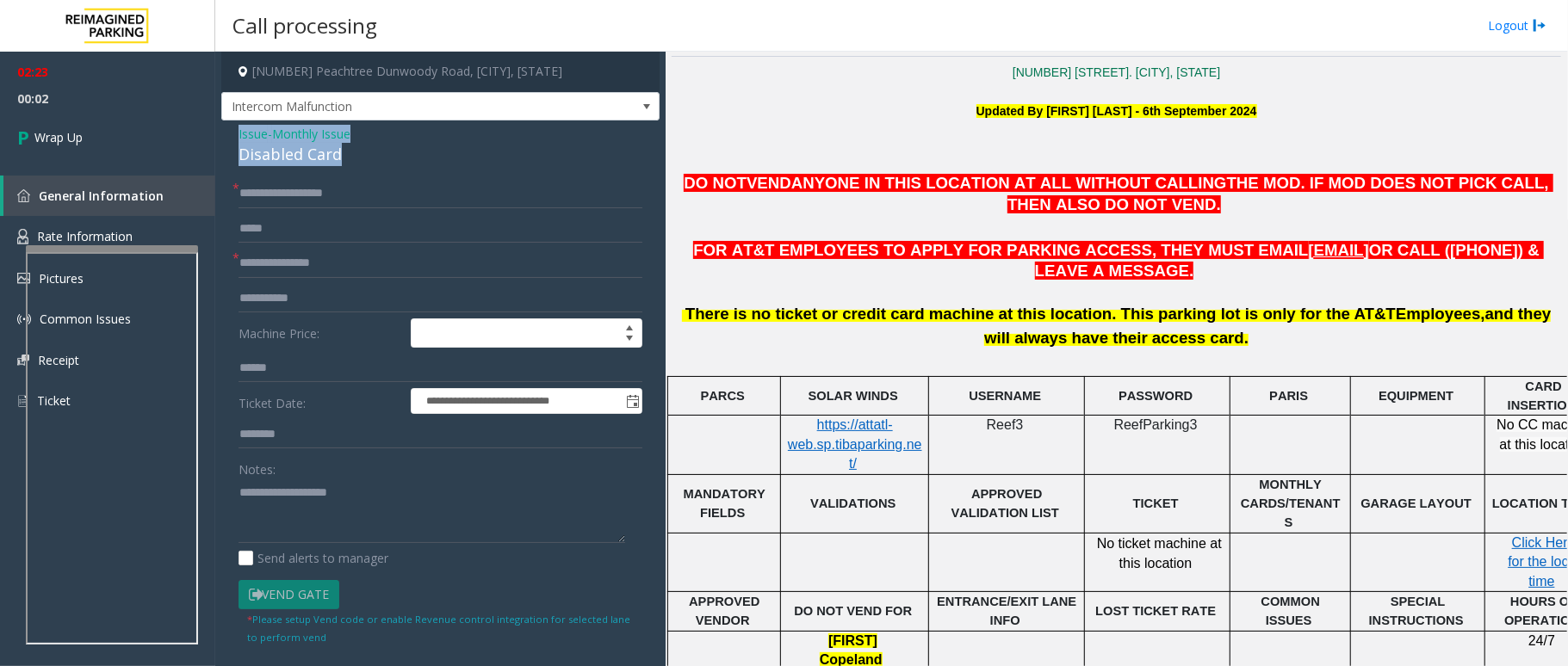 drag, startPoint x: 352, startPoint y: 152, endPoint x: 232, endPoint y: 129, distance: 122.18429 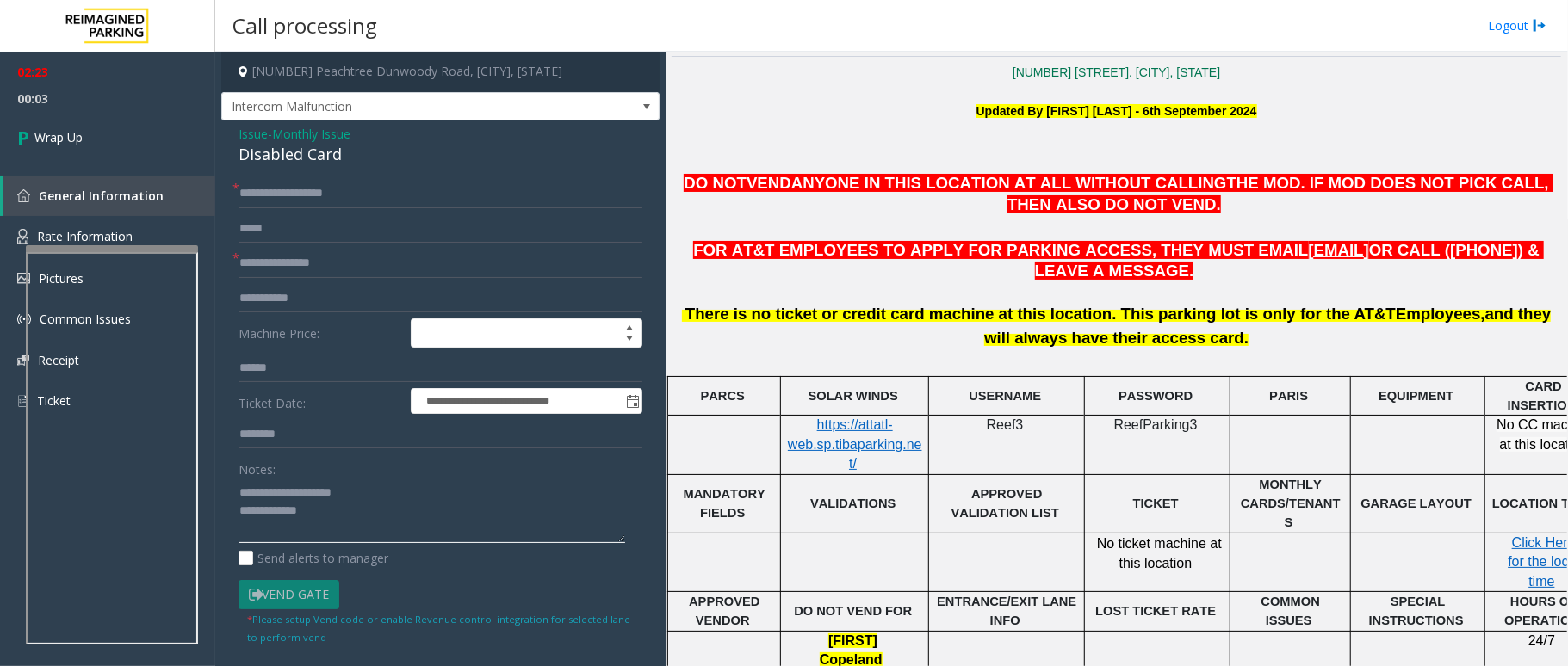 click 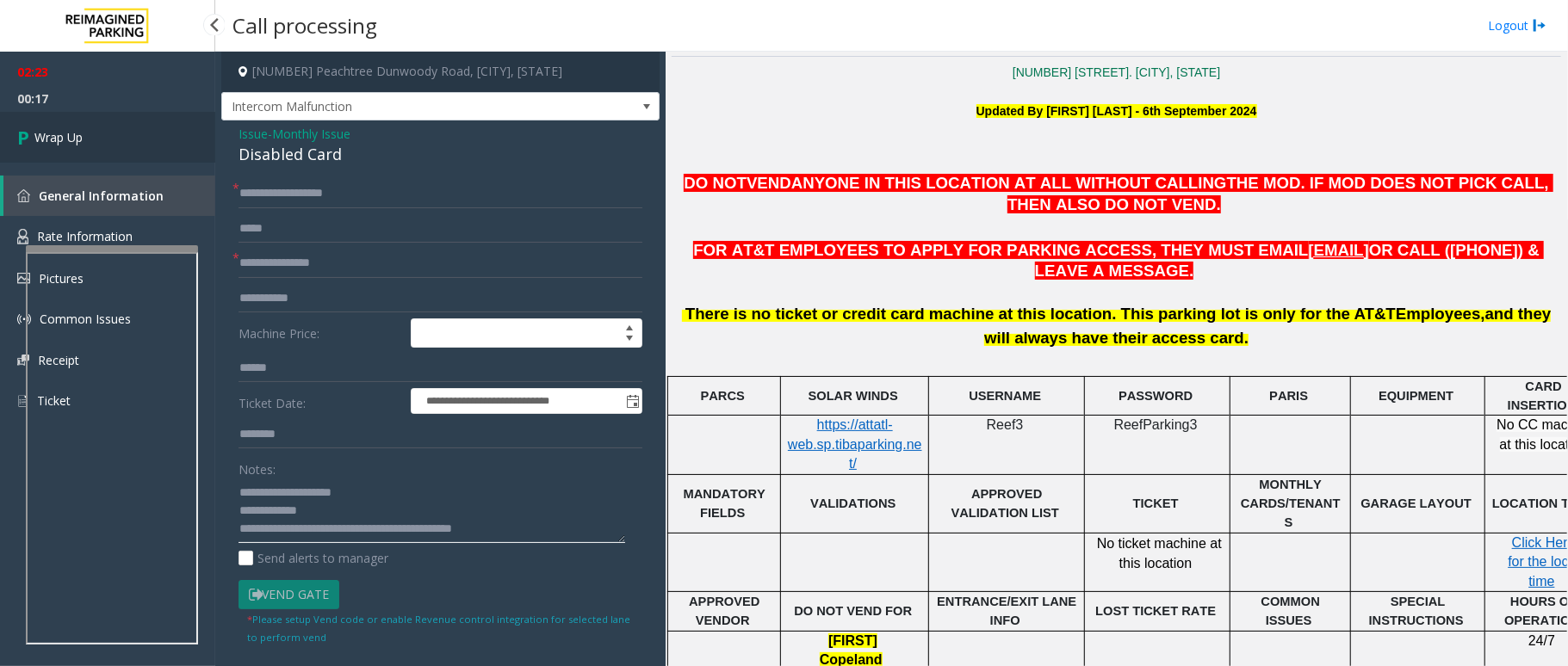 type on "**********" 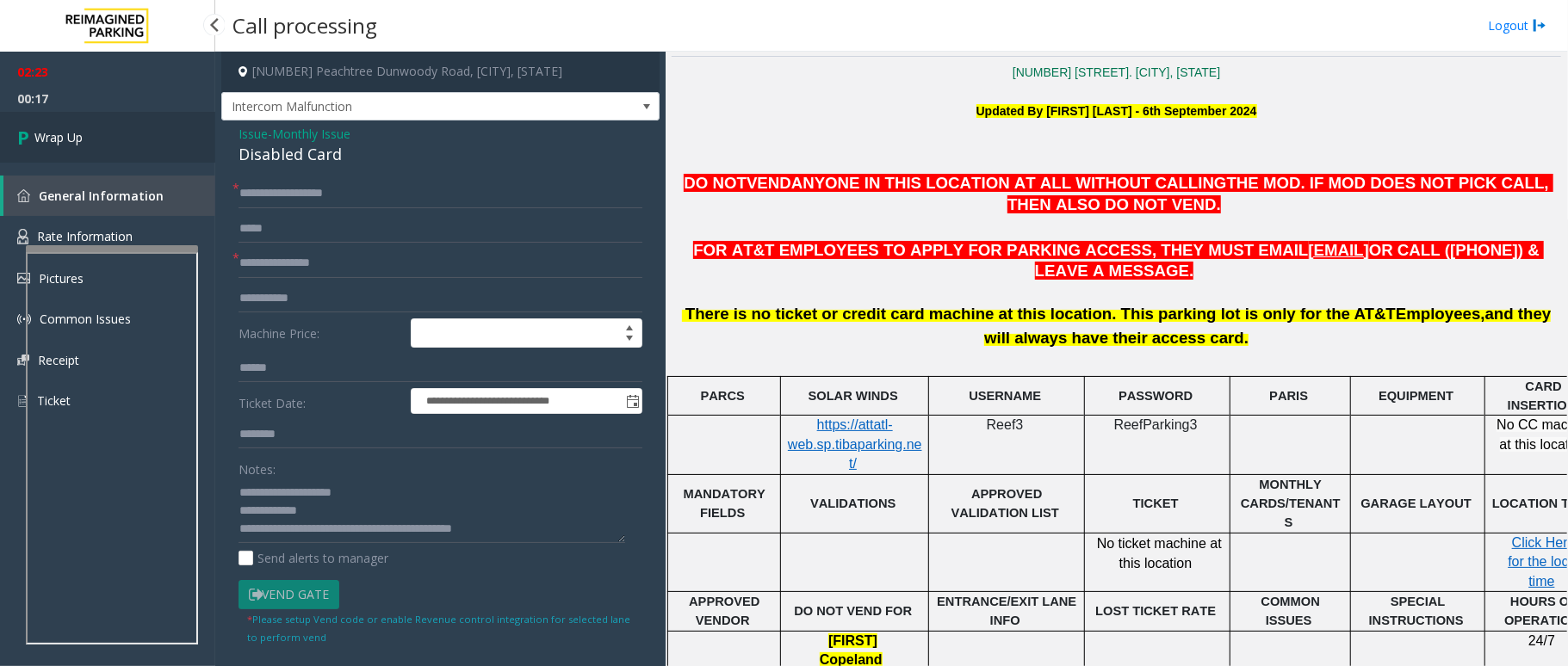 click on "Wrap Up" at bounding box center [59, 137] 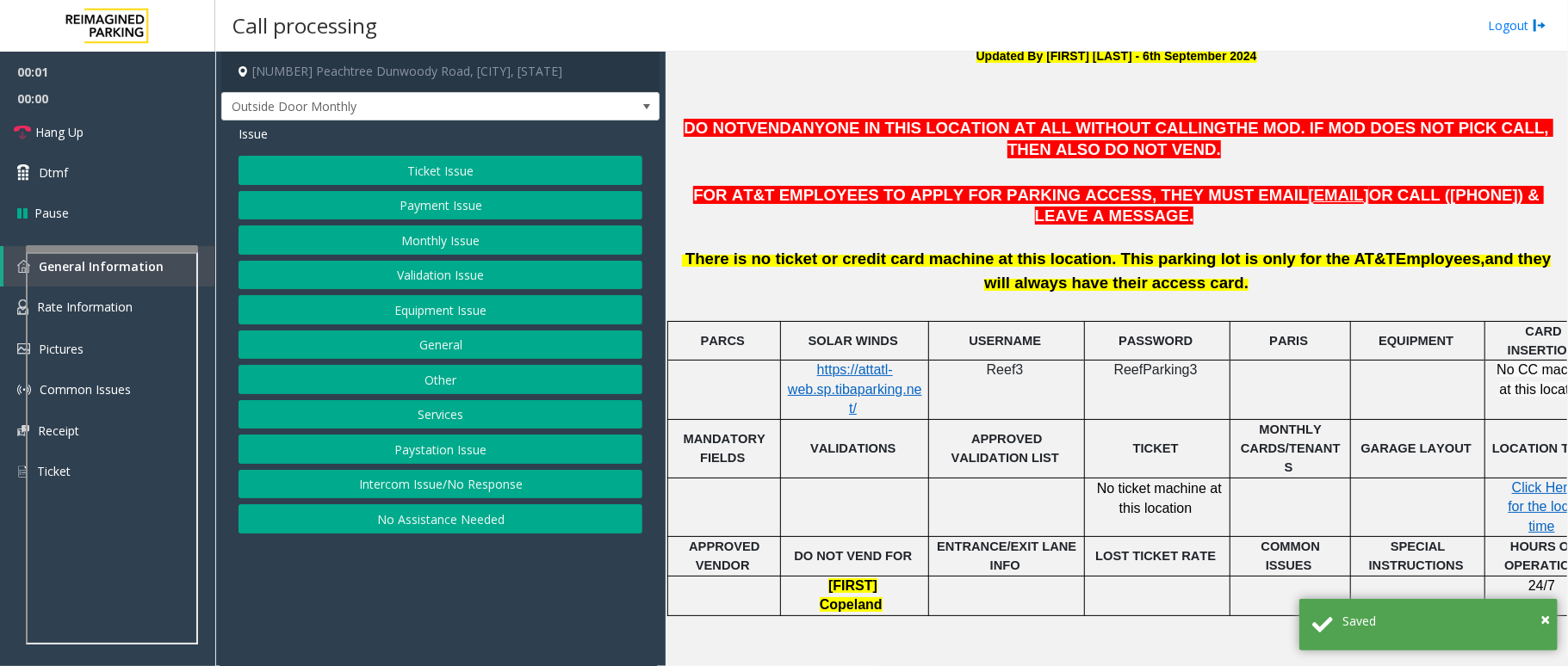 scroll, scrollTop: 573, scrollLeft: 0, axis: vertical 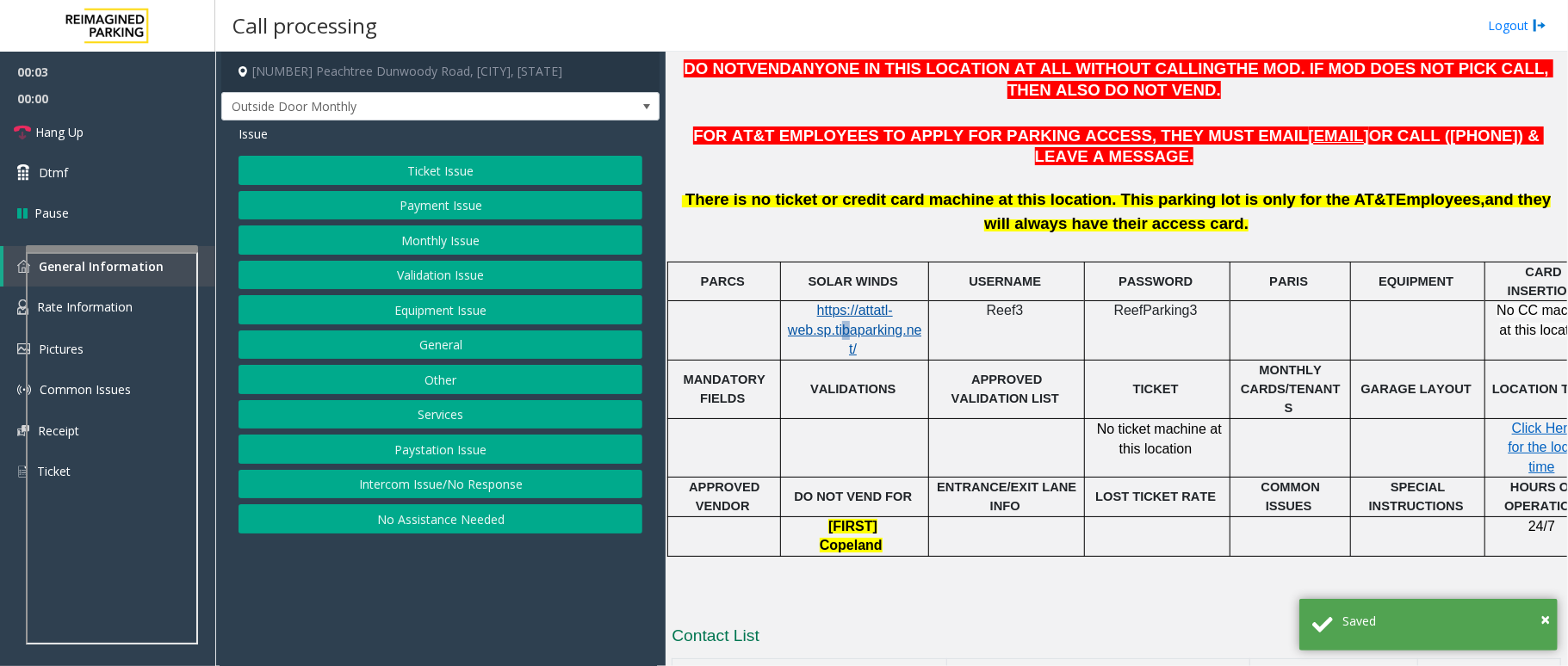 click on "https://attatl-web.sp.tibaparking.net/" 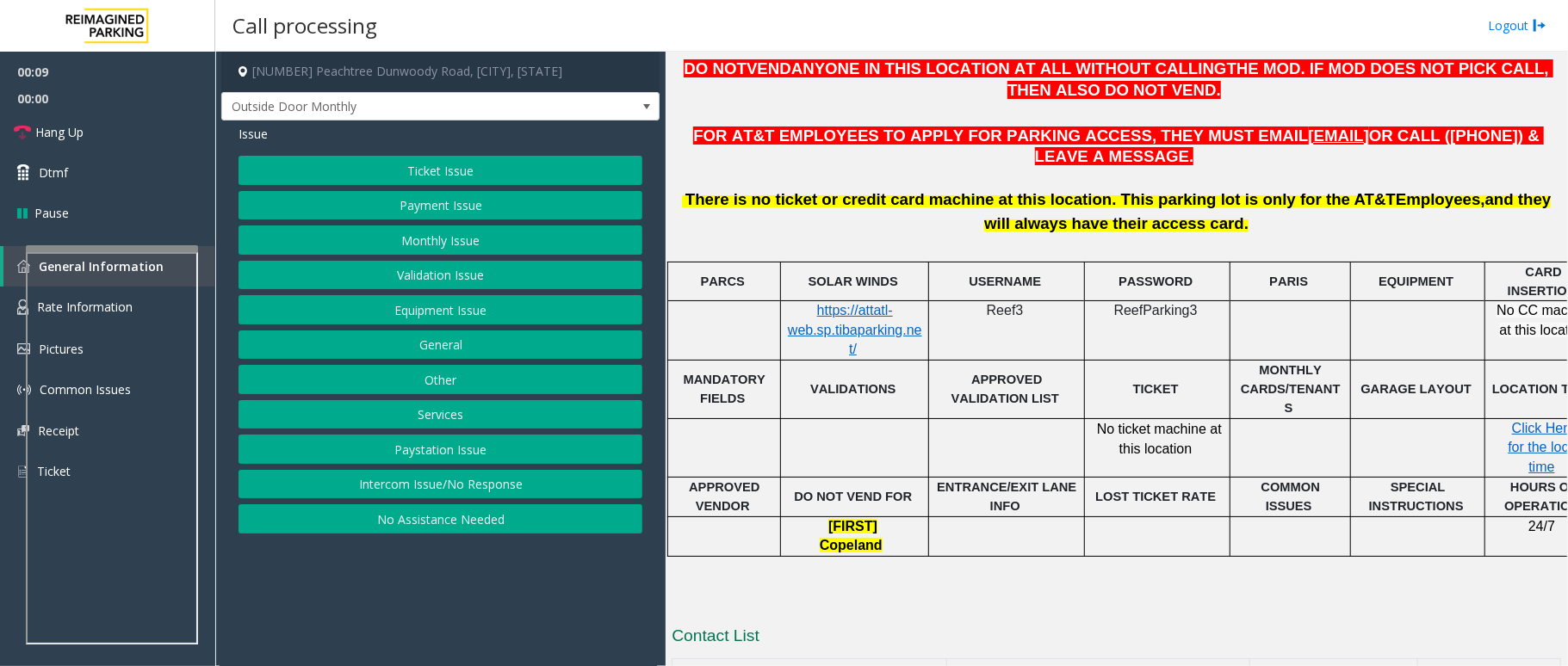 click on "Reef3" 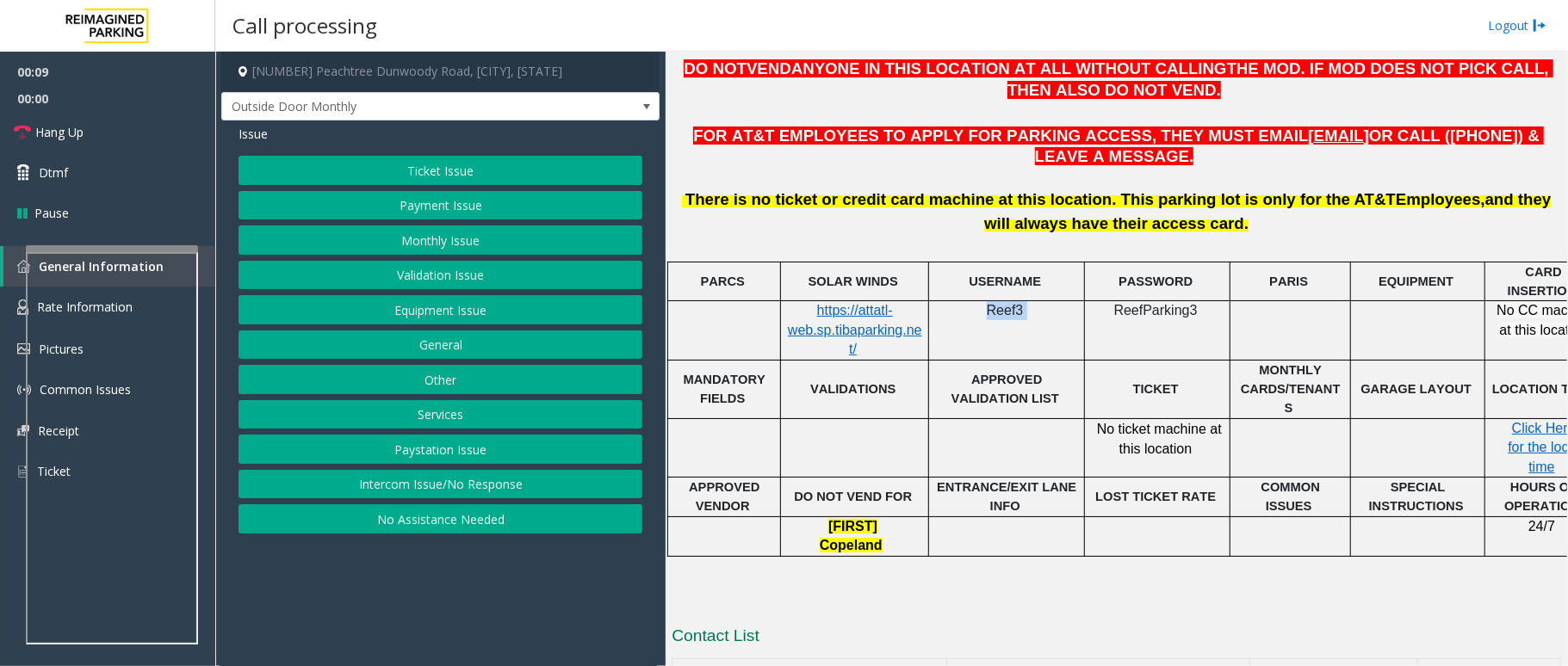 click on "Reef3" 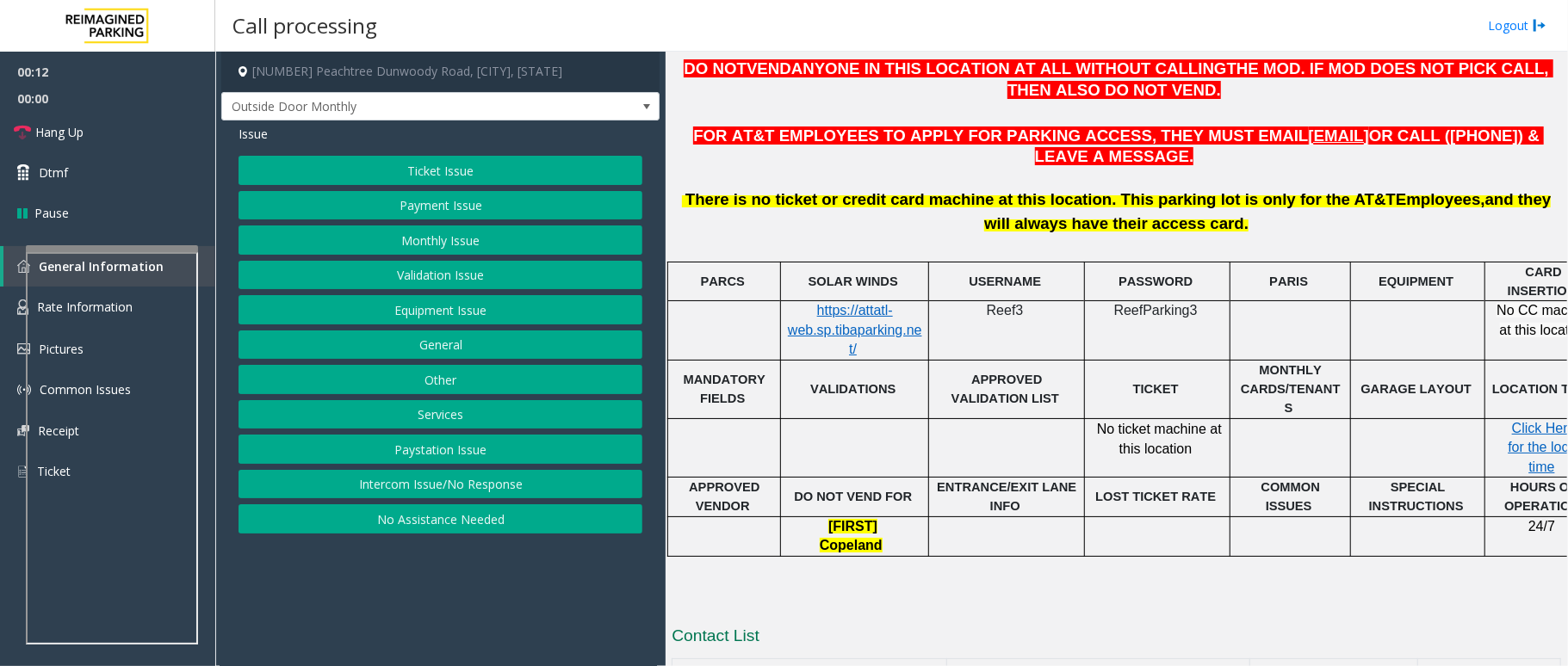 click on "ReefParking3" 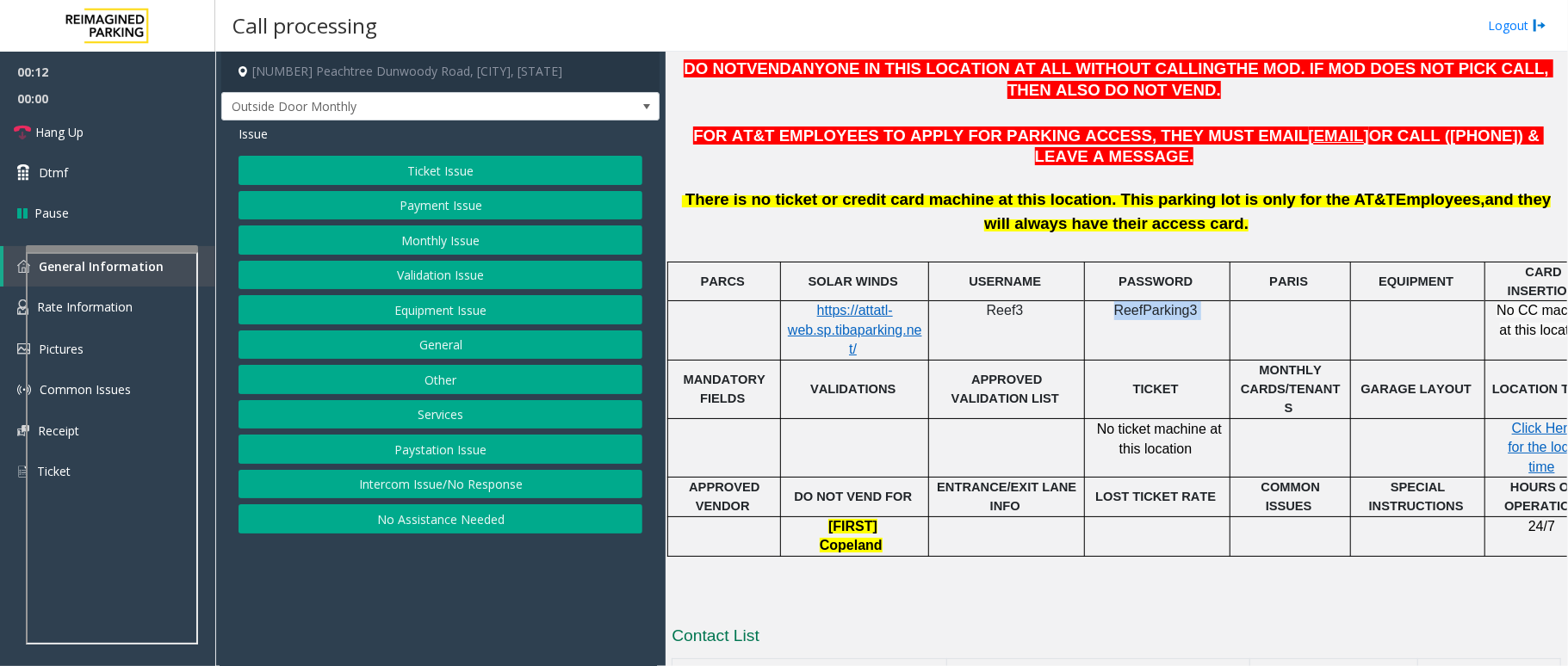 click on "ReefParking3" 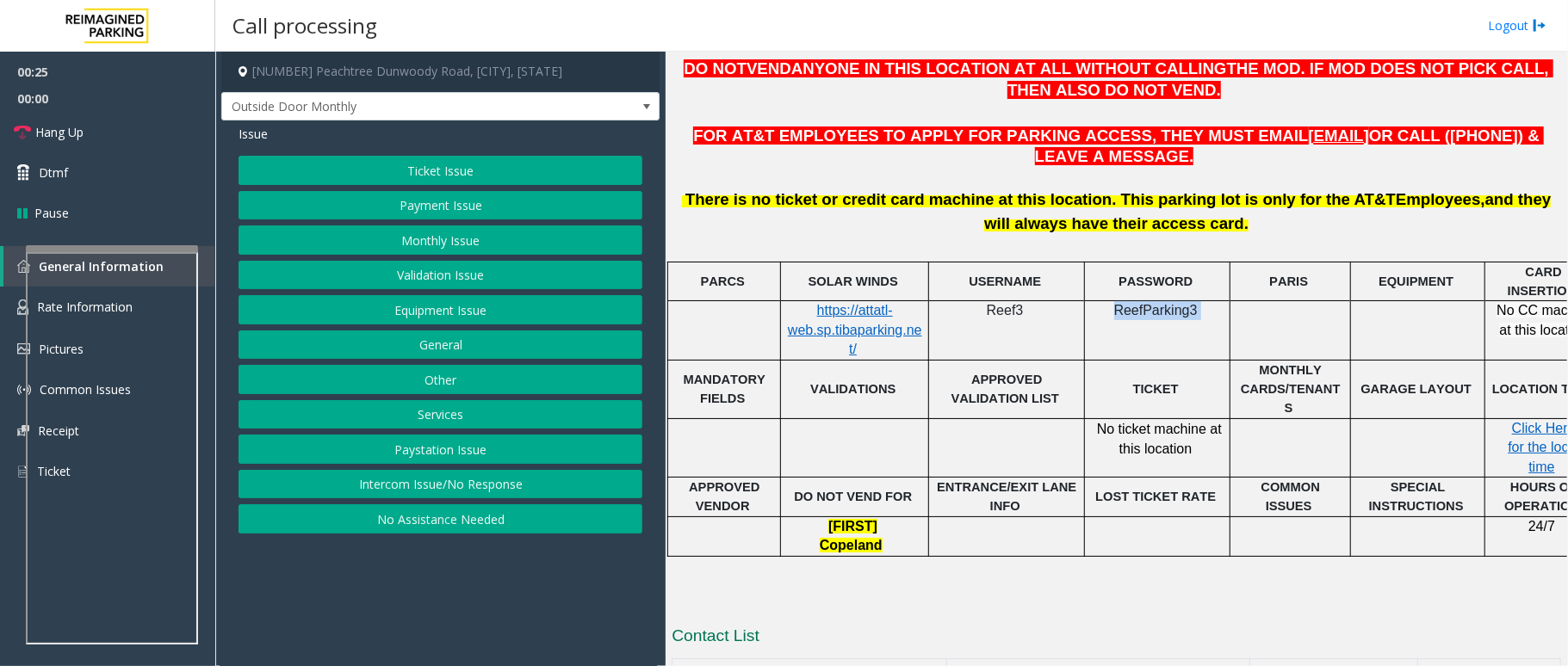 click on "Equipment Issue" 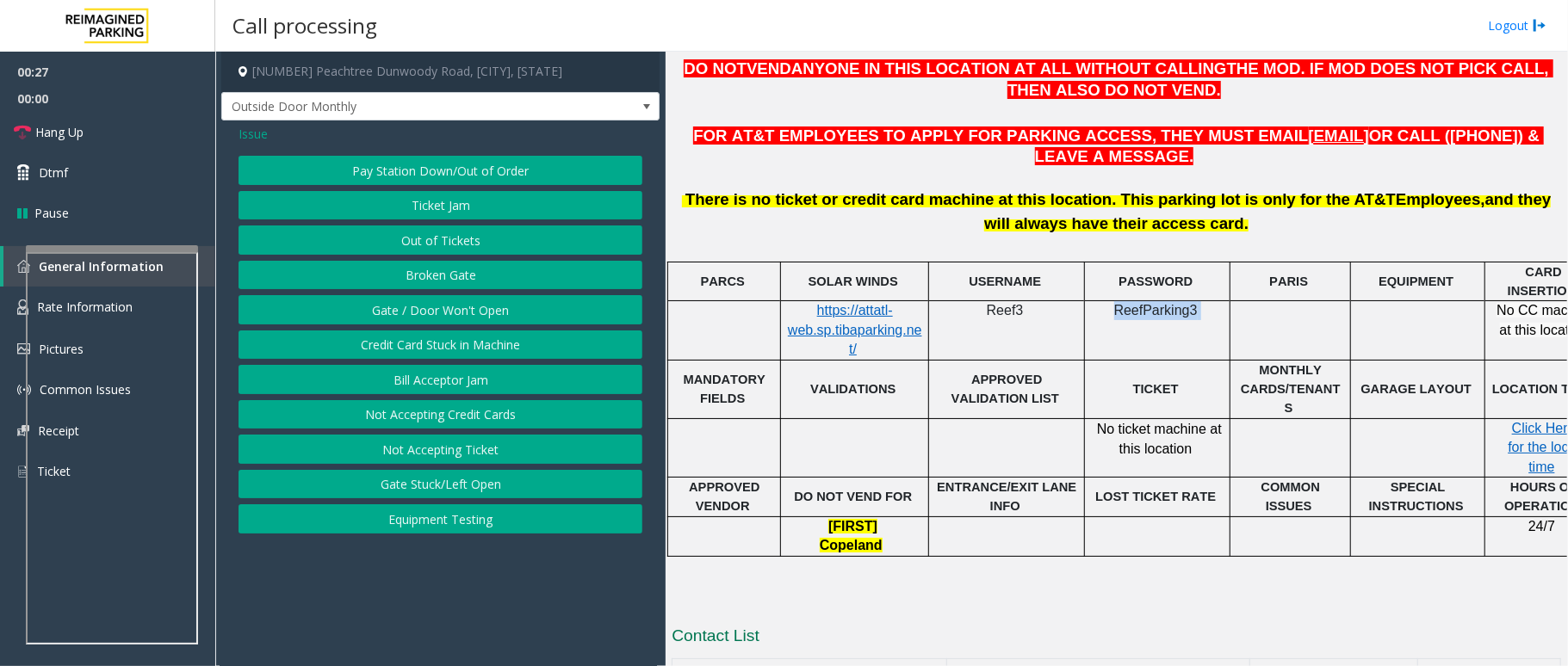 click on "Gate / Door Won't Open" 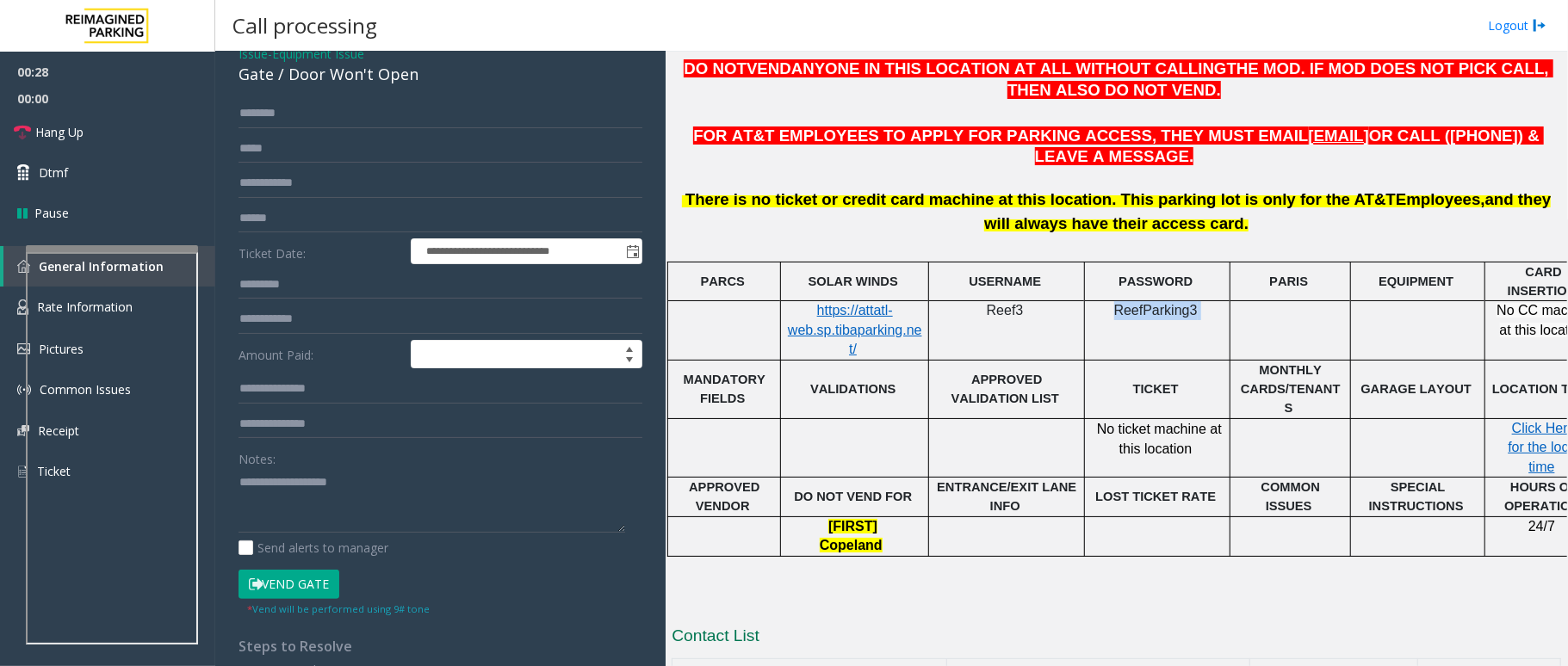 scroll, scrollTop: 114, scrollLeft: 0, axis: vertical 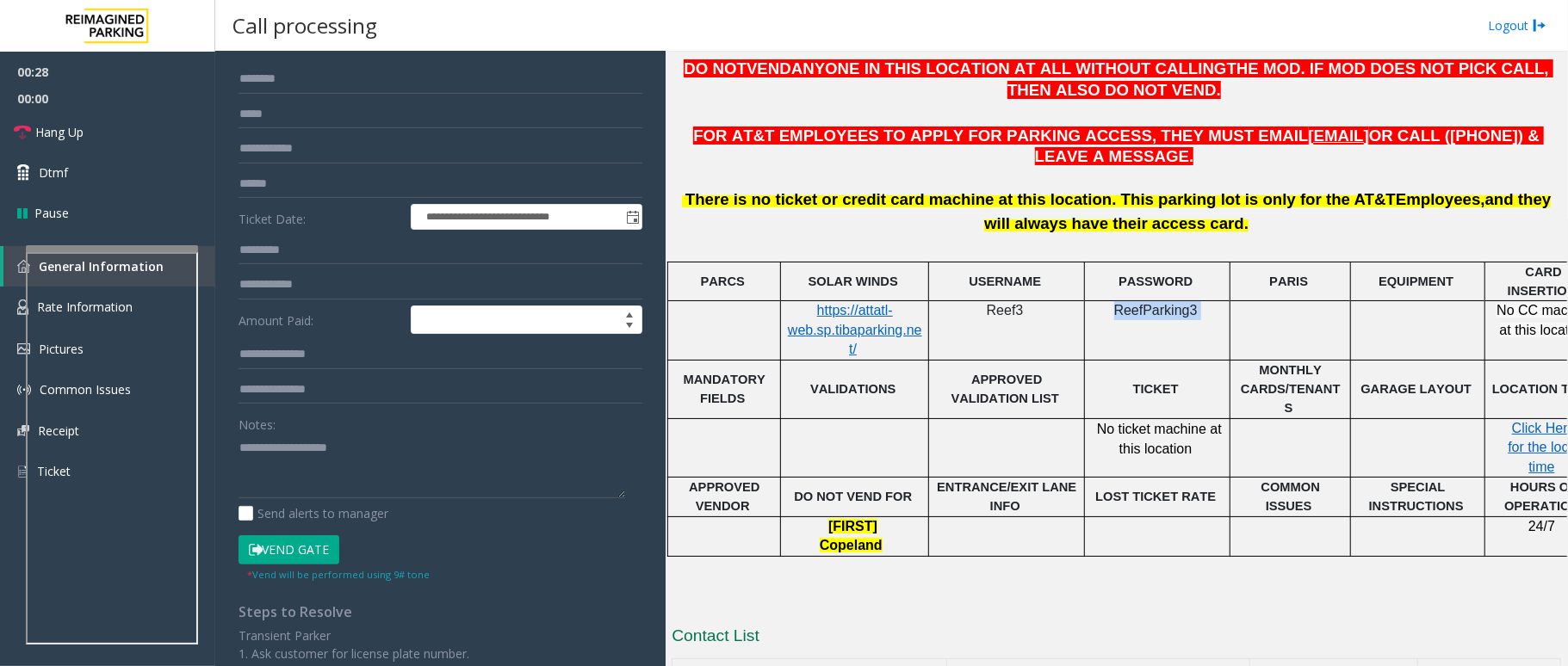 click on "Vend Gate" 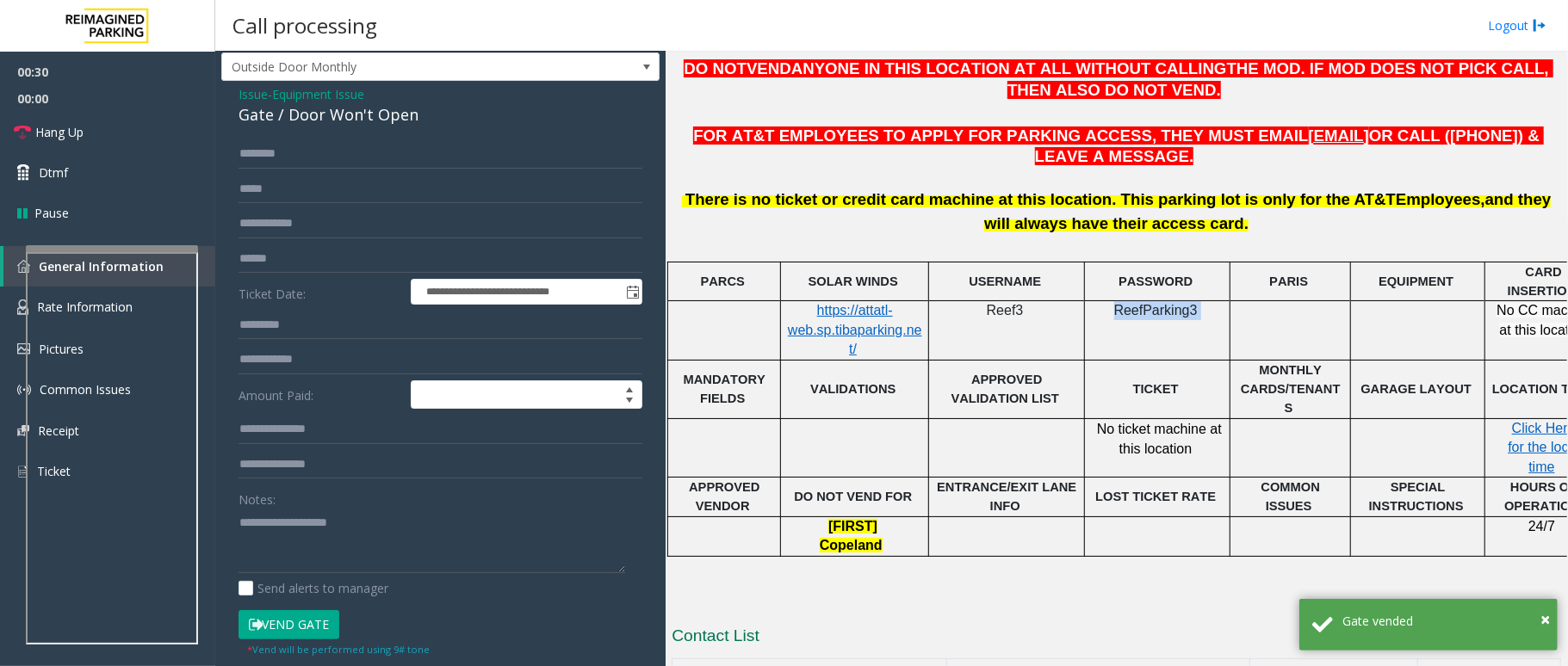 scroll, scrollTop: 0, scrollLeft: 0, axis: both 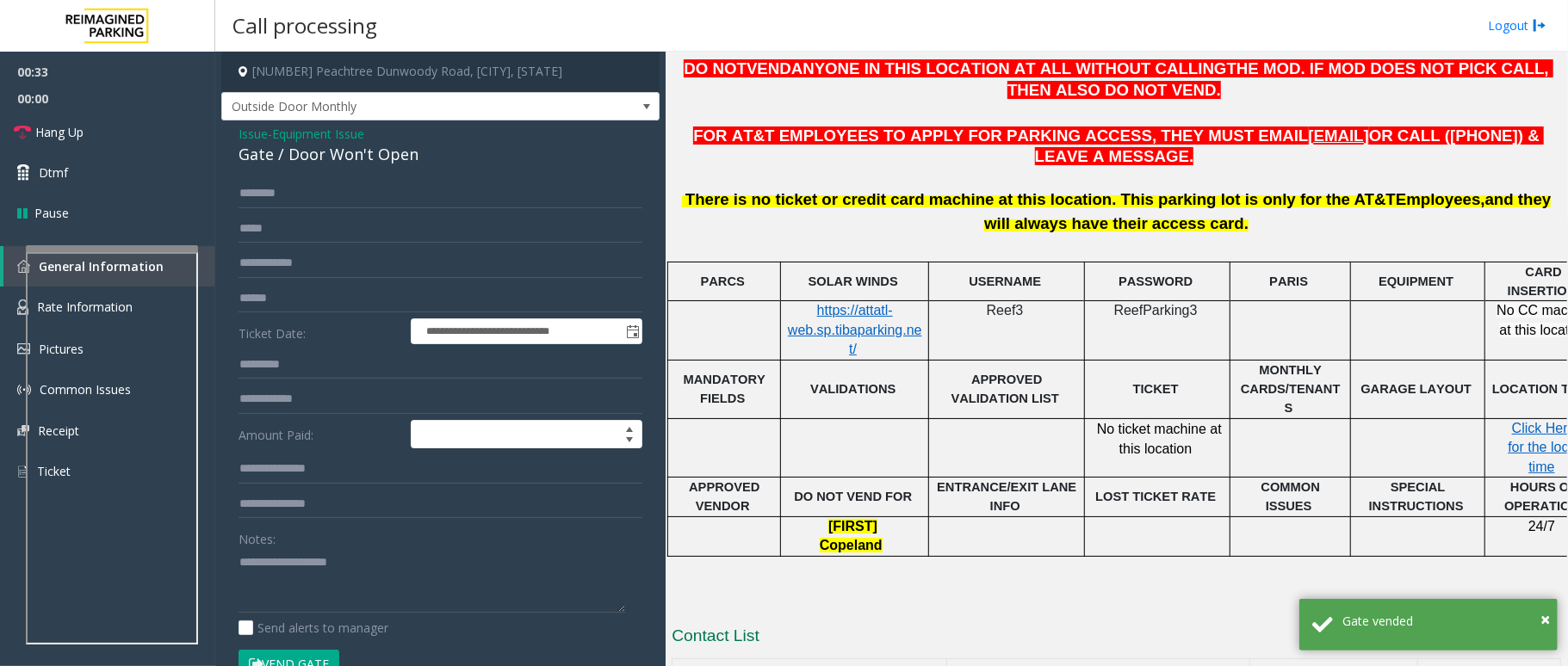 click on "Issue" 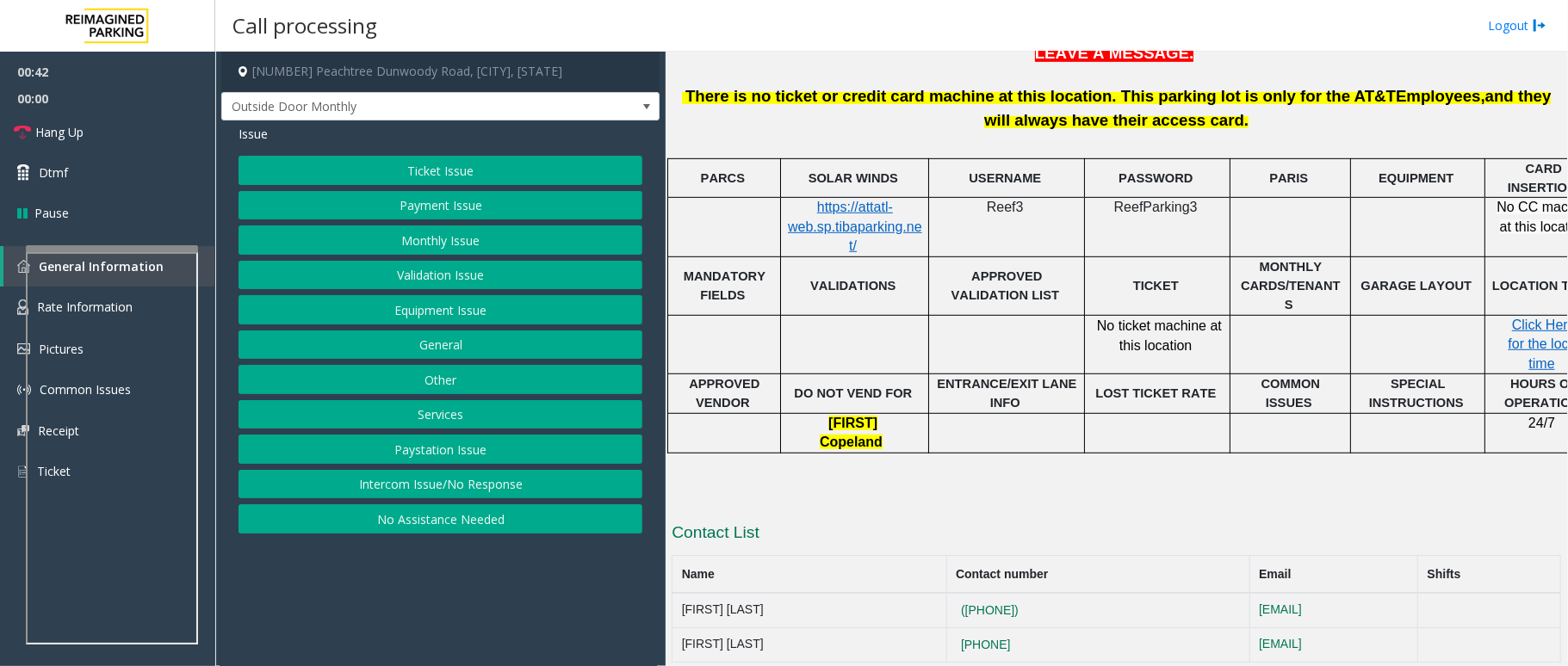 scroll, scrollTop: 678, scrollLeft: 0, axis: vertical 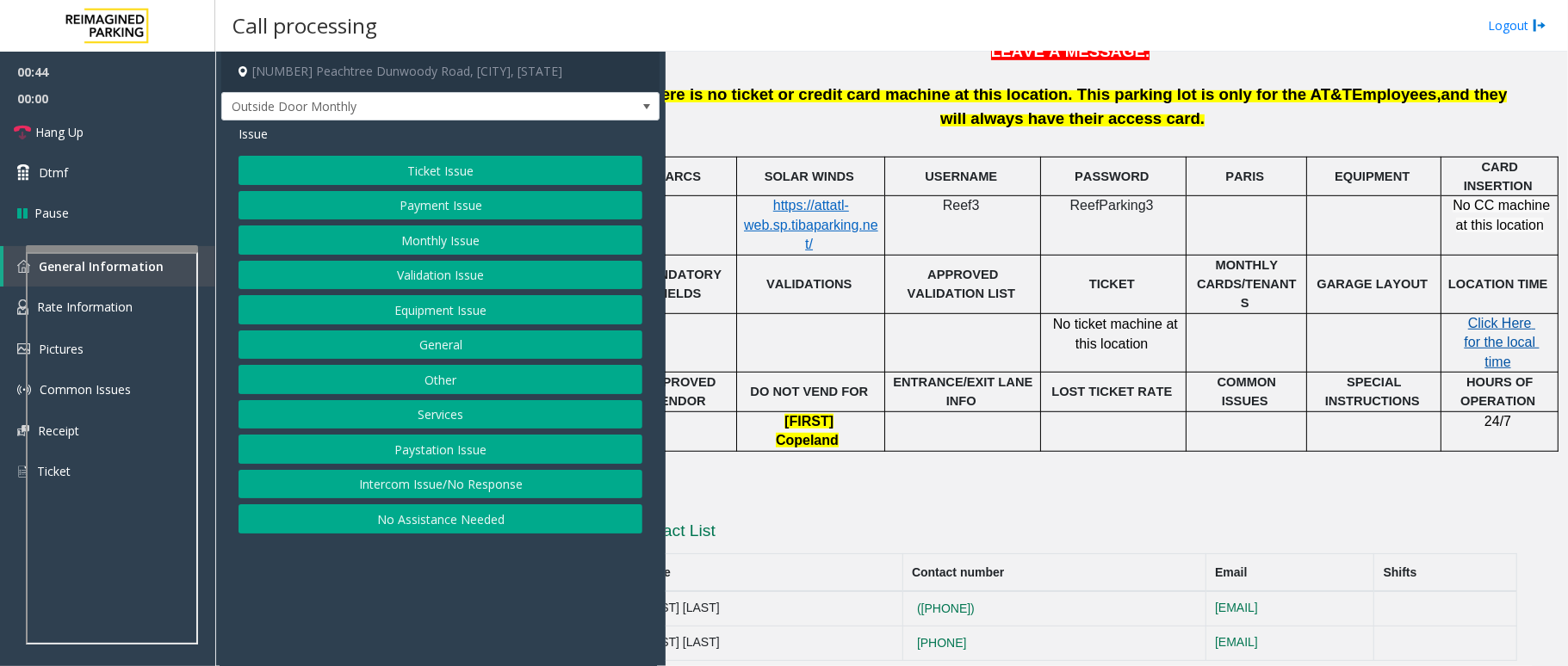 click on "Click Here for the local time" 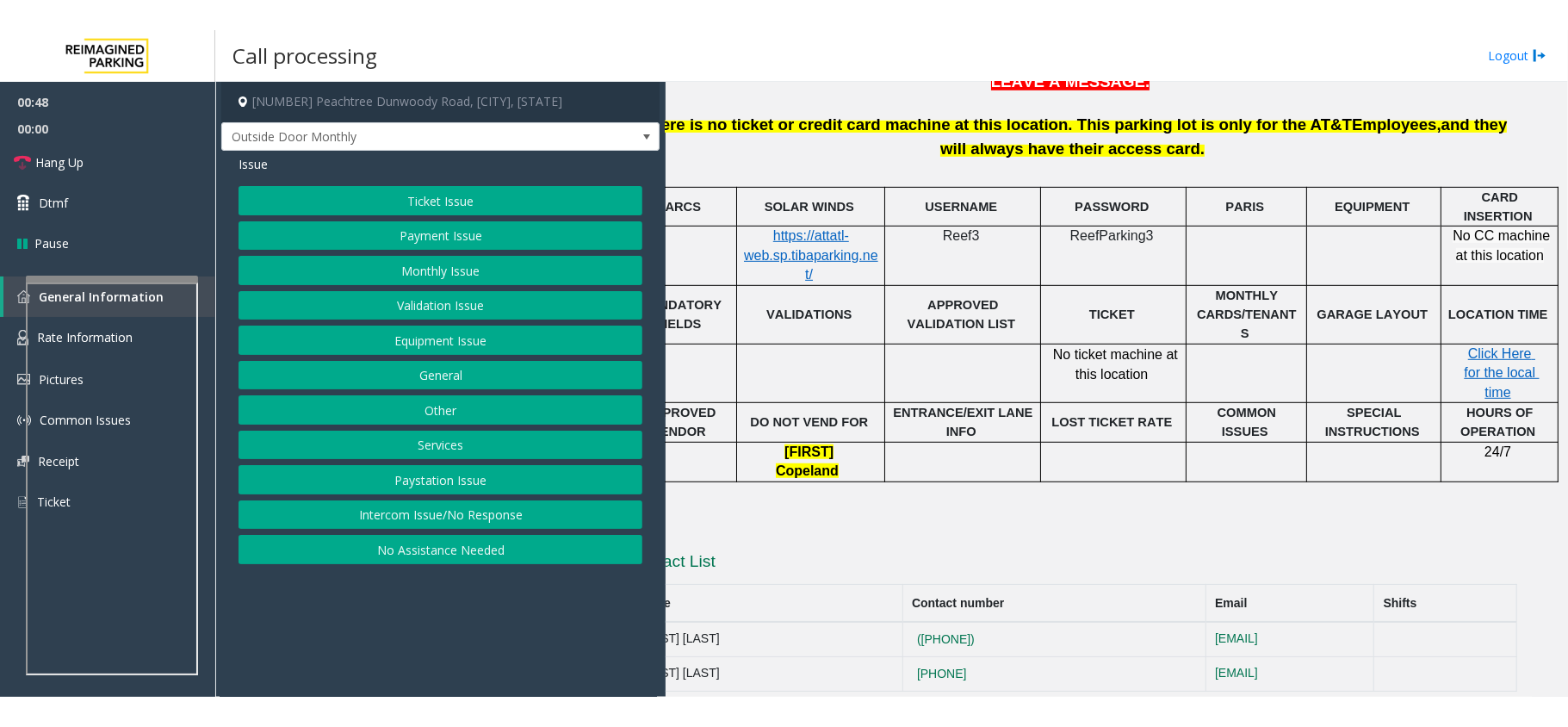 scroll, scrollTop: 679, scrollLeft: 0, axis: vertical 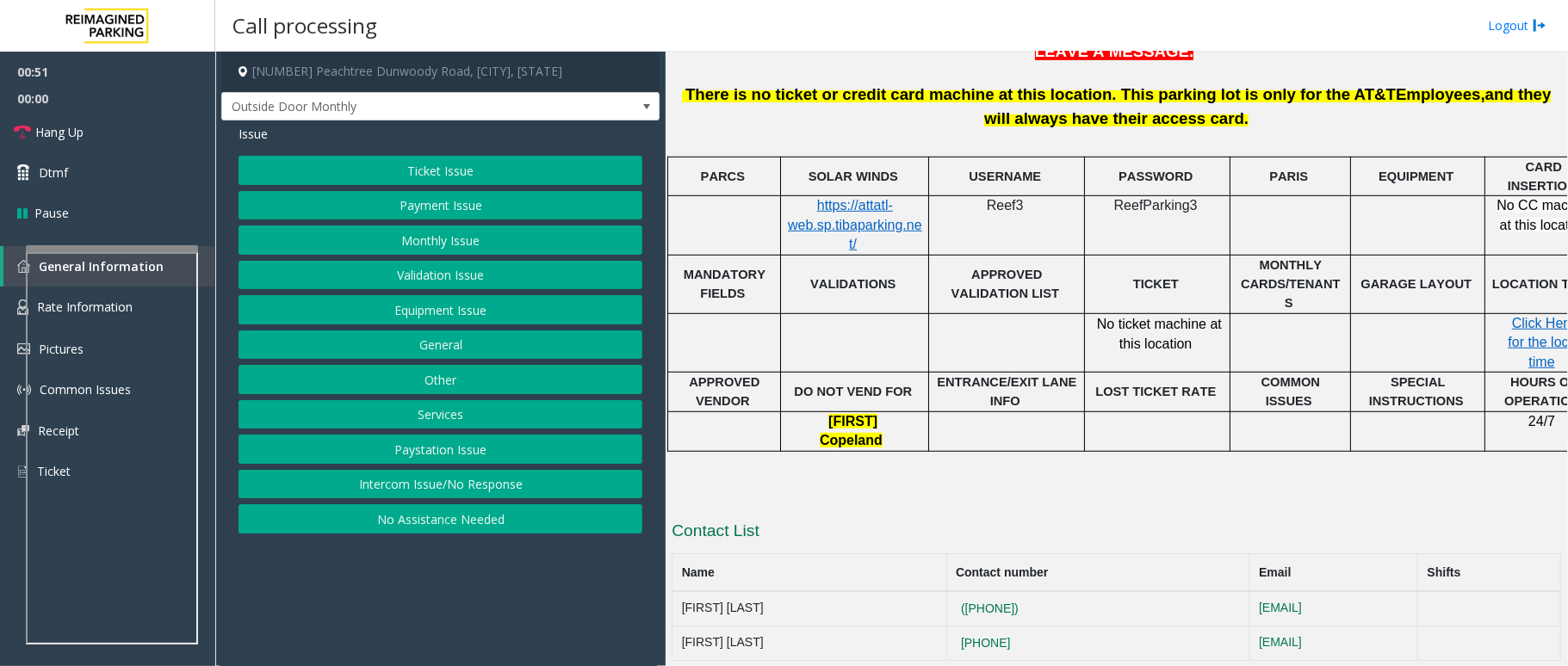 click on "Equipment Issue" 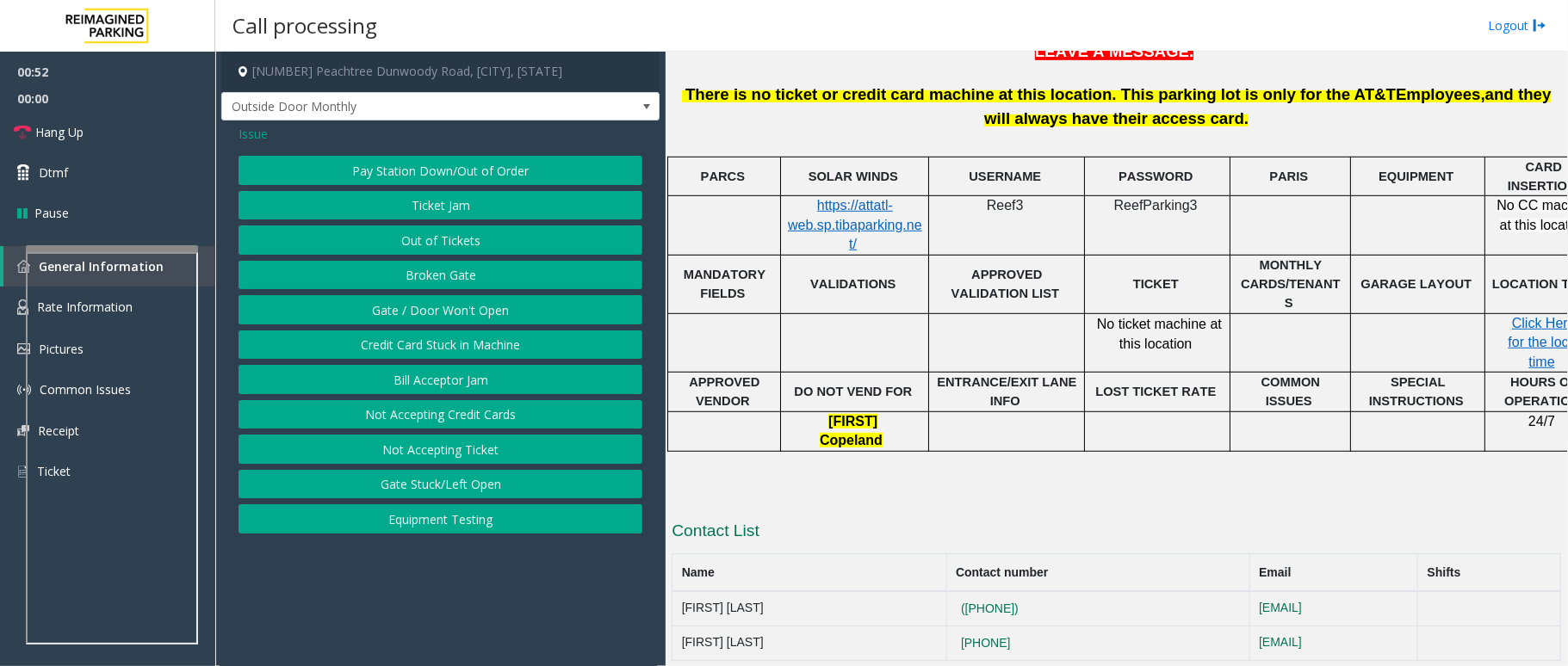 click on "Gate / Door Won't Open" 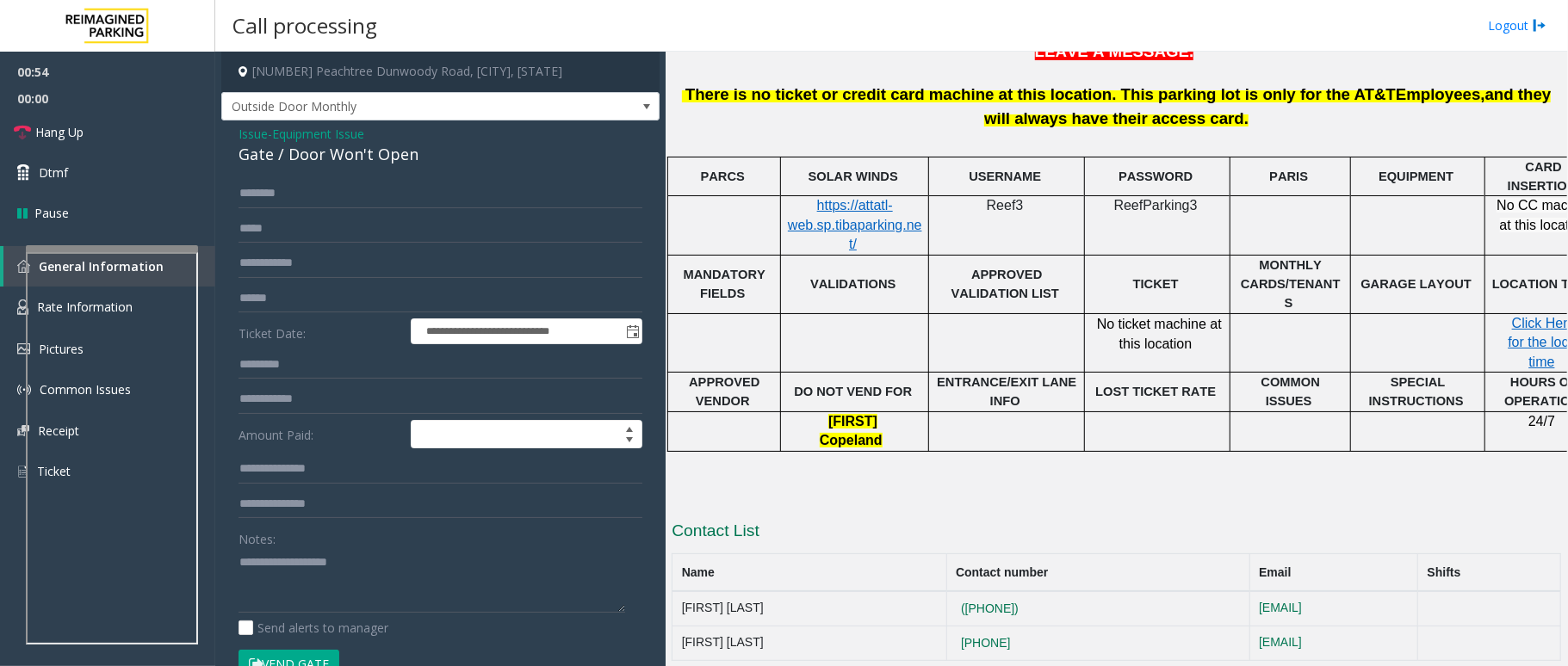 click on "Vend Gate" 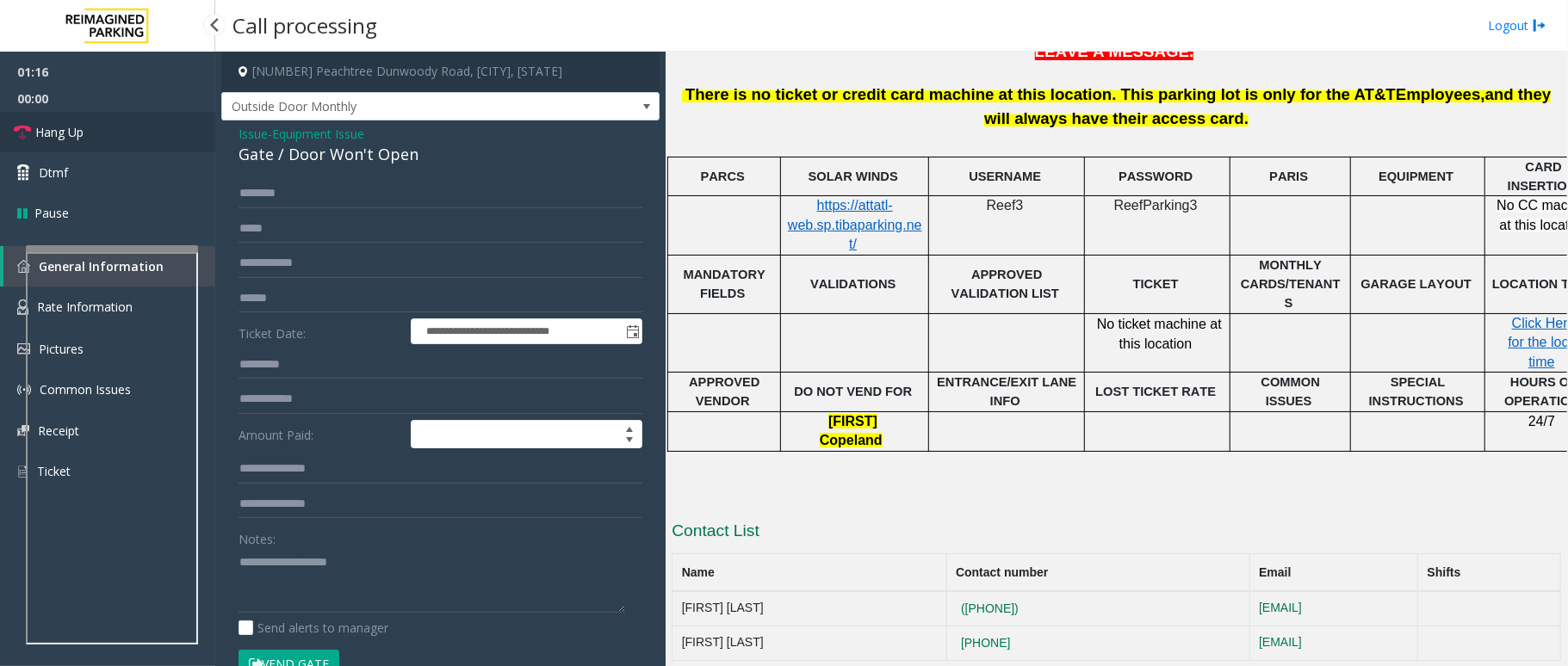 click on "Hang Up" at bounding box center (59, 132) 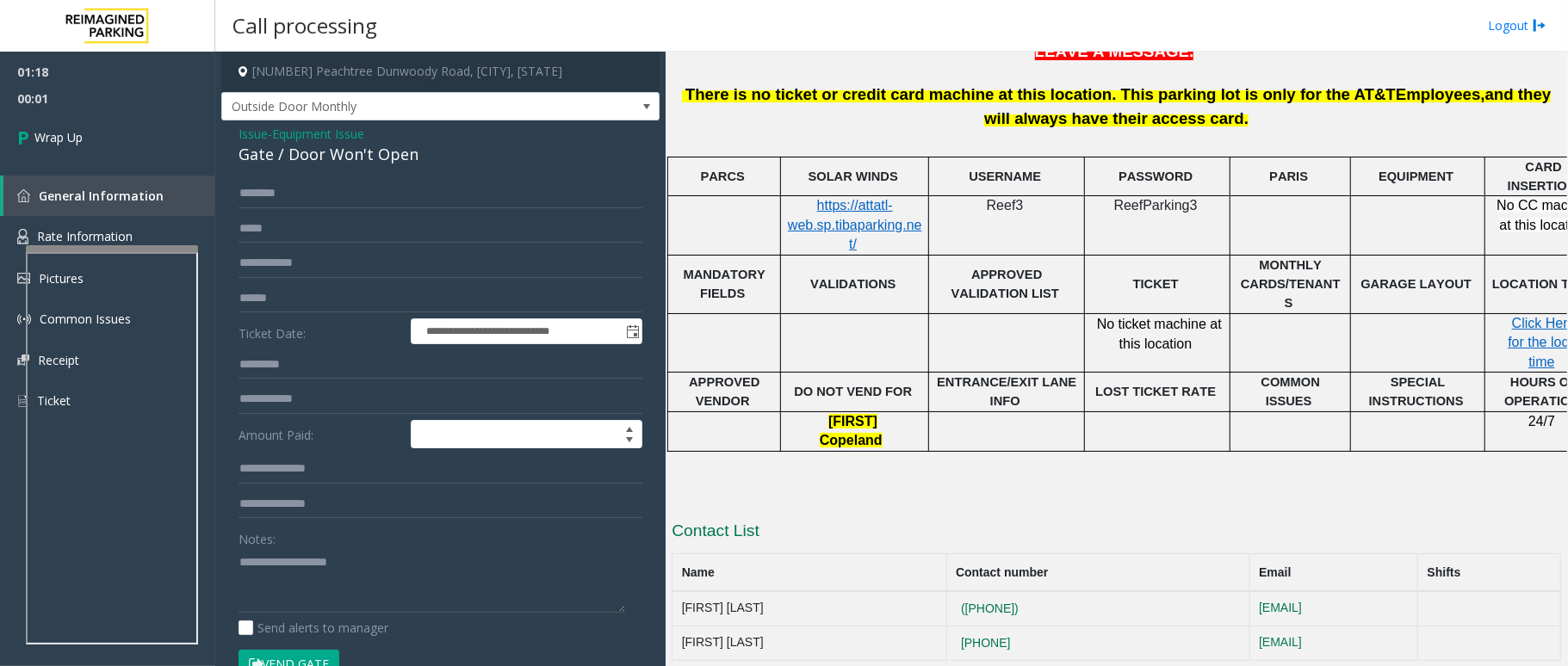 click on "Issue" 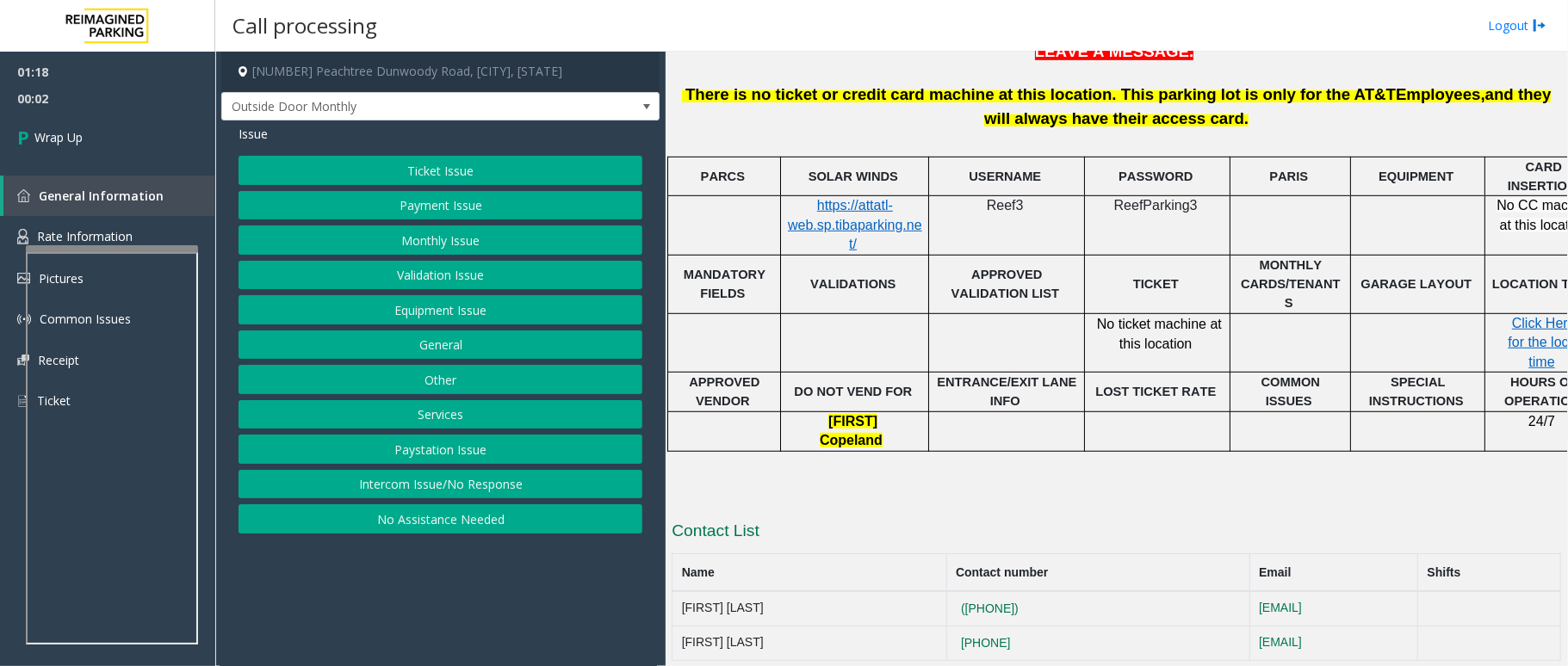 click on "Monthly Issue" 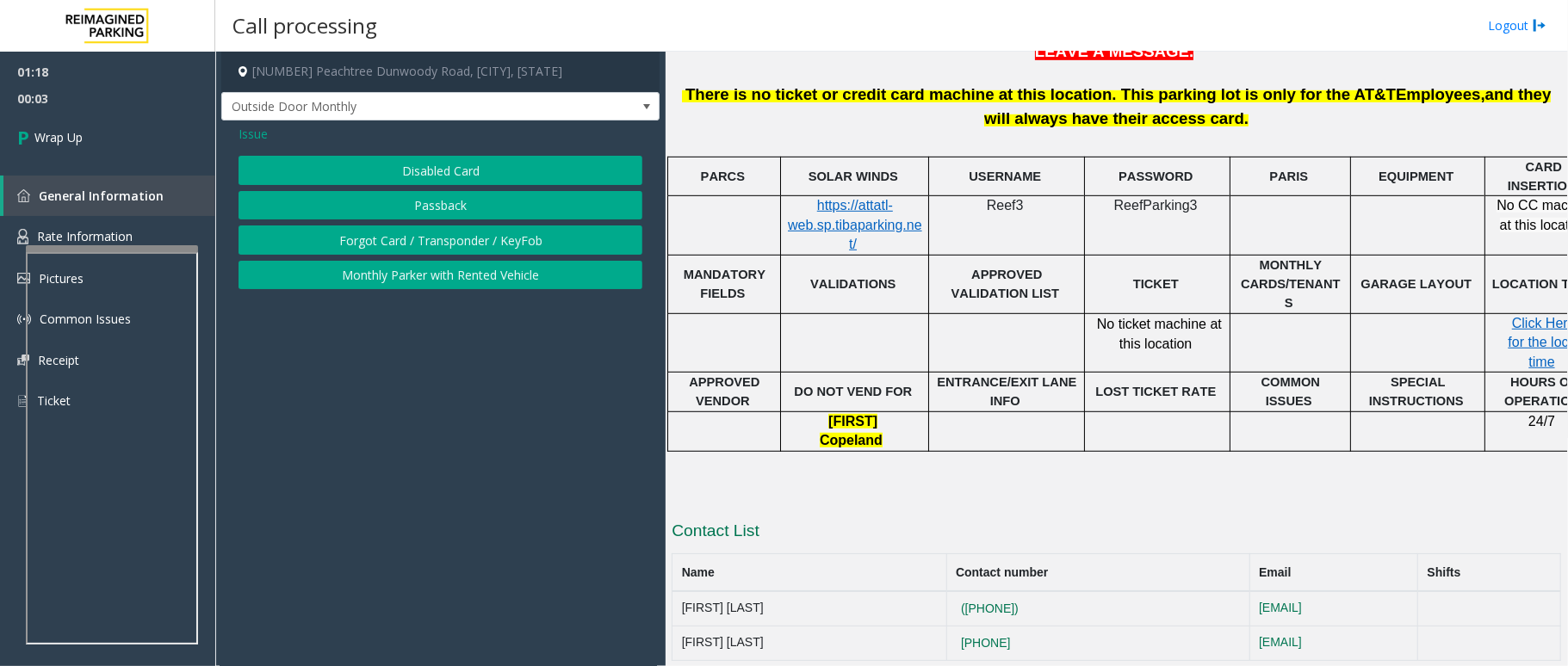 click on "Disabled Card" 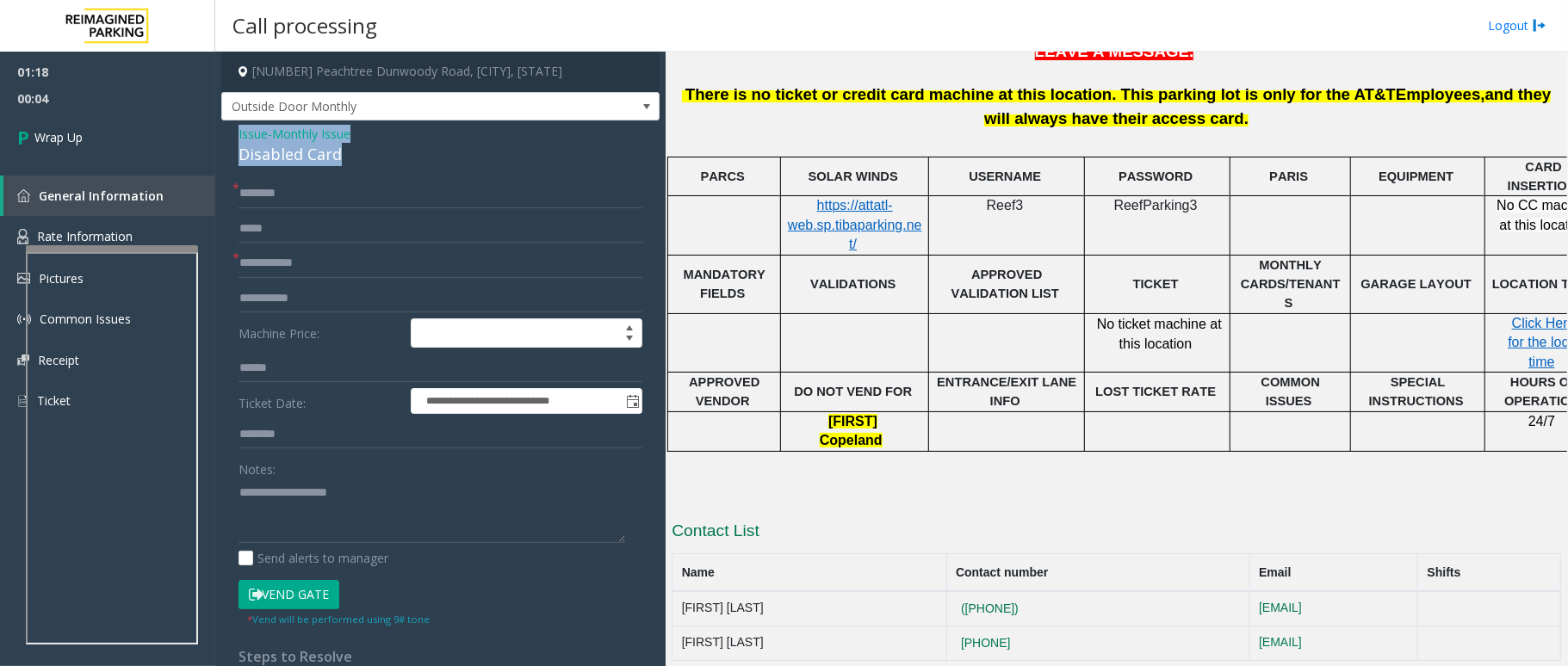 drag, startPoint x: 343, startPoint y: 153, endPoint x: 222, endPoint y: 139, distance: 121.80722 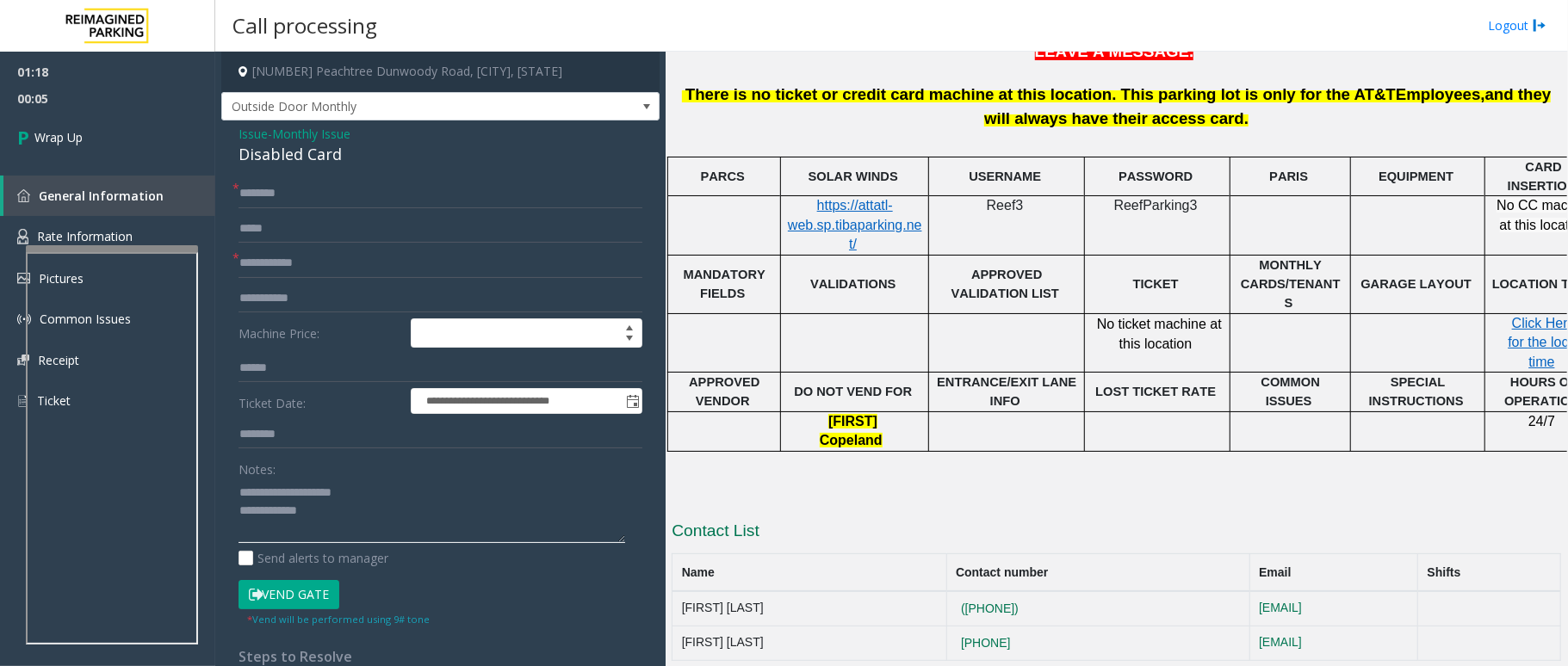 click 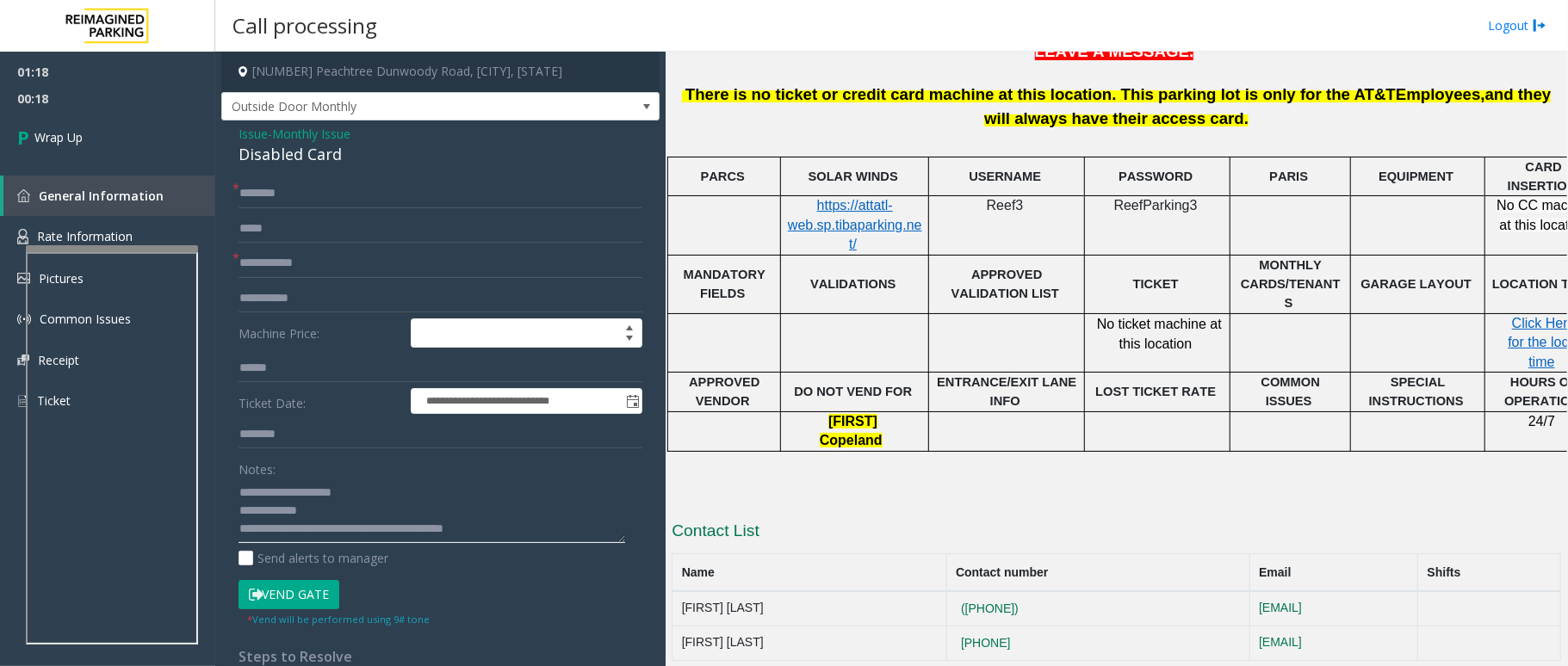 type on "**********" 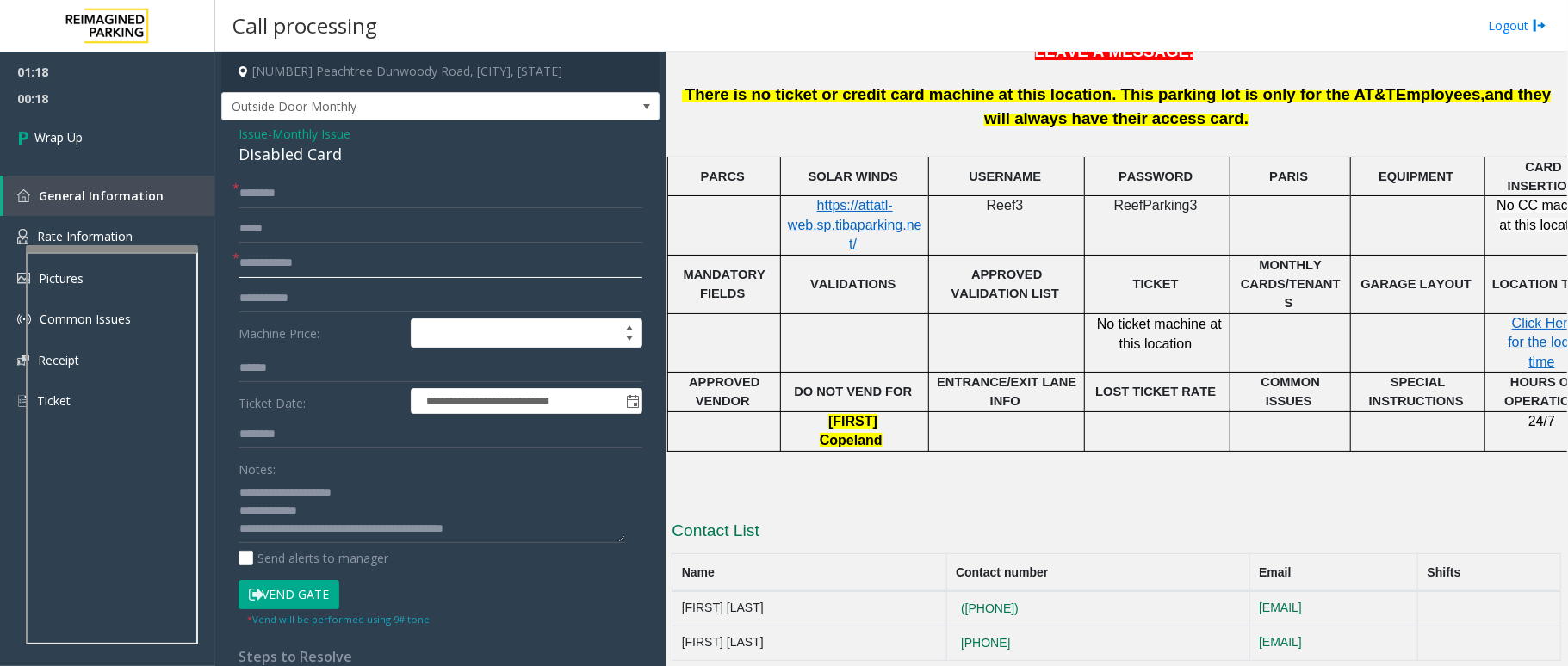 click 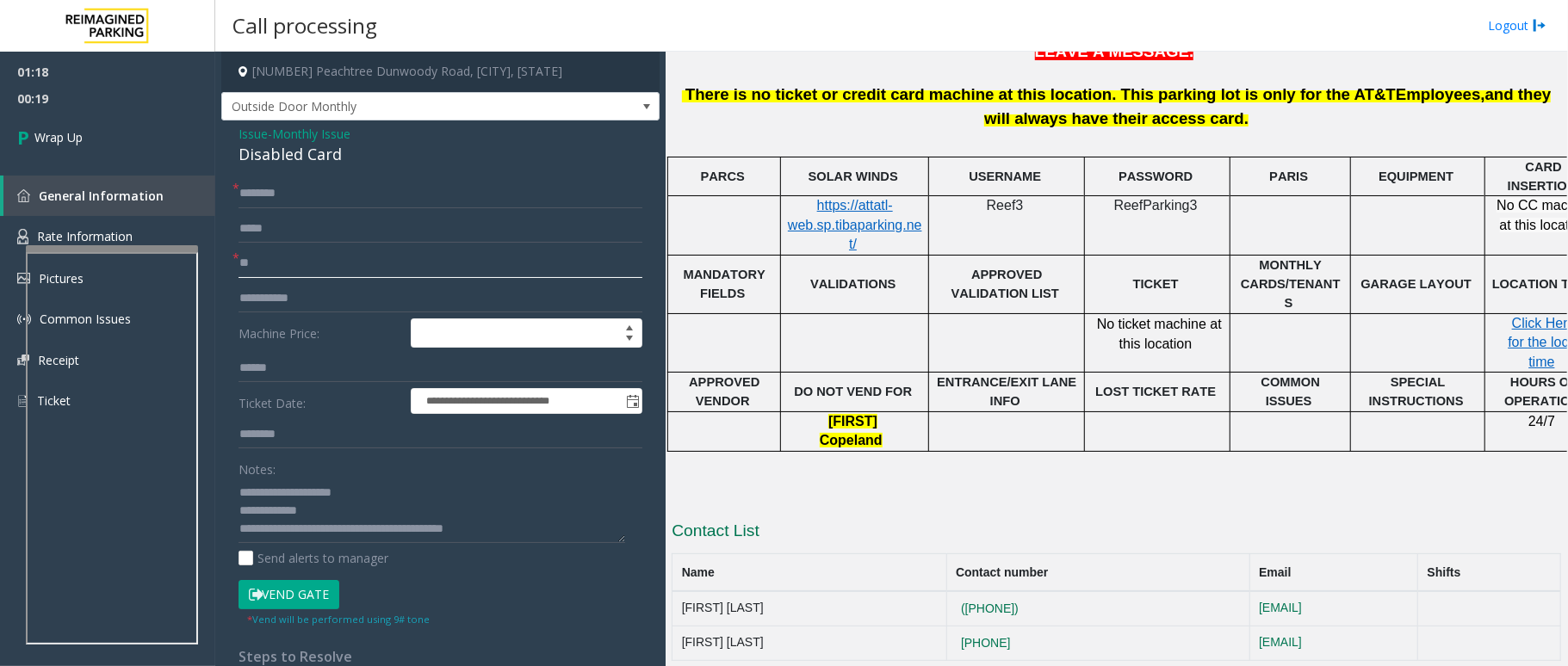 type on "**" 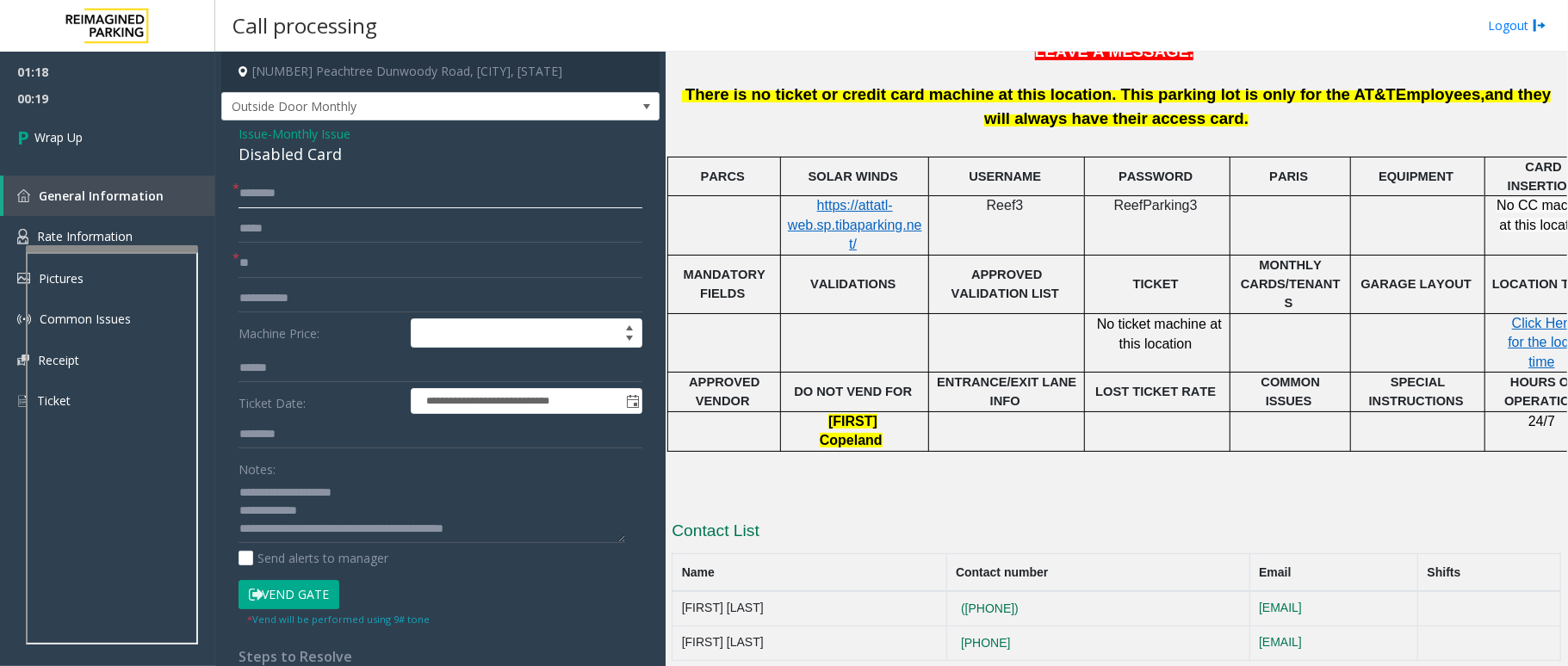 click 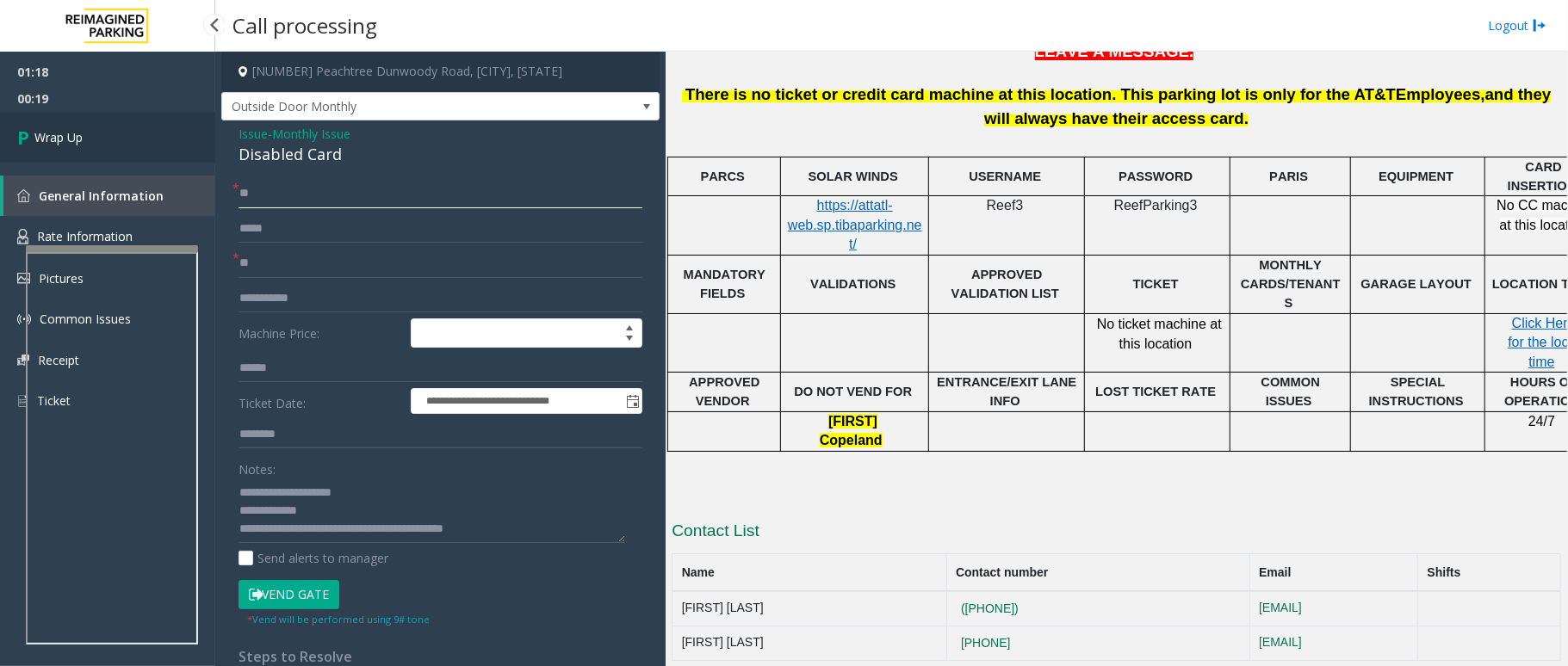 type on "**" 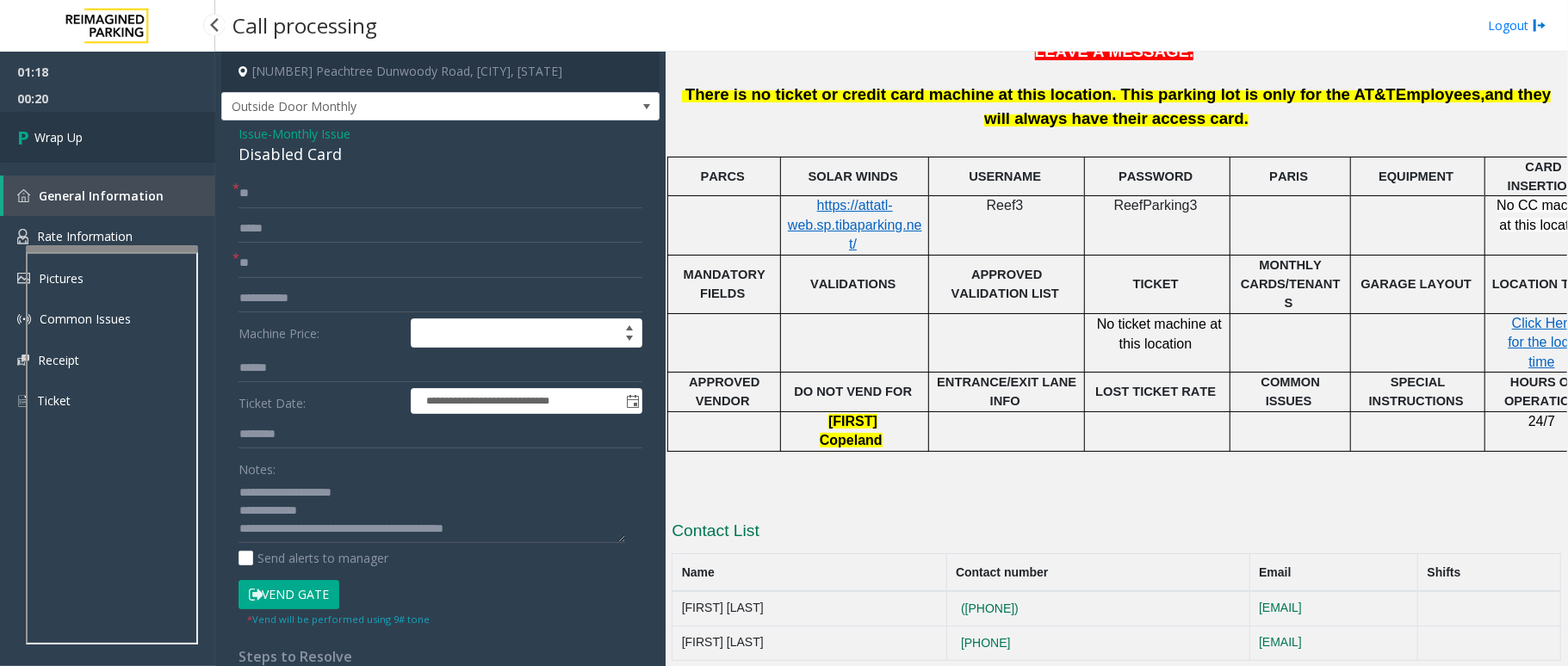 click on "Wrap Up" at bounding box center [108, 137] 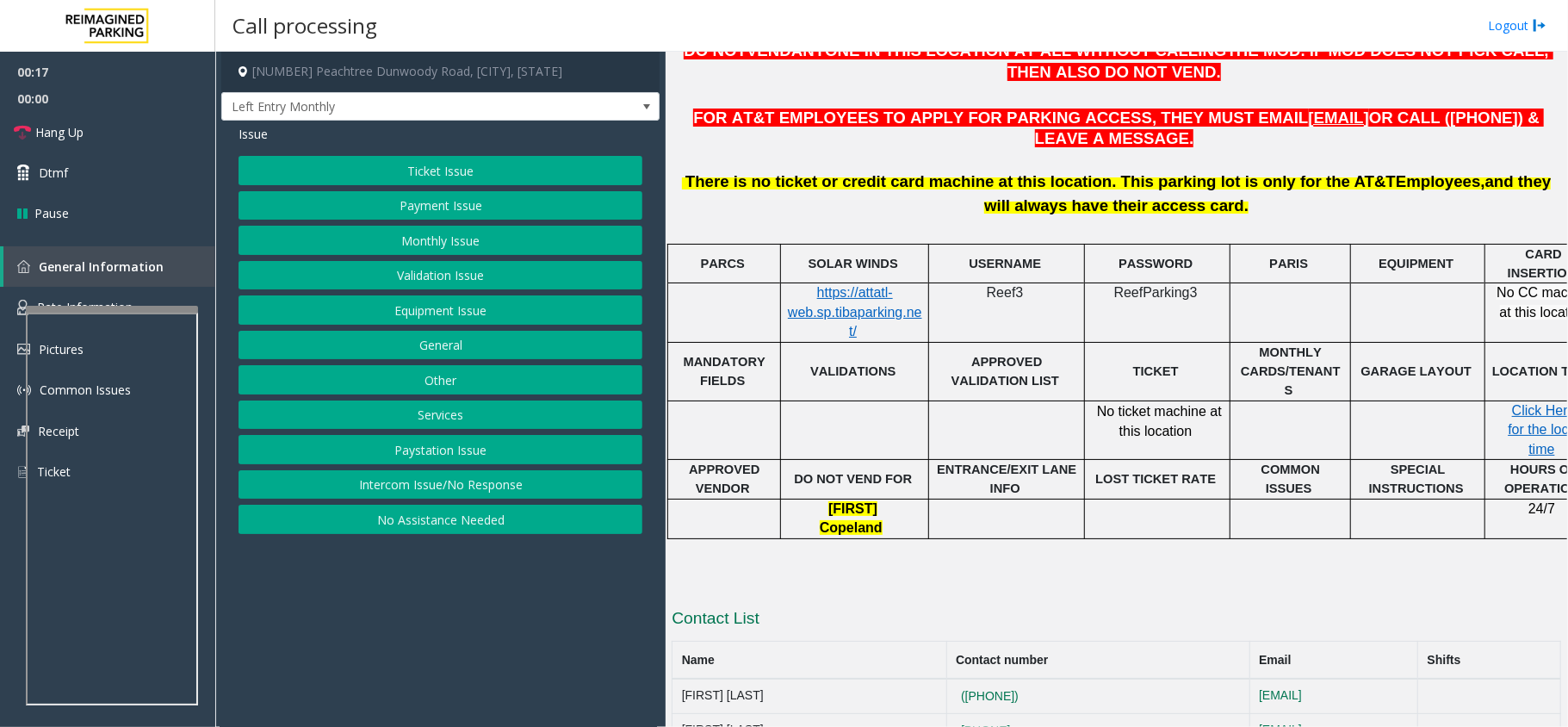 scroll, scrollTop: 649, scrollLeft: 0, axis: vertical 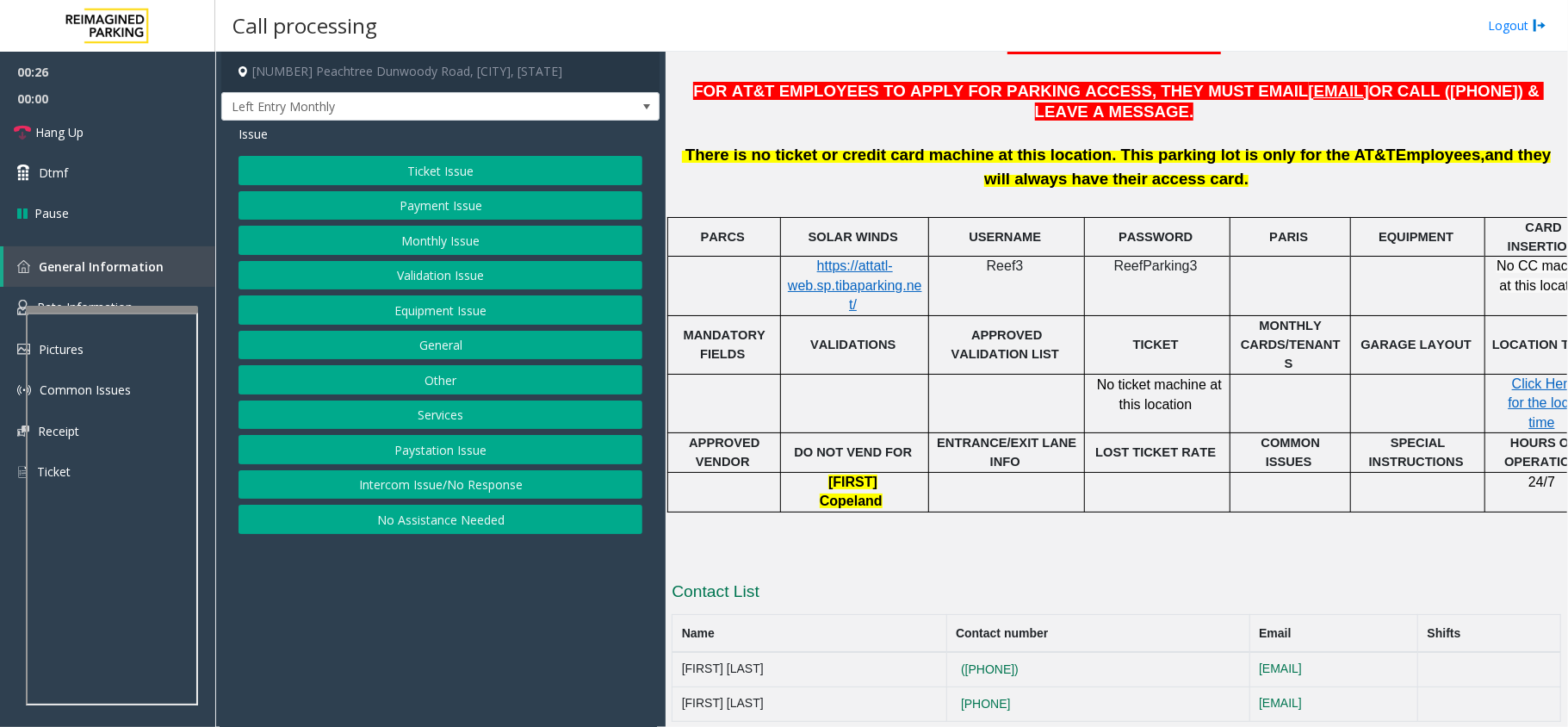 click on "(404)927-0295" 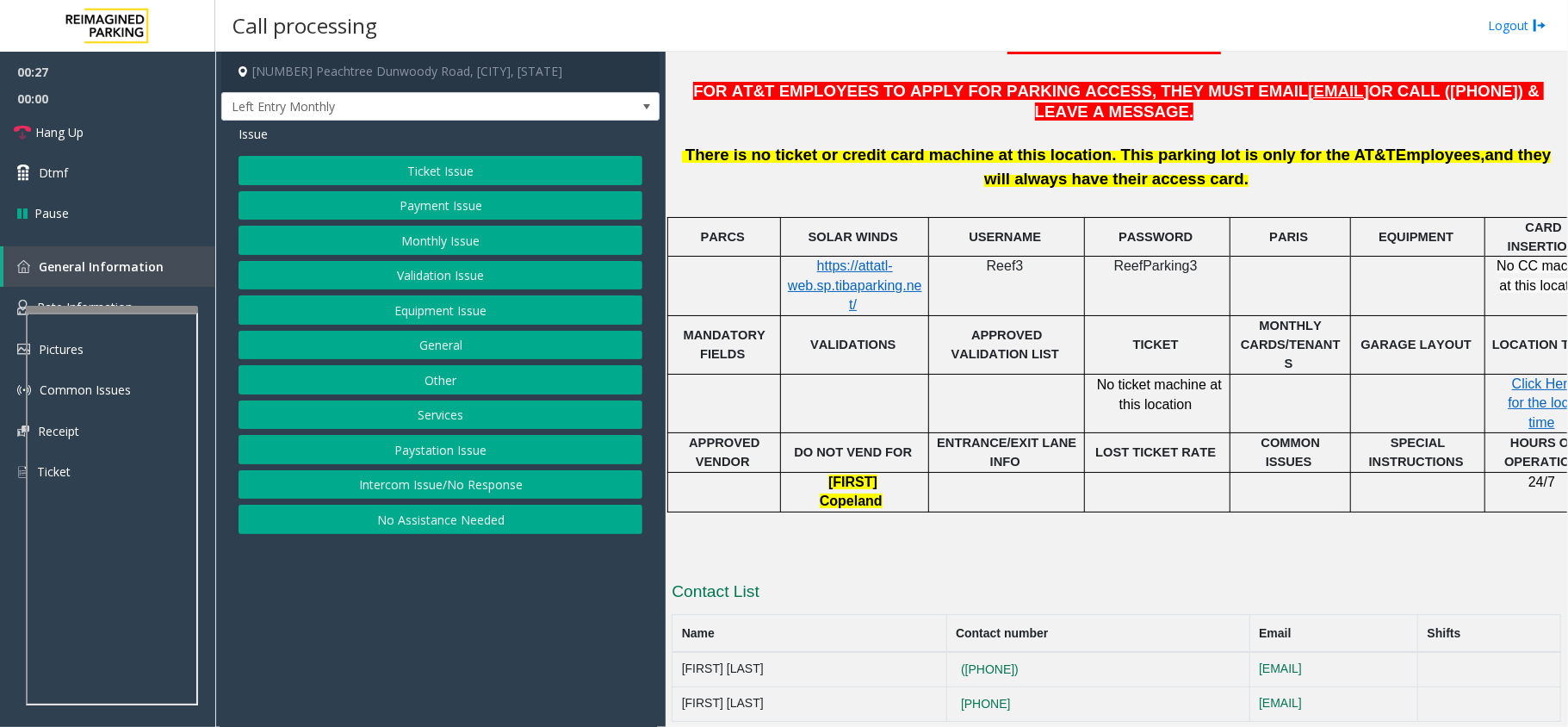 click on "(404)927-0295" 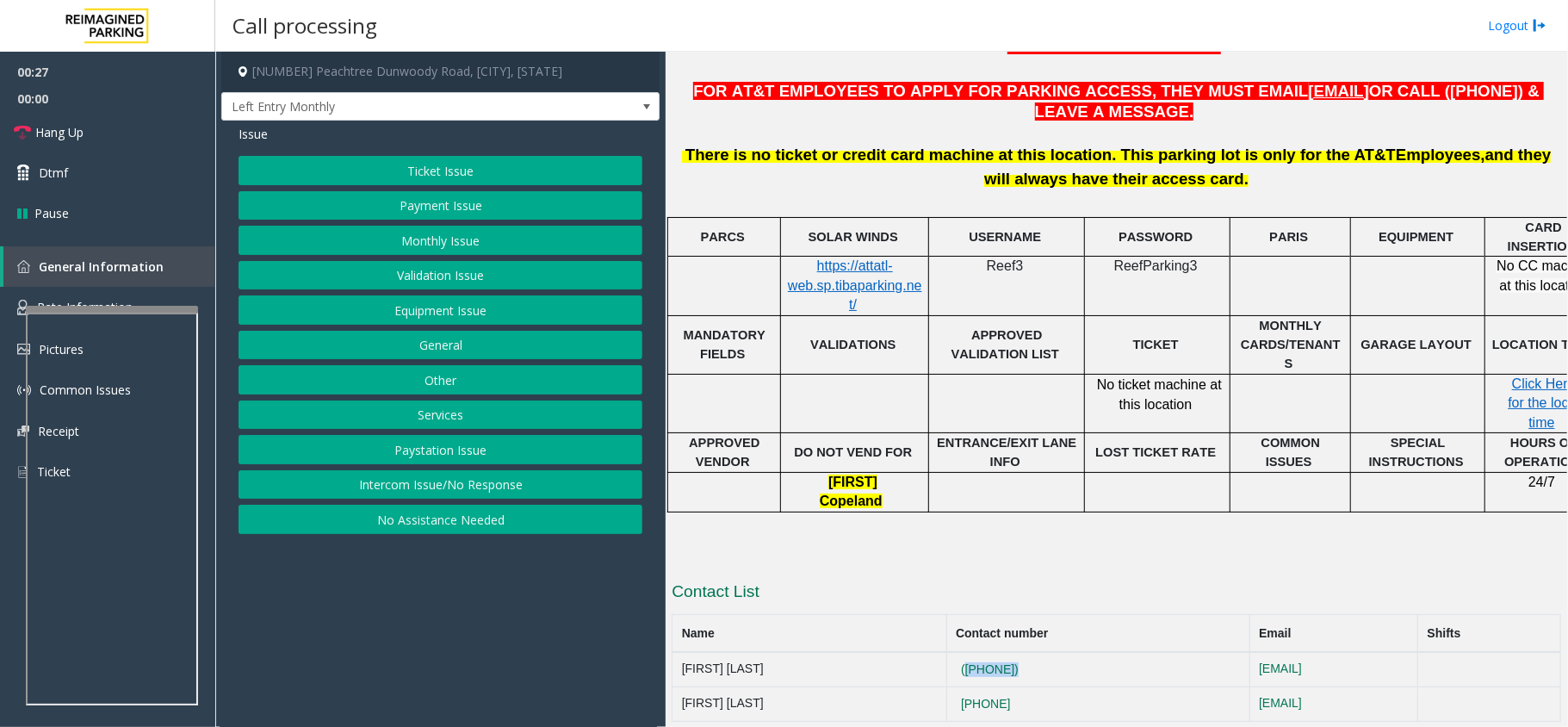 click on "(404)927-0295" 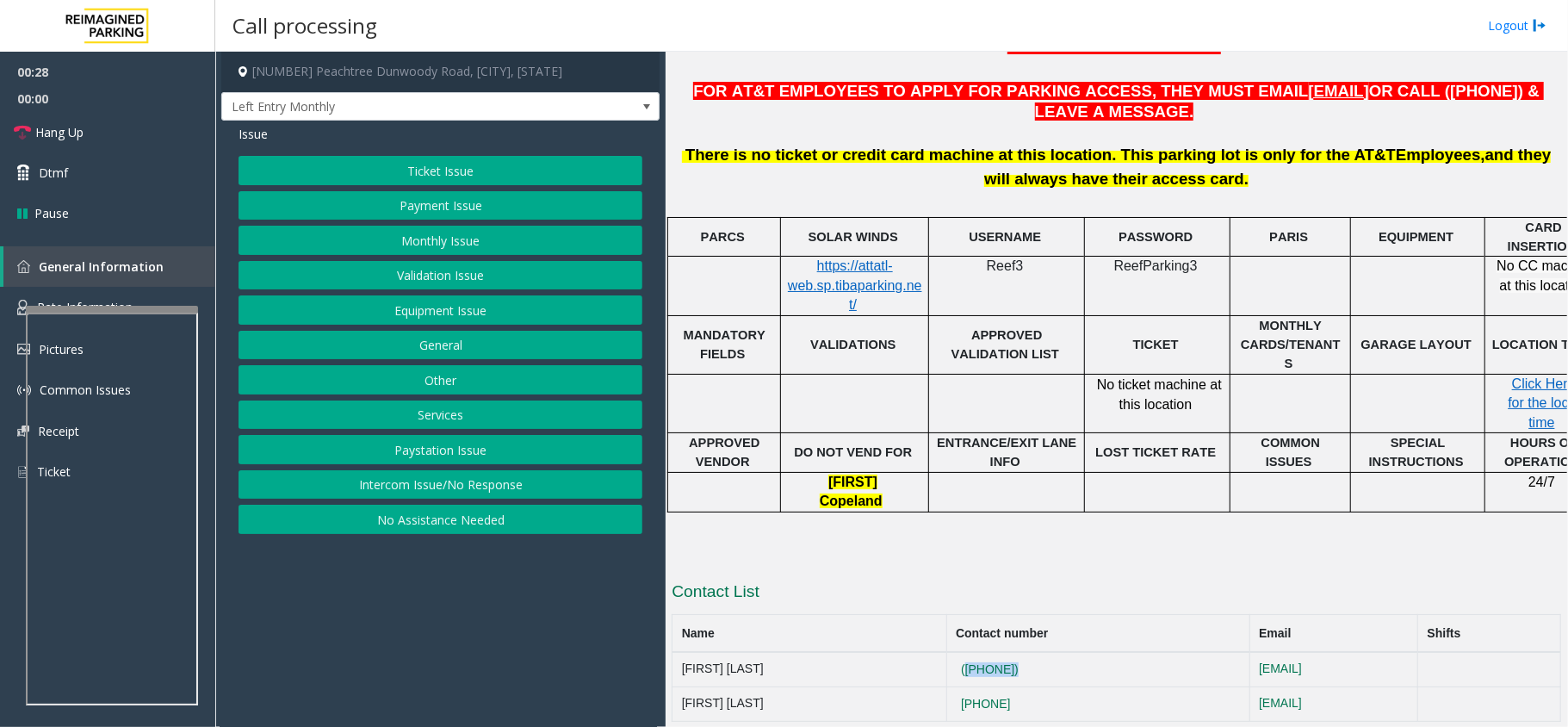 copy on "(404)927-0295" 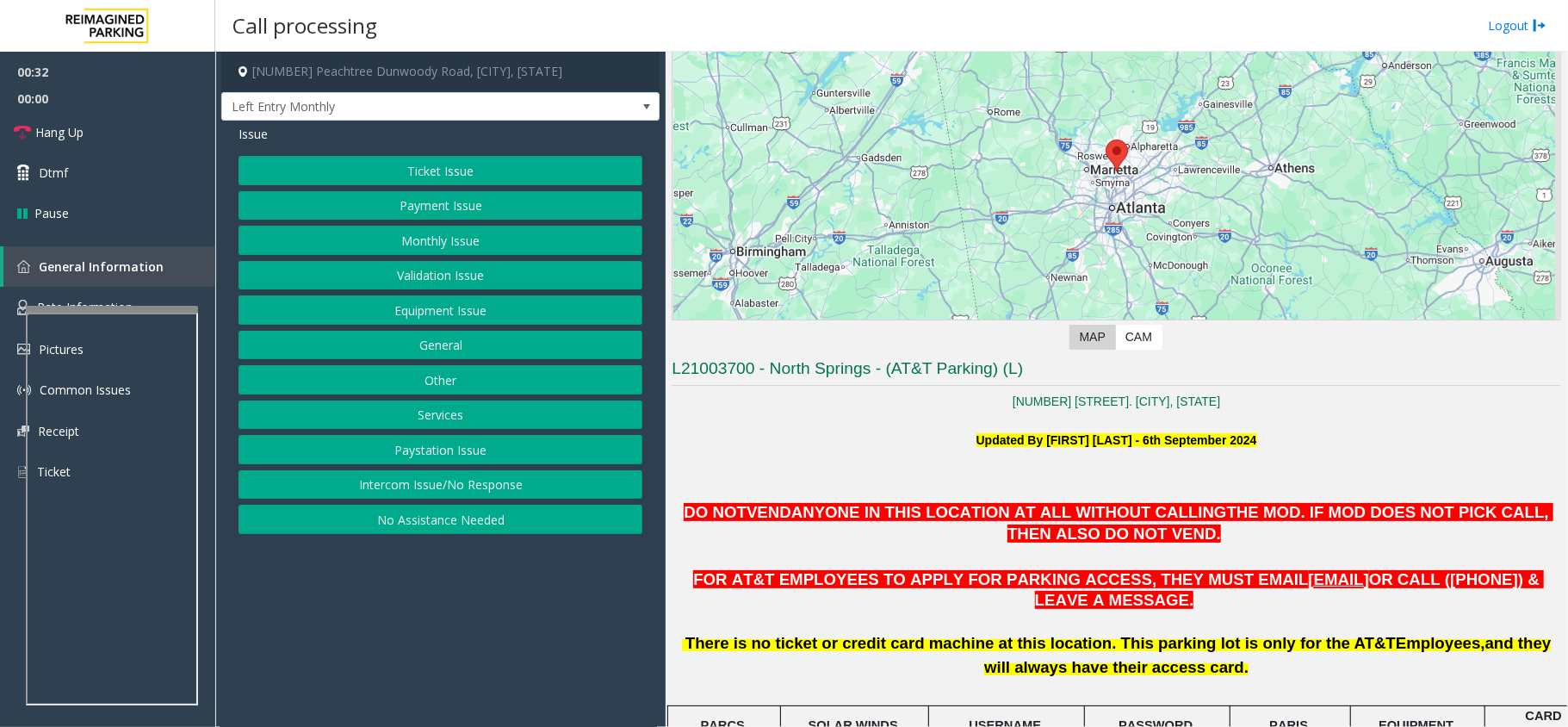 scroll, scrollTop: 0, scrollLeft: 0, axis: both 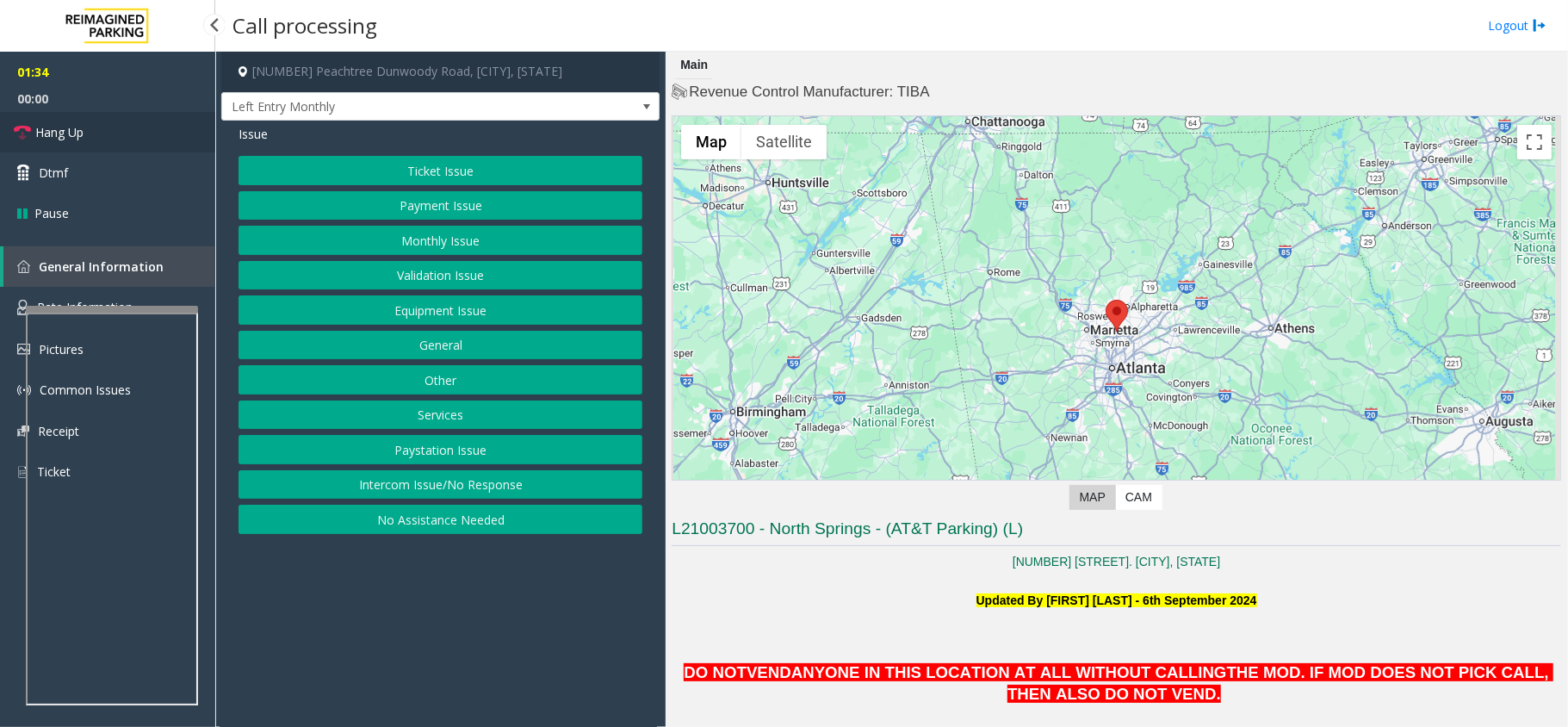 click on "Hang Up" at bounding box center (59, 132) 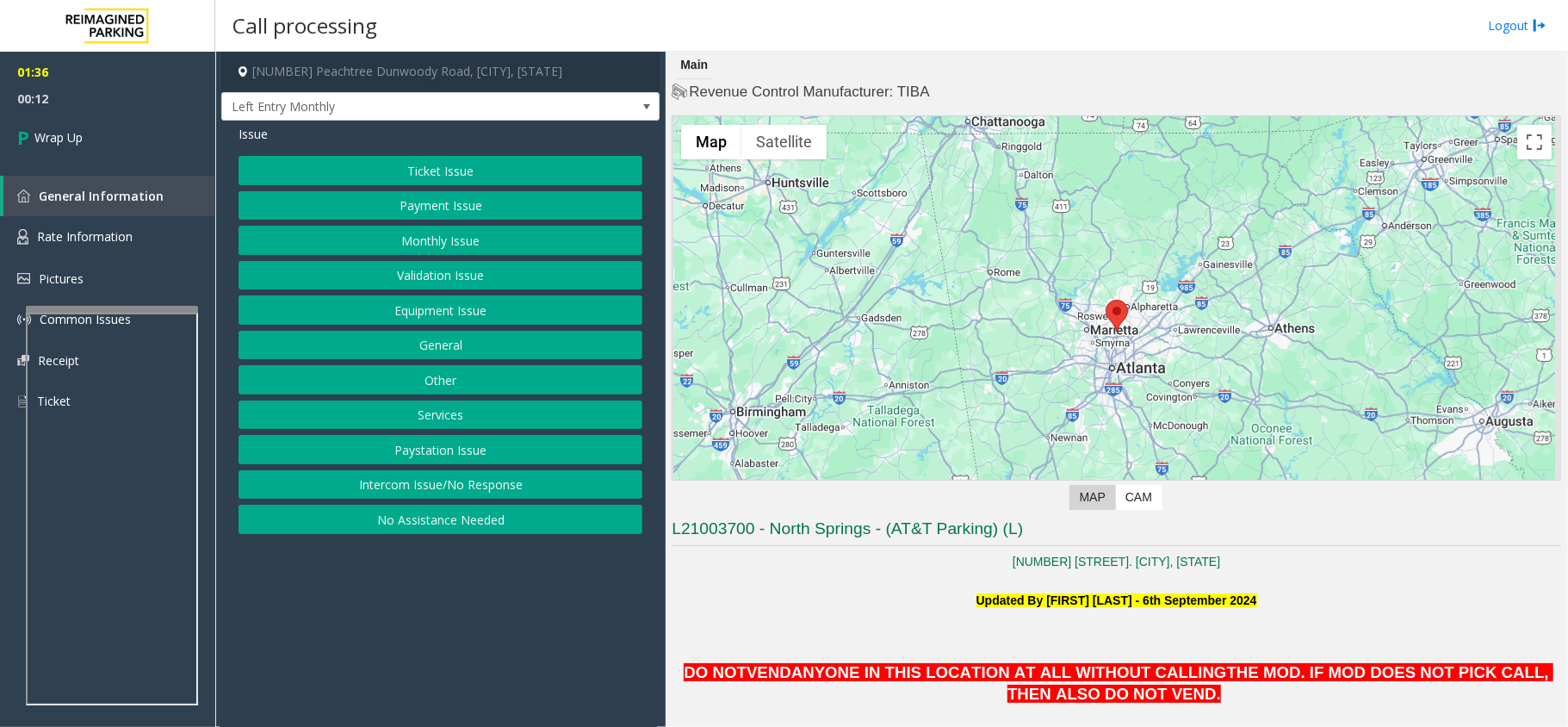 click on "Monthly Issue" 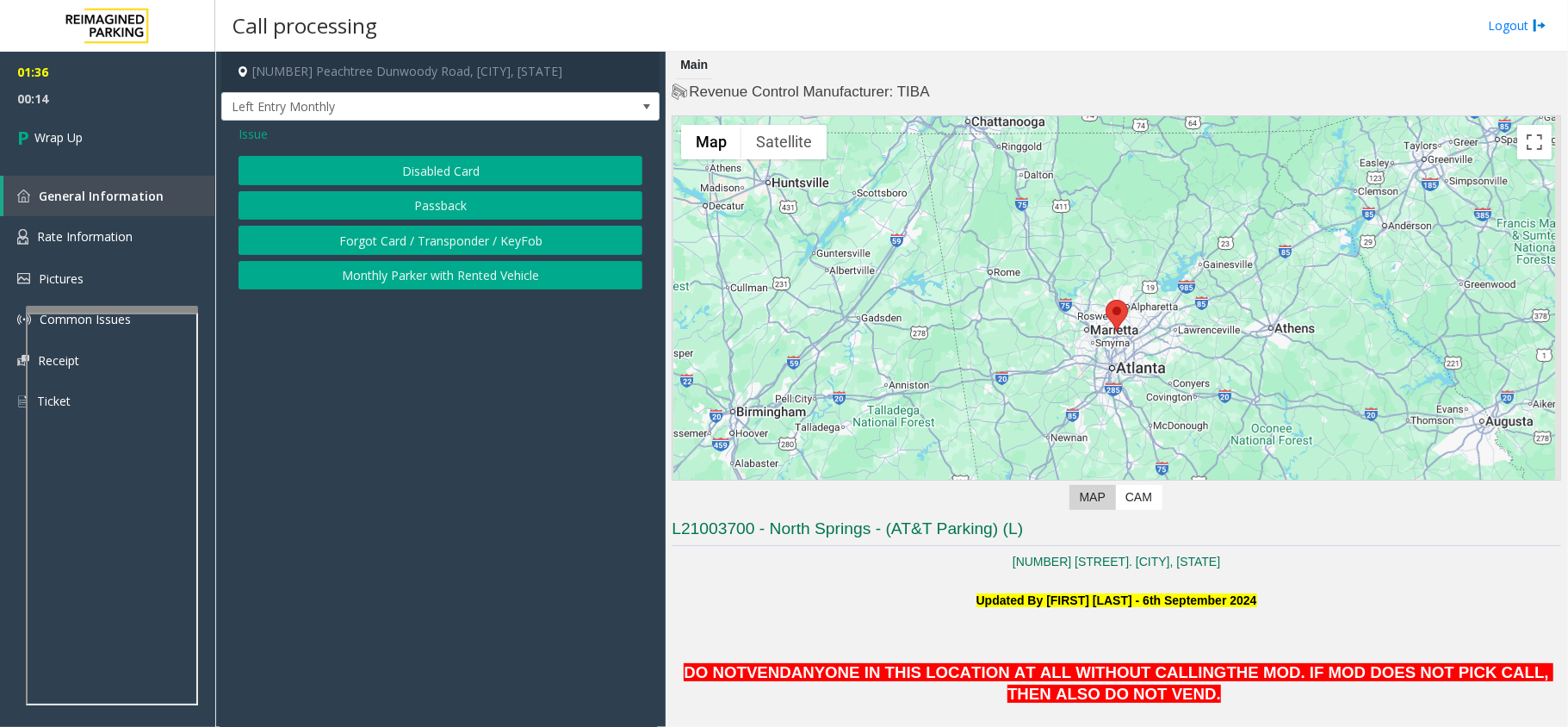 click on "Disabled Card" 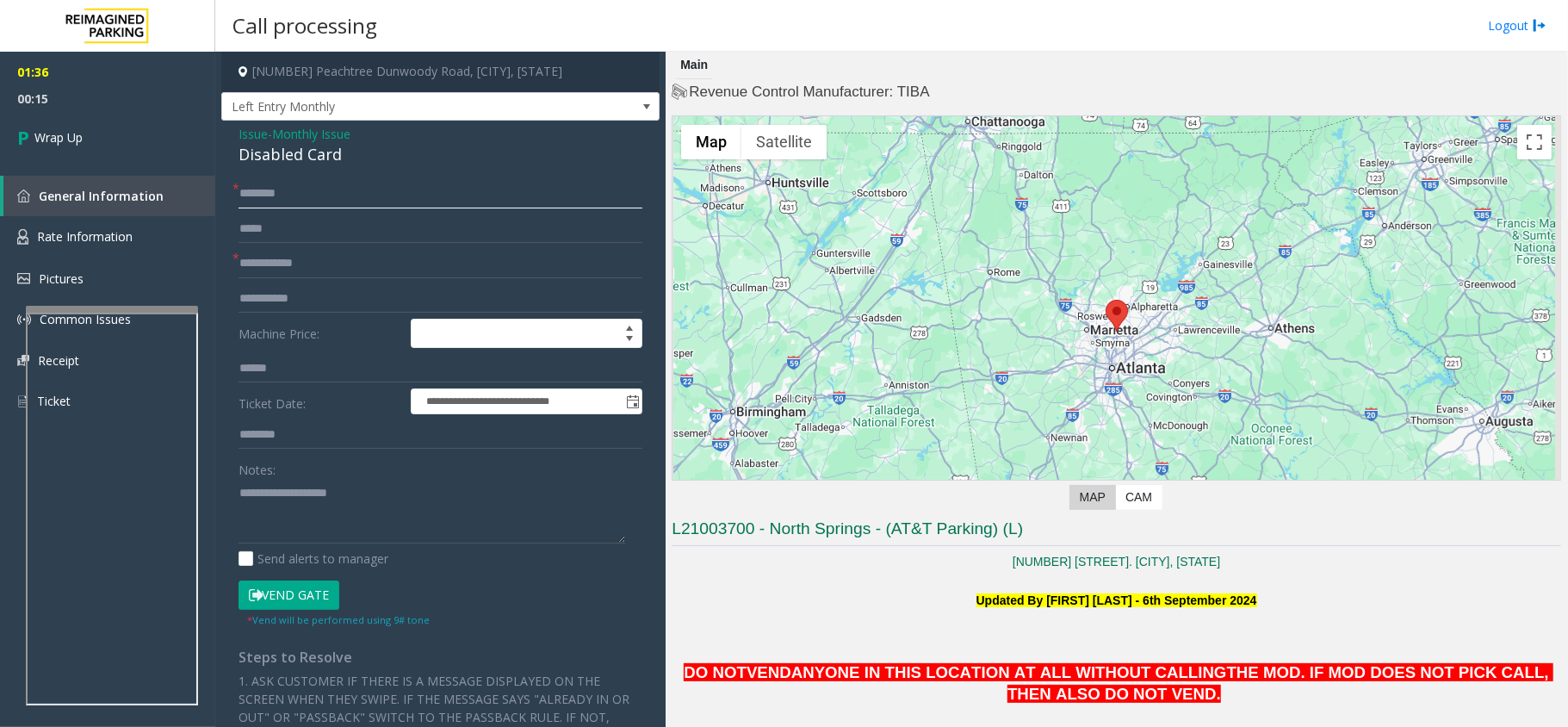 click 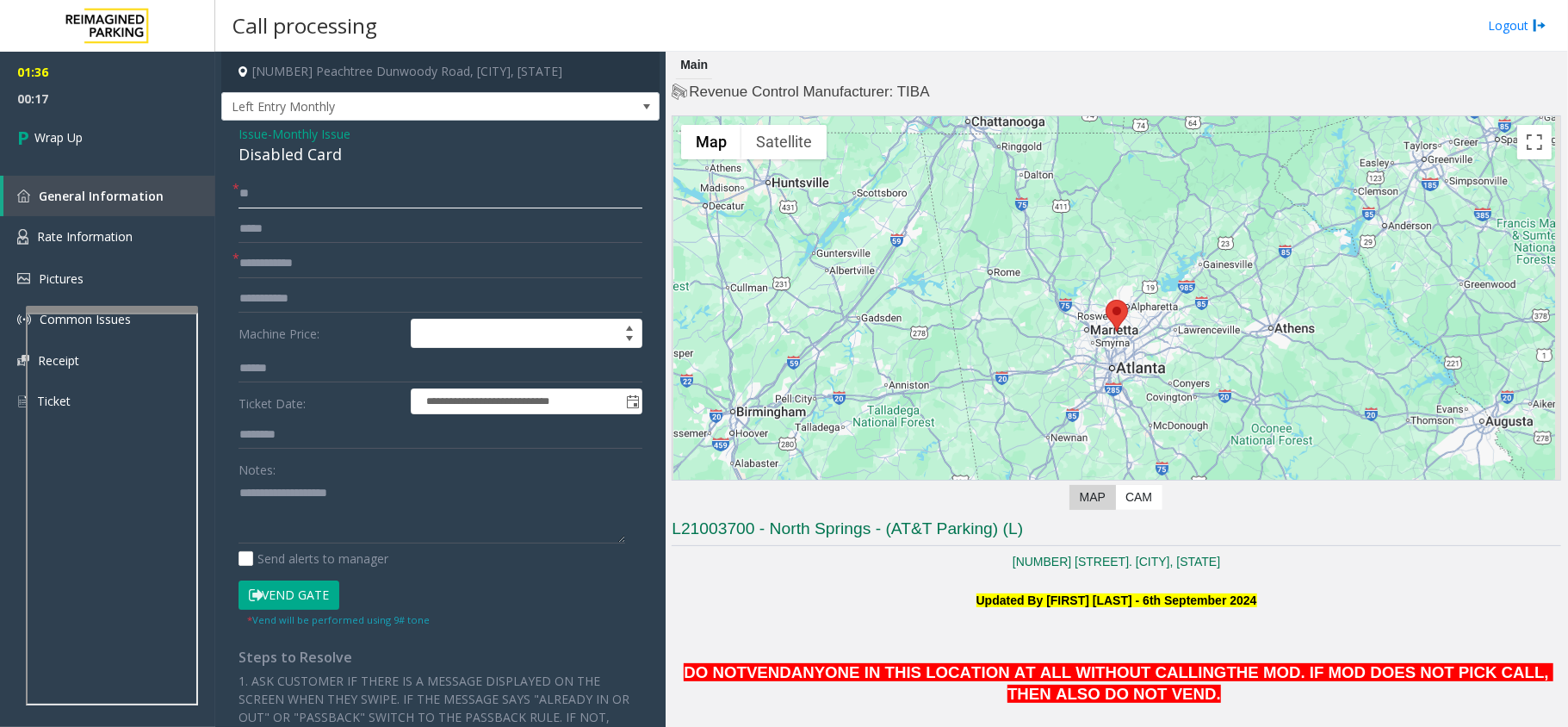 type on "**" 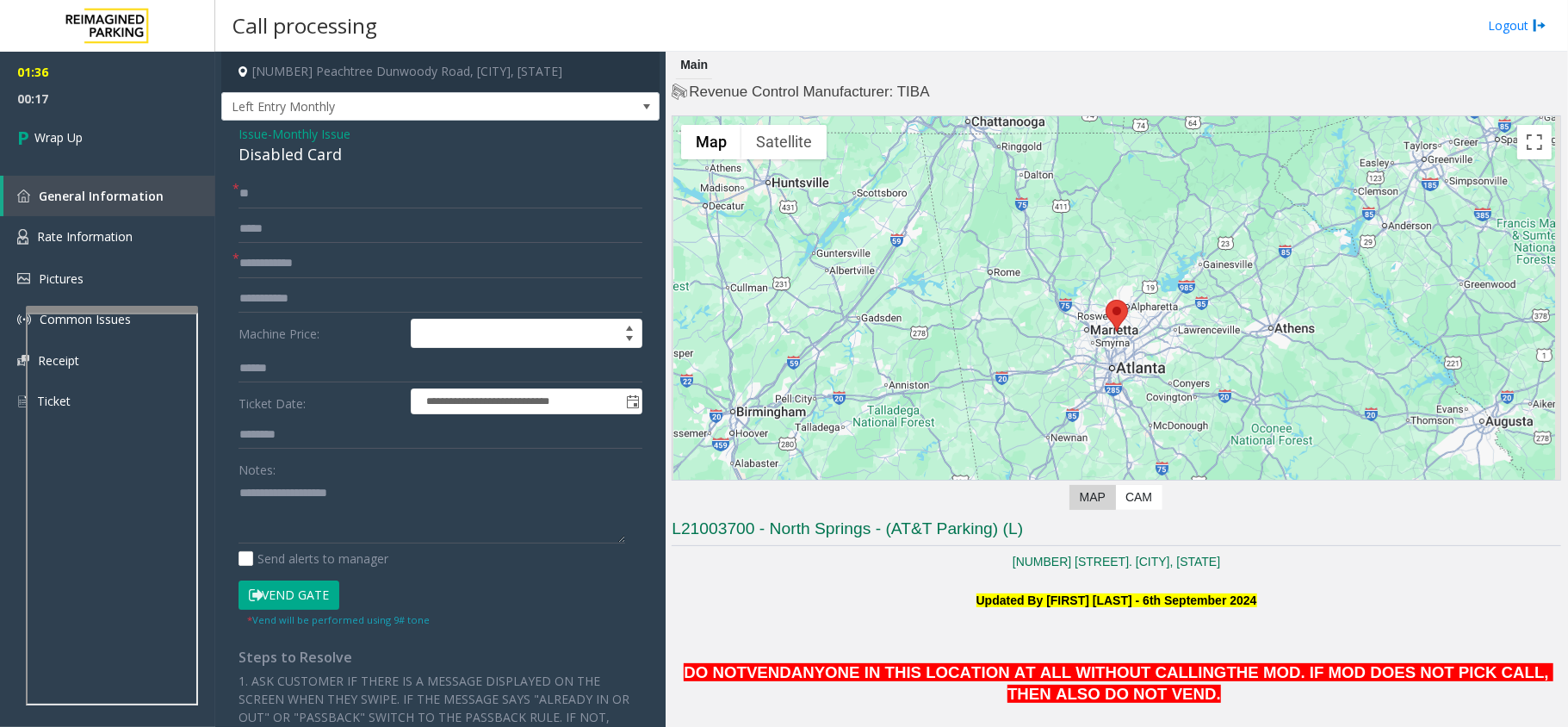 click on "**********" 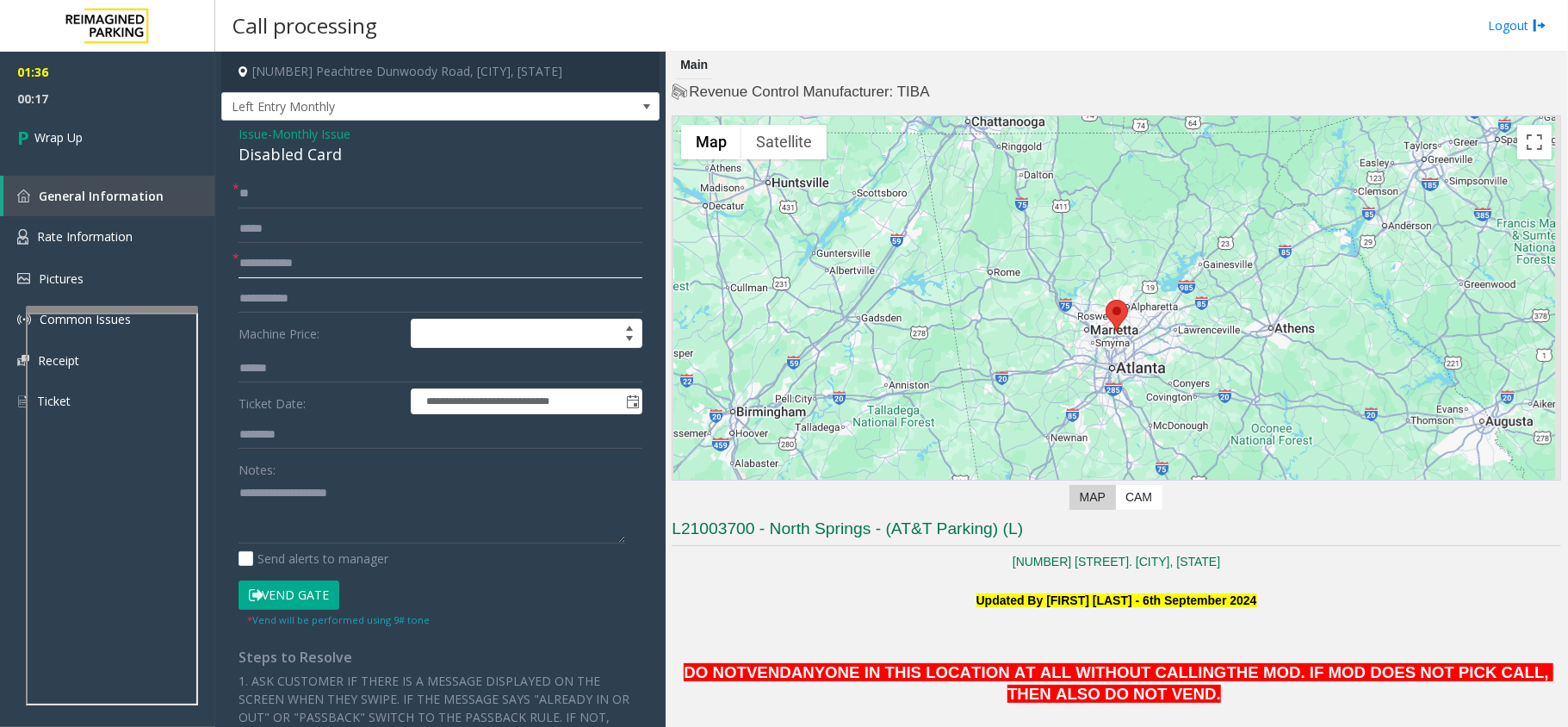 click 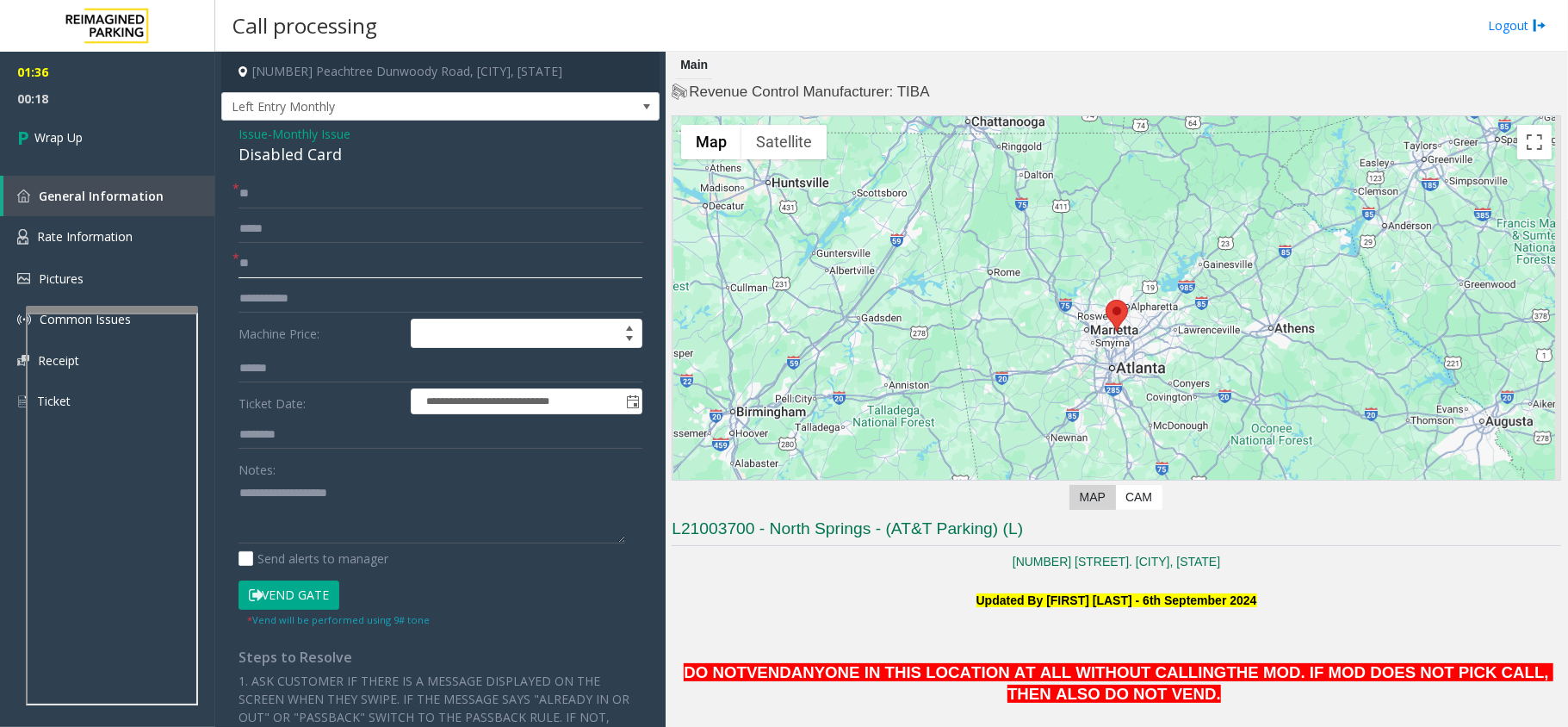 type on "**" 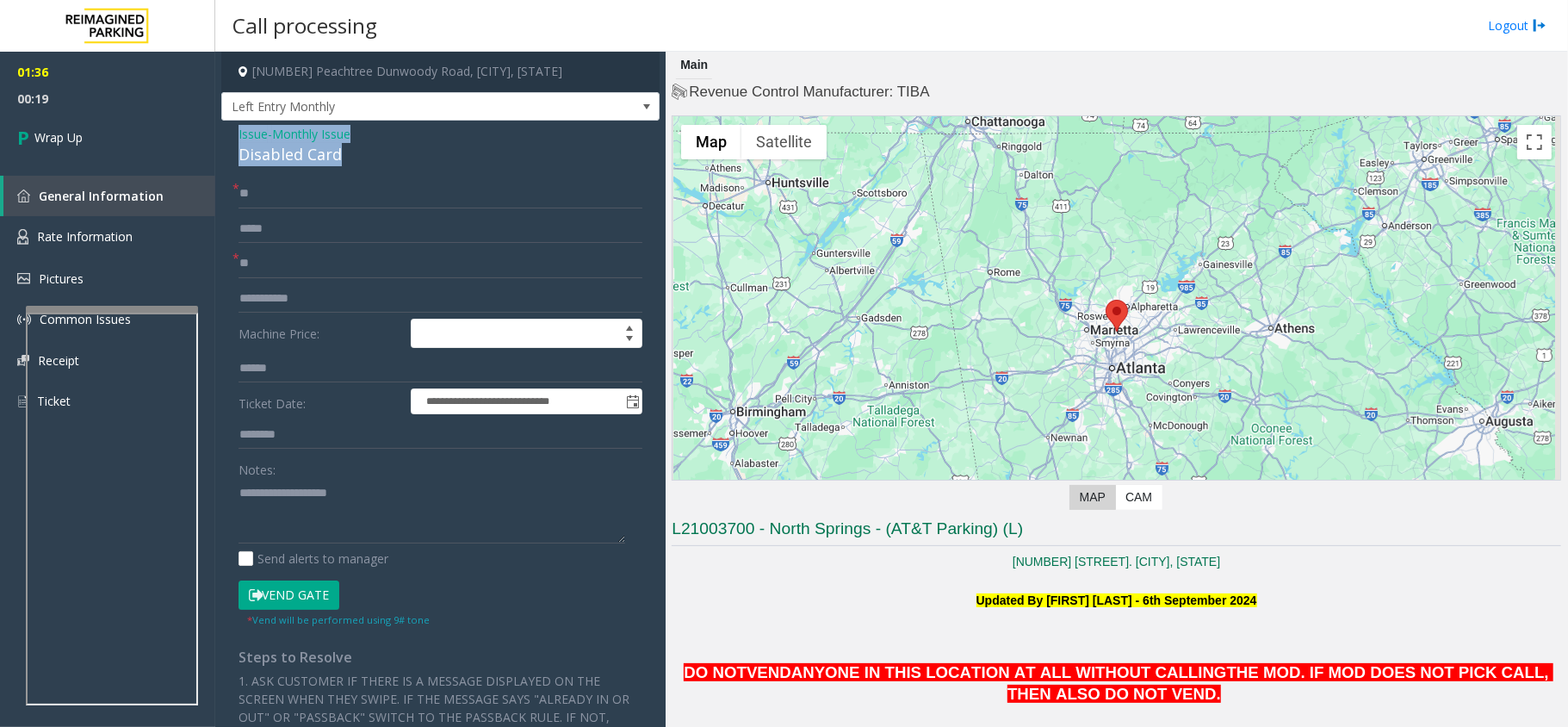 drag, startPoint x: 352, startPoint y: 153, endPoint x: 232, endPoint y: 127, distance: 122.78436 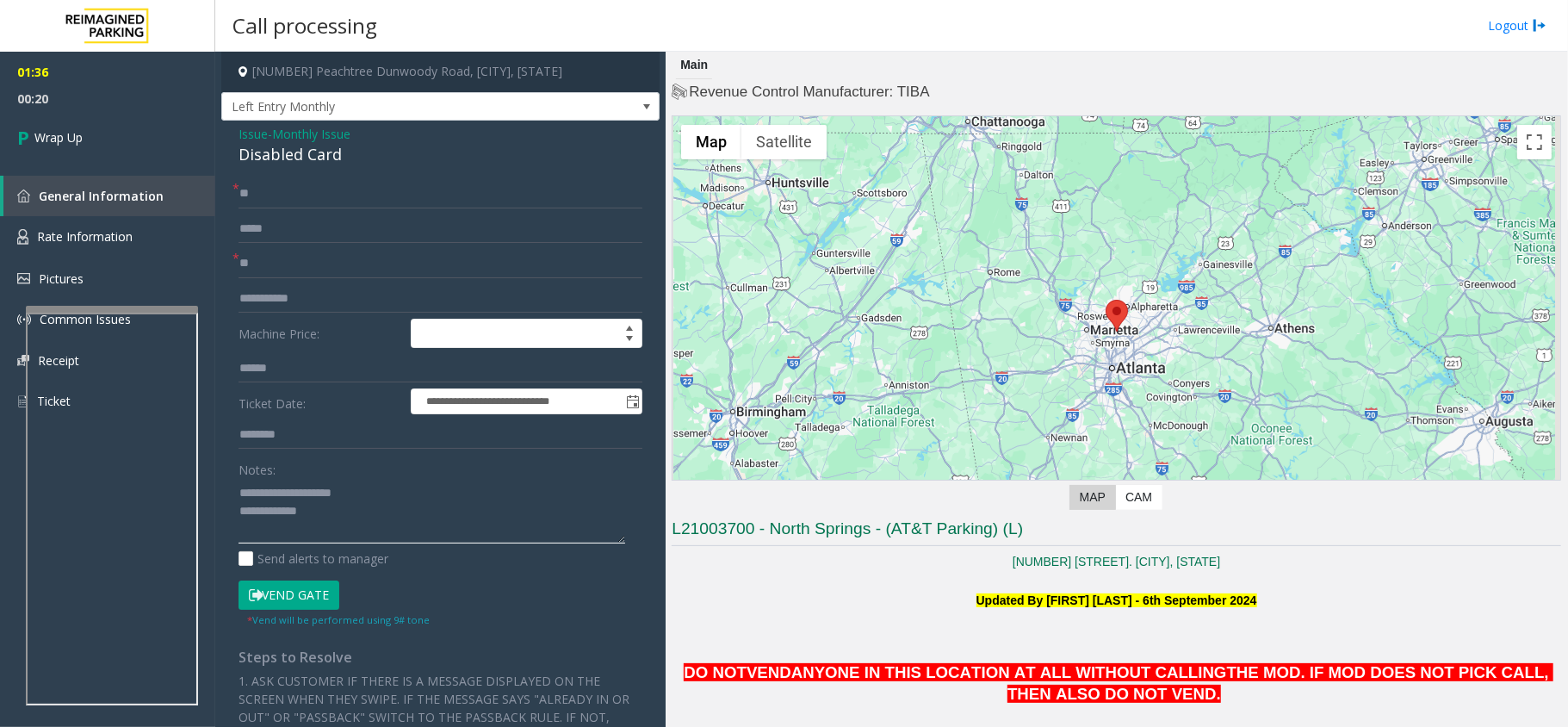 click 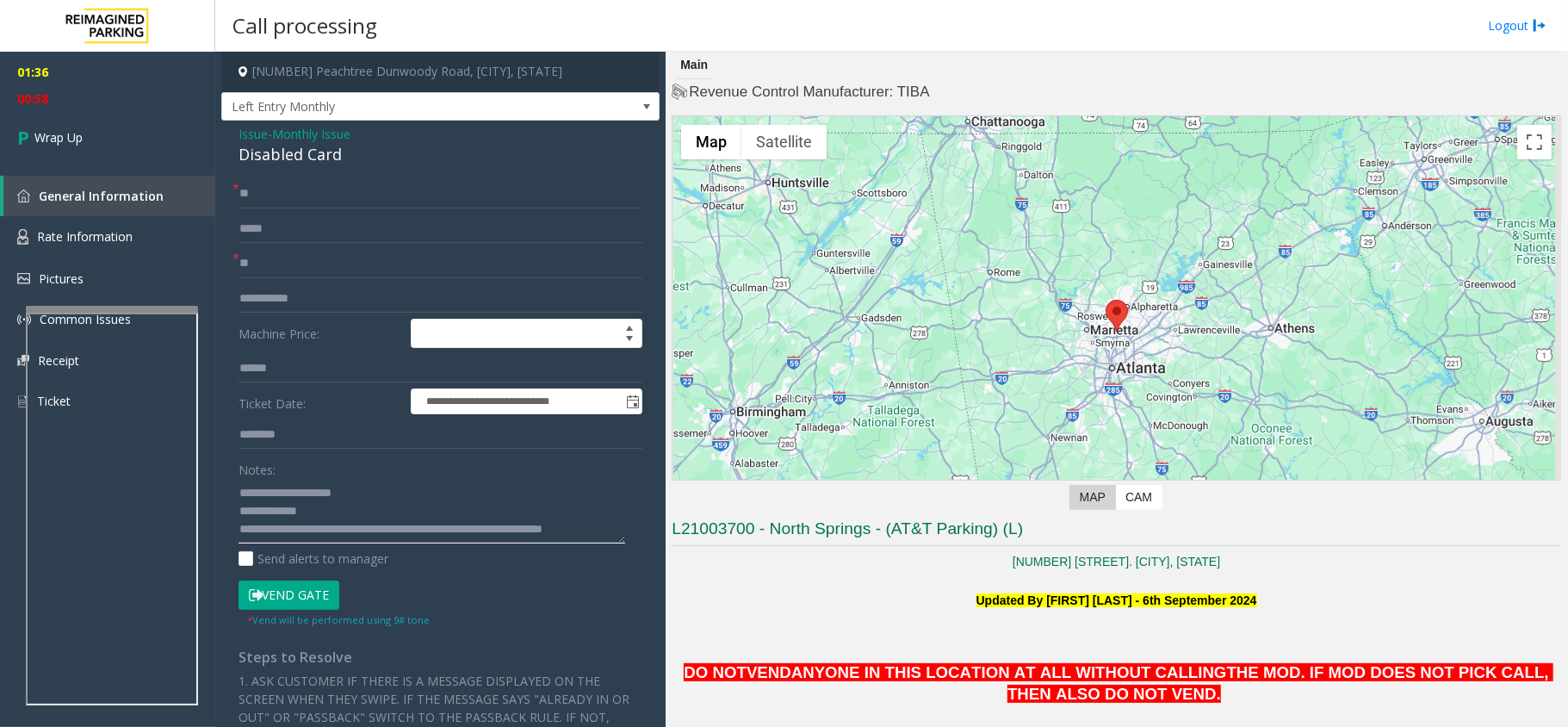 scroll, scrollTop: 11, scrollLeft: 0, axis: vertical 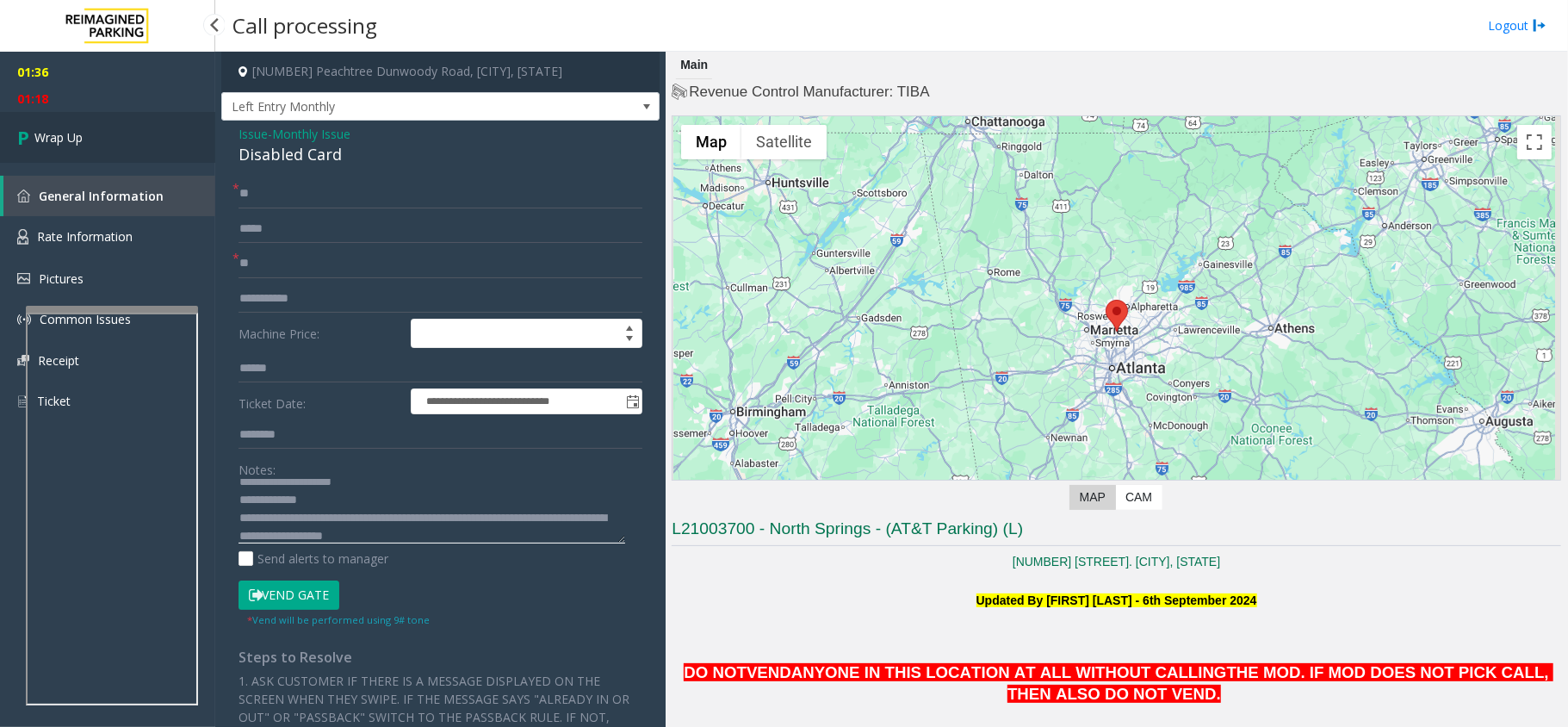 type on "**********" 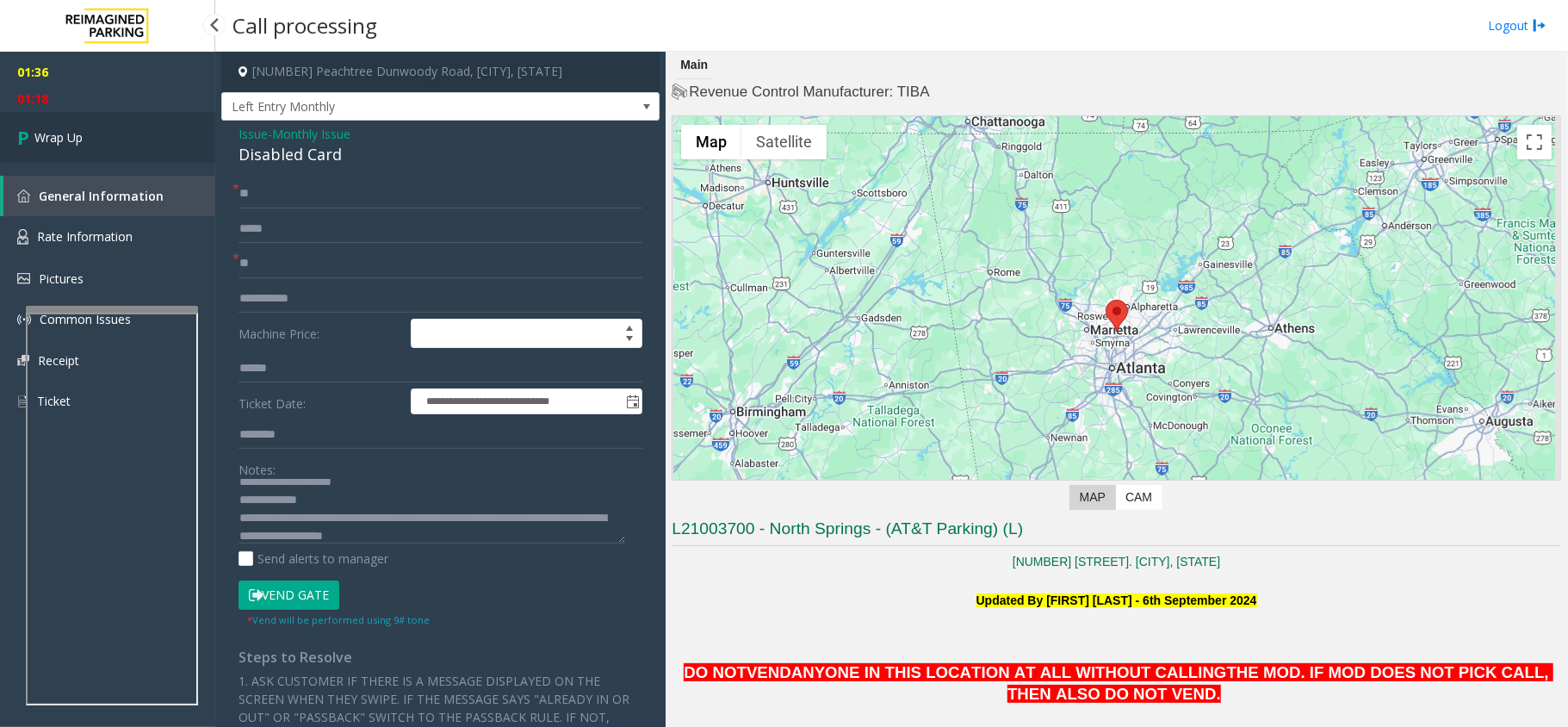 click on "Wrap Up" at bounding box center [108, 137] 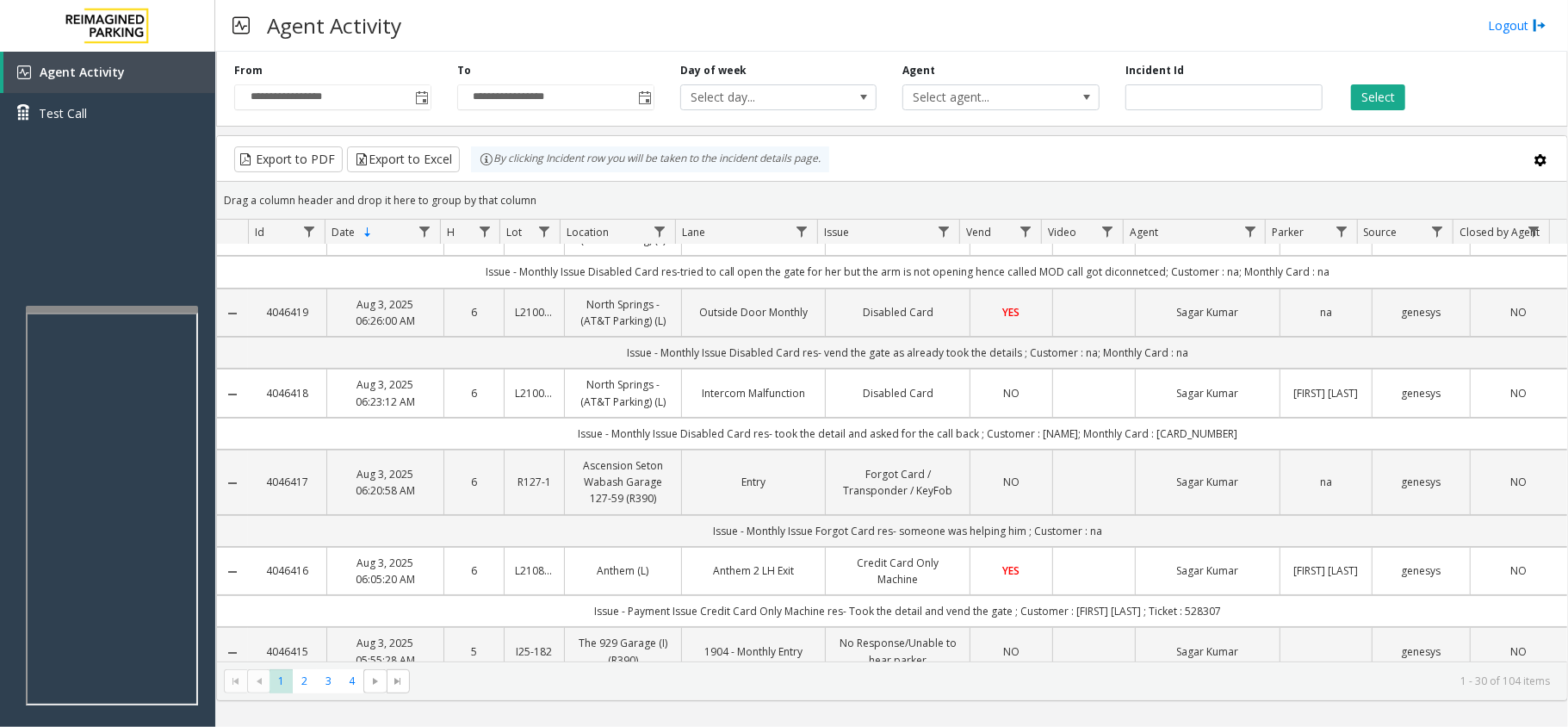 scroll, scrollTop: 0, scrollLeft: 0, axis: both 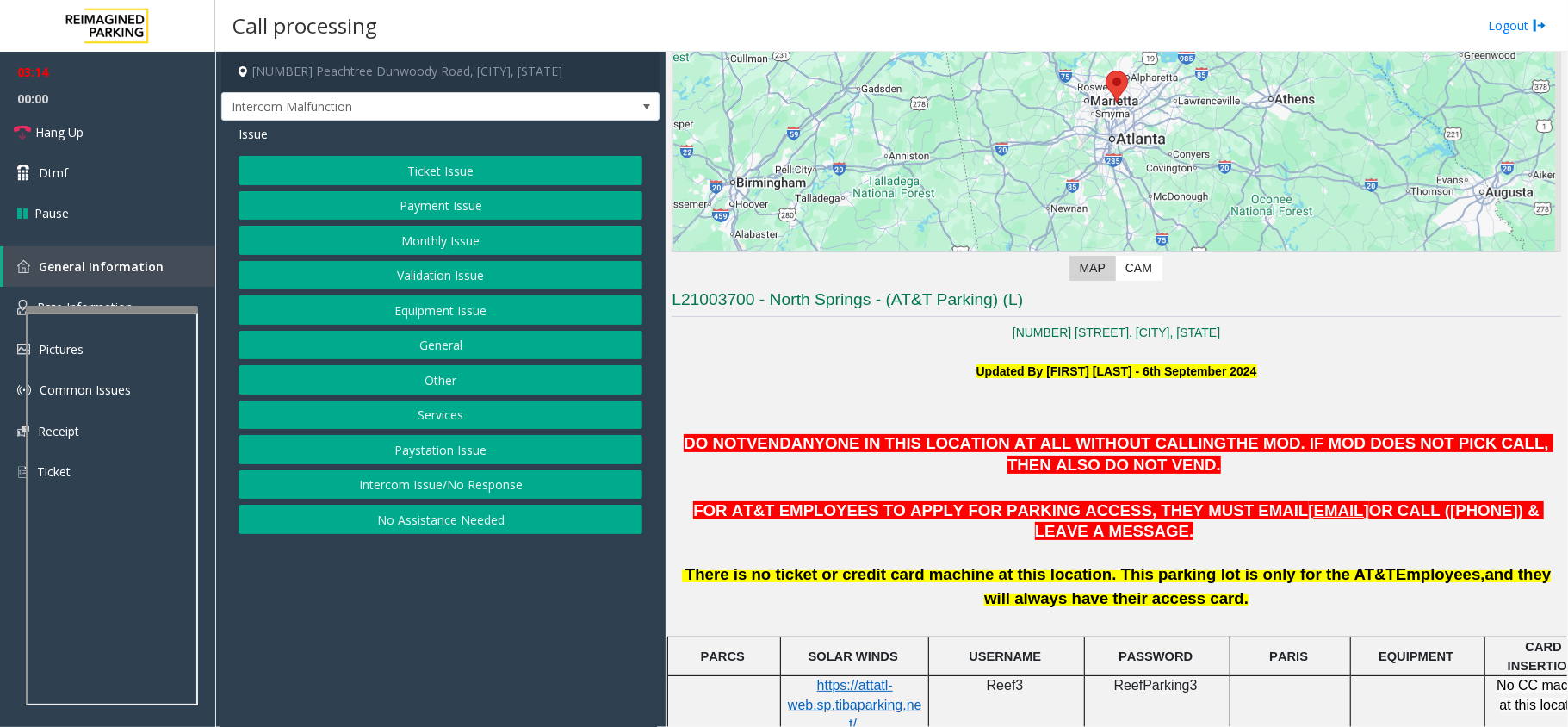 click on "Monthly Issue" 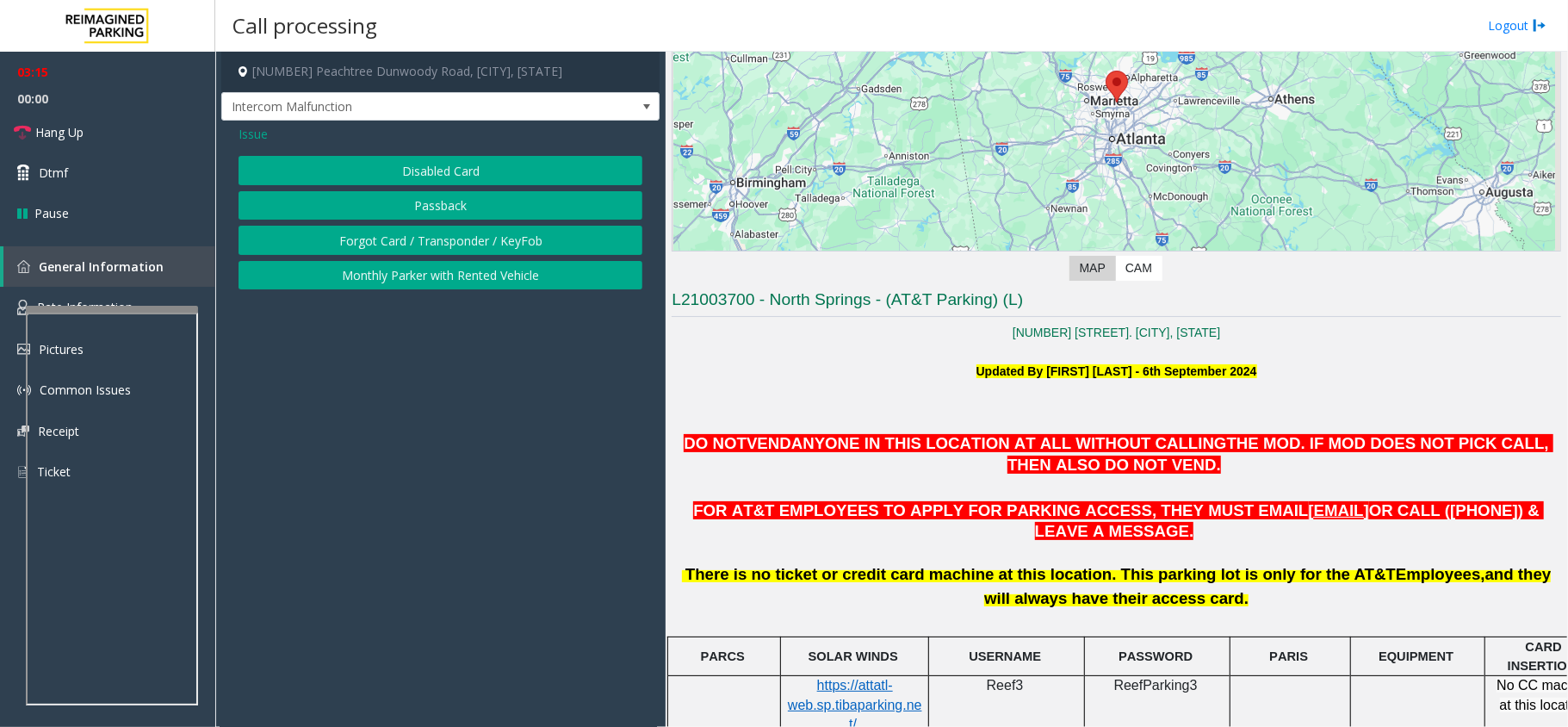 click on "Disabled Card" 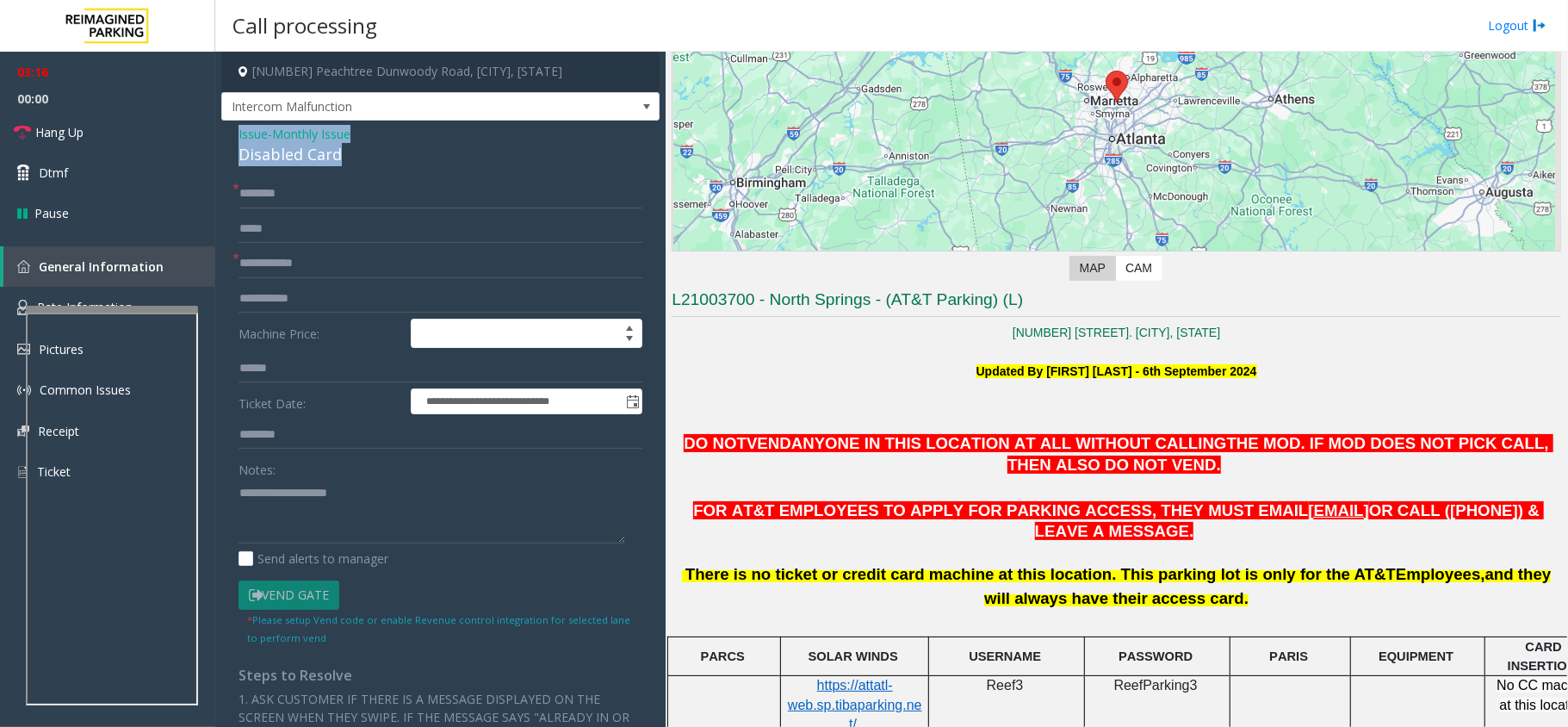 drag, startPoint x: 353, startPoint y: 152, endPoint x: 226, endPoint y: 131, distance: 128.72451 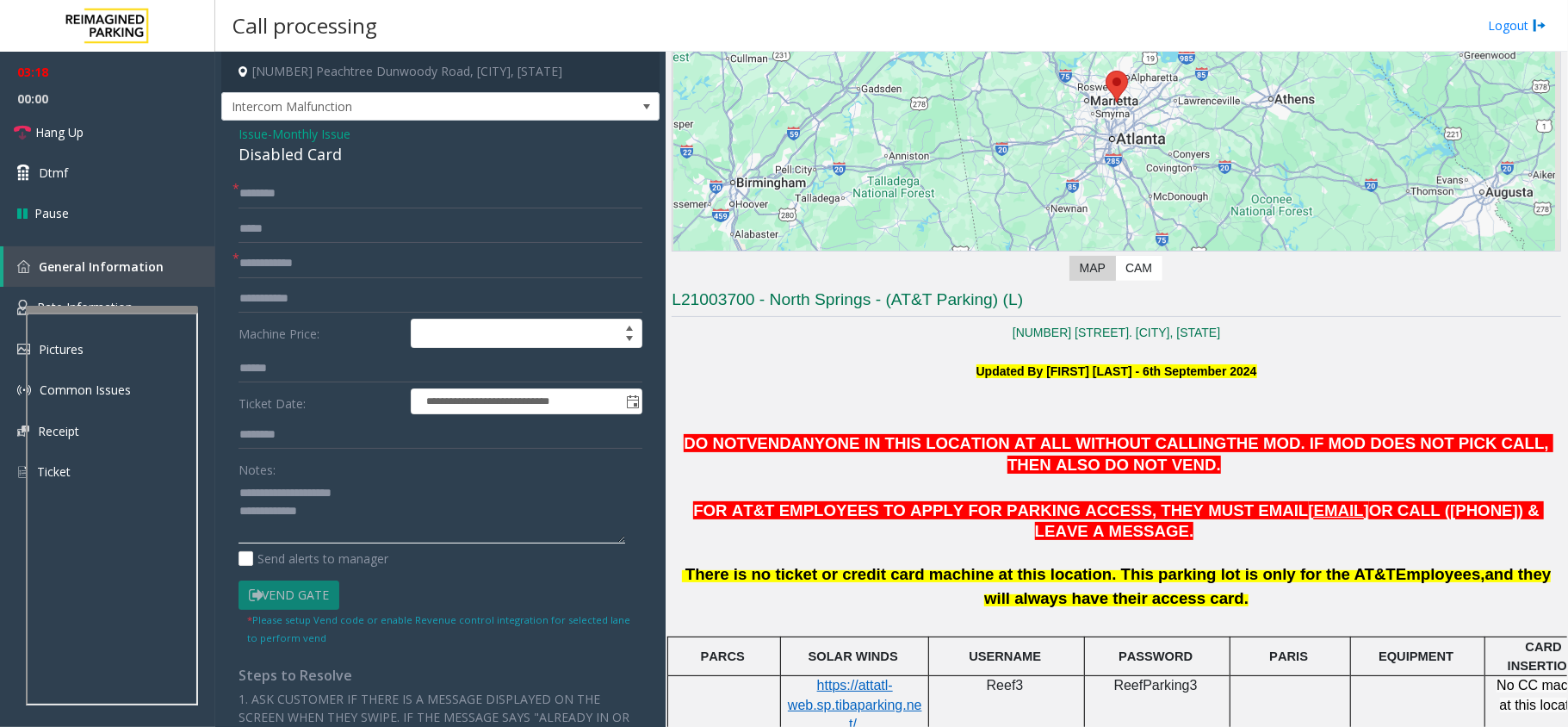 click 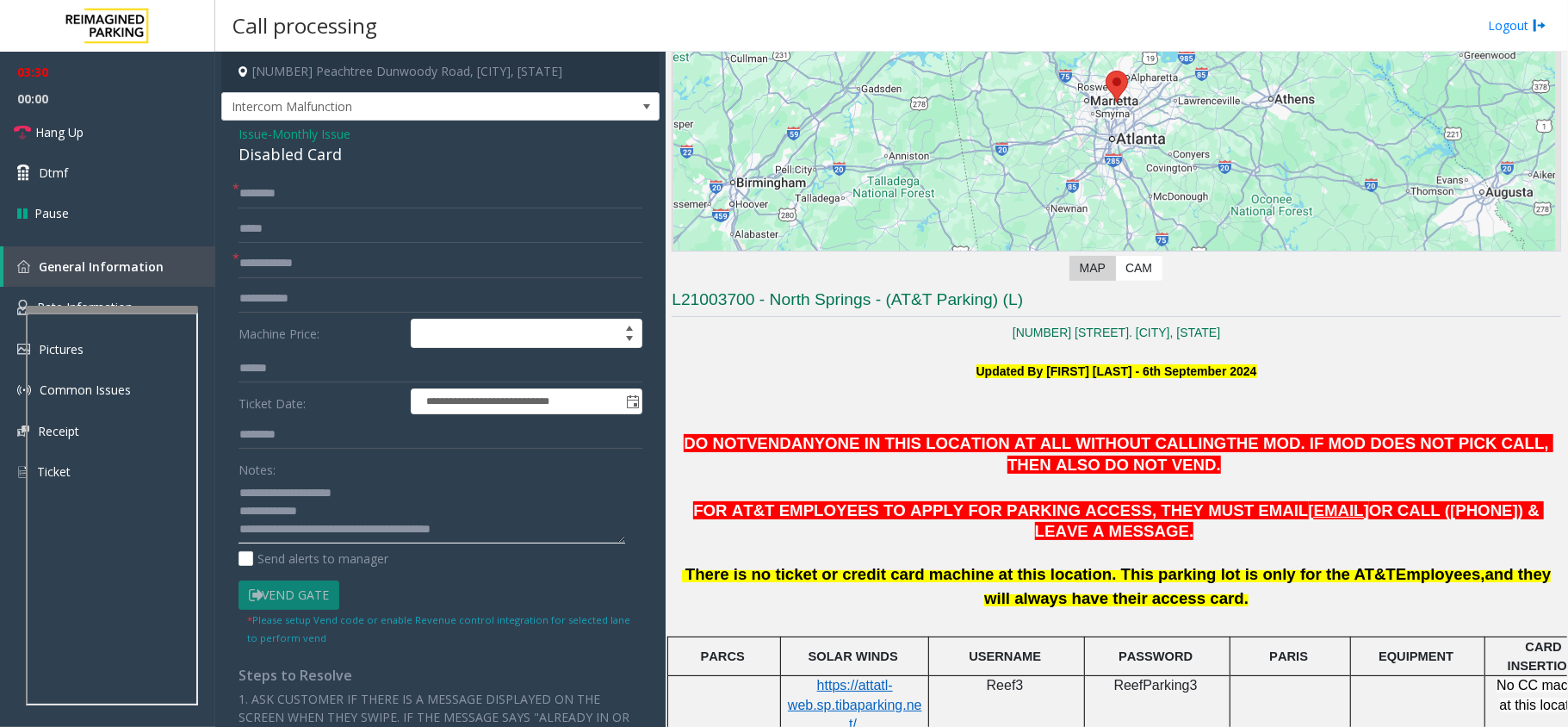 click 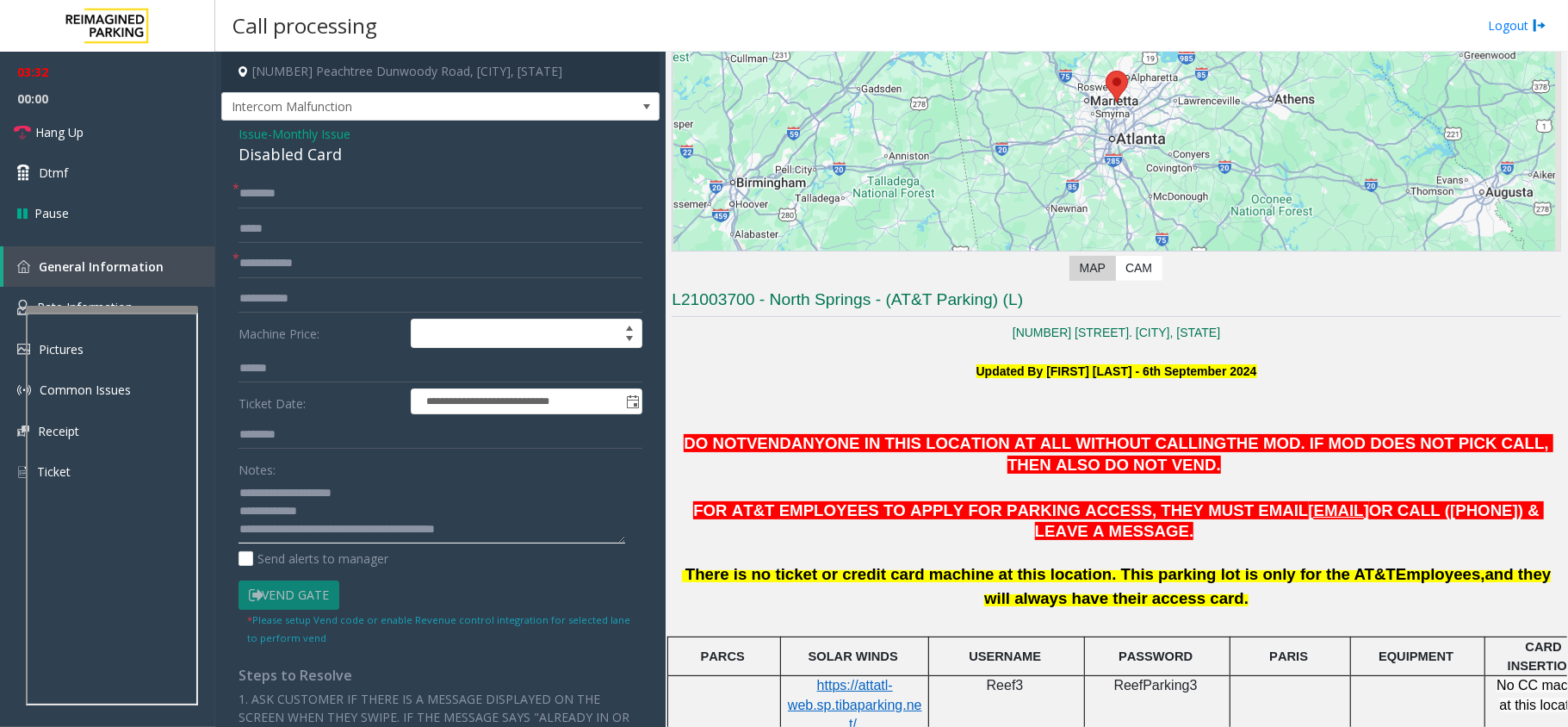 click 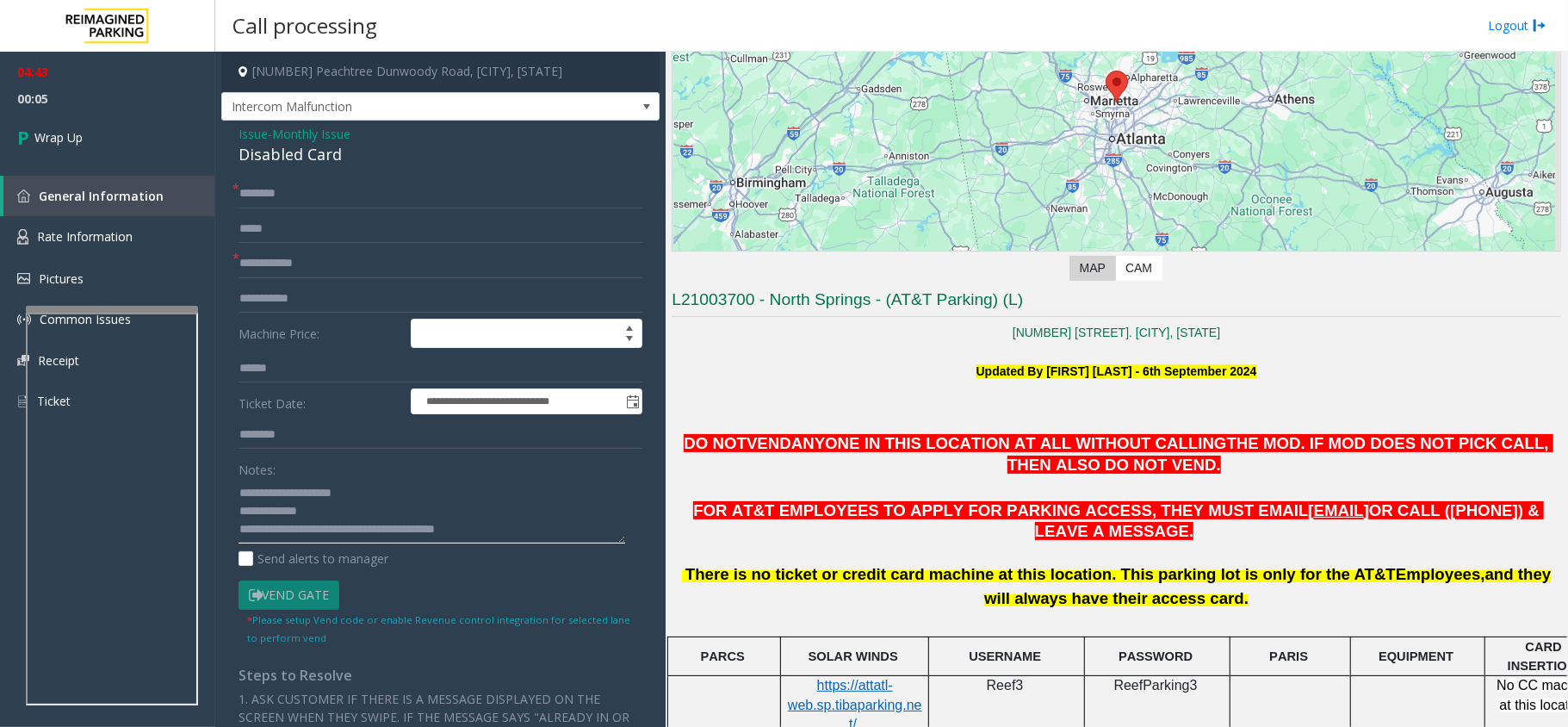 type on "**********" 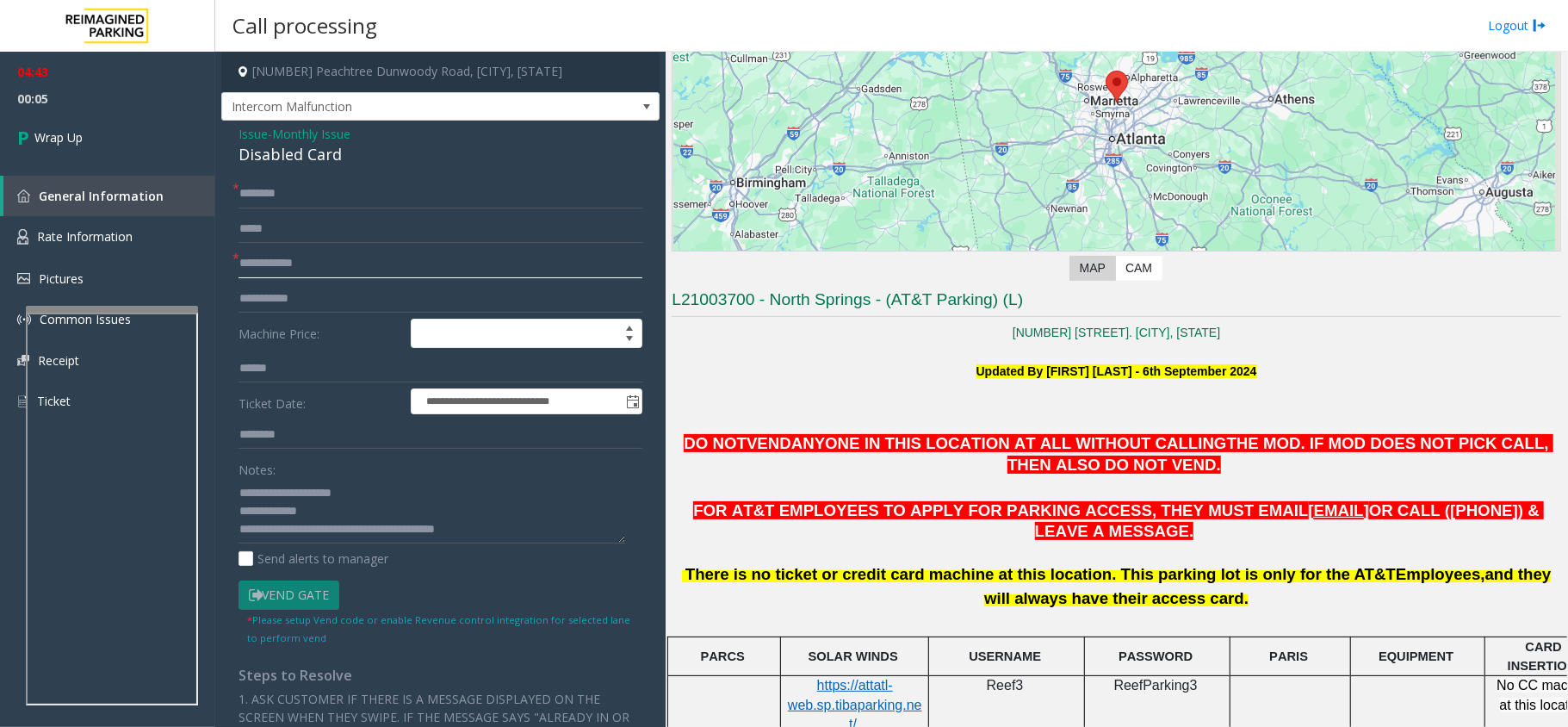 click 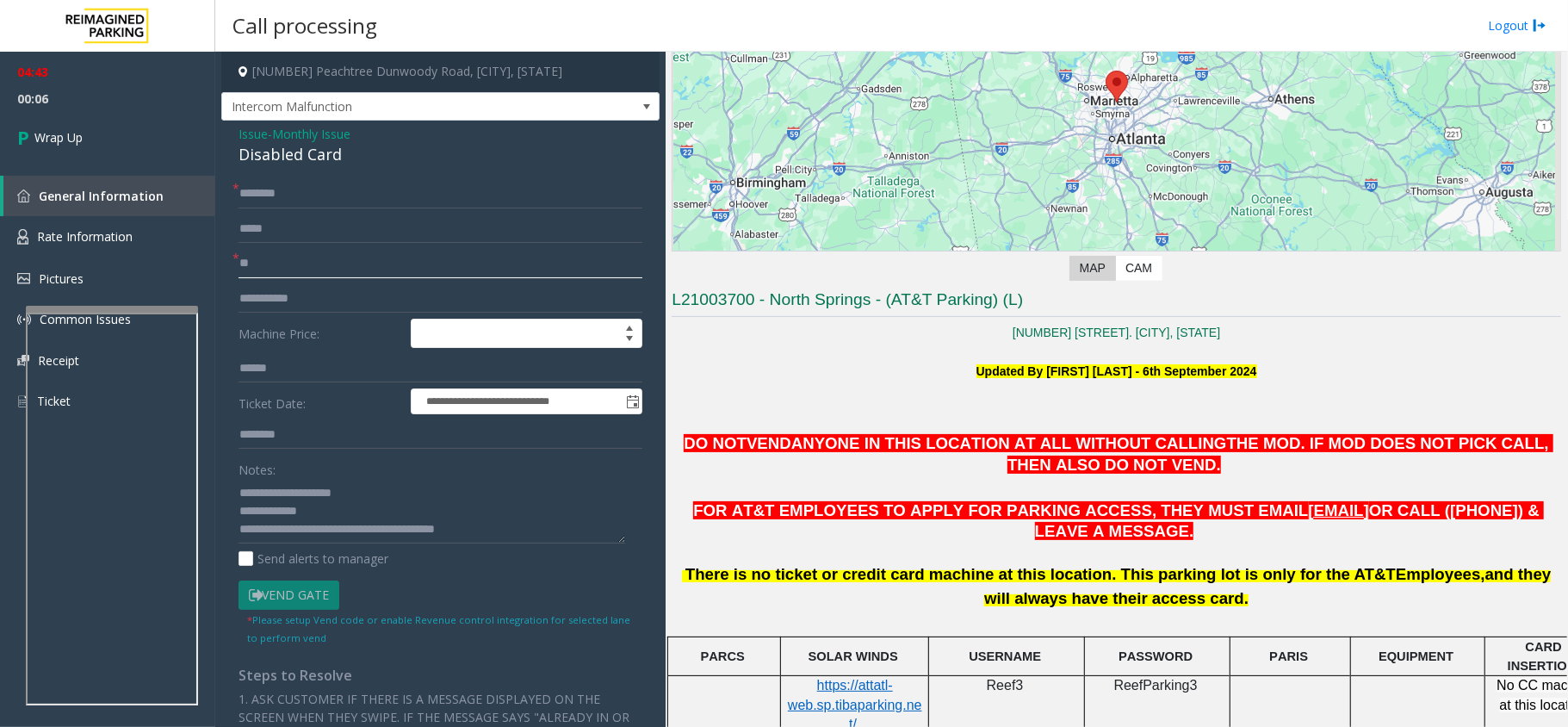 click on "**" 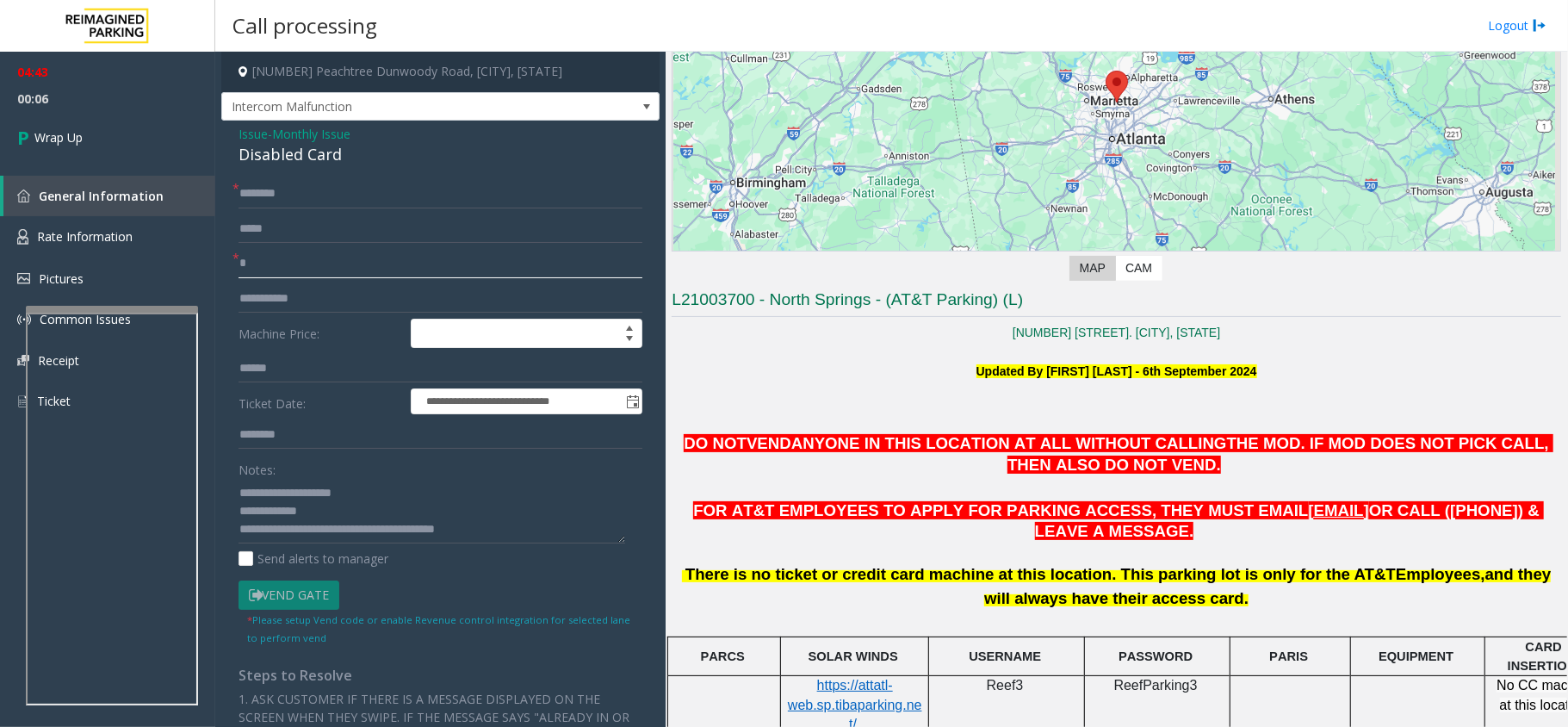 click on "*" 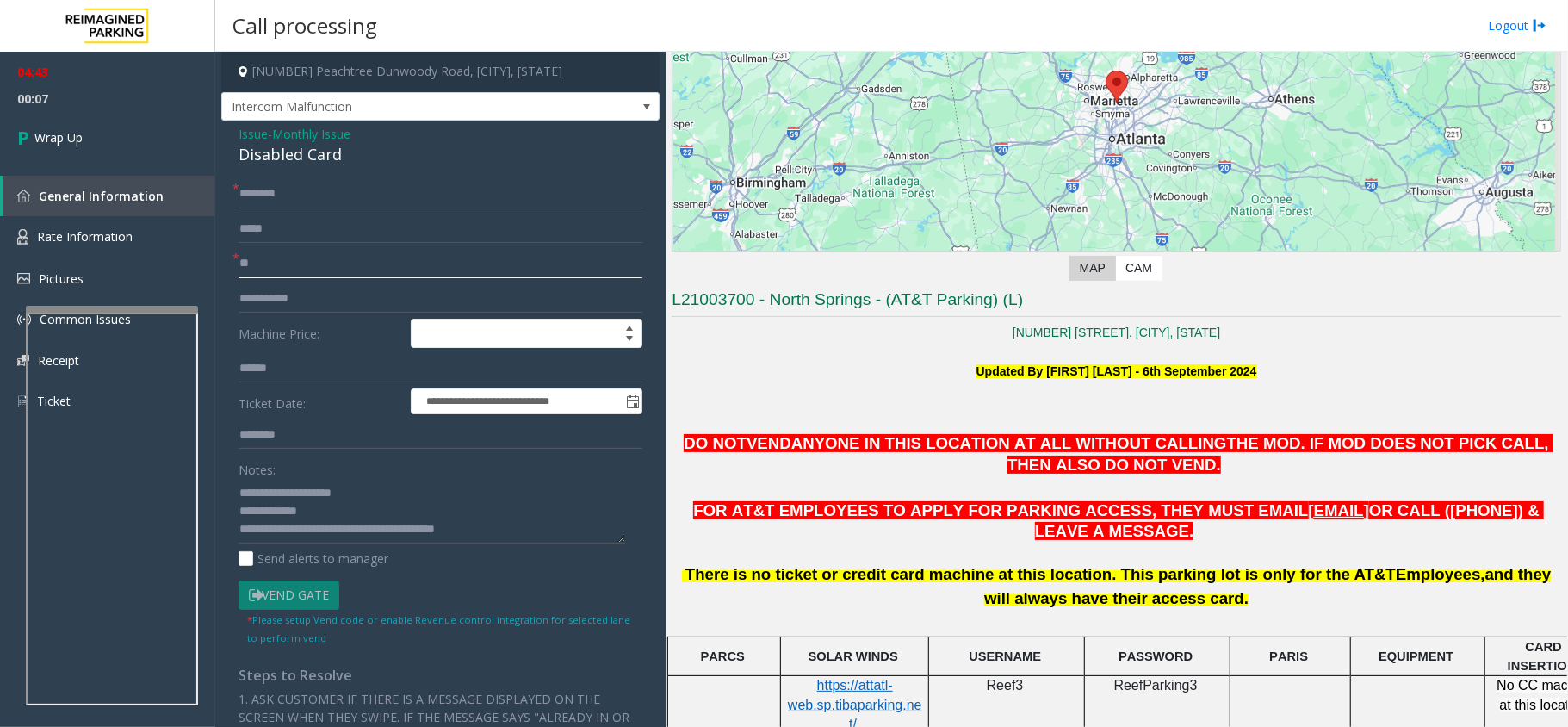 type on "**" 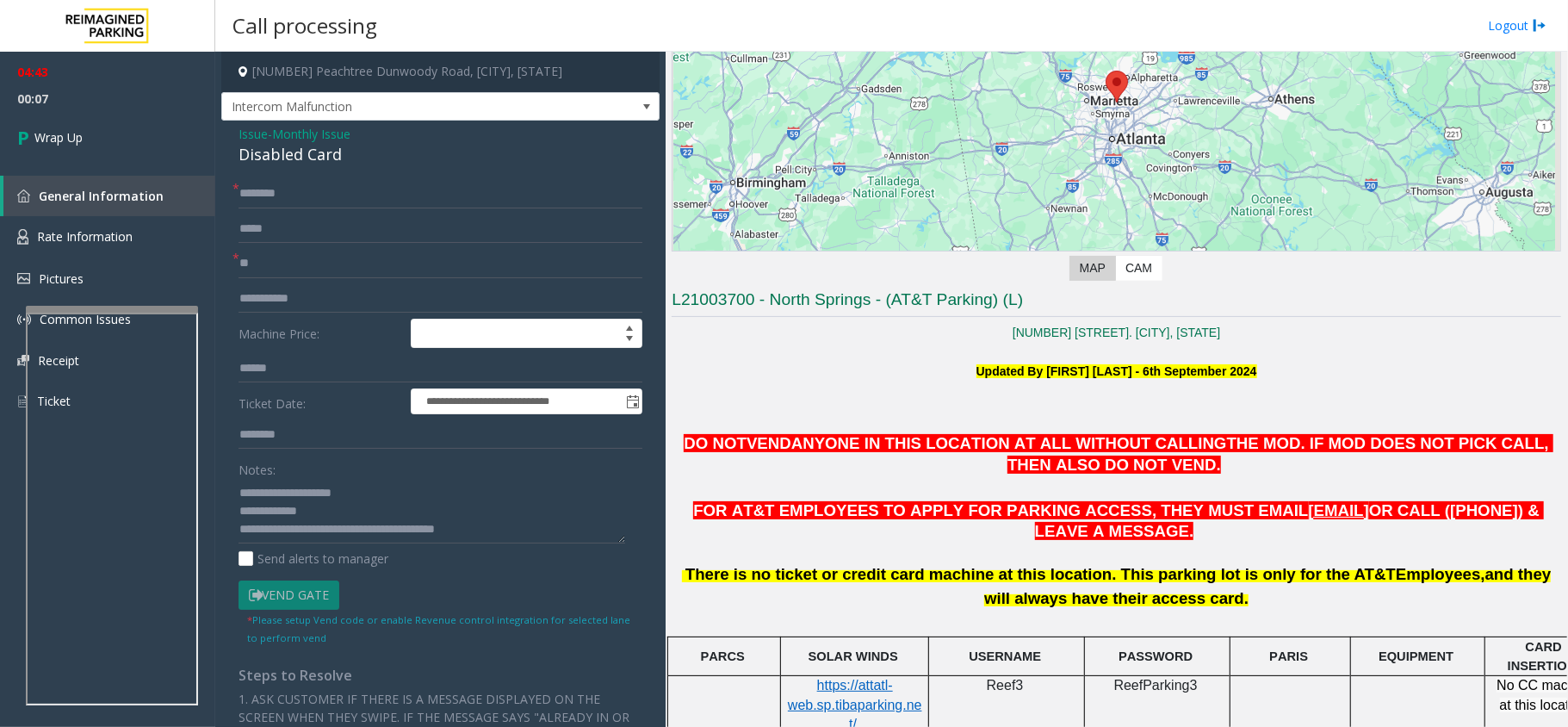 click on "Disabled Card" 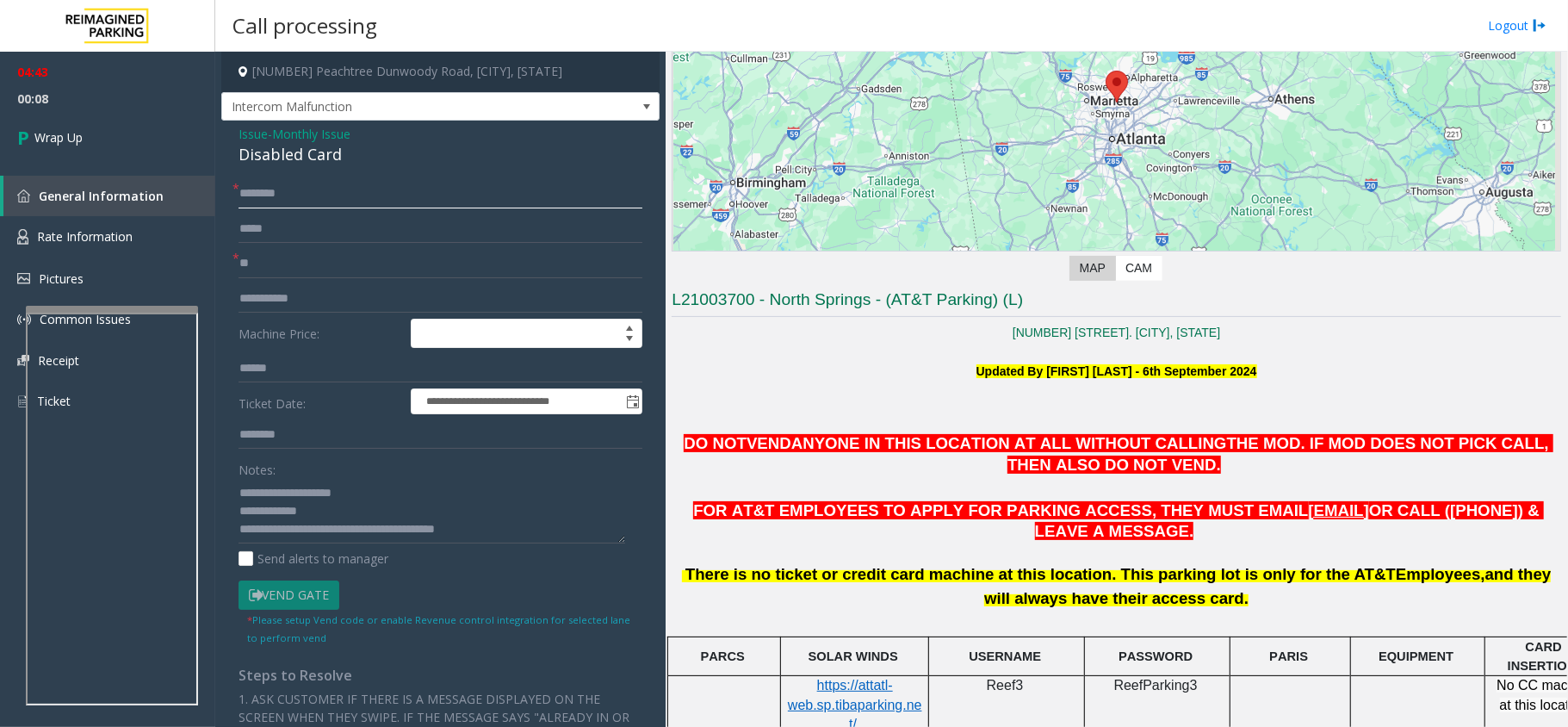 drag, startPoint x: 267, startPoint y: 194, endPoint x: 251, endPoint y: 198, distance: 16.492423 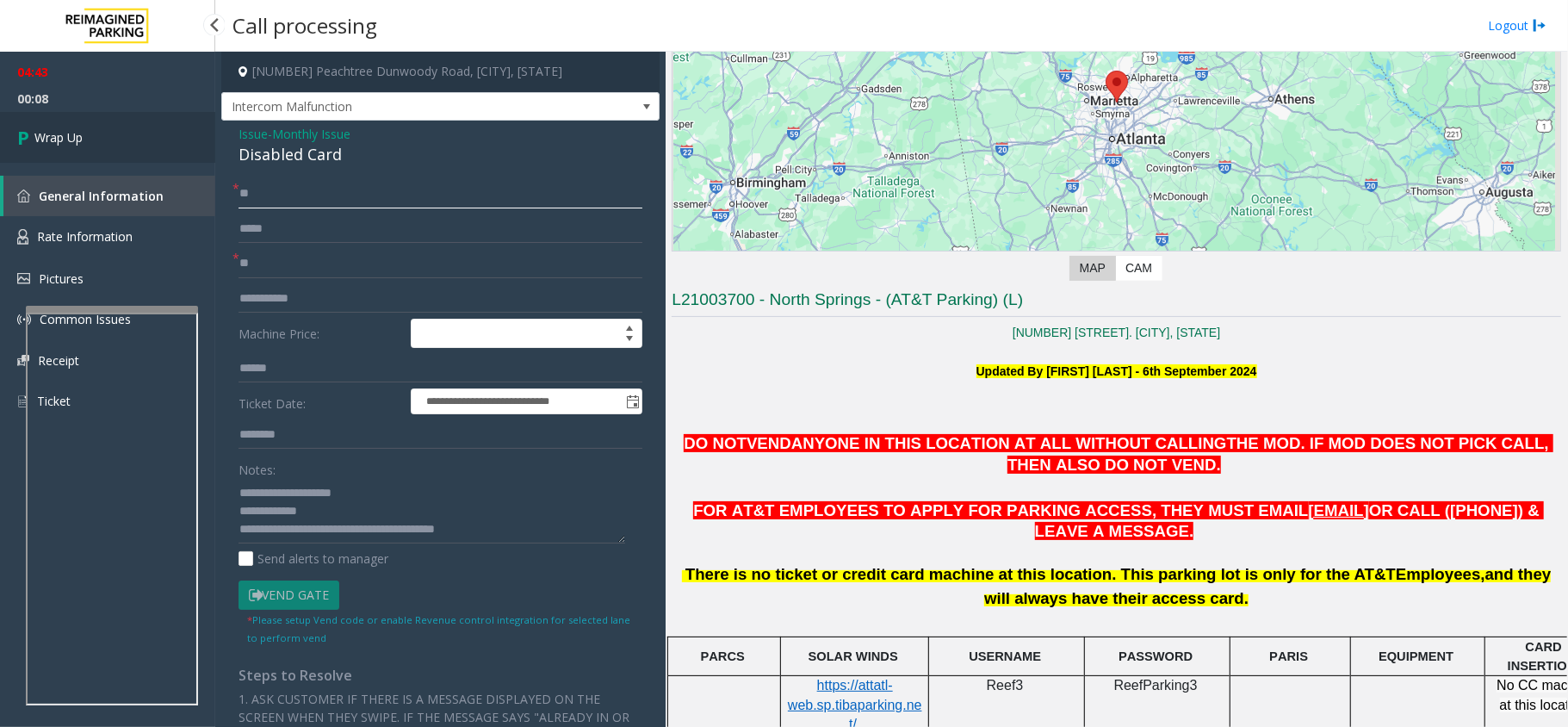 type on "**" 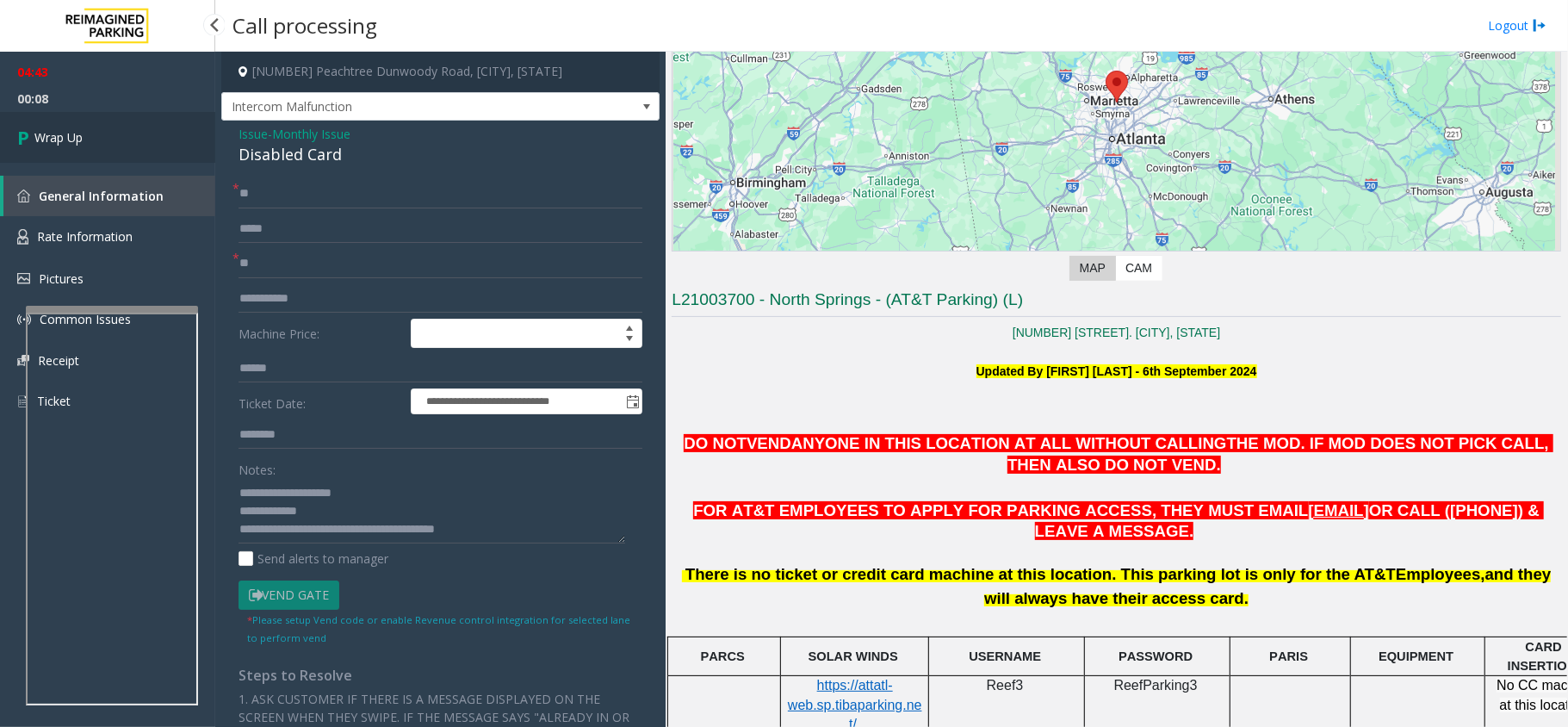 click on "Wrap Up" at bounding box center [59, 137] 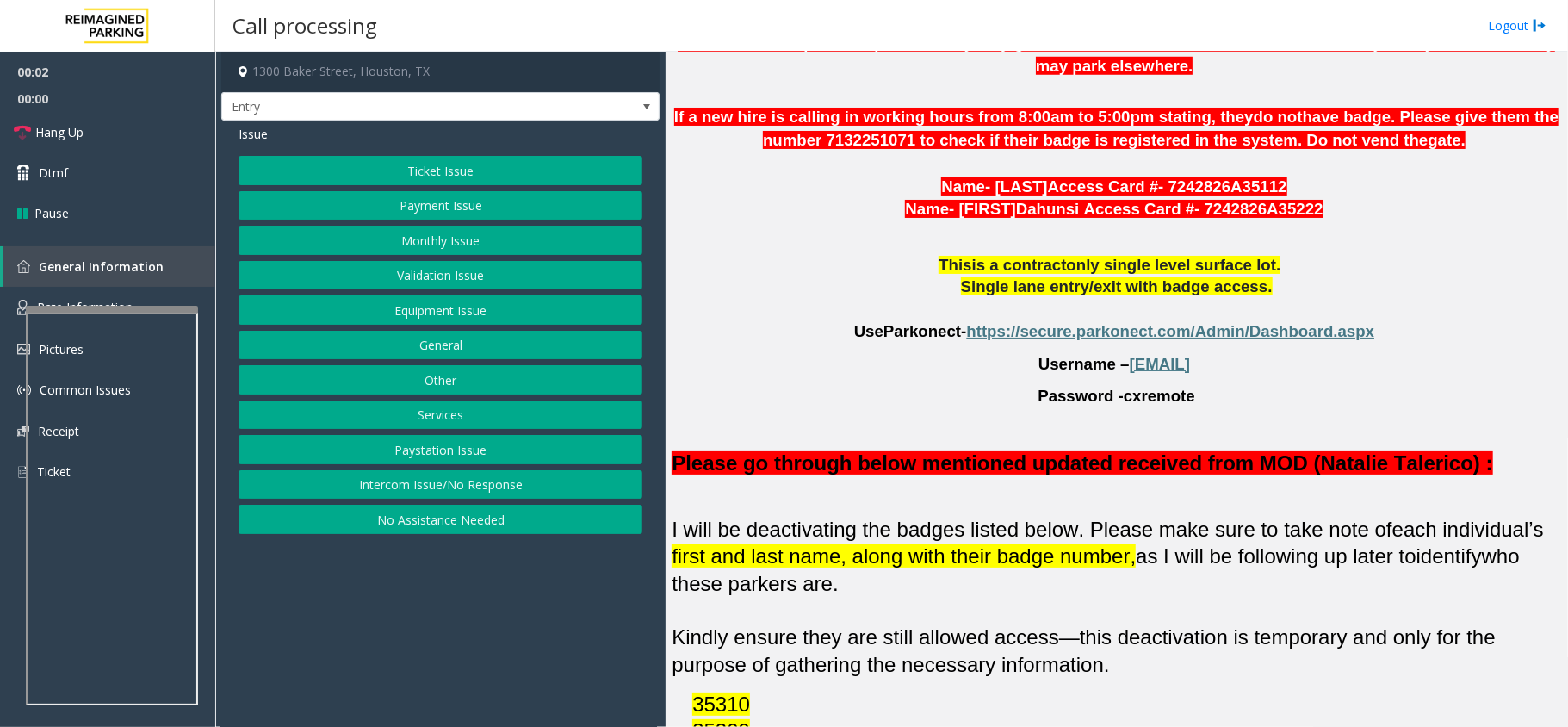 scroll, scrollTop: 1263, scrollLeft: 0, axis: vertical 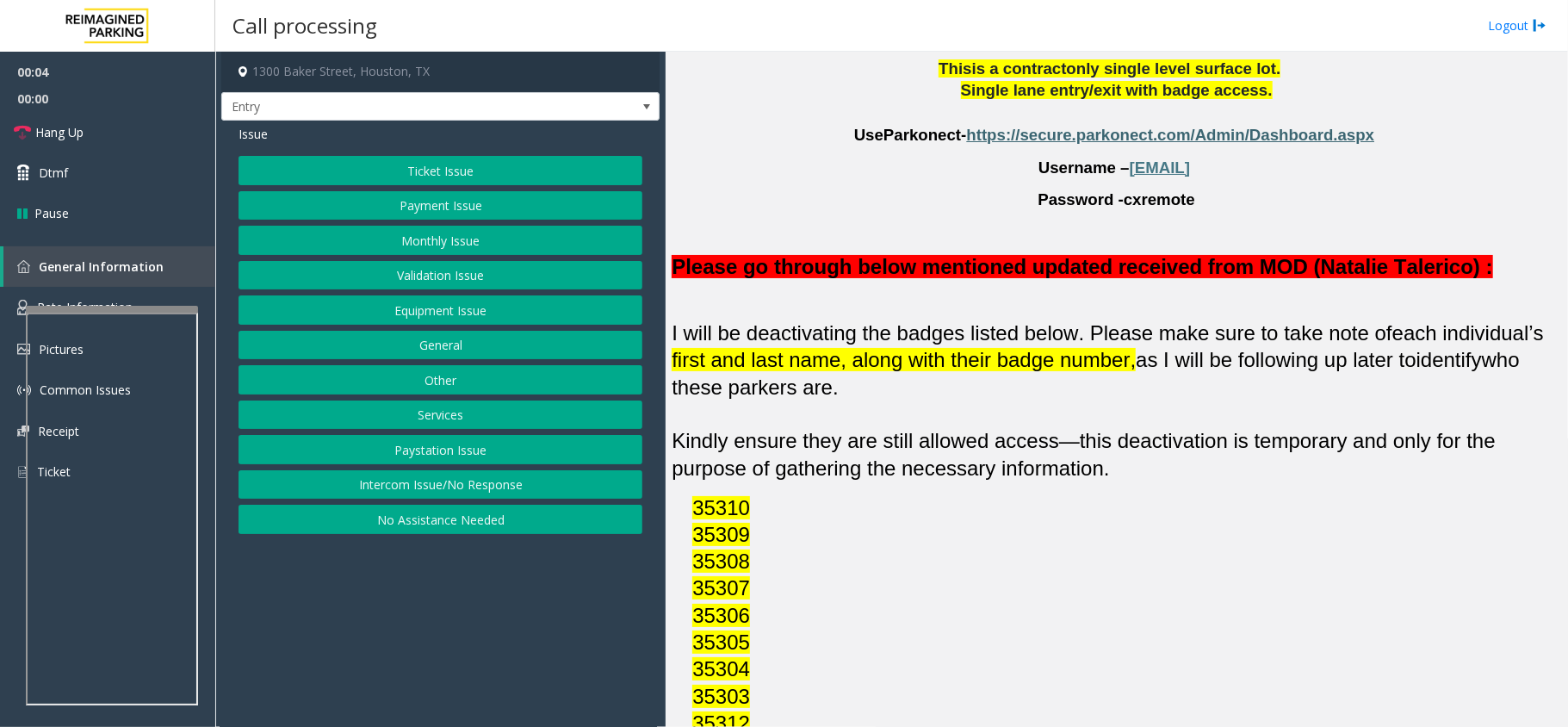 click on "https://secure.parkonect.com/Admin/Dashboard.aspx" 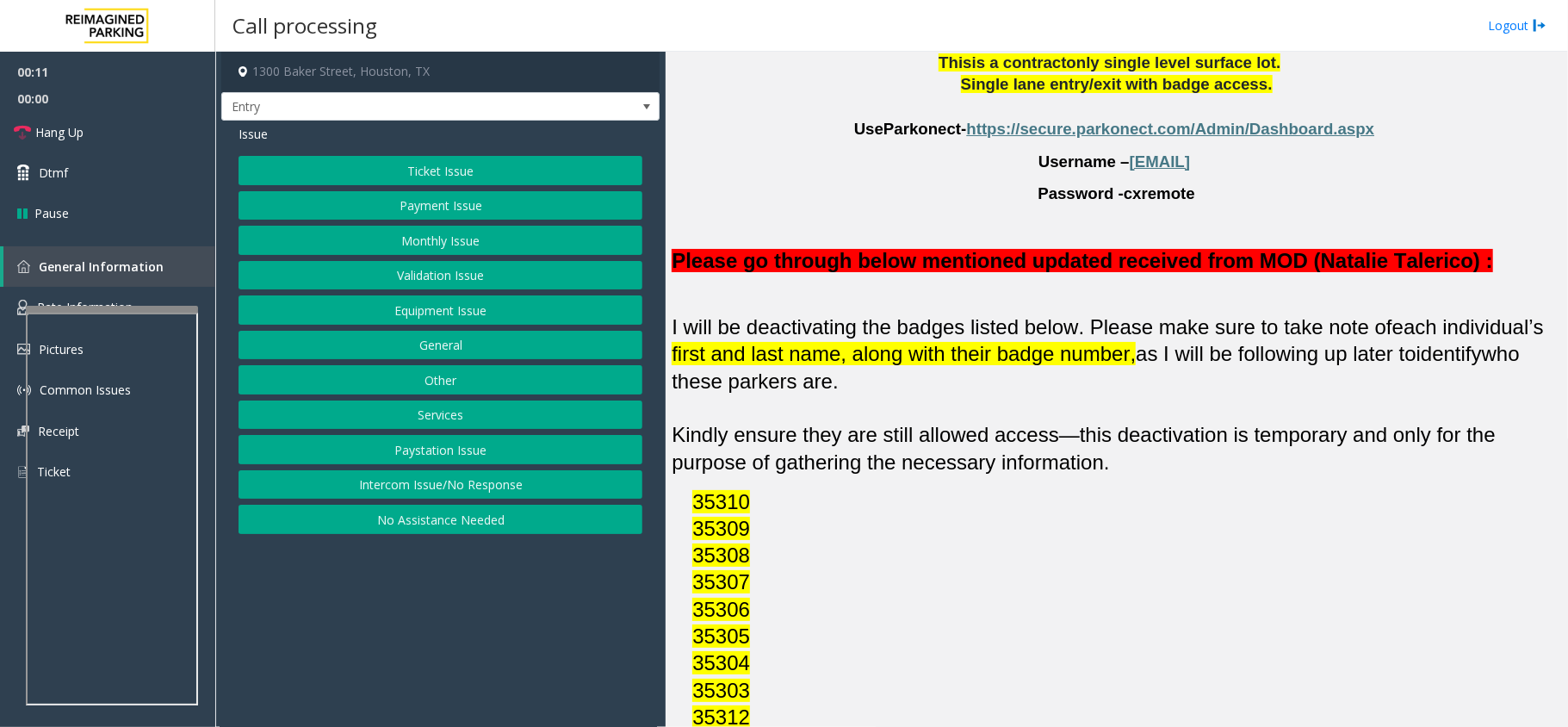 scroll, scrollTop: 1200, scrollLeft: 0, axis: vertical 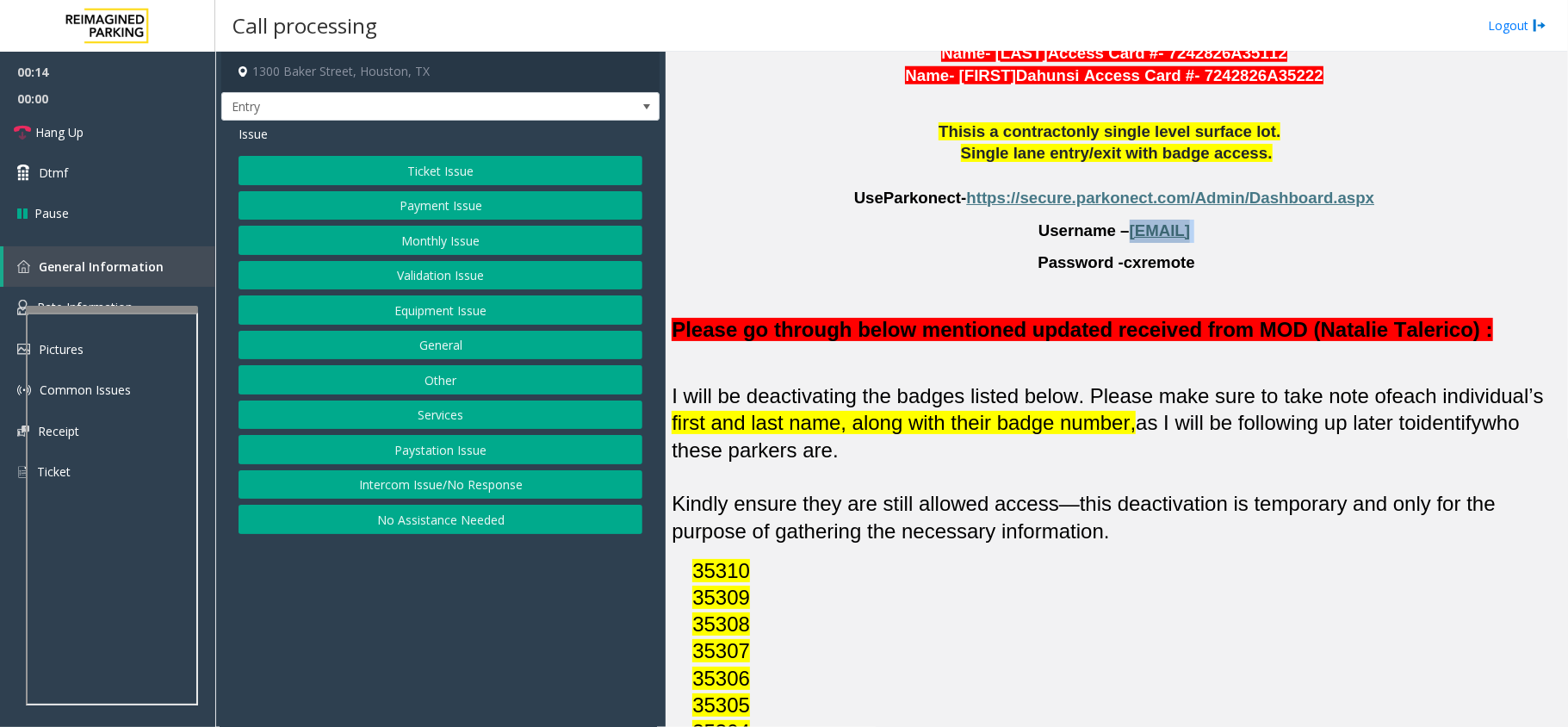 drag, startPoint x: 1237, startPoint y: 210, endPoint x: 1076, endPoint y: 212, distance: 161.0124 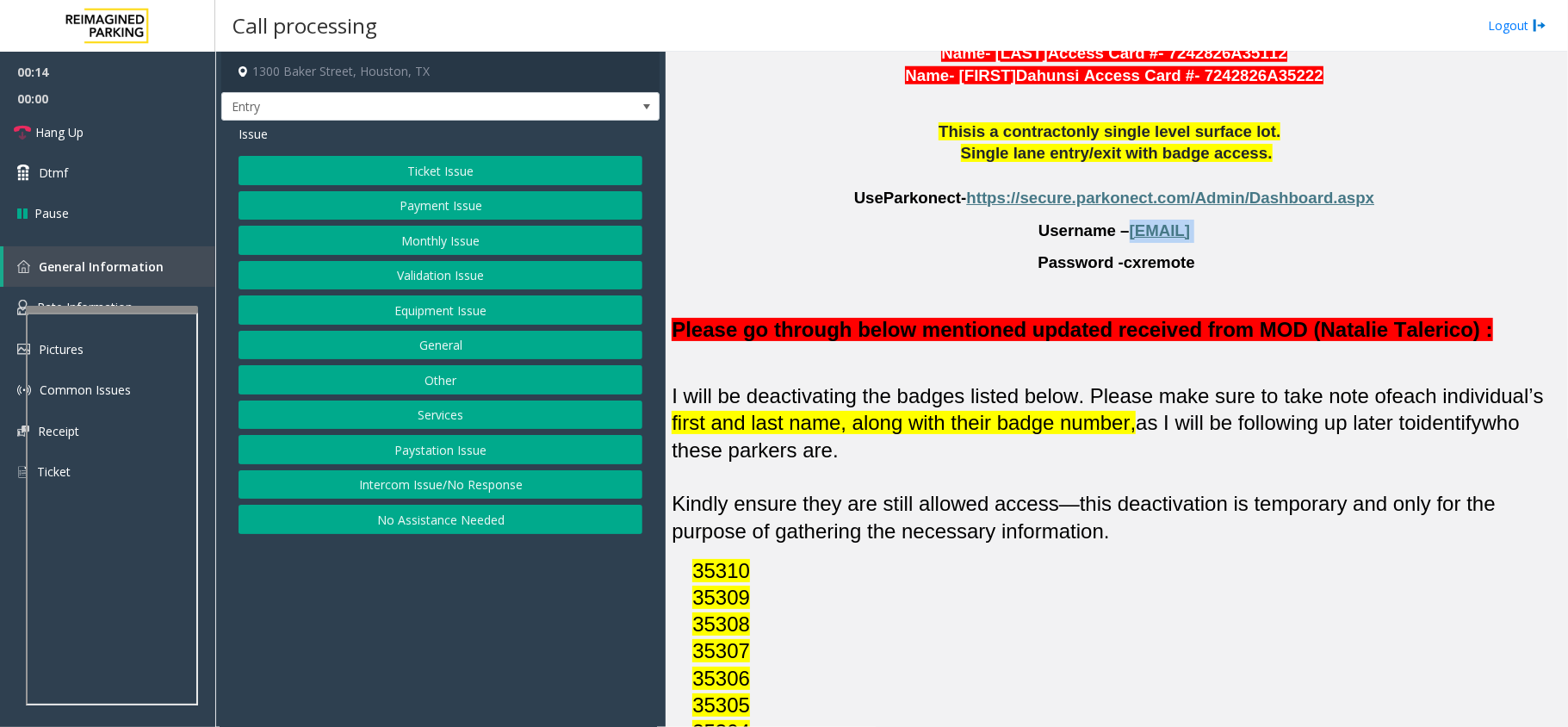 copy on "cx@harriscounty.com" 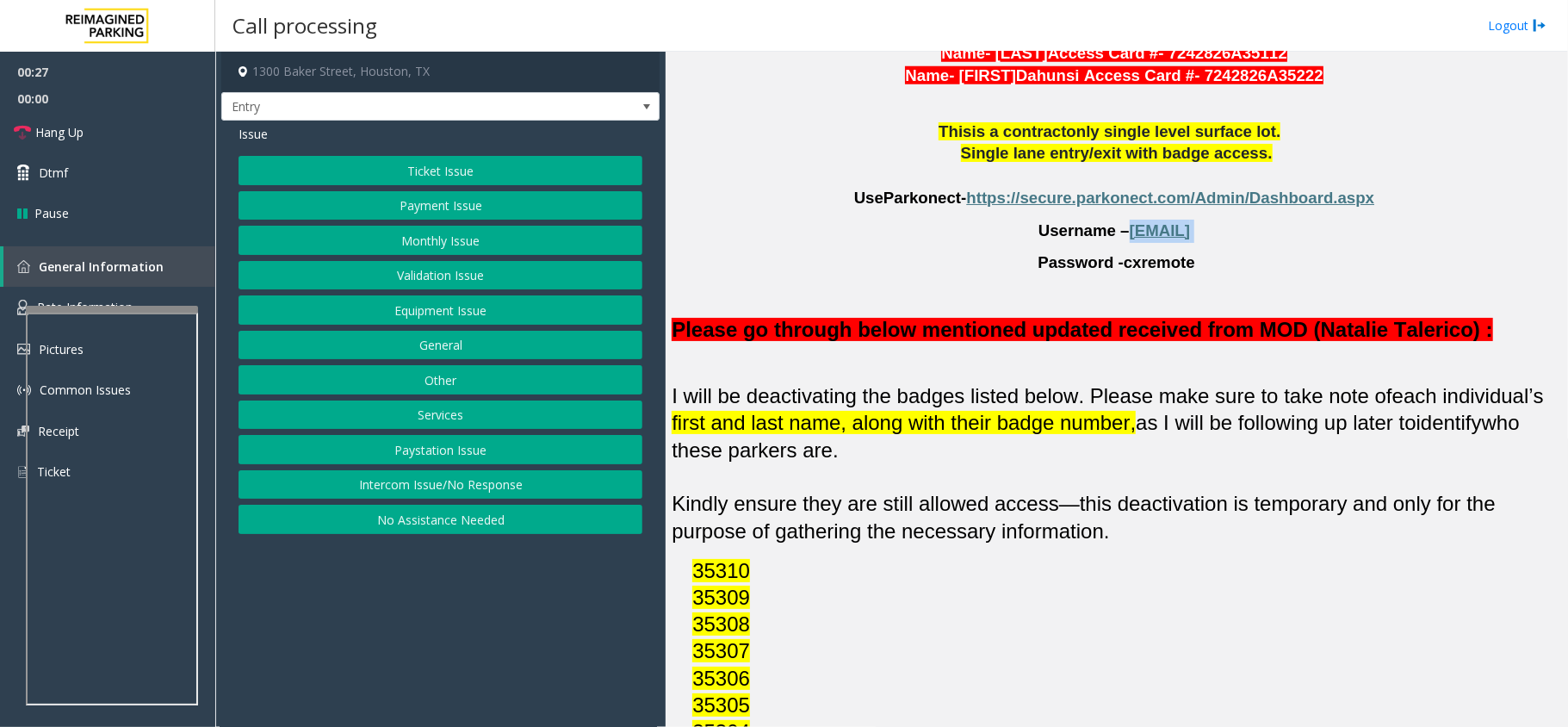 click on "Monthly Issue" 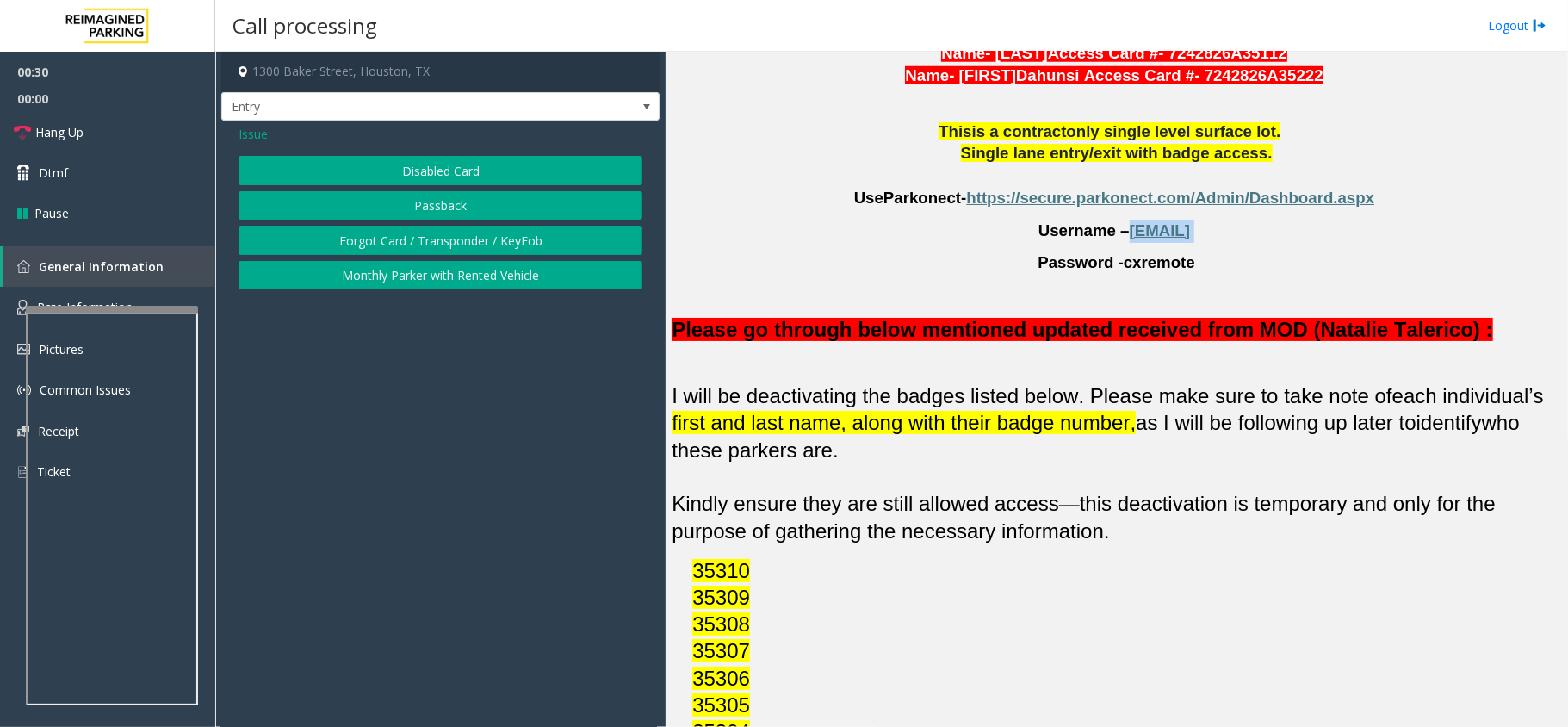 click on "Disabled Card" 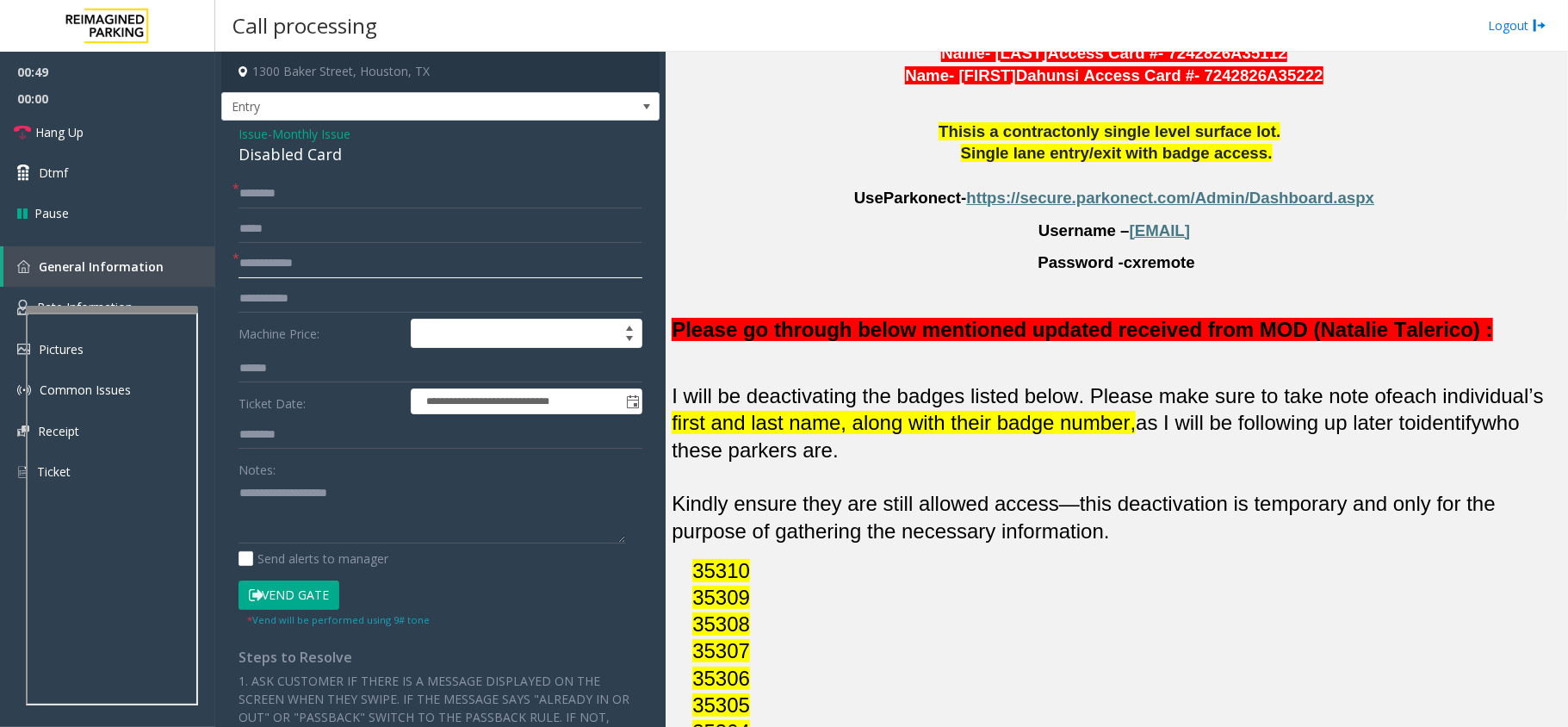 click 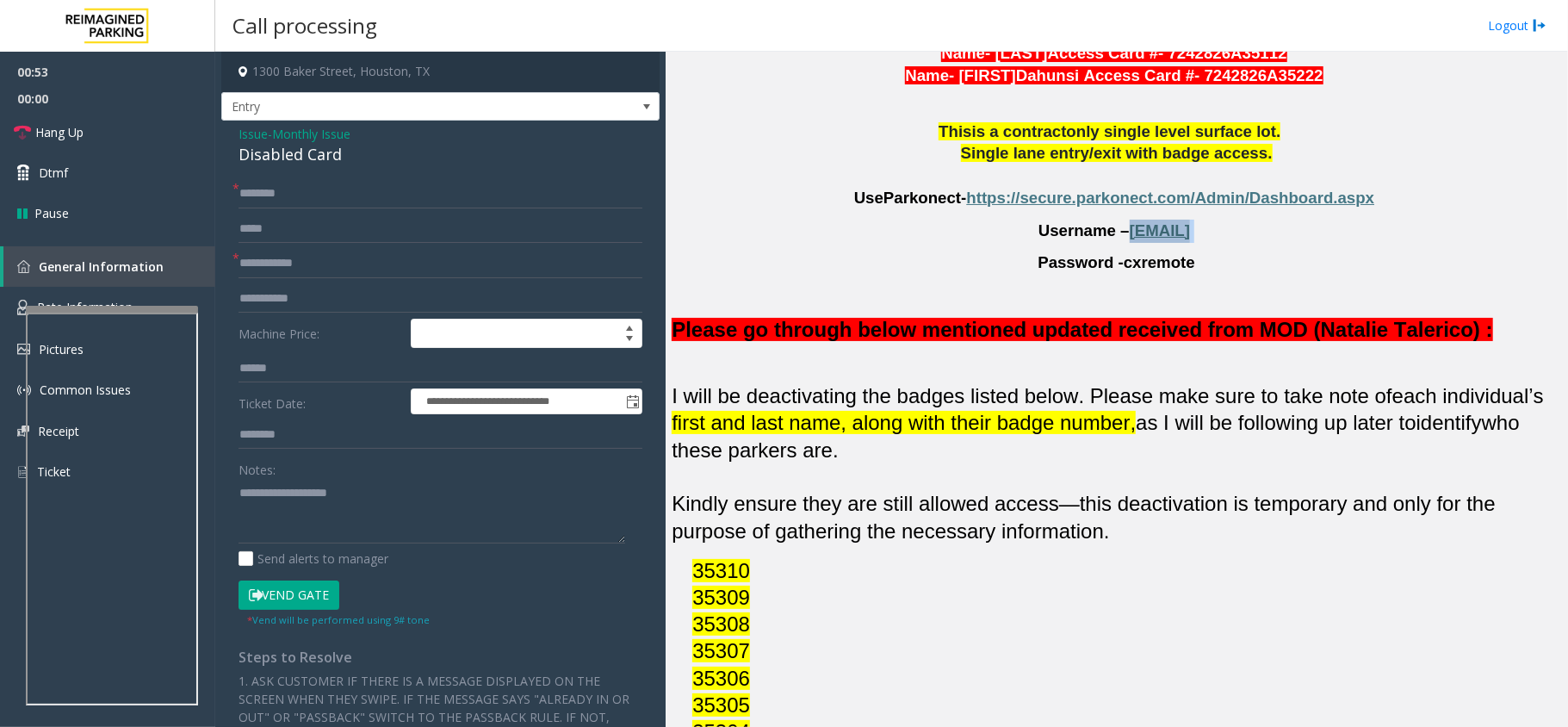 drag, startPoint x: 1237, startPoint y: 203, endPoint x: 1075, endPoint y: 203, distance: 162 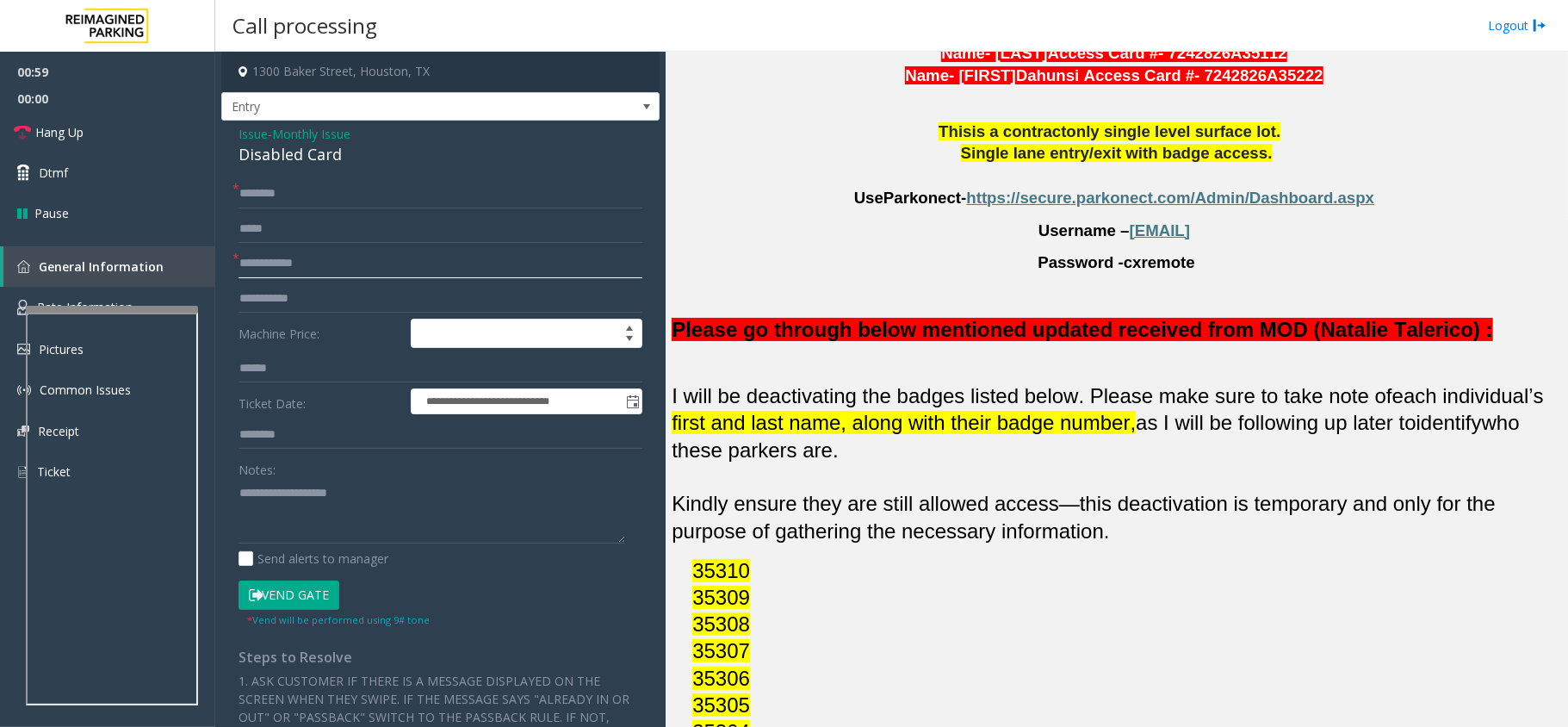 click 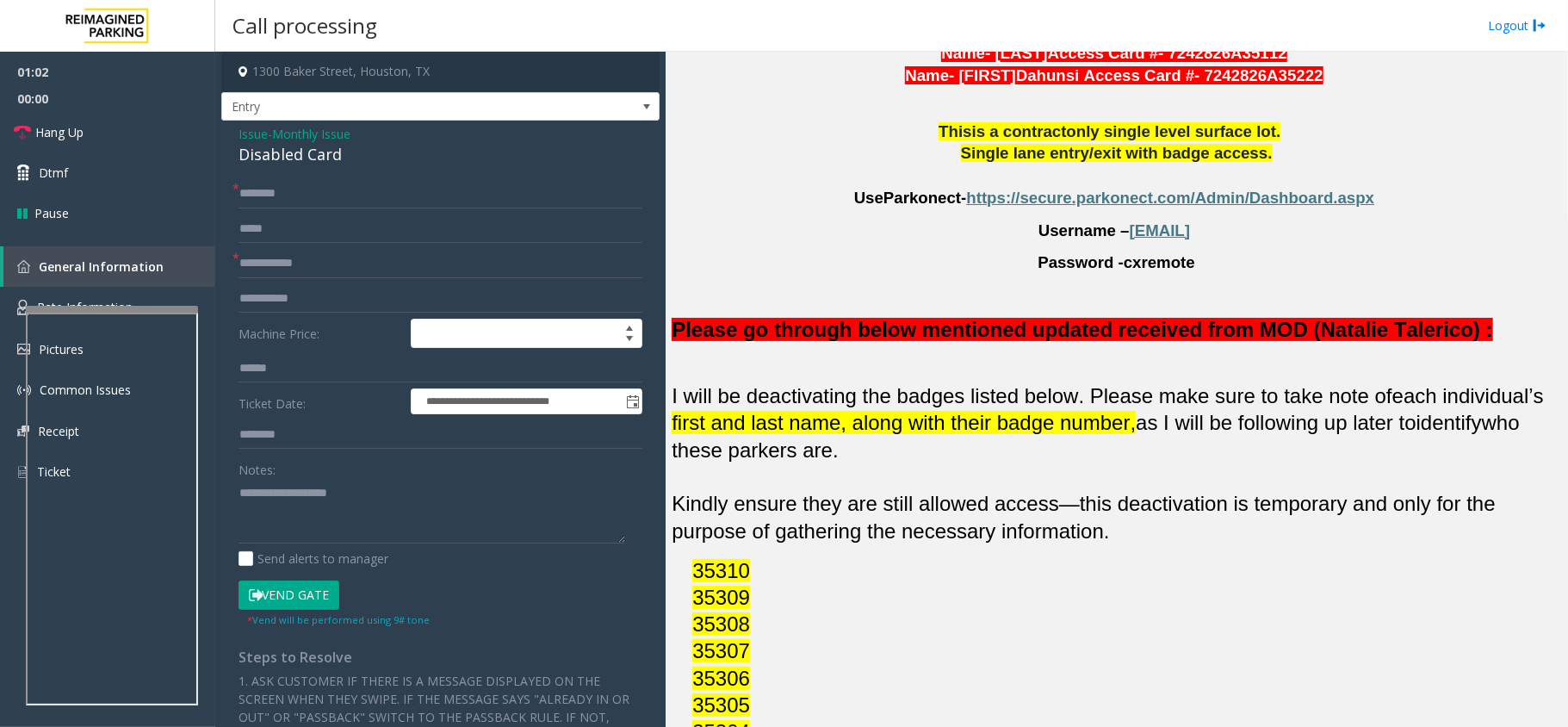 click on "cxremote" 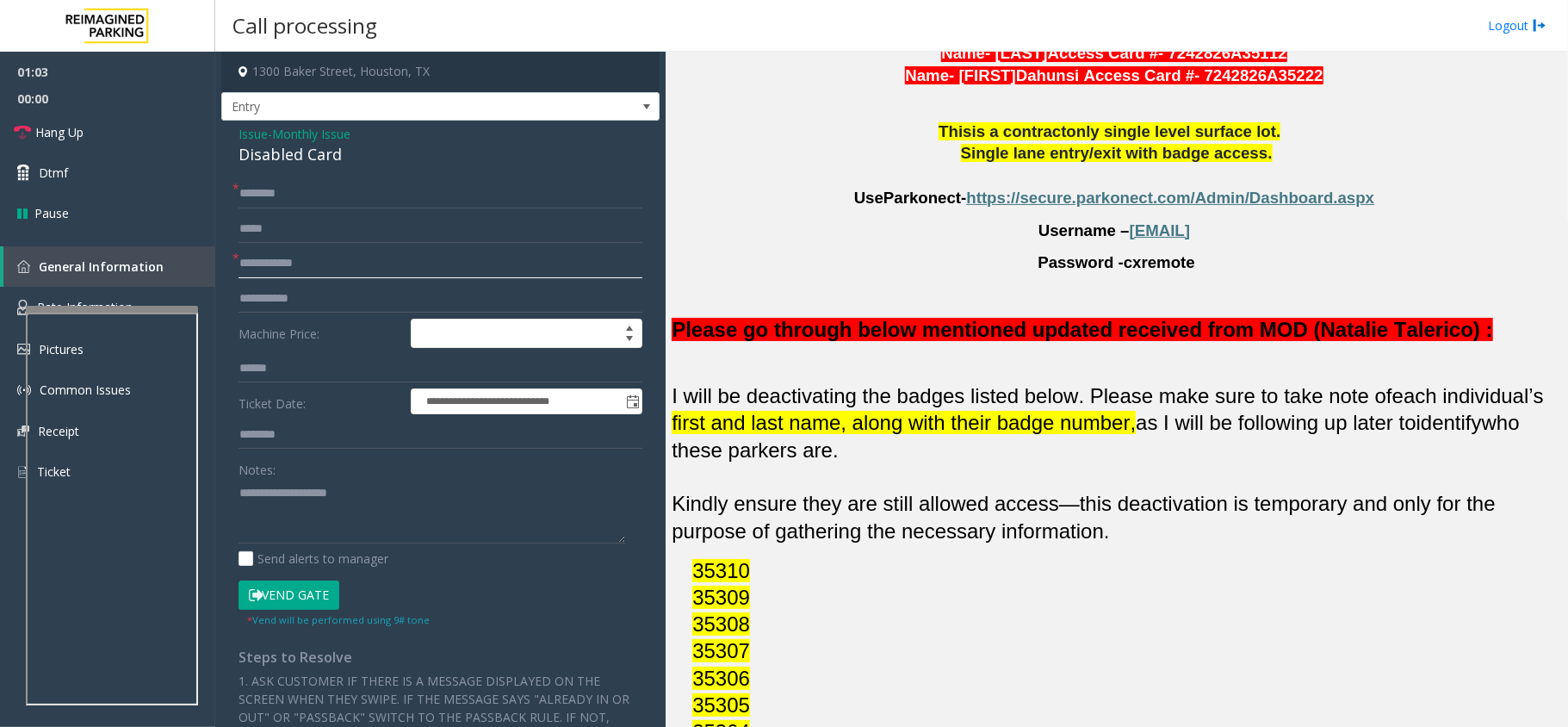 click 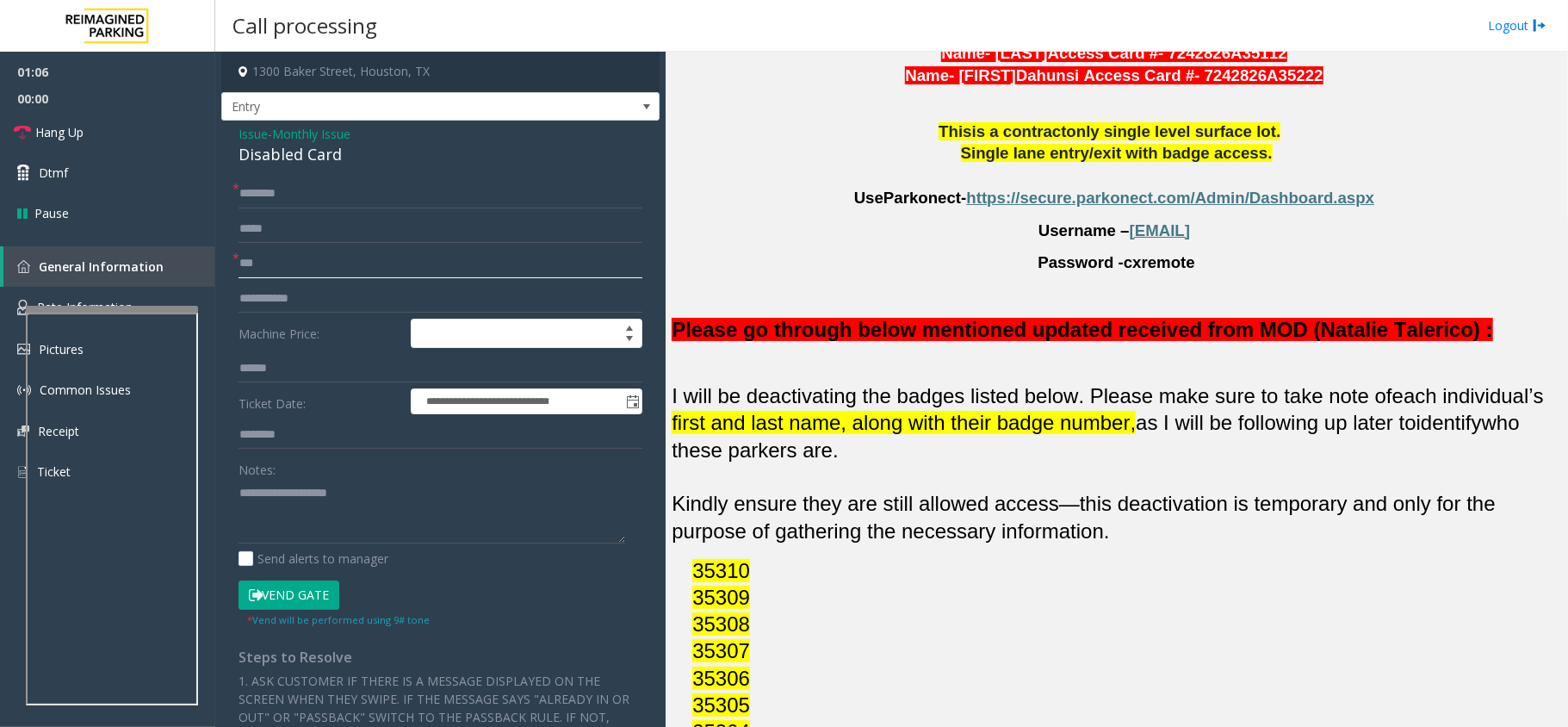 type on "***" 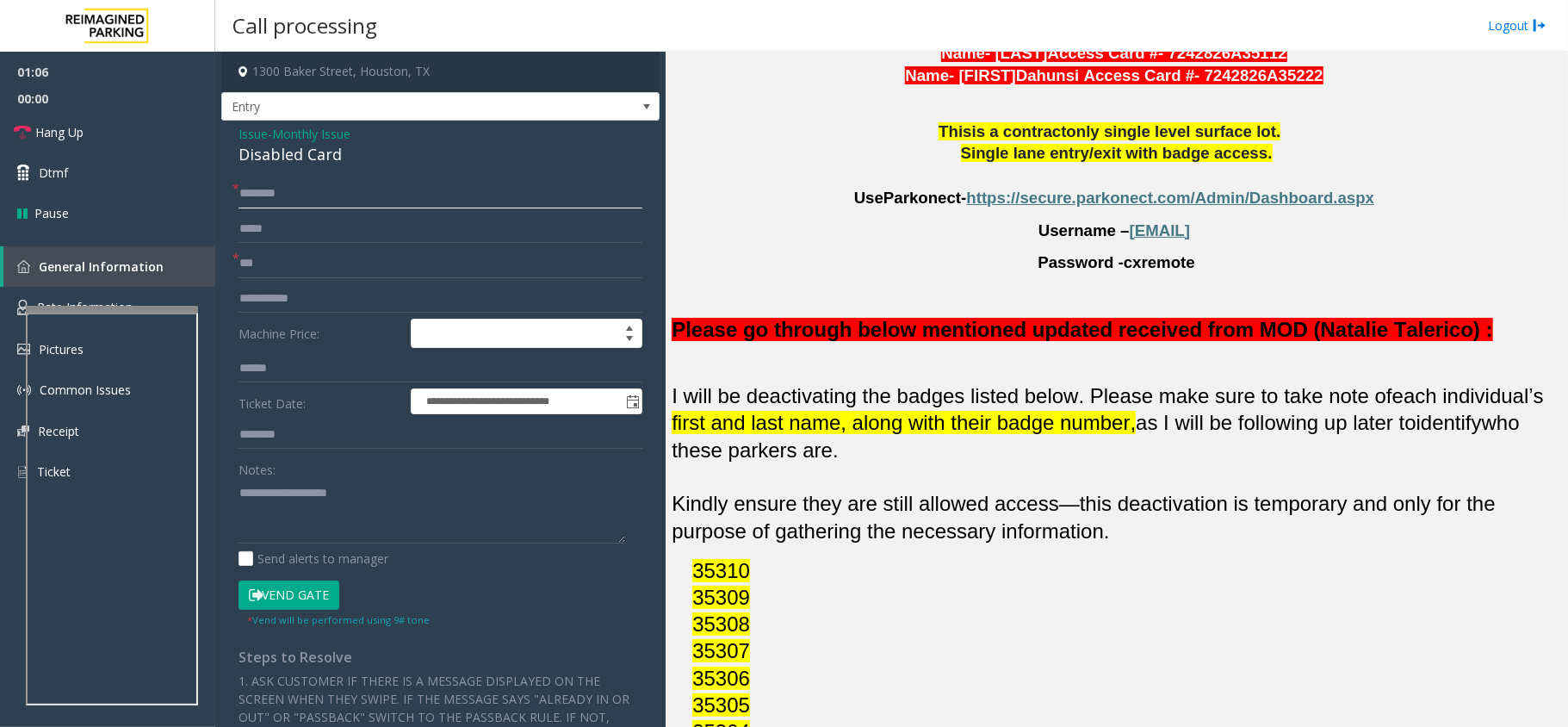 click 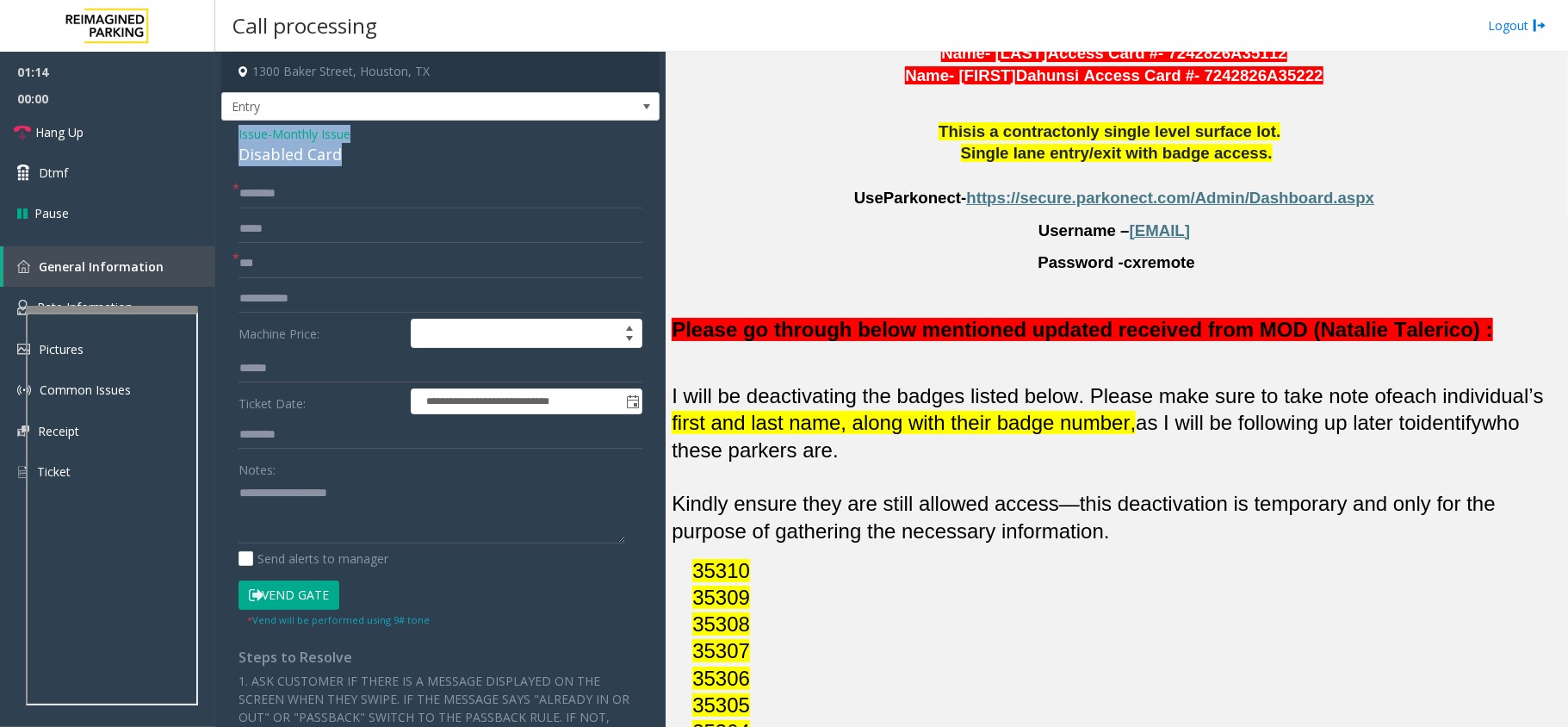 drag, startPoint x: 338, startPoint y: 149, endPoint x: 217, endPoint y: 129, distance: 122.64175 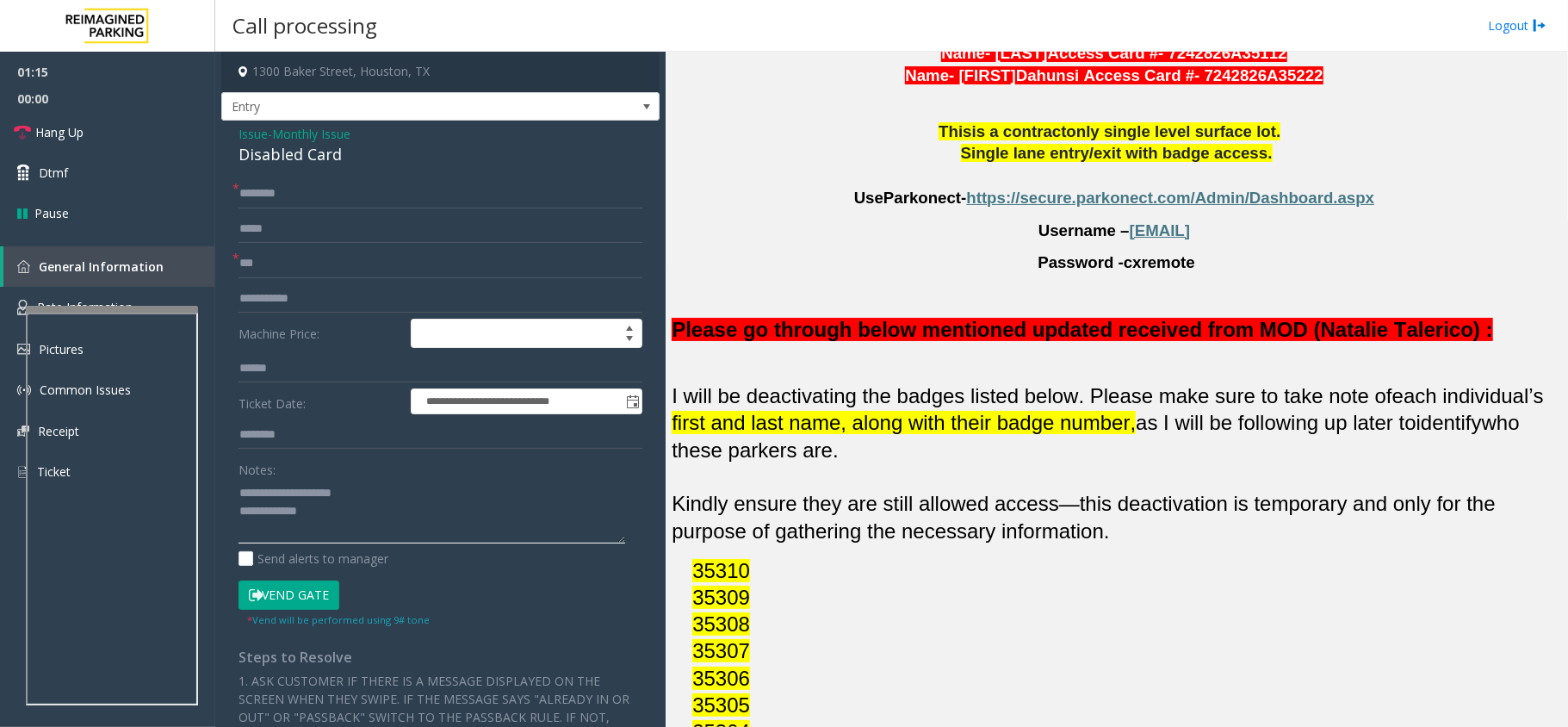 click 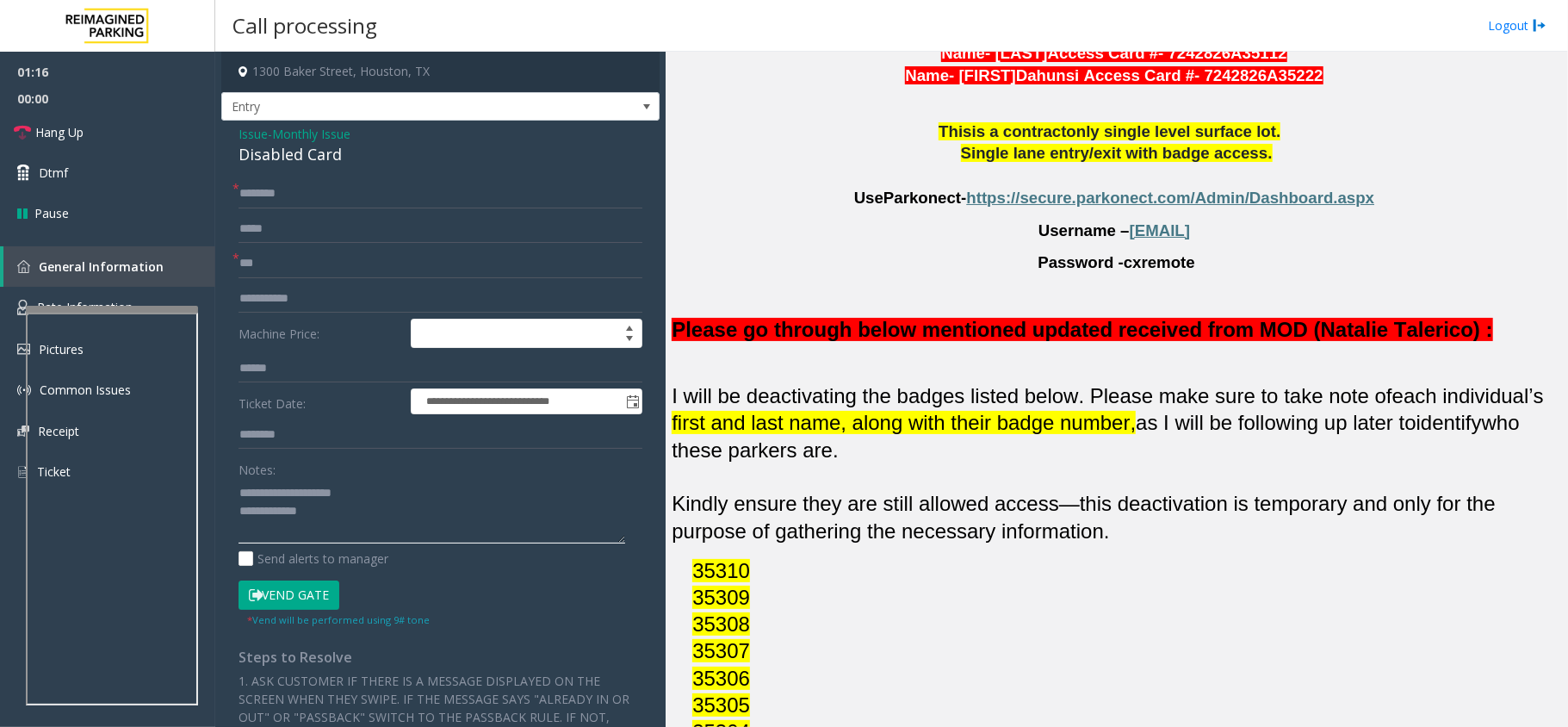 click 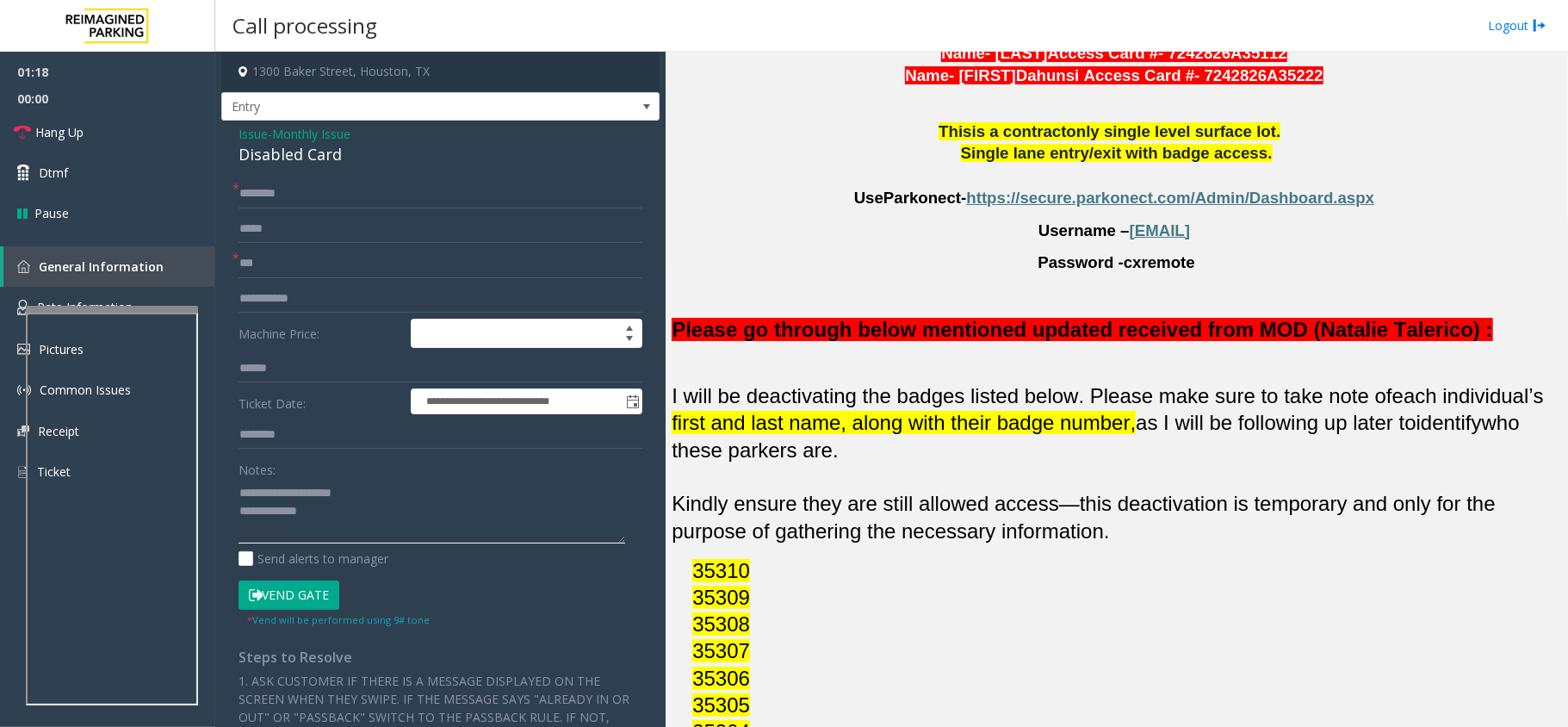 type on "**********" 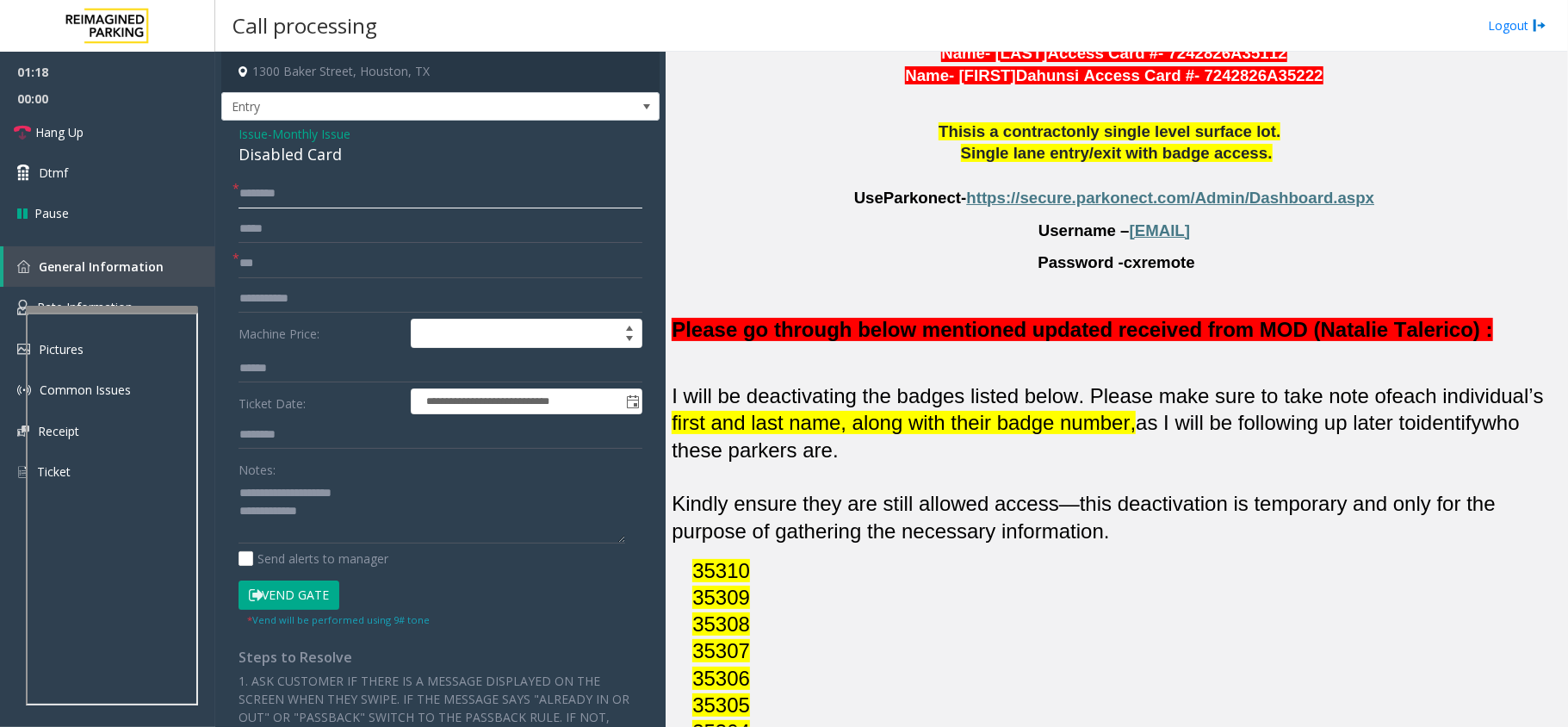 click 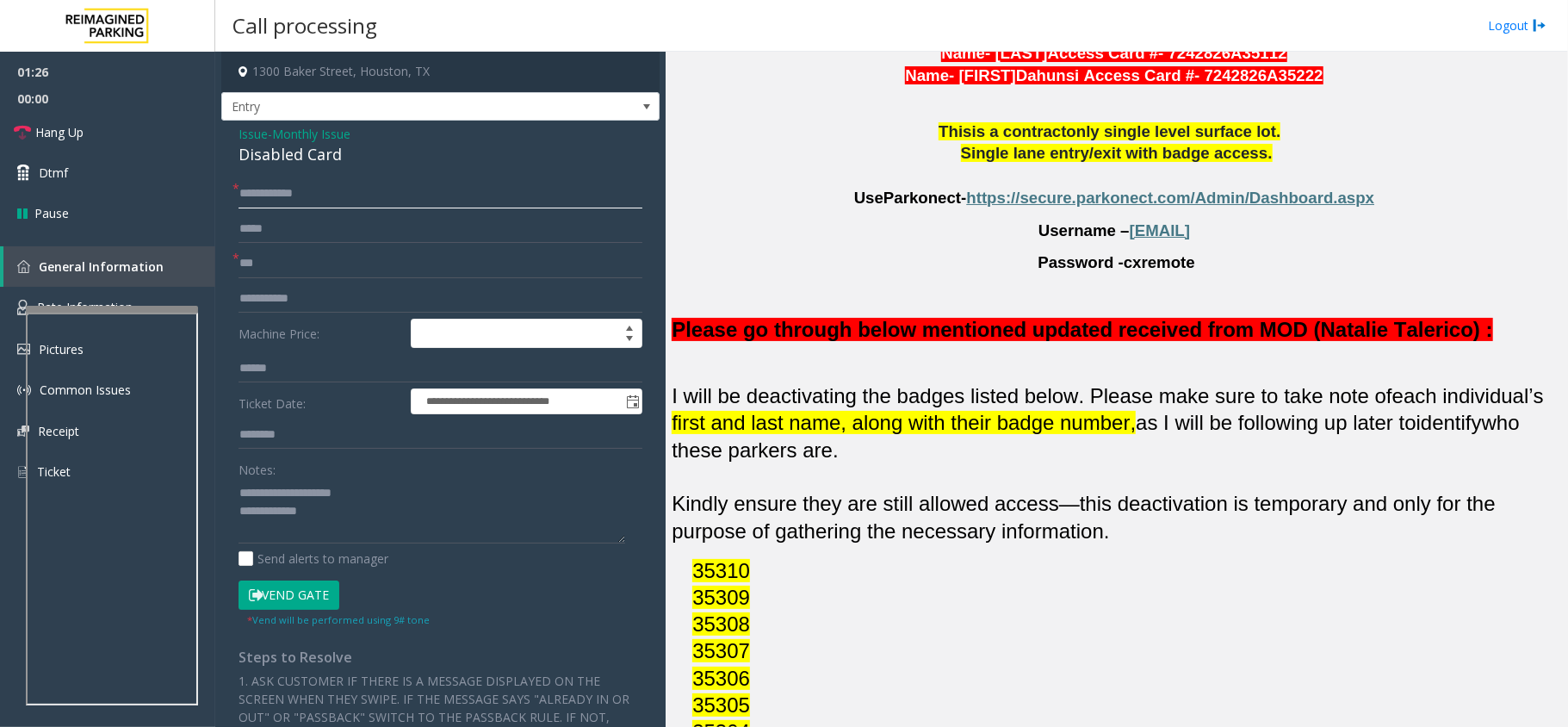click on "**********" 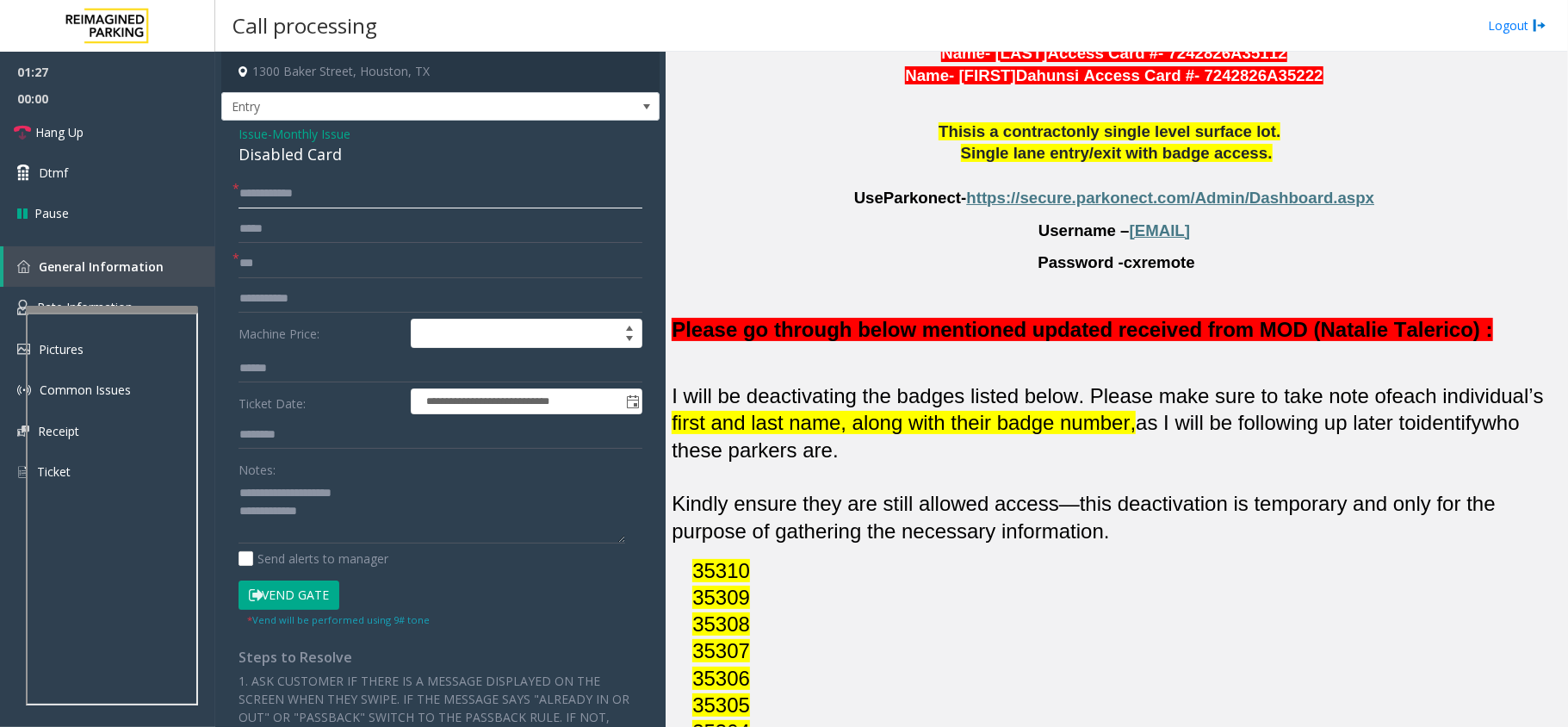 click on "**********" 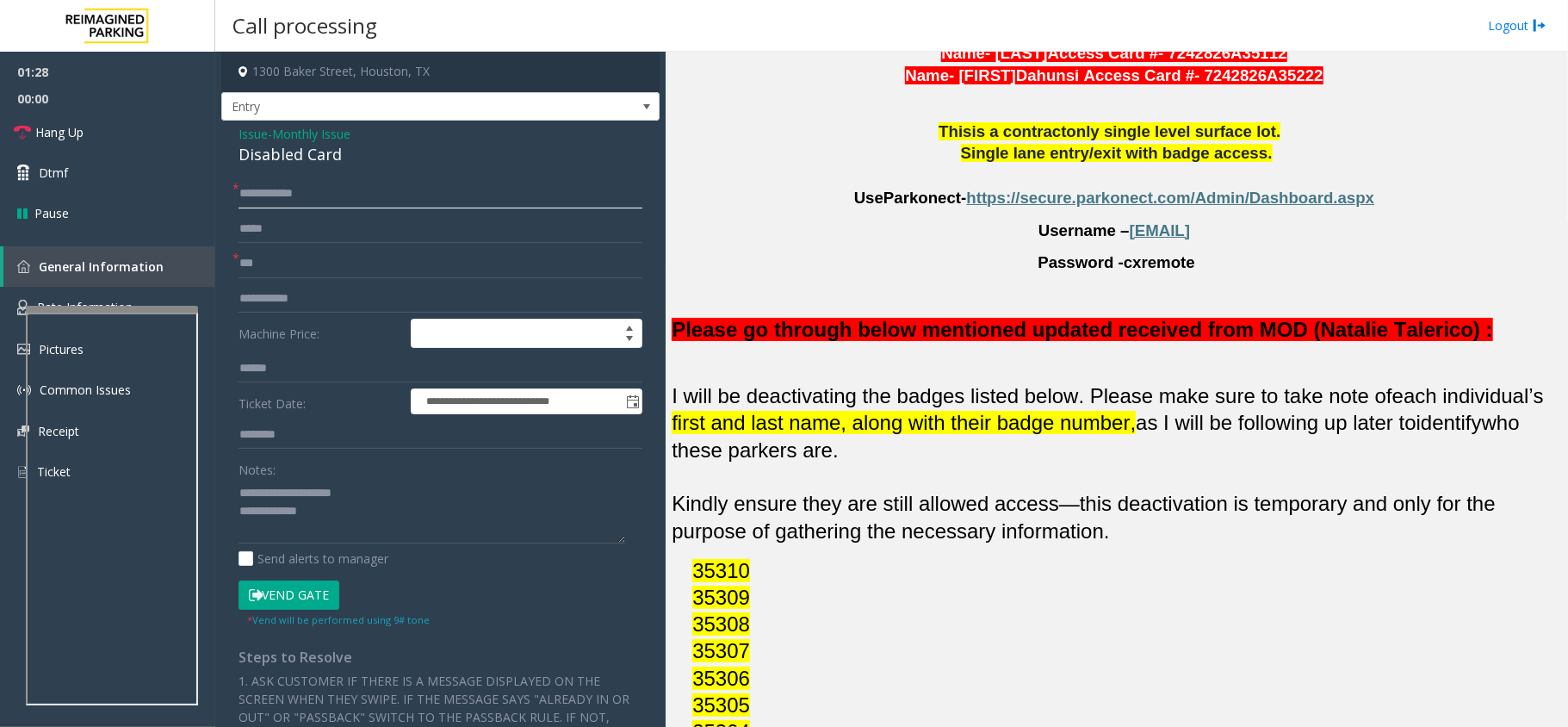 paste on "******" 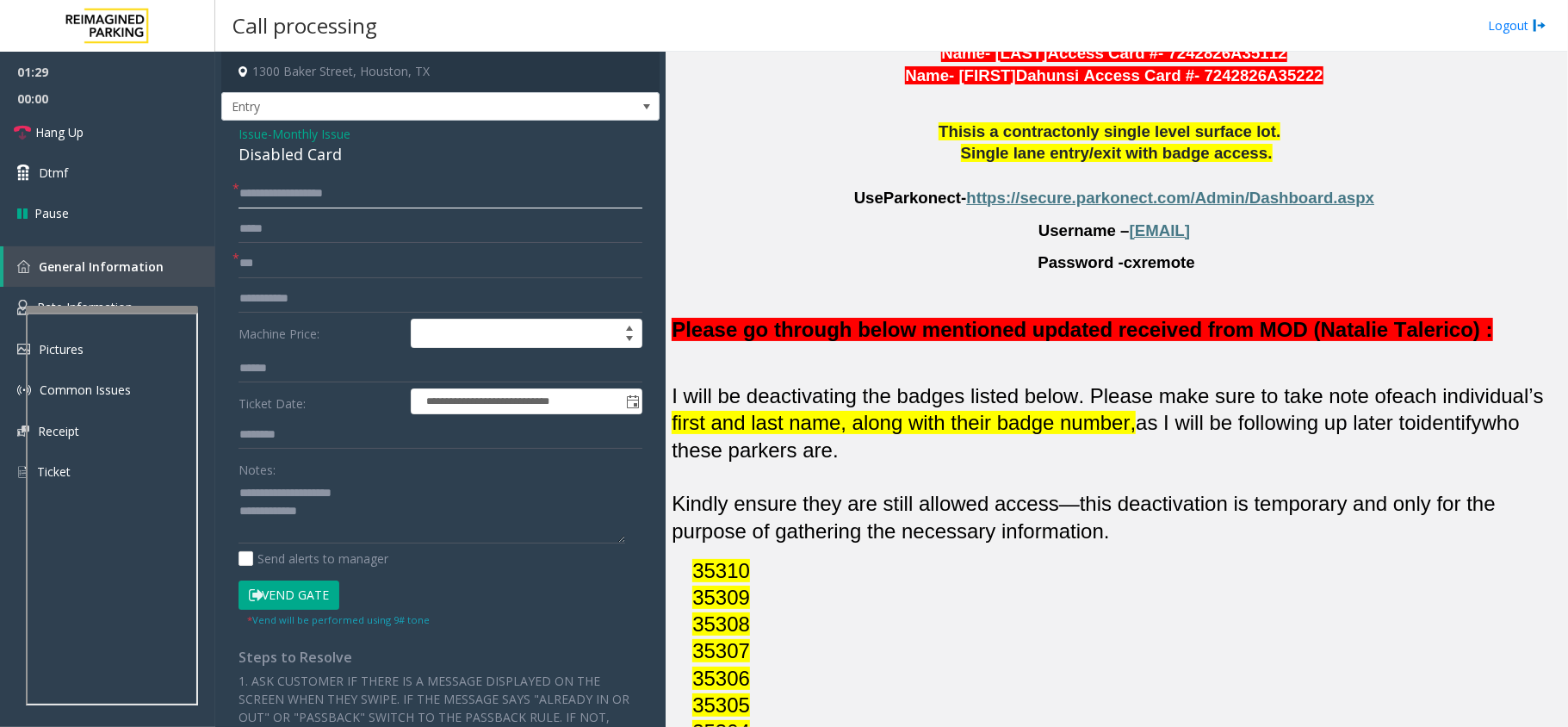 click on "**********" 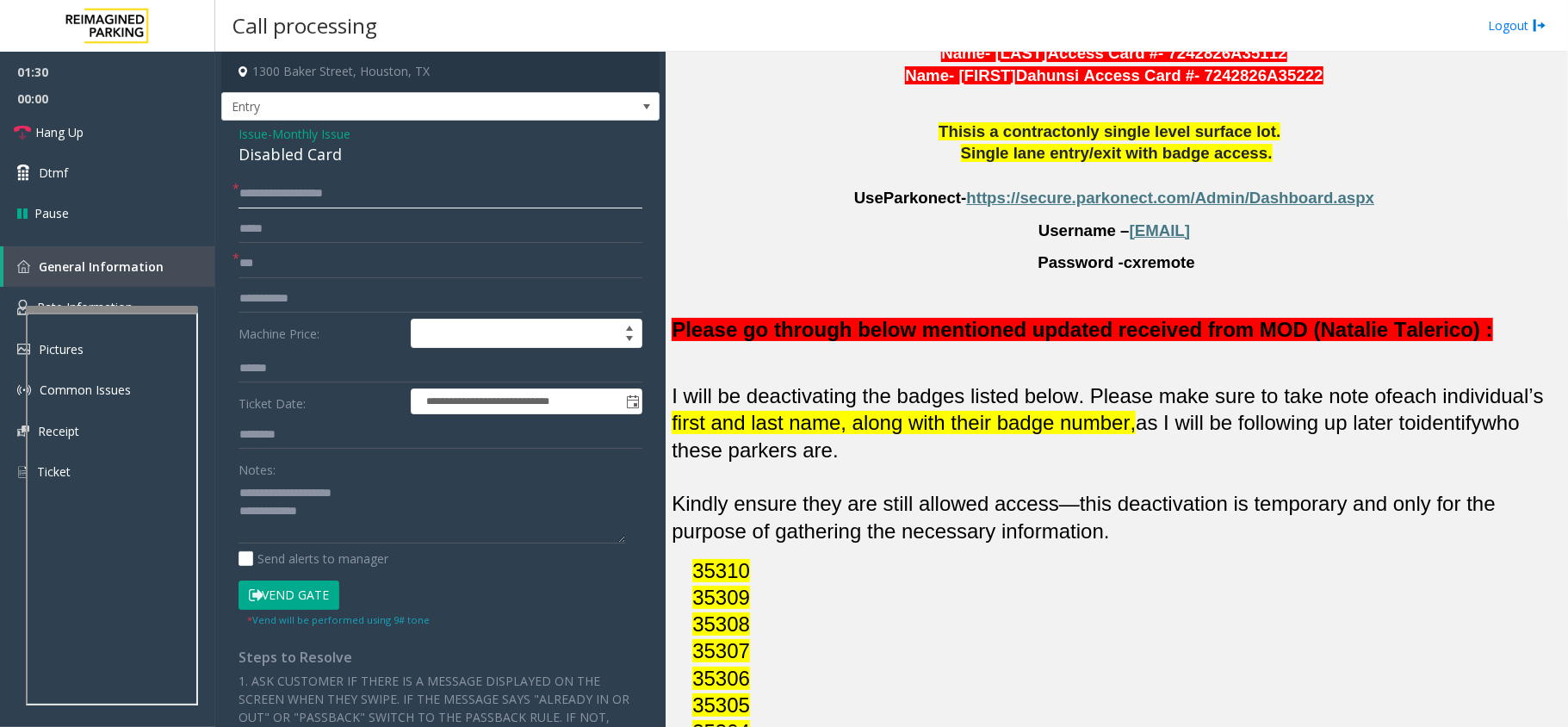 click on "**********" 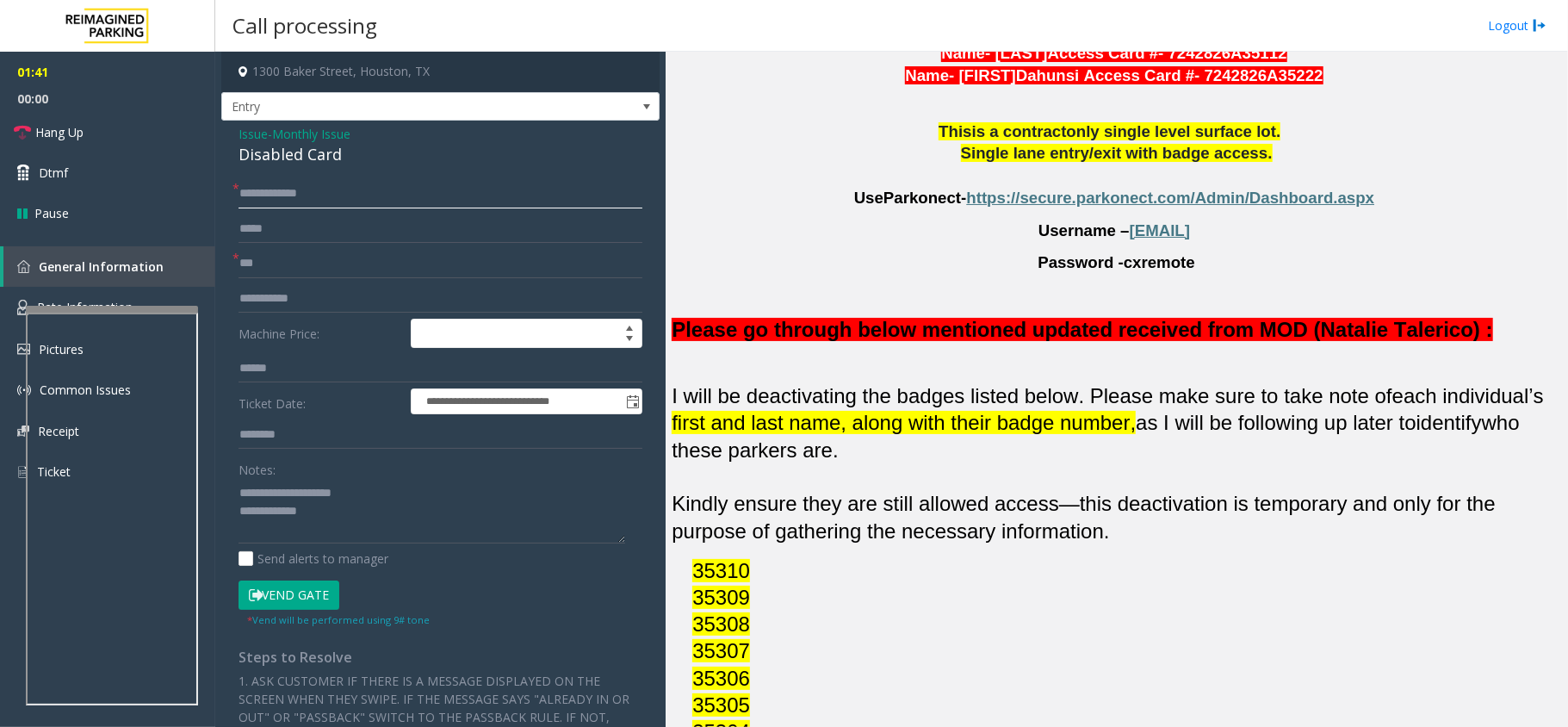 type on "**********" 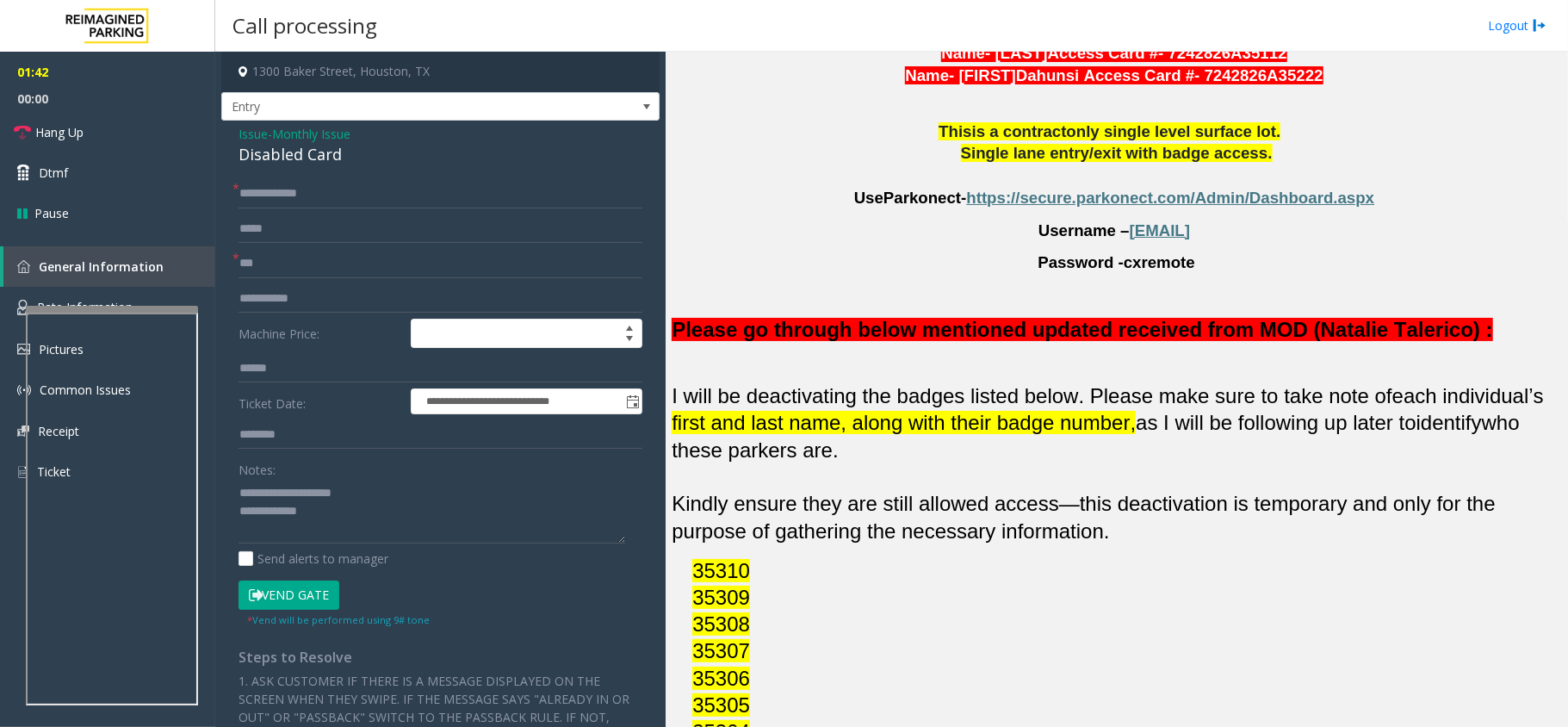 click on "cxremote" 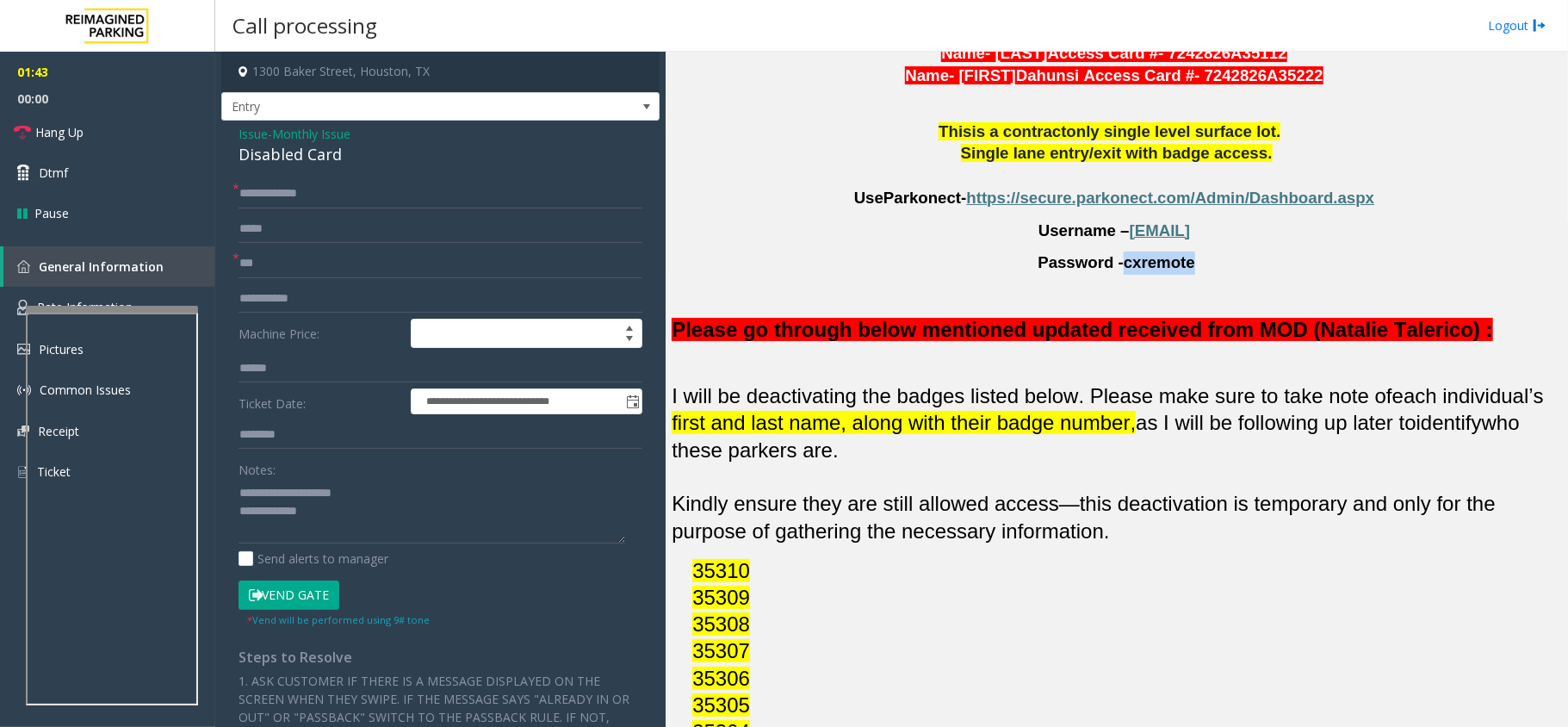click on "cxremote" 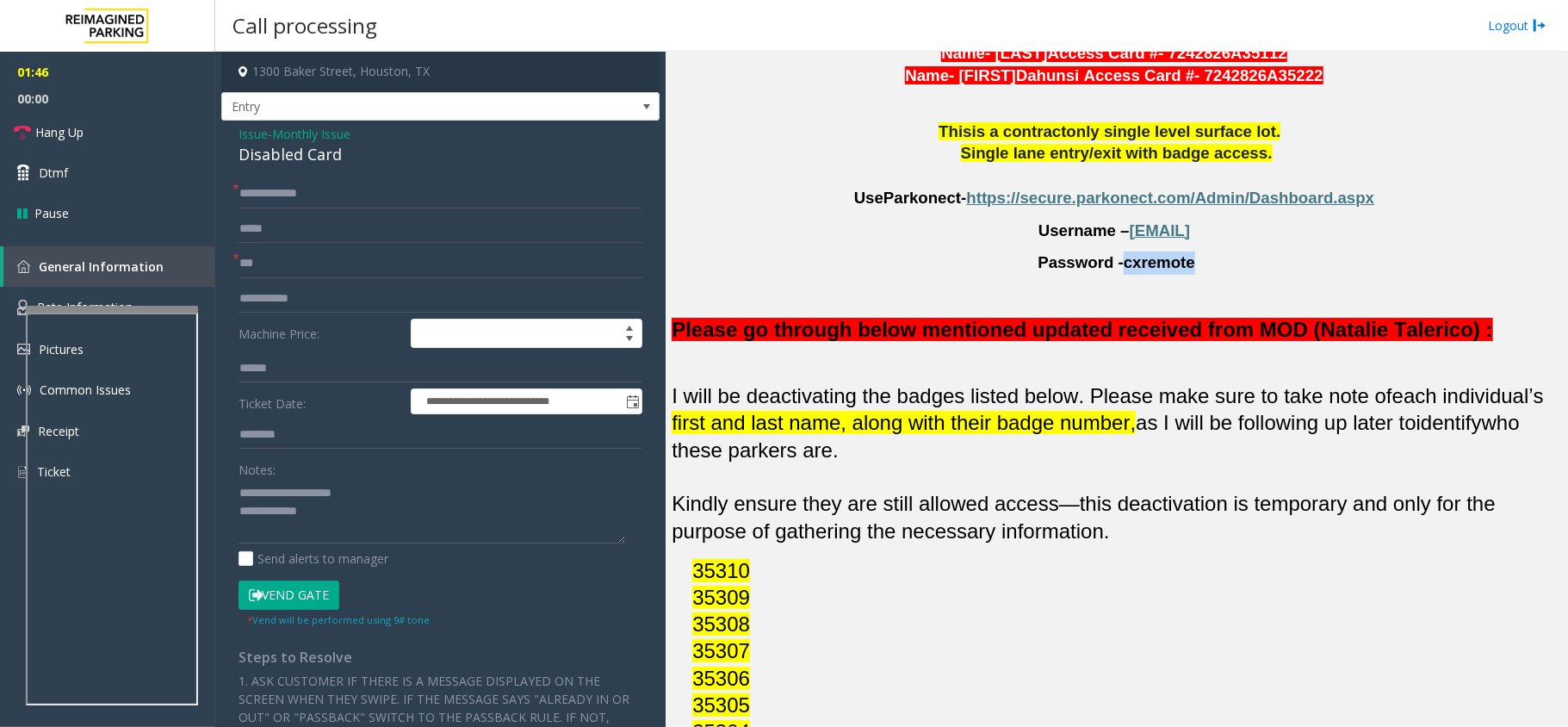 click on "Vend Gate" 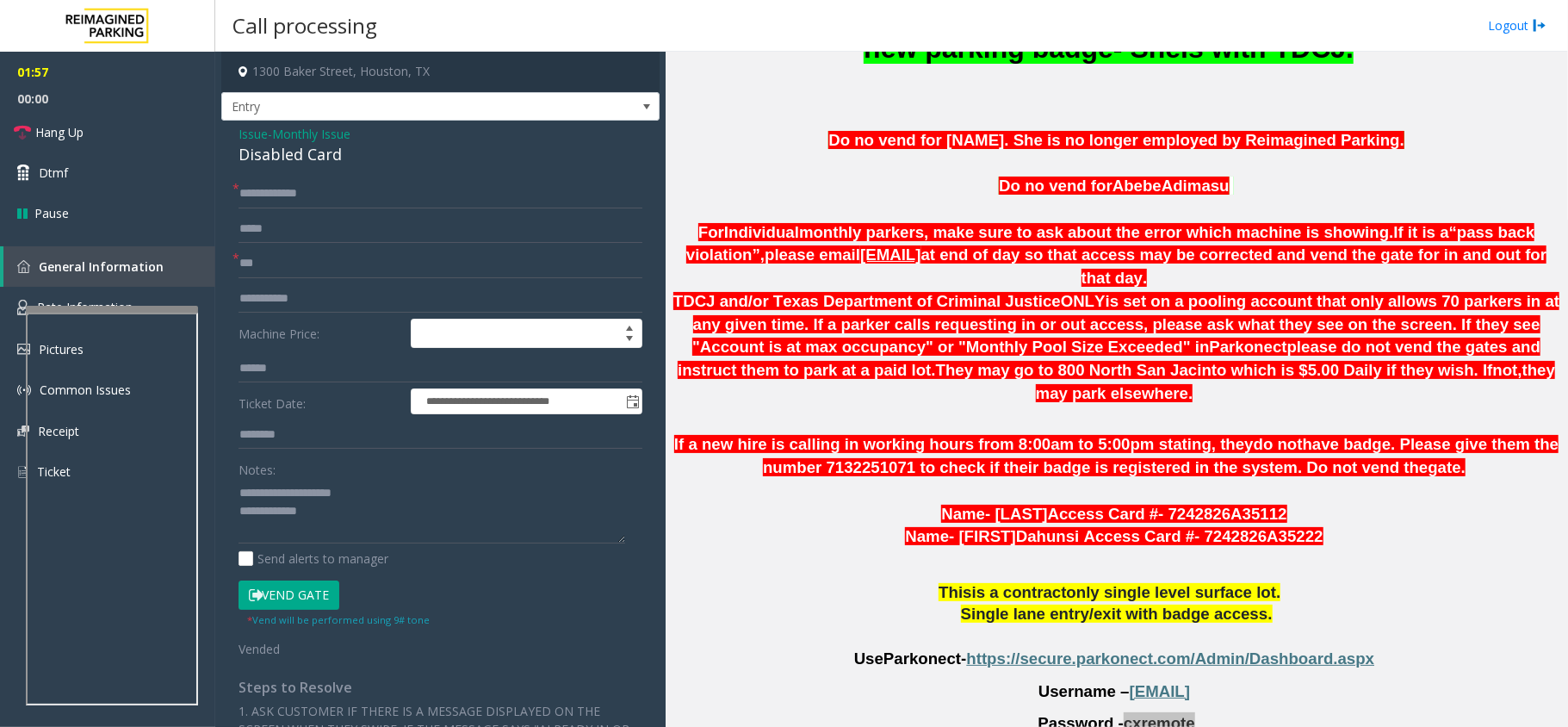 scroll, scrollTop: 855, scrollLeft: 0, axis: vertical 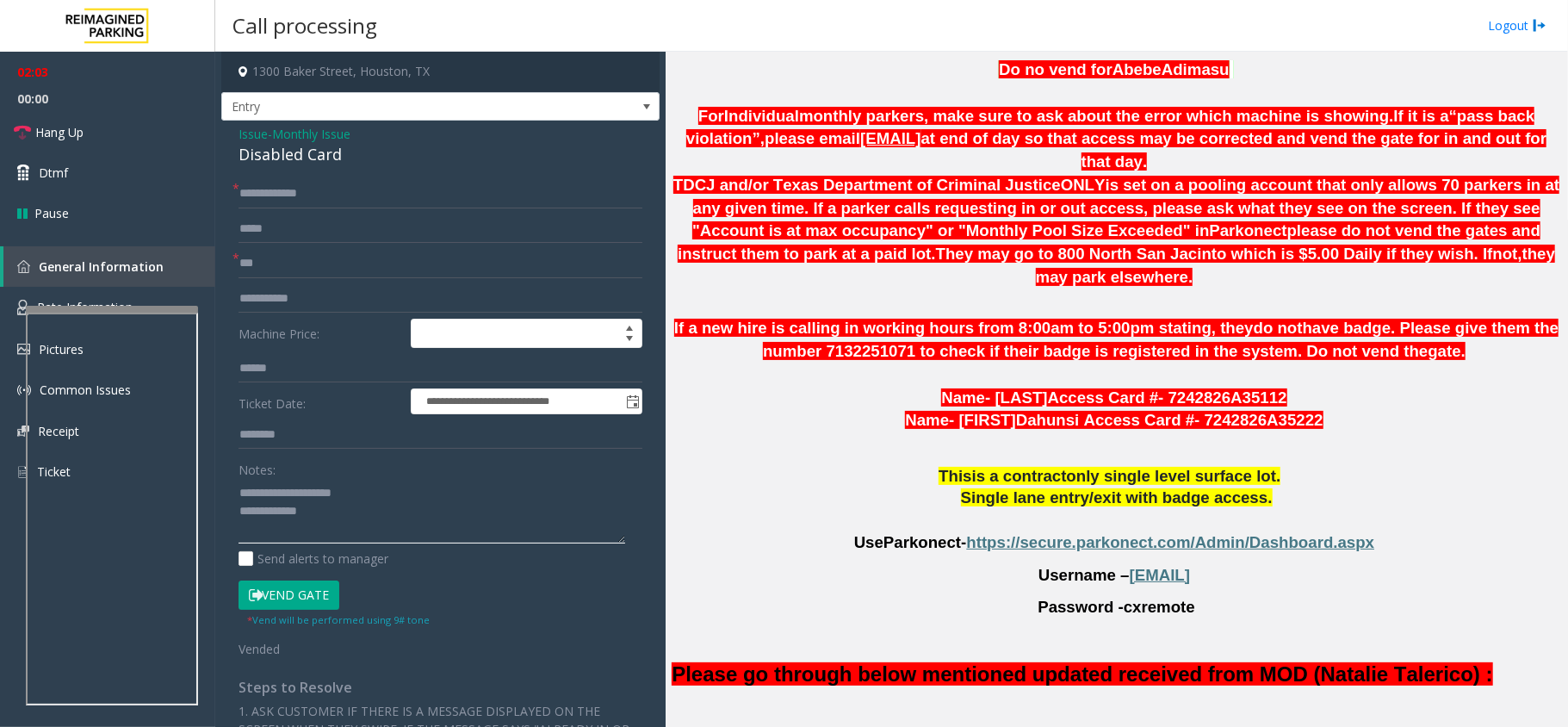 click 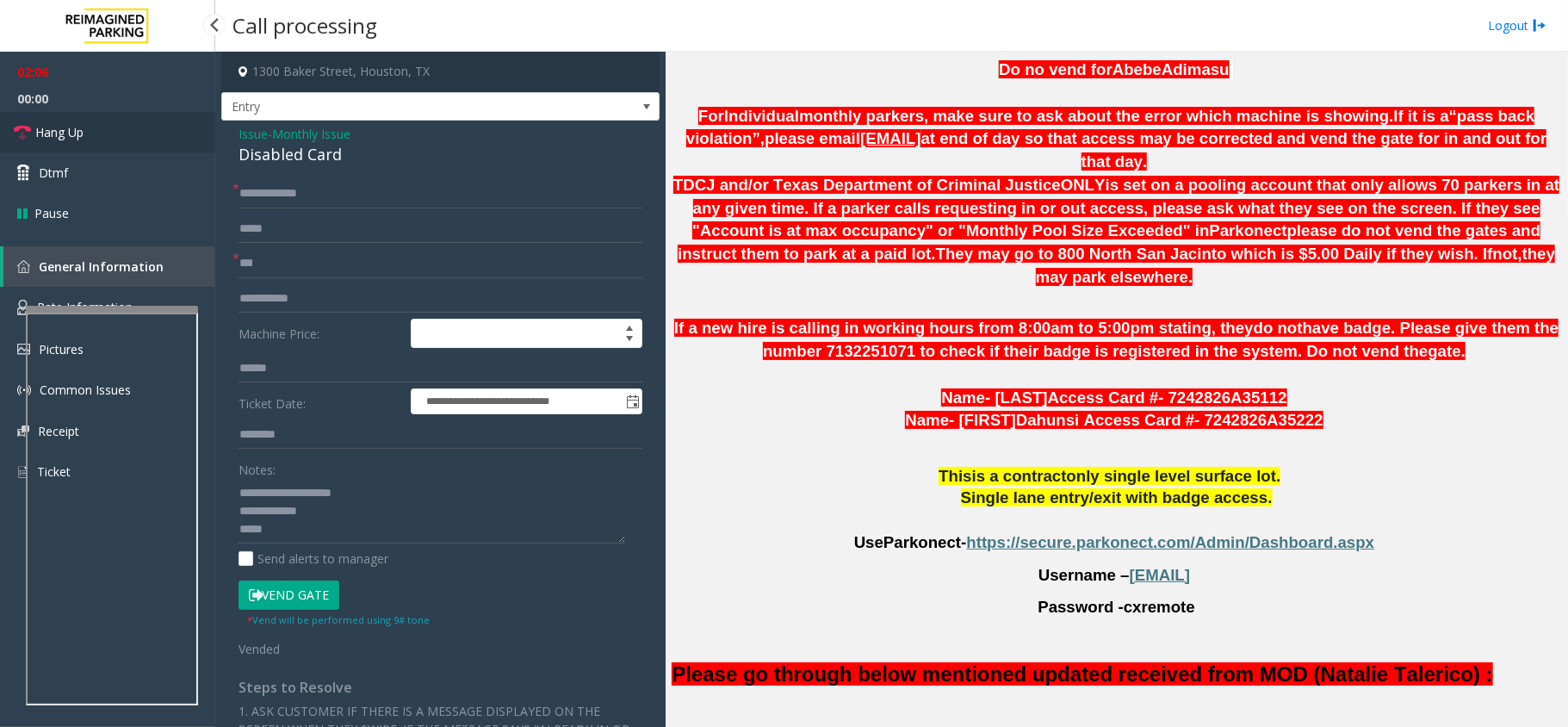 click on "Hang Up" at bounding box center (108, 132) 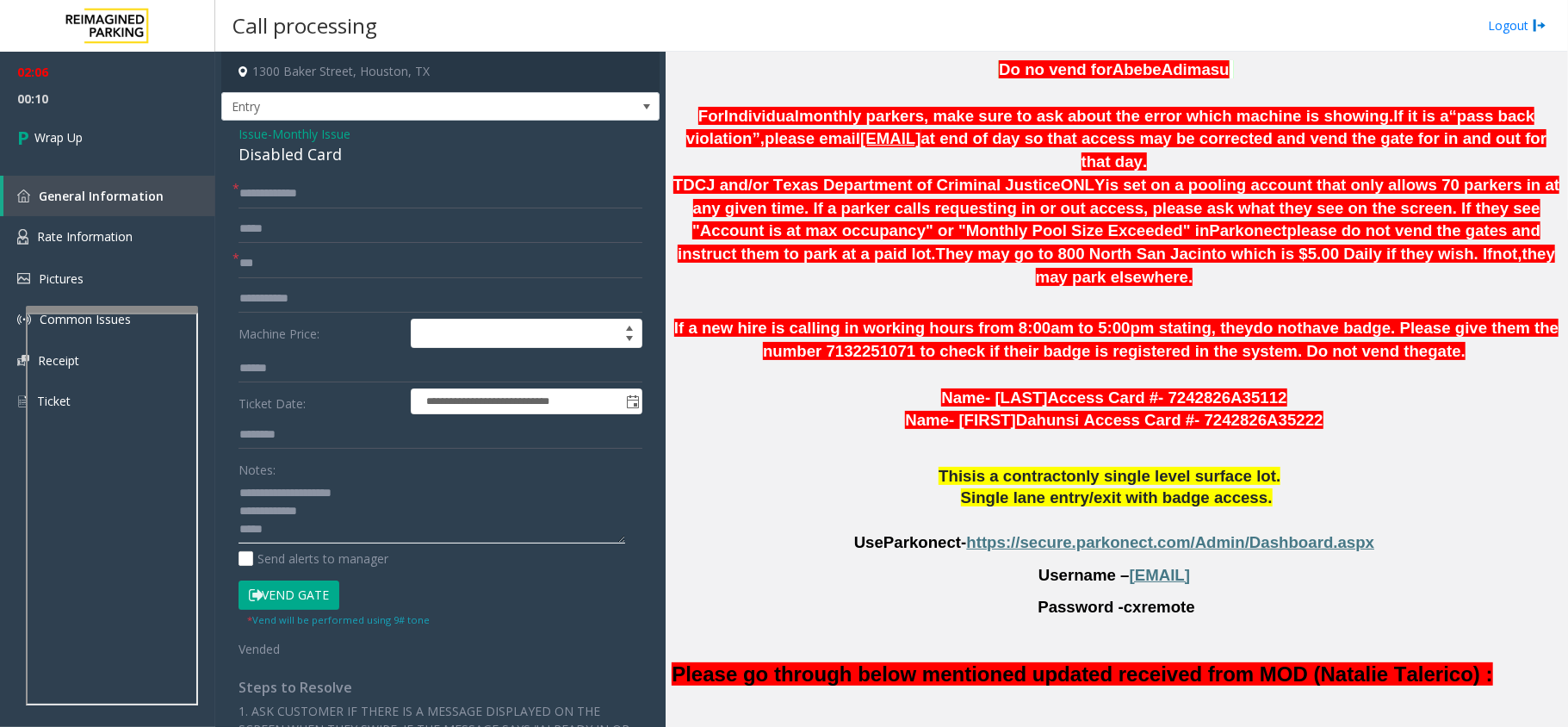 click 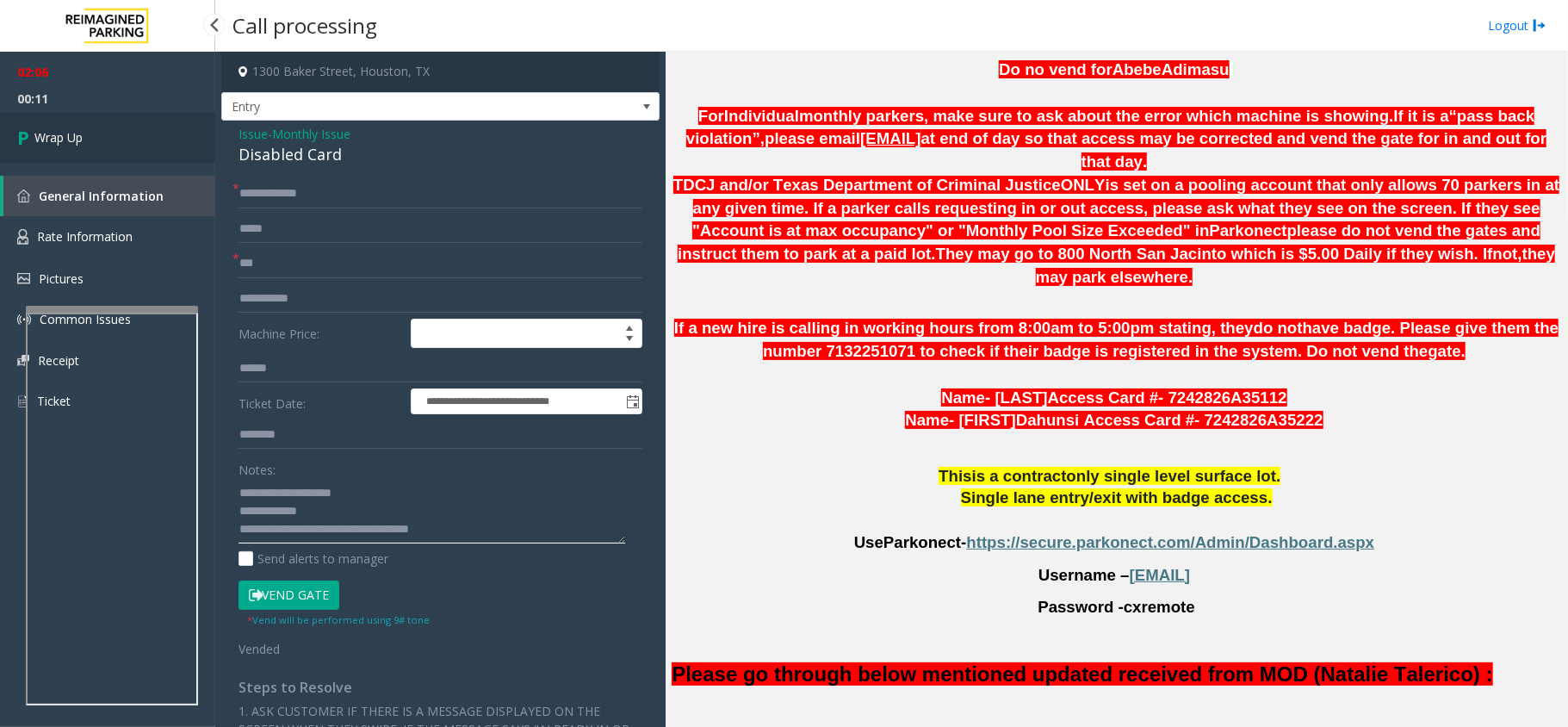 type on "**********" 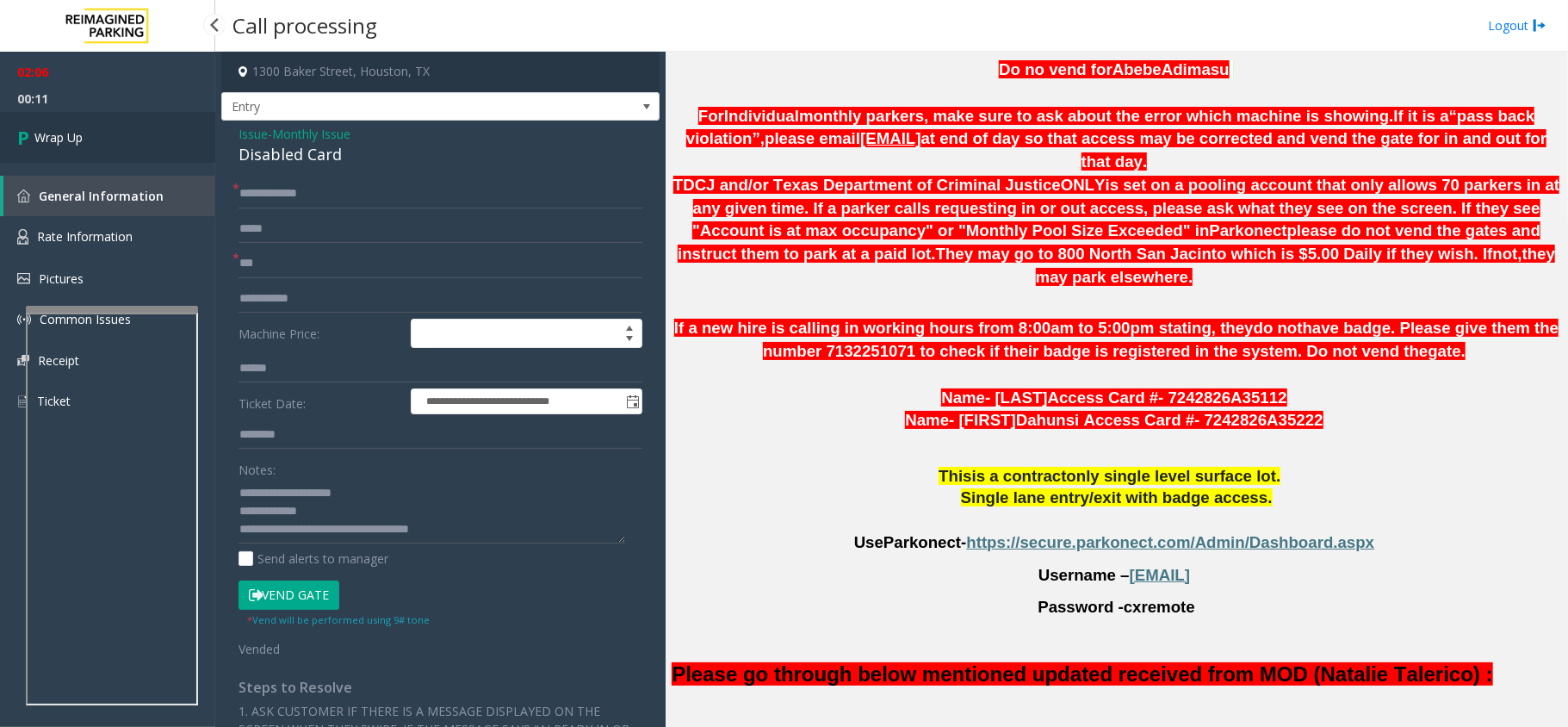 click on "Wrap Up" at bounding box center (108, 137) 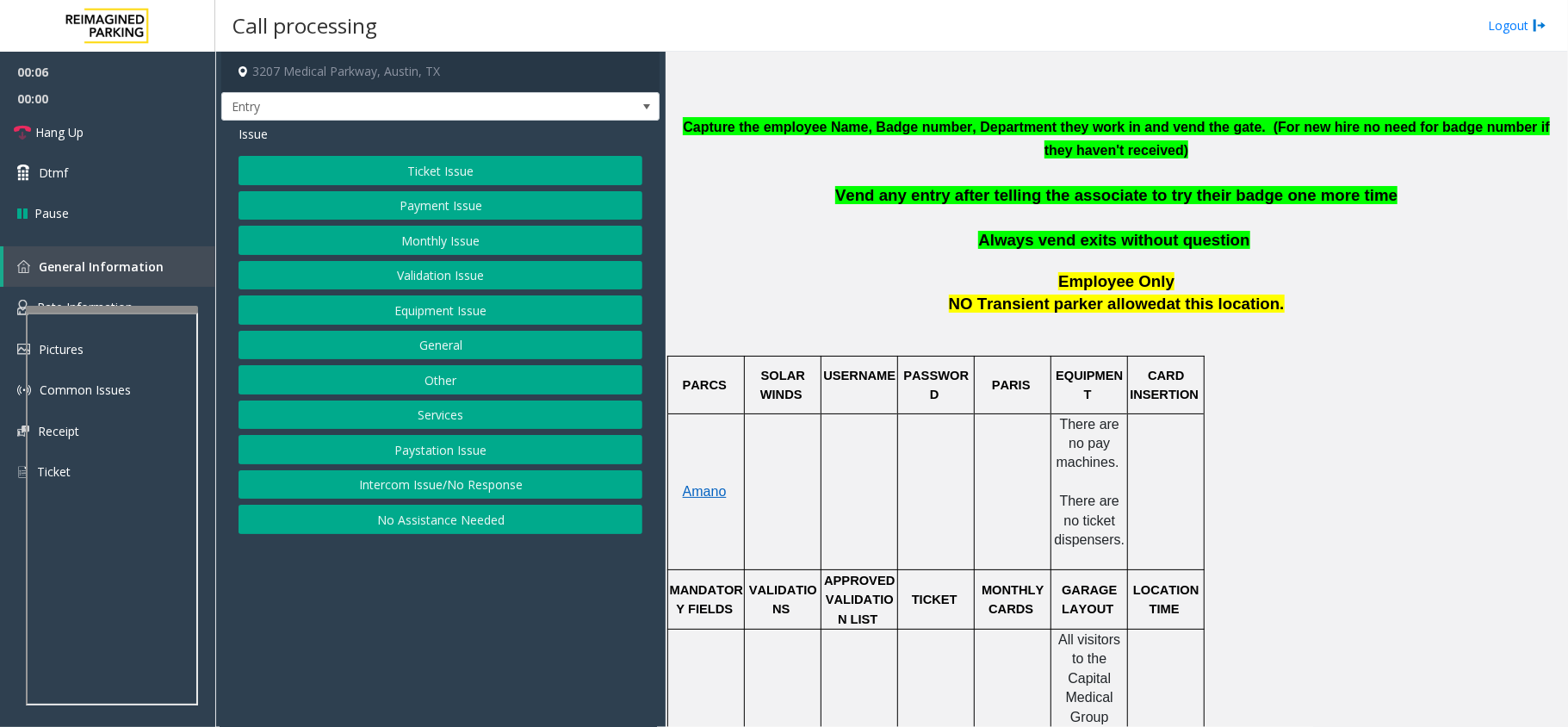 scroll, scrollTop: 804, scrollLeft: 0, axis: vertical 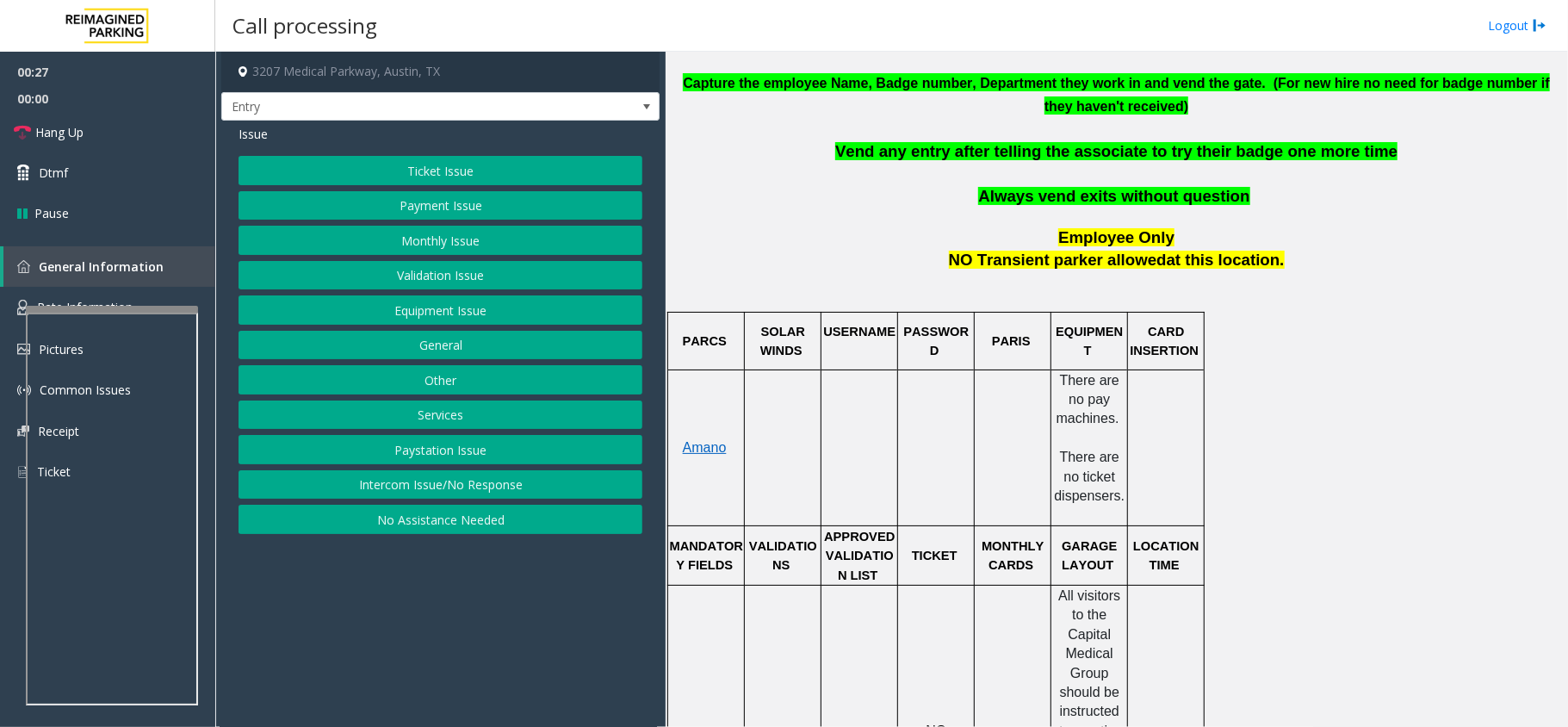 click on "Monthly Issue" 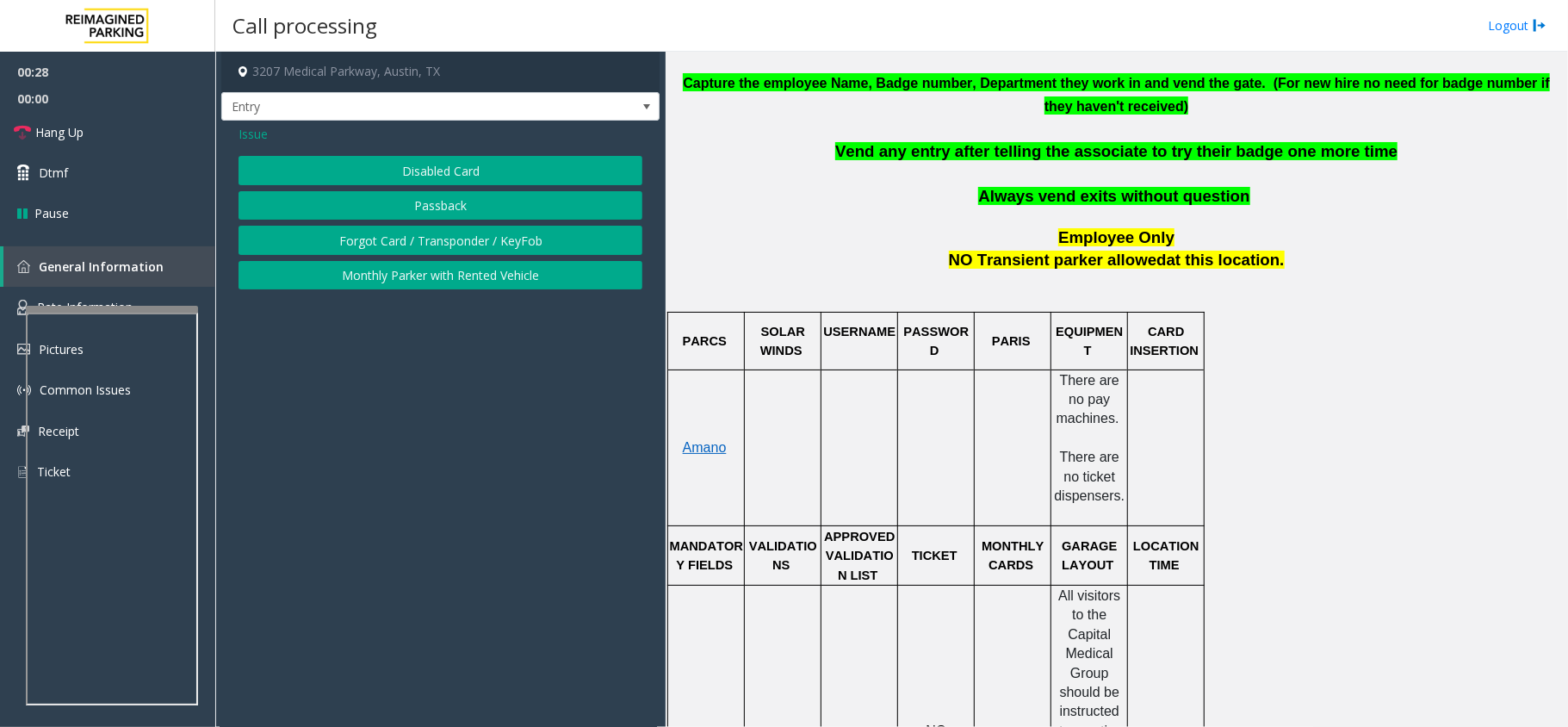 click on "Disabled Card" 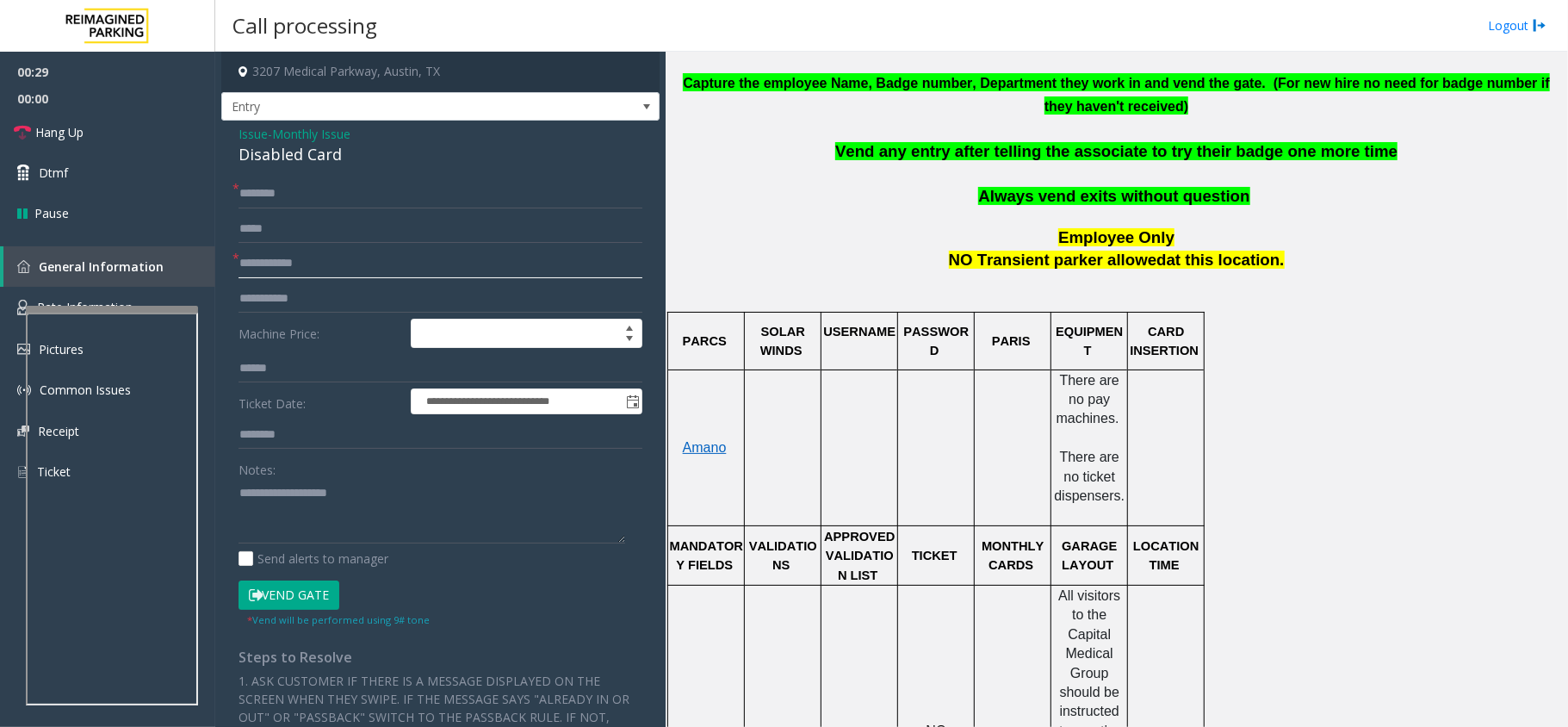 click 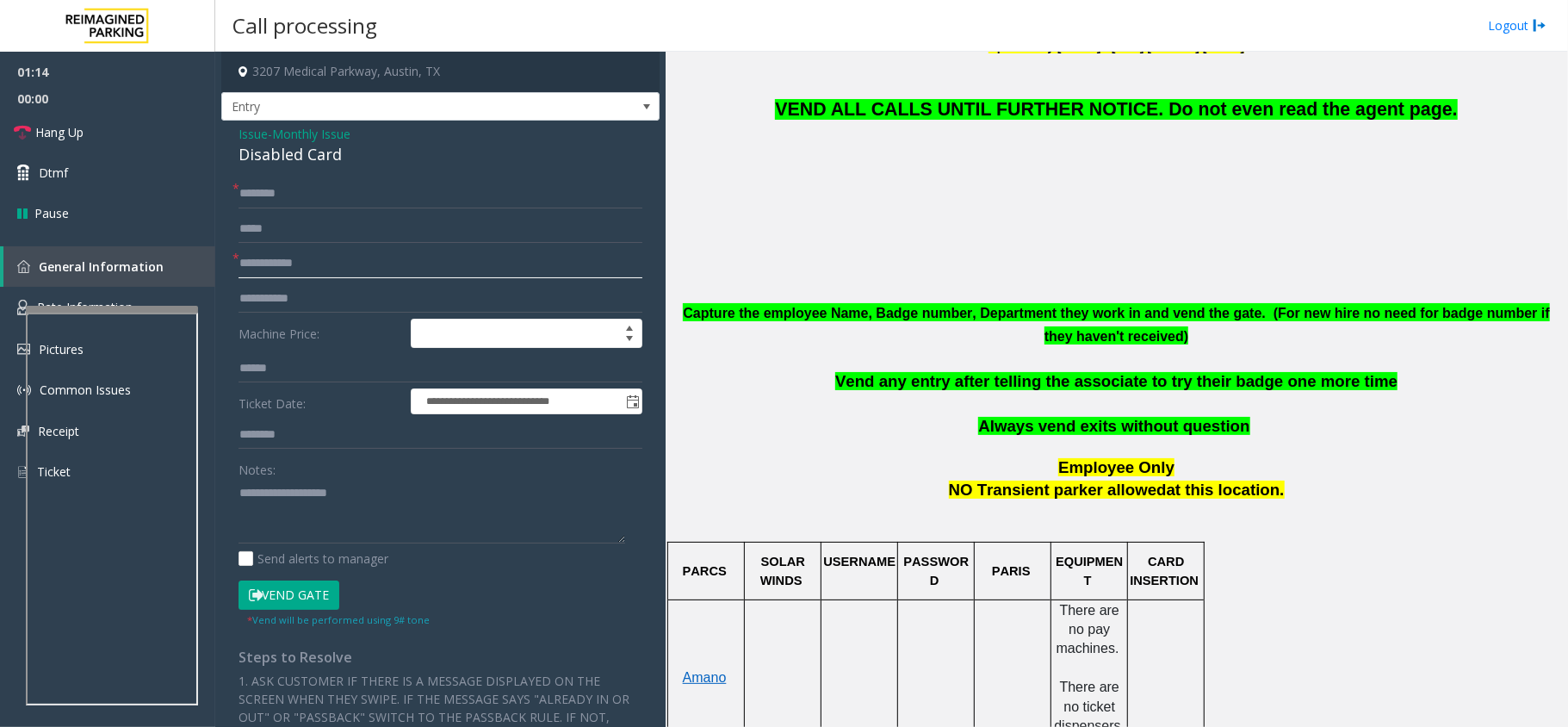 scroll, scrollTop: 459, scrollLeft: 0, axis: vertical 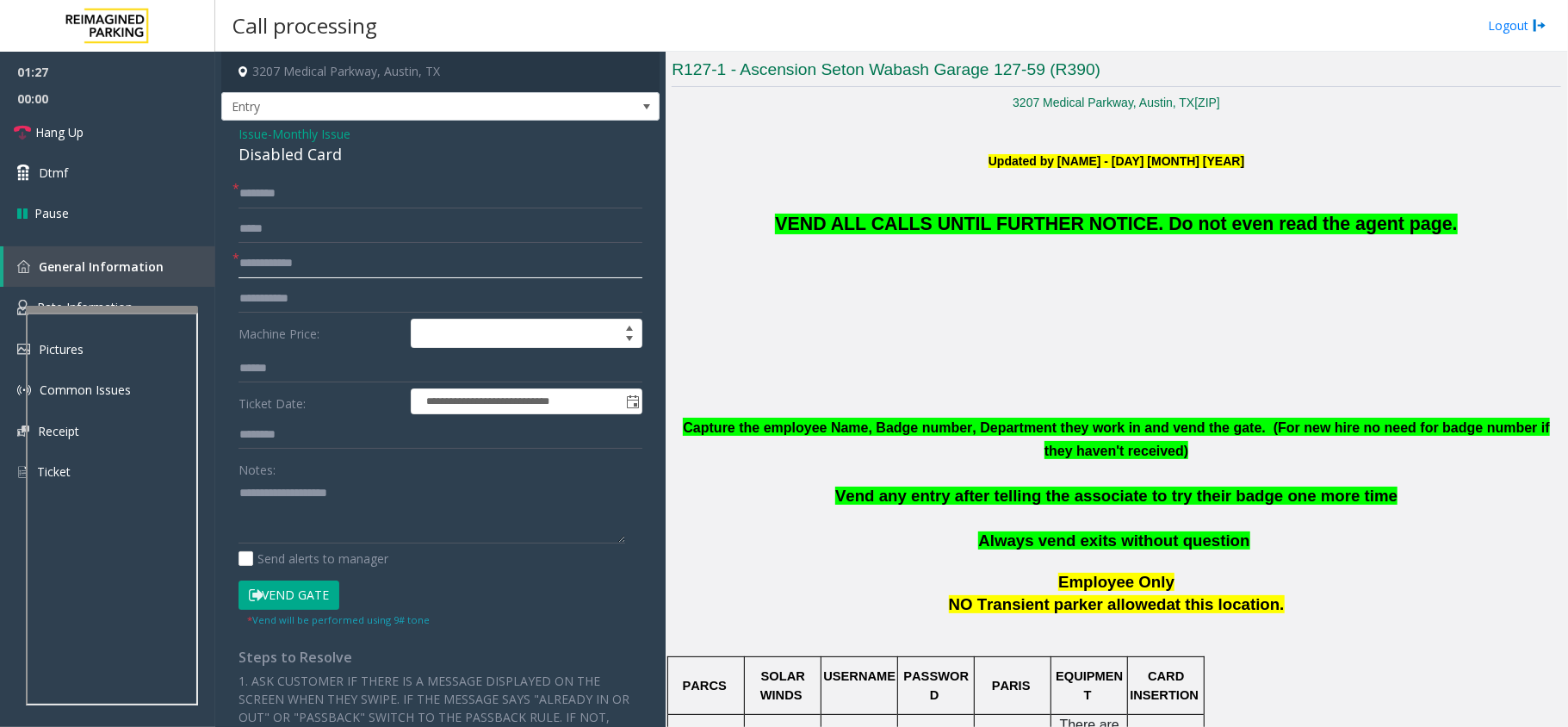 click 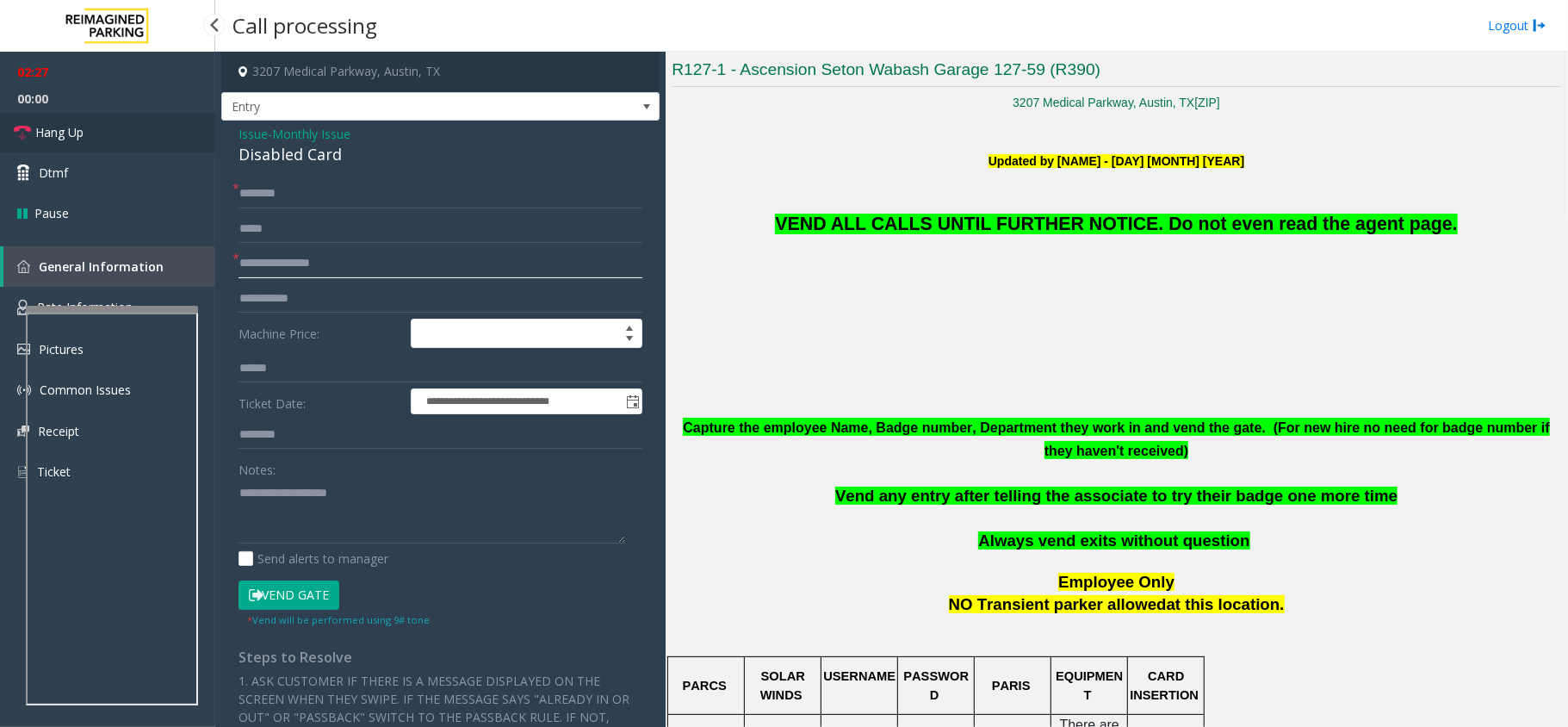 type on "**********" 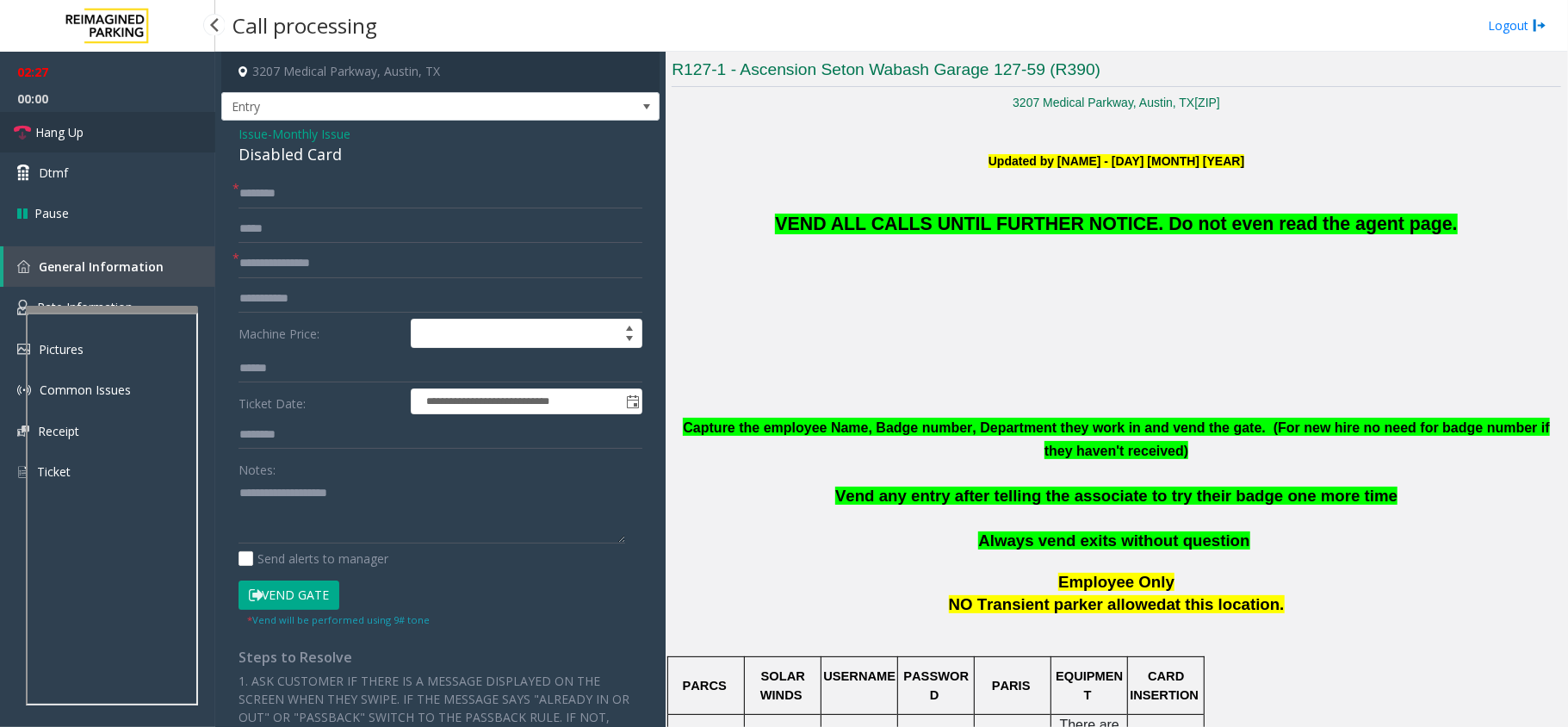 click on "Hang Up" at bounding box center (108, 132) 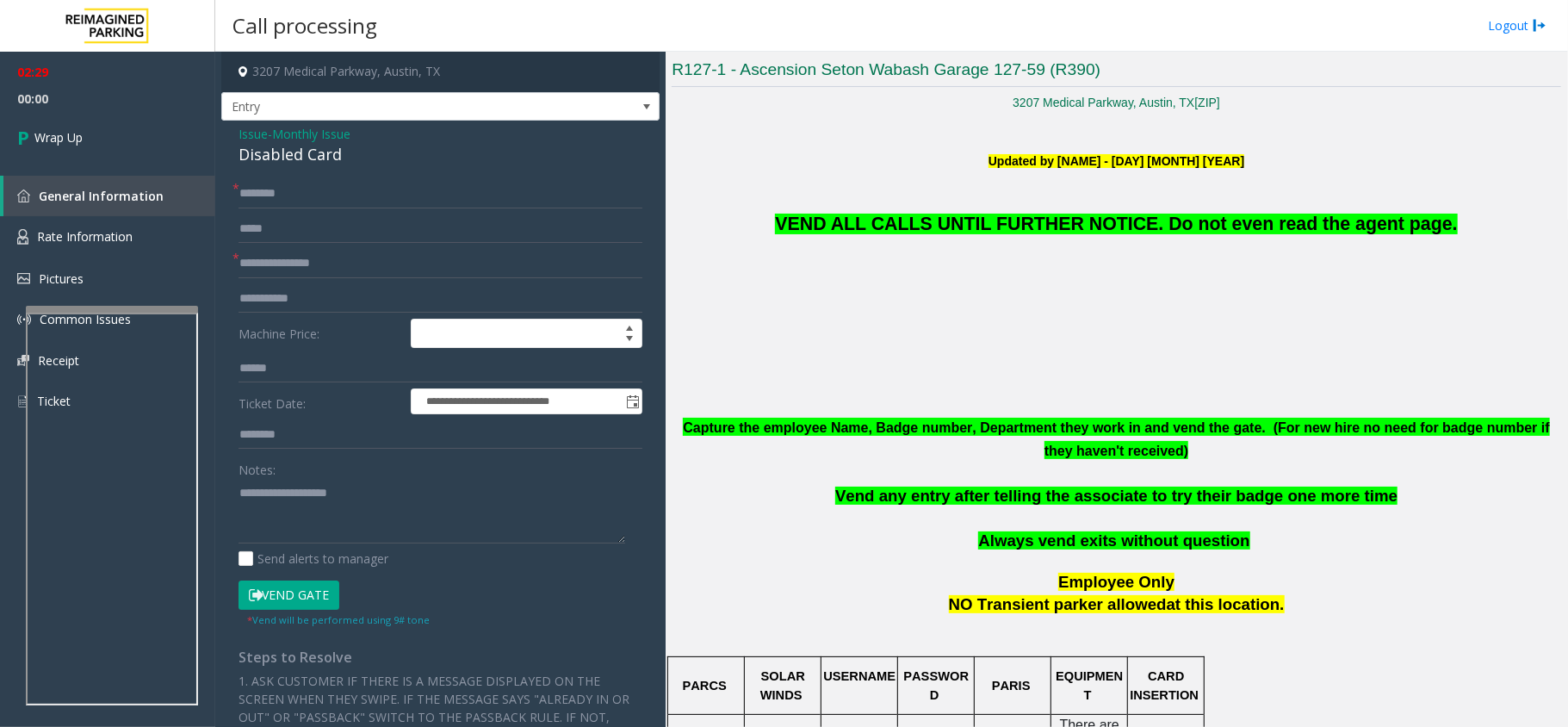 click on "**********" 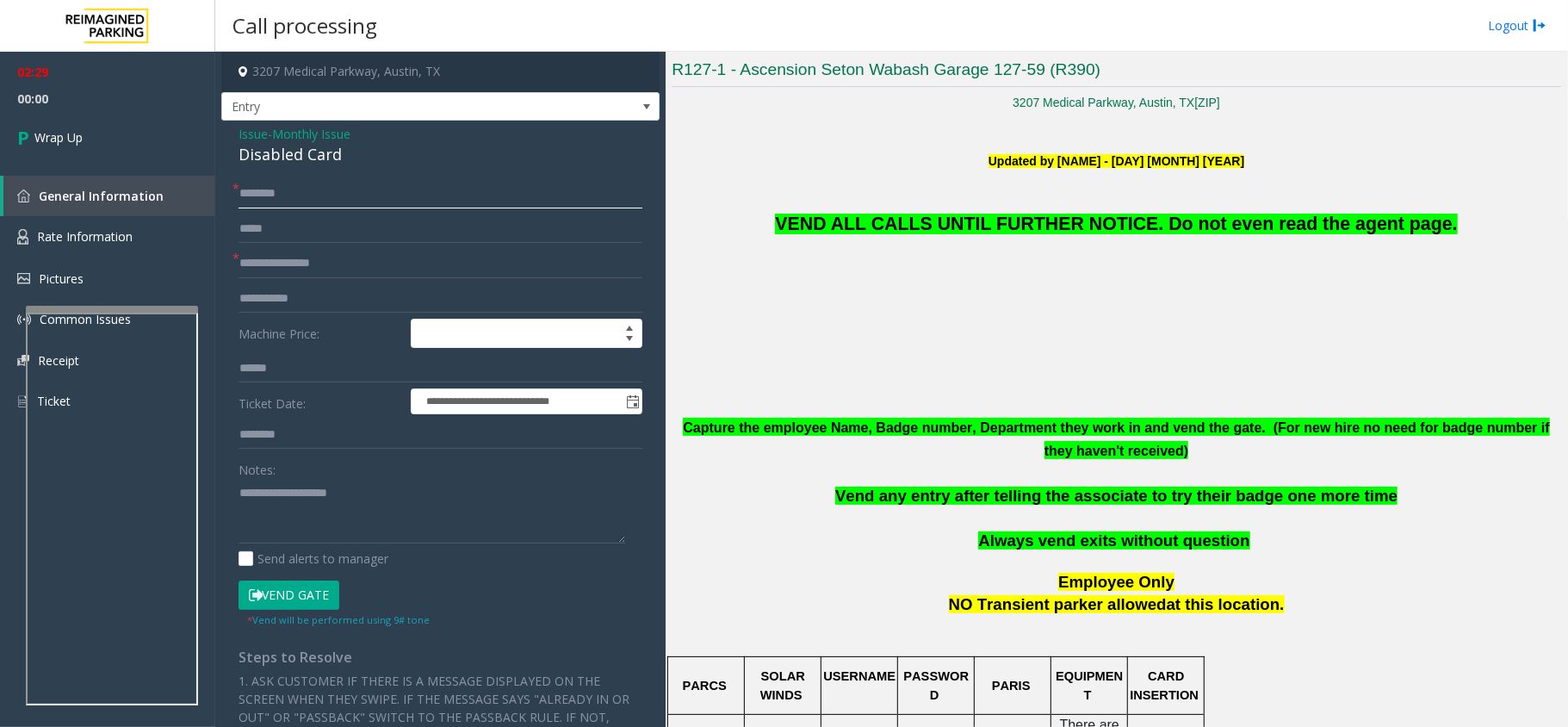 click 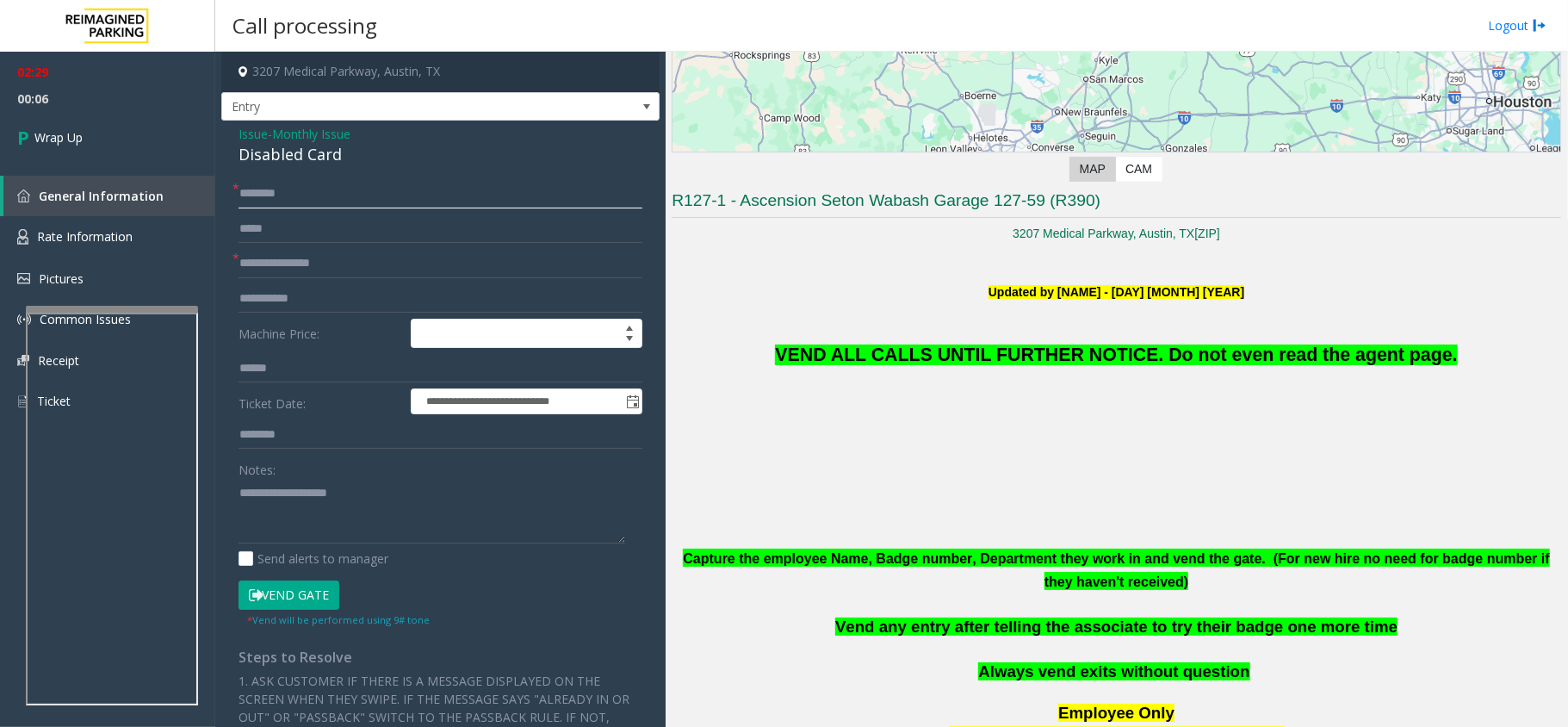 scroll, scrollTop: 345, scrollLeft: 0, axis: vertical 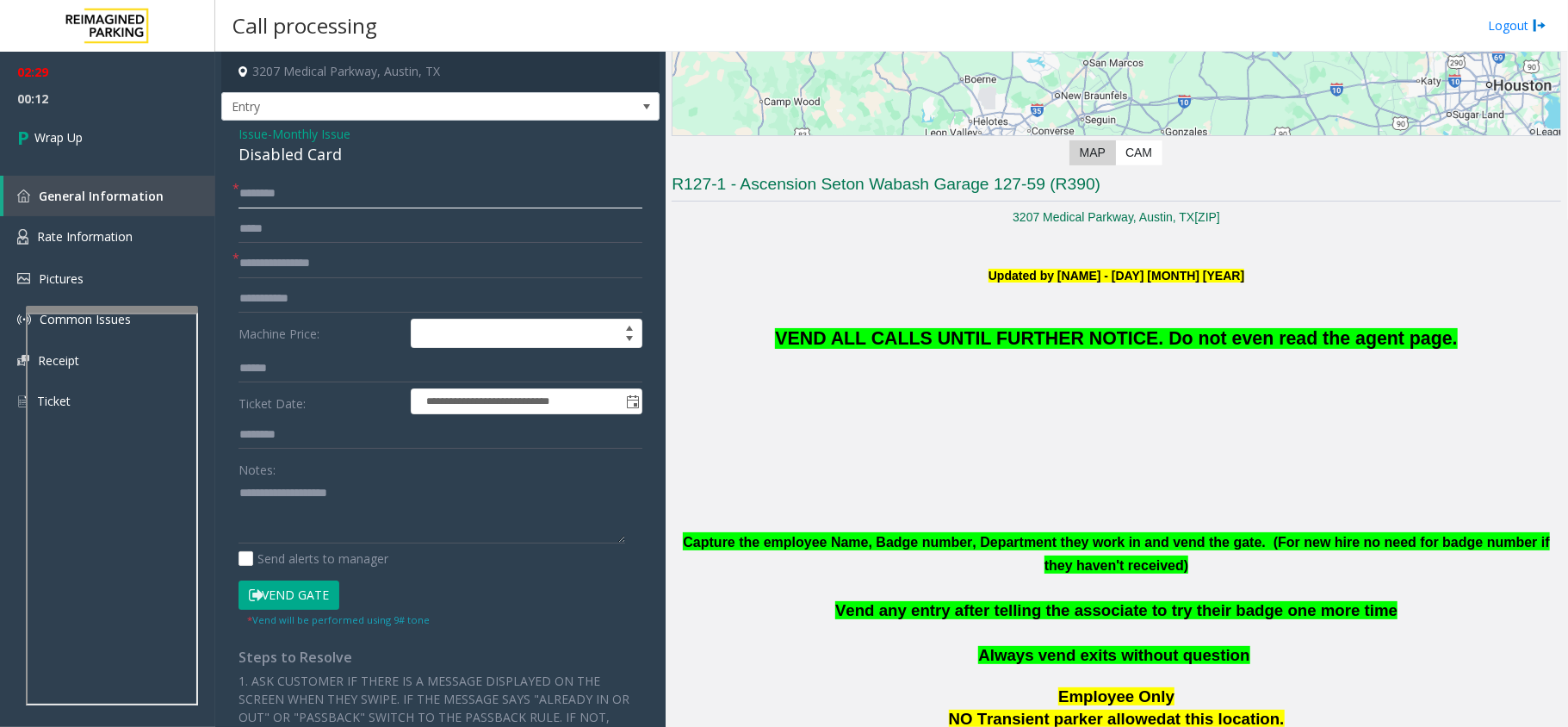 click 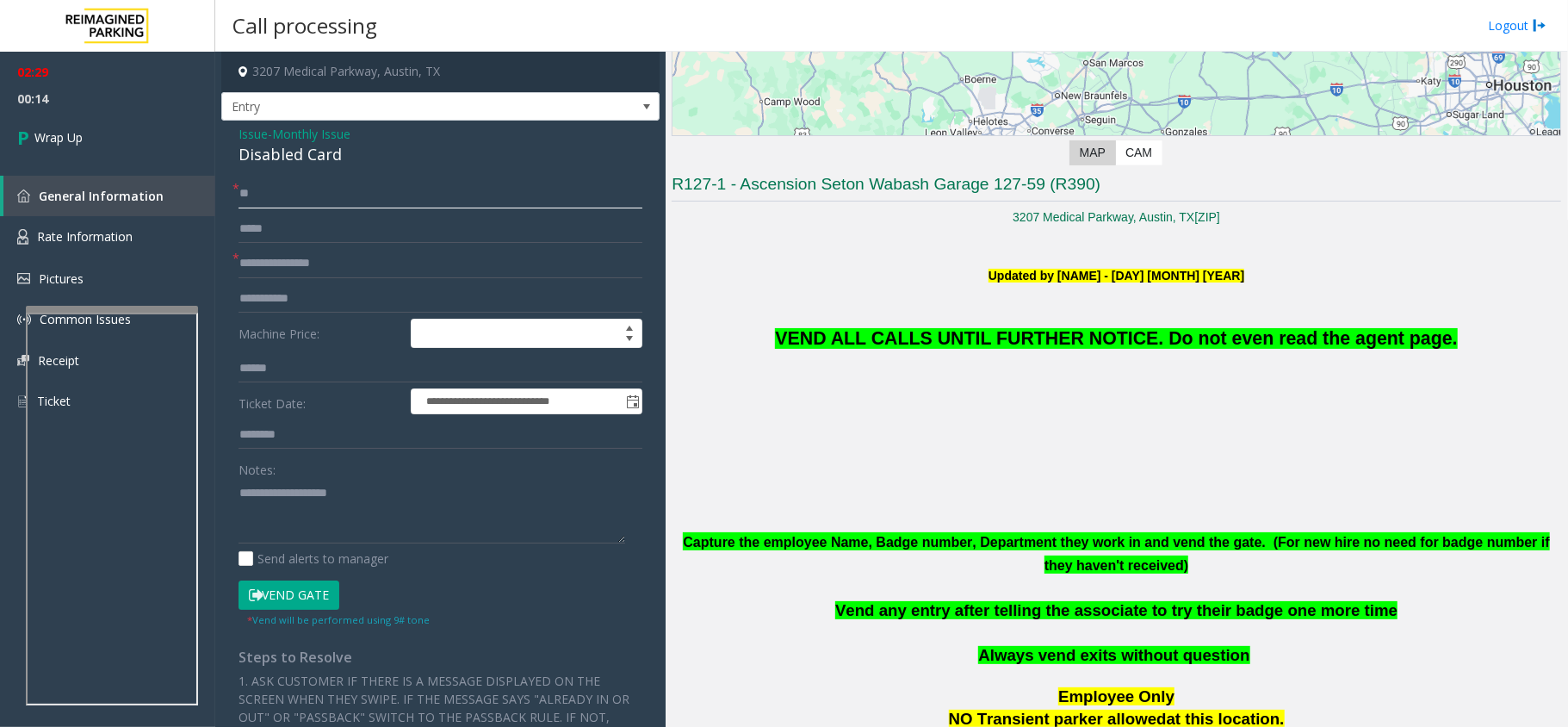 type on "**" 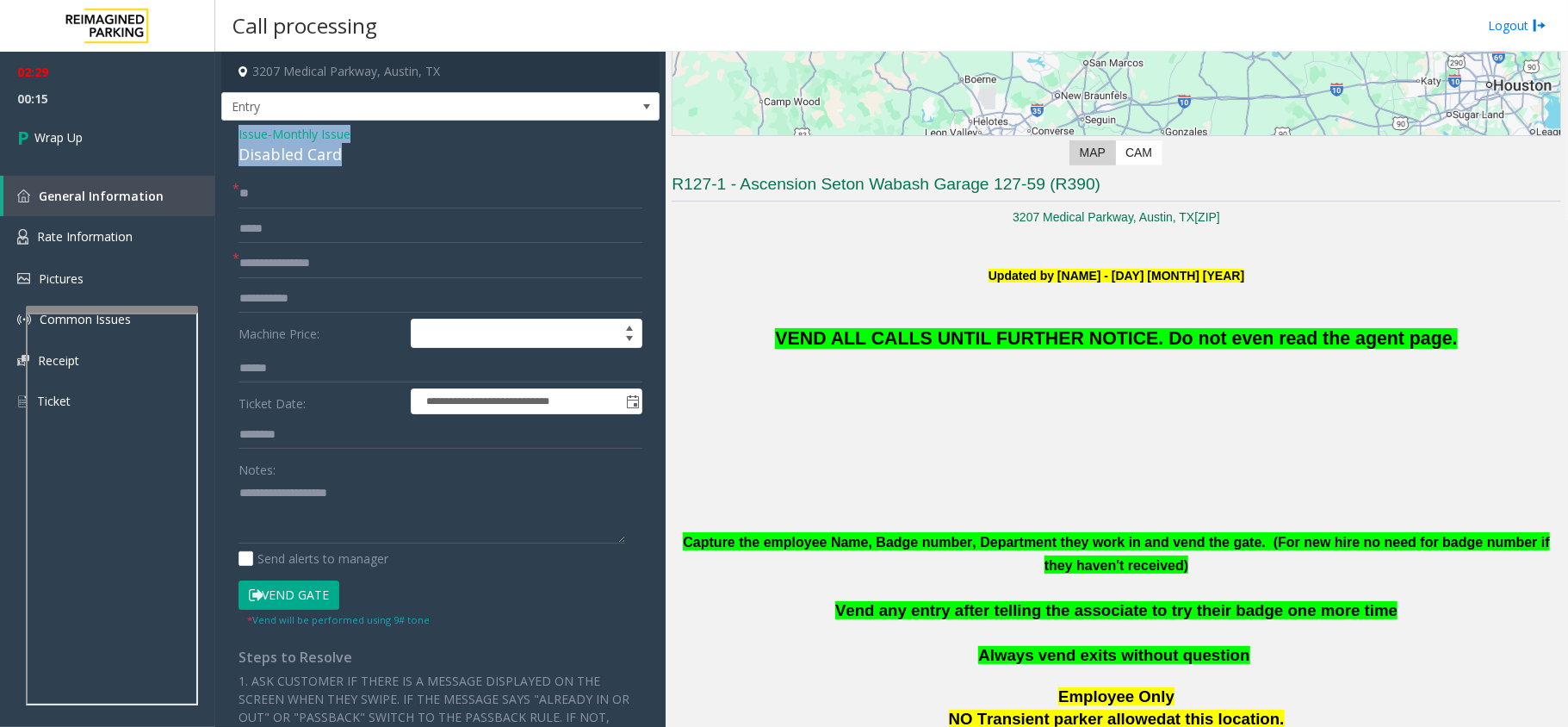 drag, startPoint x: 359, startPoint y: 158, endPoint x: 232, endPoint y: 129, distance: 130.26895 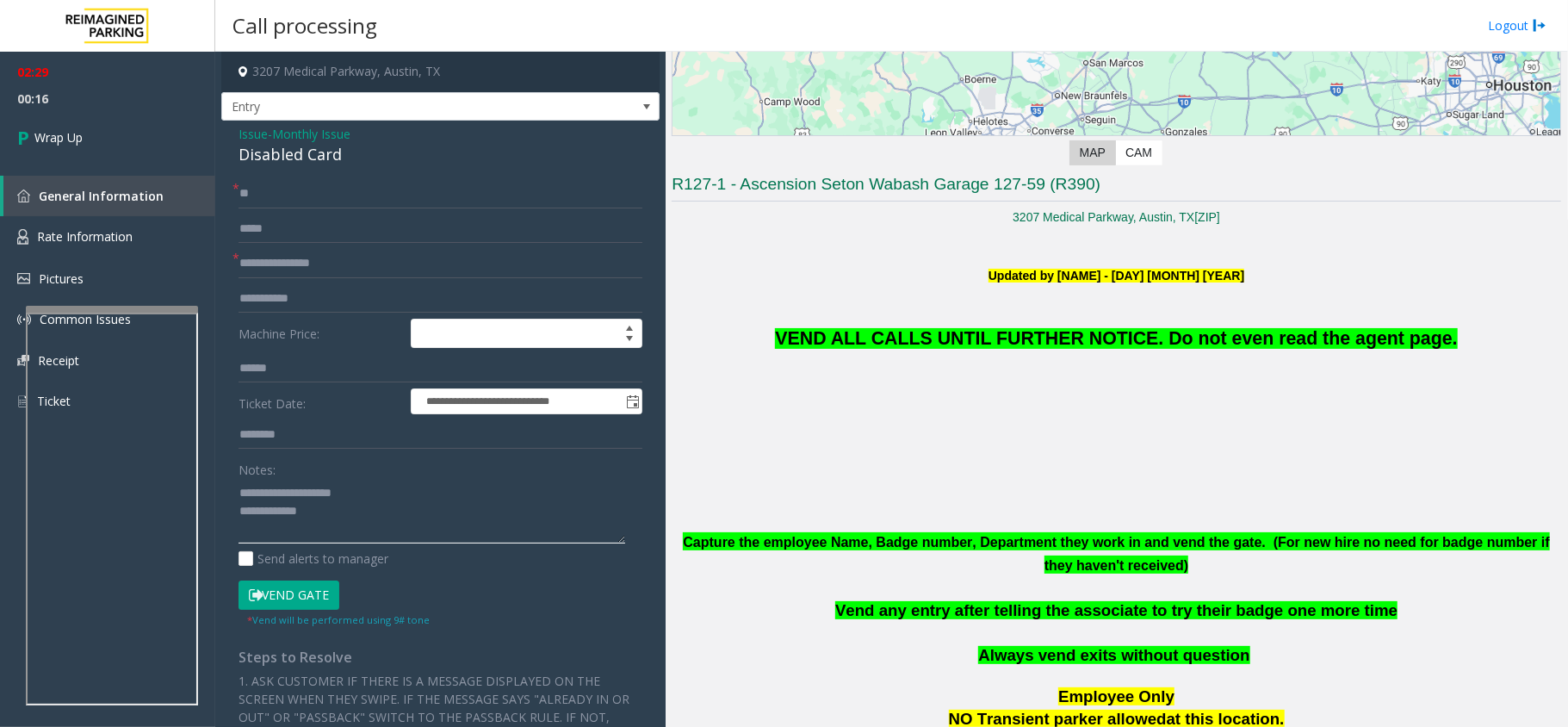 click 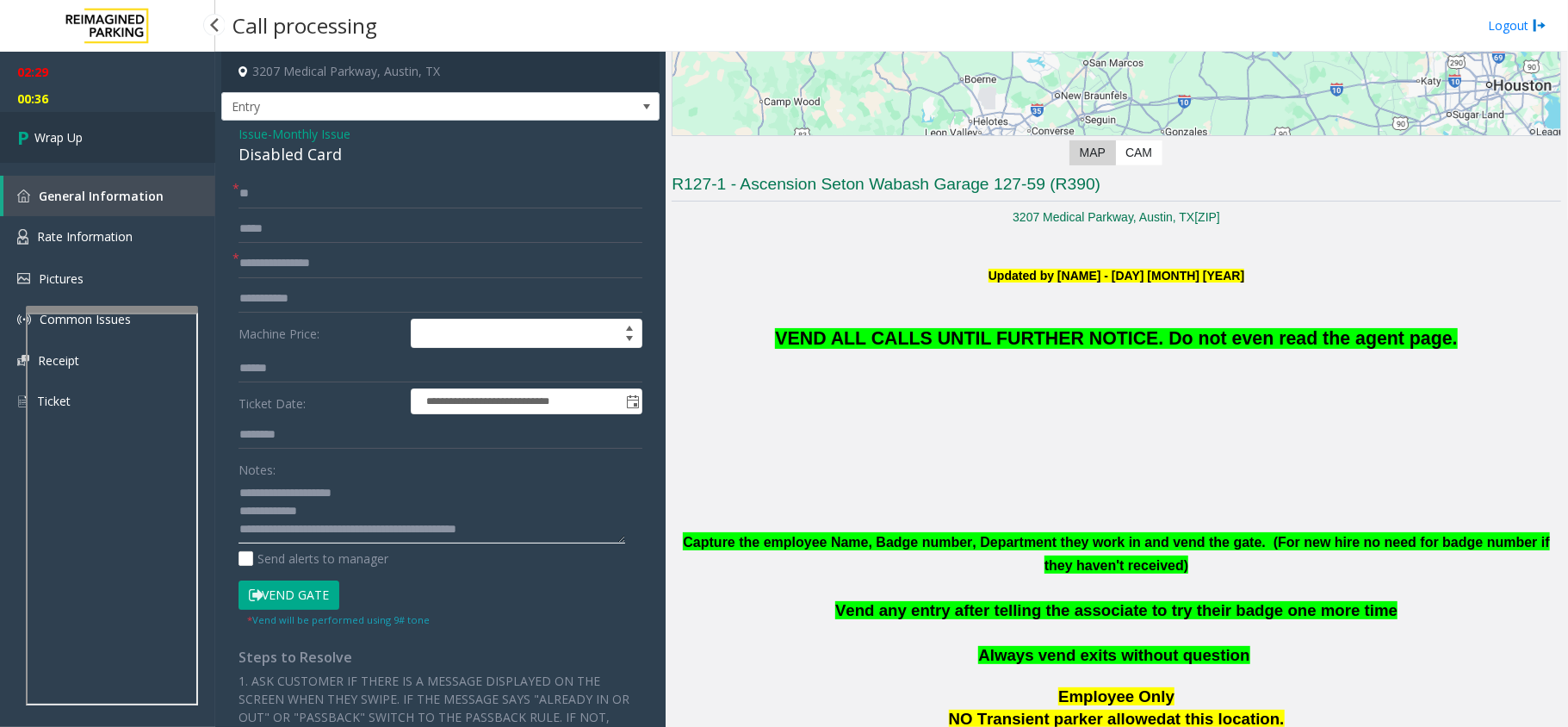 type on "**********" 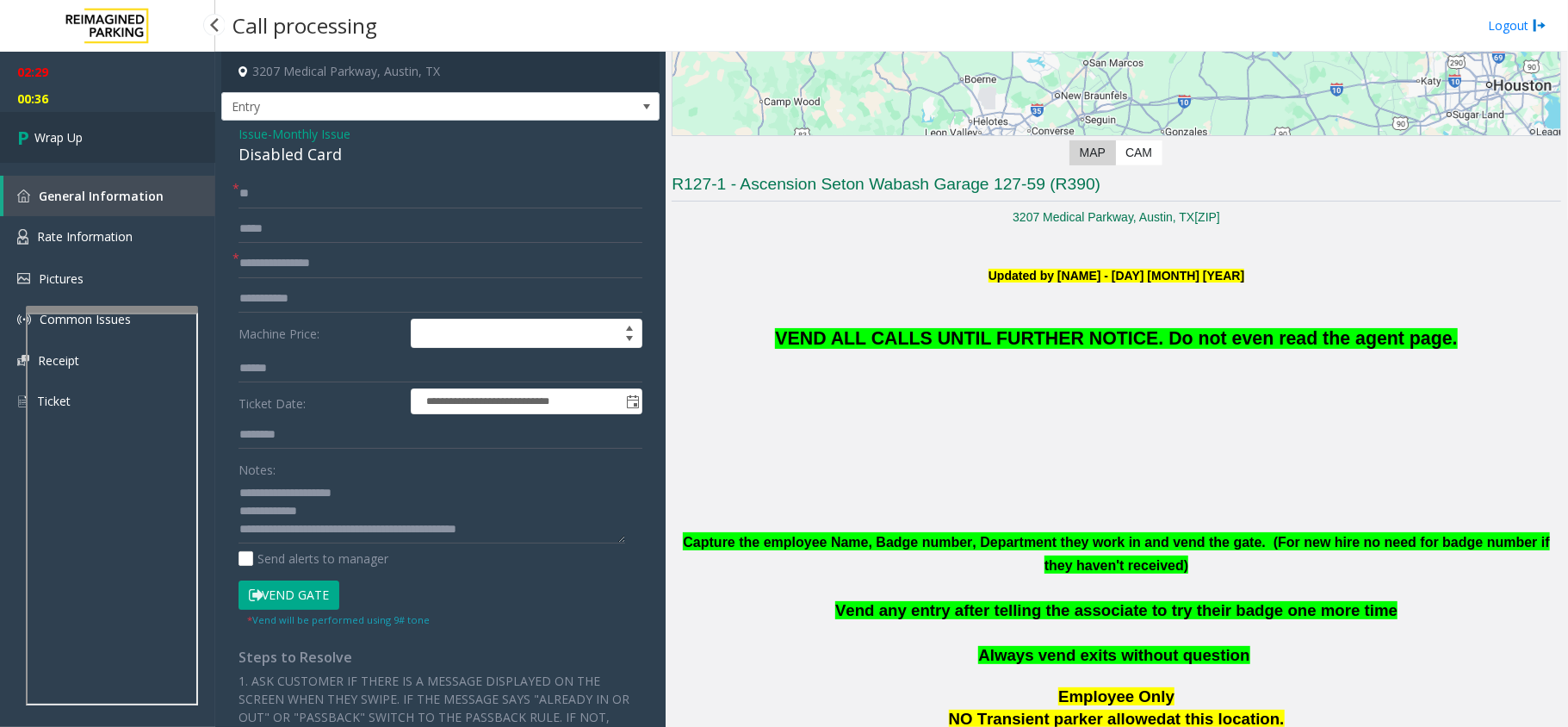 click on "Wrap Up" at bounding box center (108, 137) 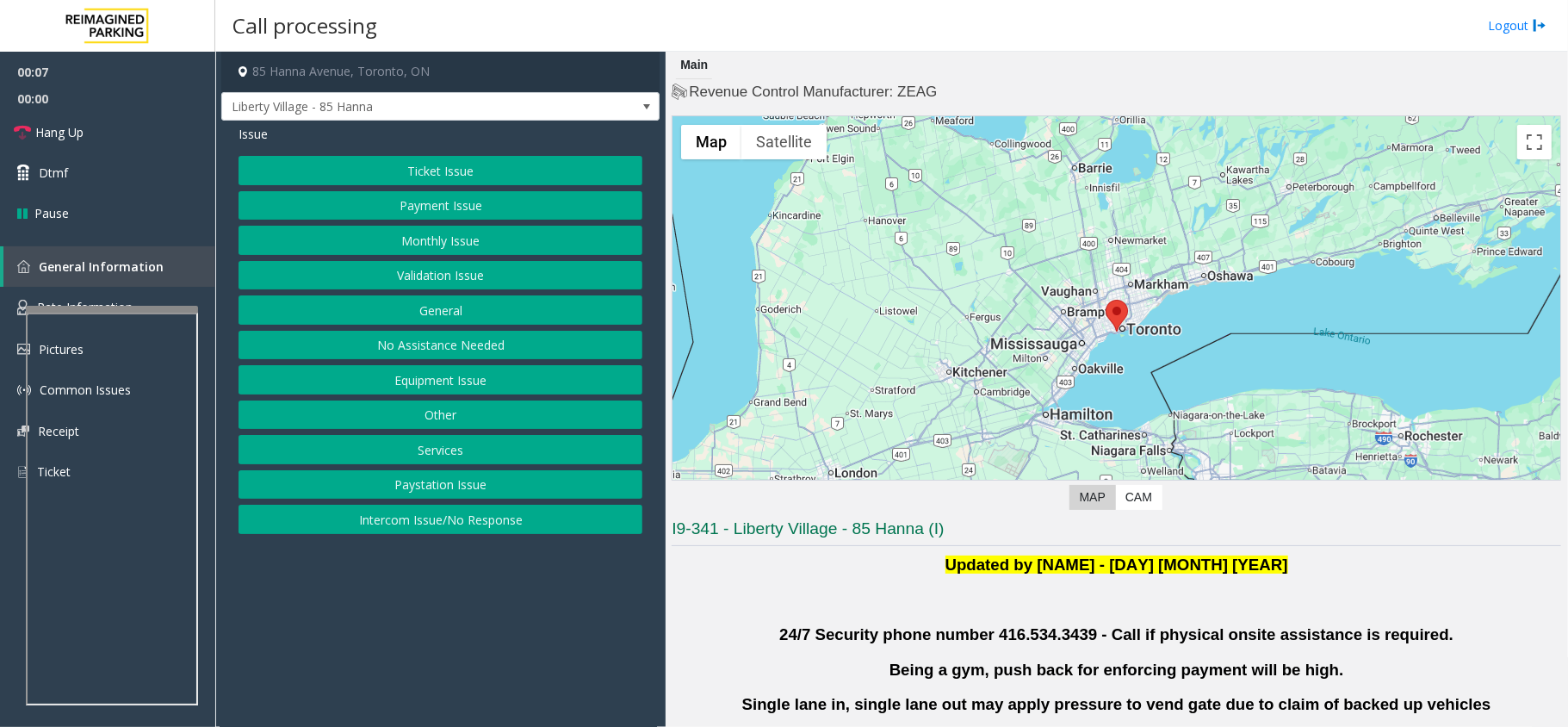 click on "Validation Issue" 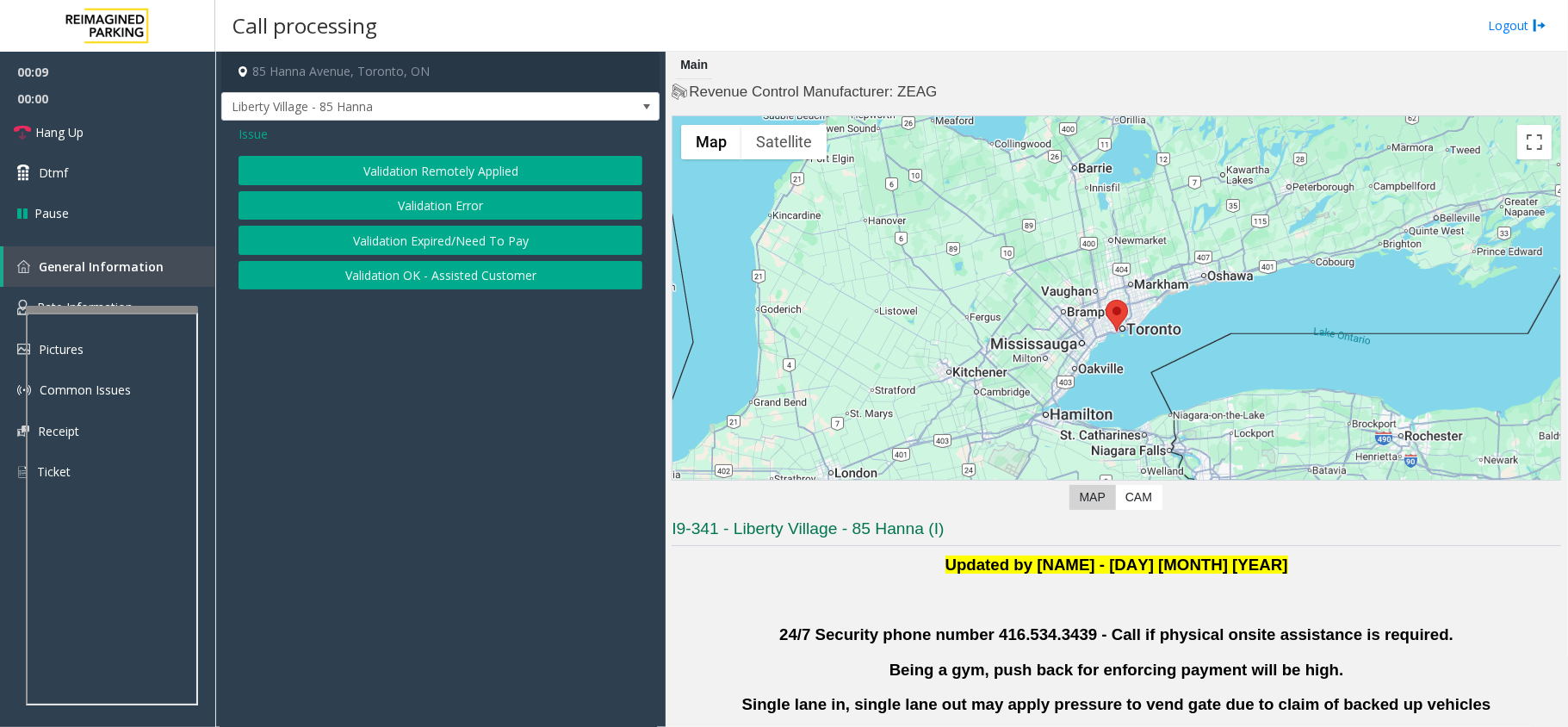 click on "Validation Error" 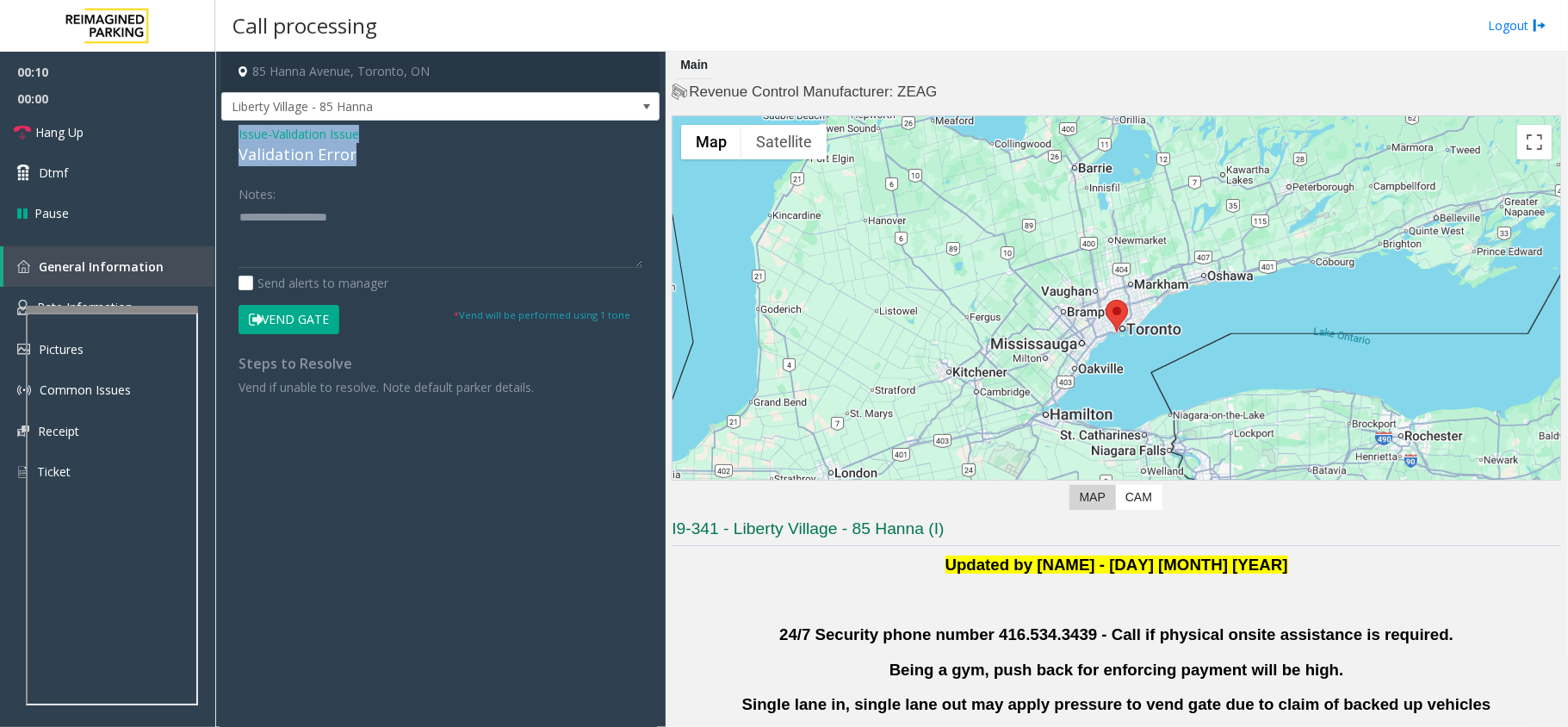 drag, startPoint x: 352, startPoint y: 159, endPoint x: 226, endPoint y: 141, distance: 127.27922 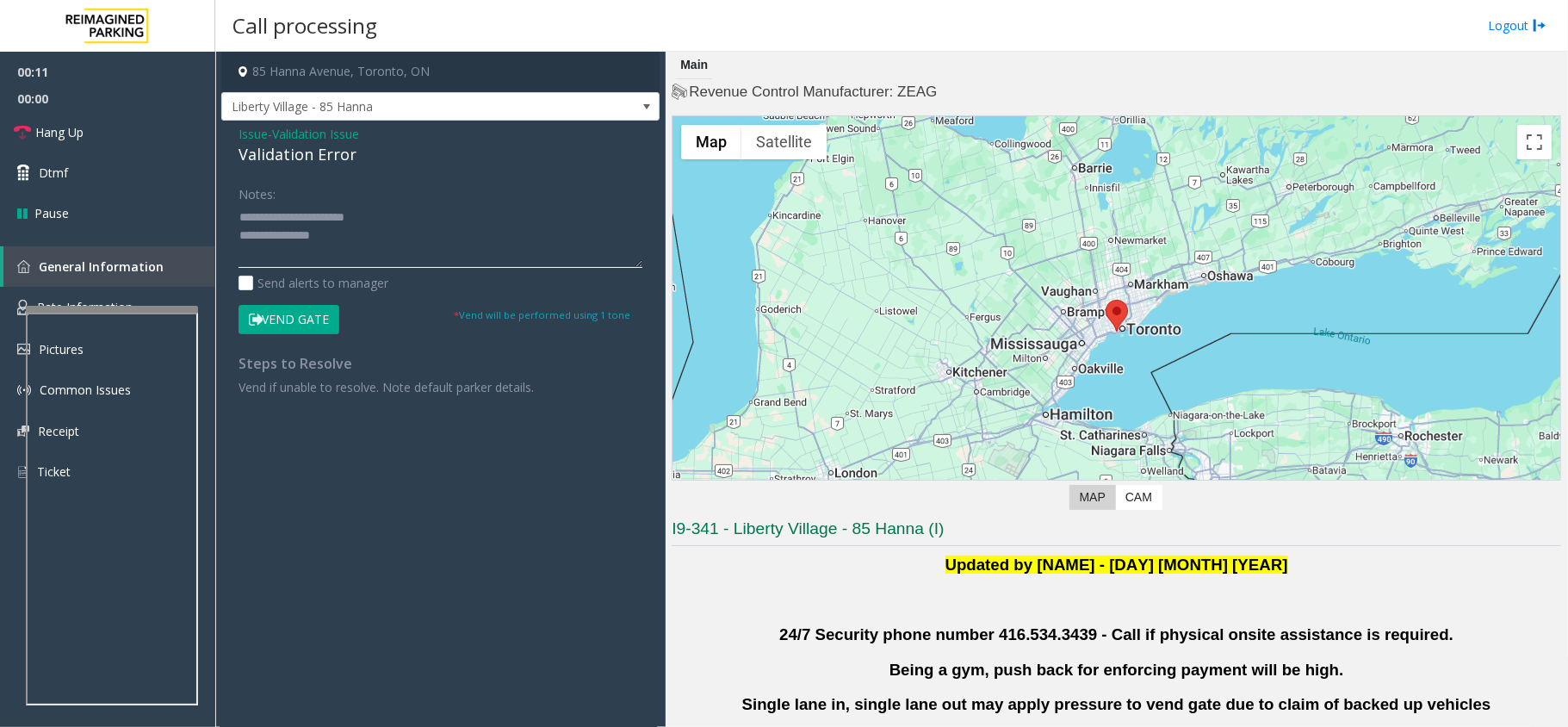 click 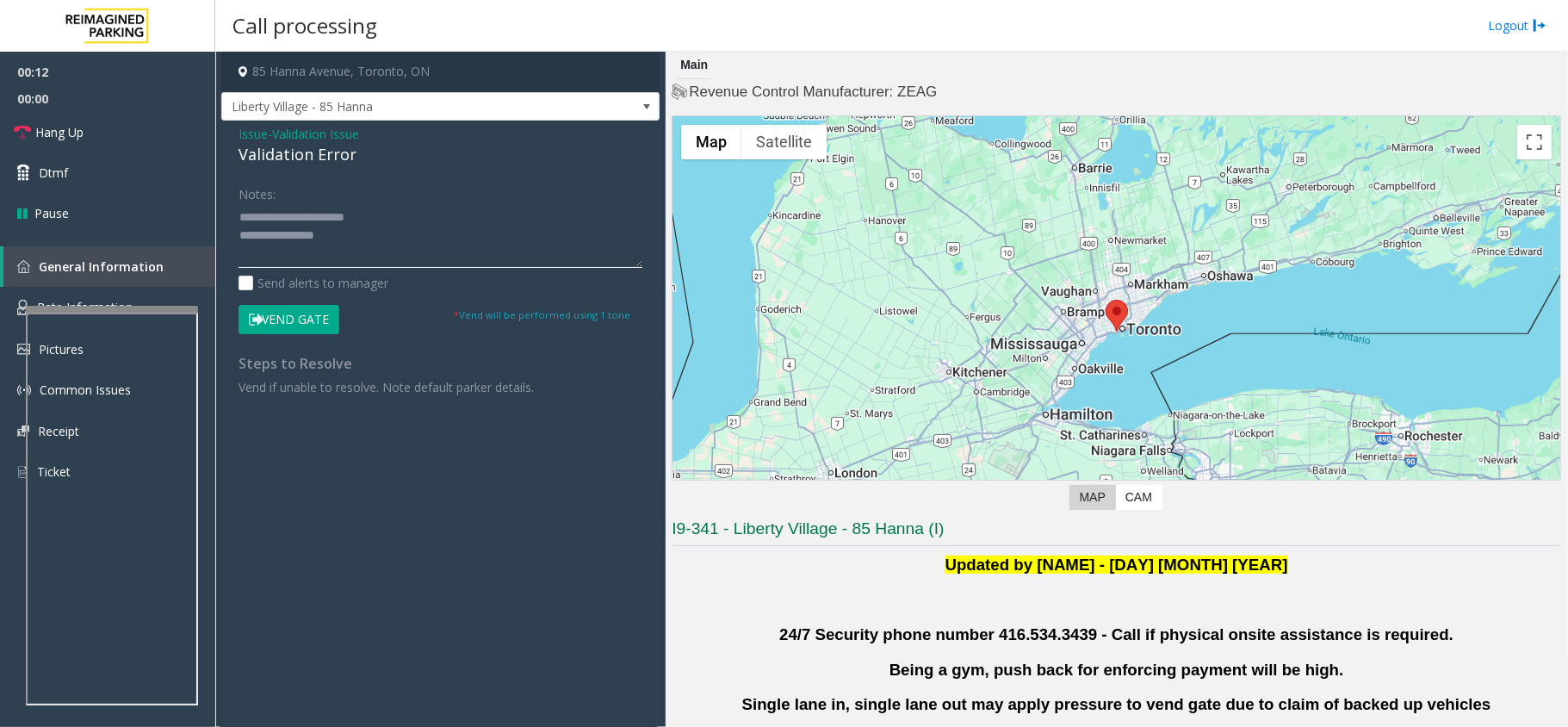 paste on "**********" 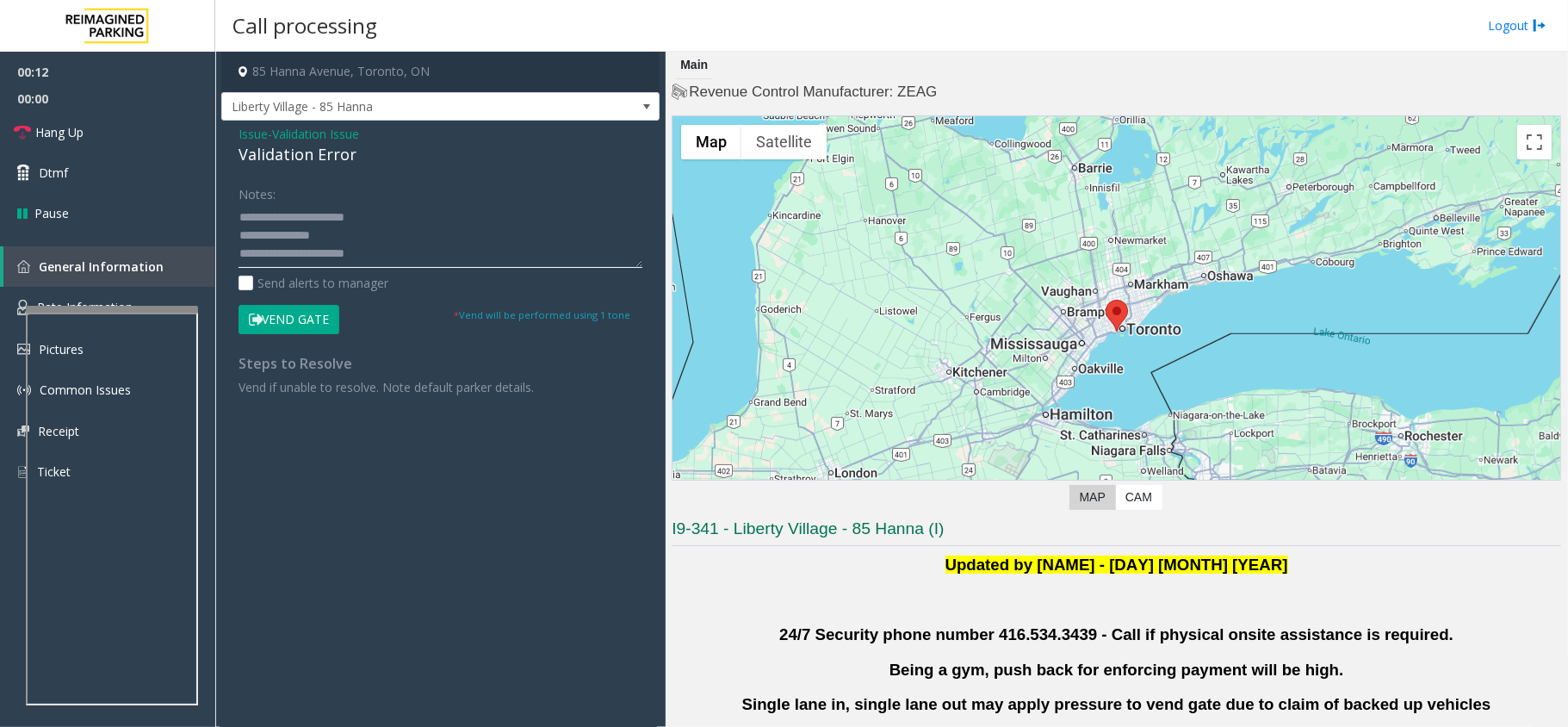 scroll, scrollTop: 29, scrollLeft: 0, axis: vertical 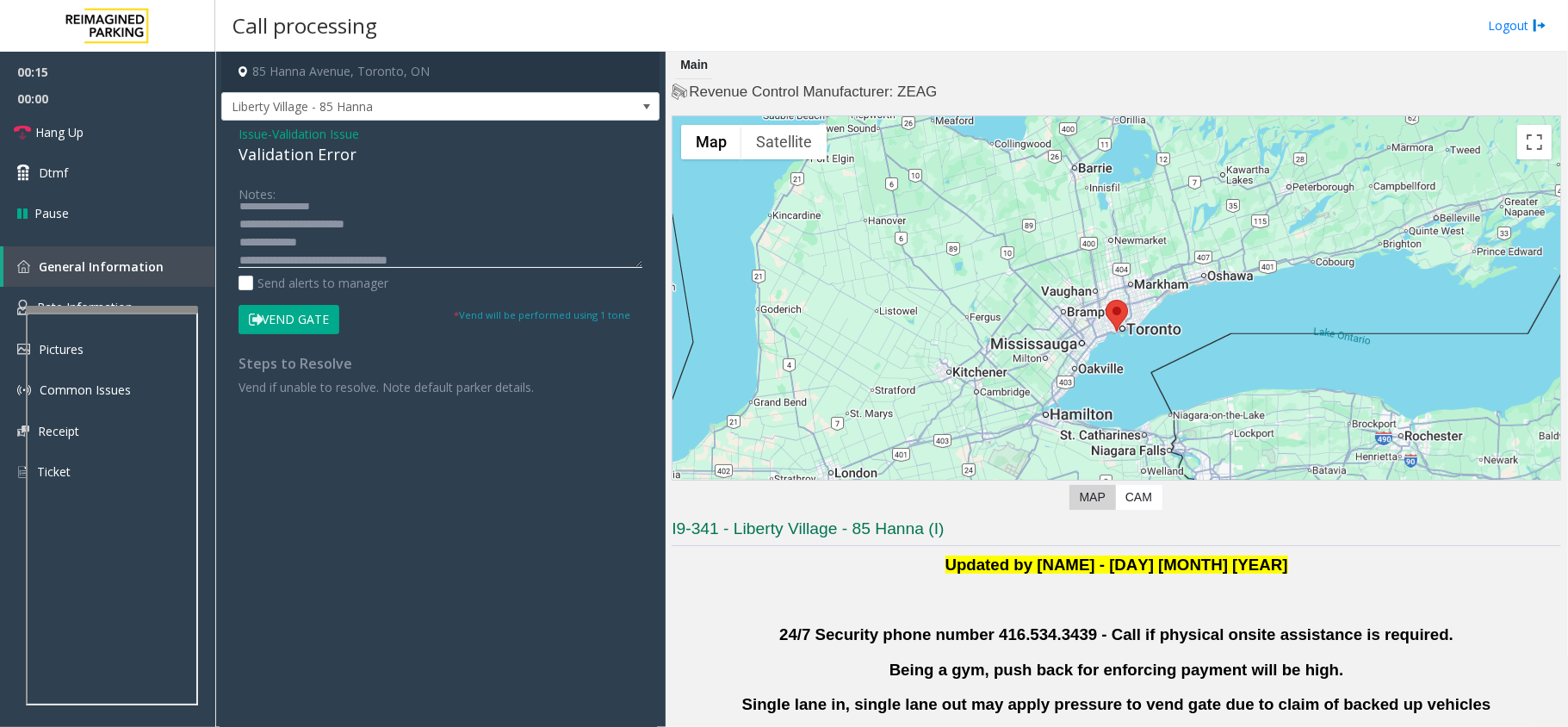 drag, startPoint x: 381, startPoint y: 221, endPoint x: 425, endPoint y: 221, distance: 44 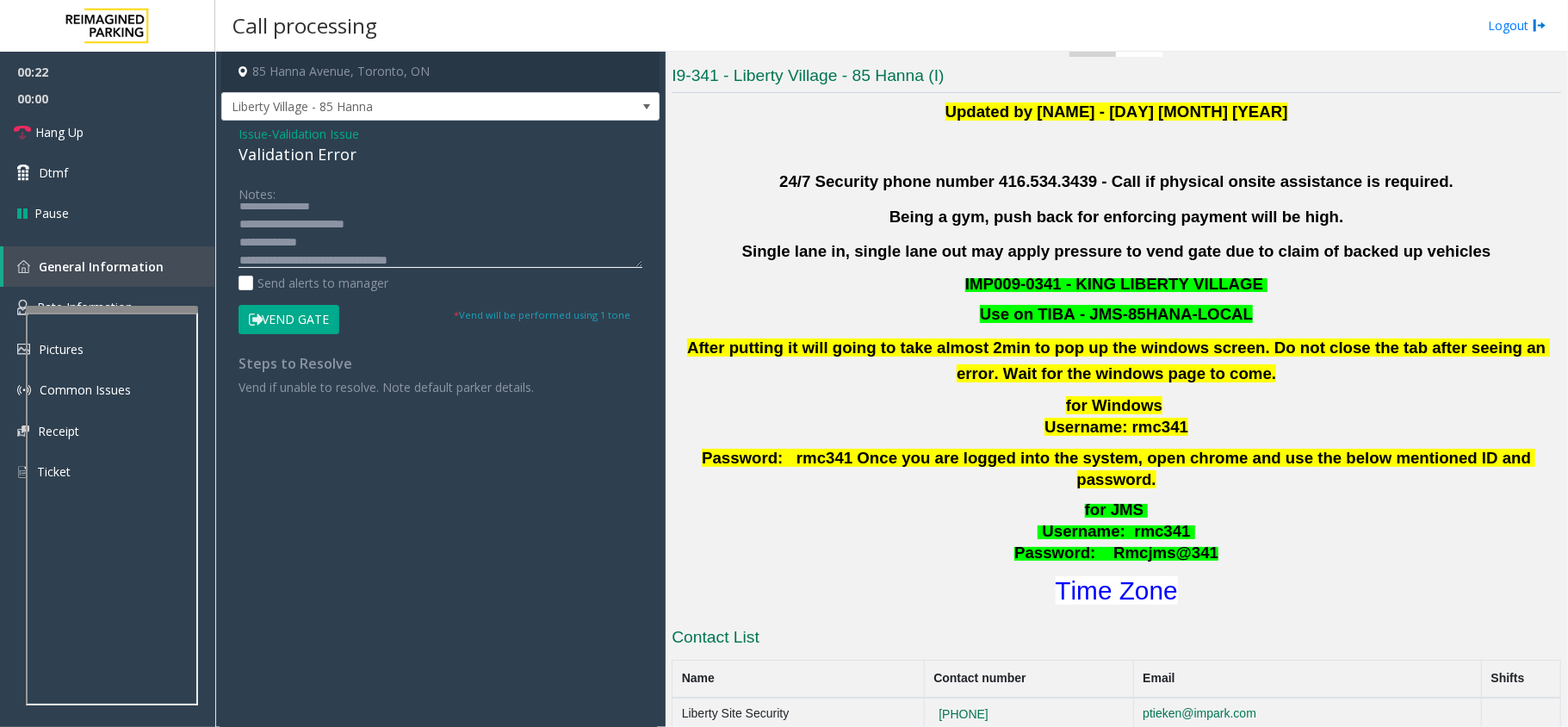 scroll, scrollTop: 459, scrollLeft: 0, axis: vertical 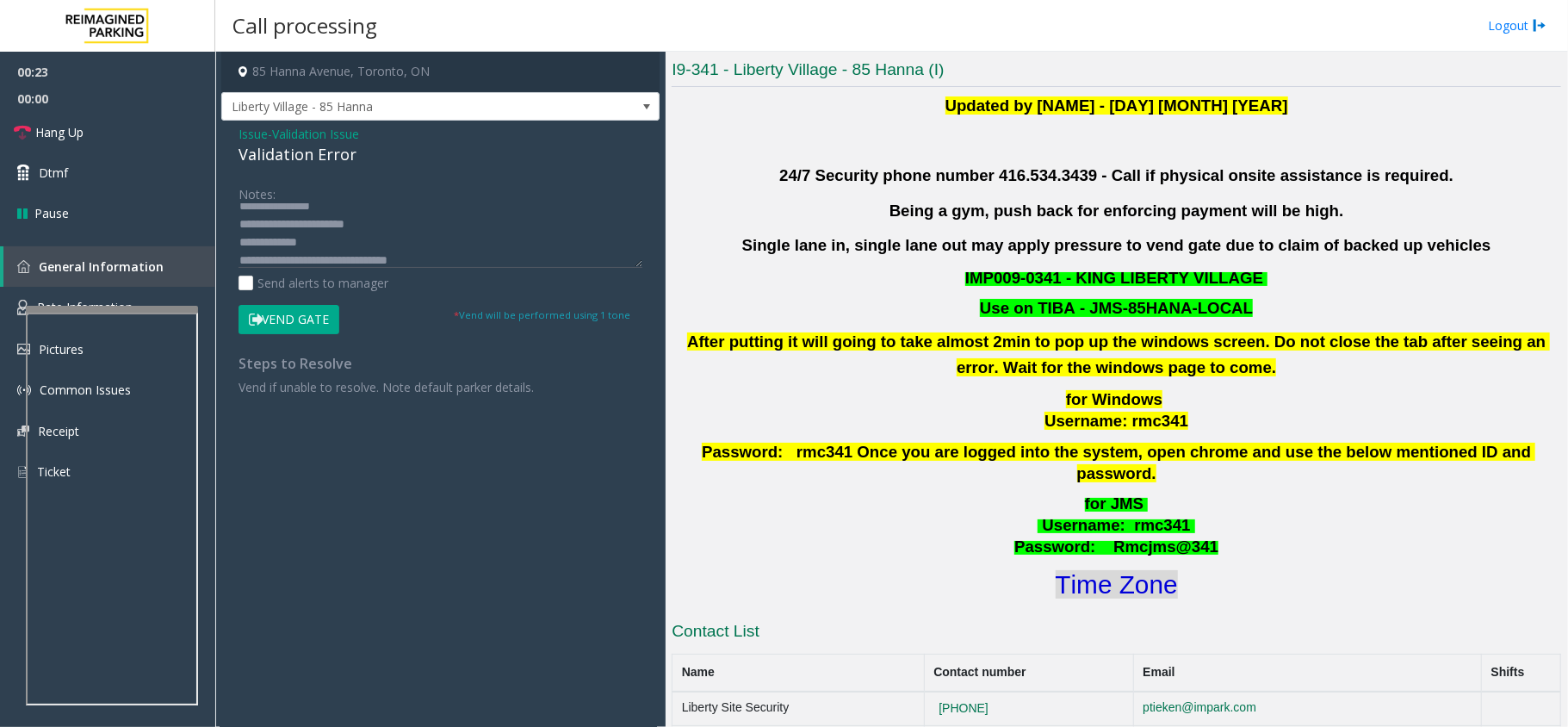 click on "Time Zone" 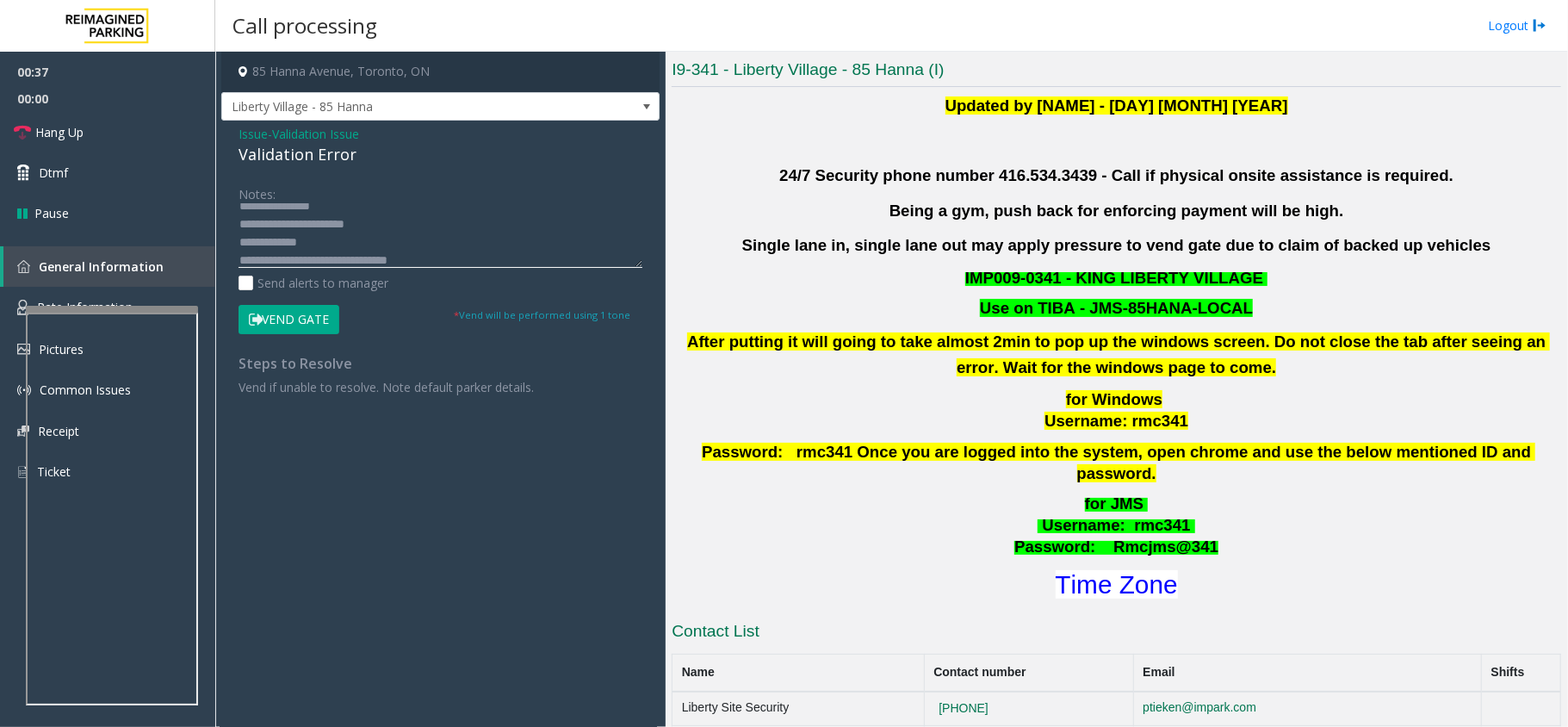 click 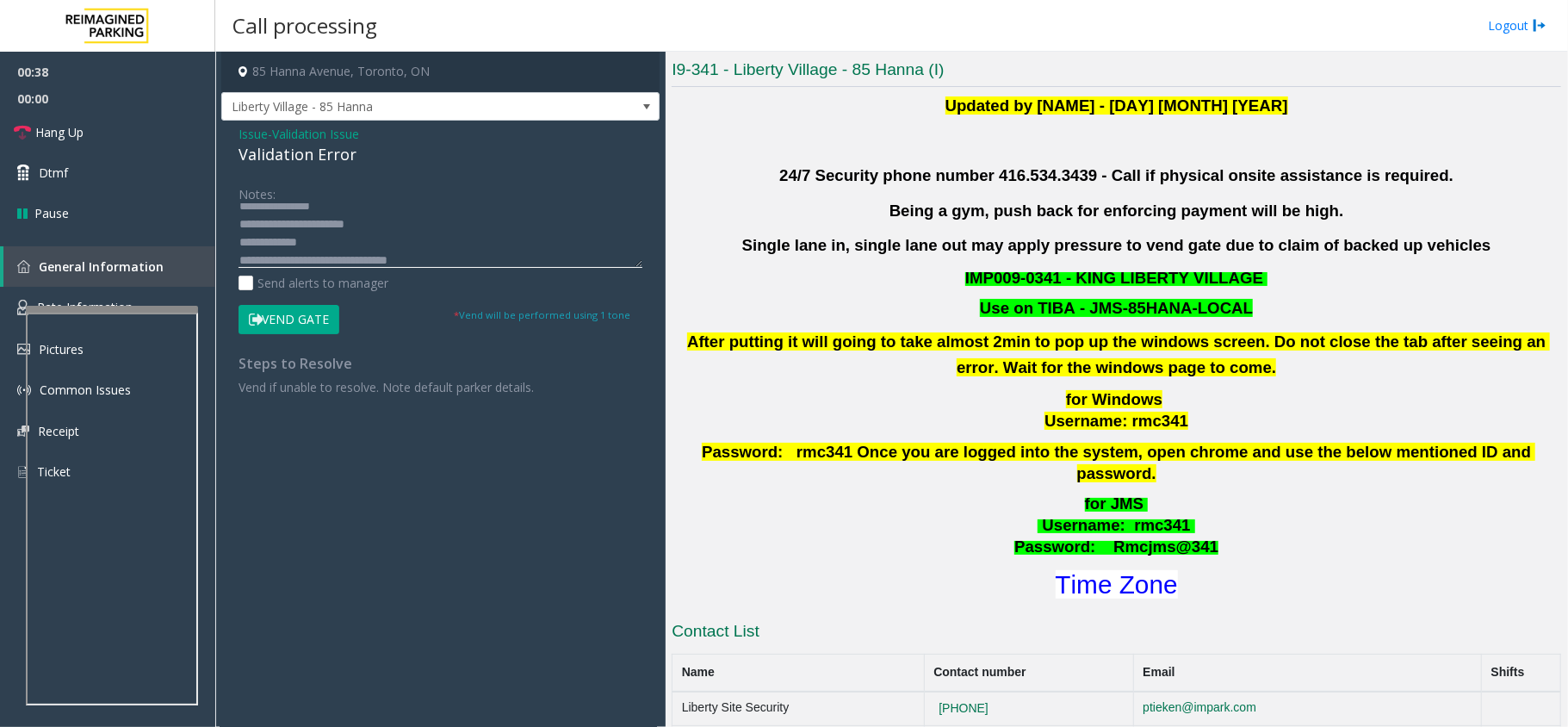 click 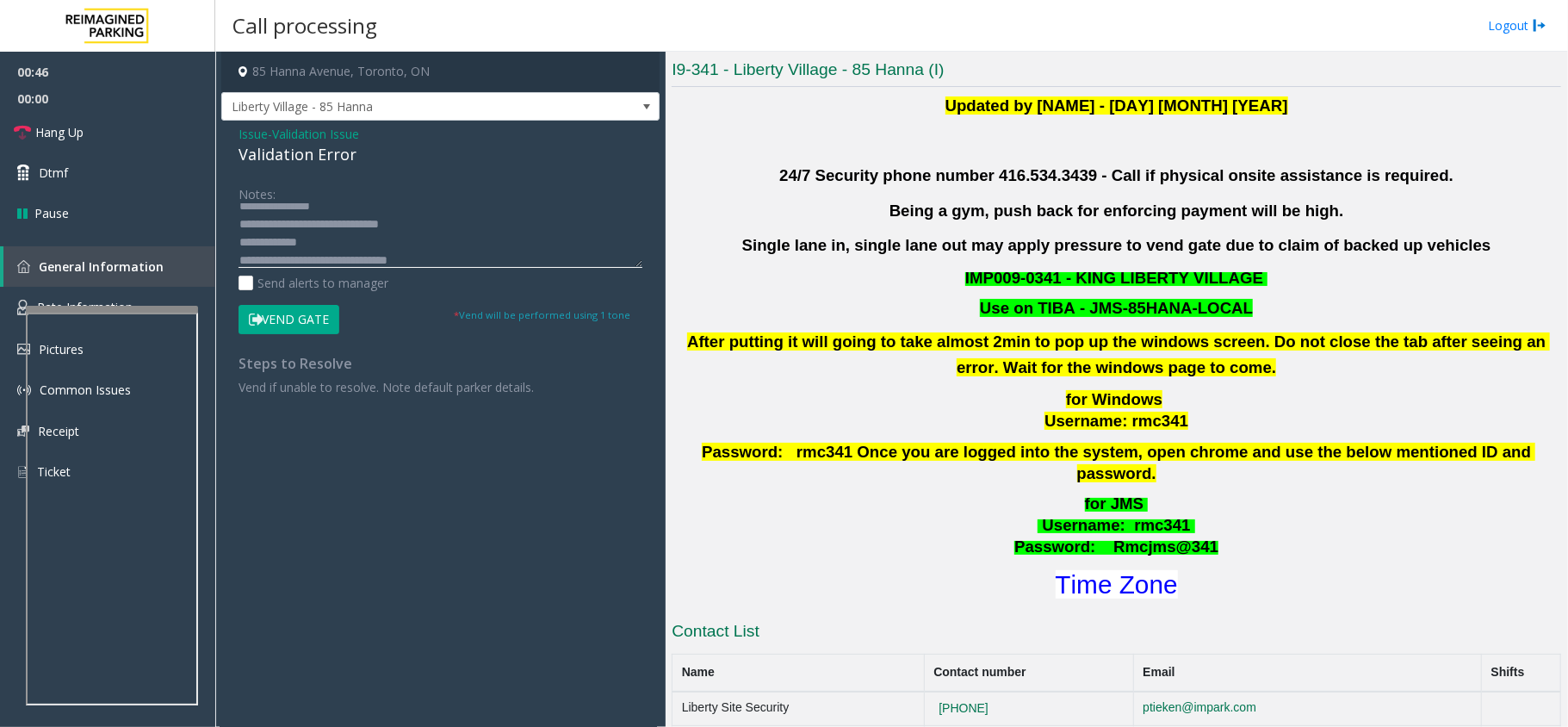 click 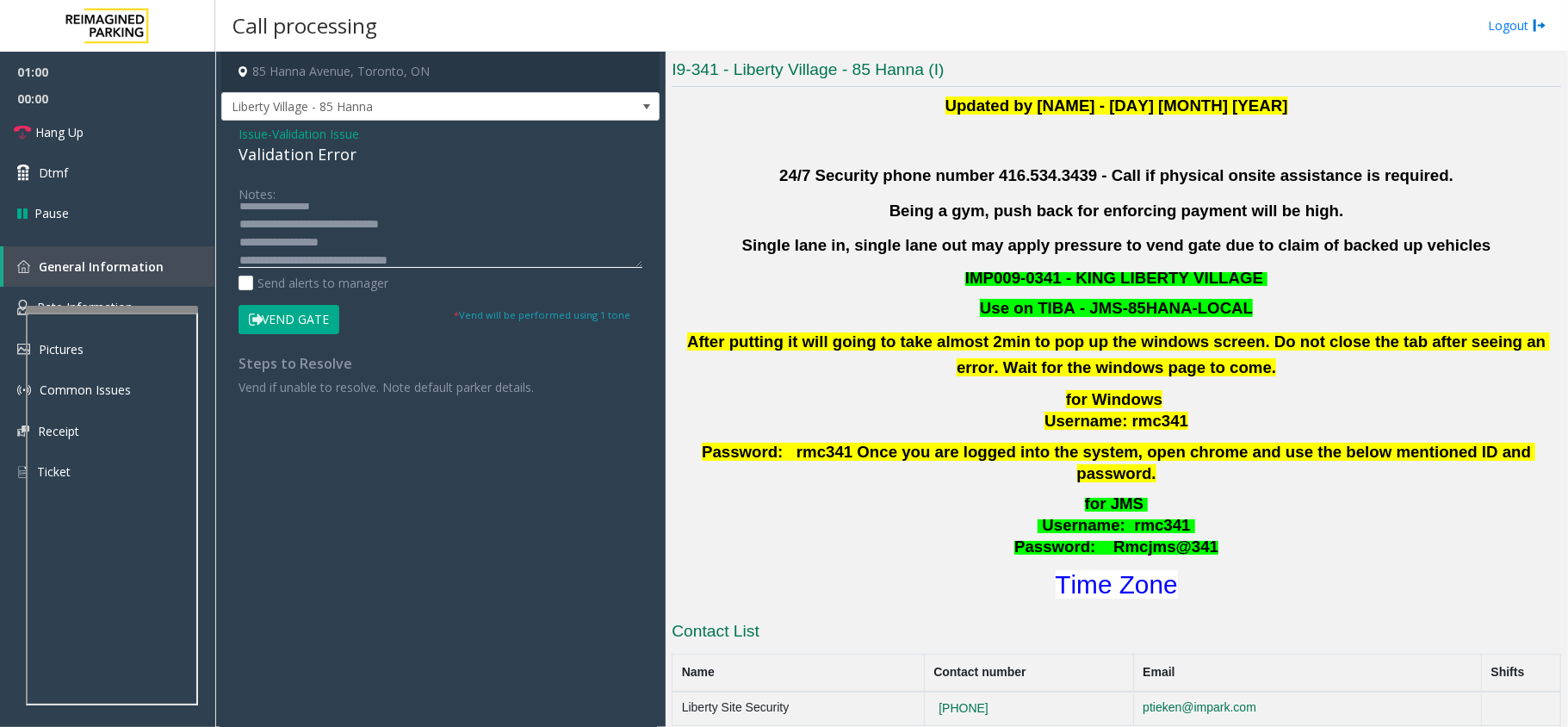 type on "**********" 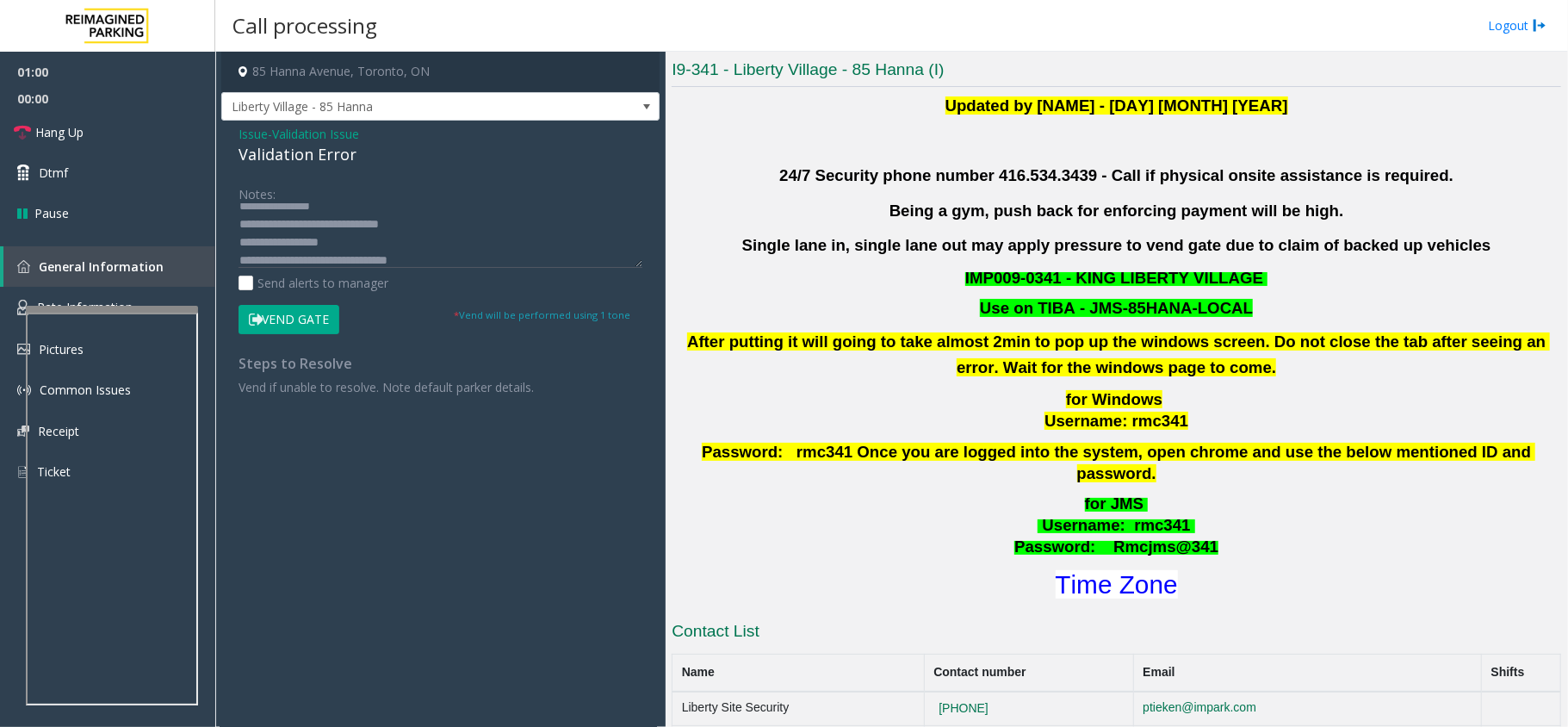 click on "Vend Gate" 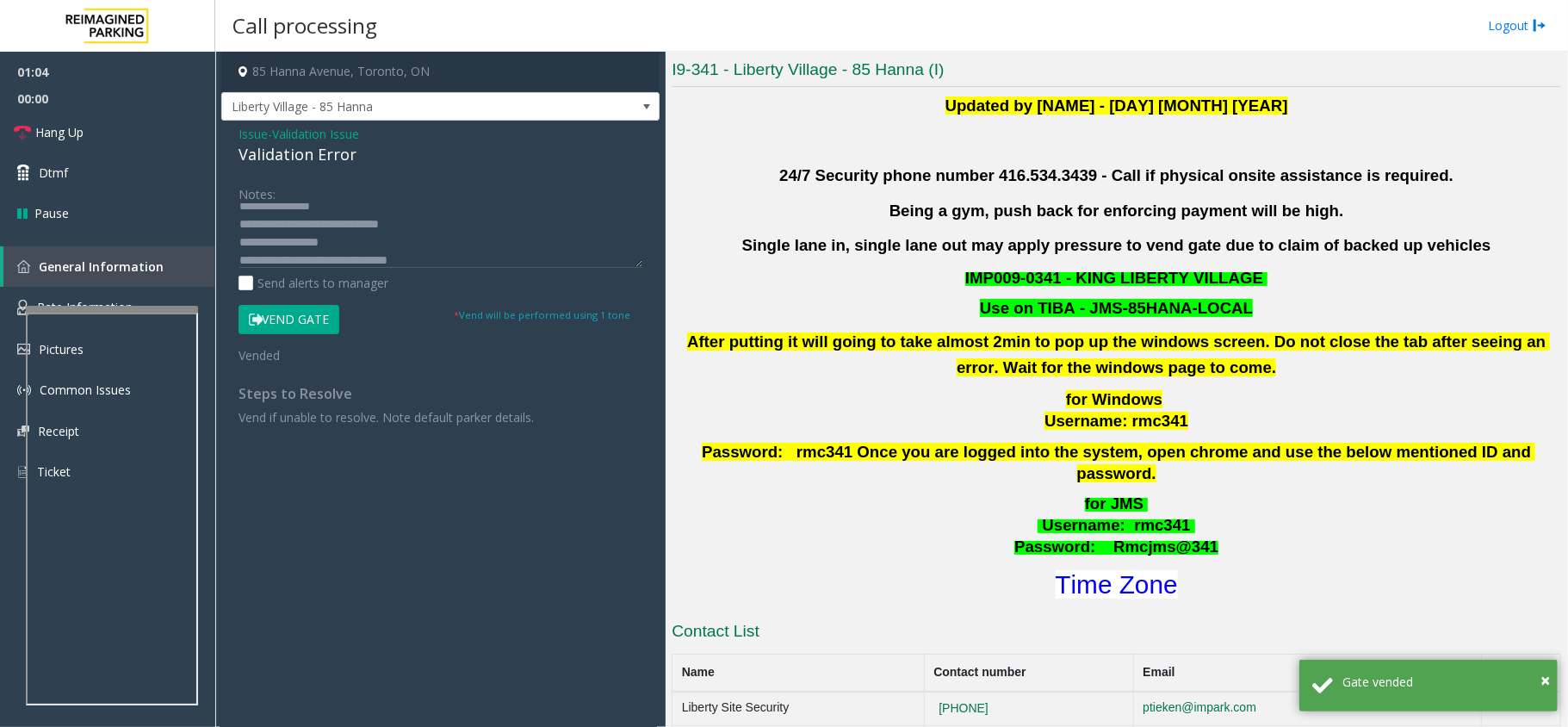 scroll, scrollTop: 0, scrollLeft: 0, axis: both 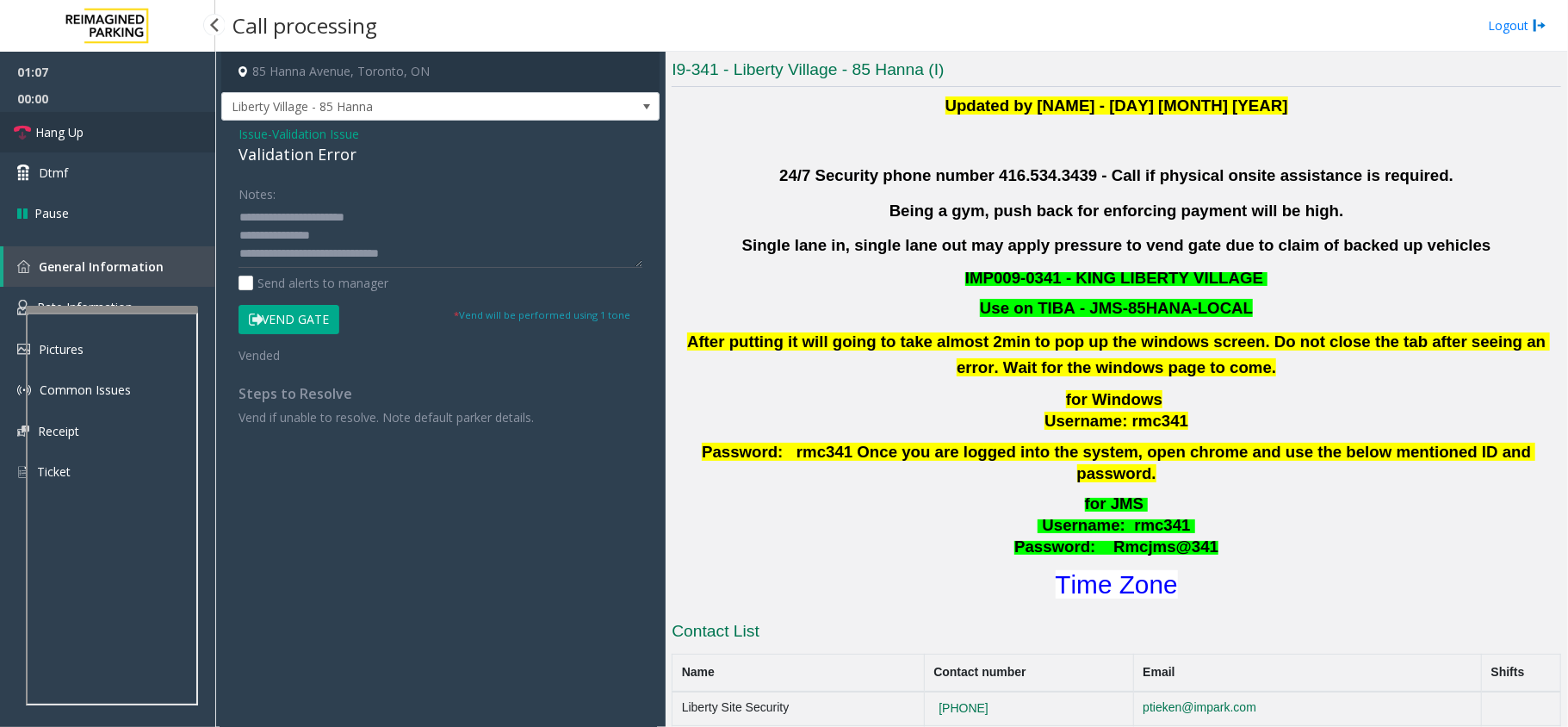 click on "Hang Up" at bounding box center (59, 132) 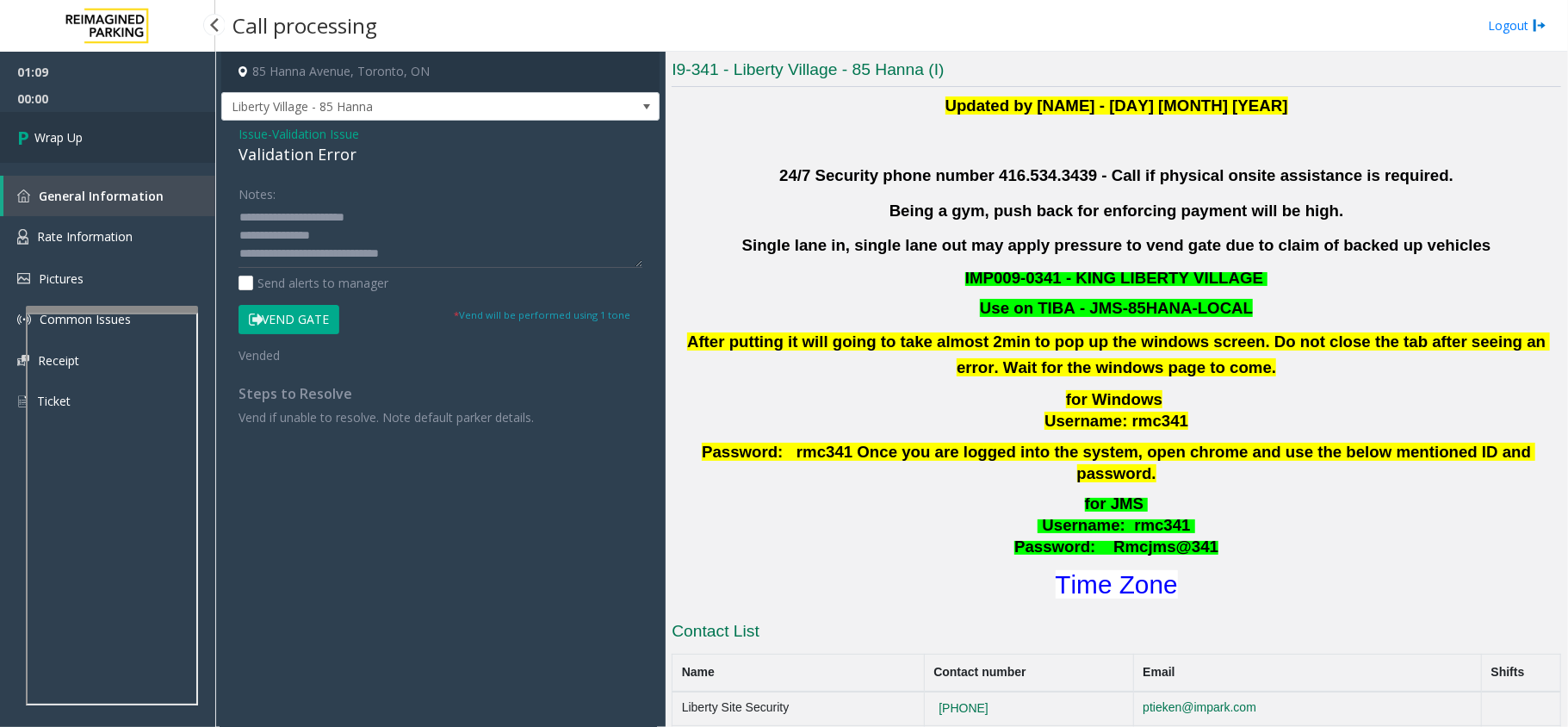 click on "Wrap Up" at bounding box center (59, 137) 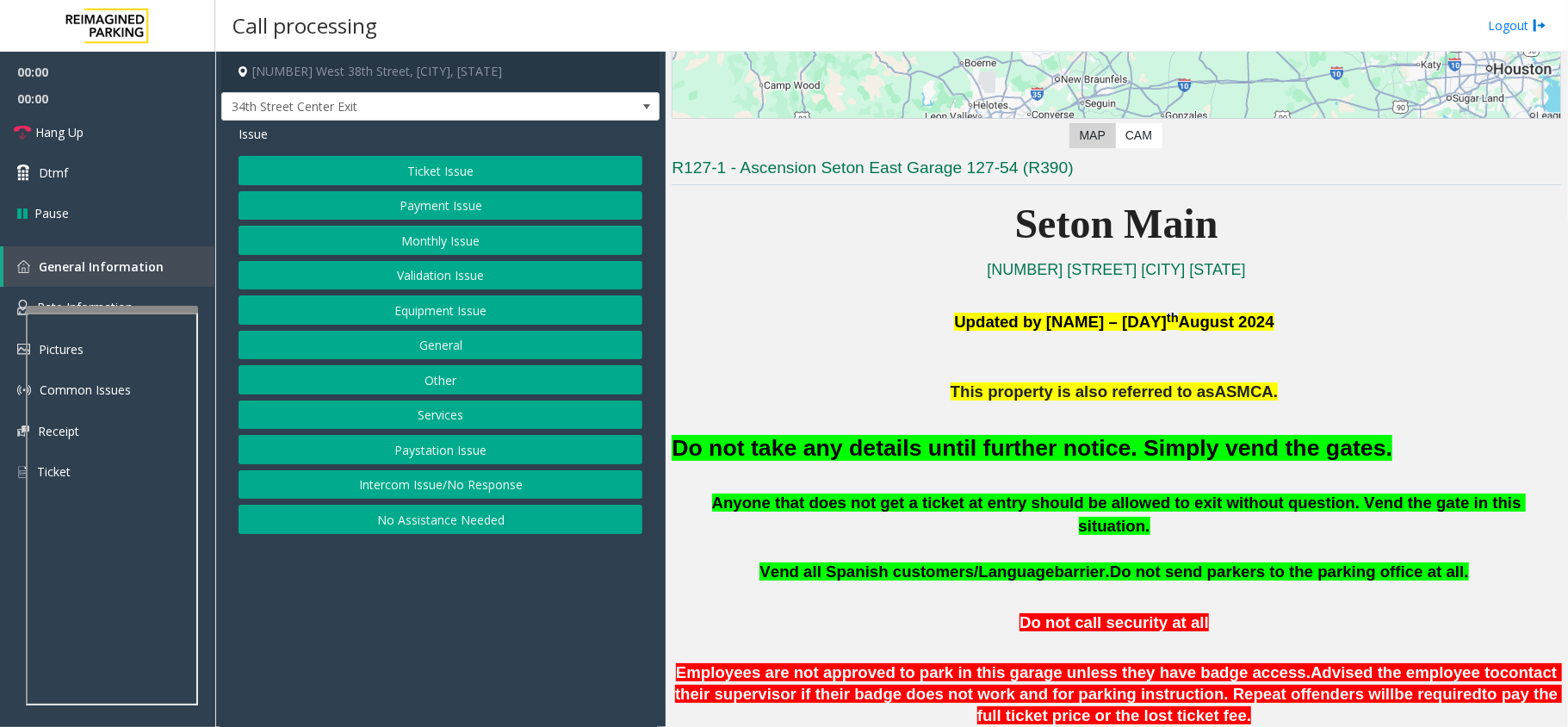scroll, scrollTop: 574, scrollLeft: 0, axis: vertical 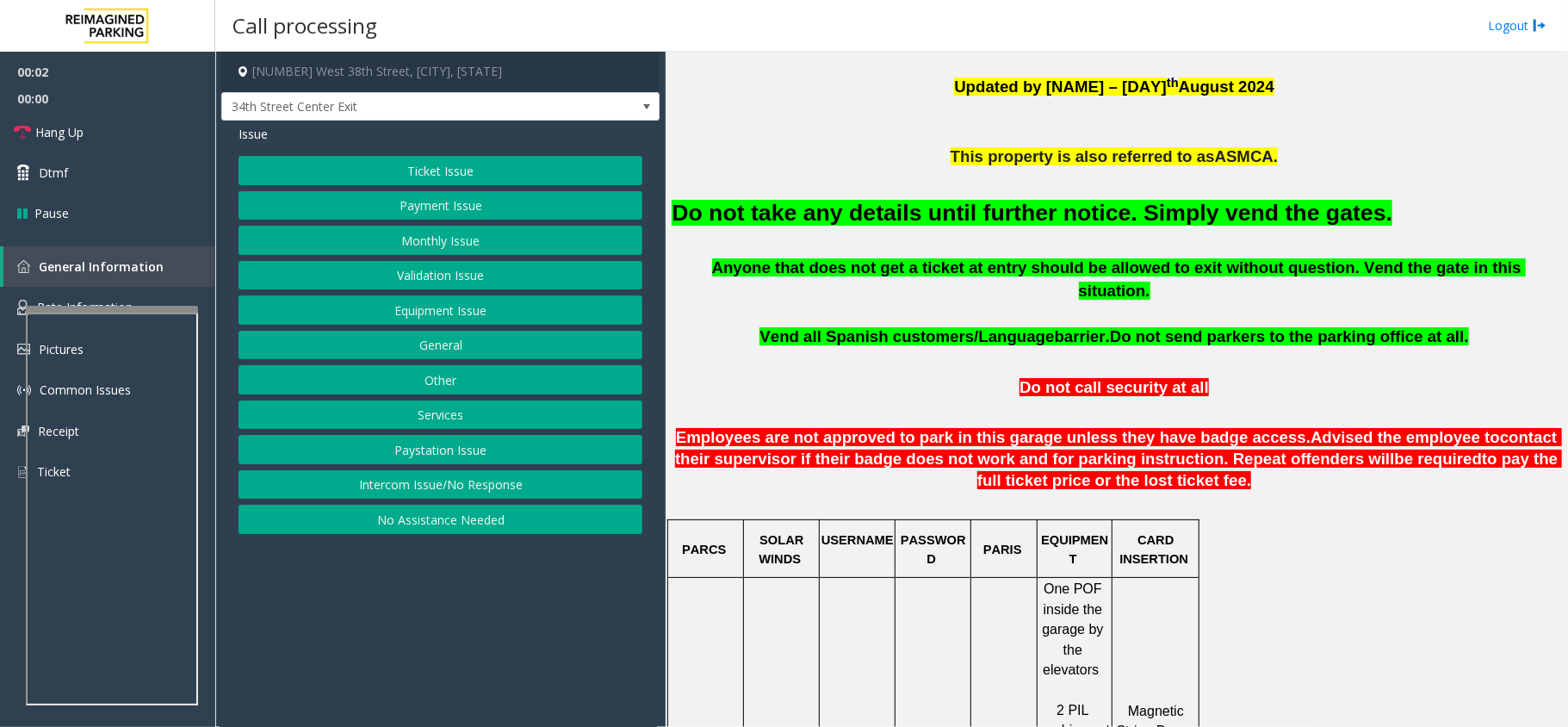 click on "Equipment Issue" 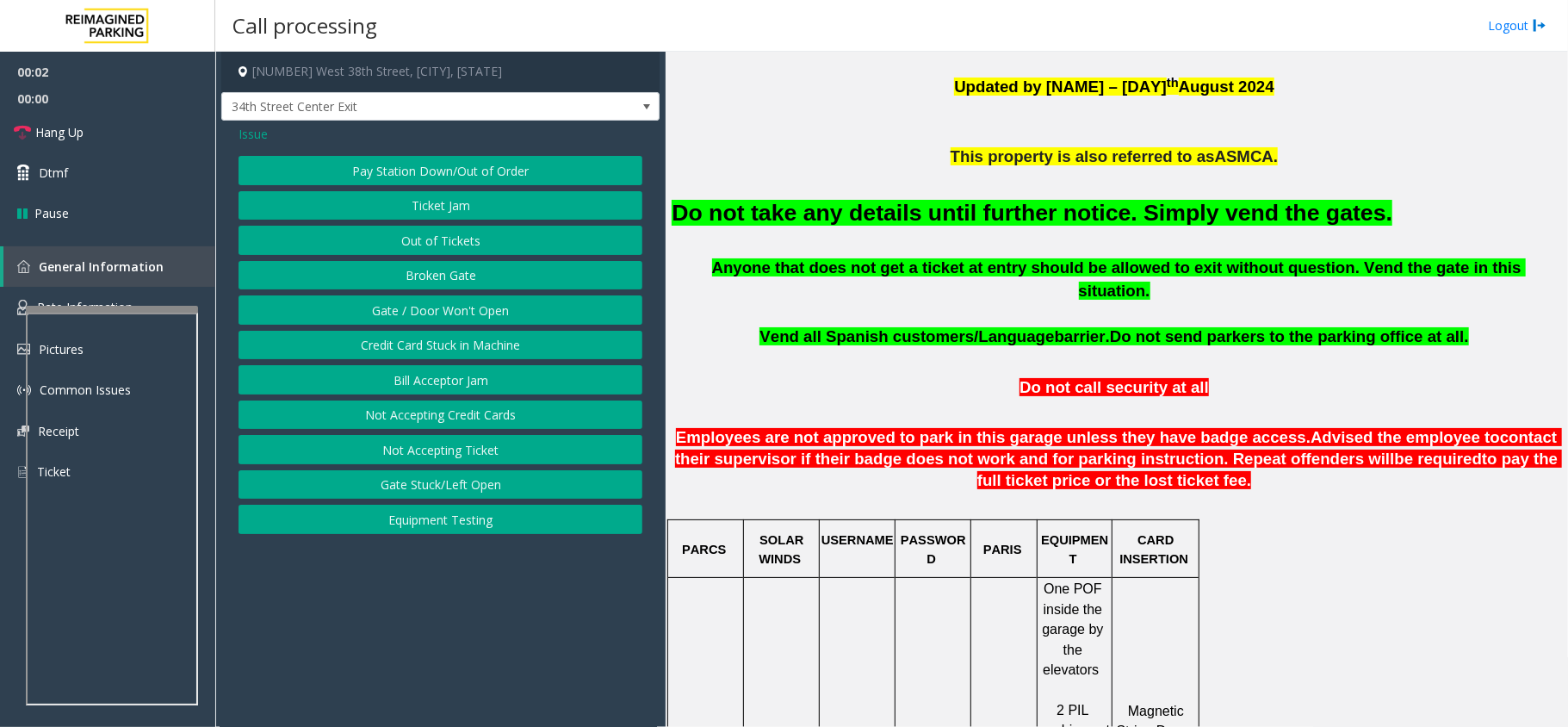 click on "Gate / Door Won't Open" 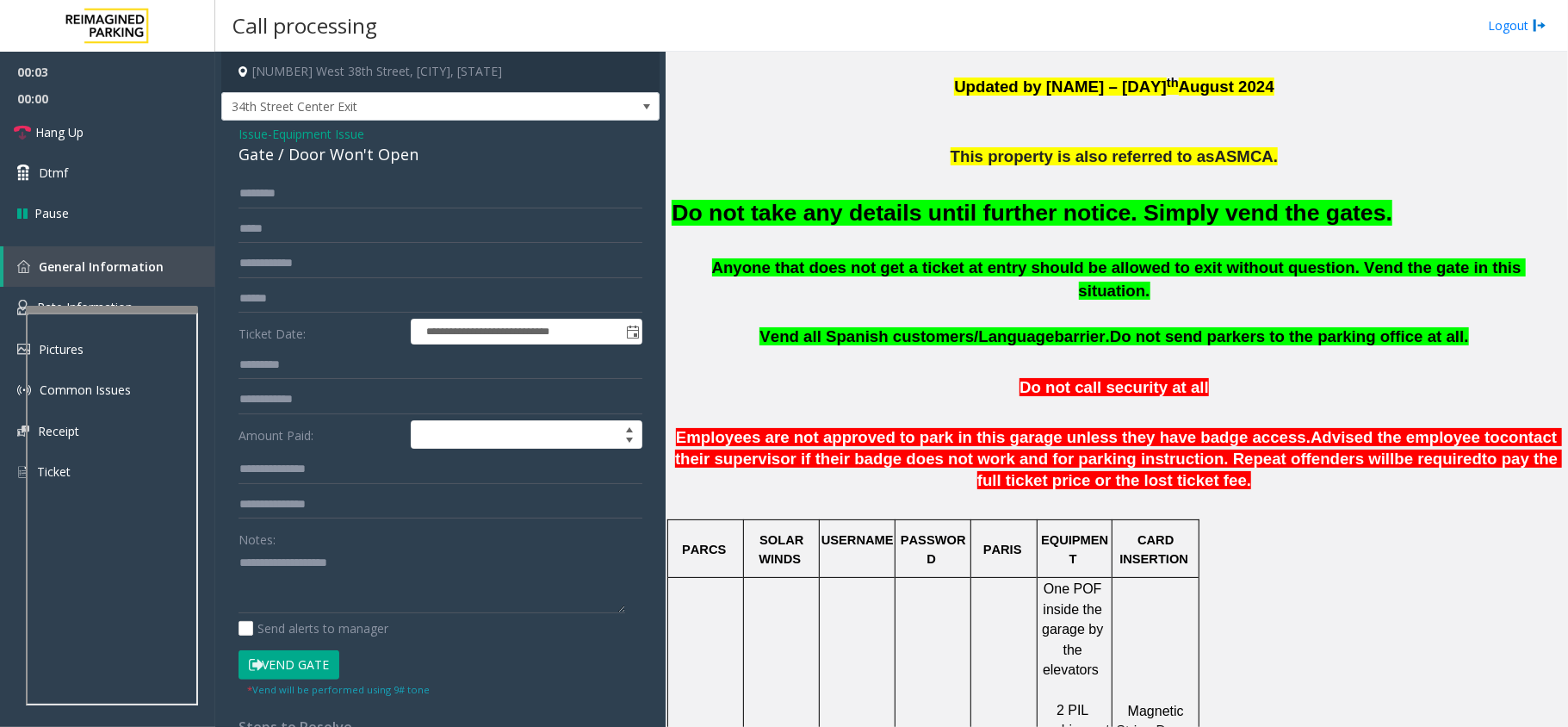 click on "Do not take any details until further notice. Simply vend the gates." 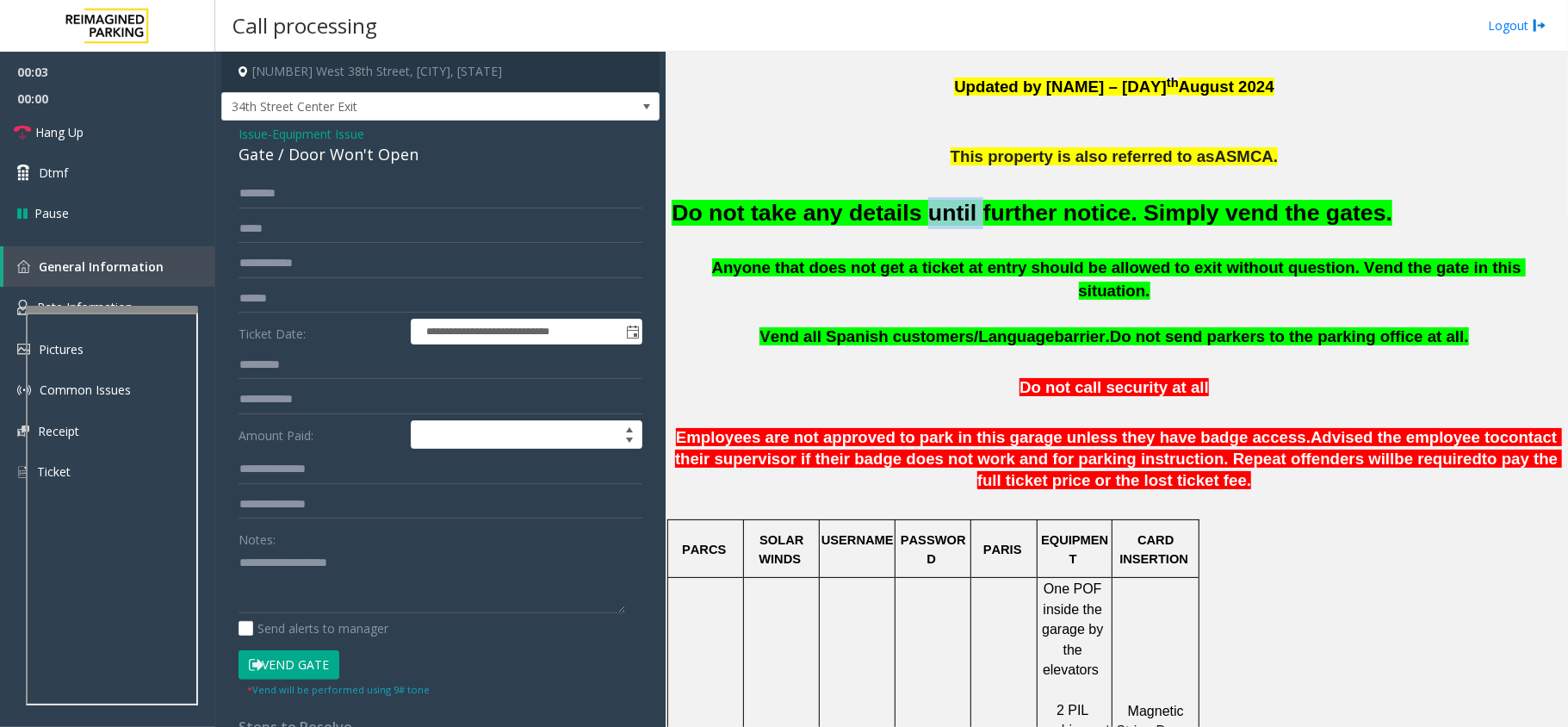 click on "Do not take any details until further notice. Simply vend the gates." 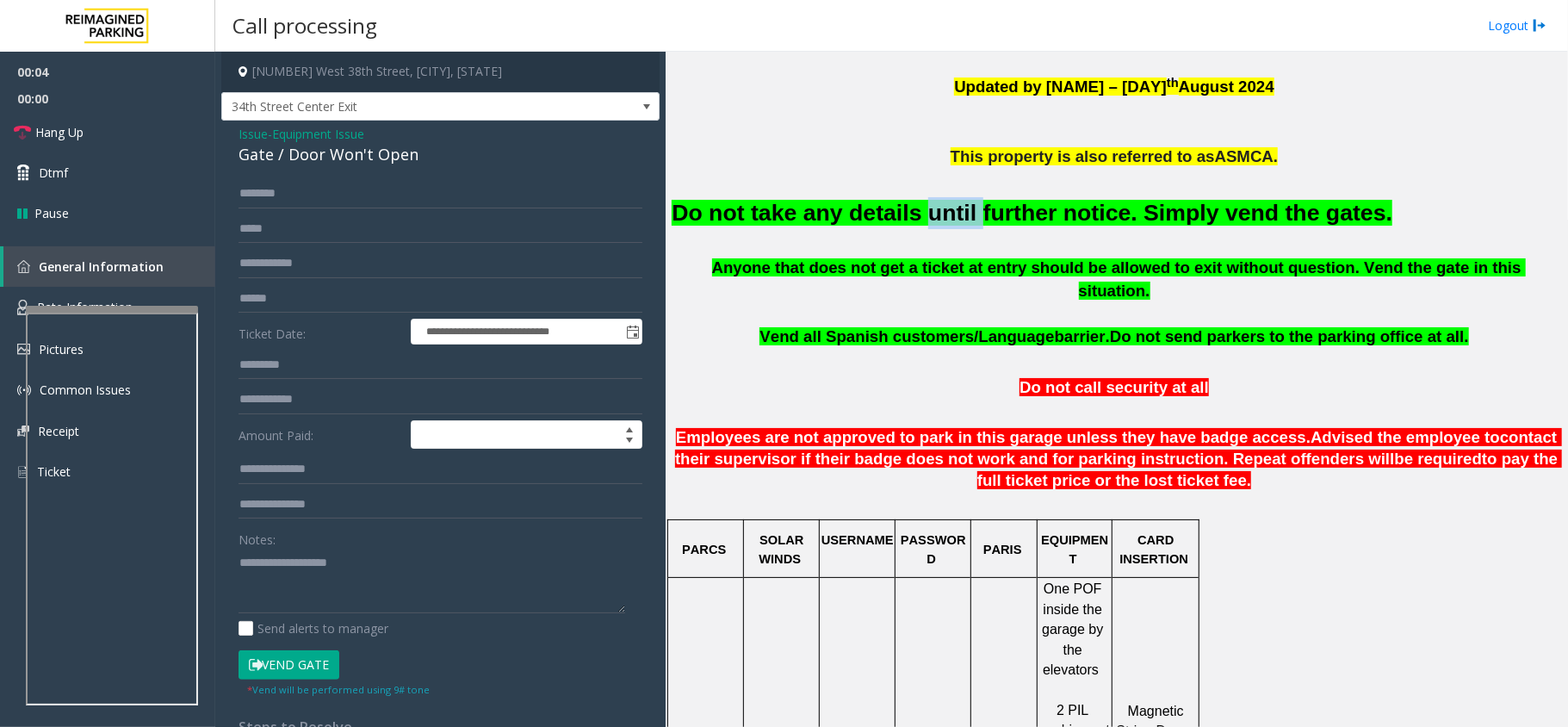 click on "Do not take any details until further notice. Simply vend the gates." 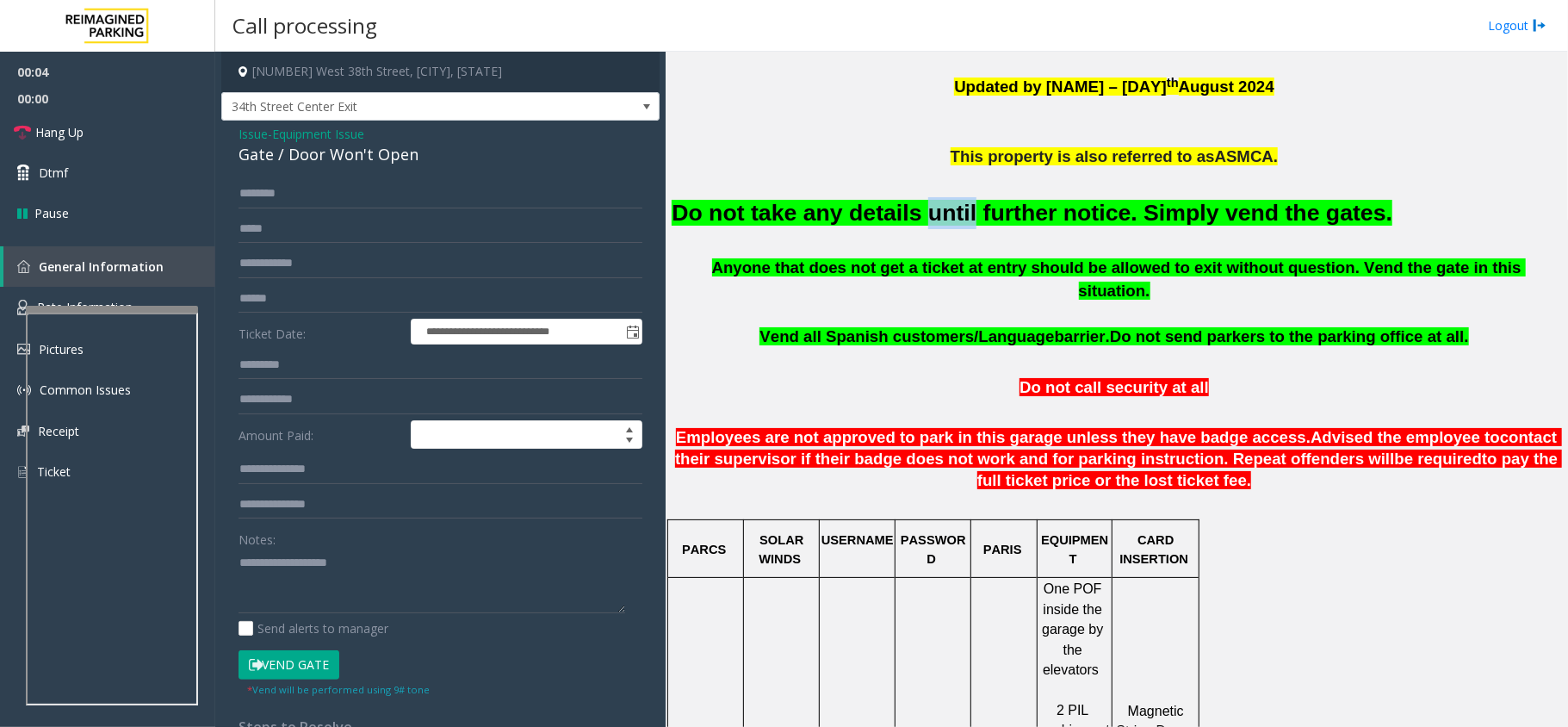 click on "Do not take any details until further notice. Simply vend the gates." 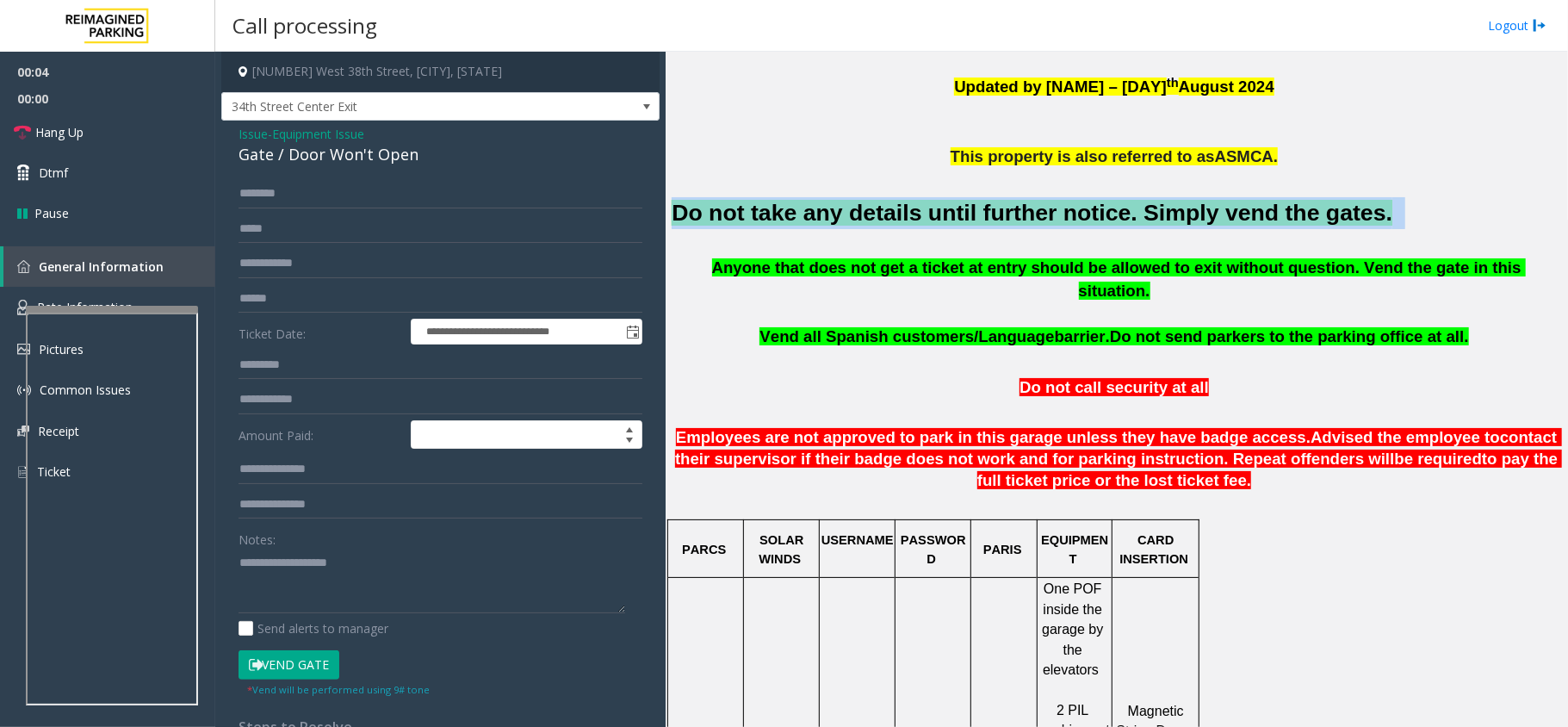 drag, startPoint x: 920, startPoint y: 211, endPoint x: 944, endPoint y: 211, distance: 24 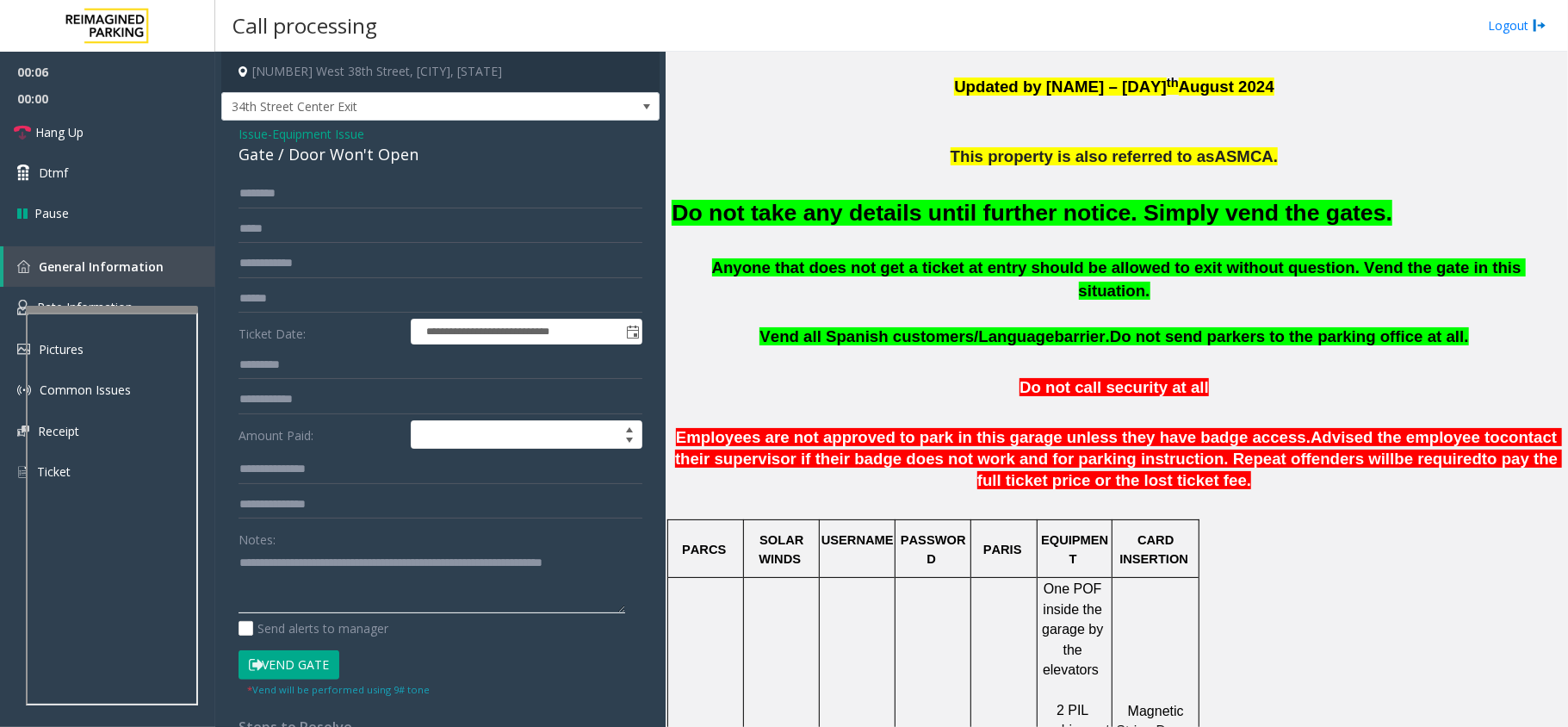 type on "**********" 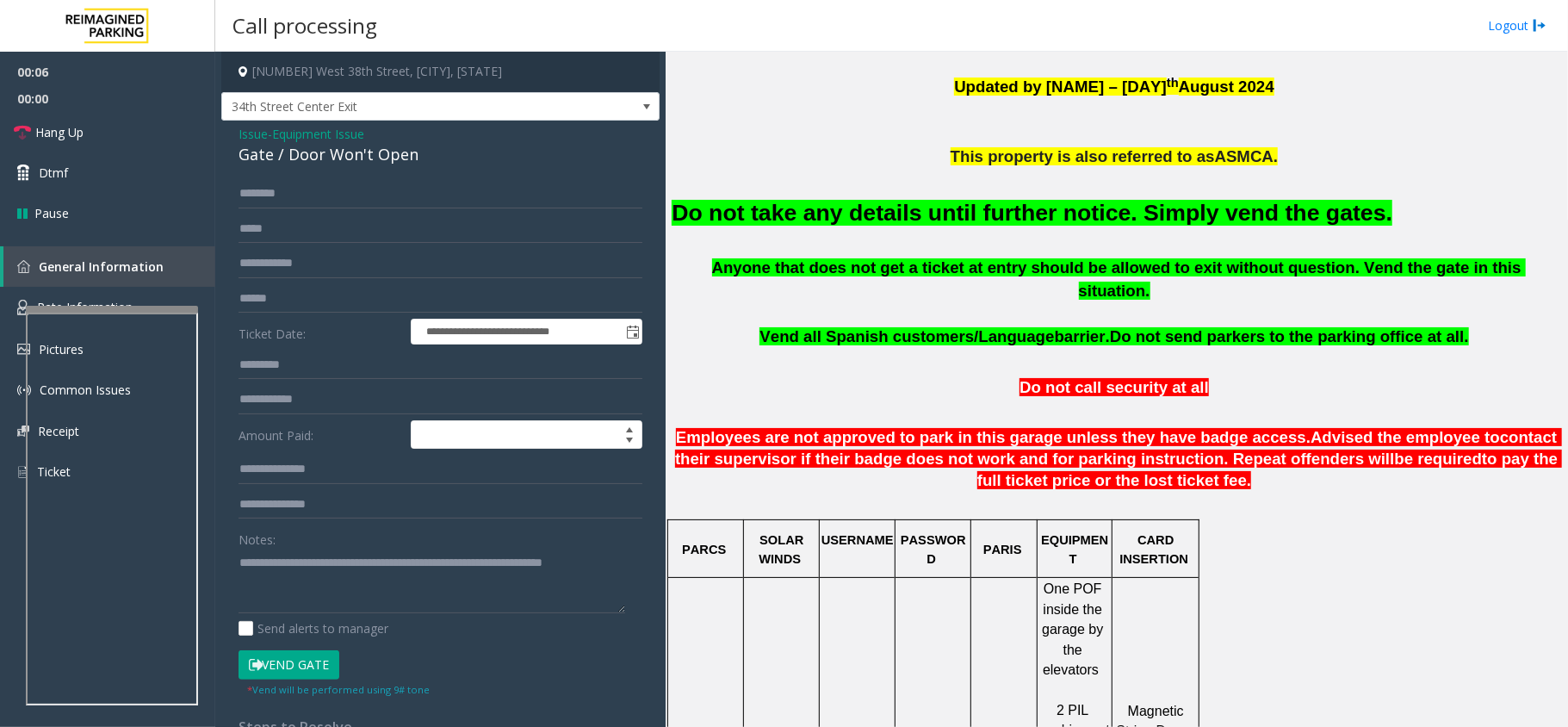 click on "Vend Gate" 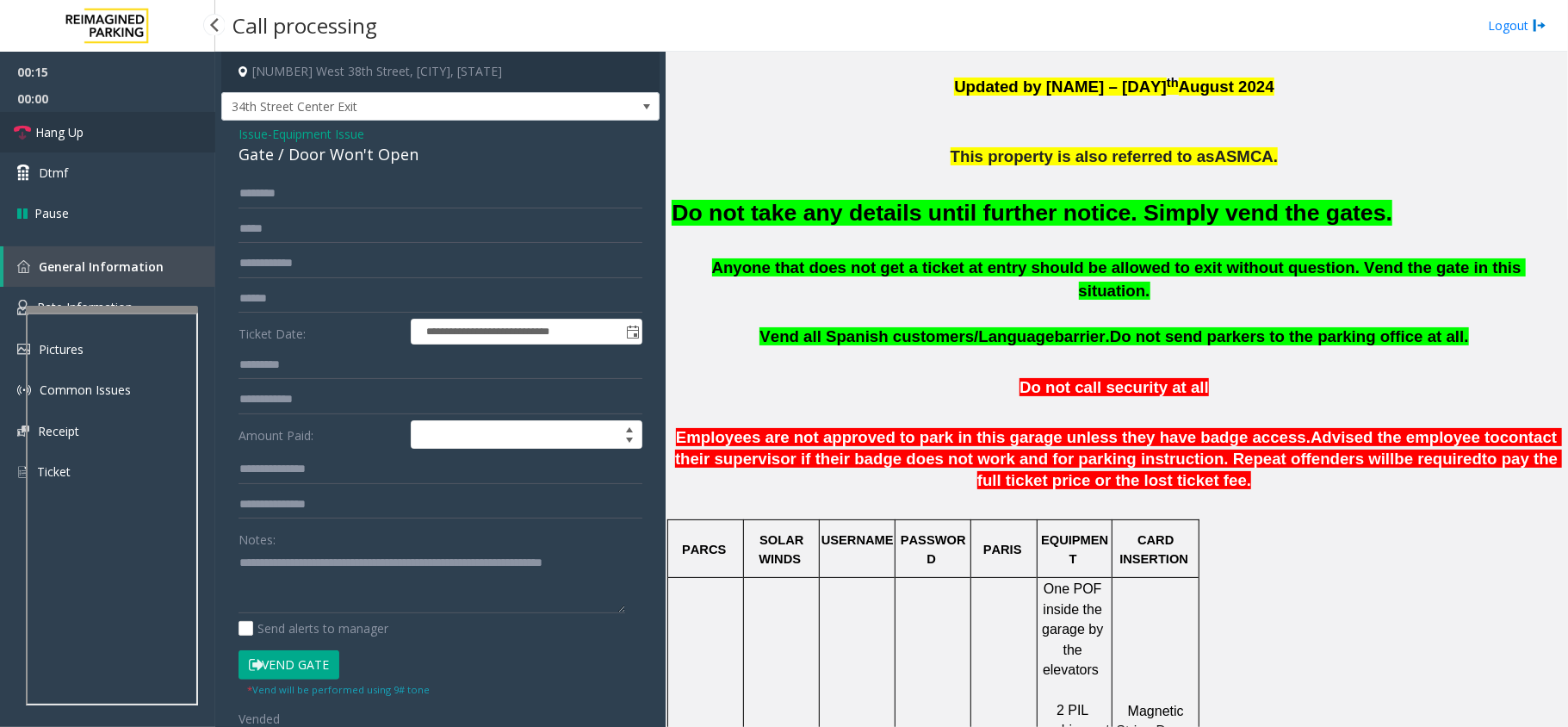 click on "Hang Up" at bounding box center (59, 132) 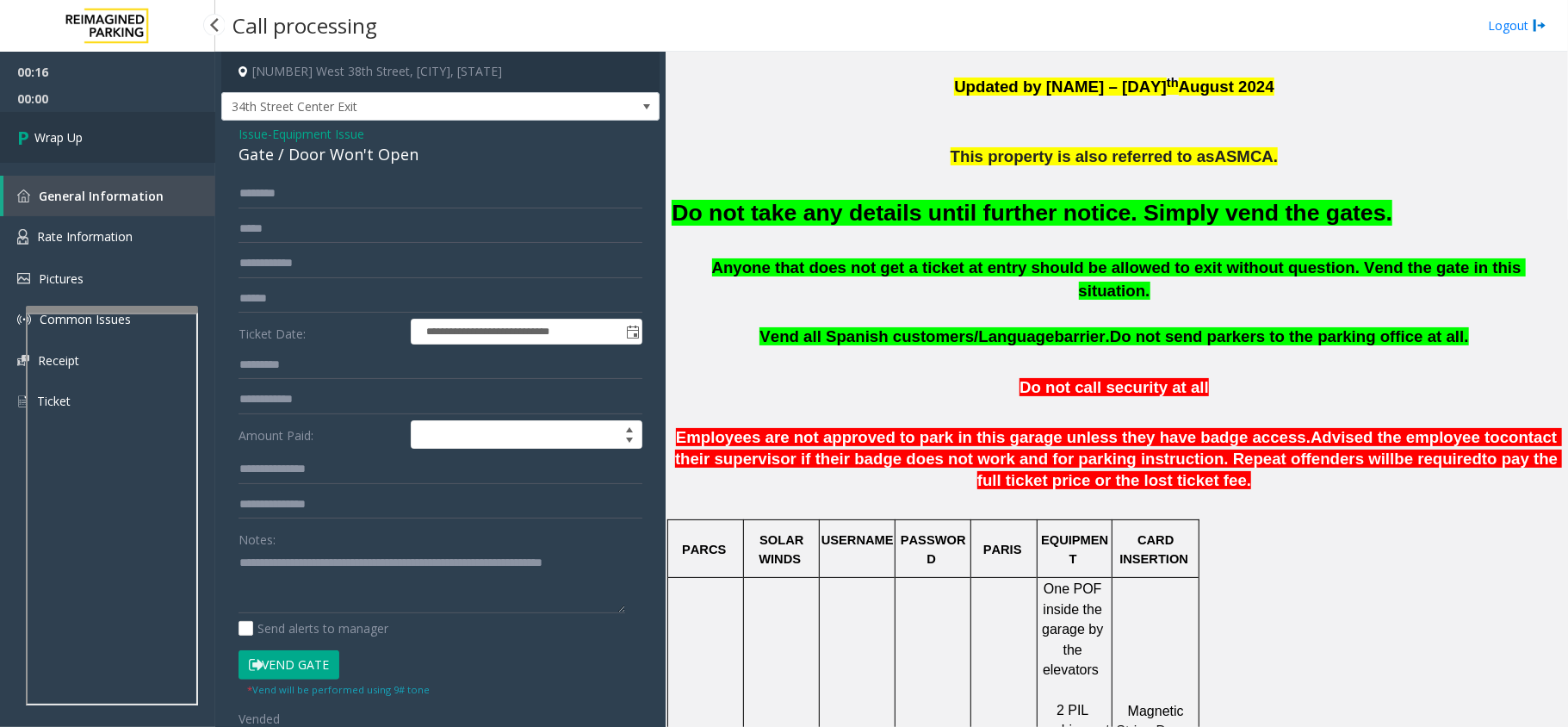 click on "Wrap Up" at bounding box center (59, 137) 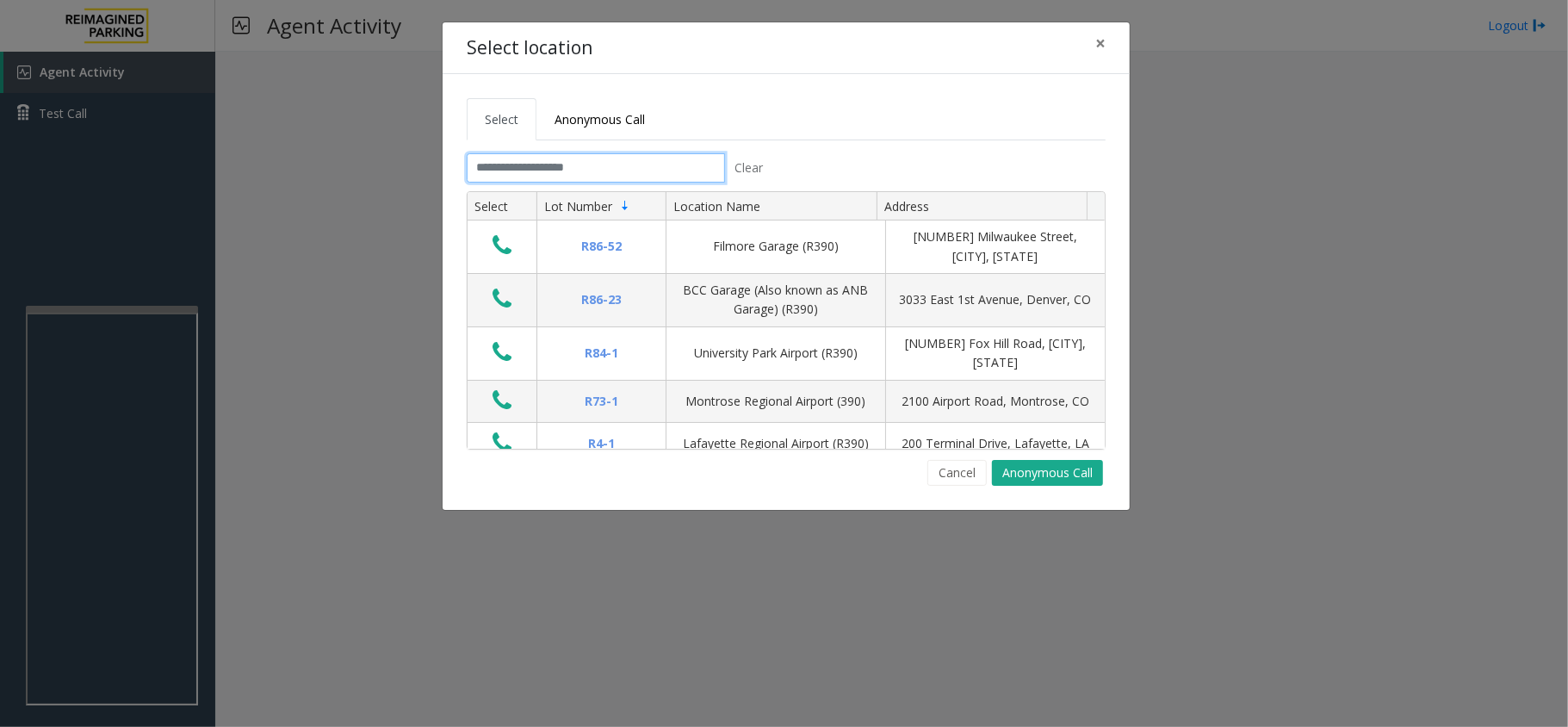 click 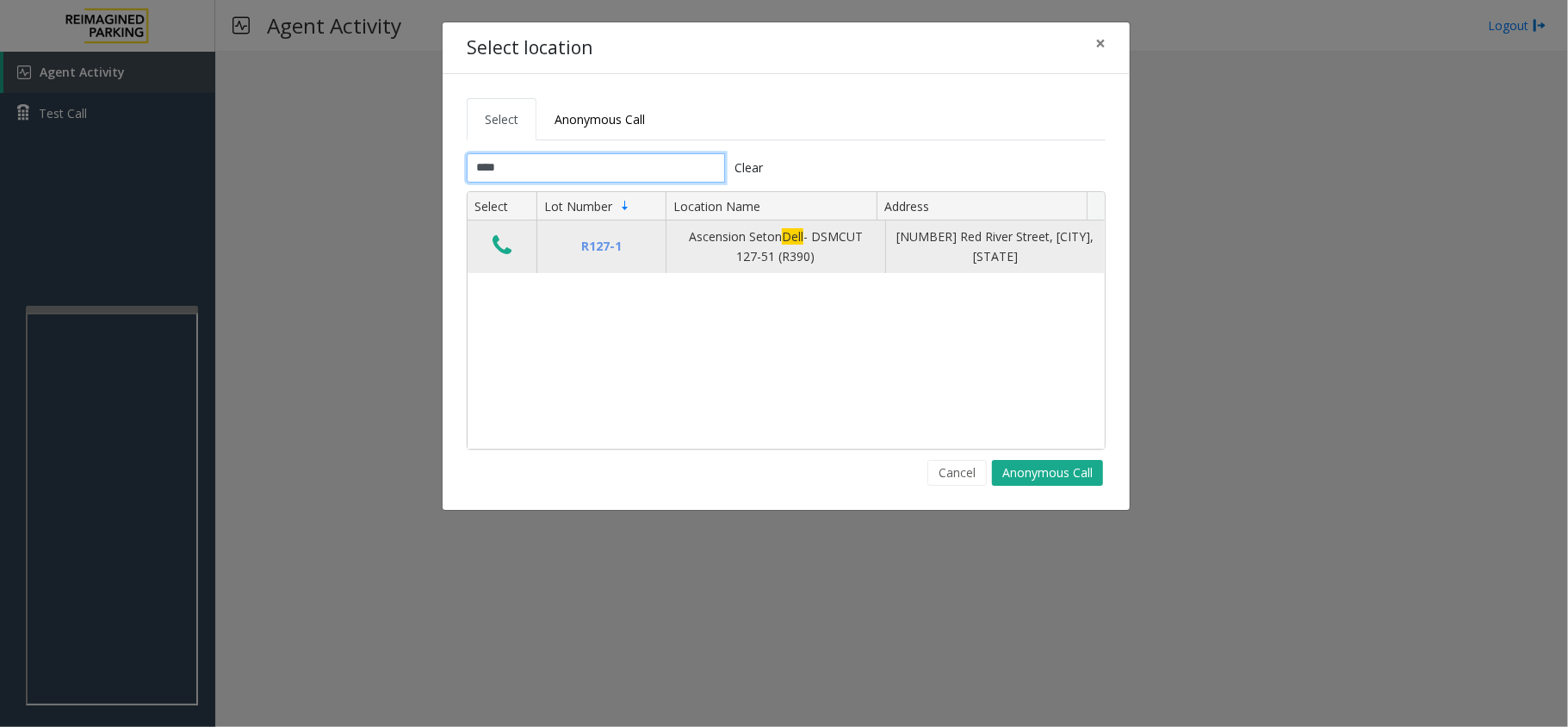 type on "****" 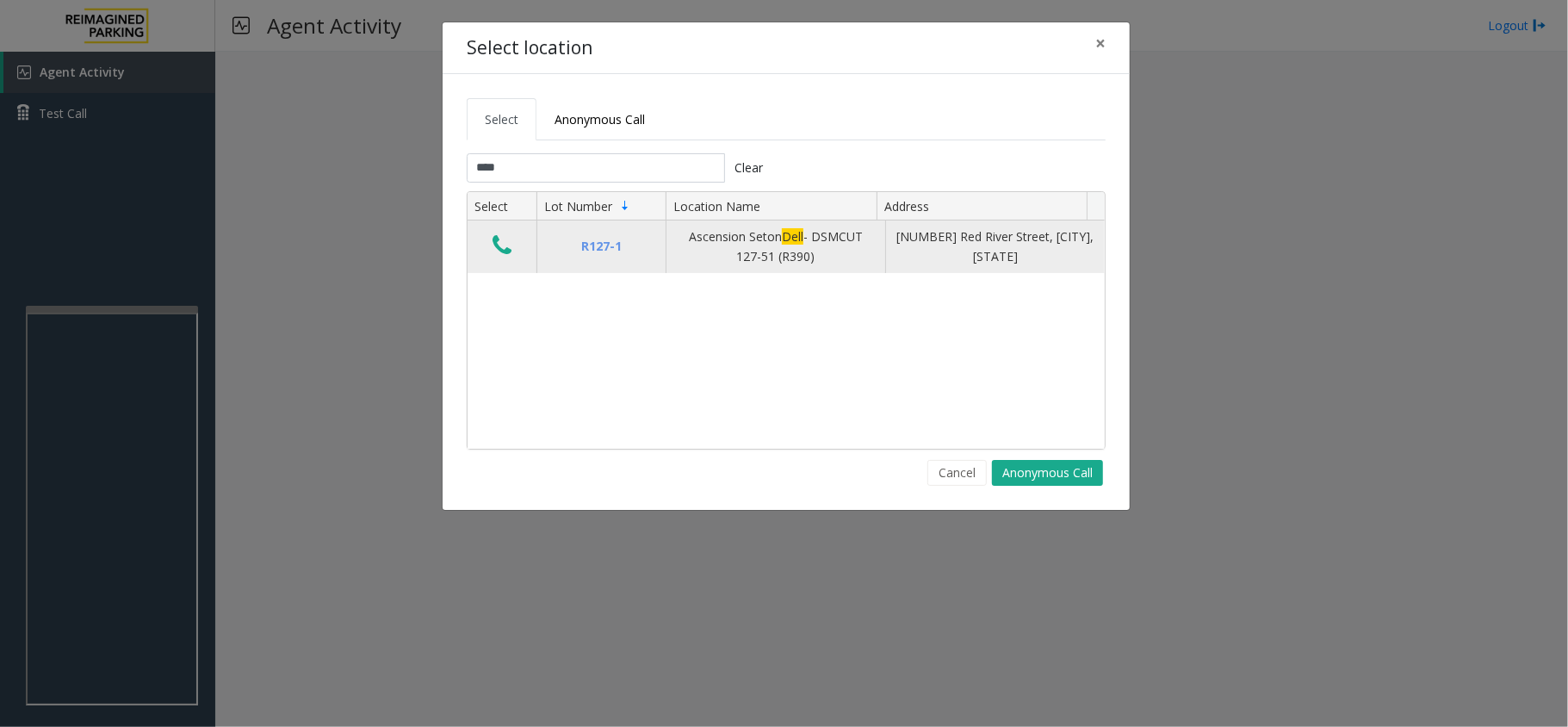 click 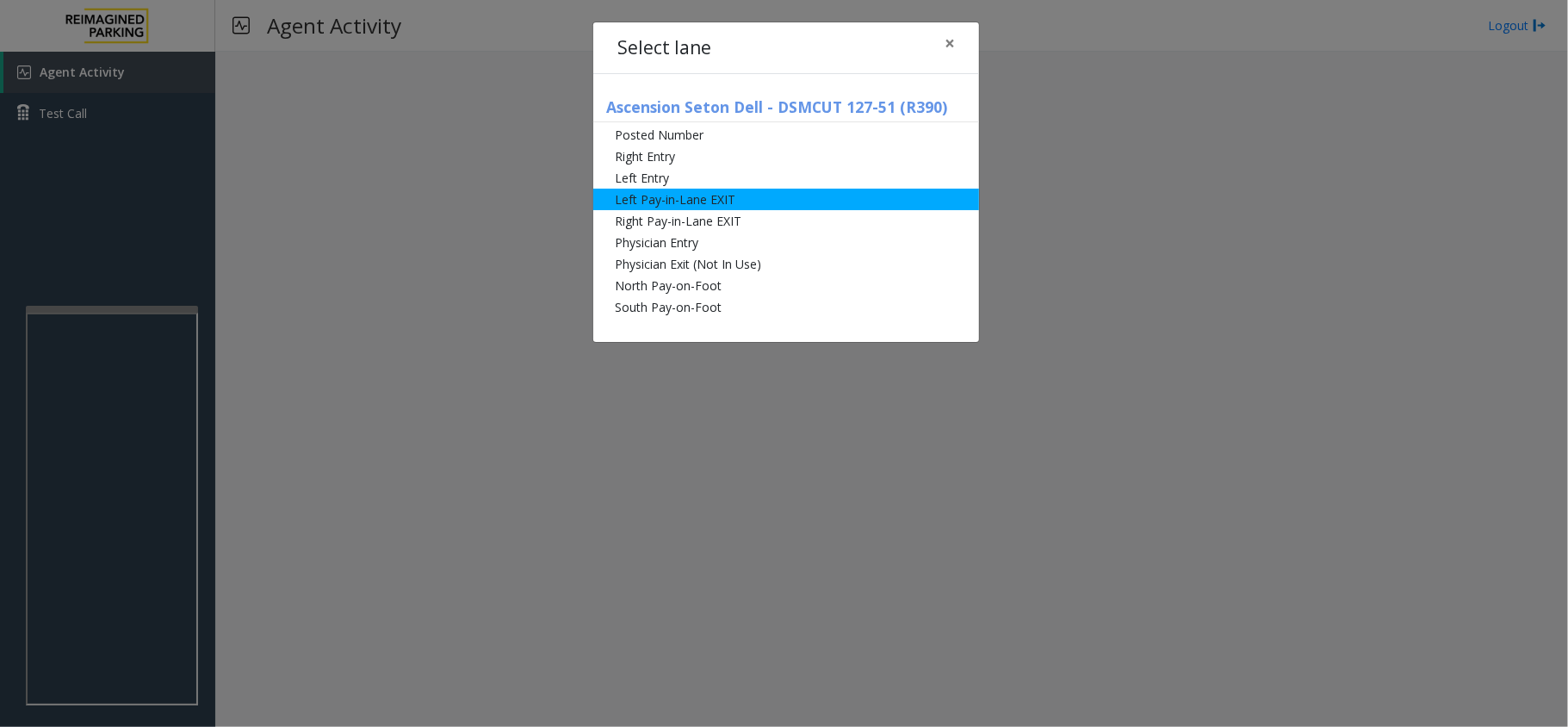 click on "Left Pay-in-Lane EXIT" 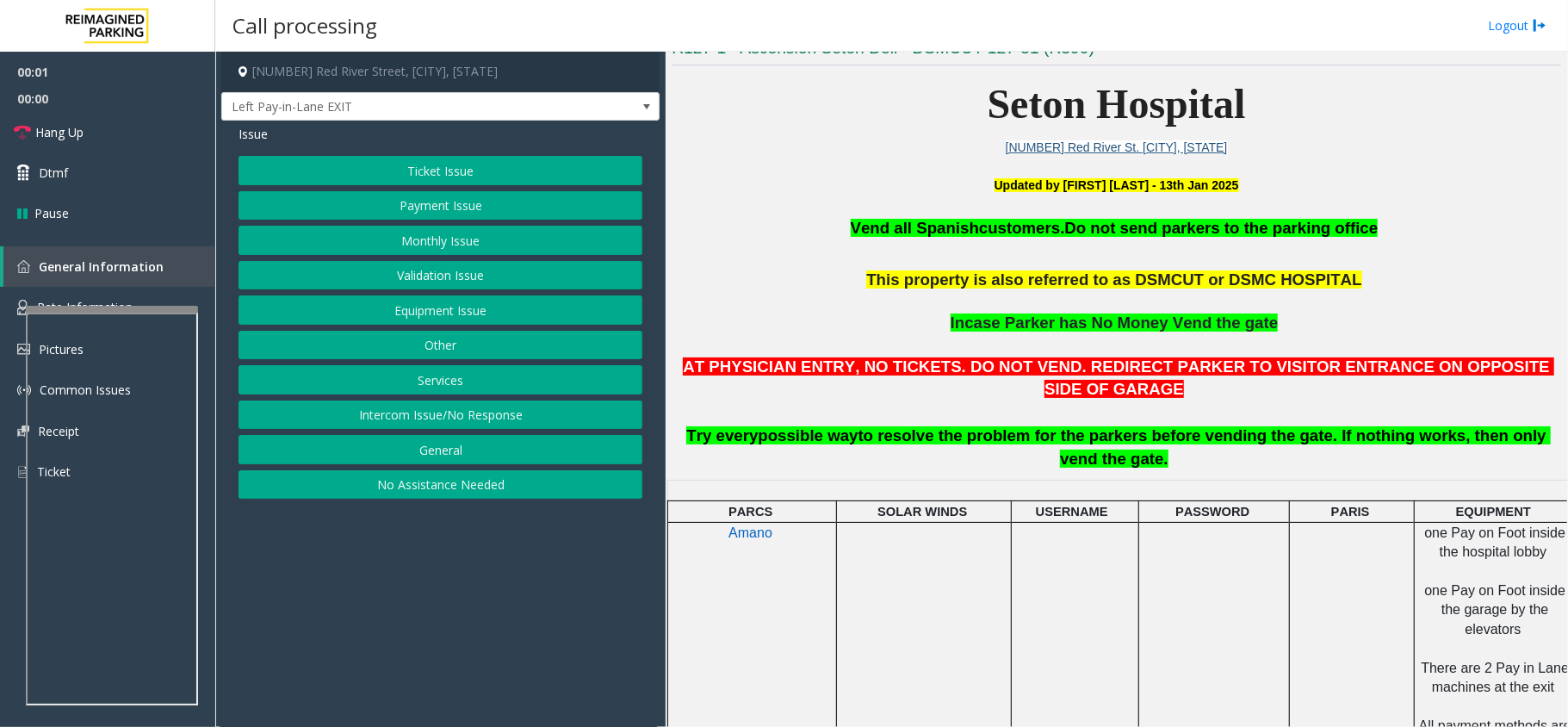 scroll, scrollTop: 459, scrollLeft: 0, axis: vertical 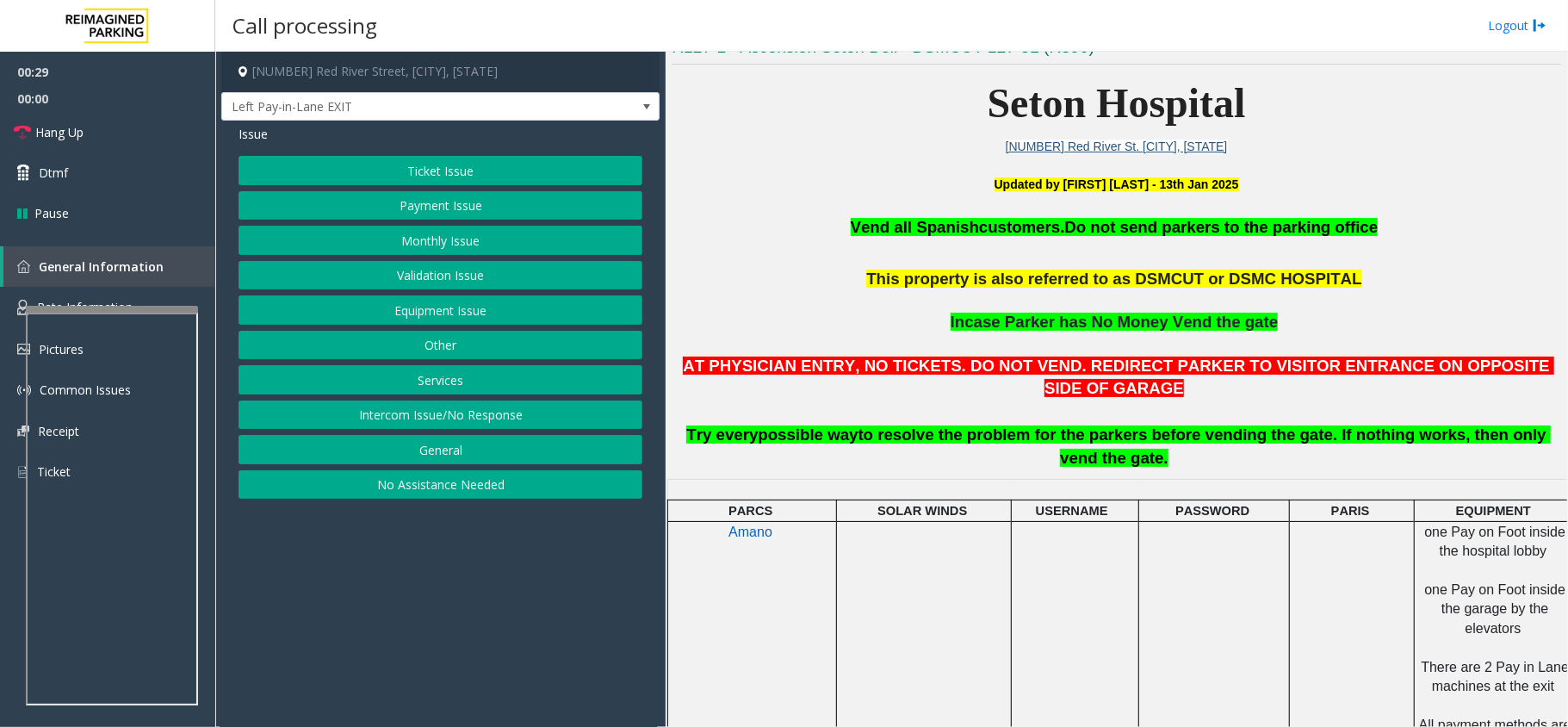 click on "Ticket Issue" 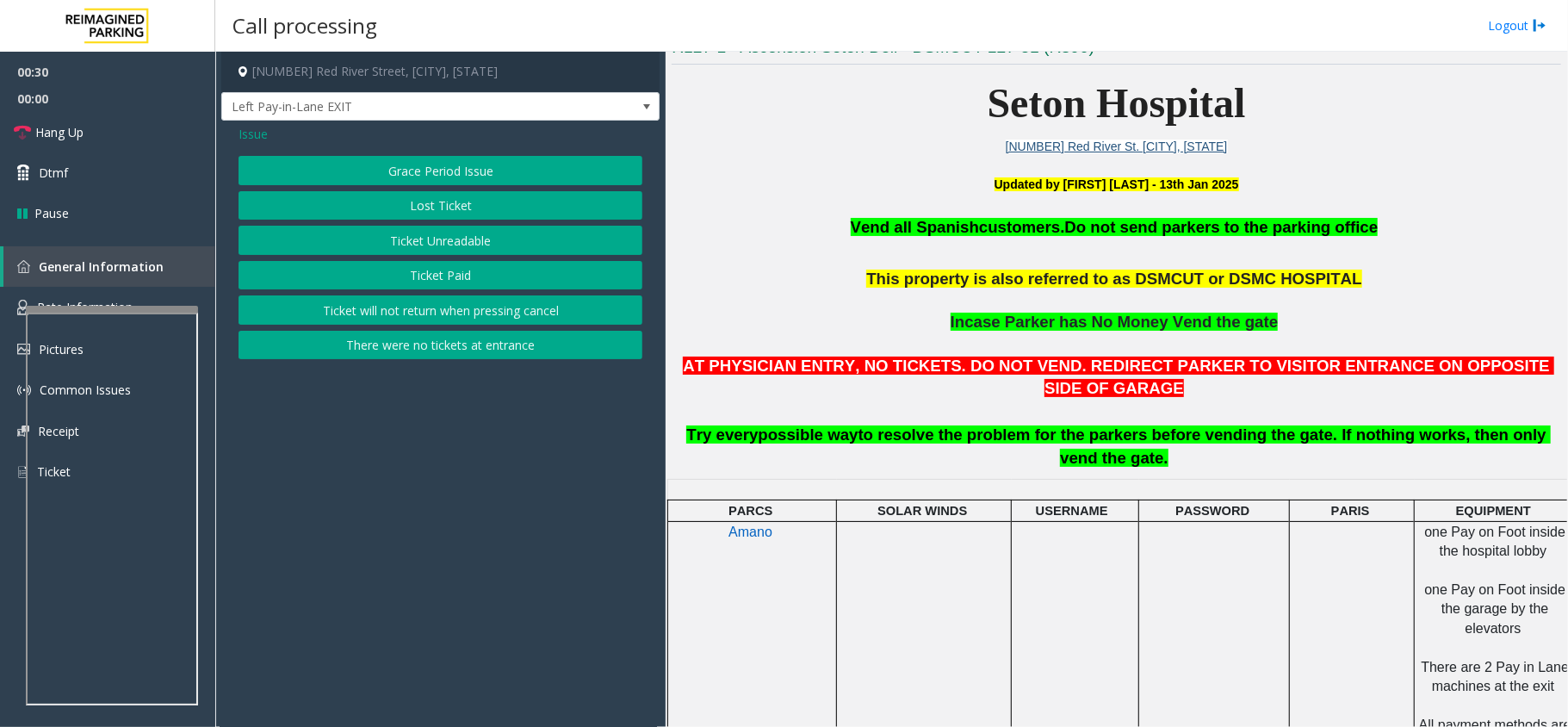 click on "Ticket Unreadable" 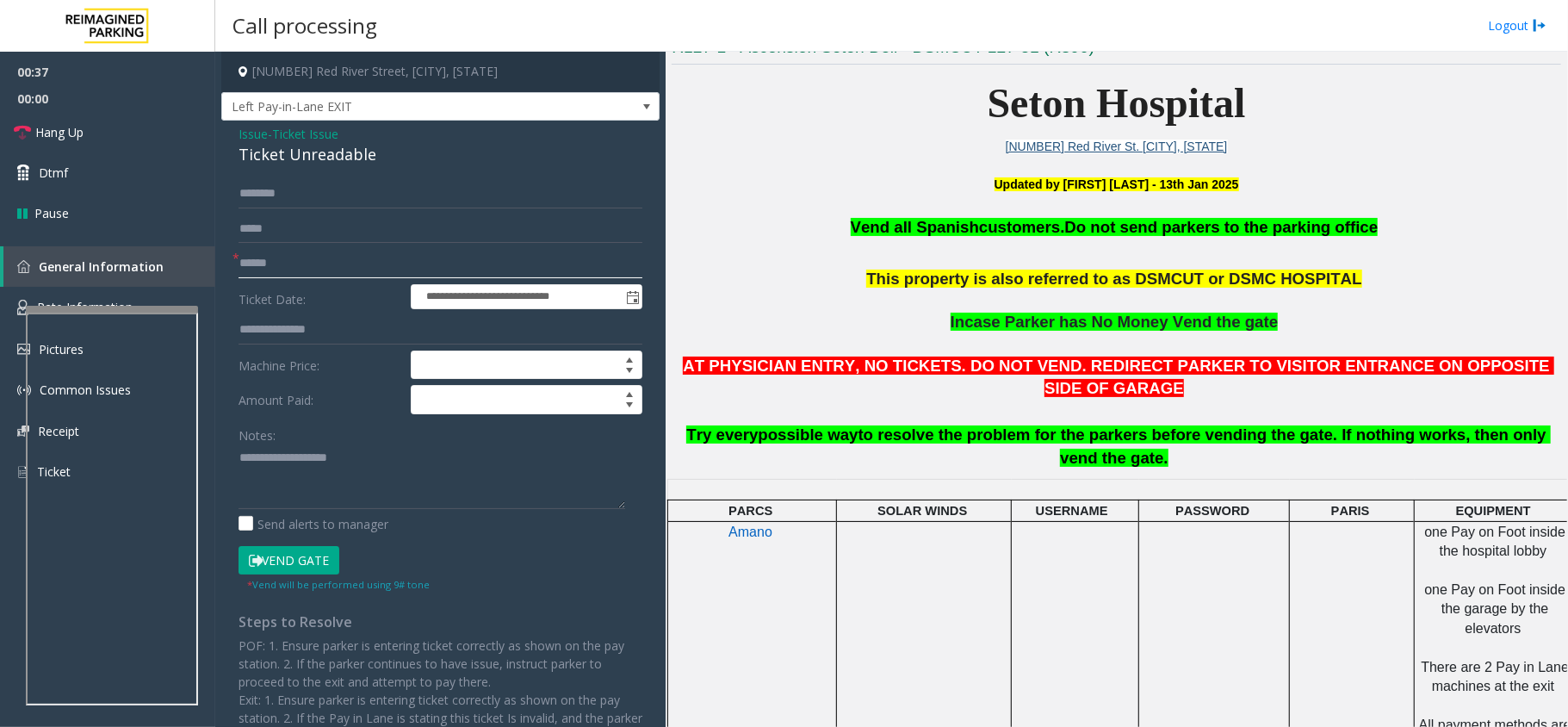 click 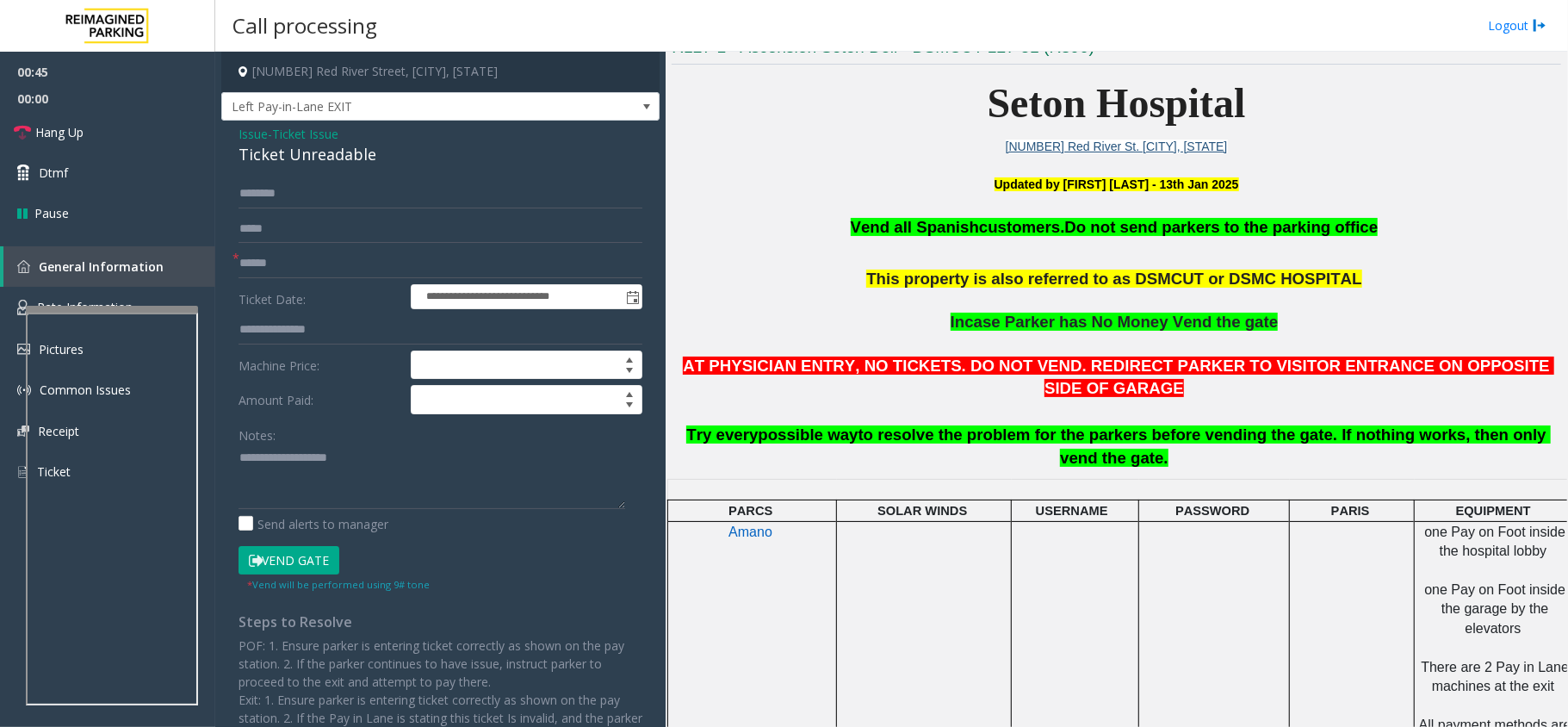 click on "Issue" 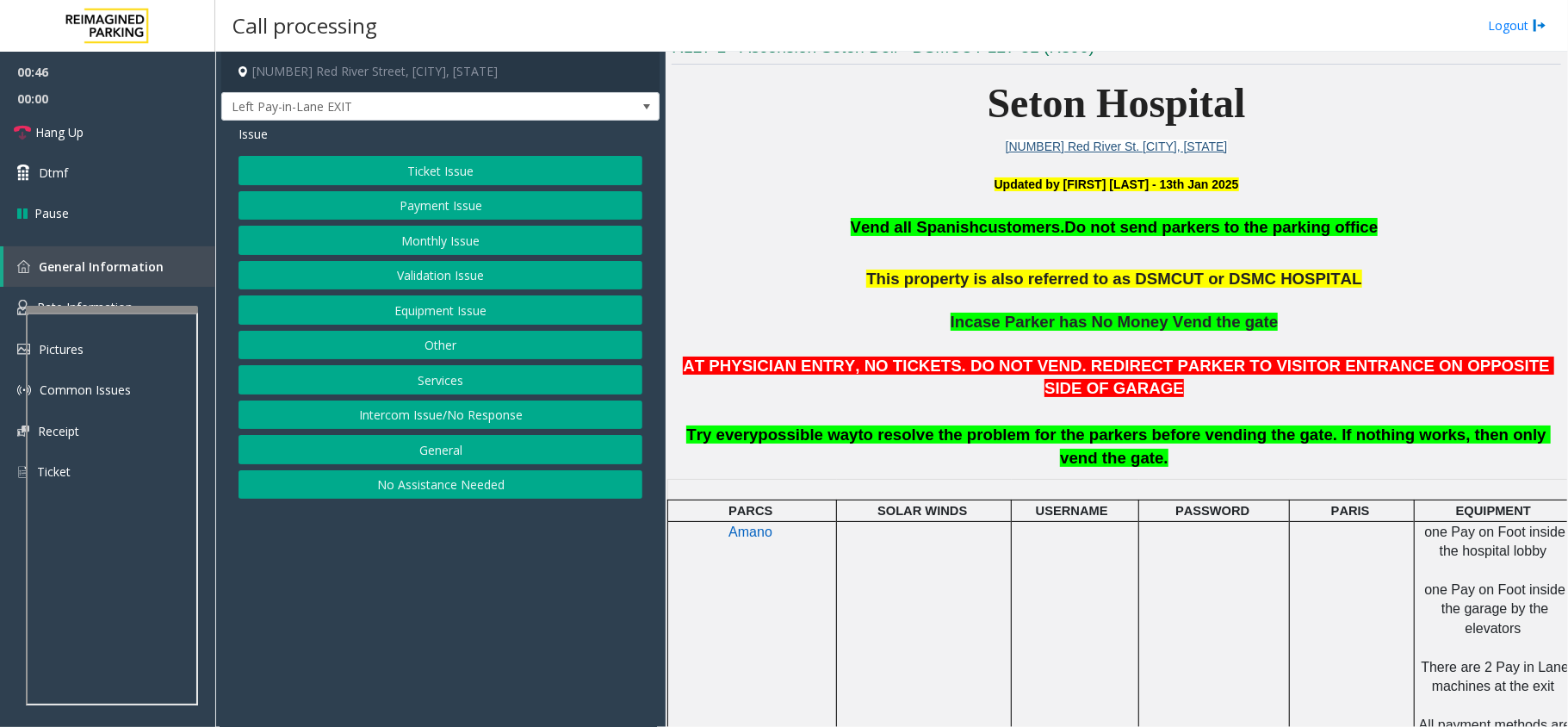 click on "Monthly Issue" 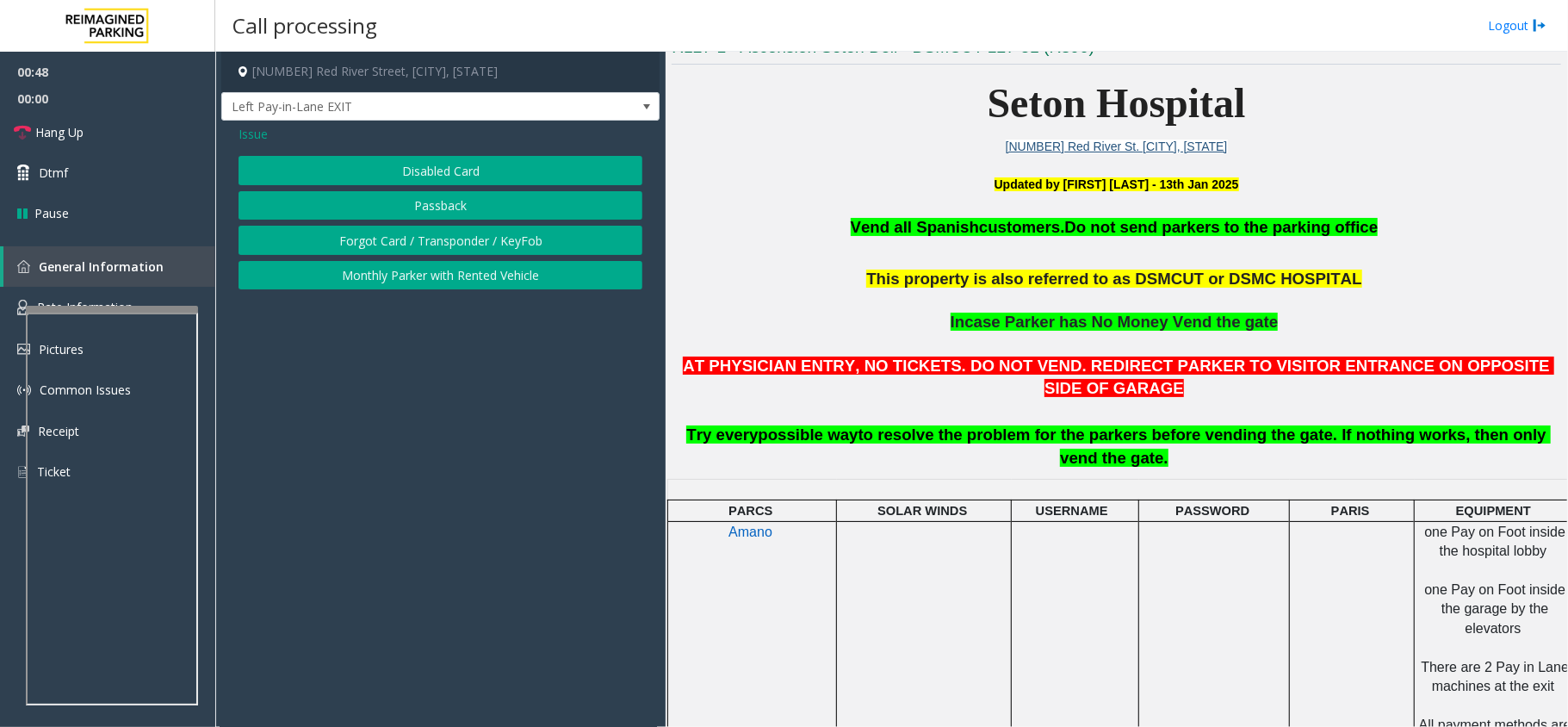 click on "Disabled Card" 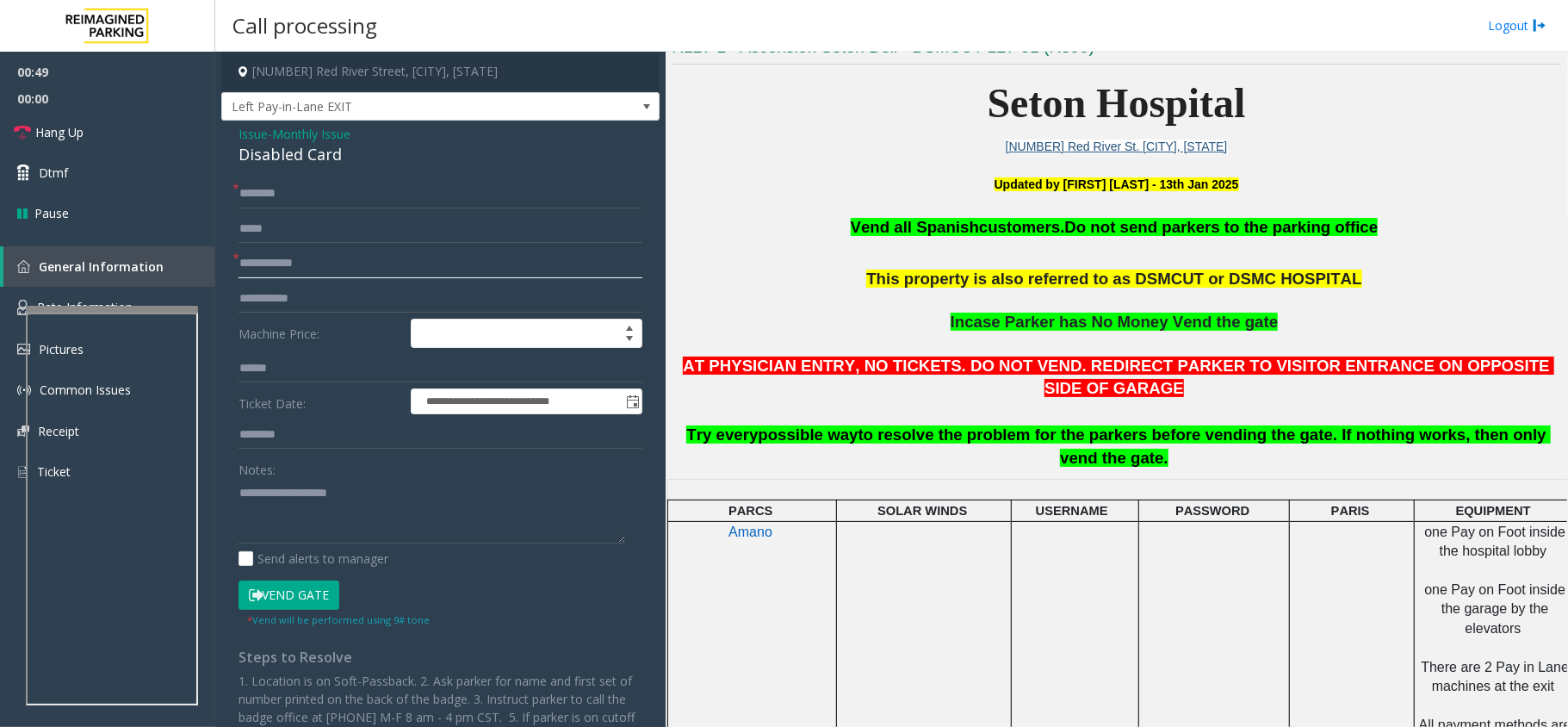 click 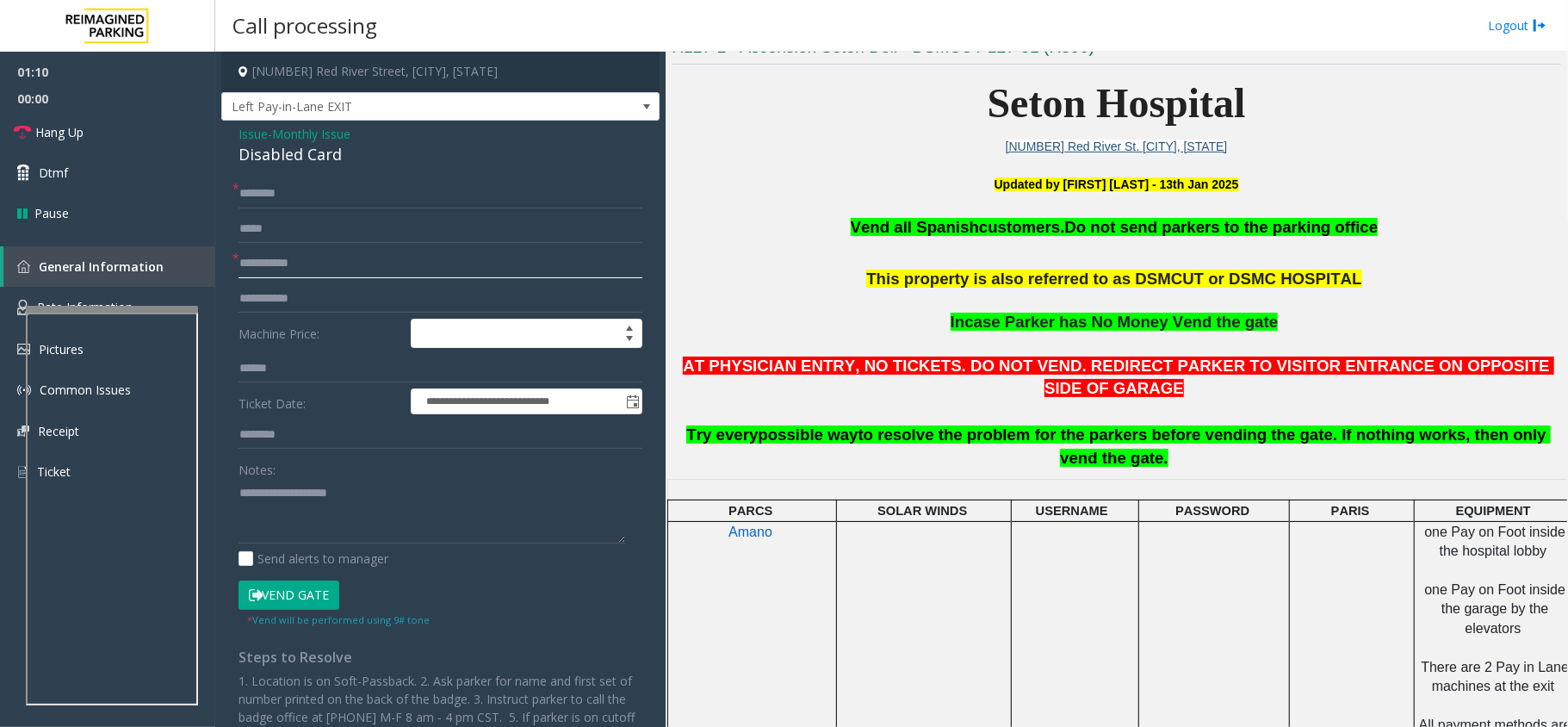 type on "**********" 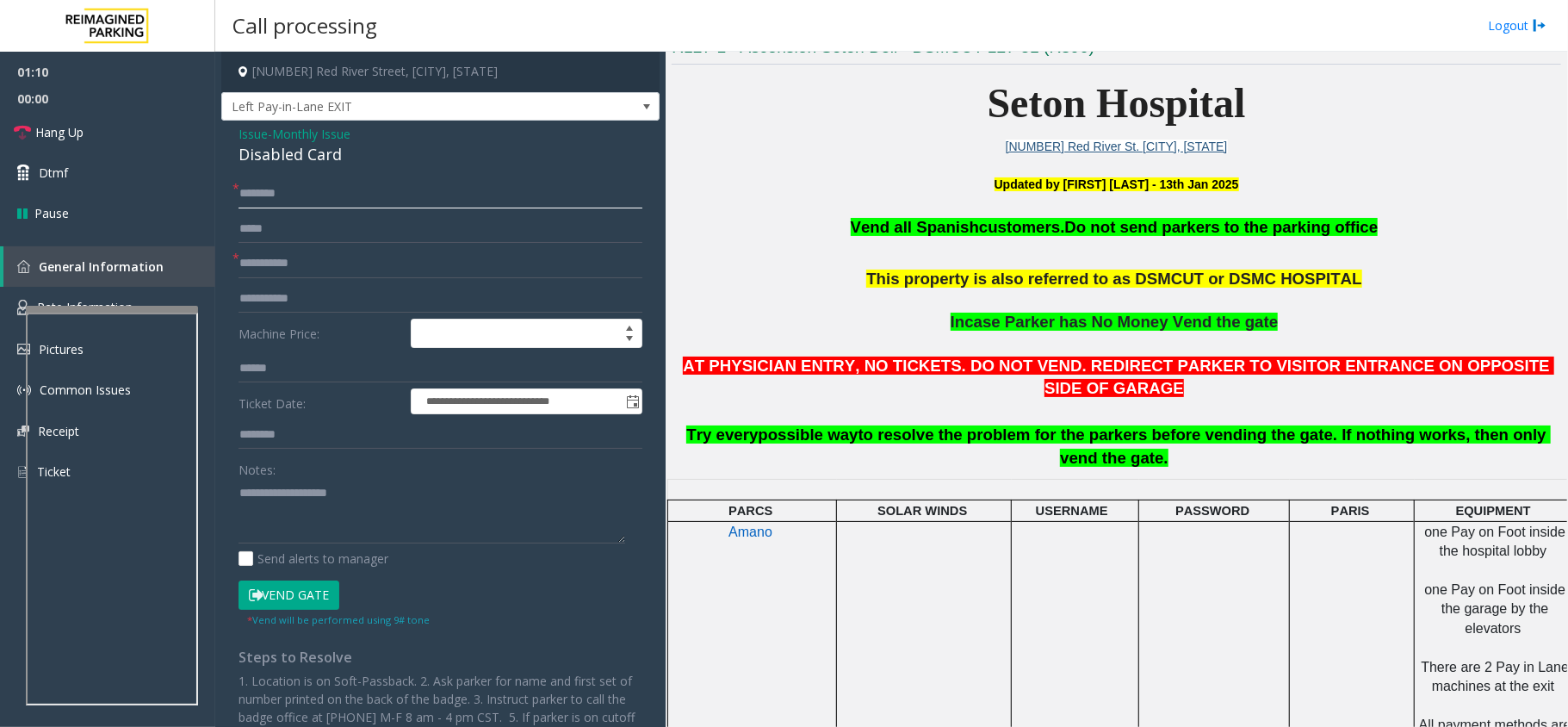 click 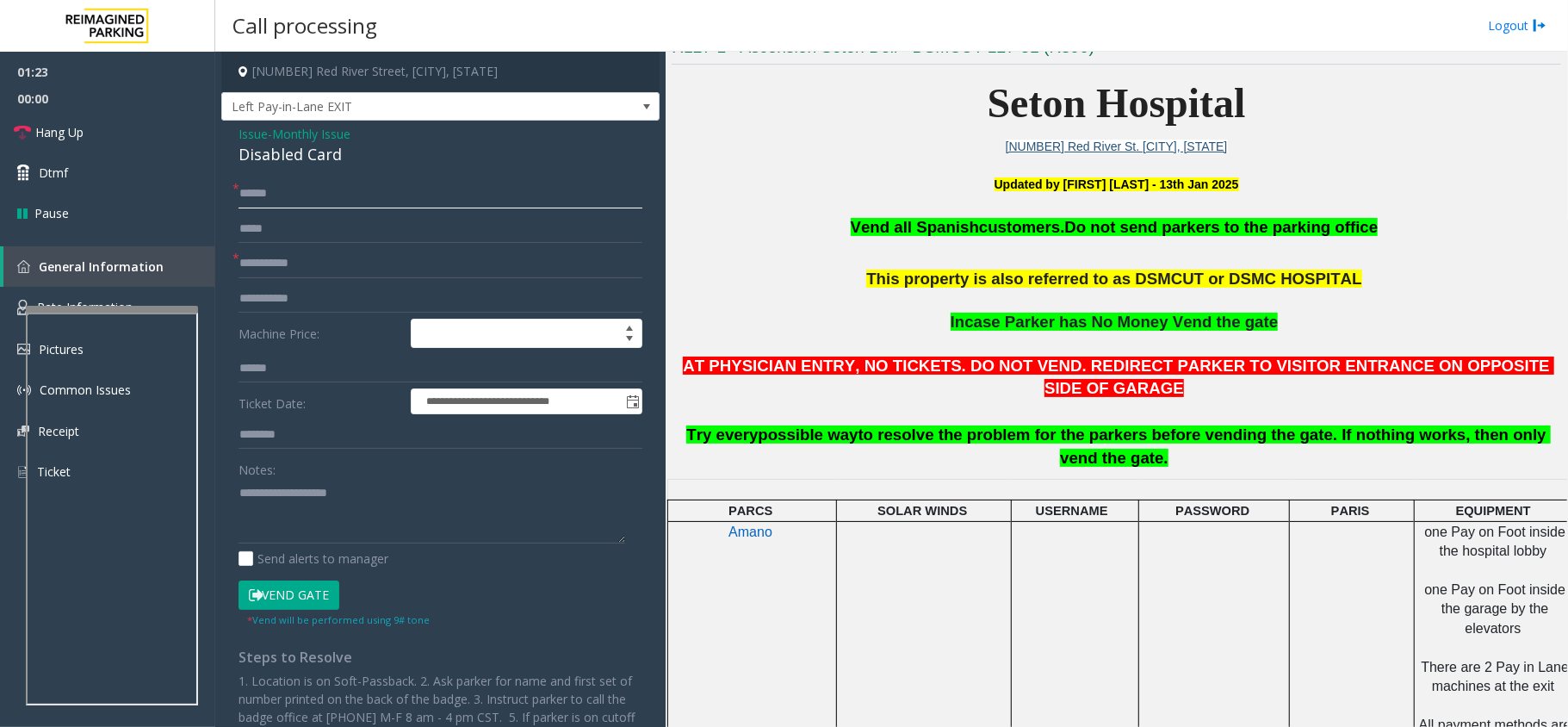click on "******" 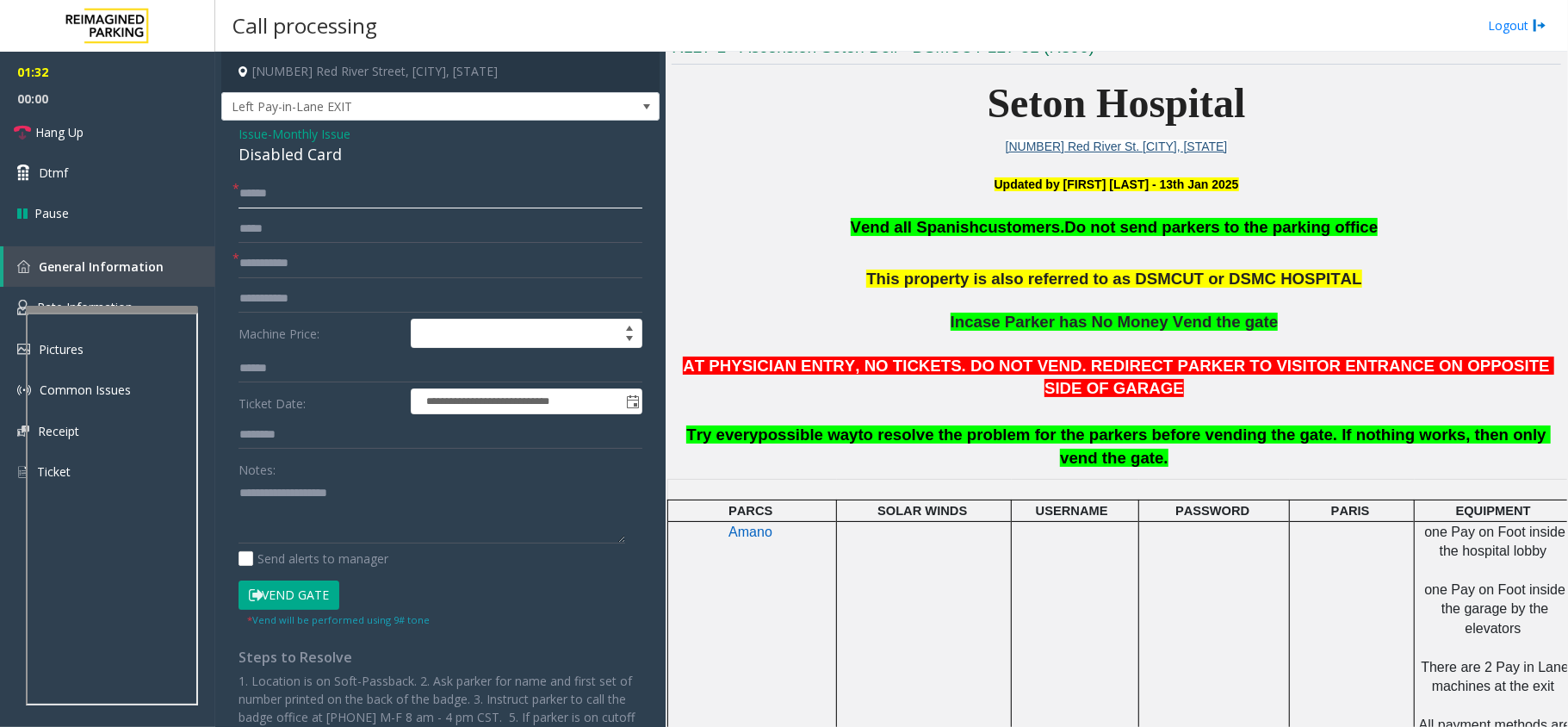 type on "******" 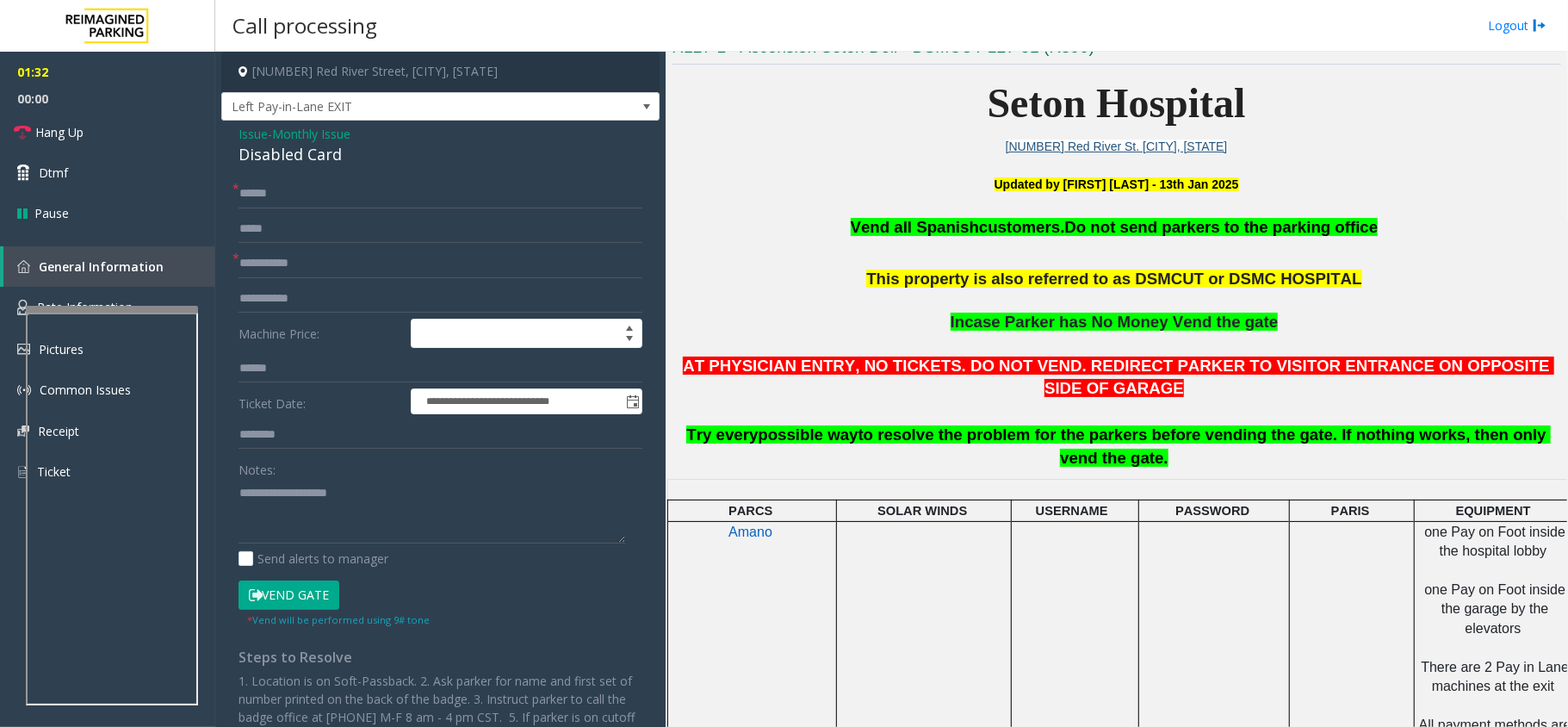 click on "Vend Gate" 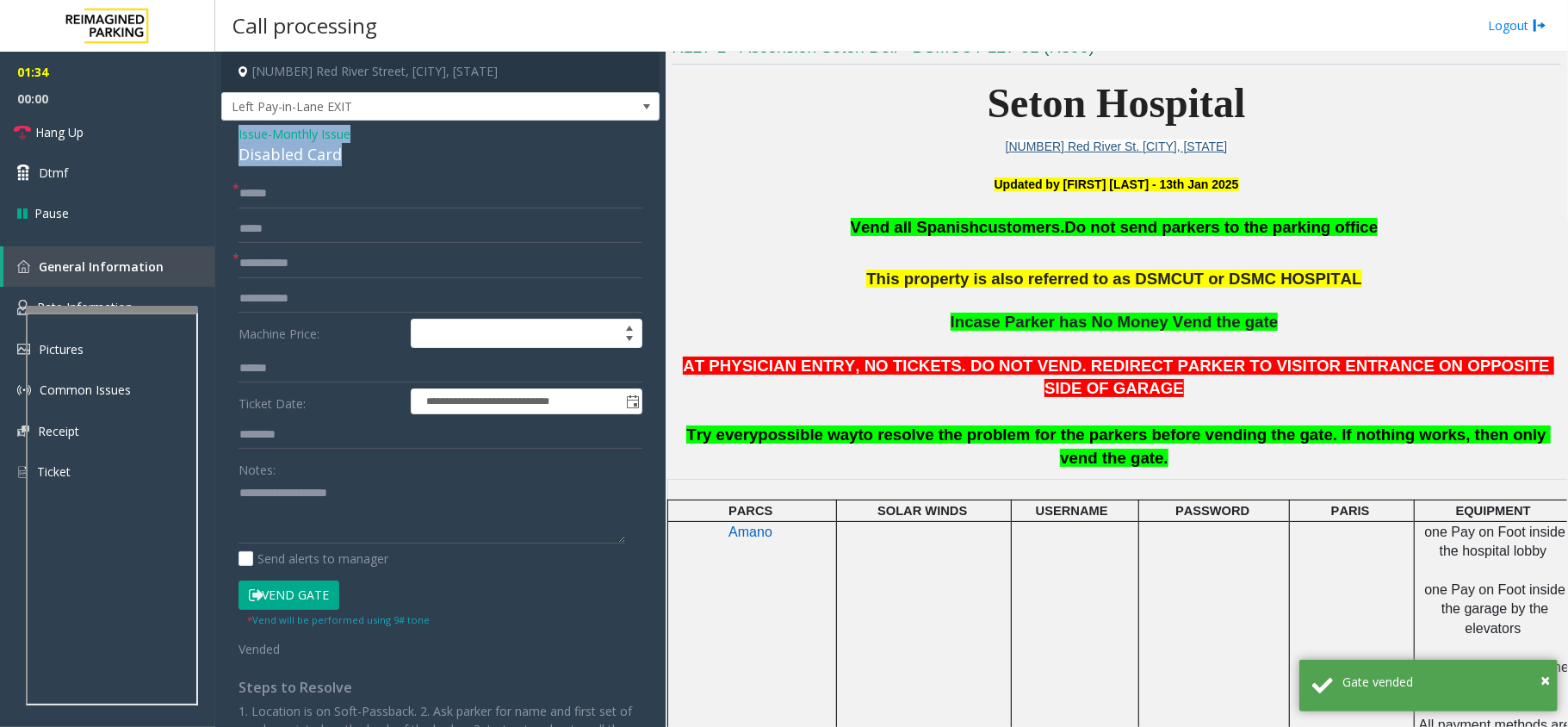 drag, startPoint x: 294, startPoint y: 139, endPoint x: 231, endPoint y: 129, distance: 63.78871 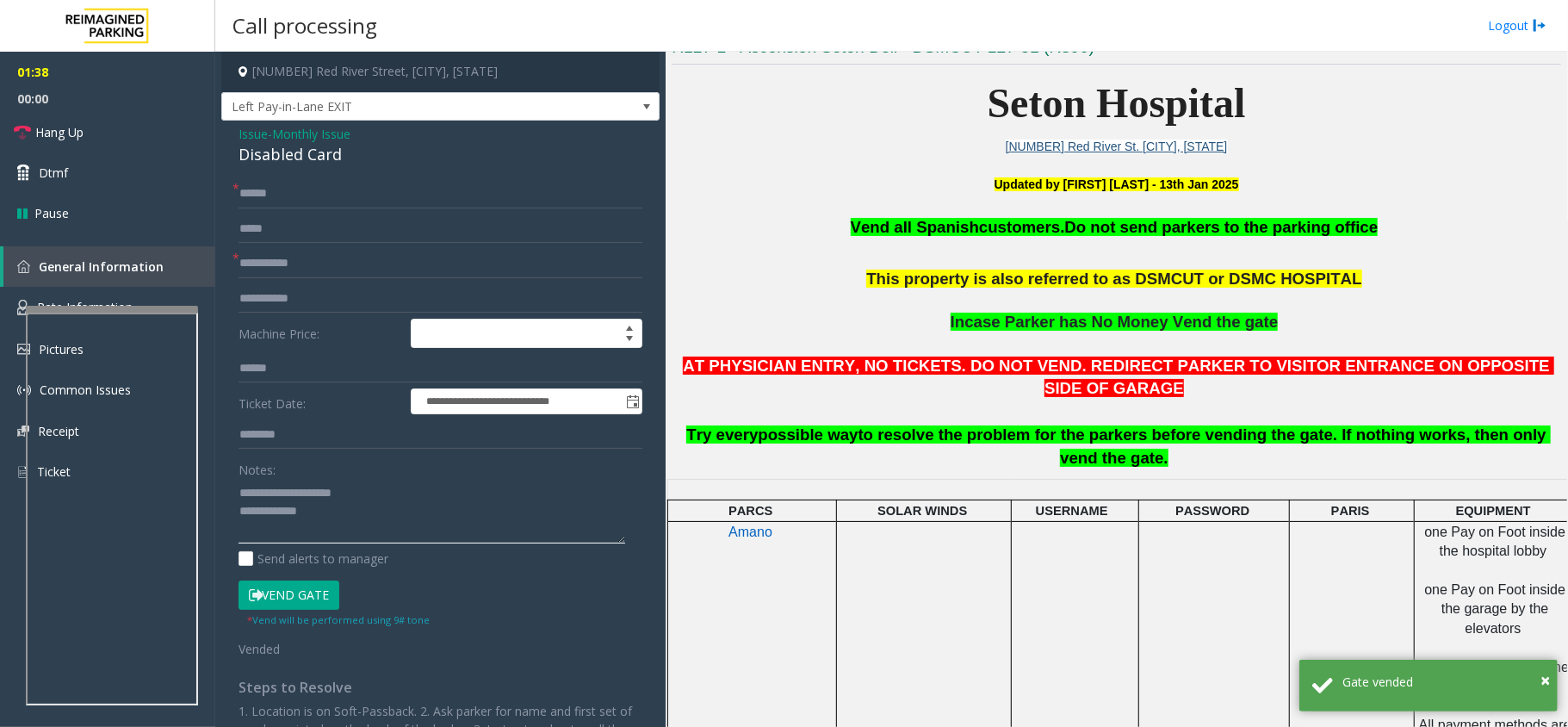 click 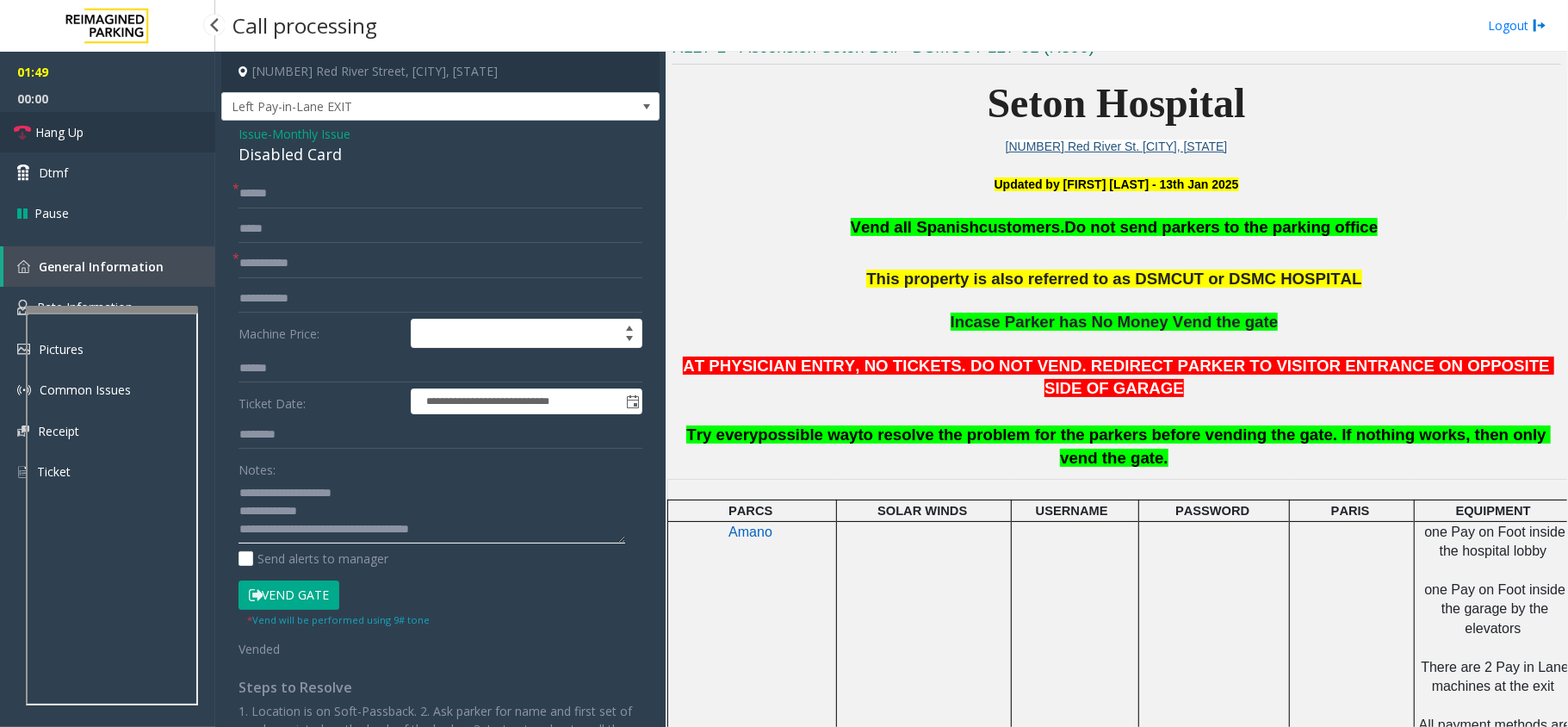type on "**********" 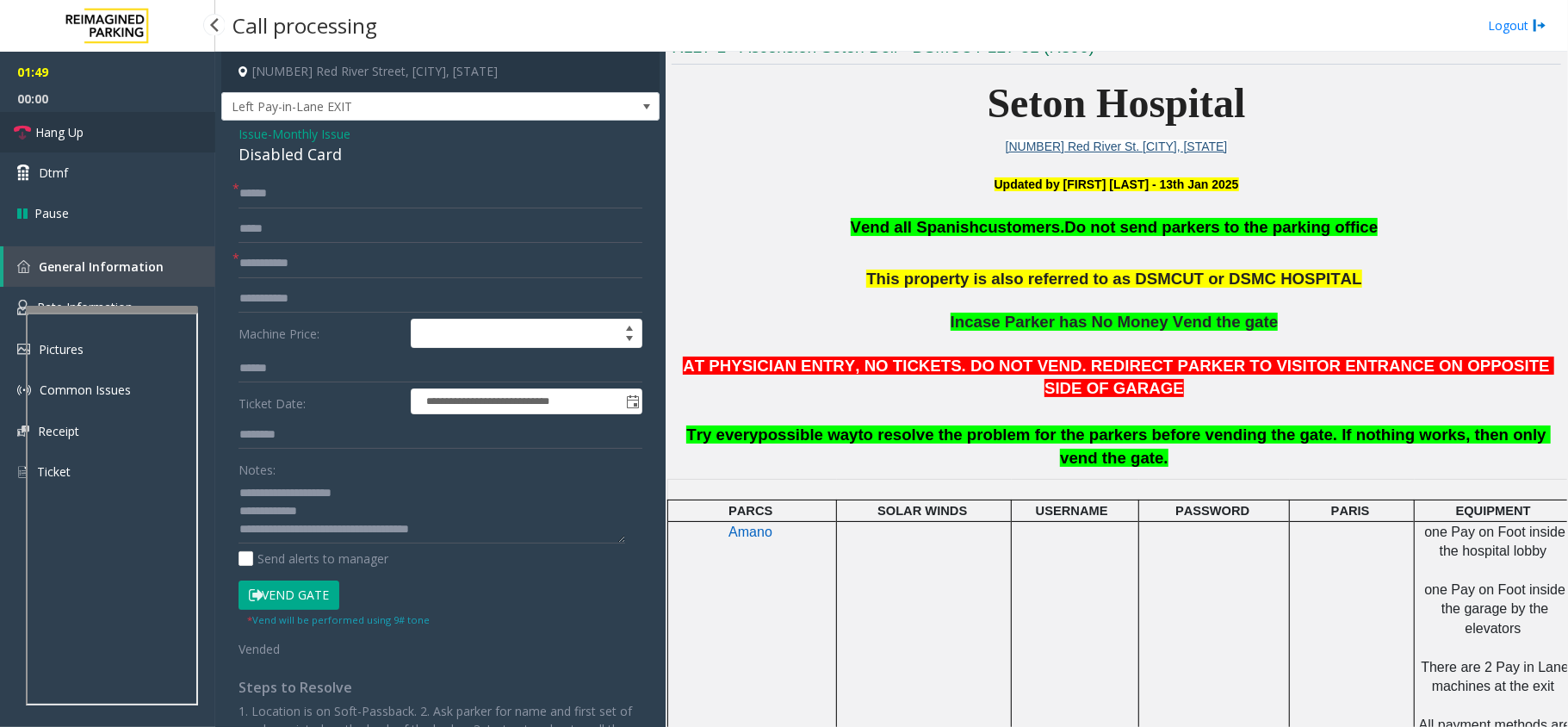 click on "Hang Up" at bounding box center [108, 132] 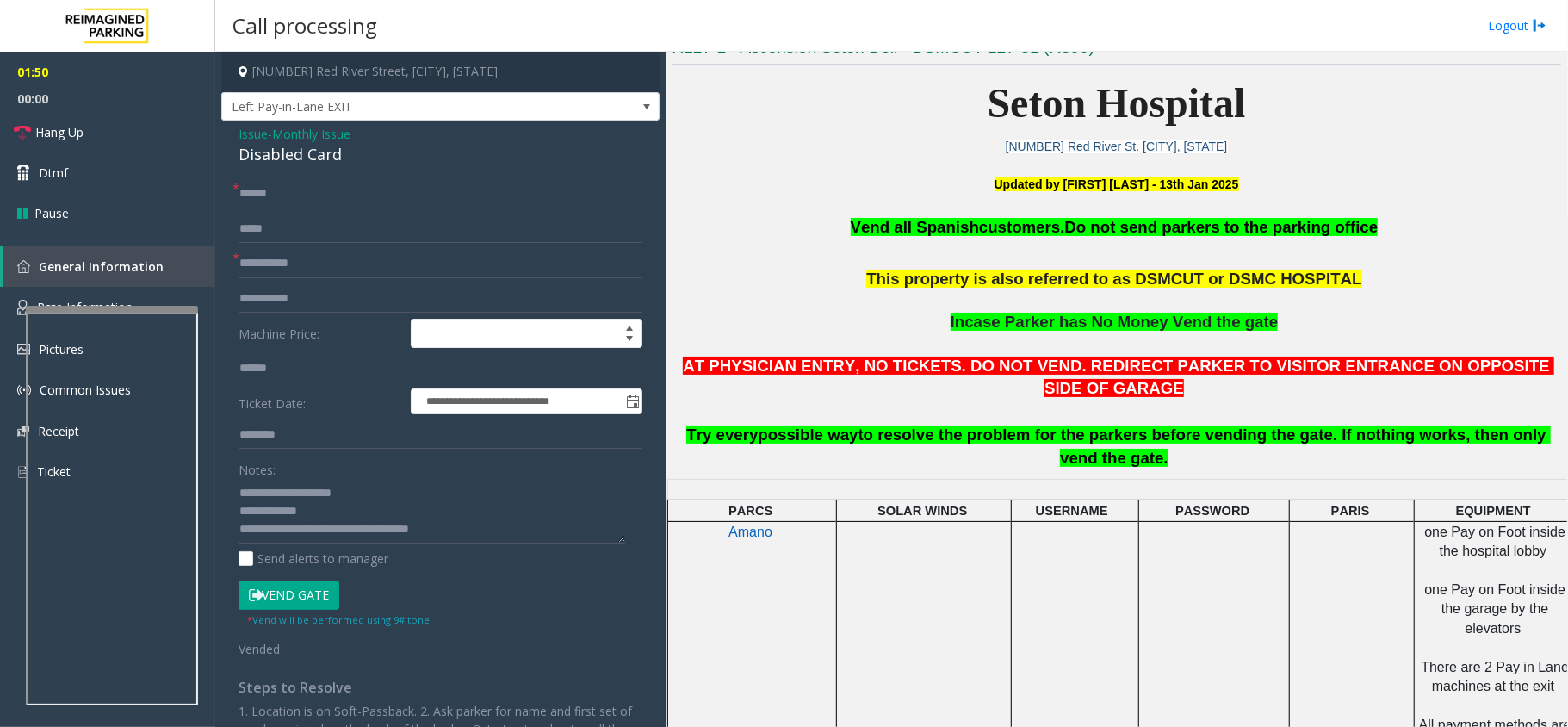 click on "Notes:                      Send alerts to manager" 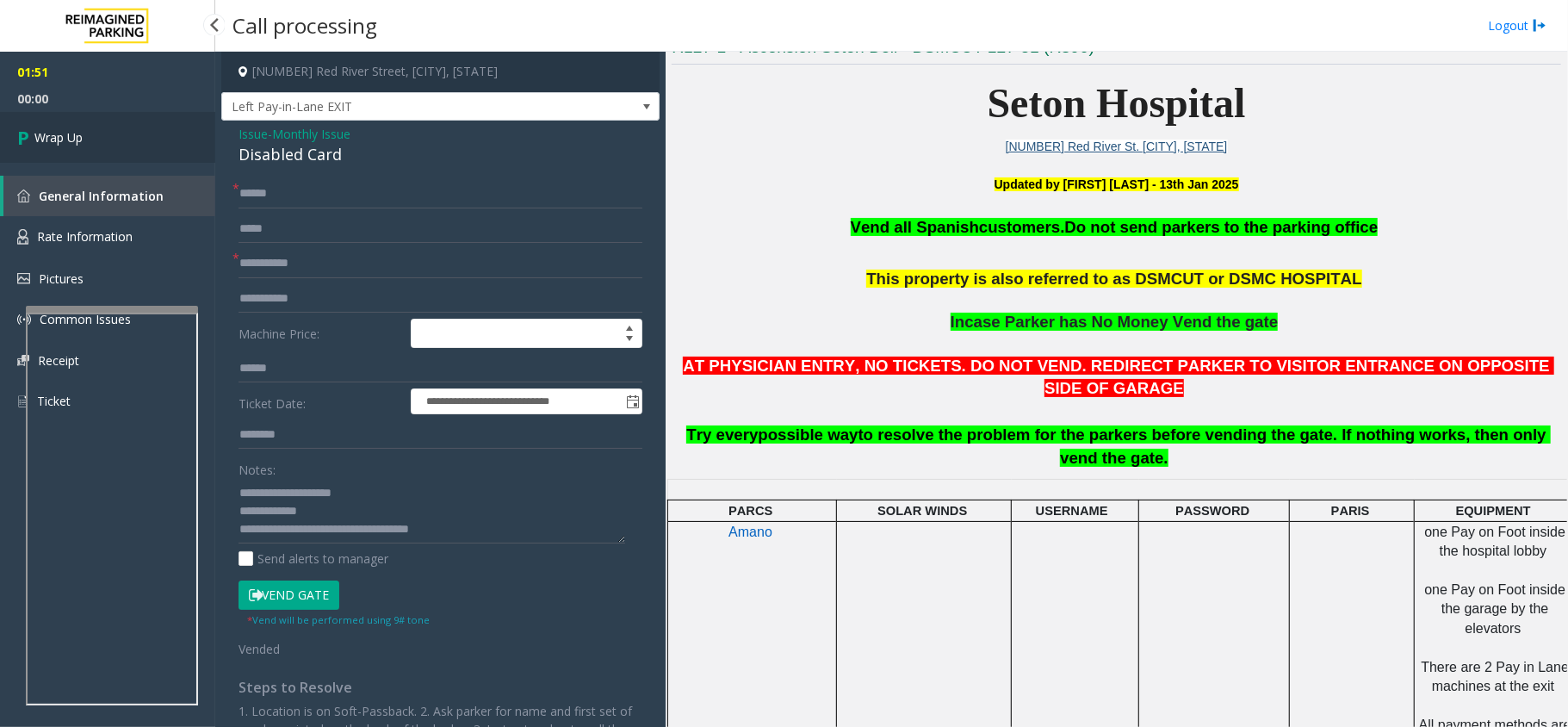 click on "Wrap Up" at bounding box center (59, 137) 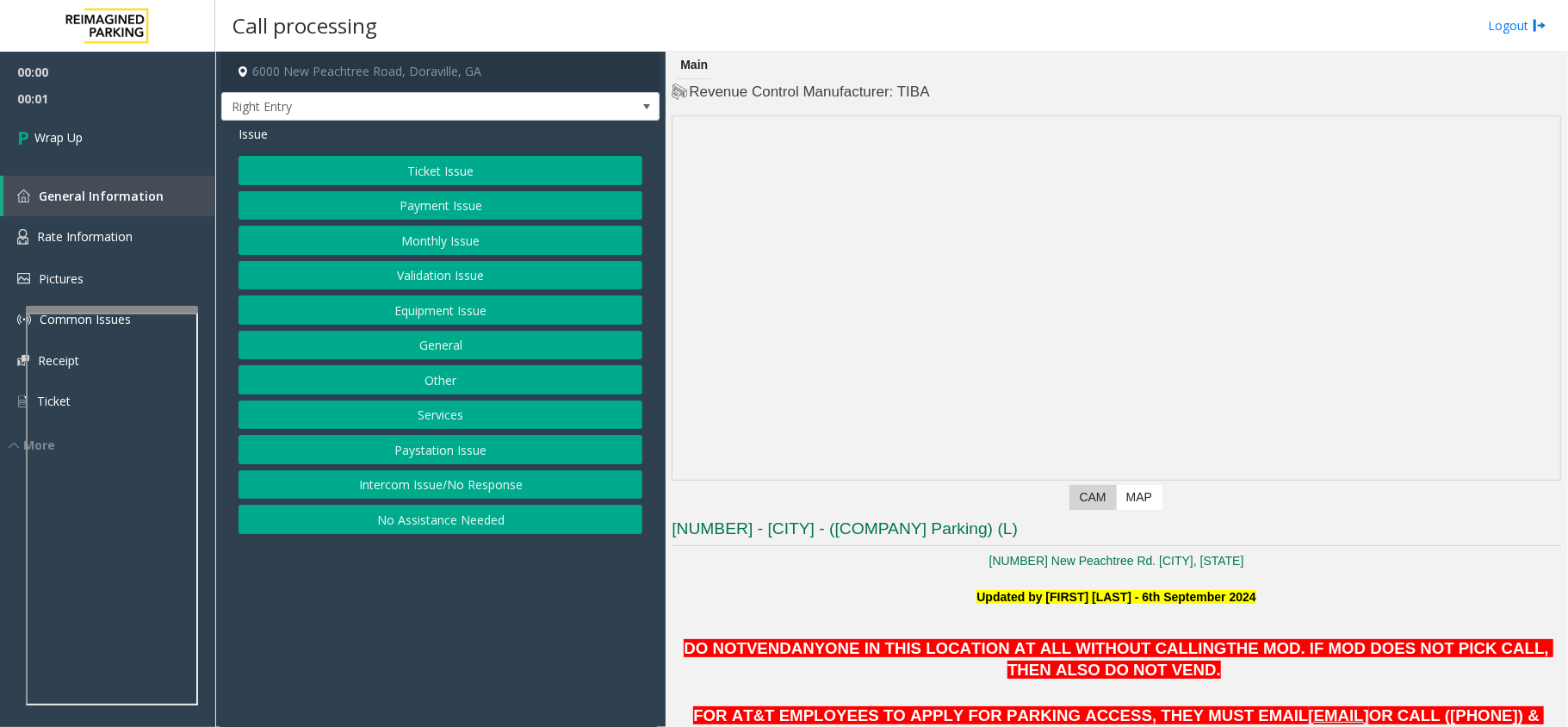 click on "Intercom Issue/No Response" 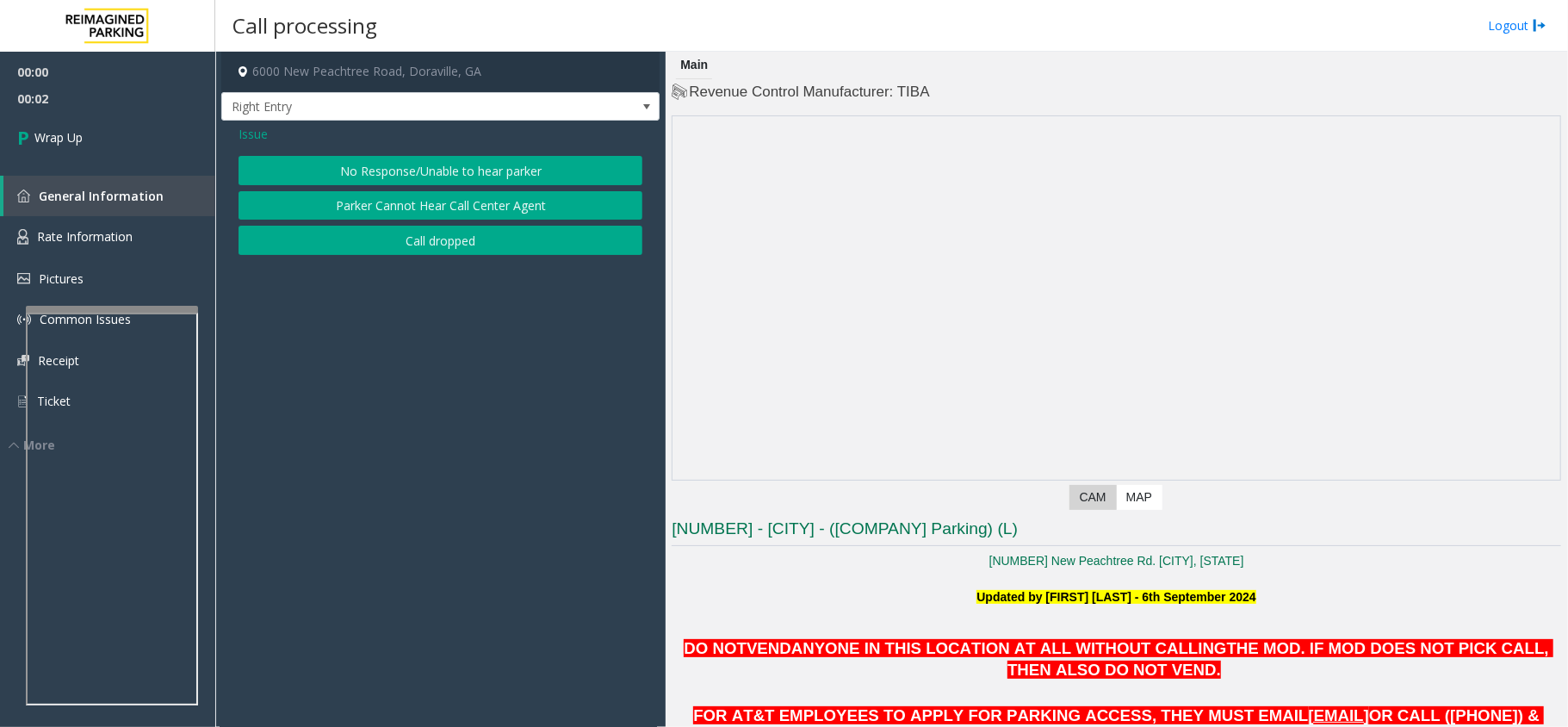click on "Call dropped" 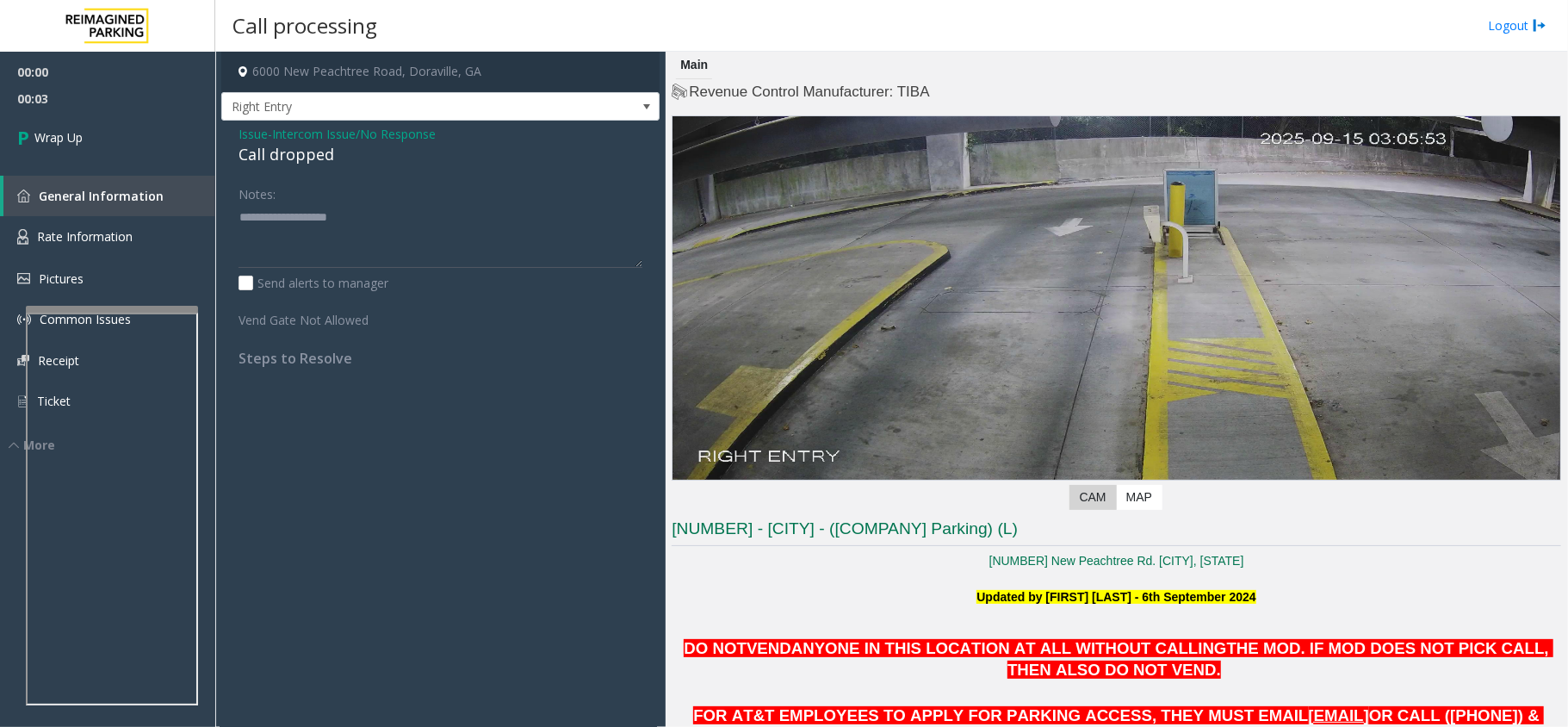 click on "Call dropped" 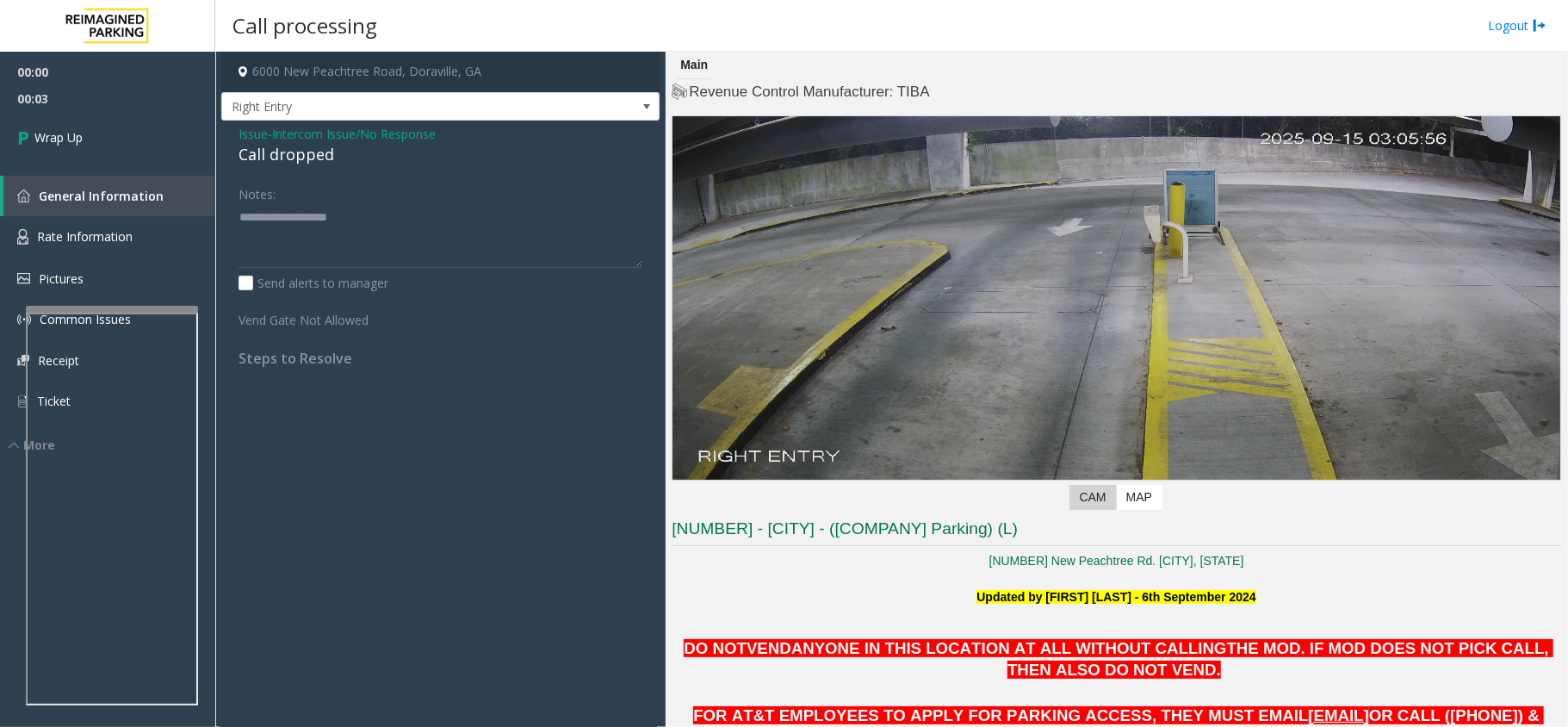 click on "Call dropped" 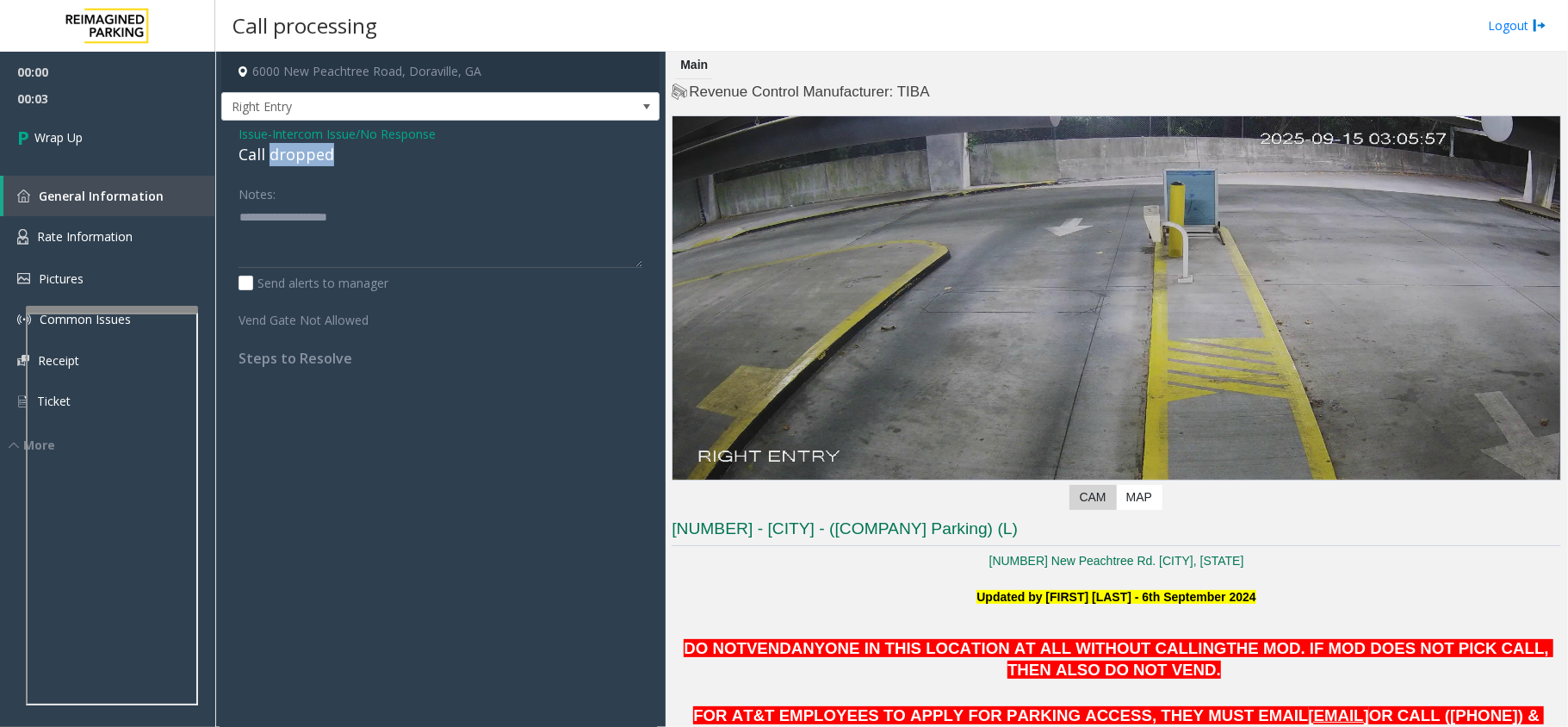 click on "Call dropped" 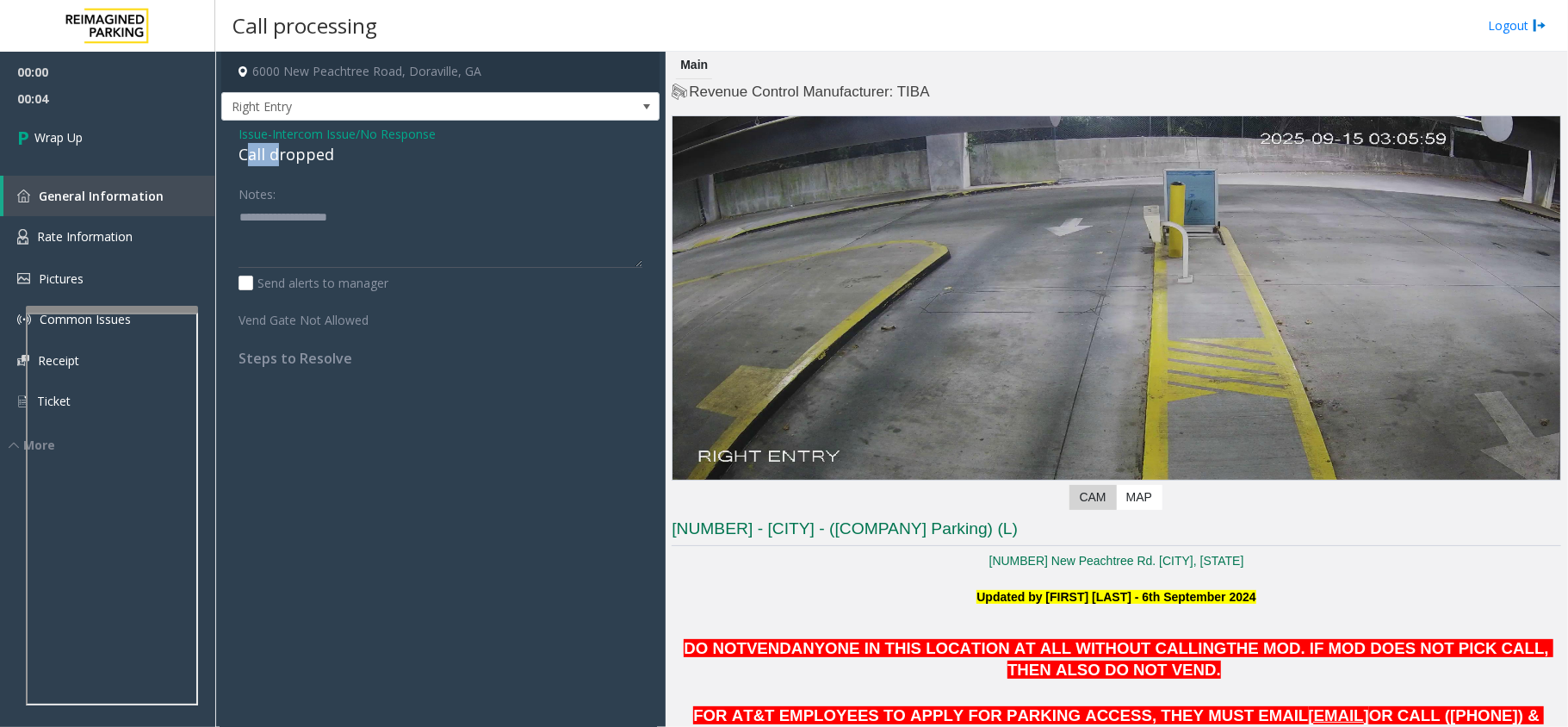 drag, startPoint x: 245, startPoint y: 149, endPoint x: 276, endPoint y: 162, distance: 33.61547 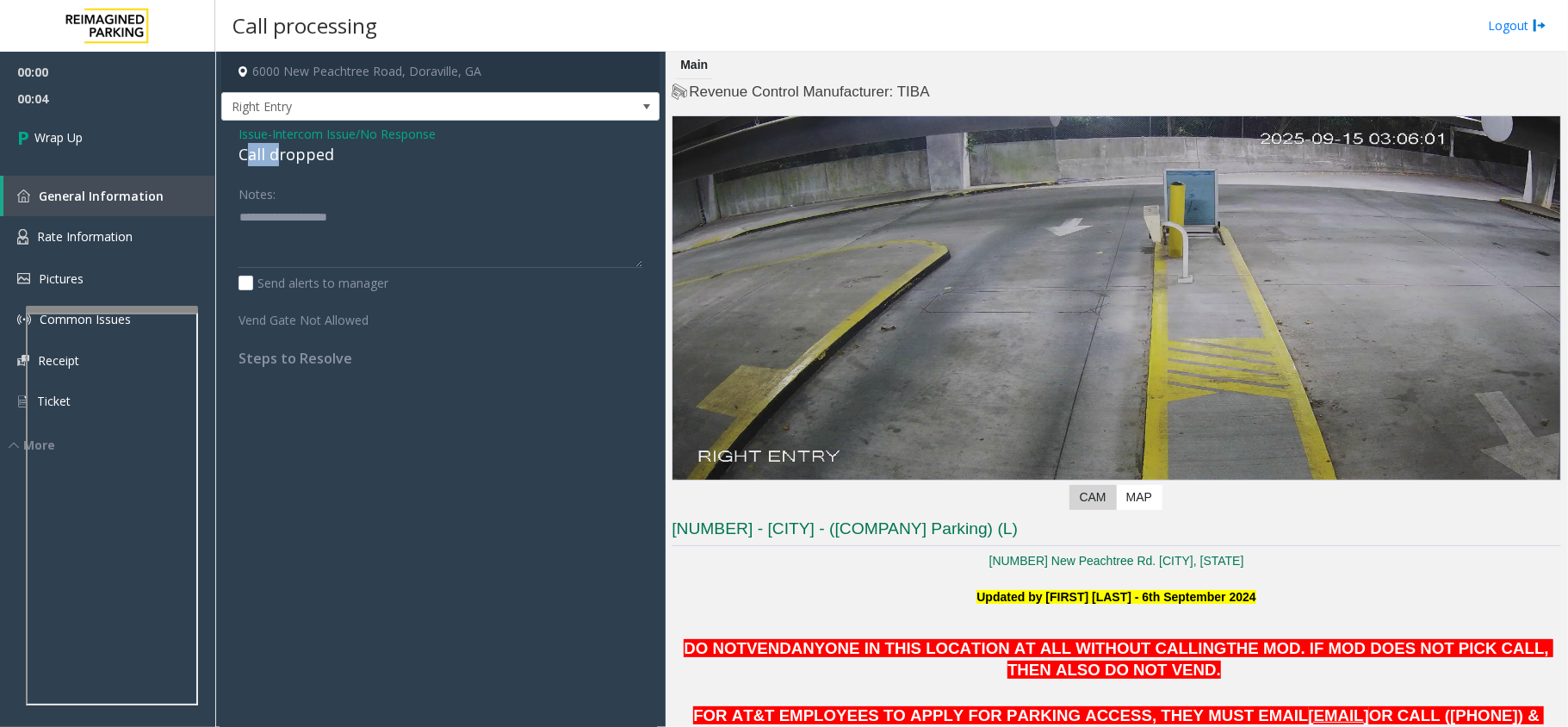click on "Call dropped" 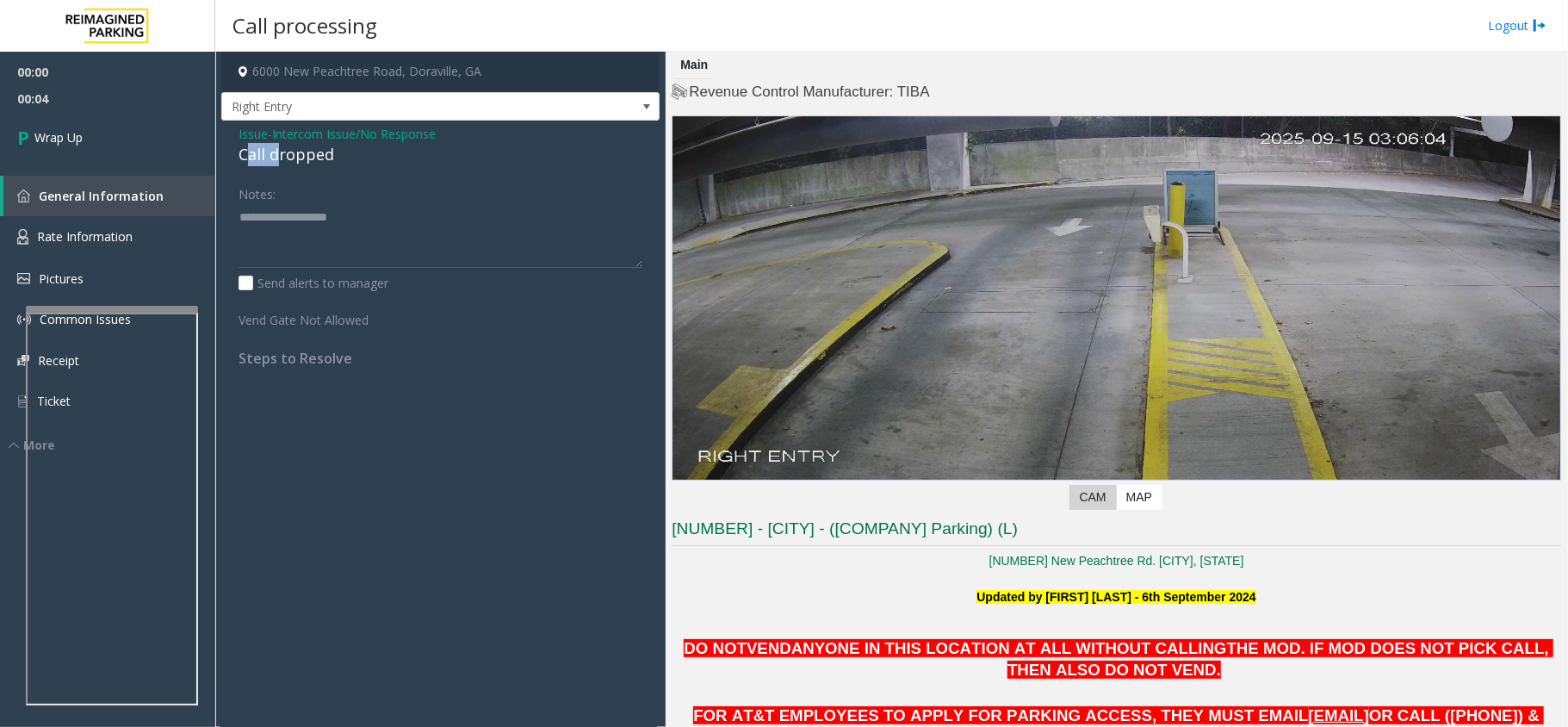 click on "Call dropped" 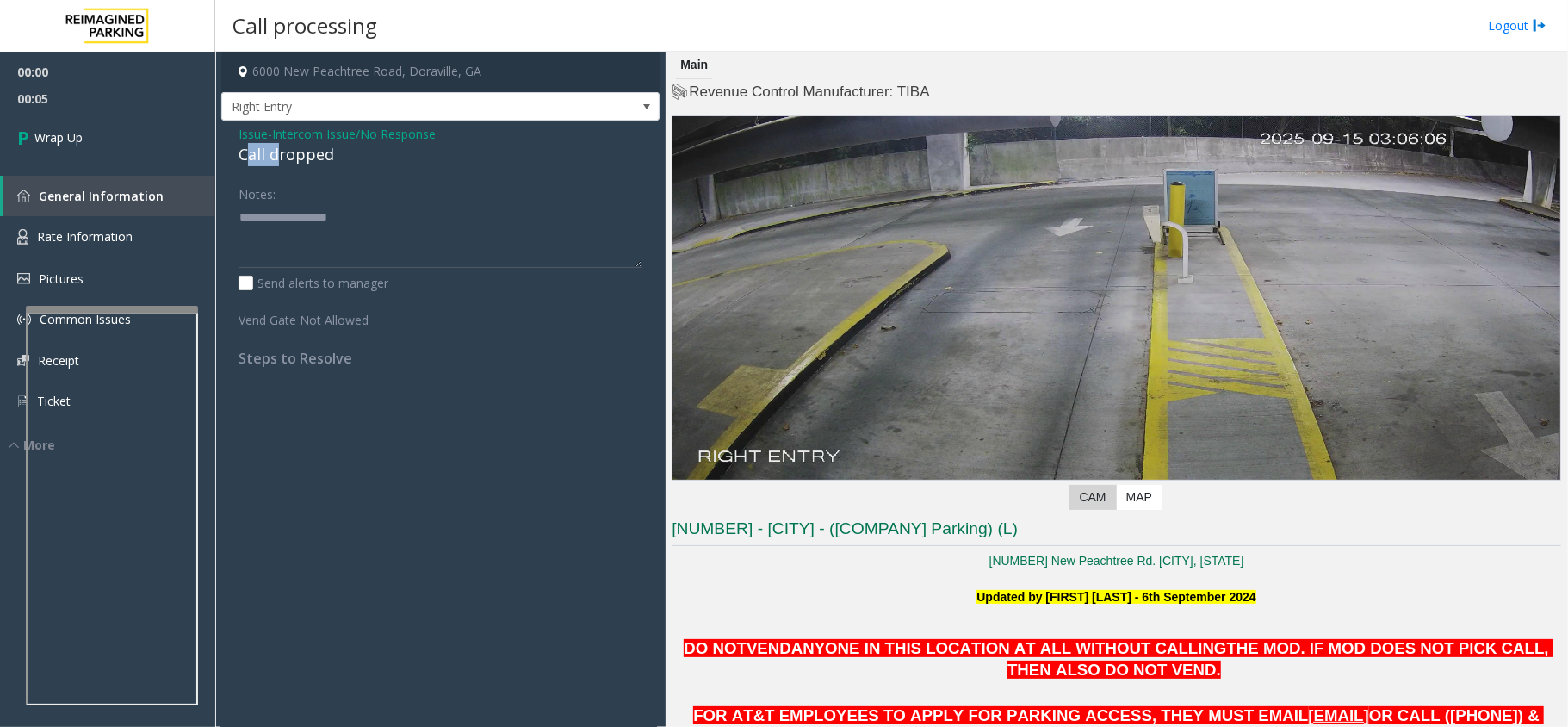 click on "Call dropped" 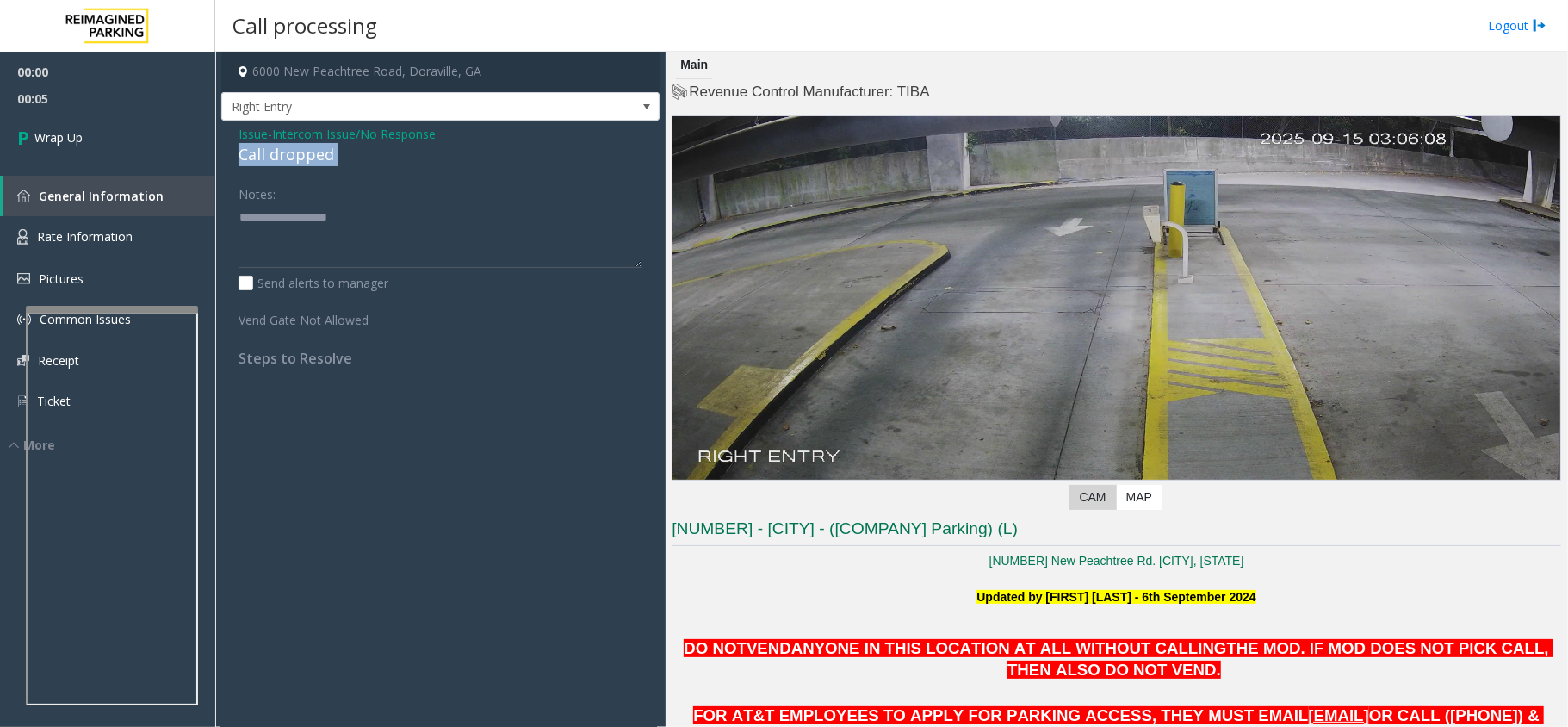 click on "Call dropped" 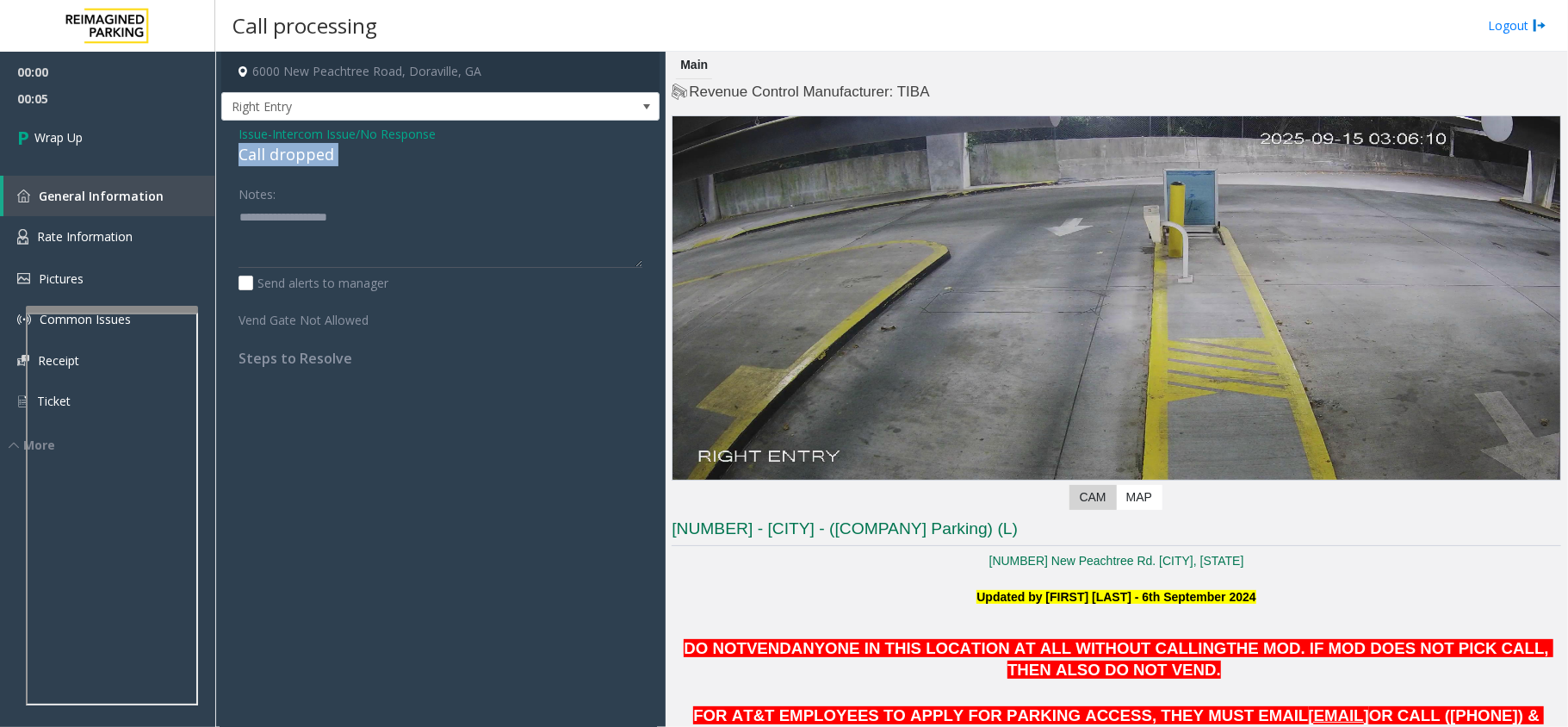 click on "Call dropped" 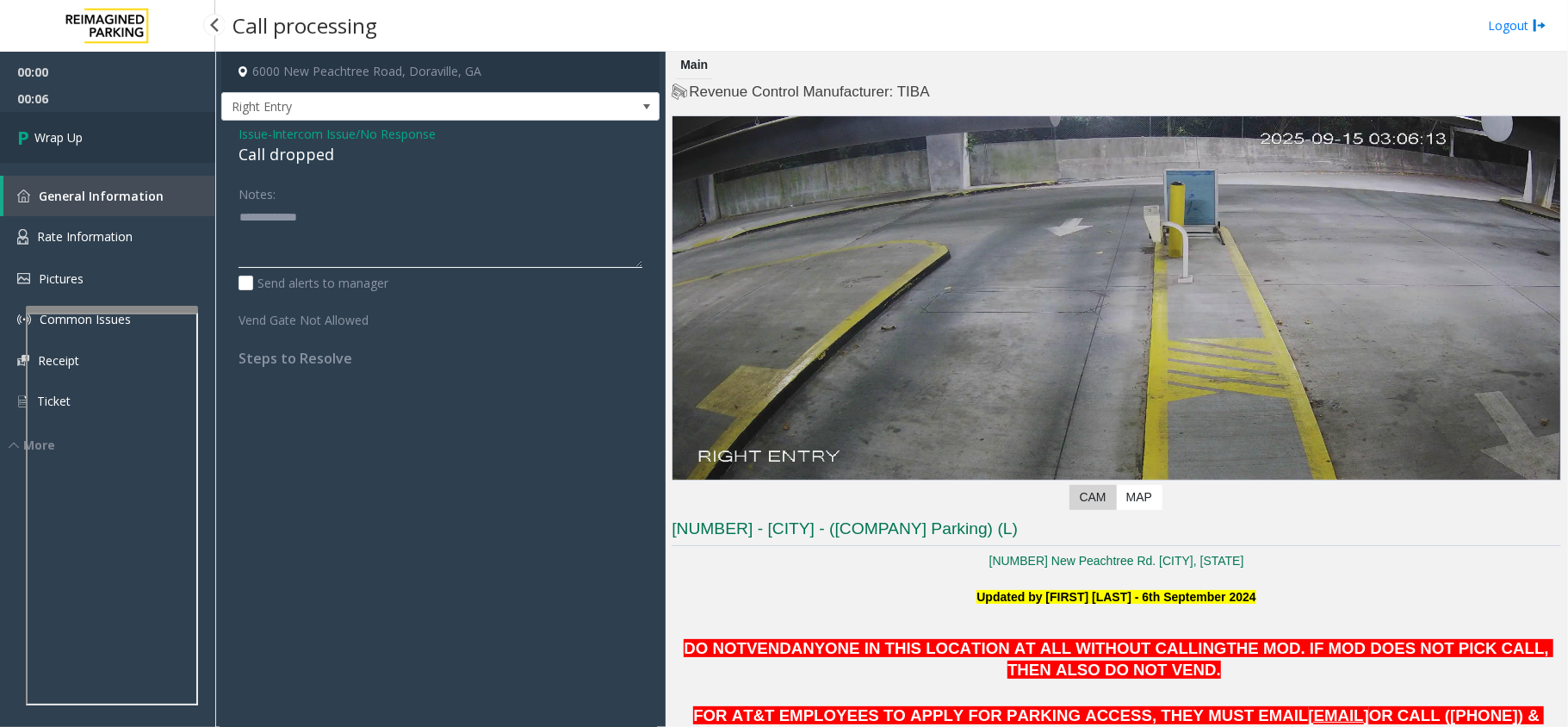 type on "**********" 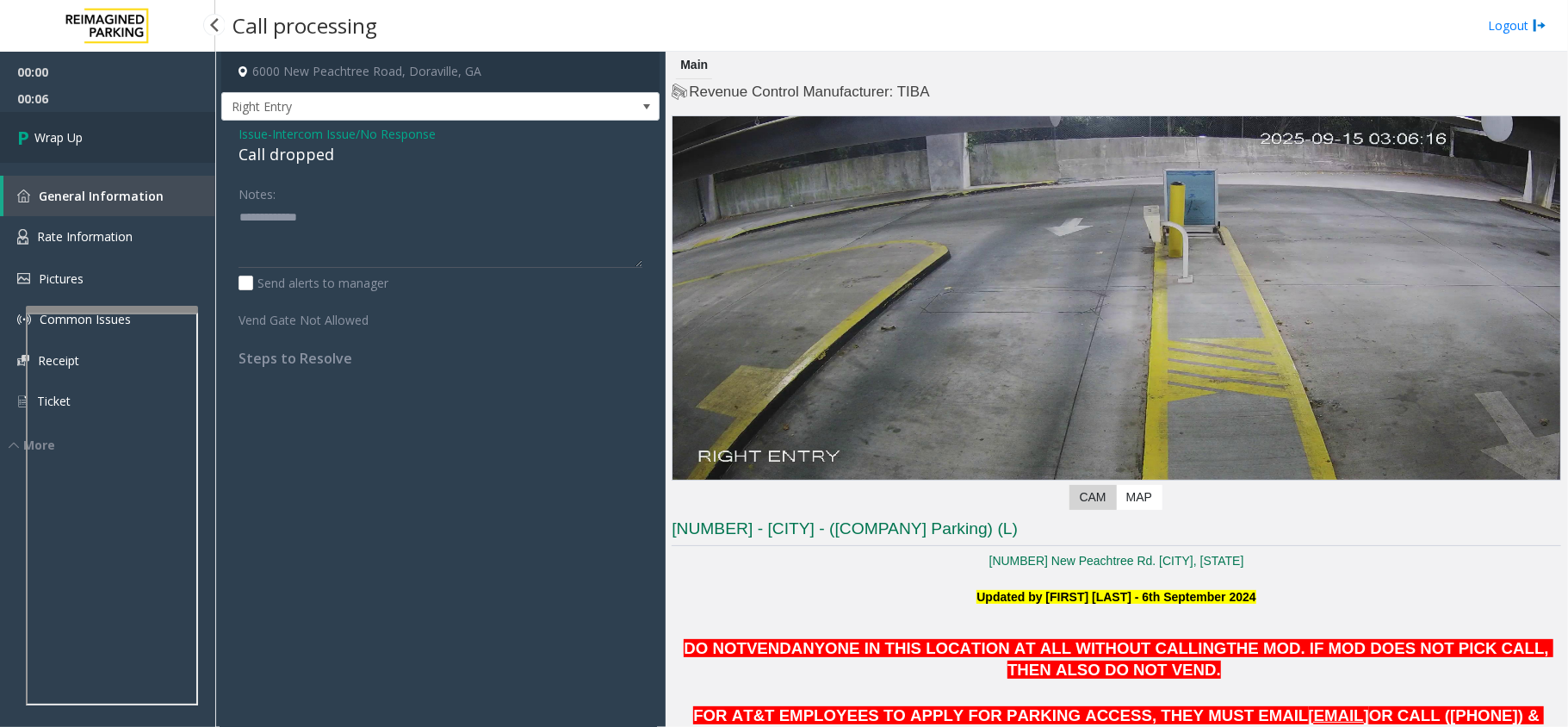 click on "Wrap Up" at bounding box center (108, 137) 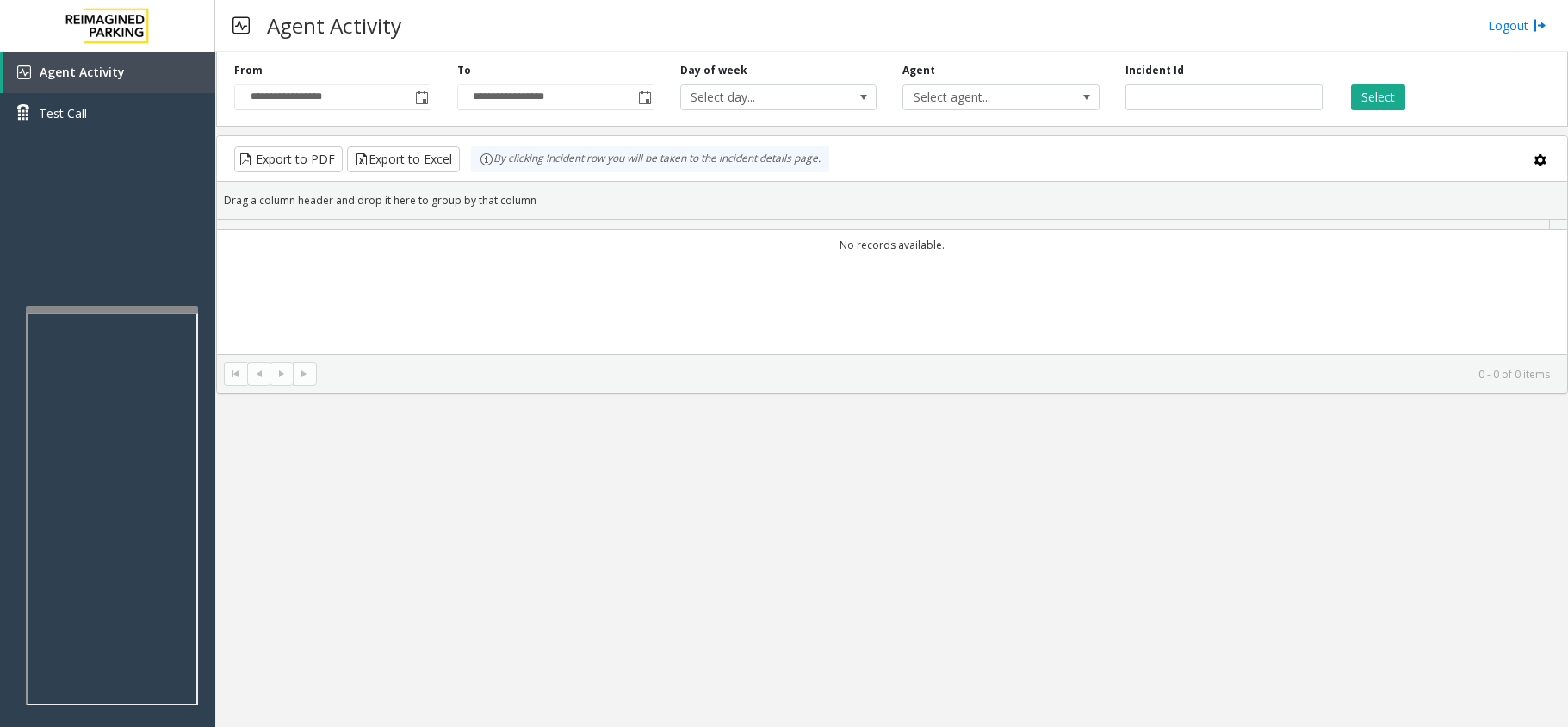 scroll, scrollTop: 0, scrollLeft: 0, axis: both 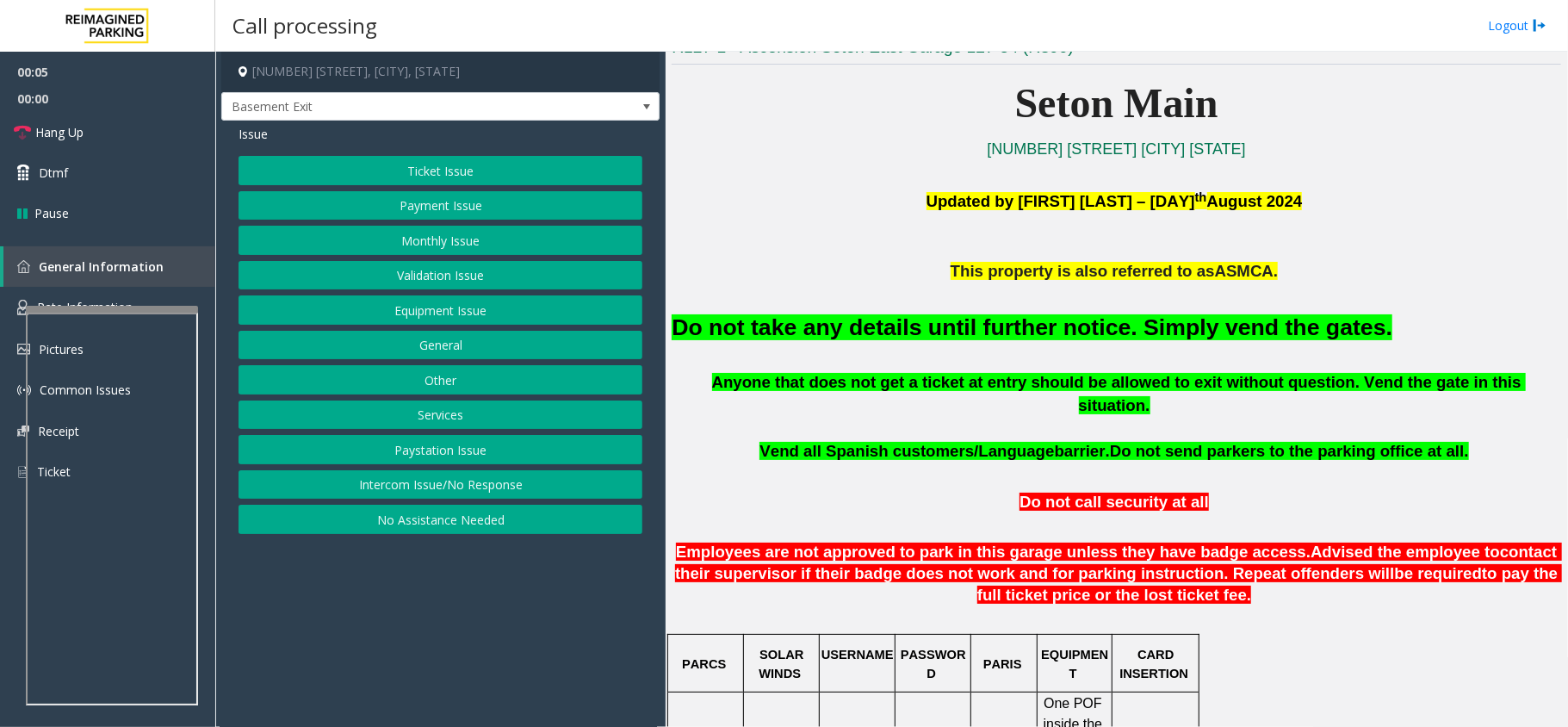 click on "Equipment Issue" 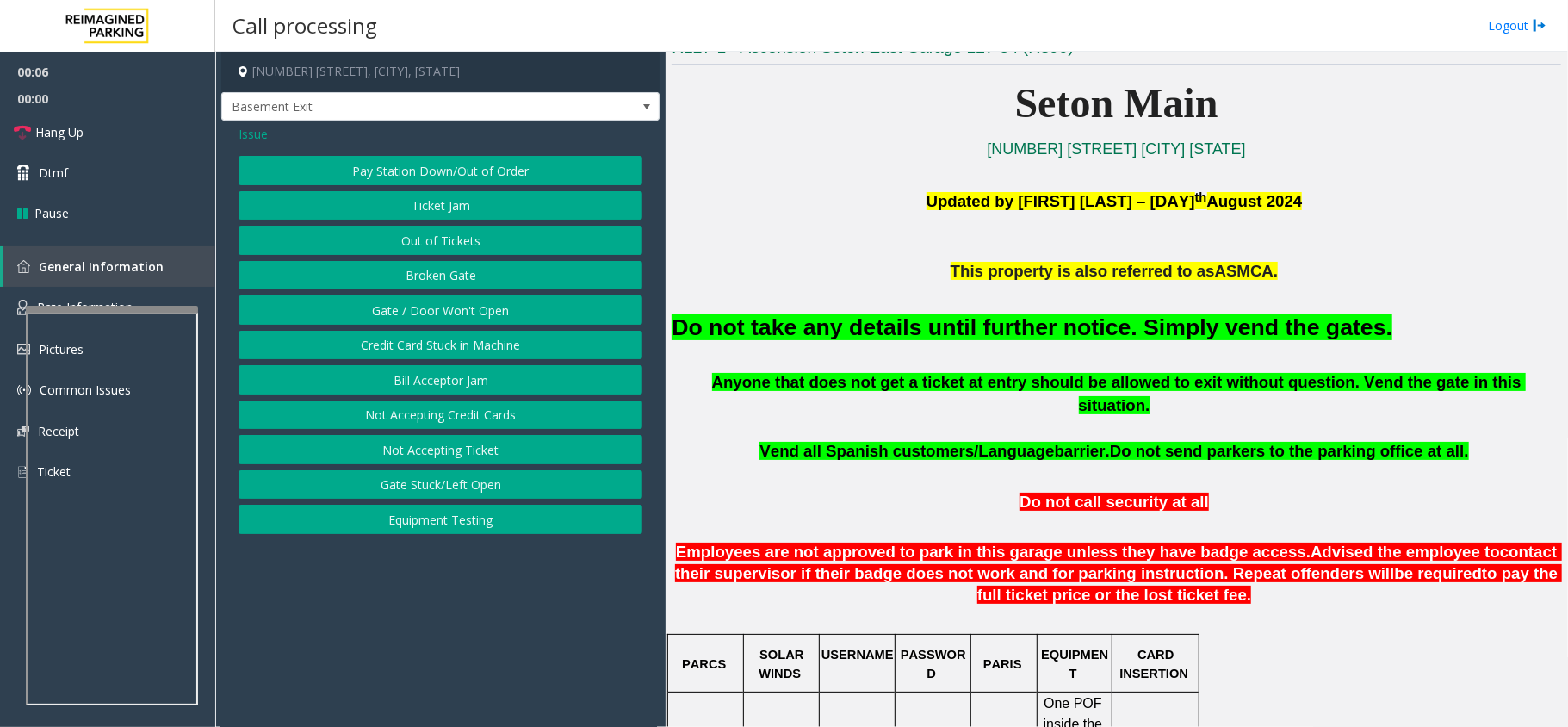 click on "Gate / Door Won't Open" 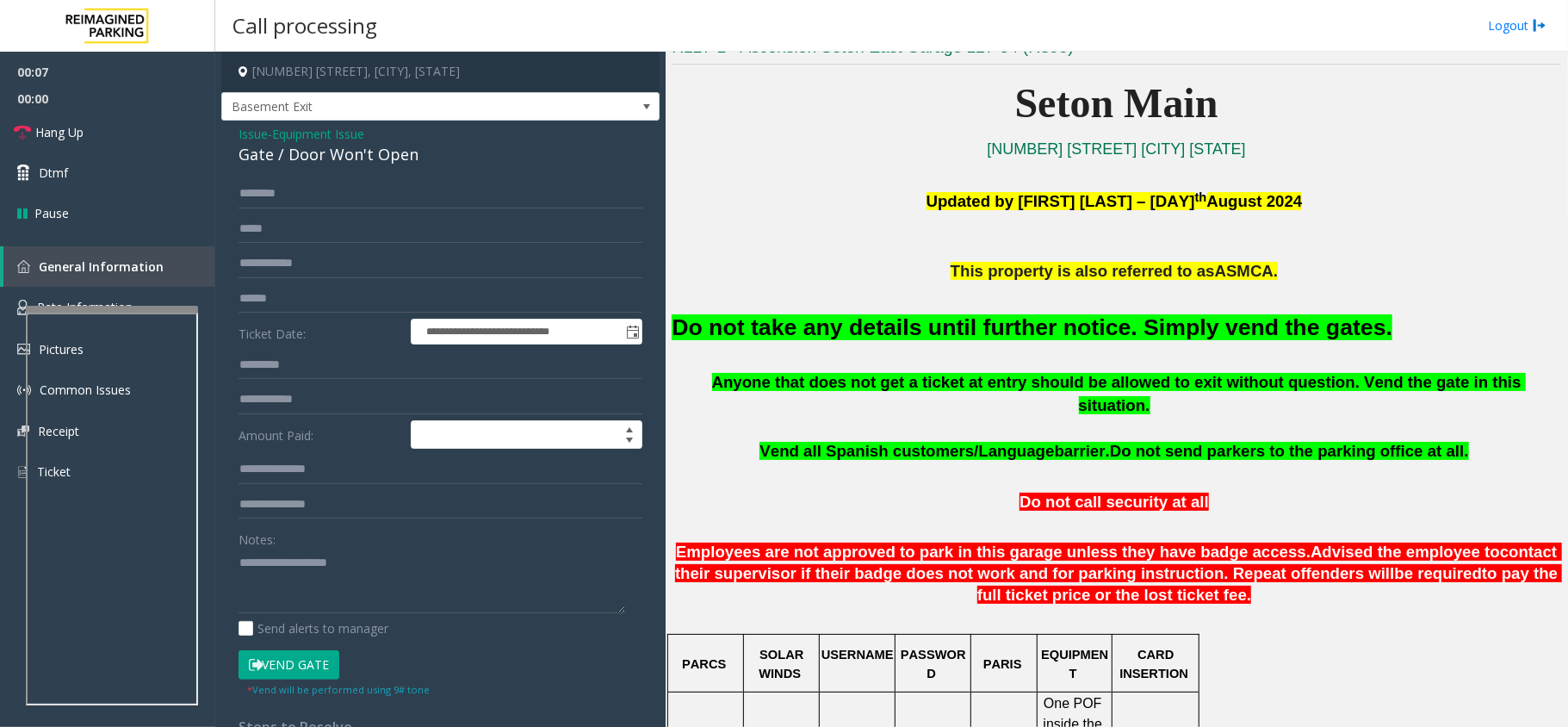 click on "Do not take any details until further notice. Simply vend the gates." 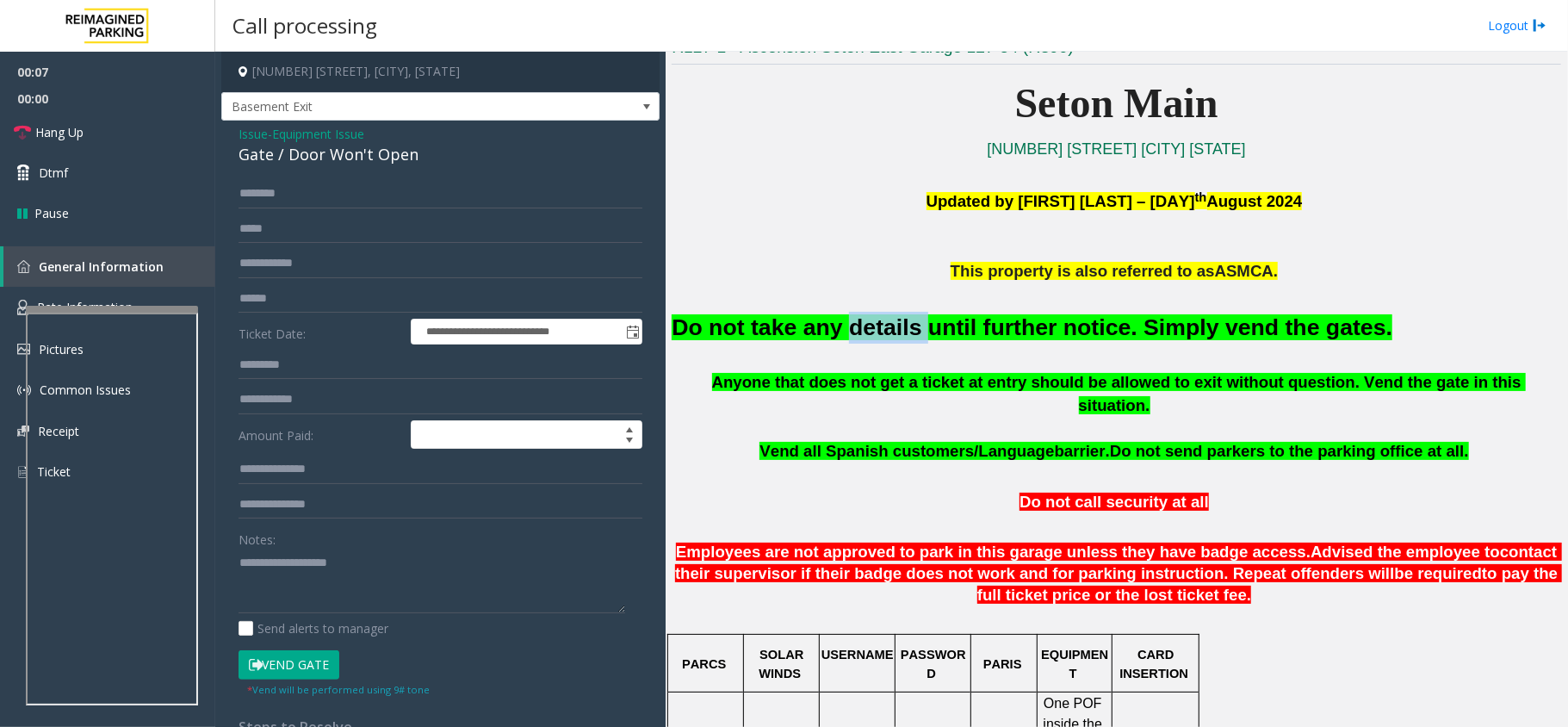 click on "Do not take any details until further notice. Simply vend the gates." 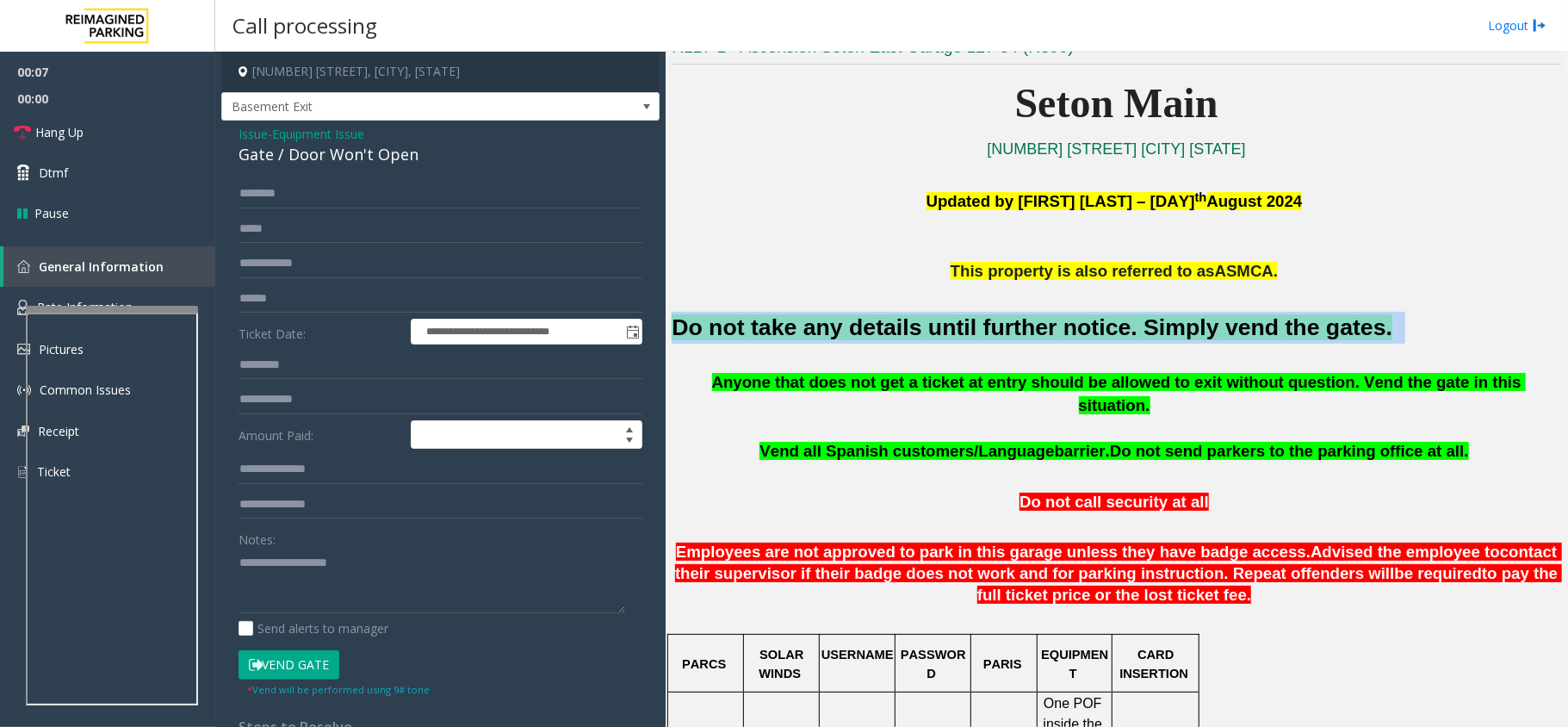 click on "Do not take any details until further notice. Simply vend the gates." 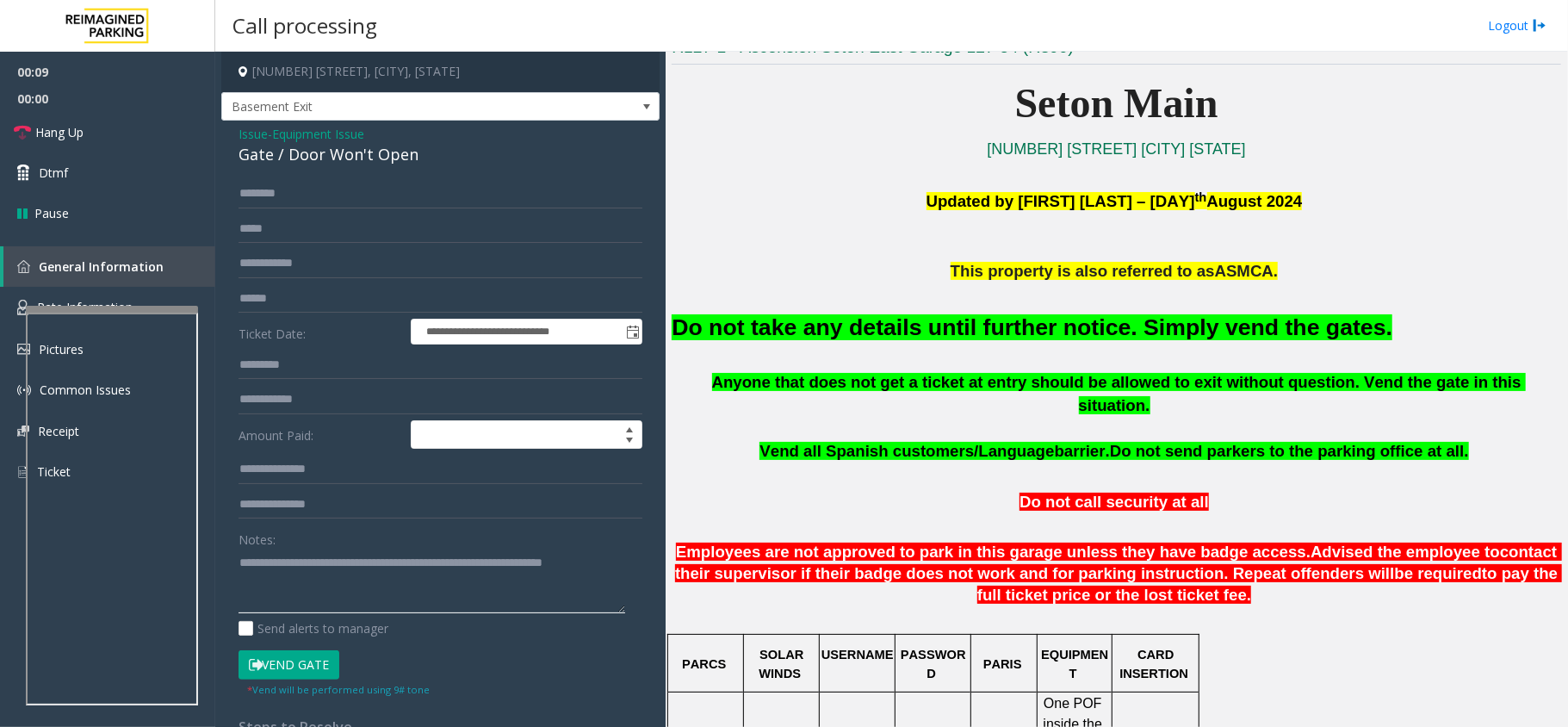 type on "**********" 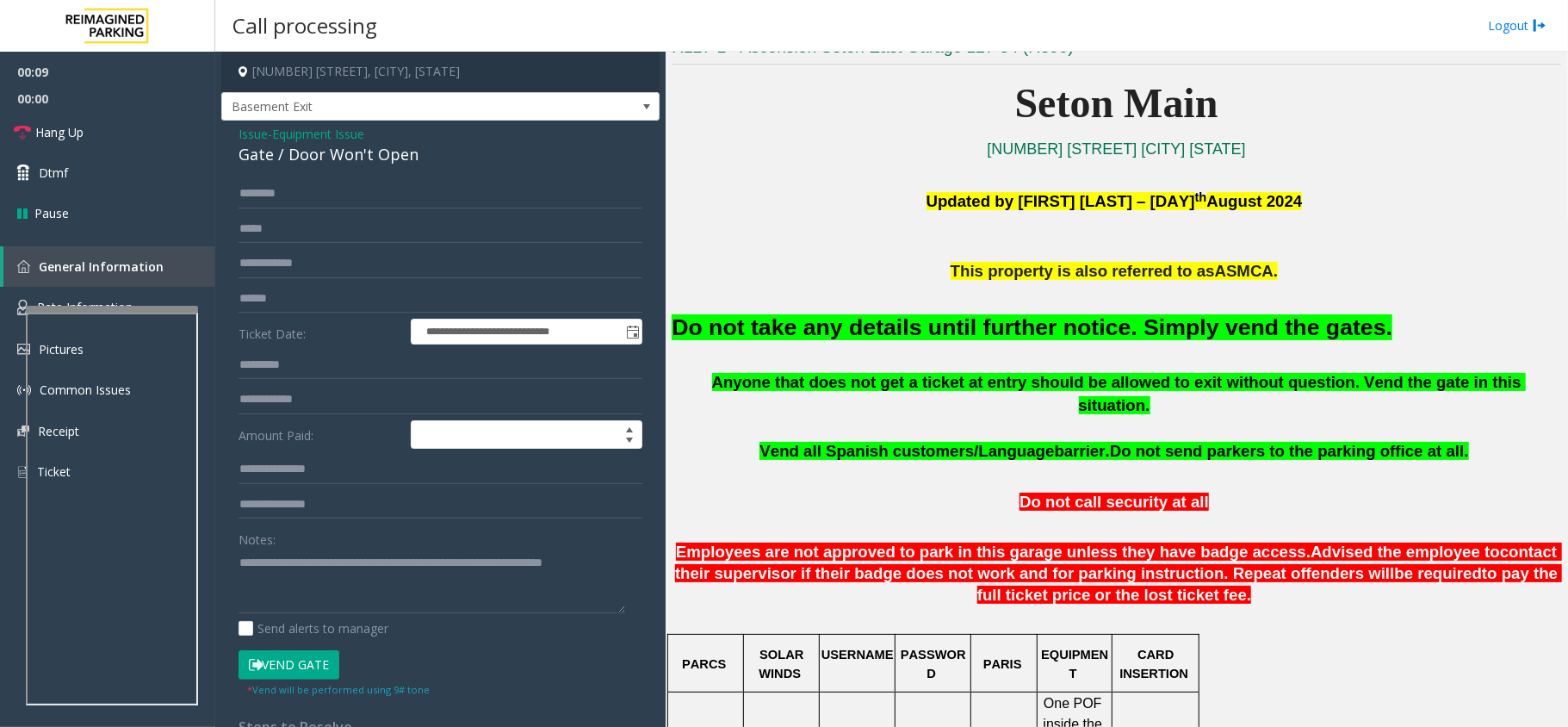 click on "Vend Gate" 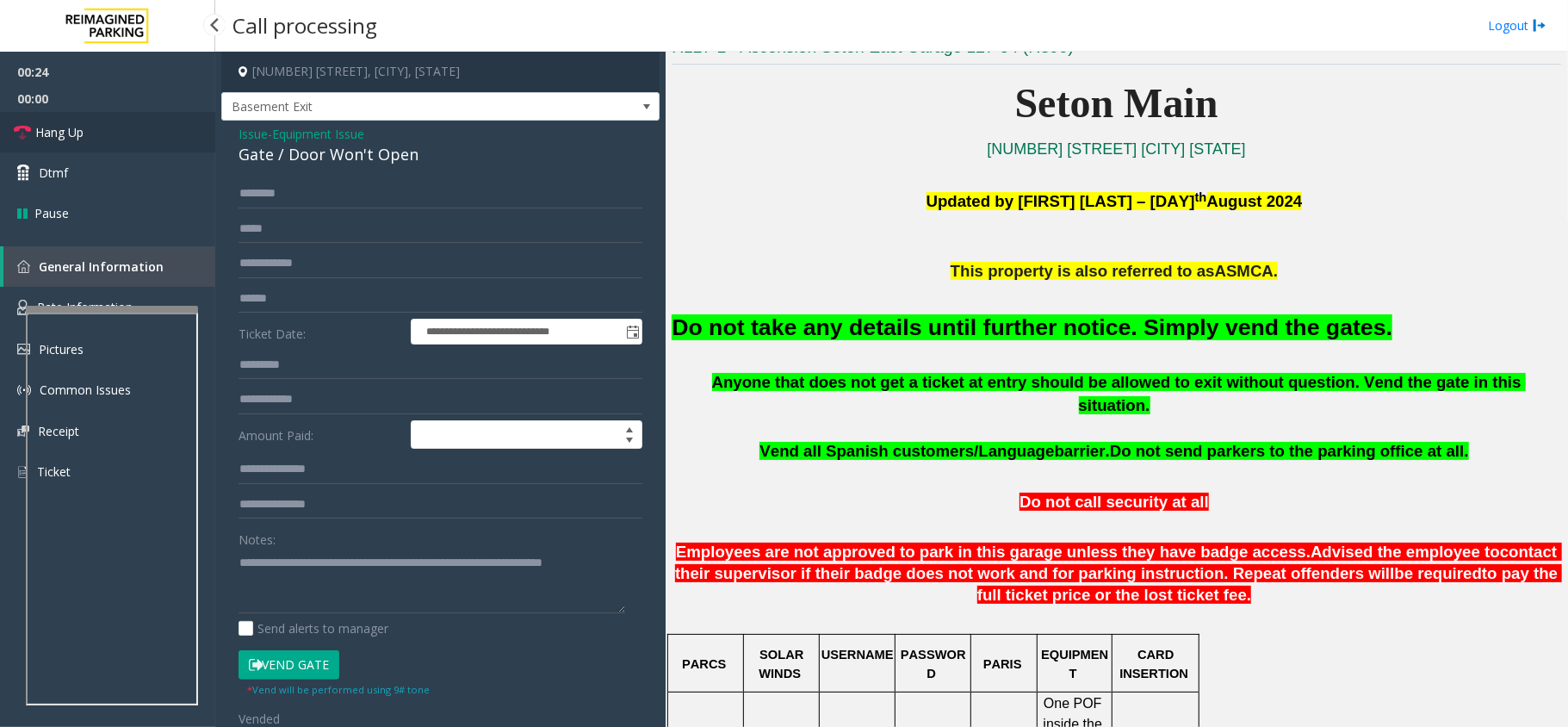 click on "Hang Up" at bounding box center [59, 132] 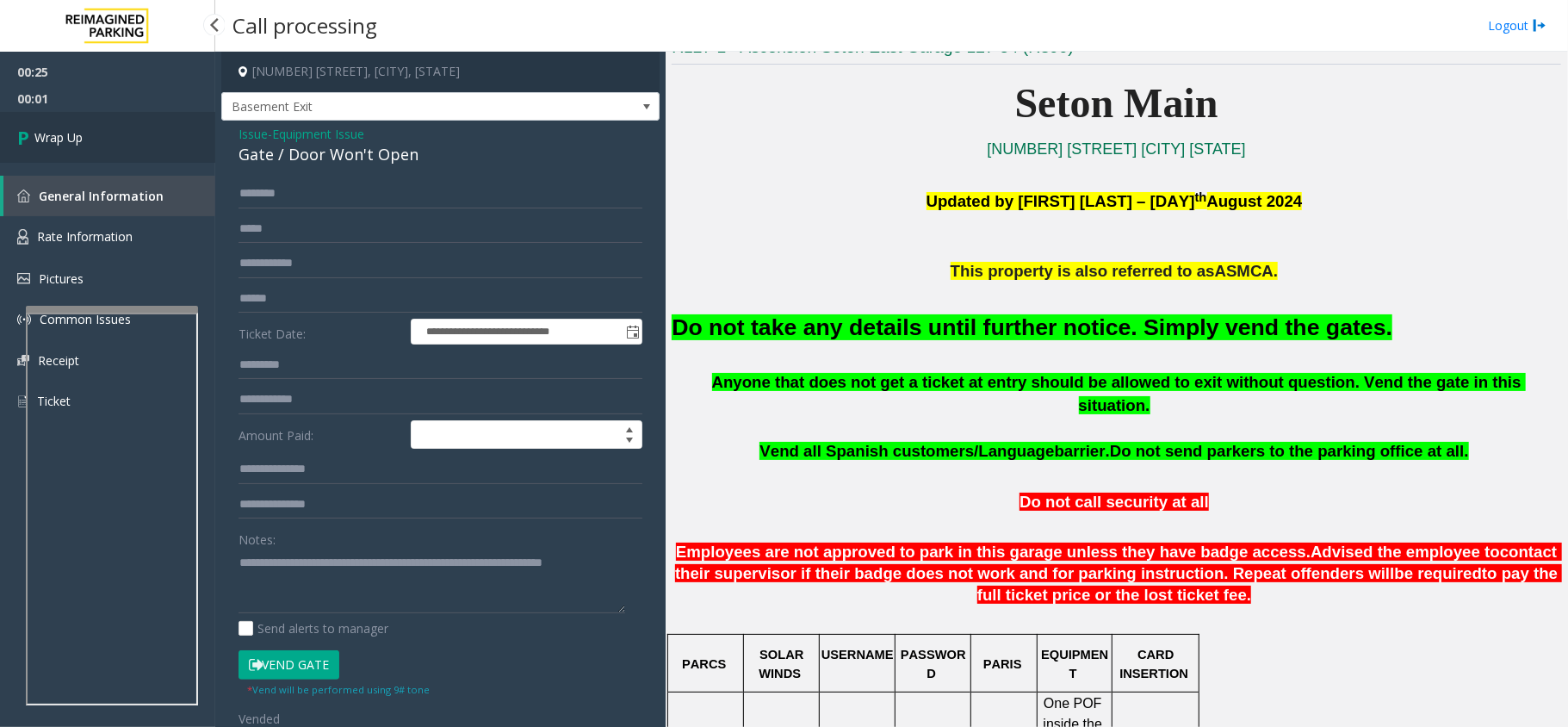 click on "Wrap Up" at bounding box center (59, 137) 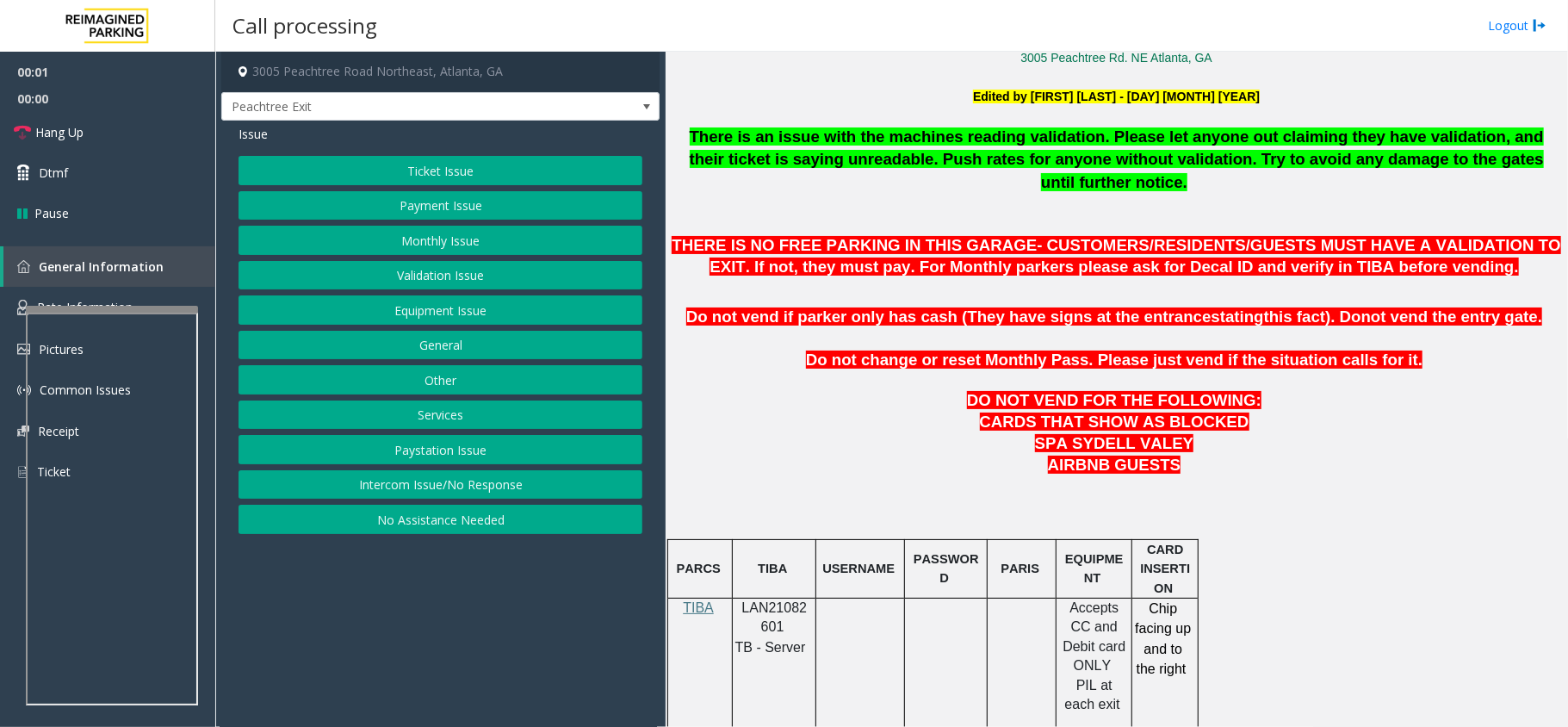 scroll, scrollTop: 689, scrollLeft: 0, axis: vertical 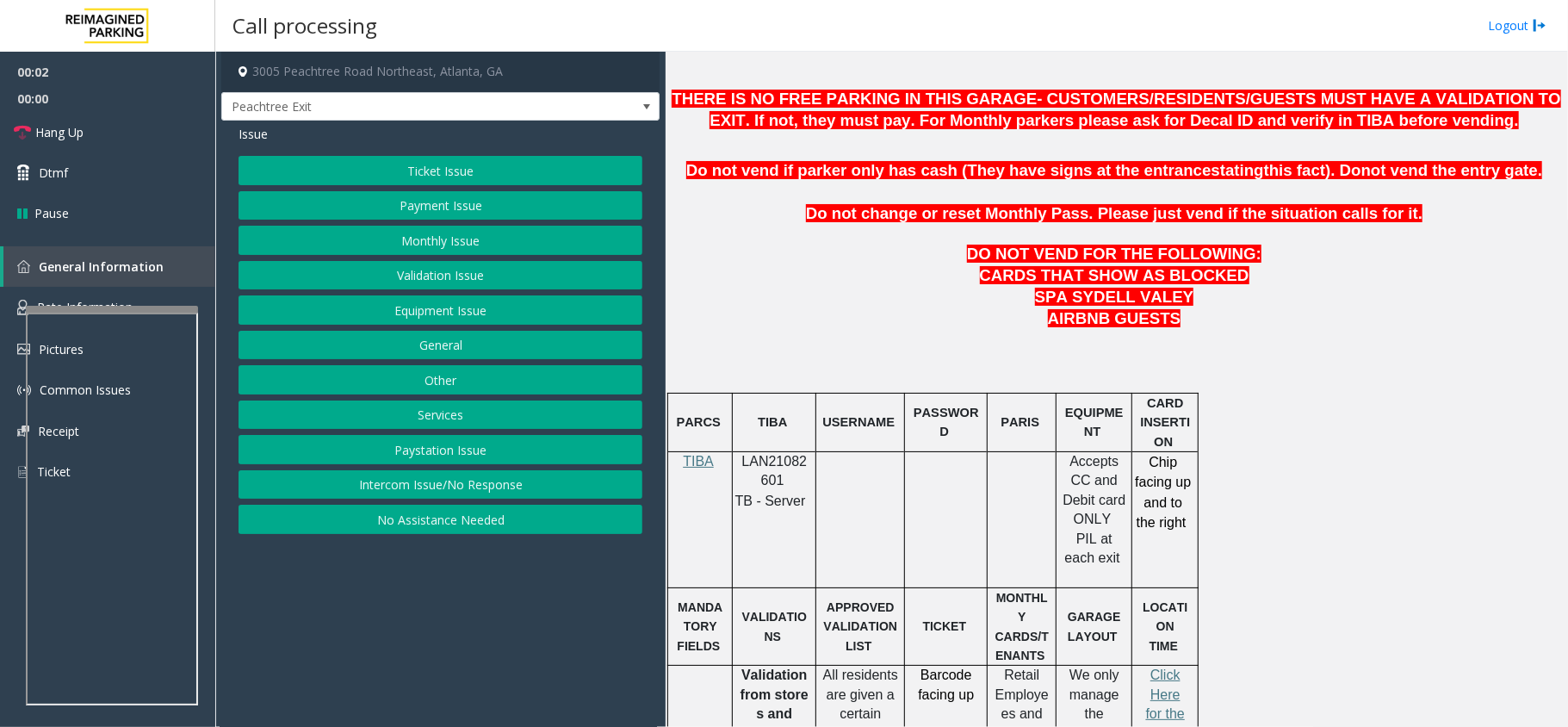 click on "LAN21082601" 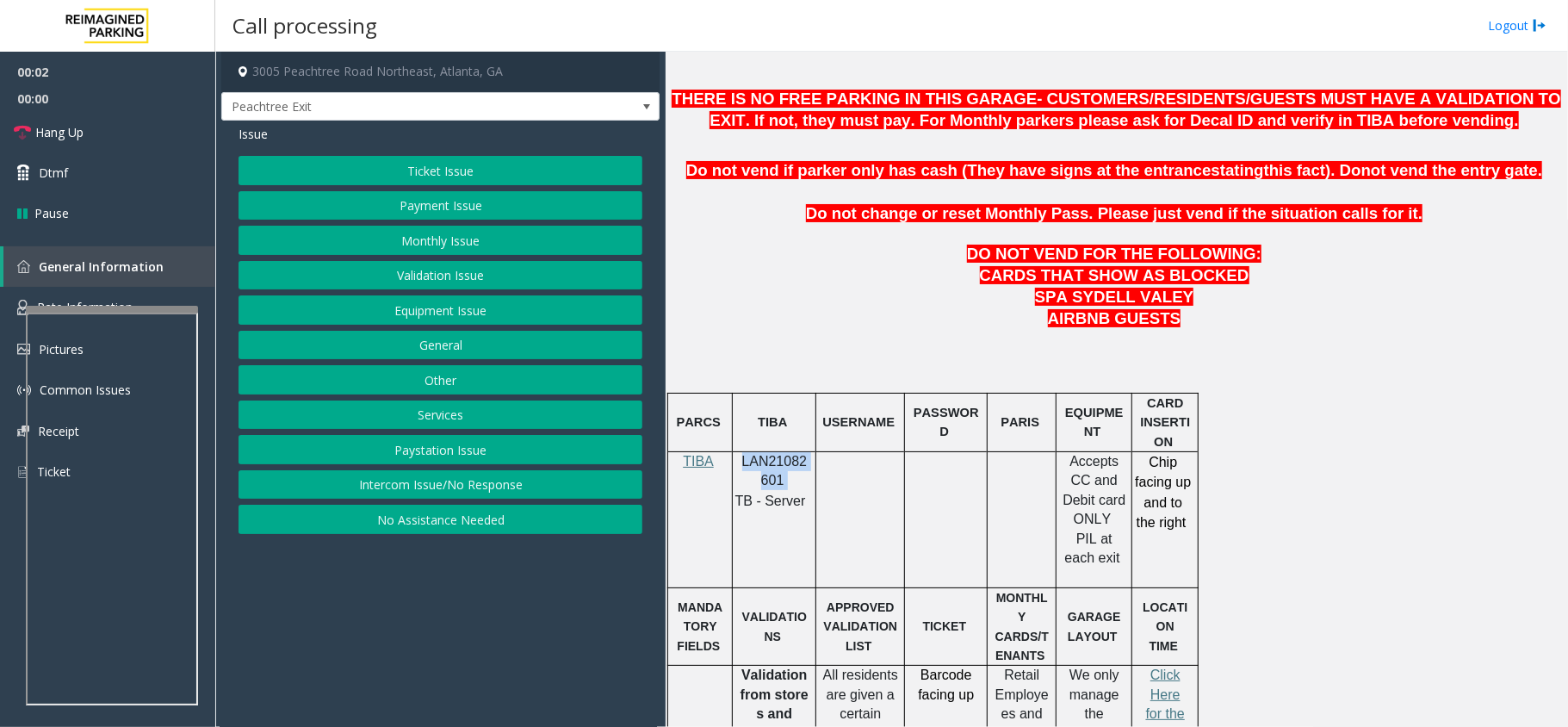 click on "LAN21082601" 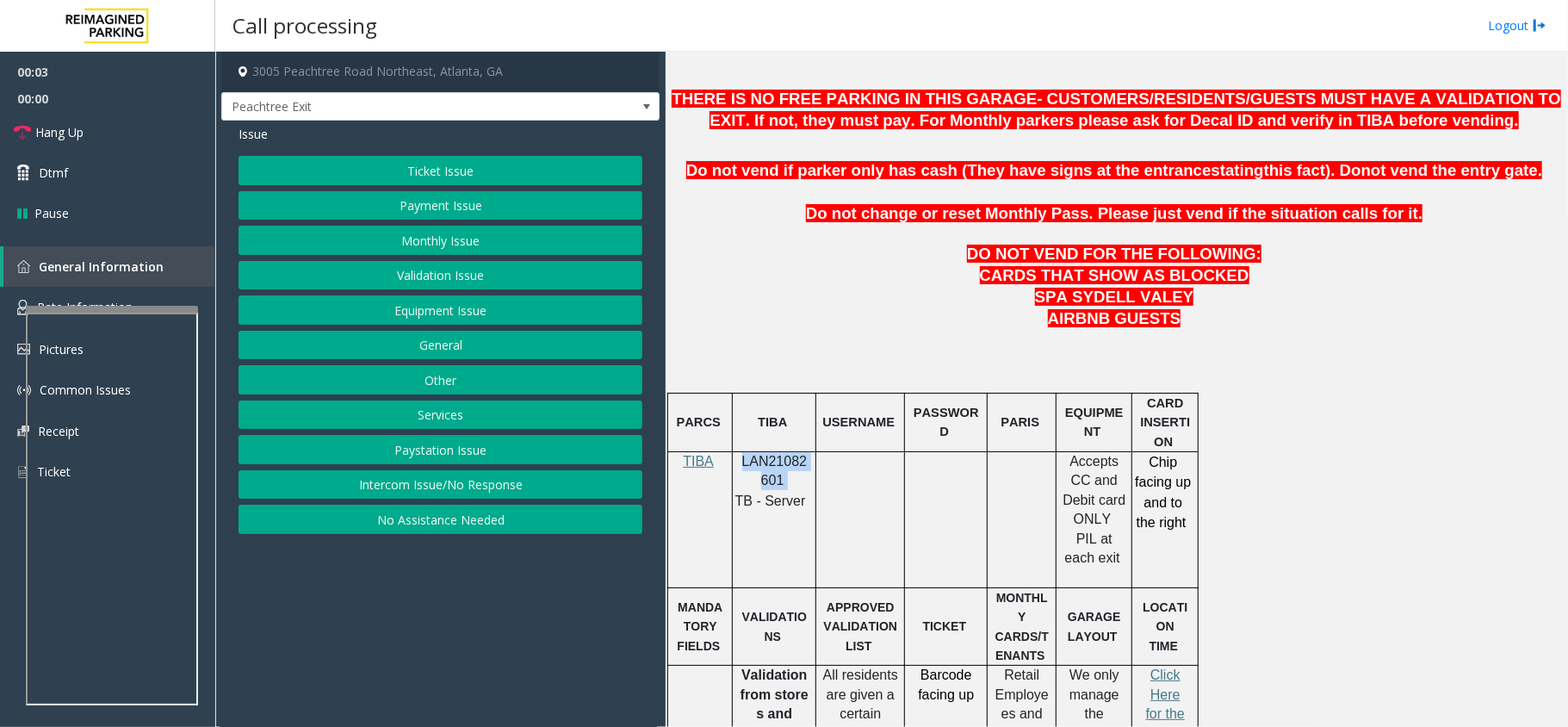 copy on "LAN21082601" 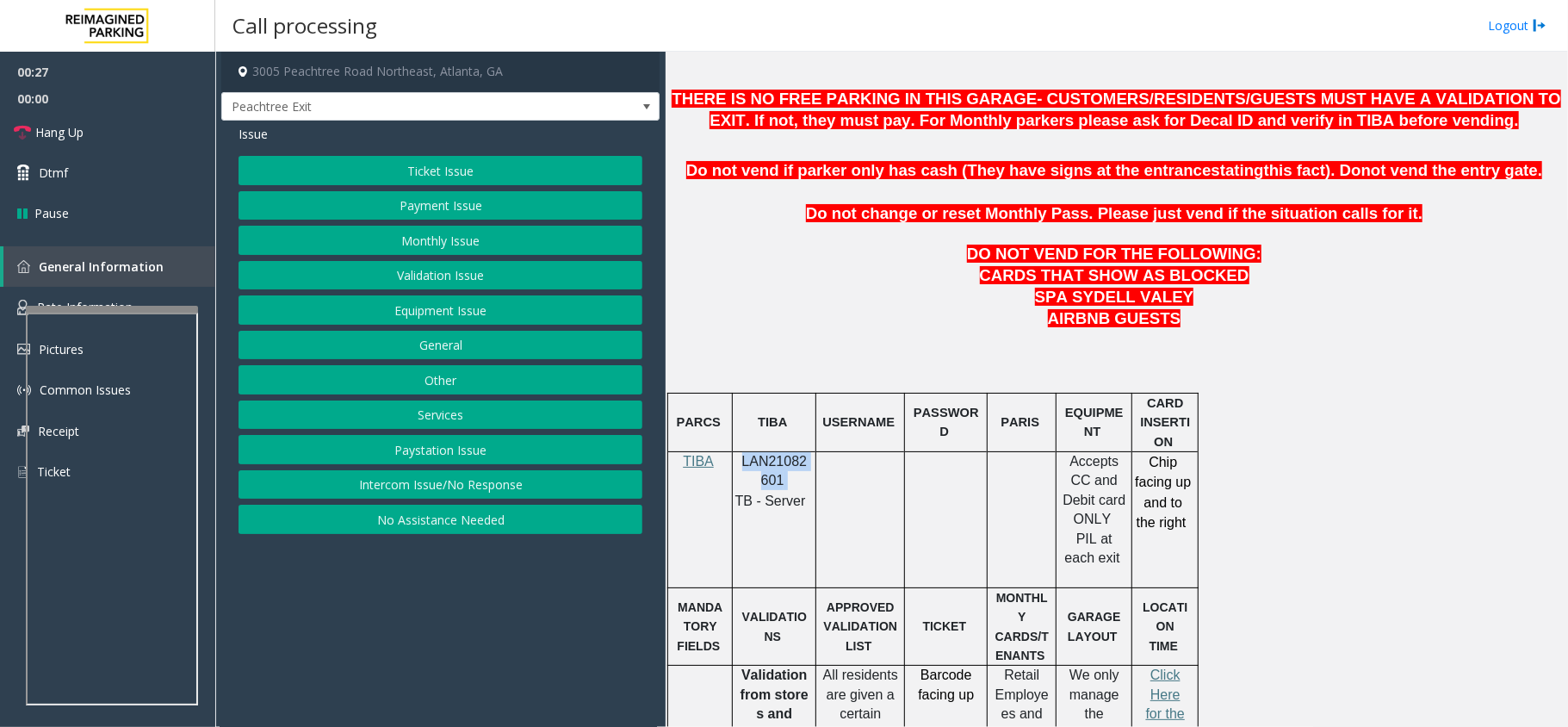click on "Monthly Issue" 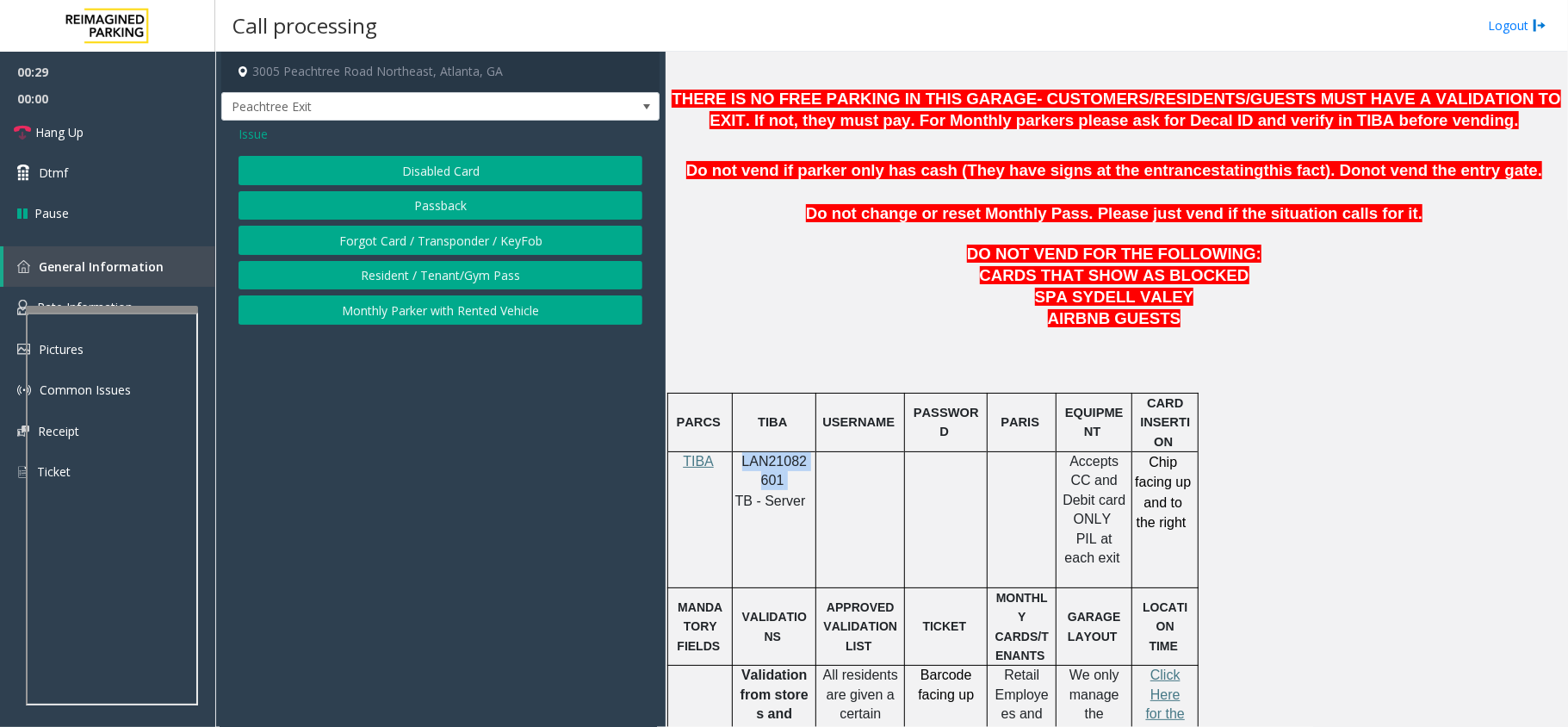 click on "Disabled Card" 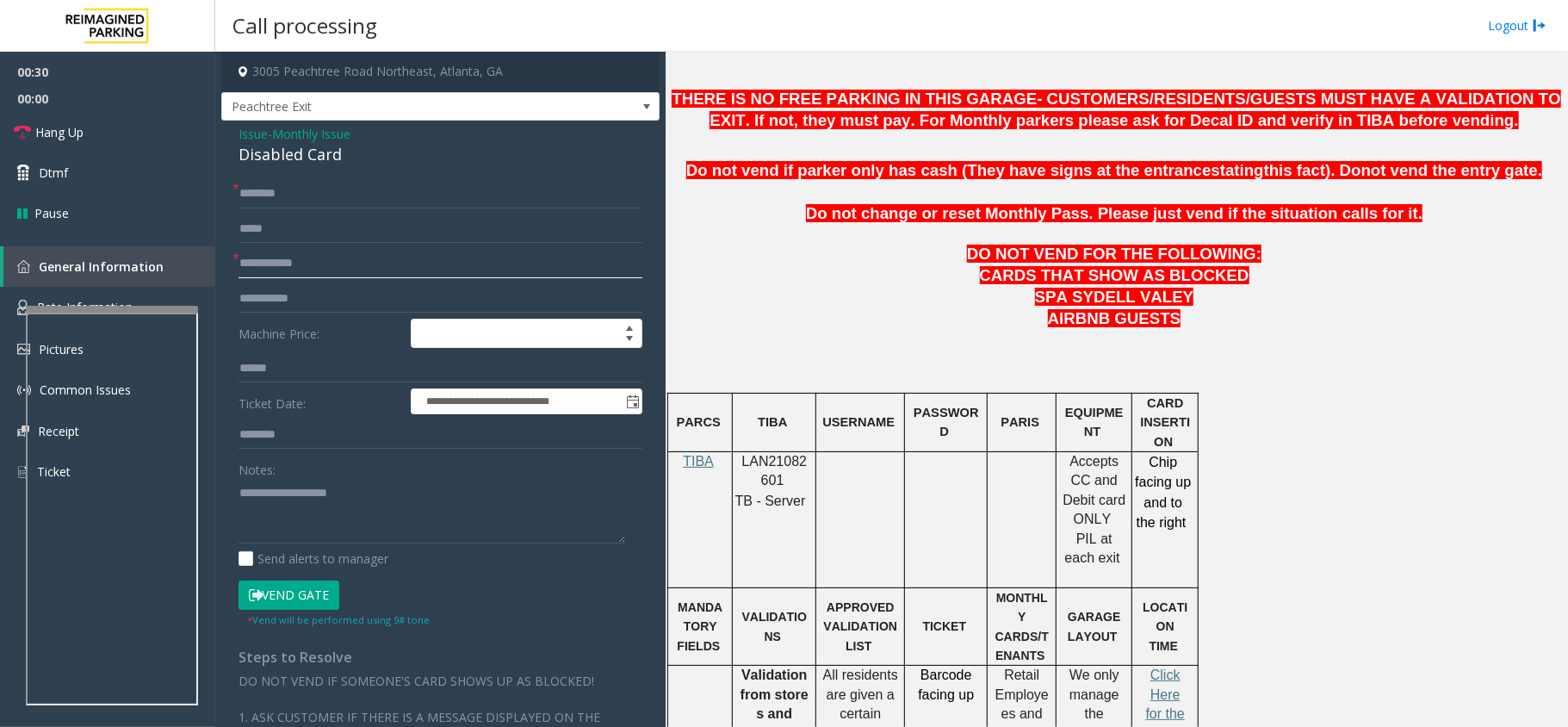 click 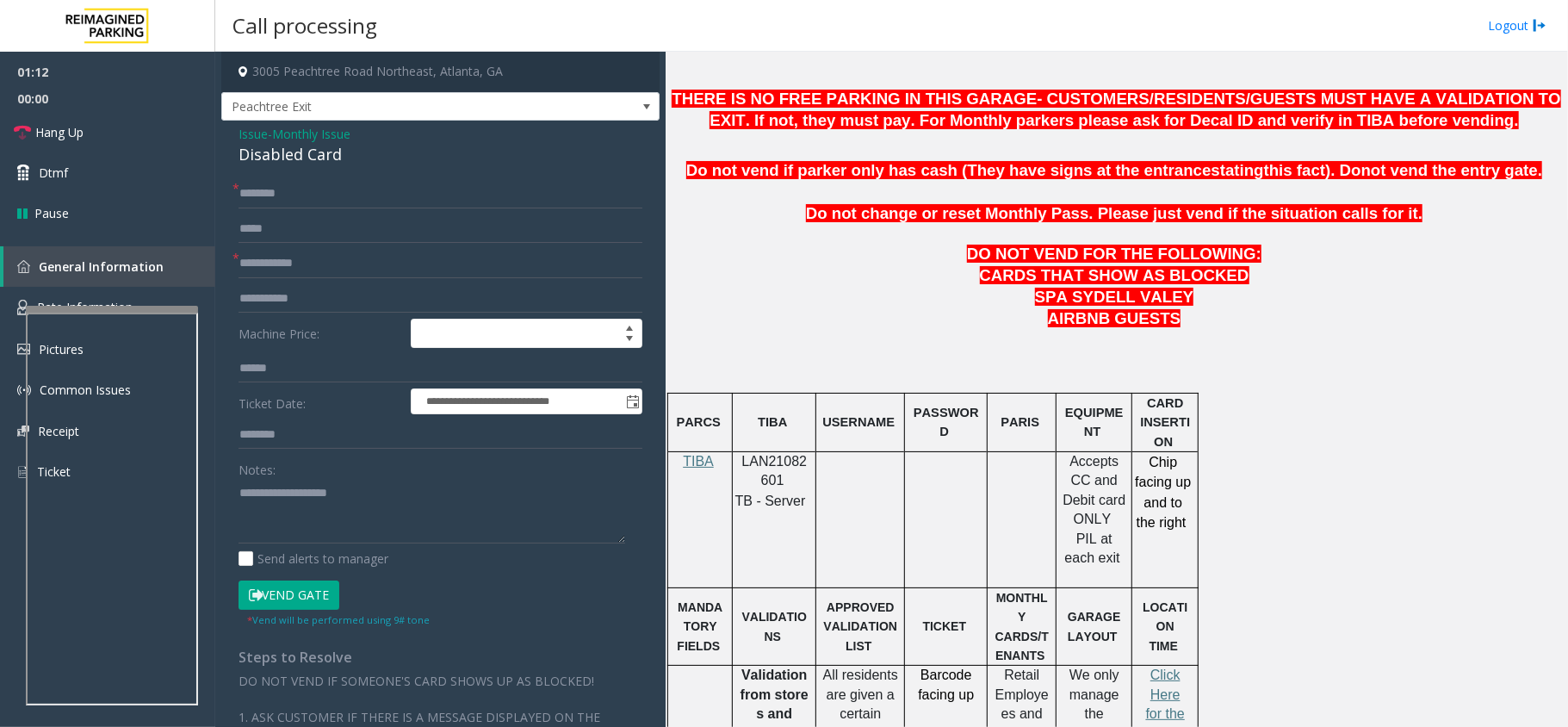 click on "Monthly Issue" 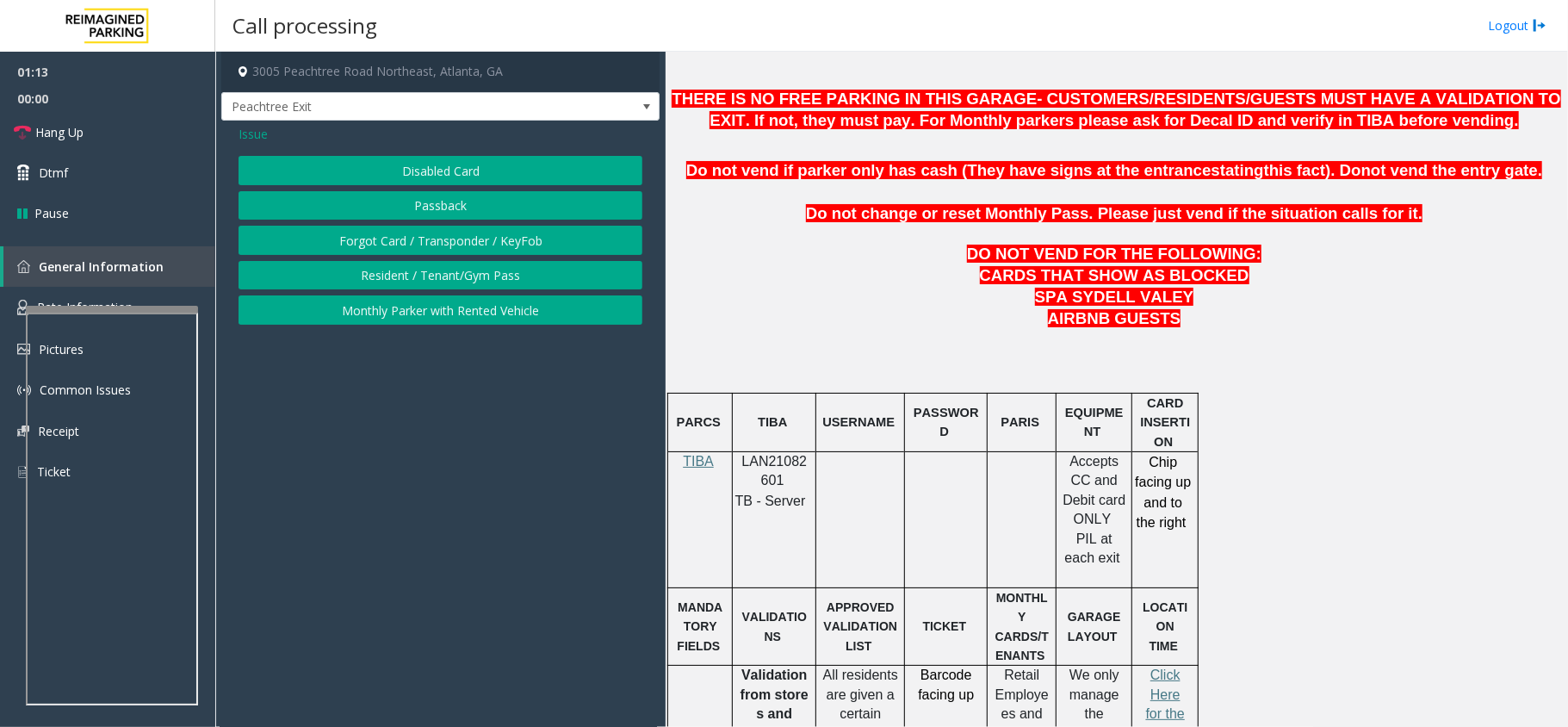 click on "Issue" 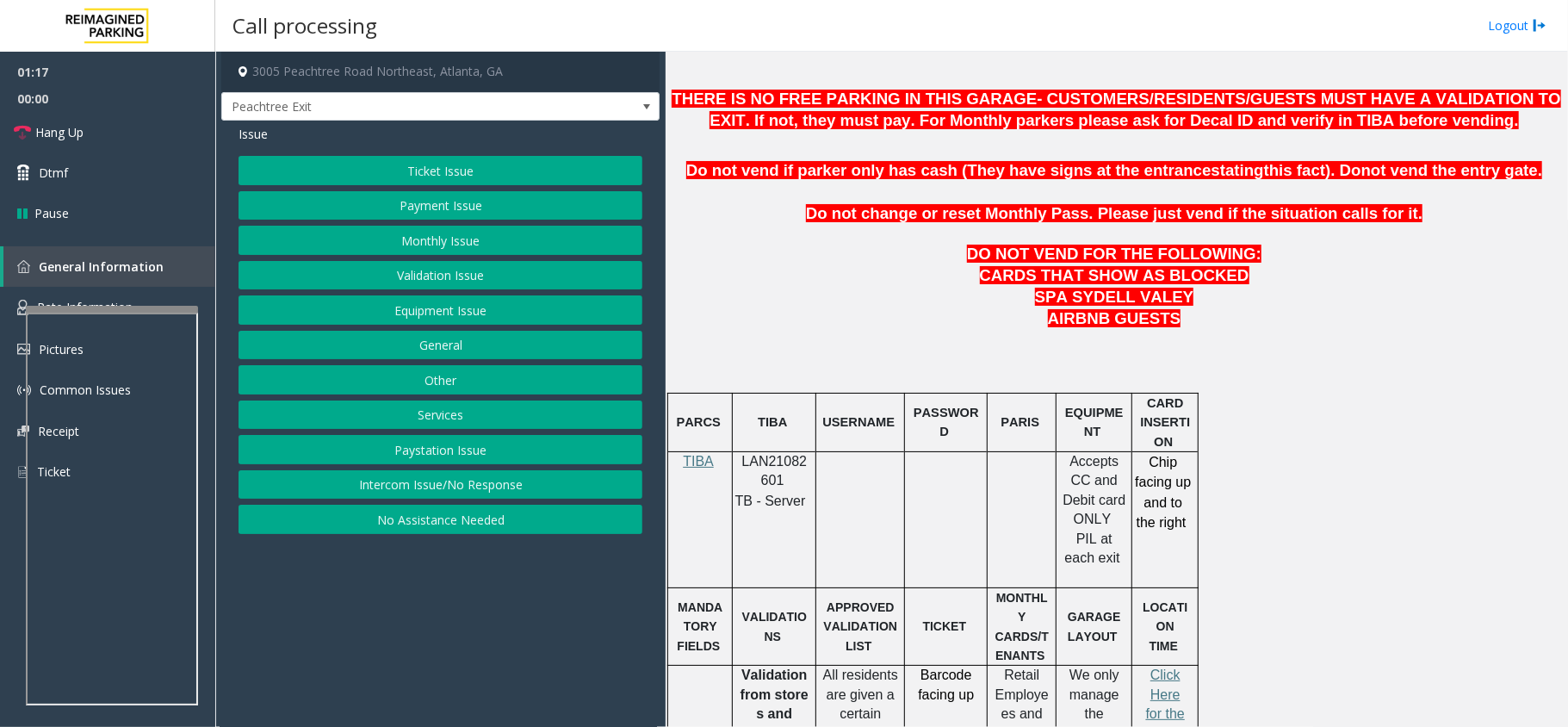 click on "Ticket Issue" 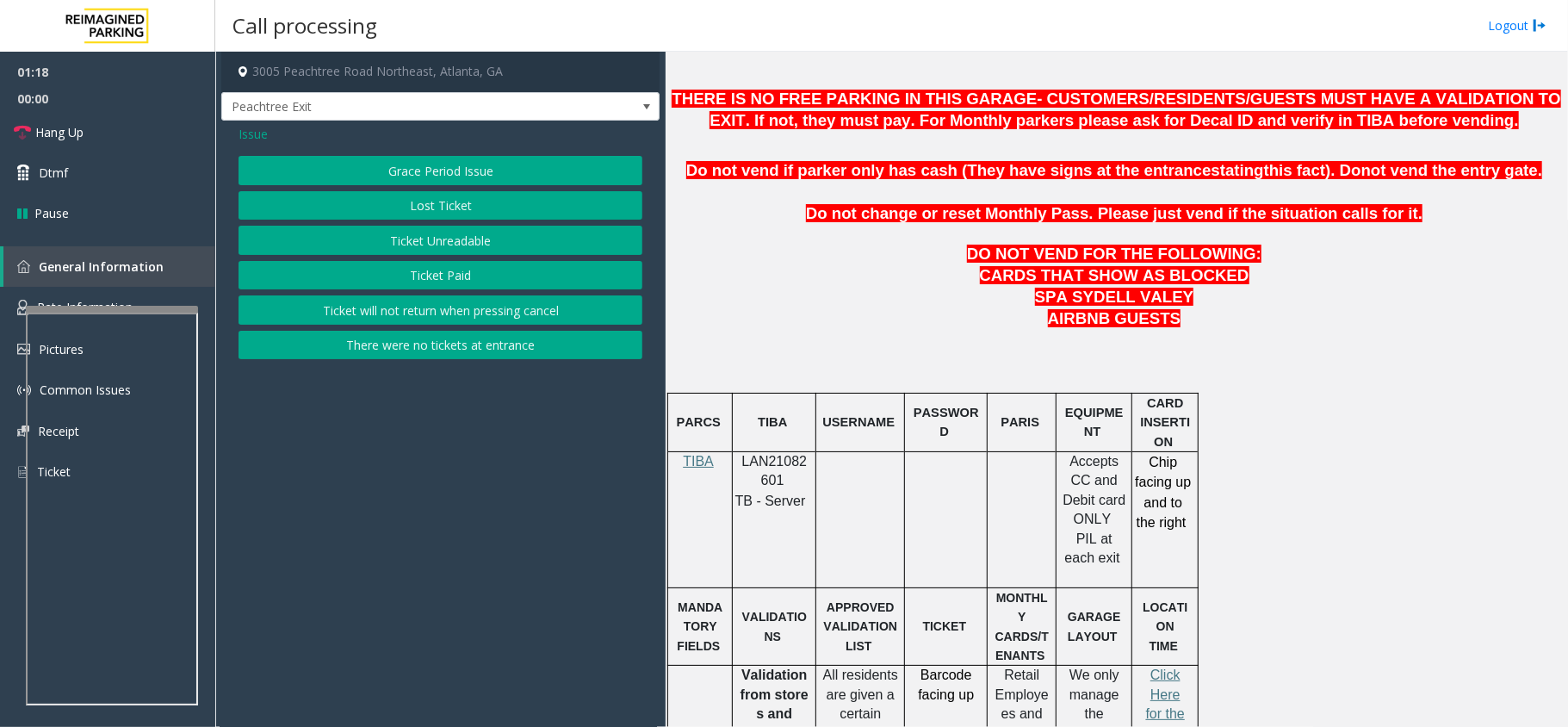 click on "Ticket Unreadable" 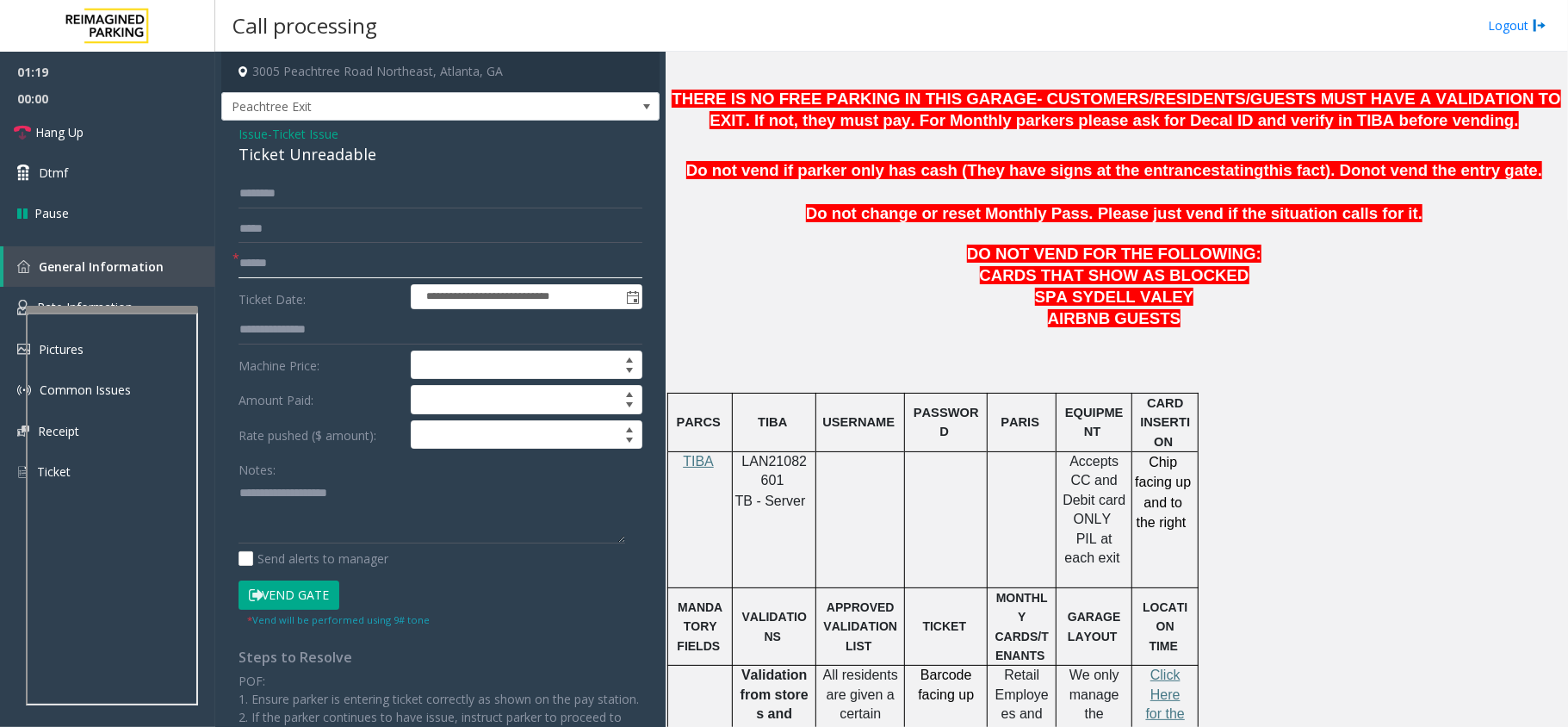 click 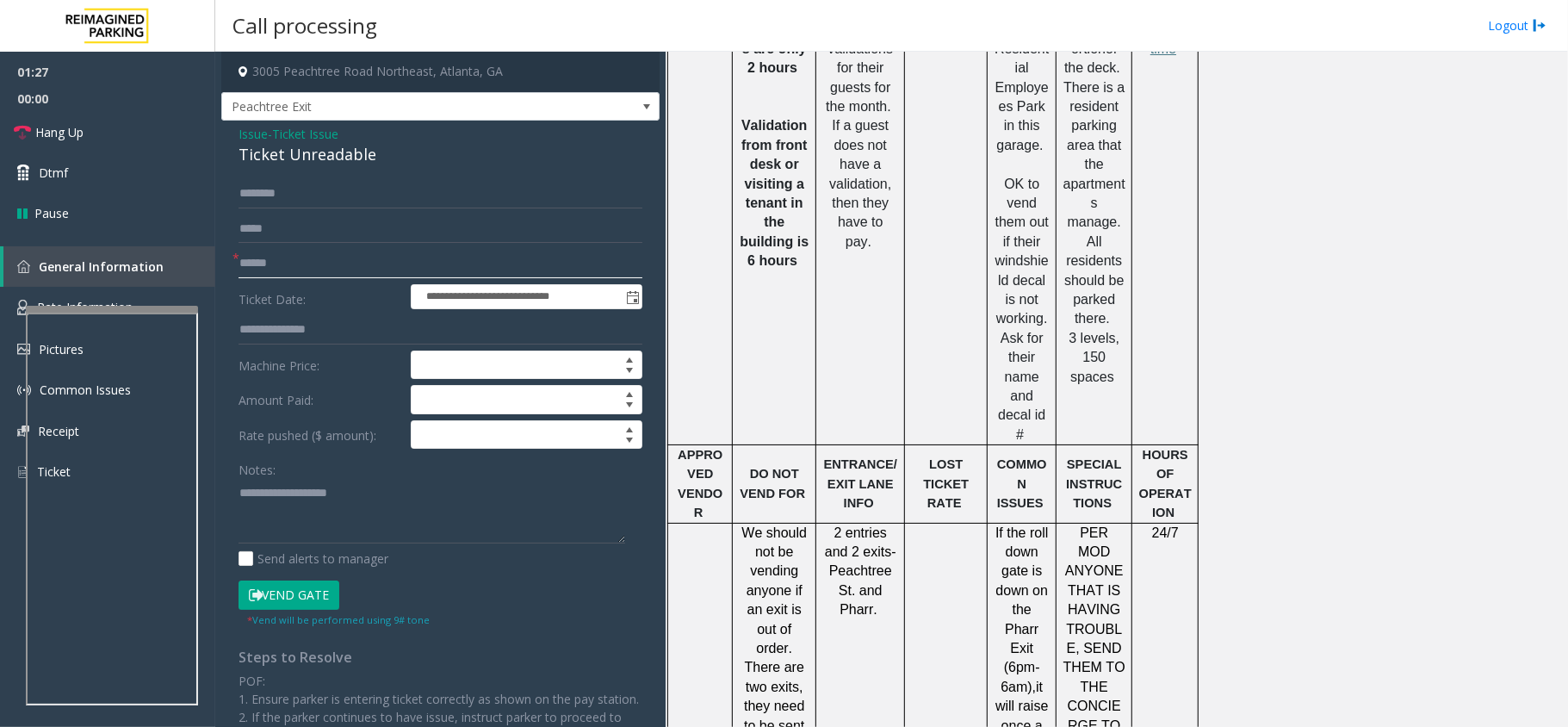 scroll, scrollTop: 1392, scrollLeft: 0, axis: vertical 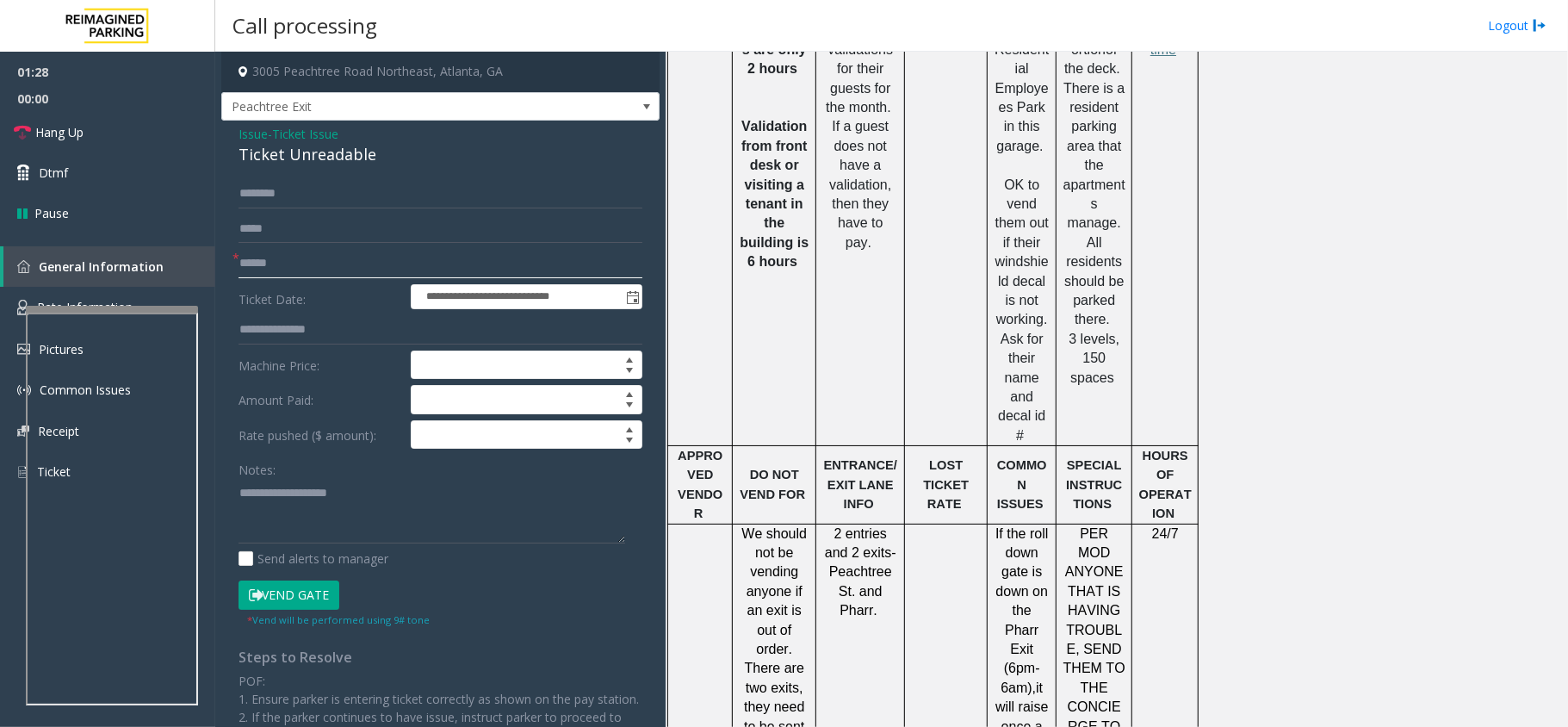 click 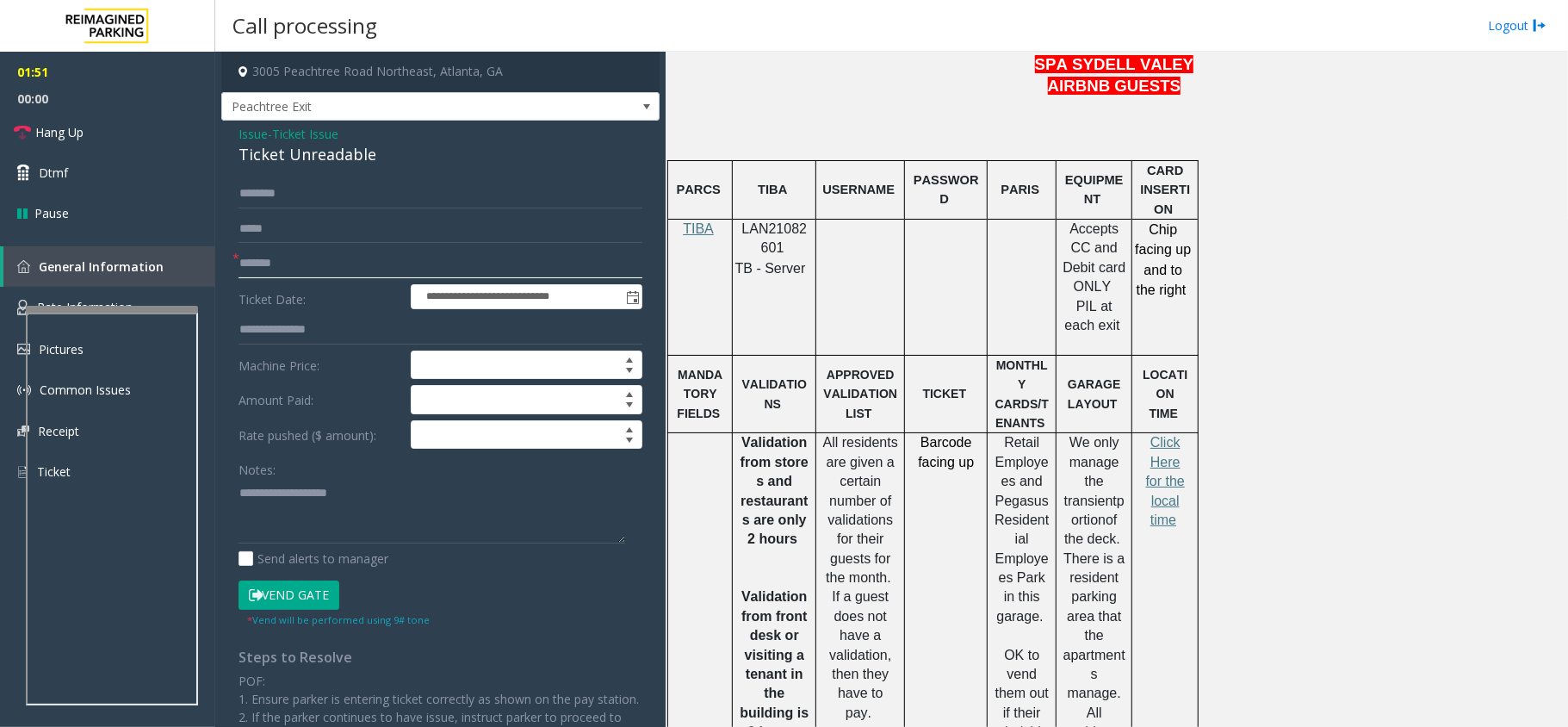 scroll, scrollTop: 932, scrollLeft: 0, axis: vertical 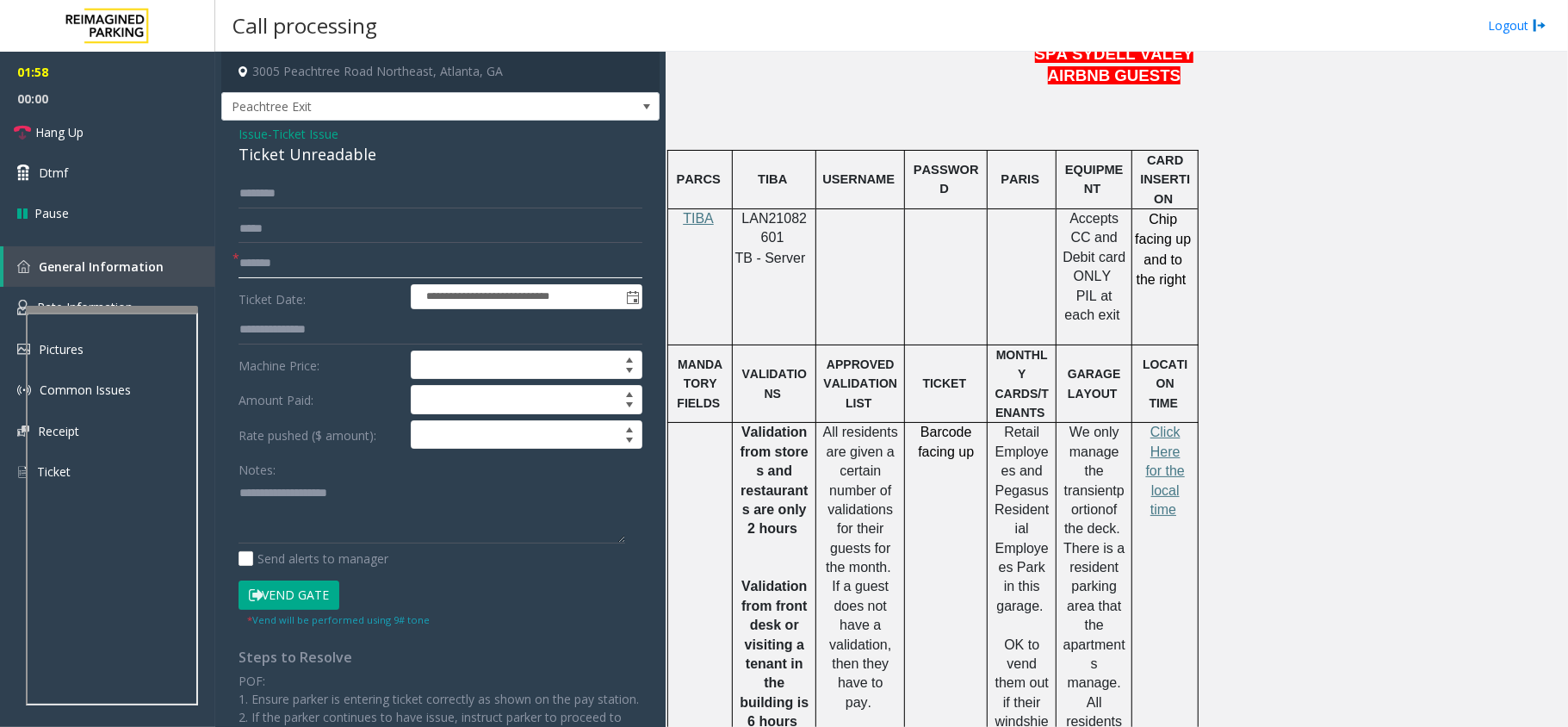 type on "*******" 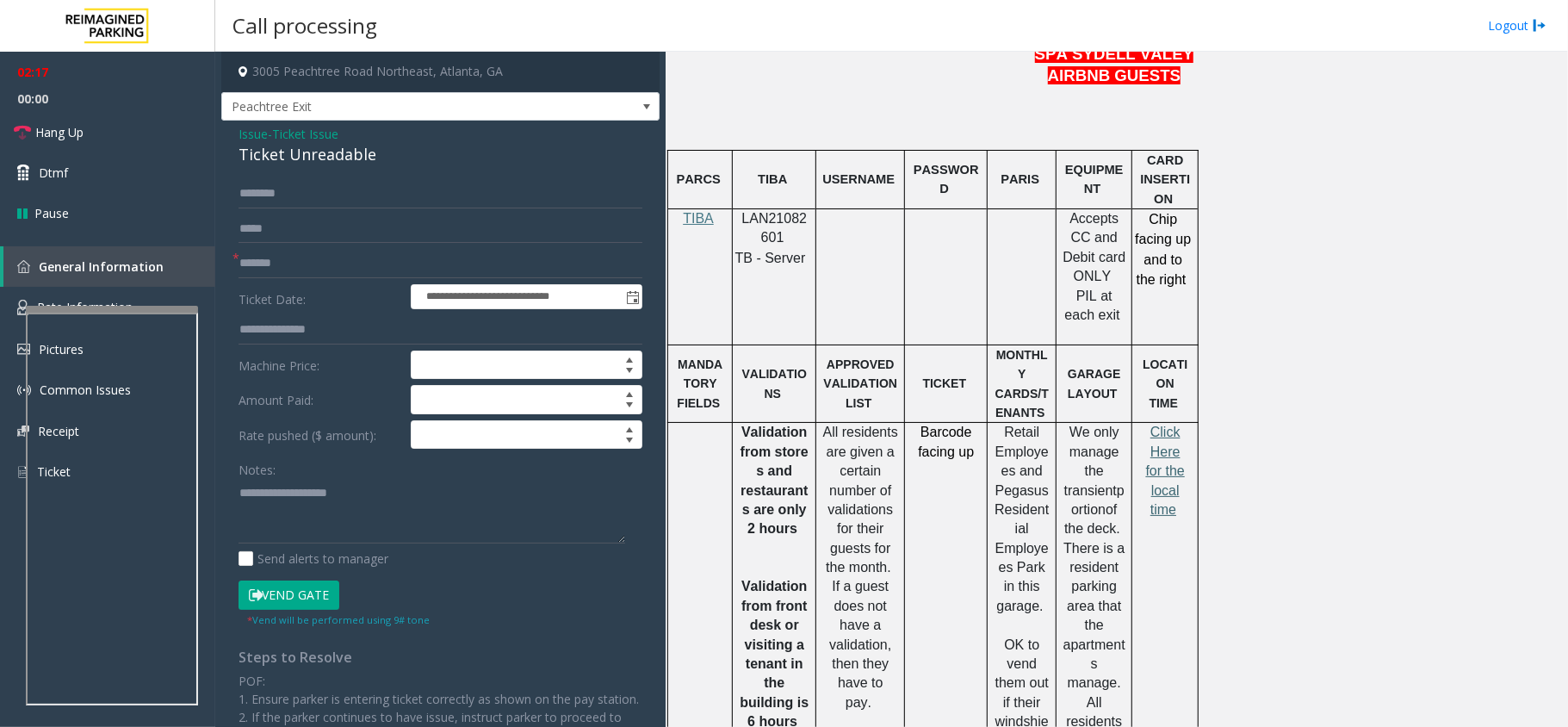 click on "Click Here for the local time" 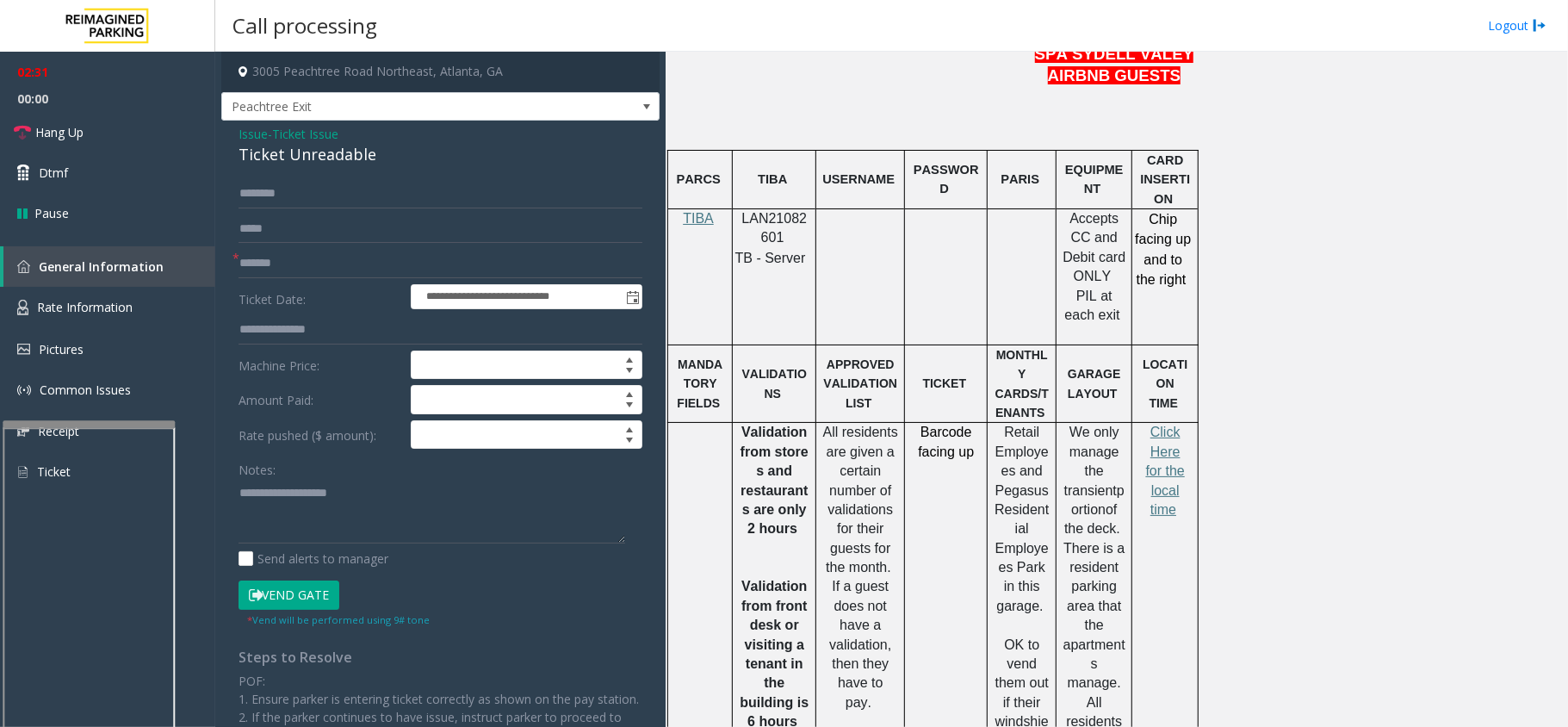 click at bounding box center (89, 424) 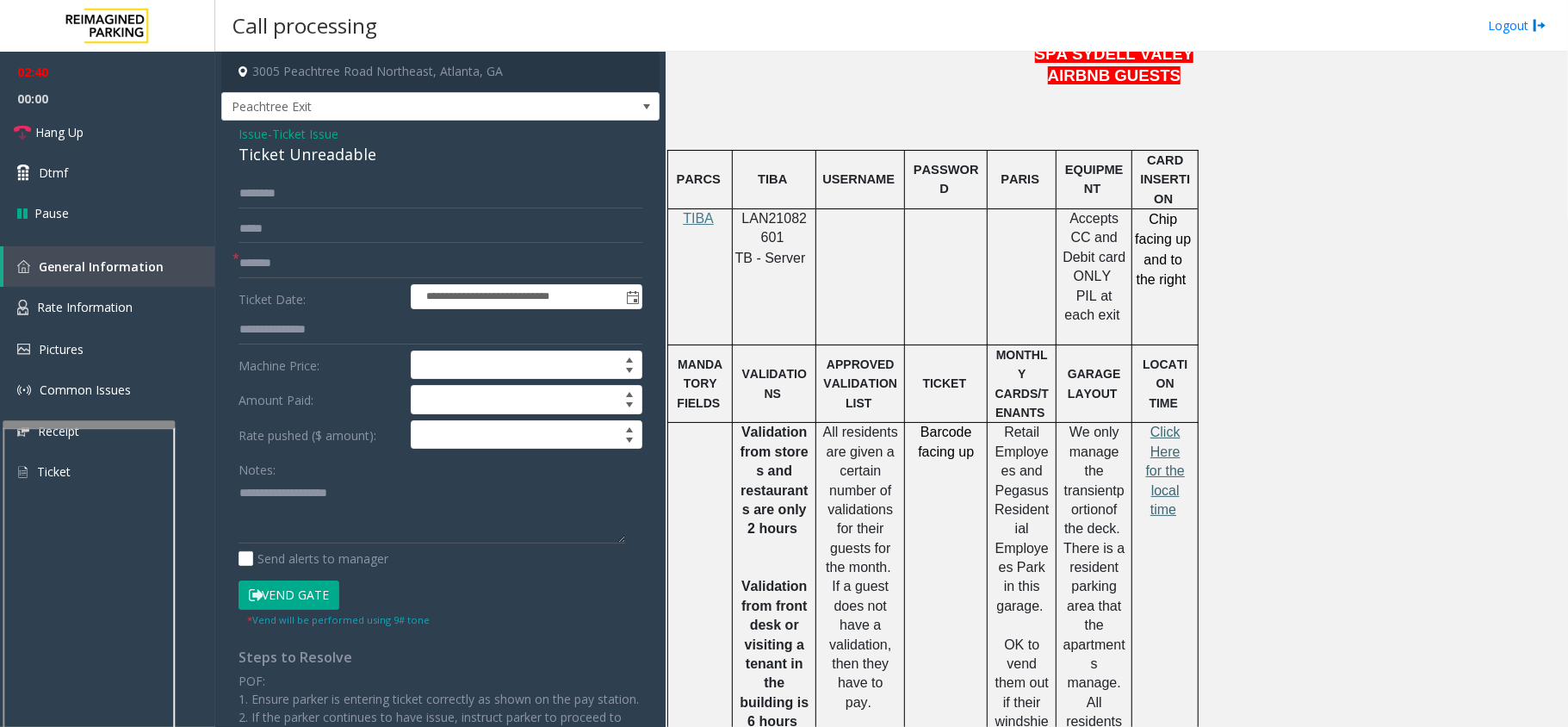 click on "Click Here for the local time" 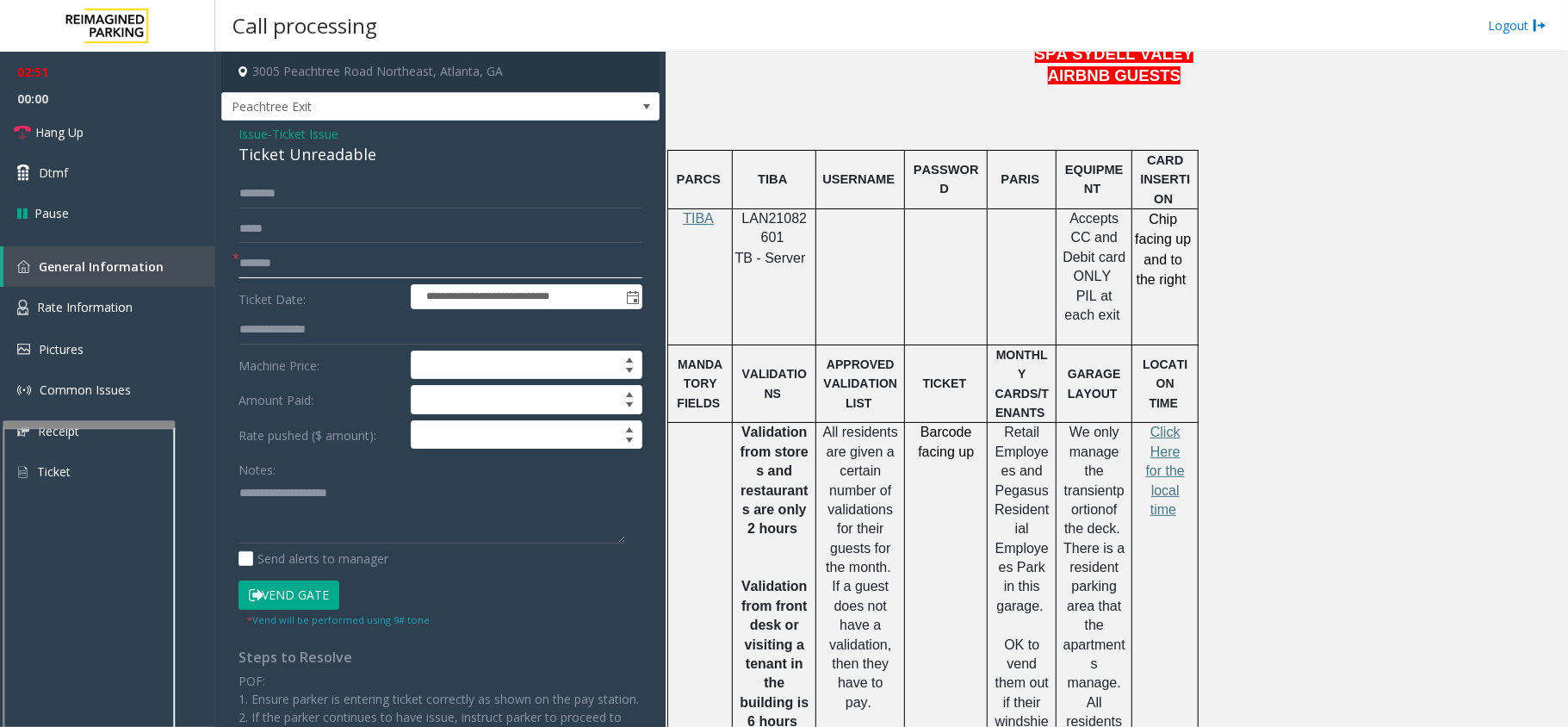 click on "*******" 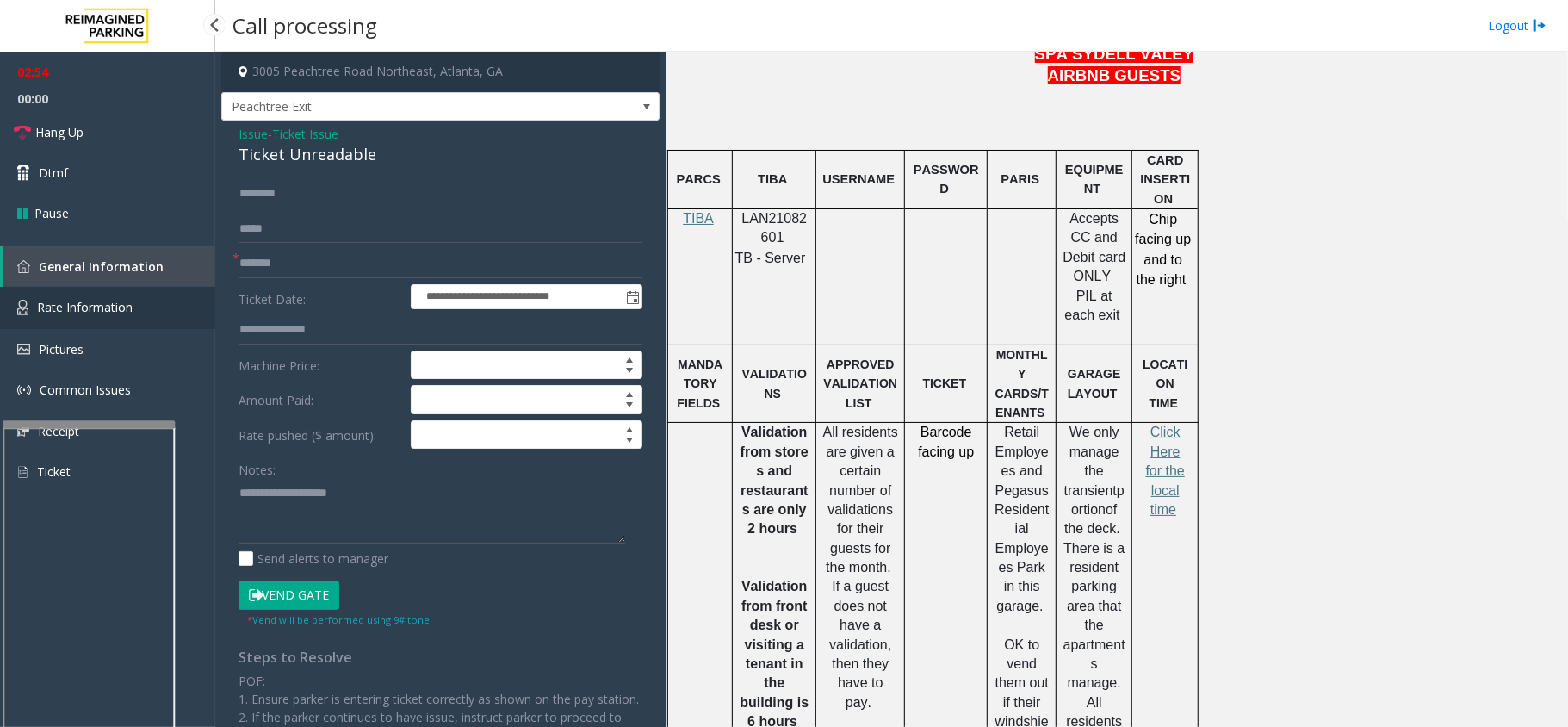 click on "Rate Information" at bounding box center (108, 308) 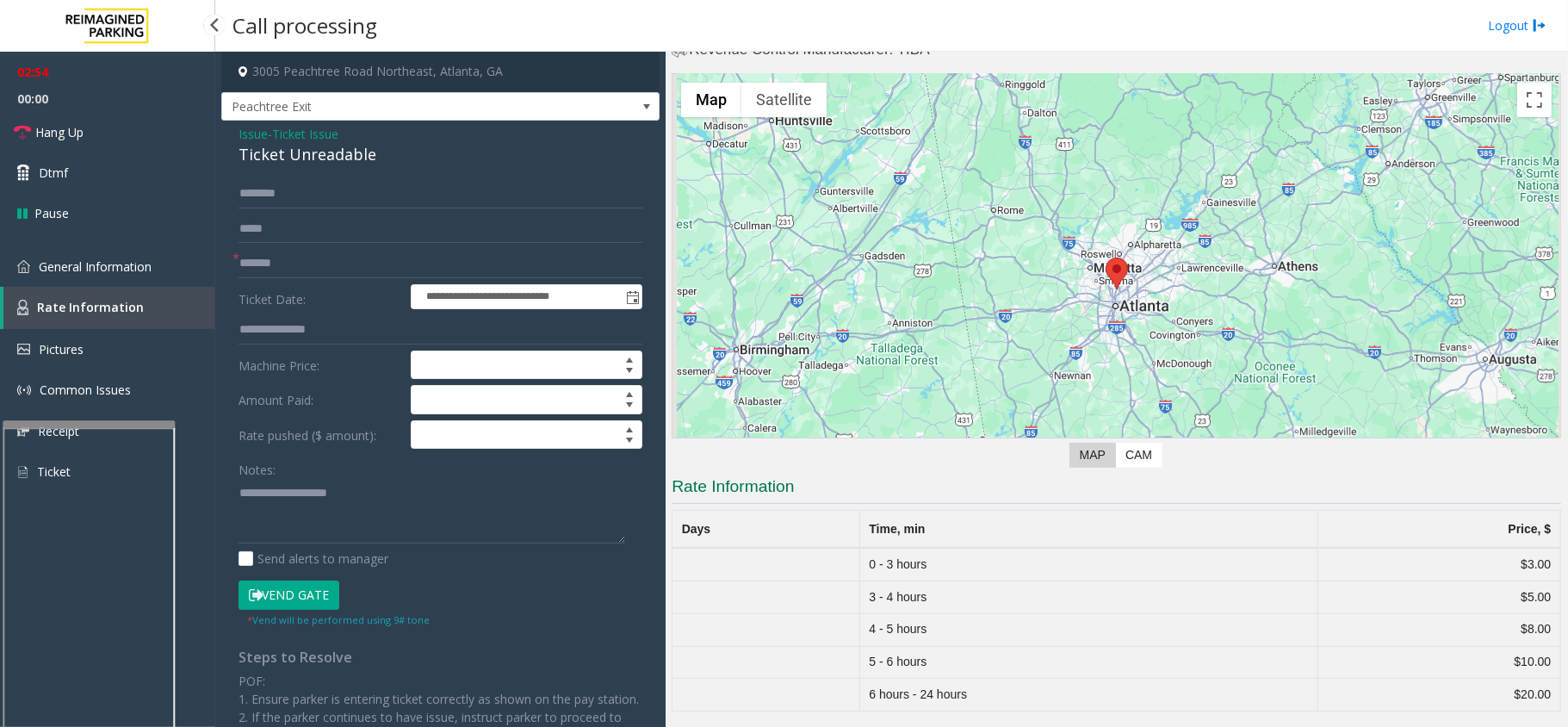 scroll, scrollTop: 43, scrollLeft: 0, axis: vertical 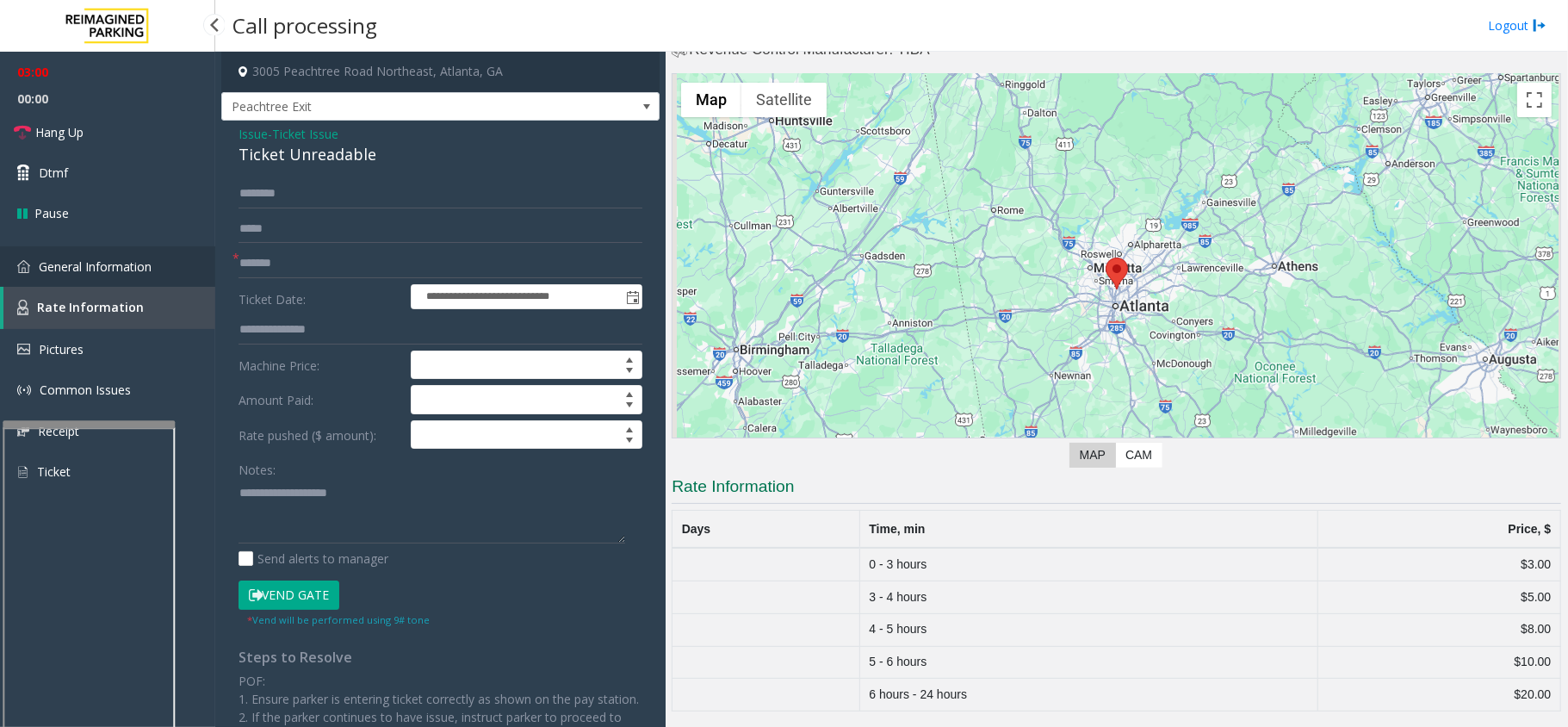 click on "General Information" at bounding box center [95, 266] 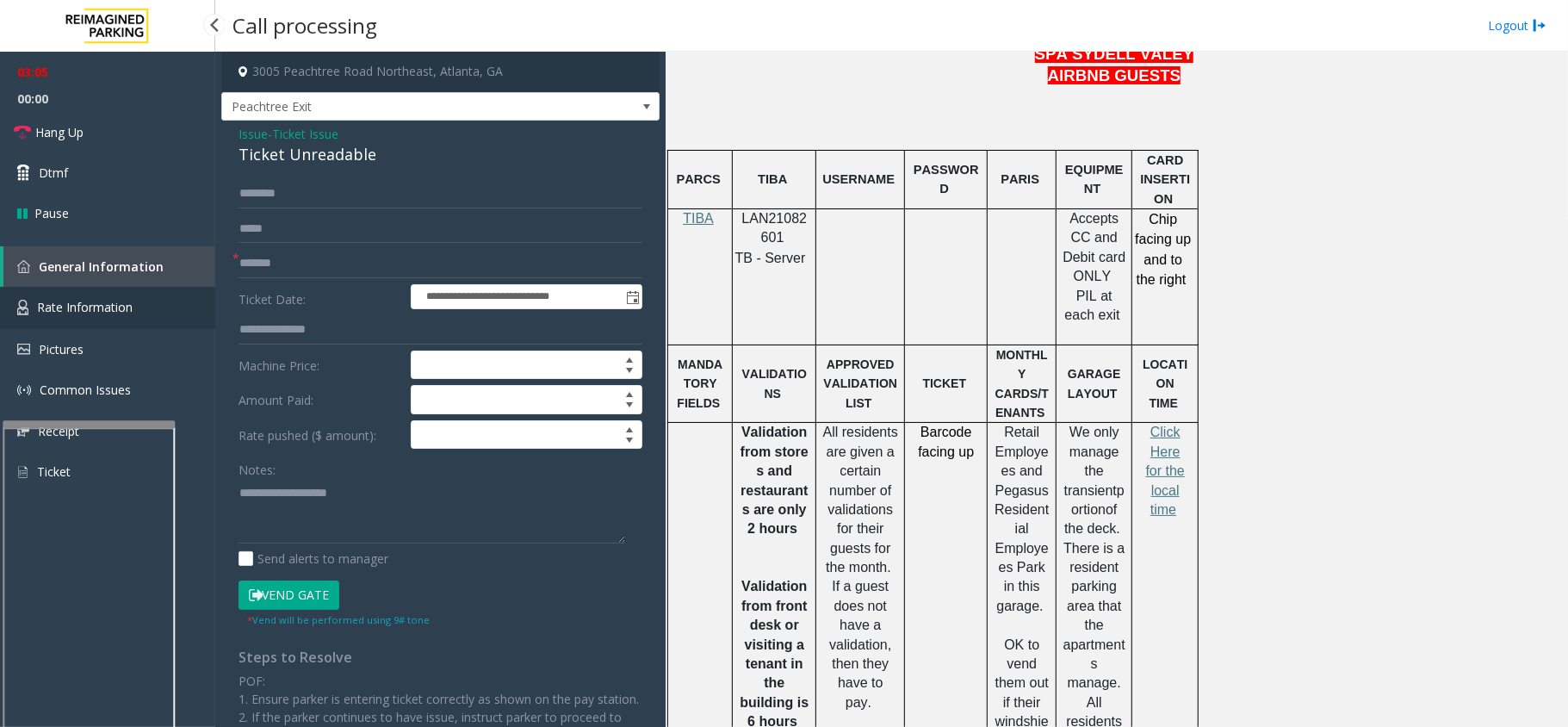 click on "Rate Information" at bounding box center [84, 307] 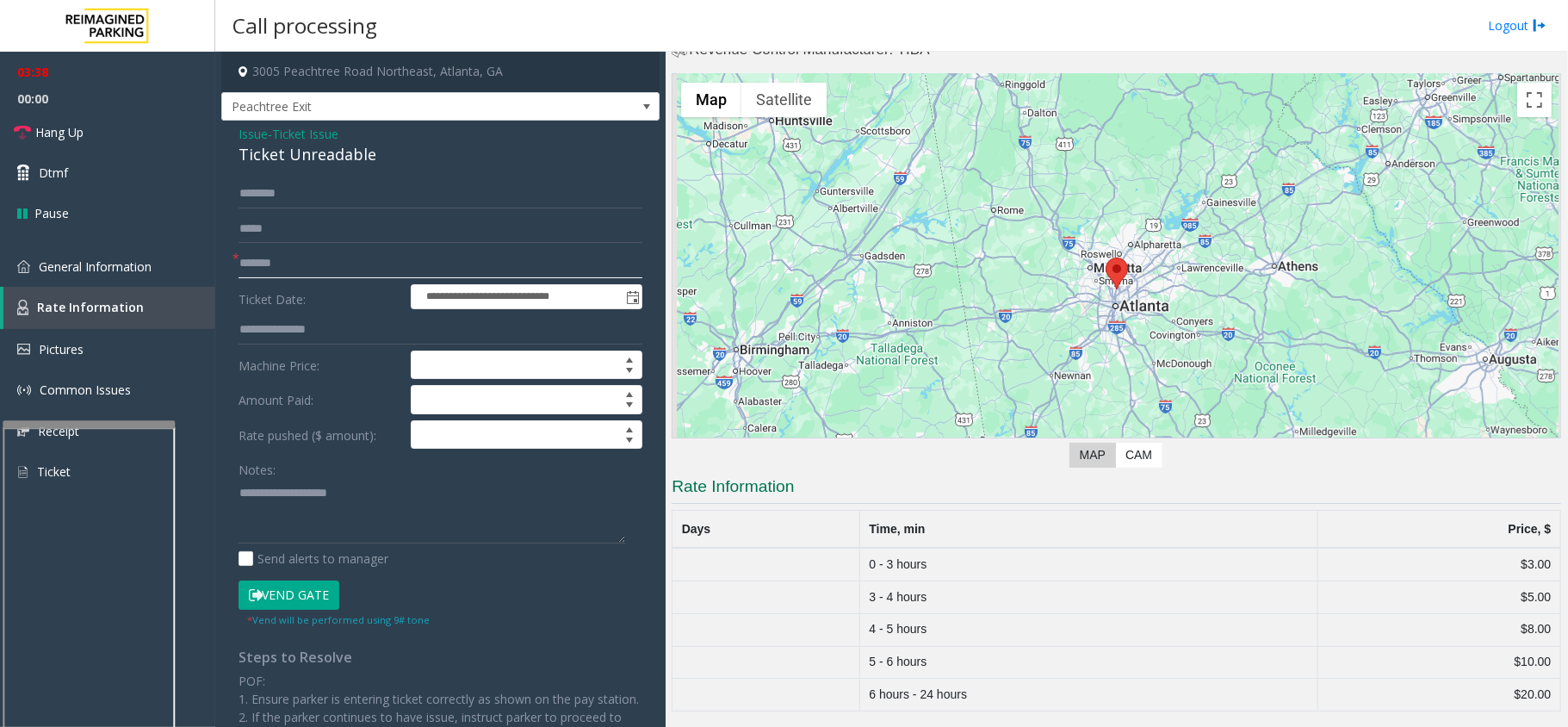 click on "*******" 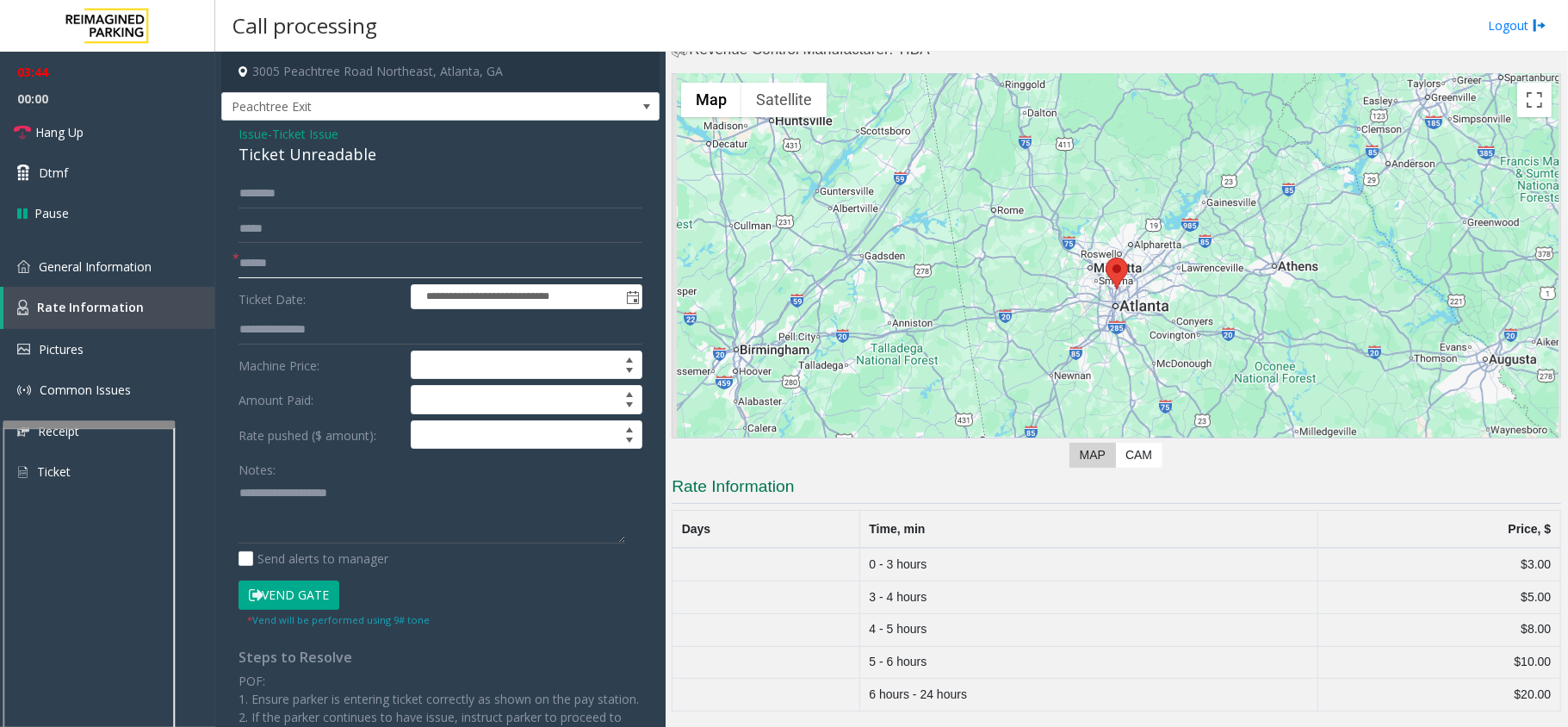 paste on "**********" 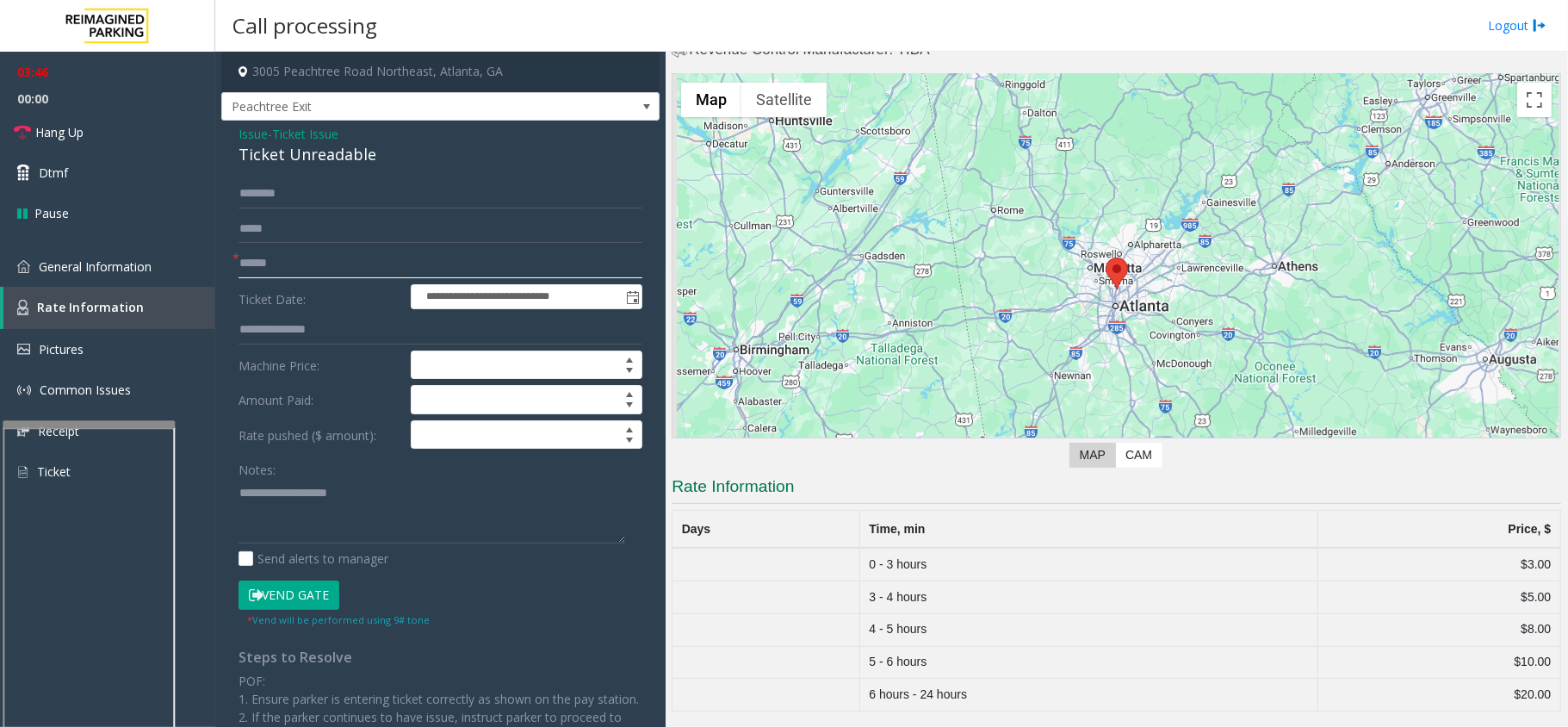type on "*******" 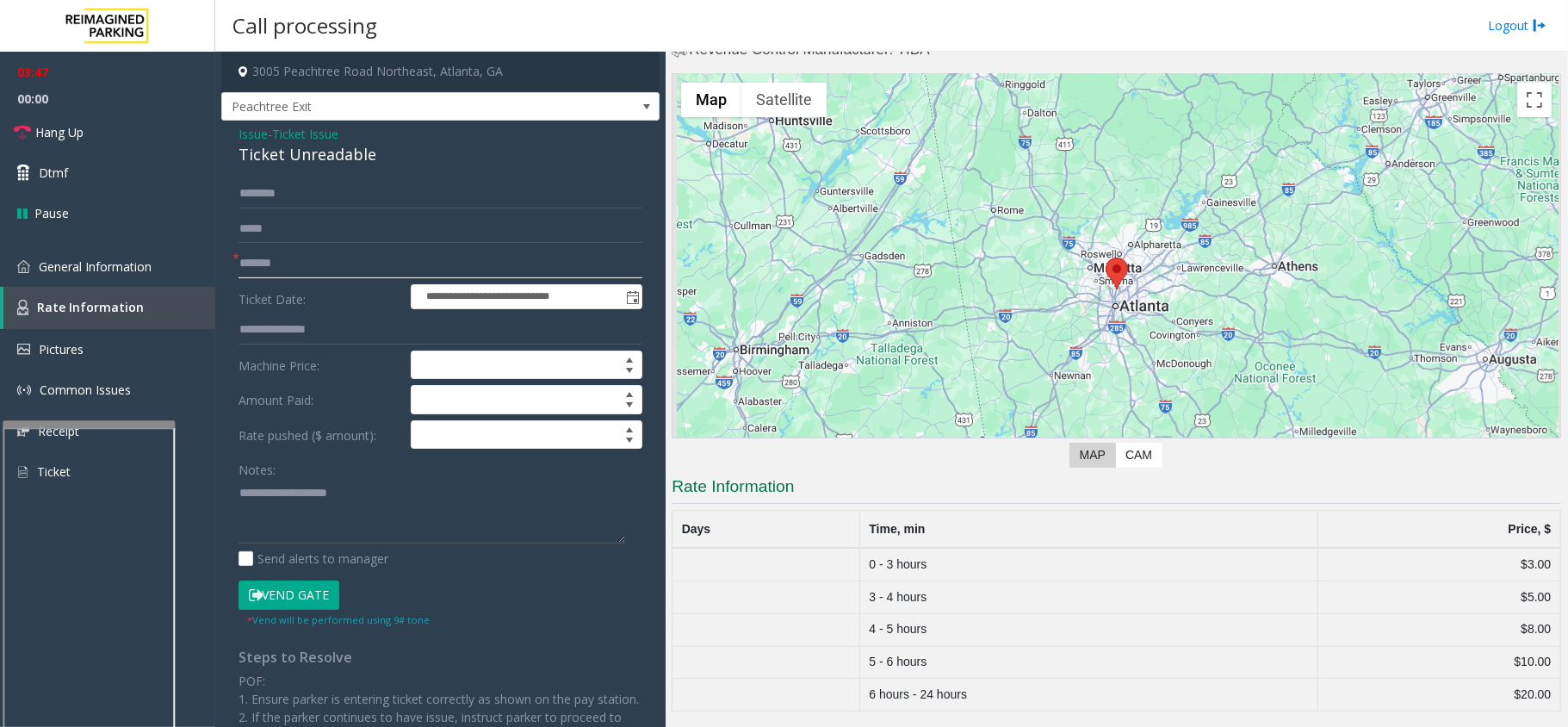click on "*******" 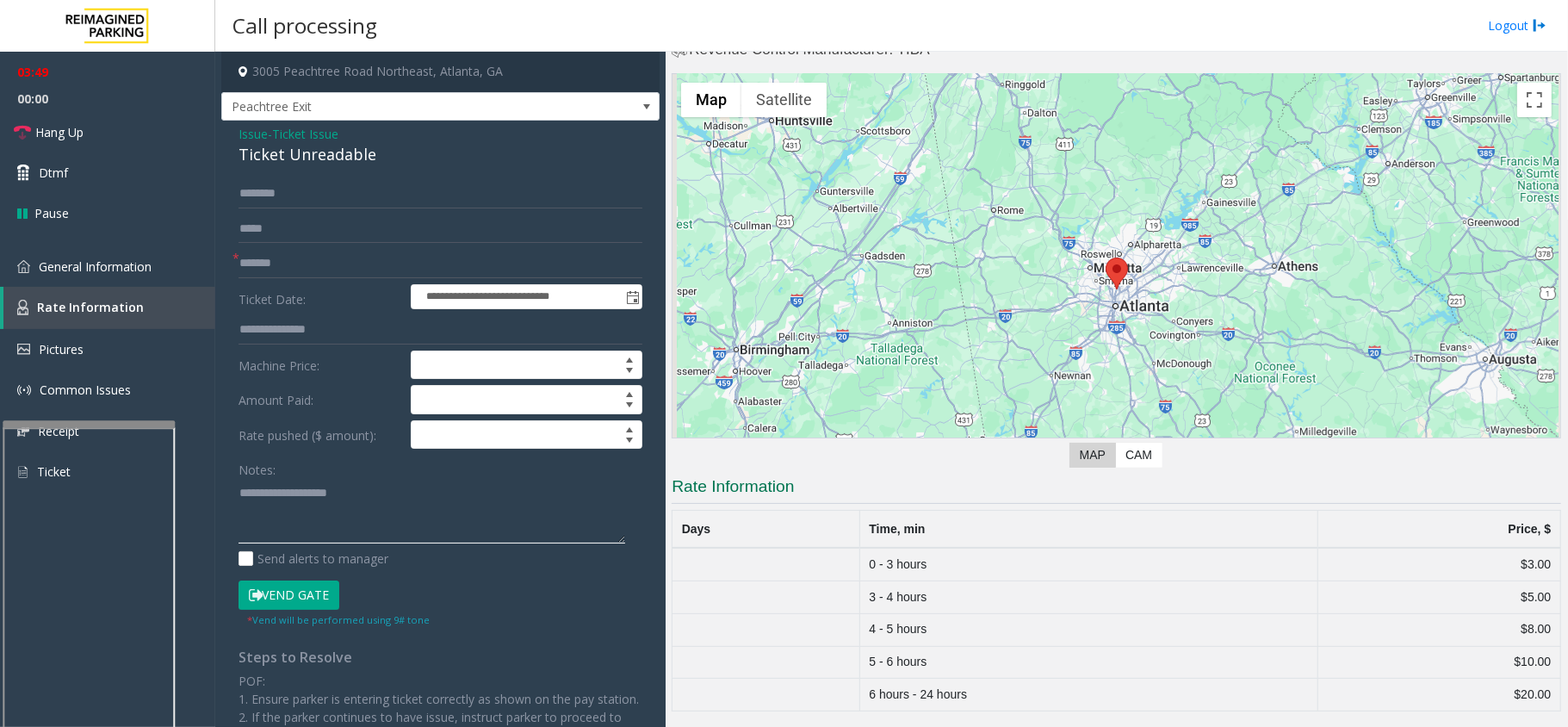 paste on "*******" 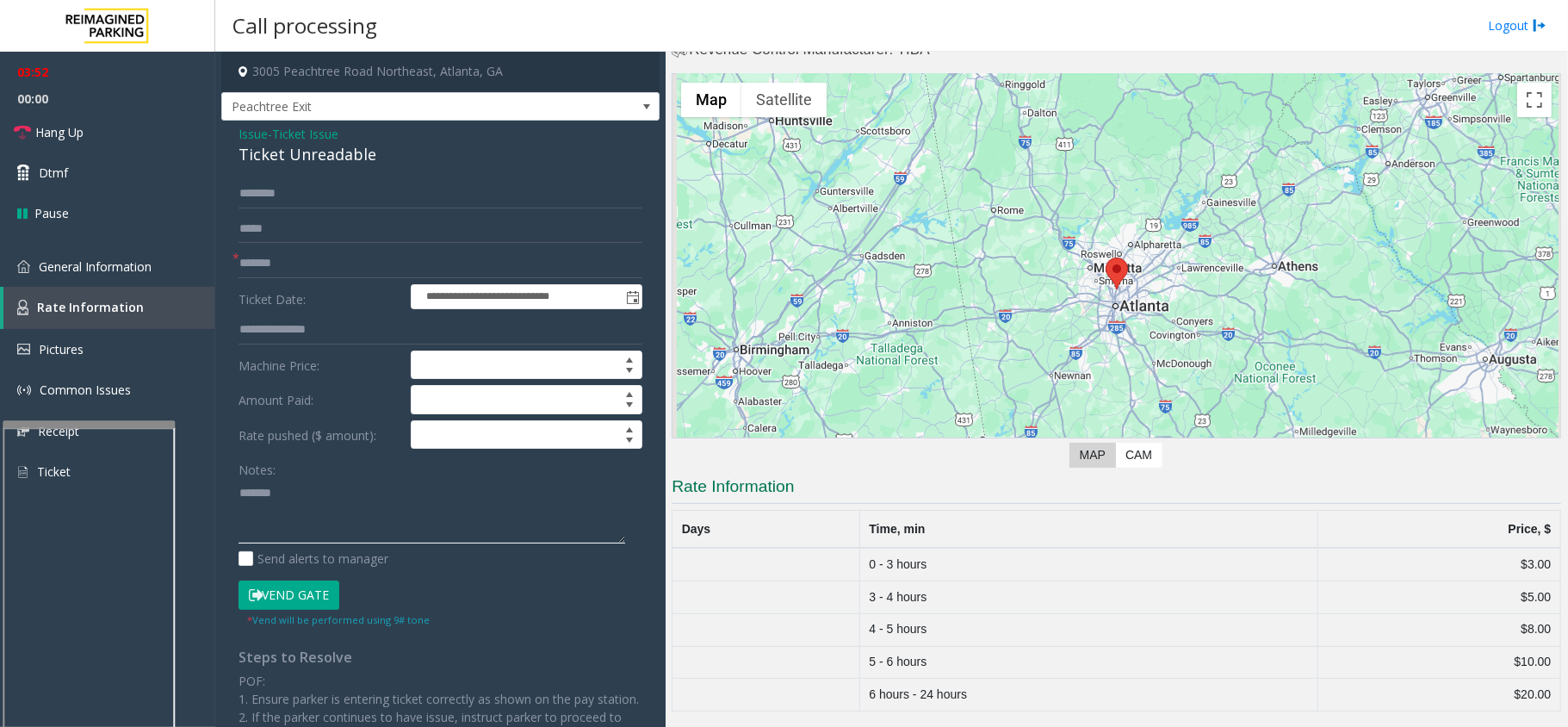 type on "*******" 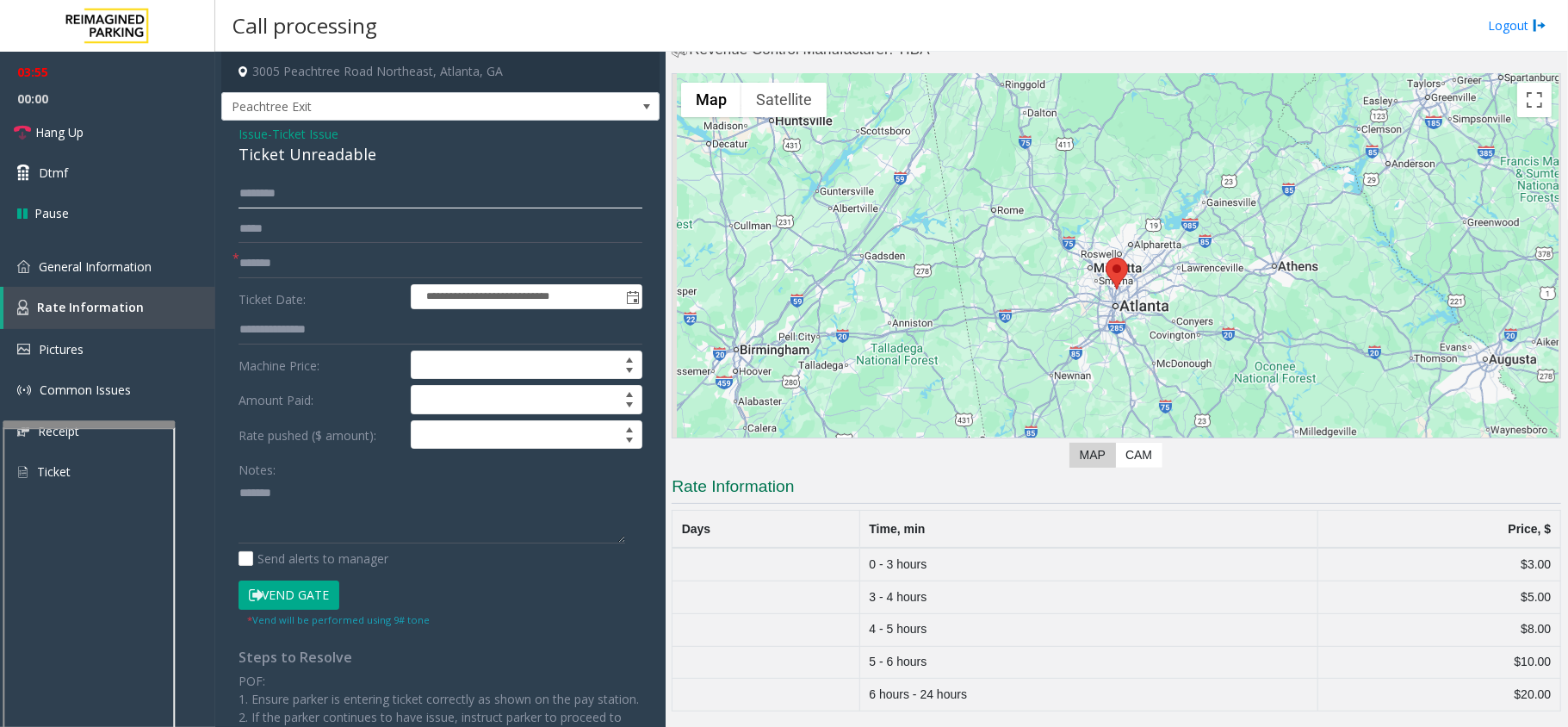 click 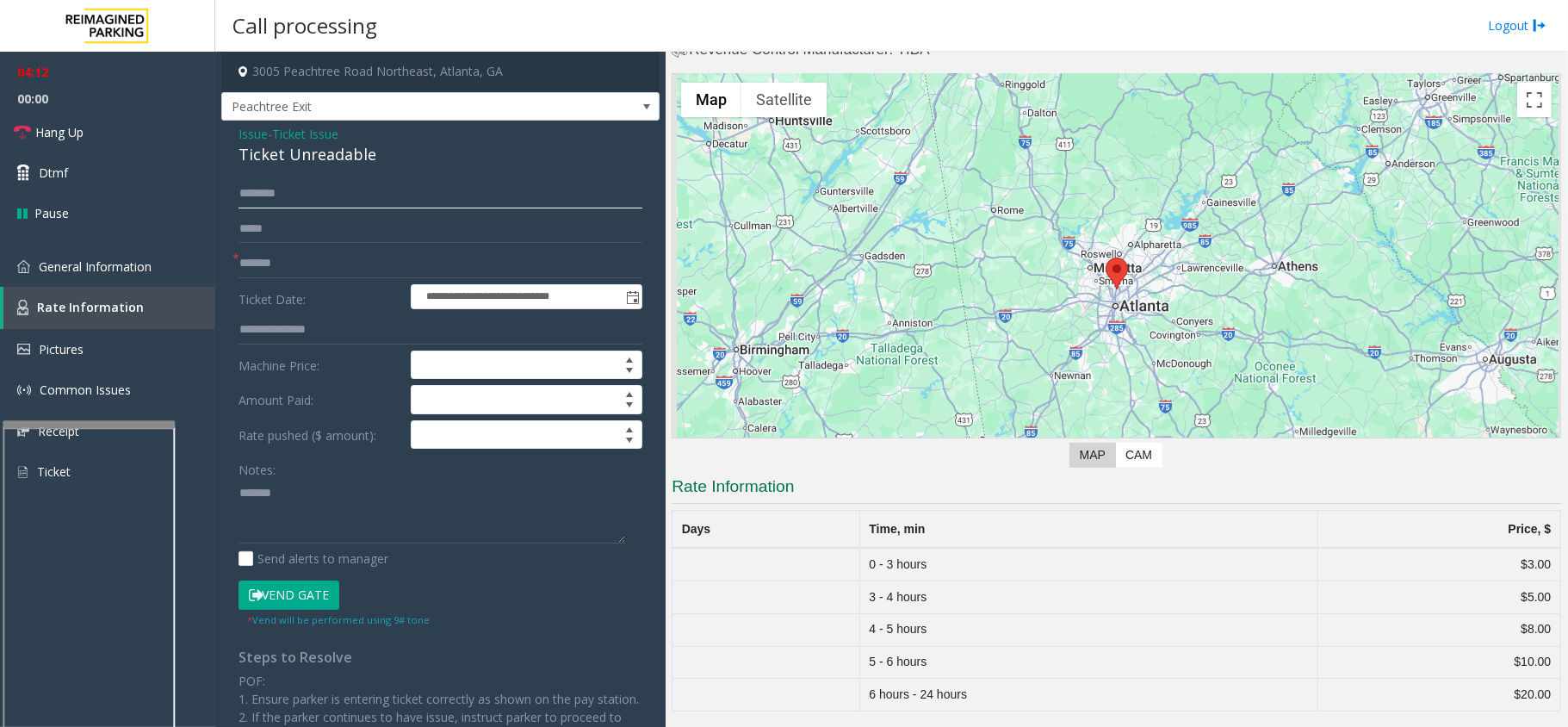 click 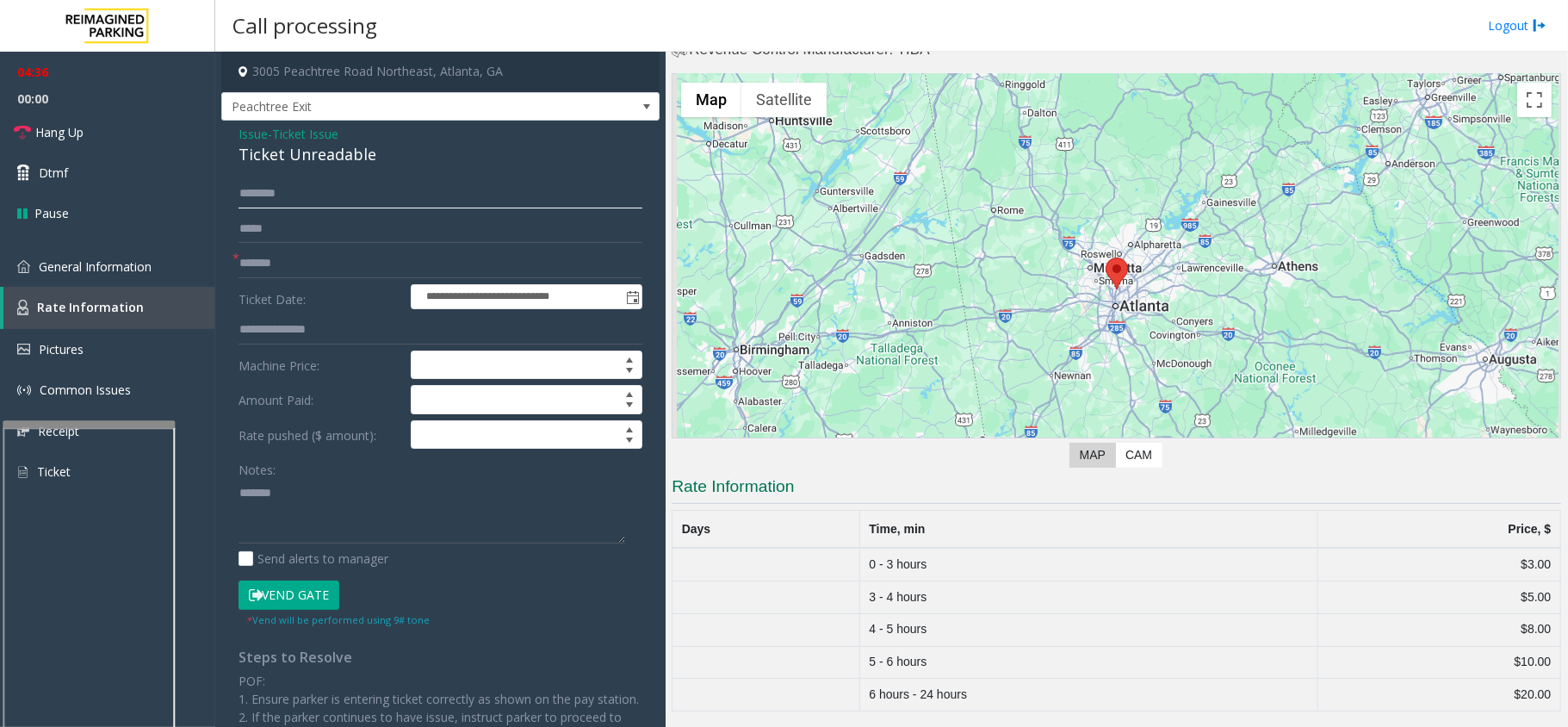 click 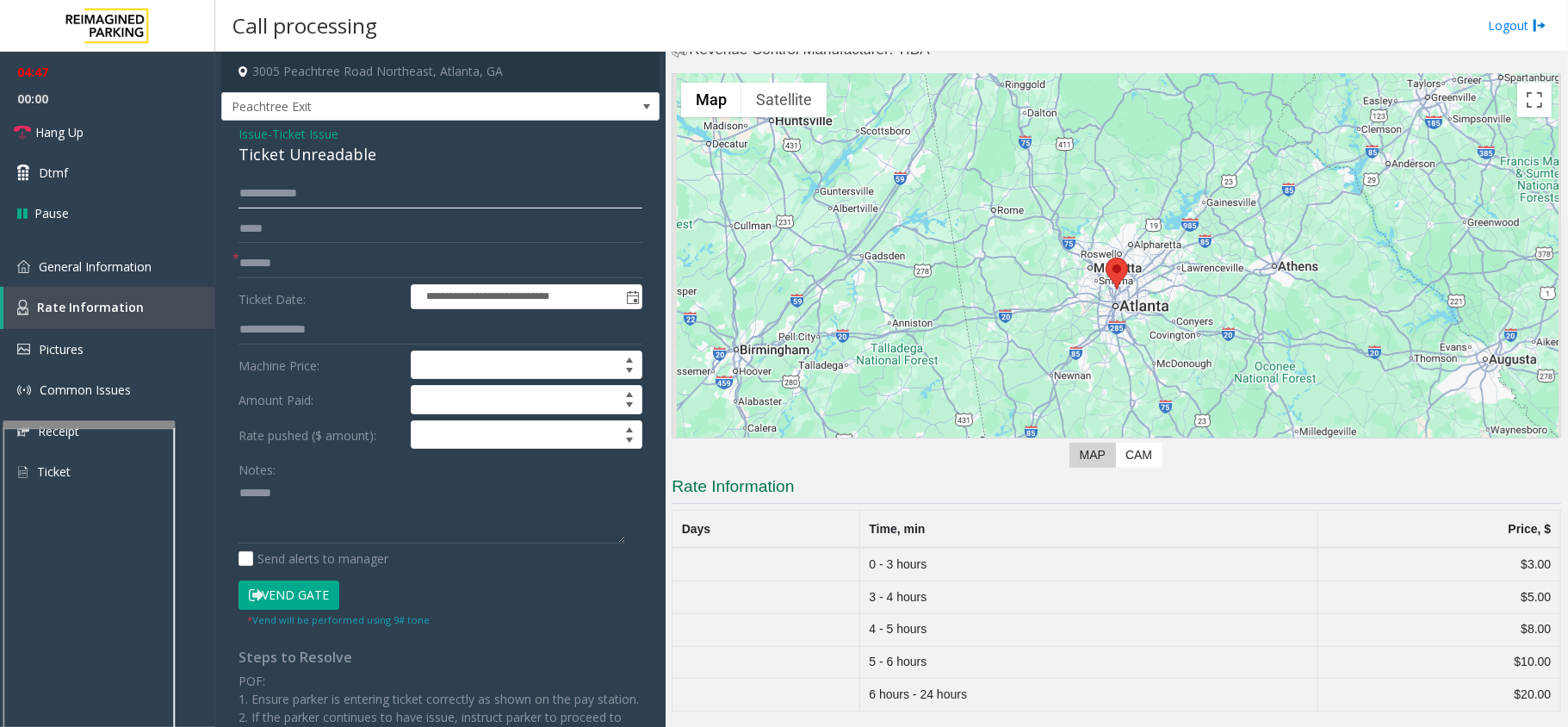 click on "**********" 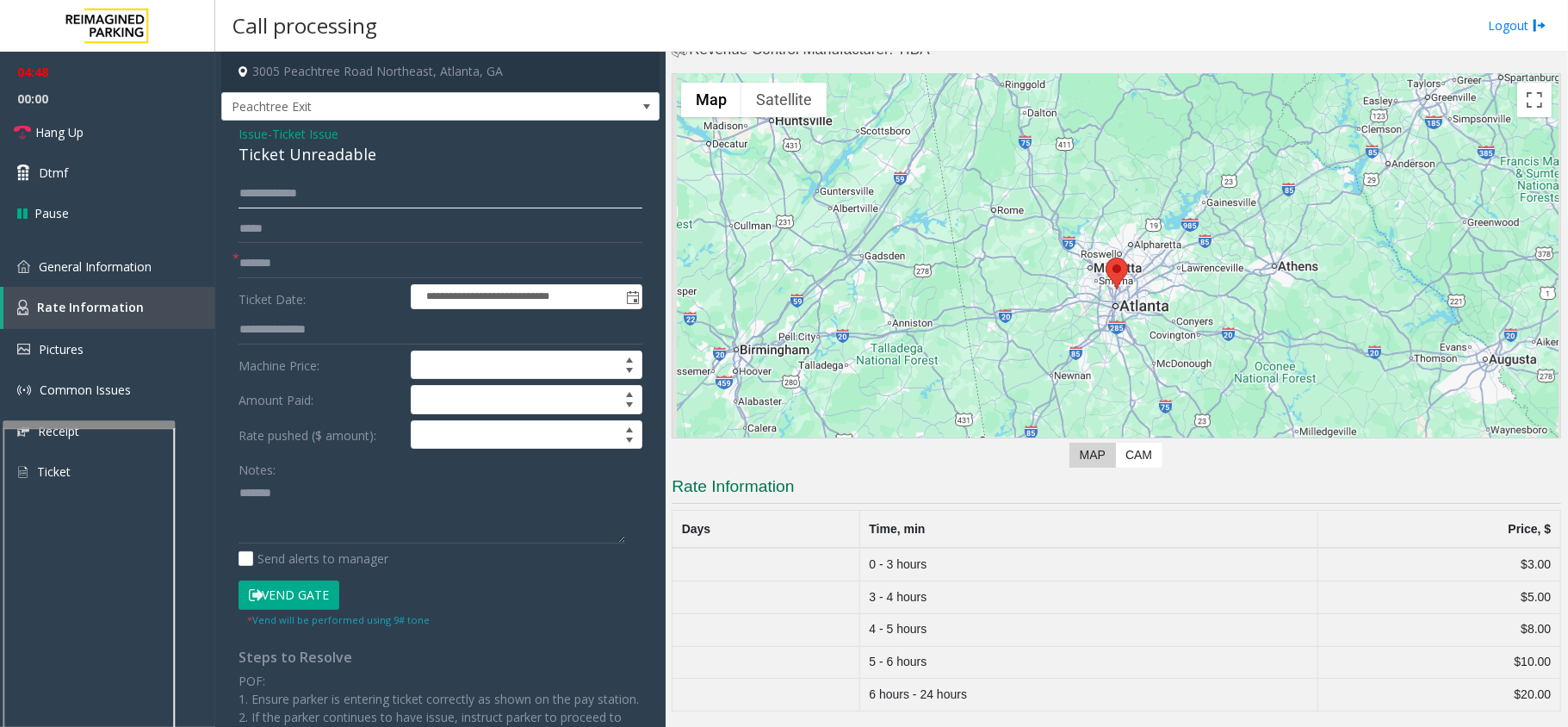 click on "**********" 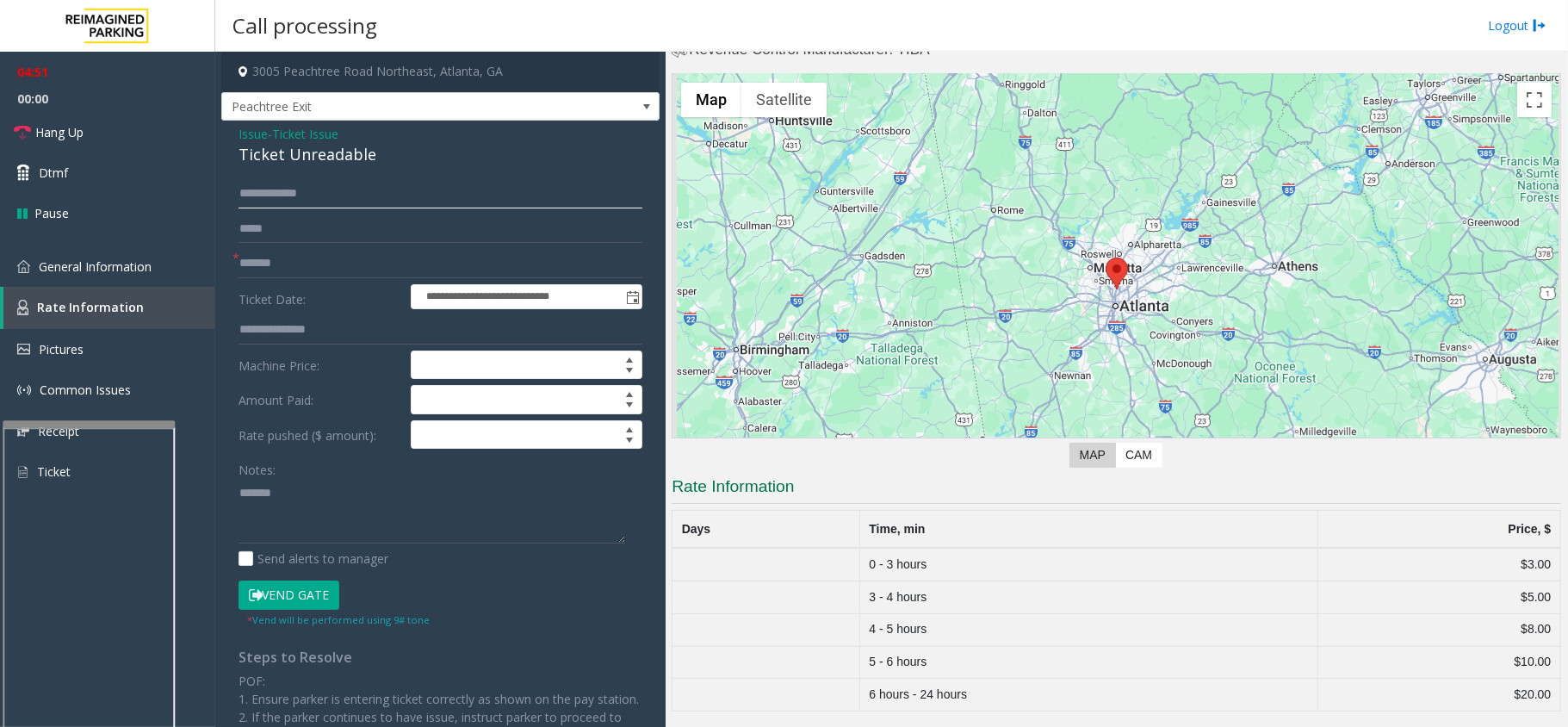 type on "**********" 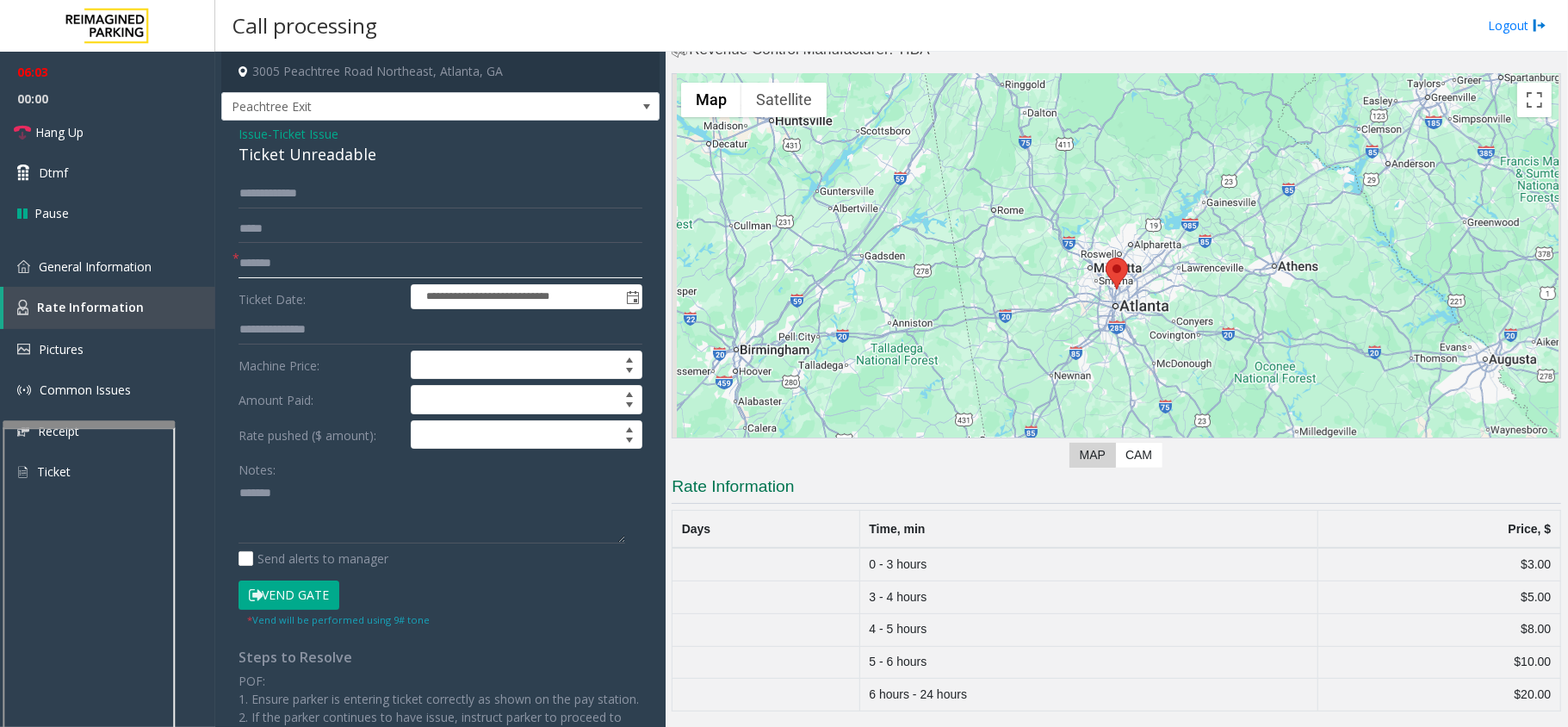 click on "*******" 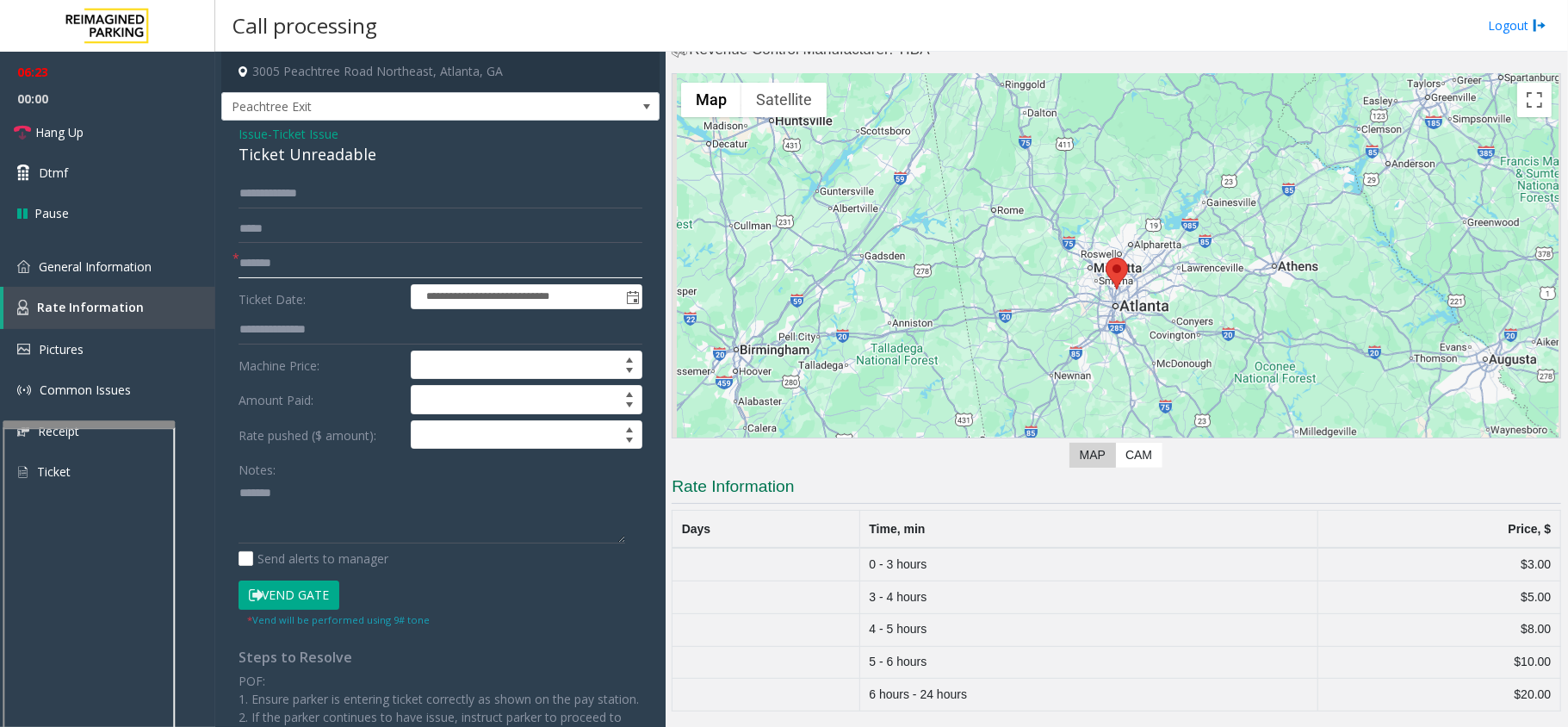 click on "*******" 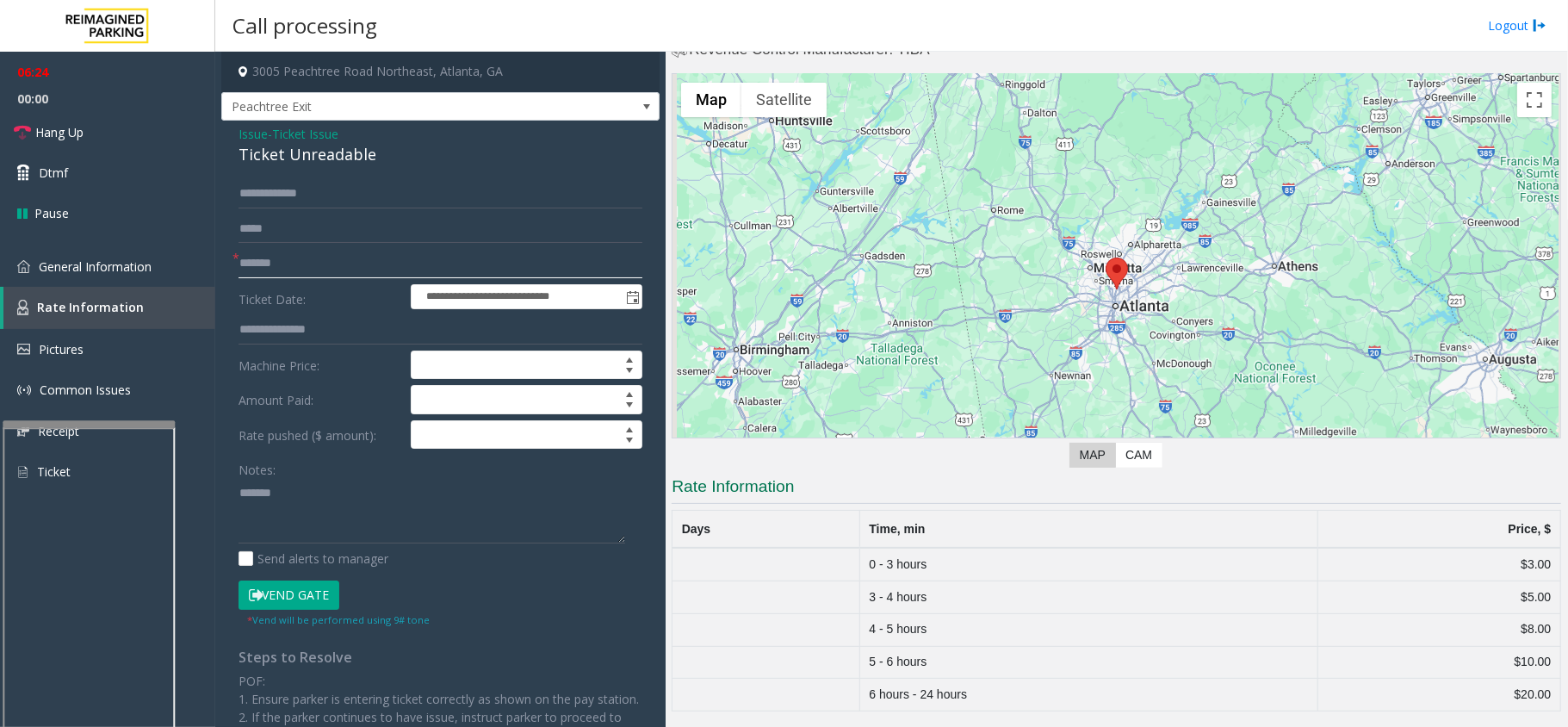 click on "*******" 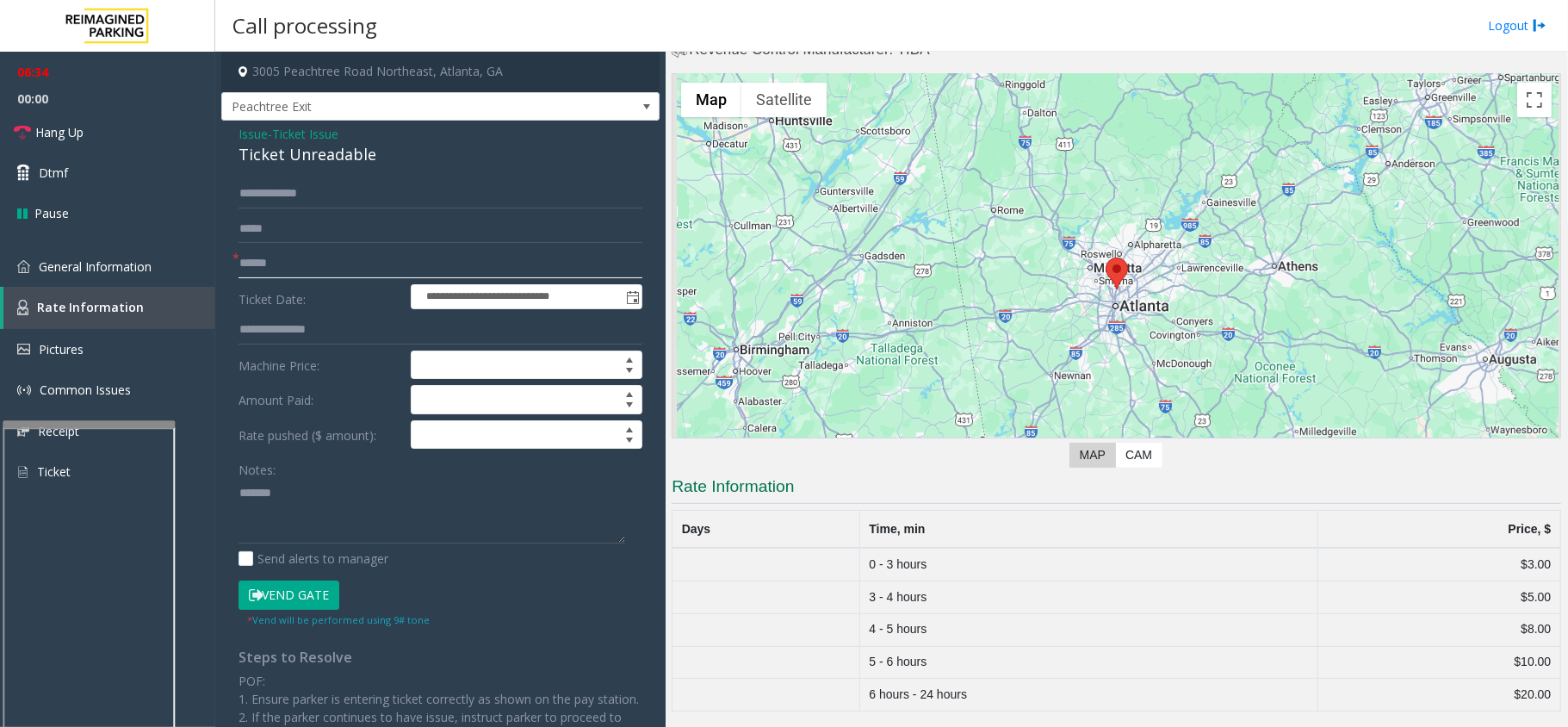 type 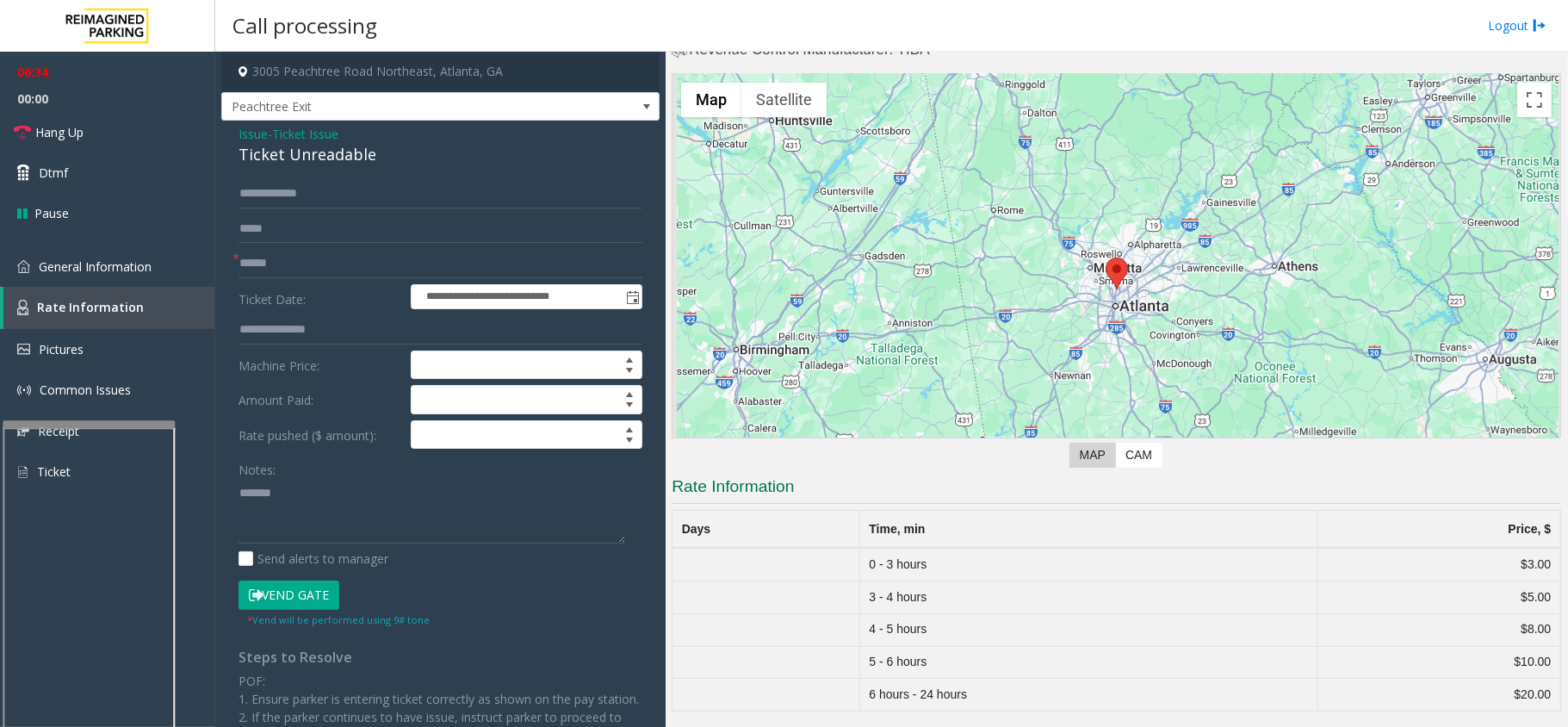 click on "Issue" 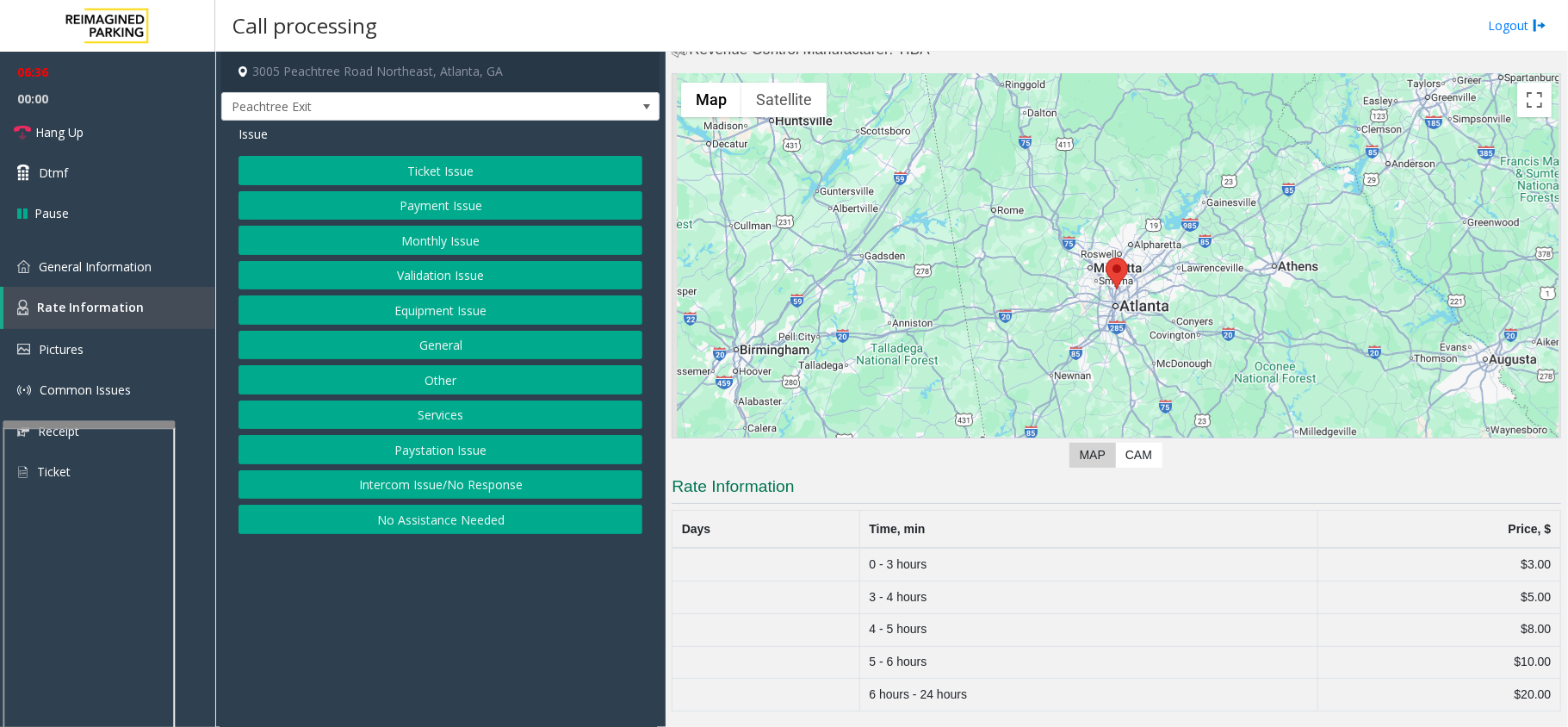 click on "Monthly Issue" 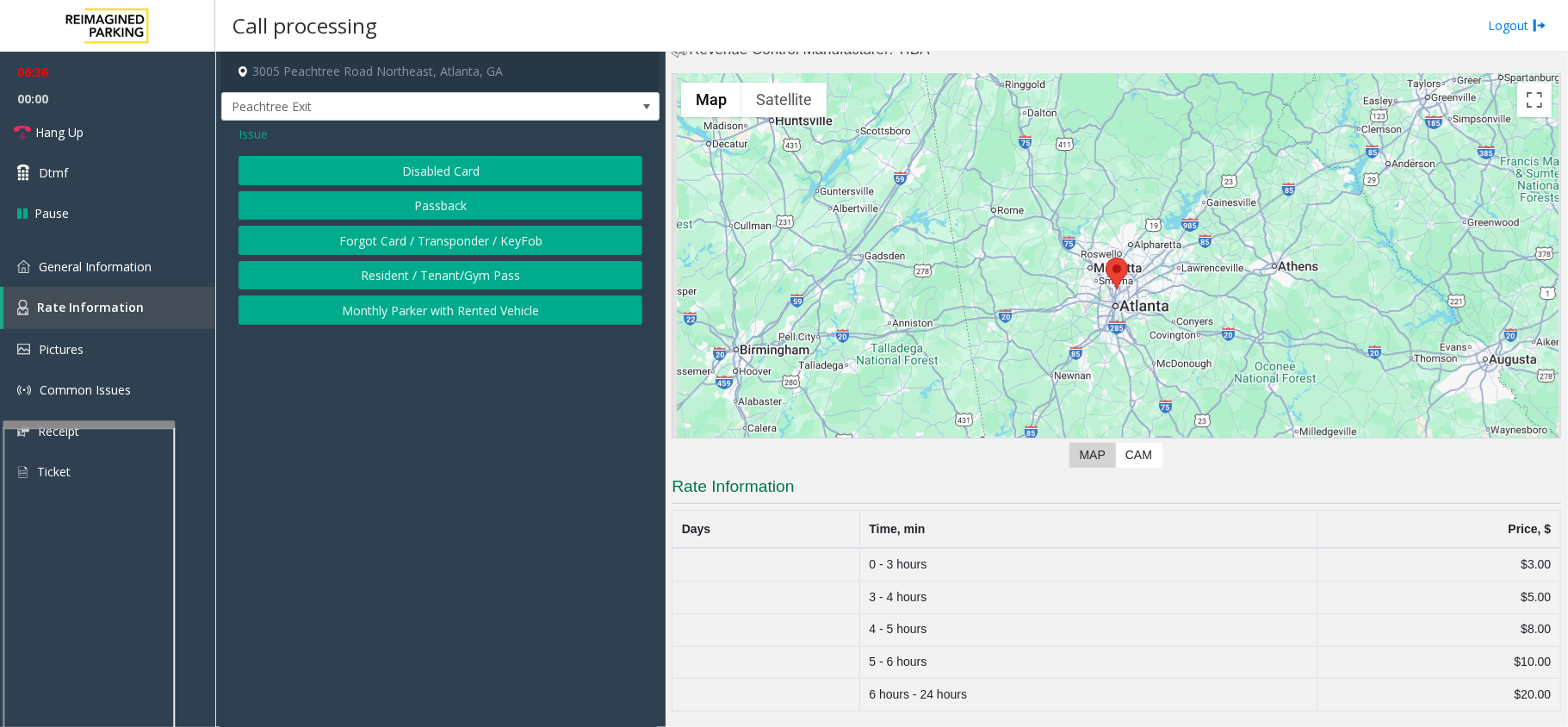click on "Disabled Card" 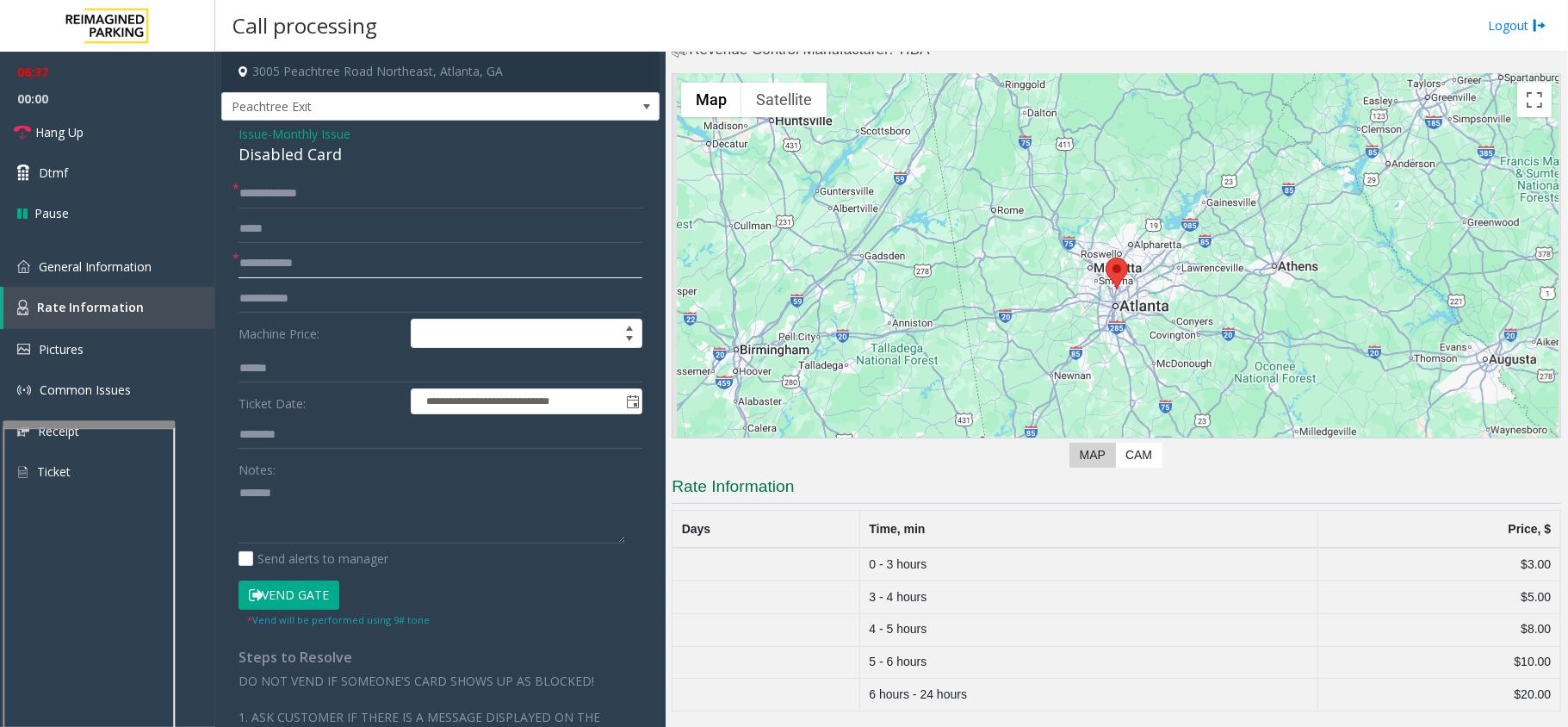 click 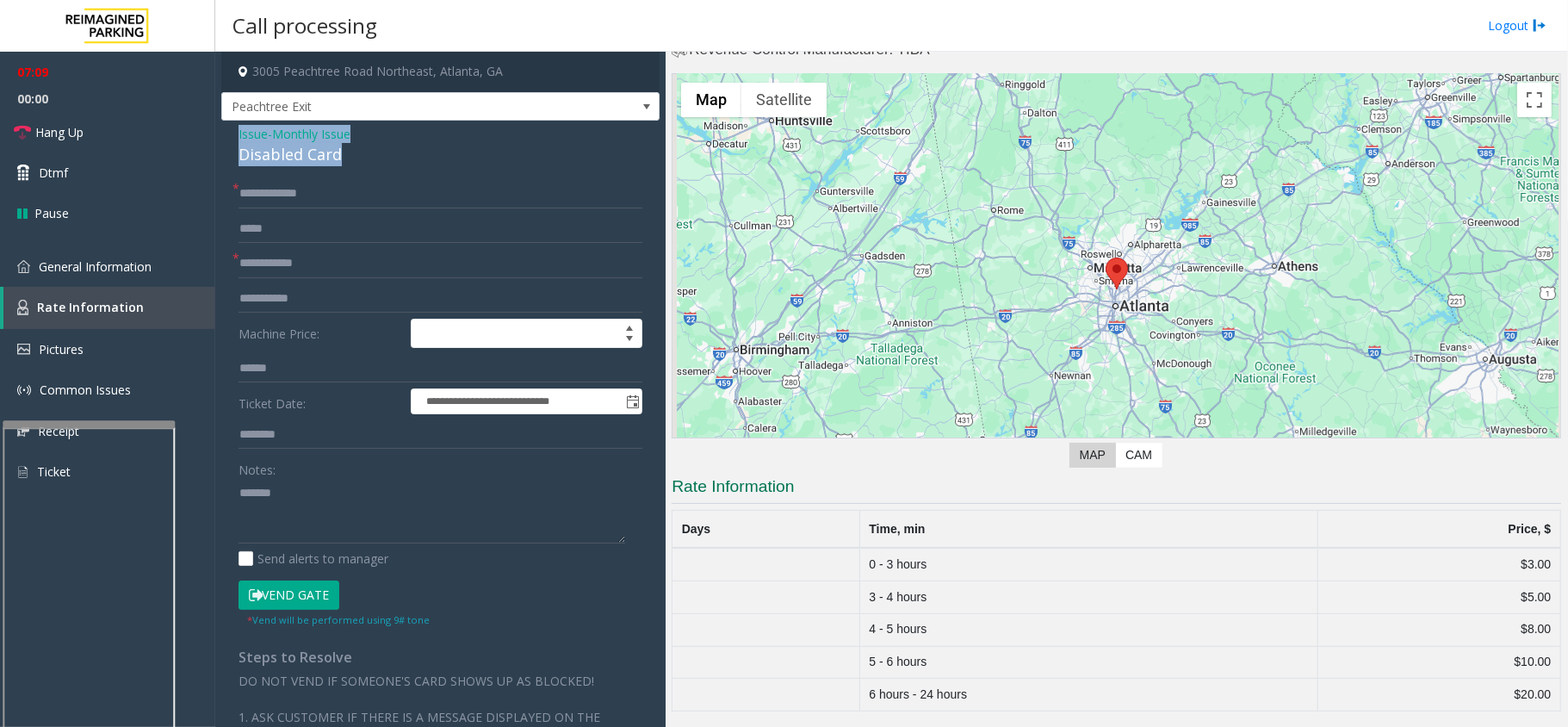 drag, startPoint x: 348, startPoint y: 158, endPoint x: 224, endPoint y: 128, distance: 127.57743 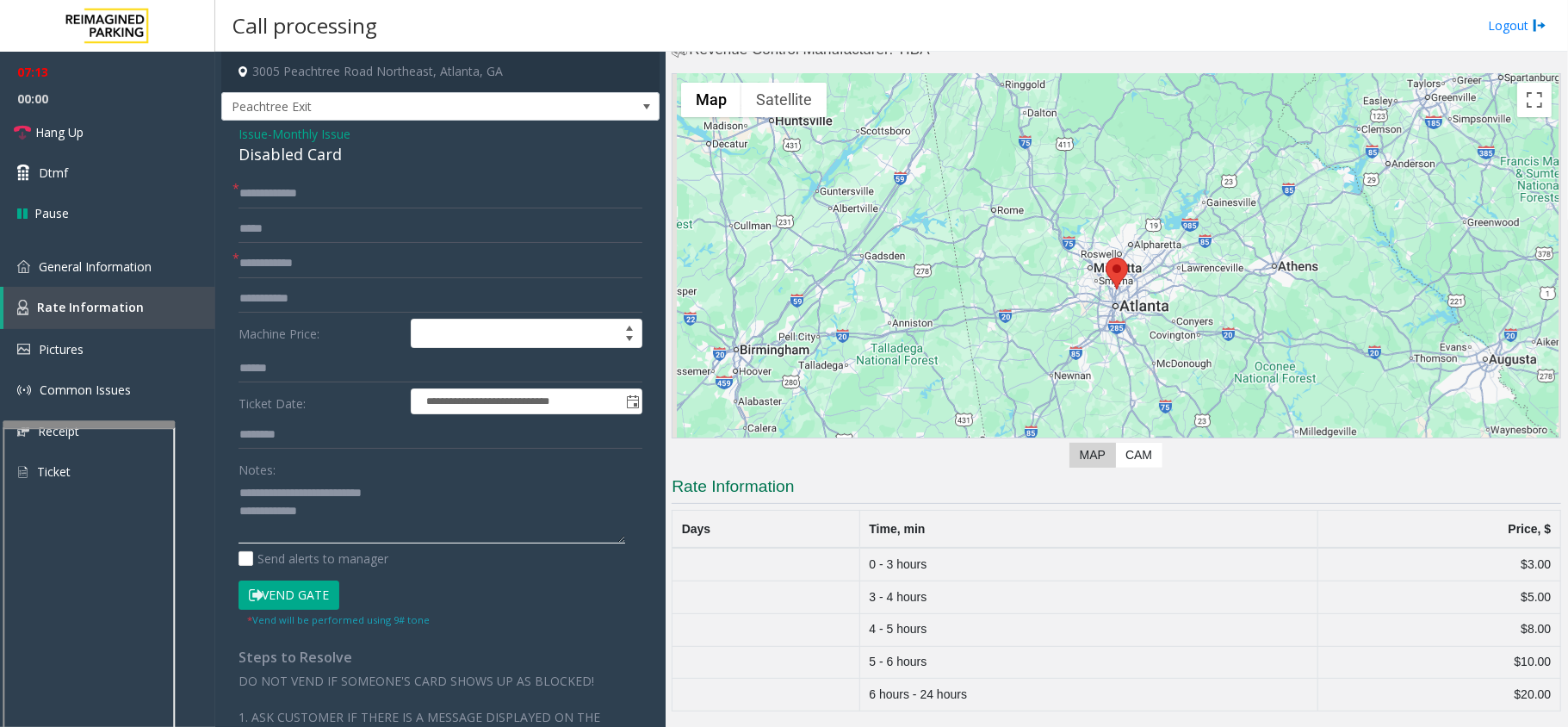 click 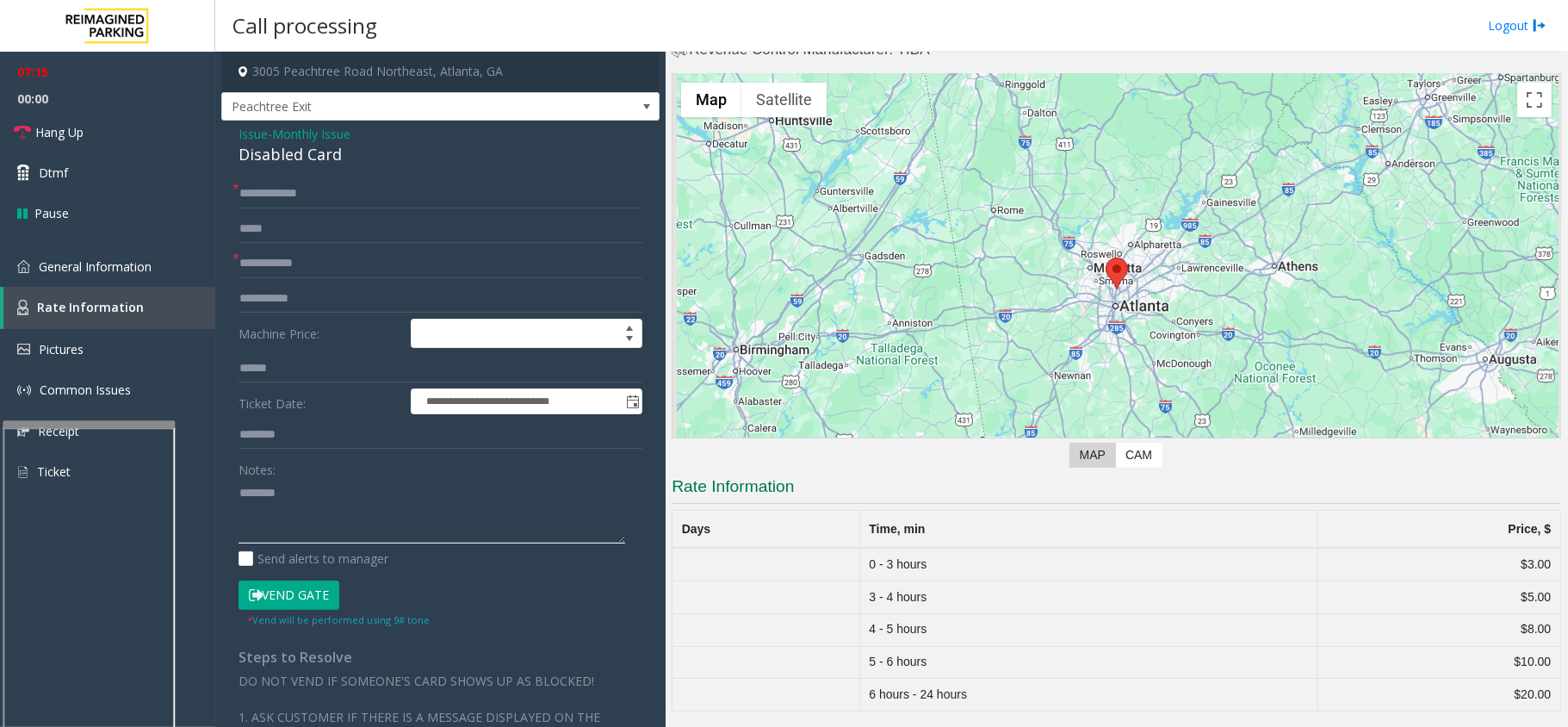paste on "**********" 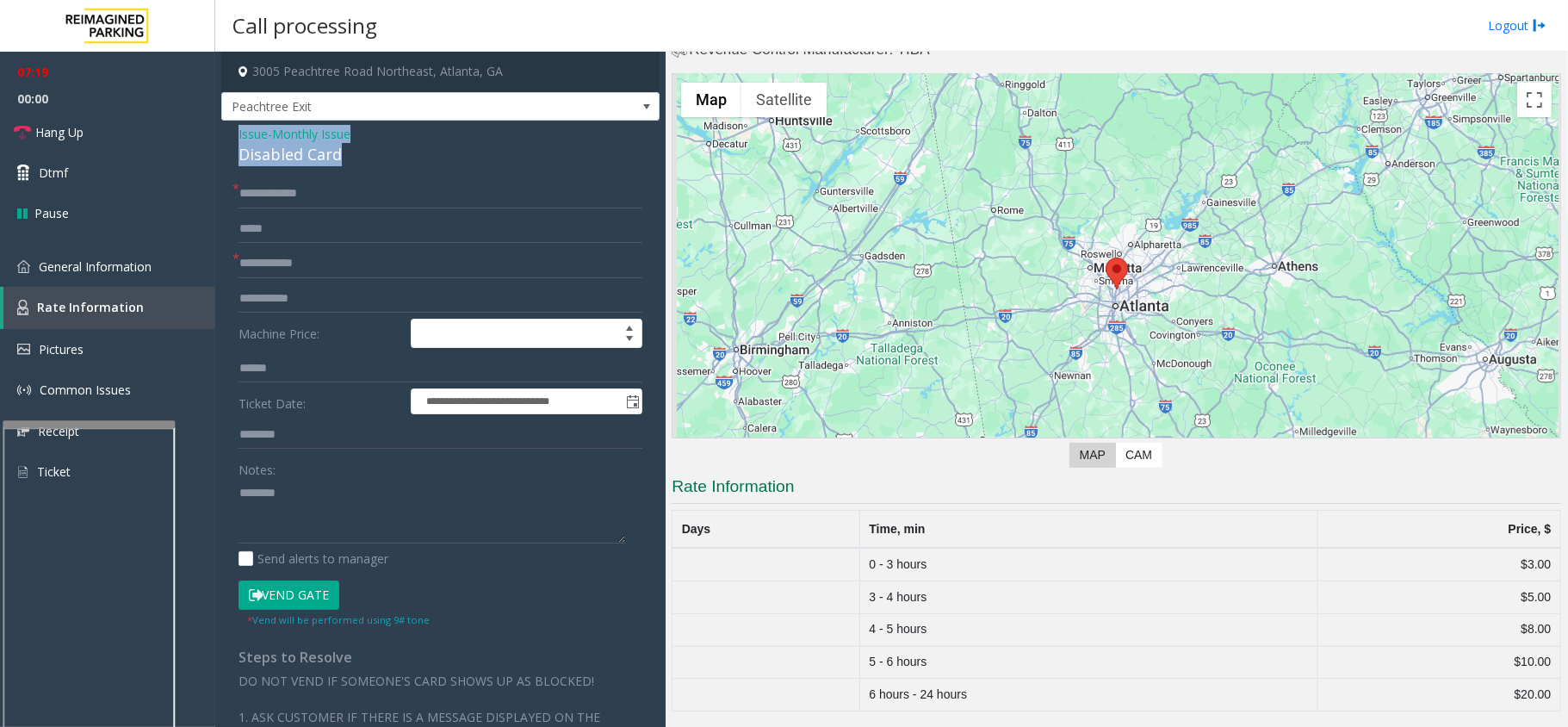 drag, startPoint x: 356, startPoint y: 142, endPoint x: 225, endPoint y: 136, distance: 131.1373 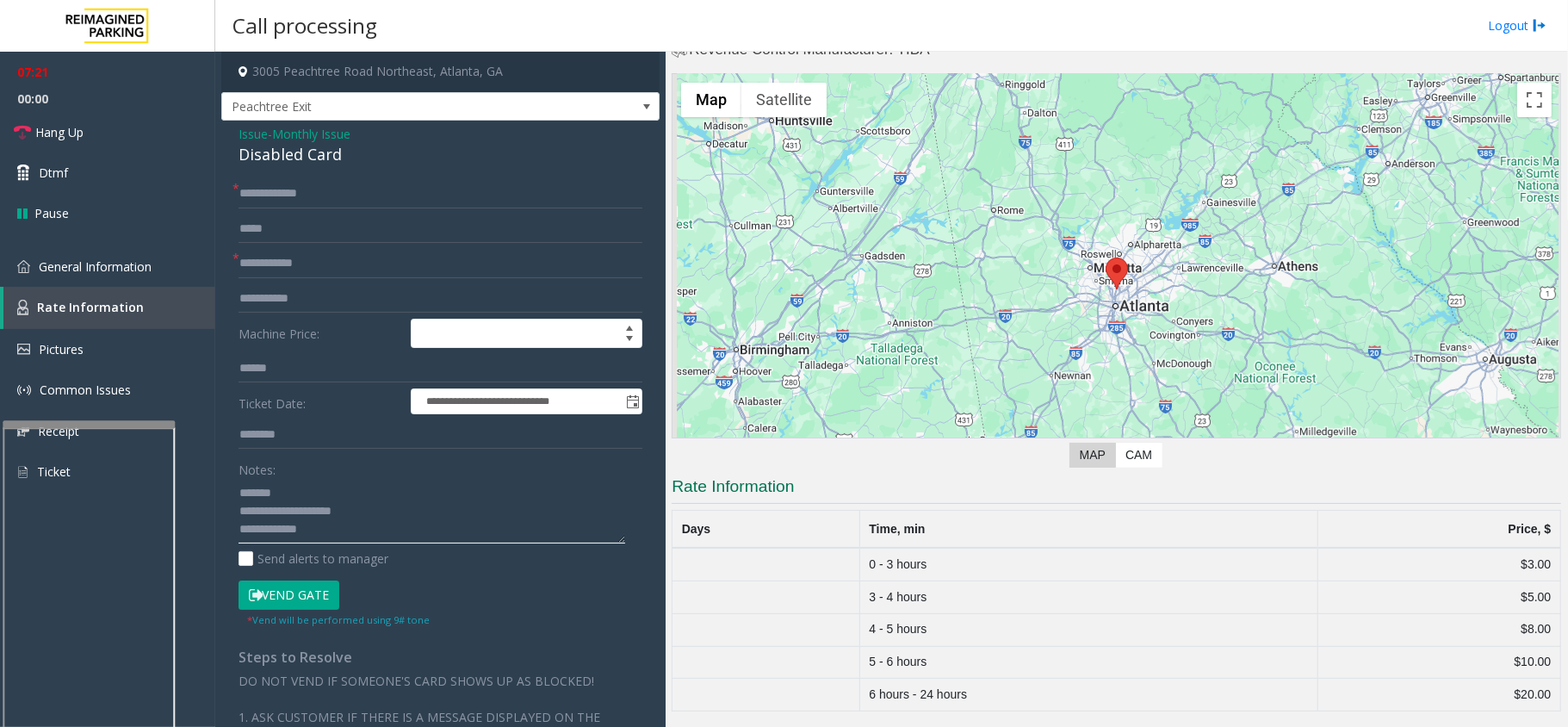 click 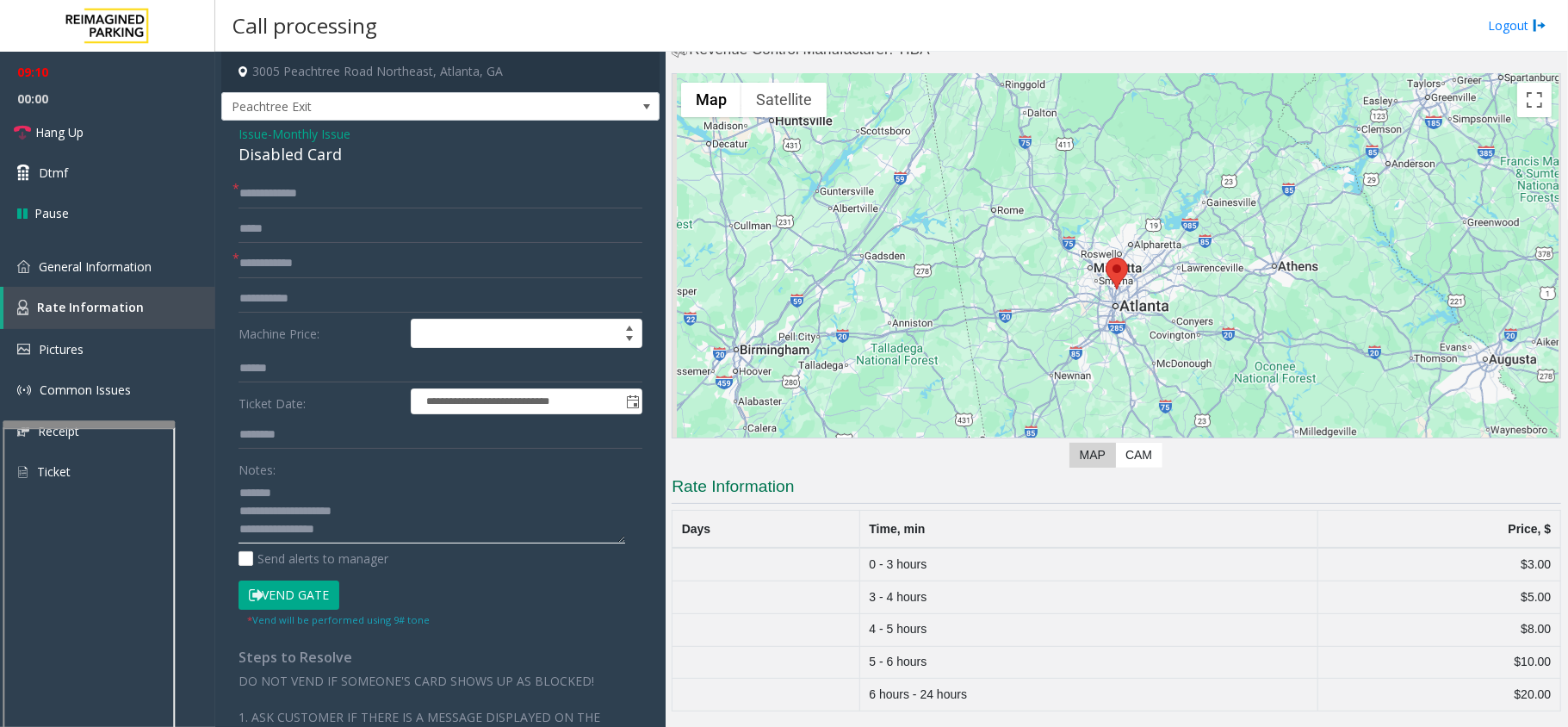 type on "**********" 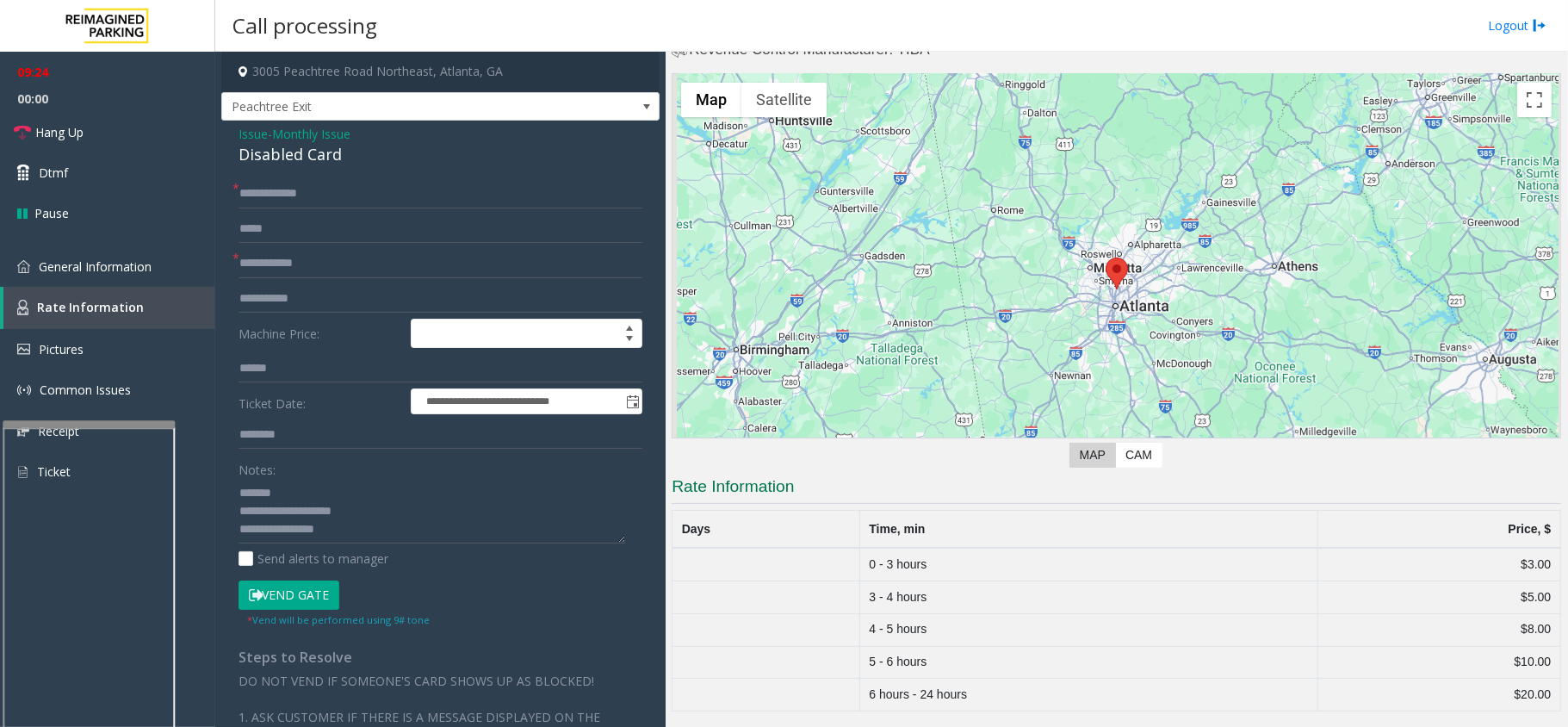 click on "**********" 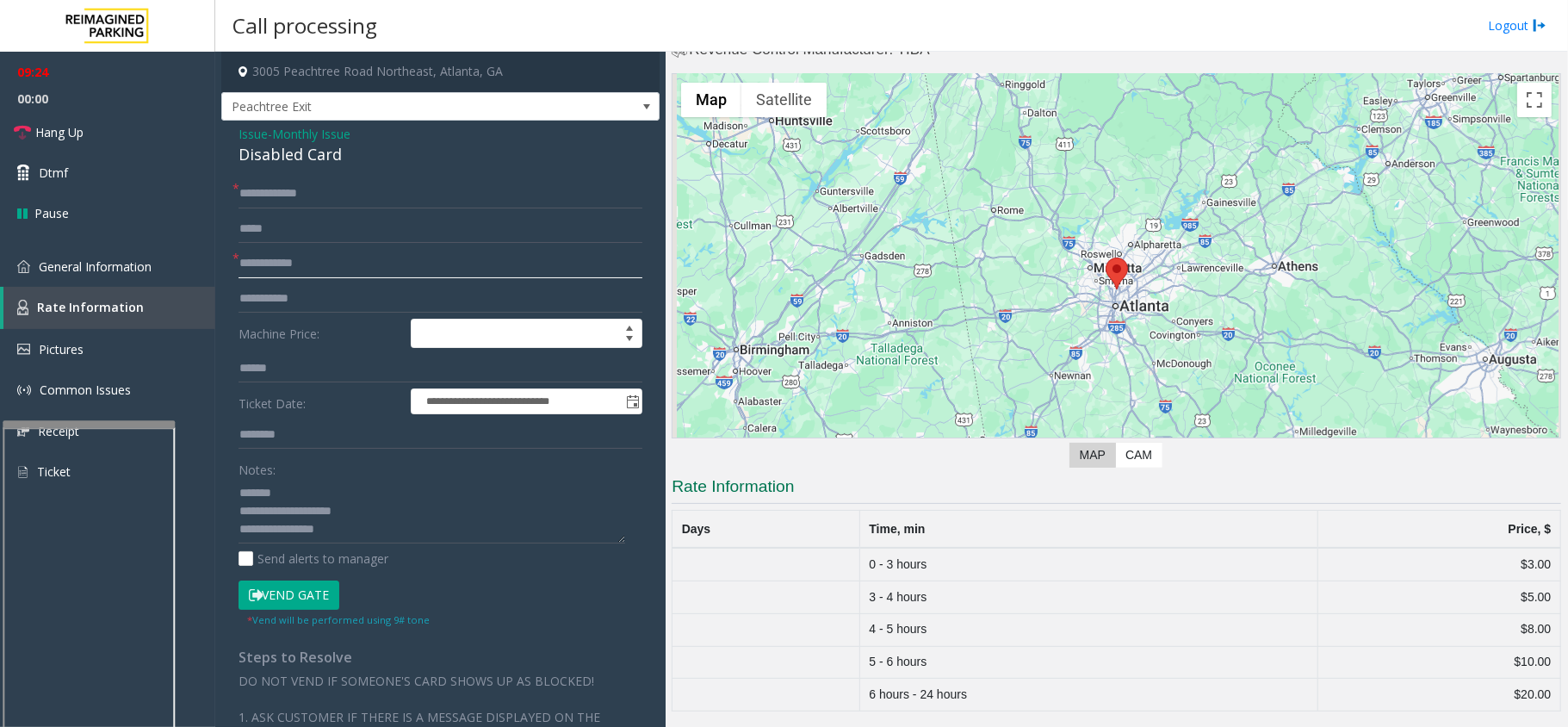 click 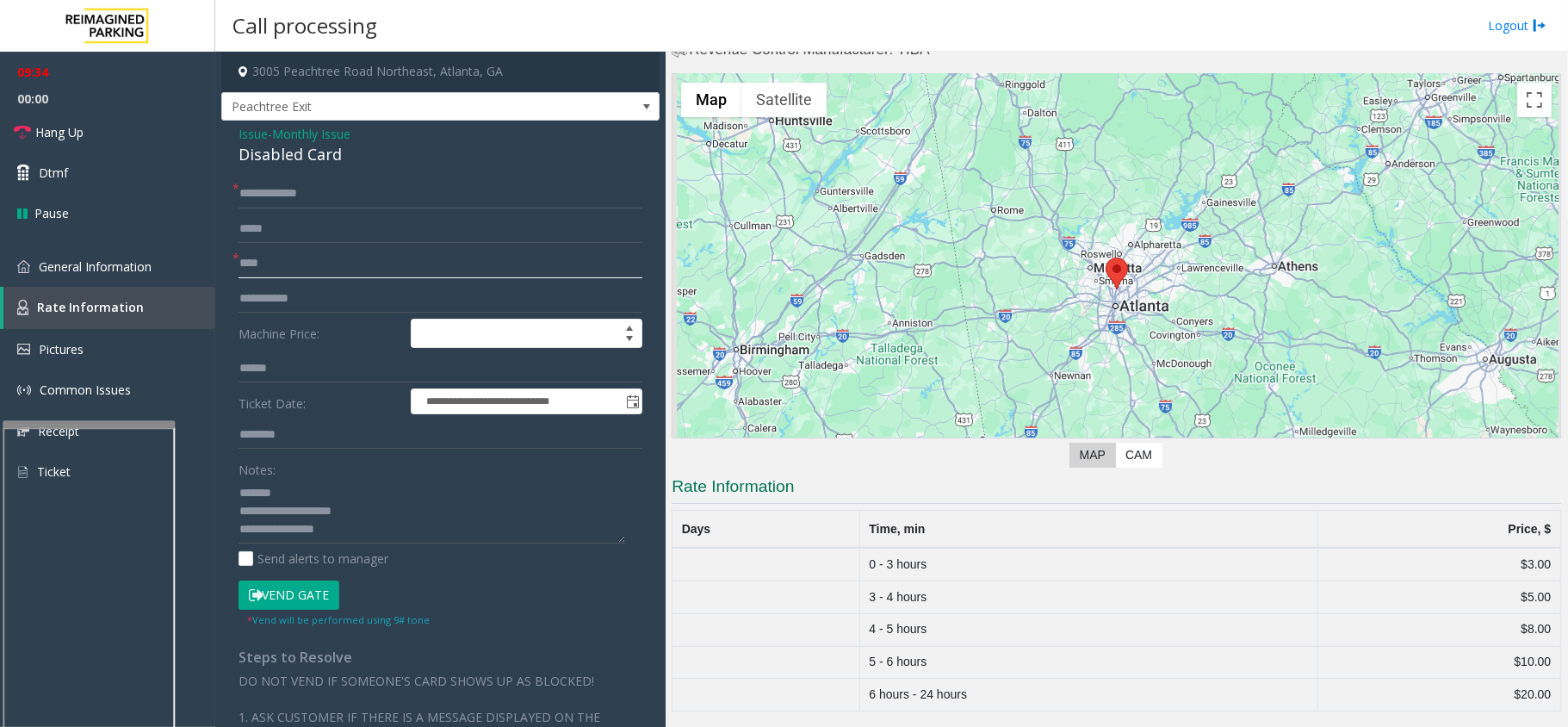 type on "****" 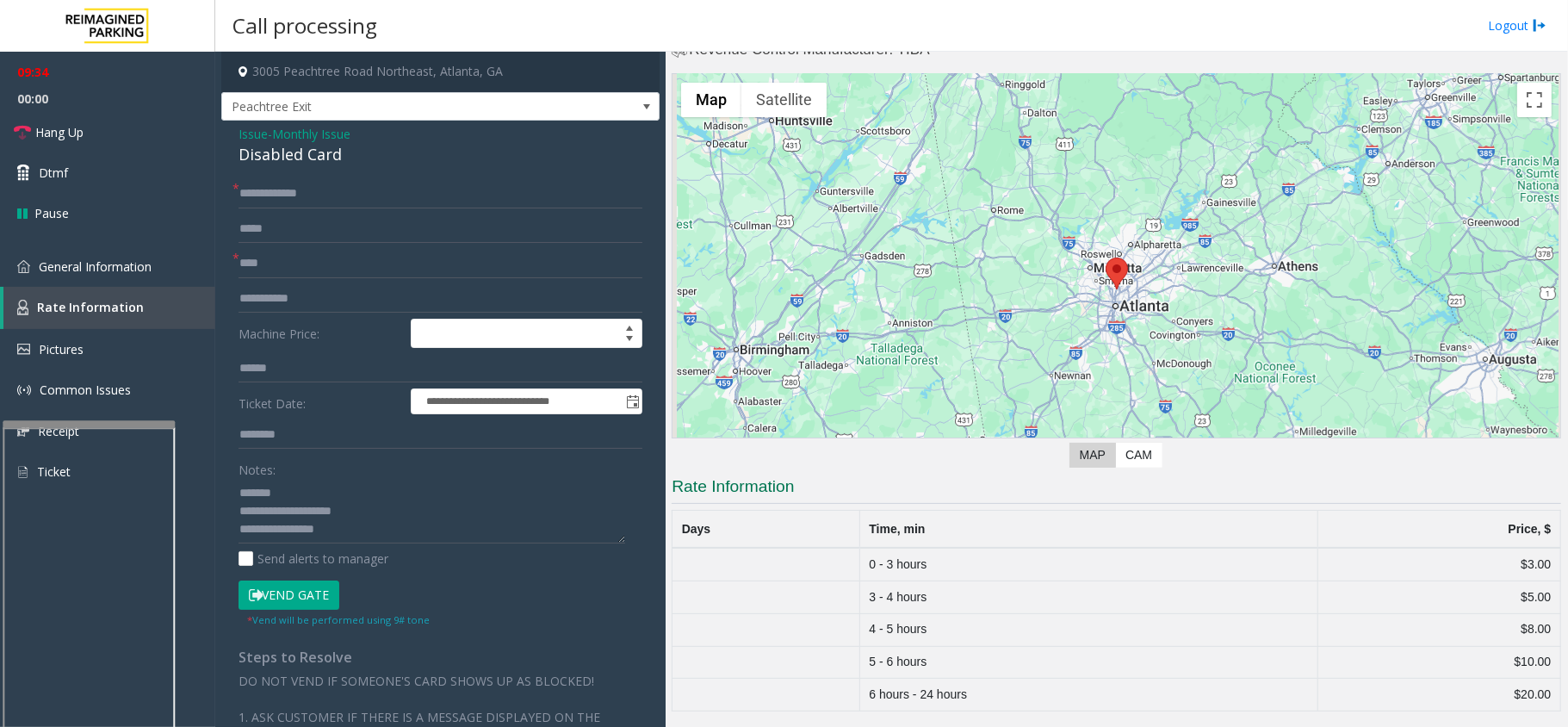 click on "Vend Gate" 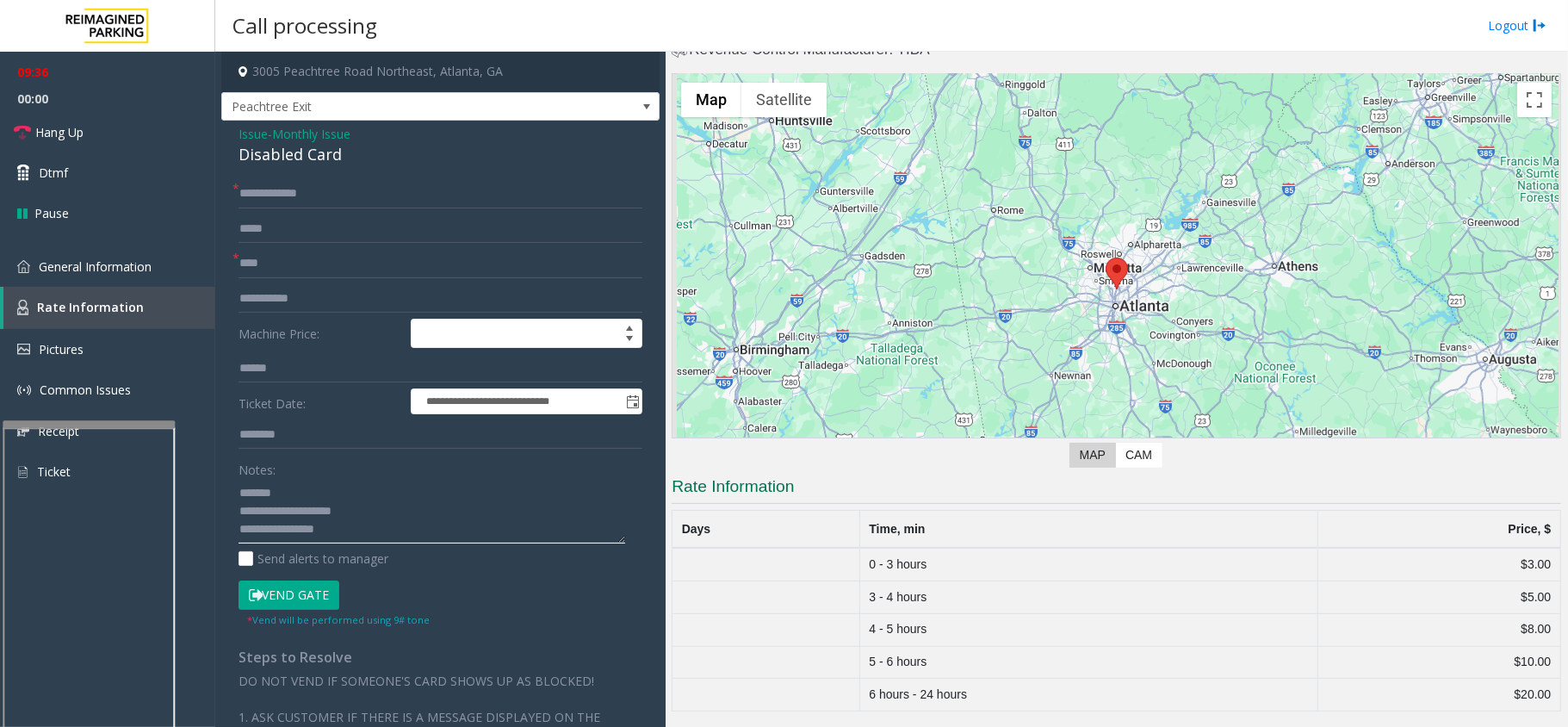 click 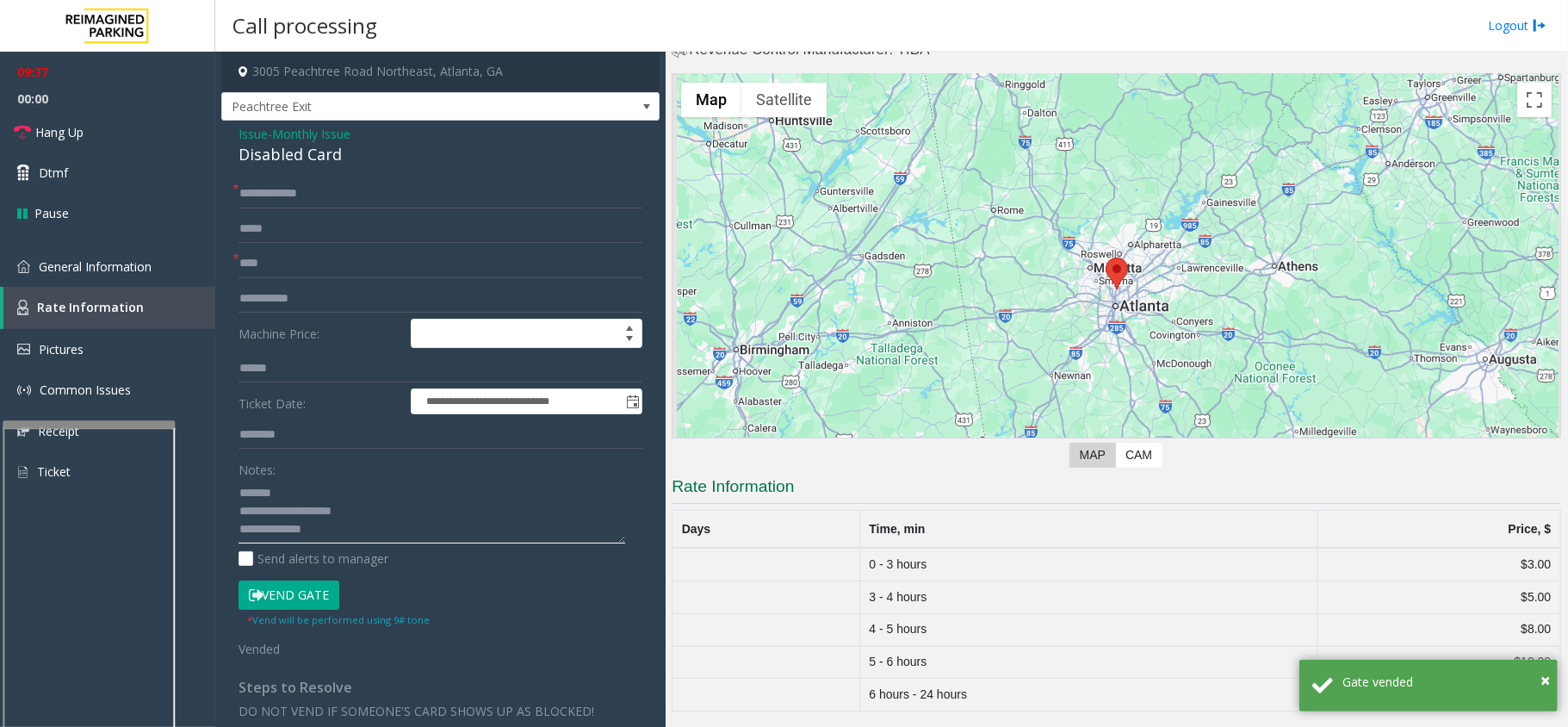 scroll, scrollTop: 11, scrollLeft: 0, axis: vertical 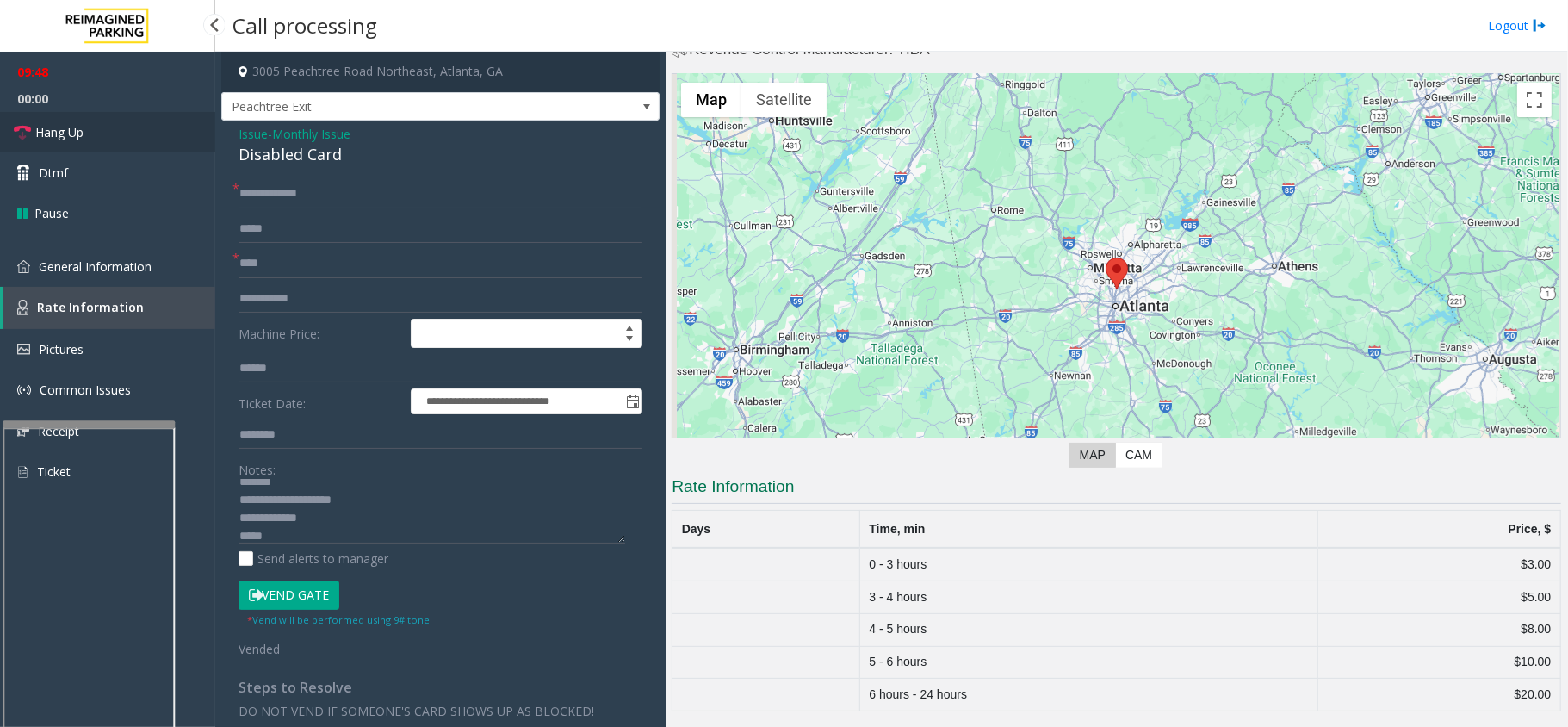 click on "Hang Up" at bounding box center [59, 132] 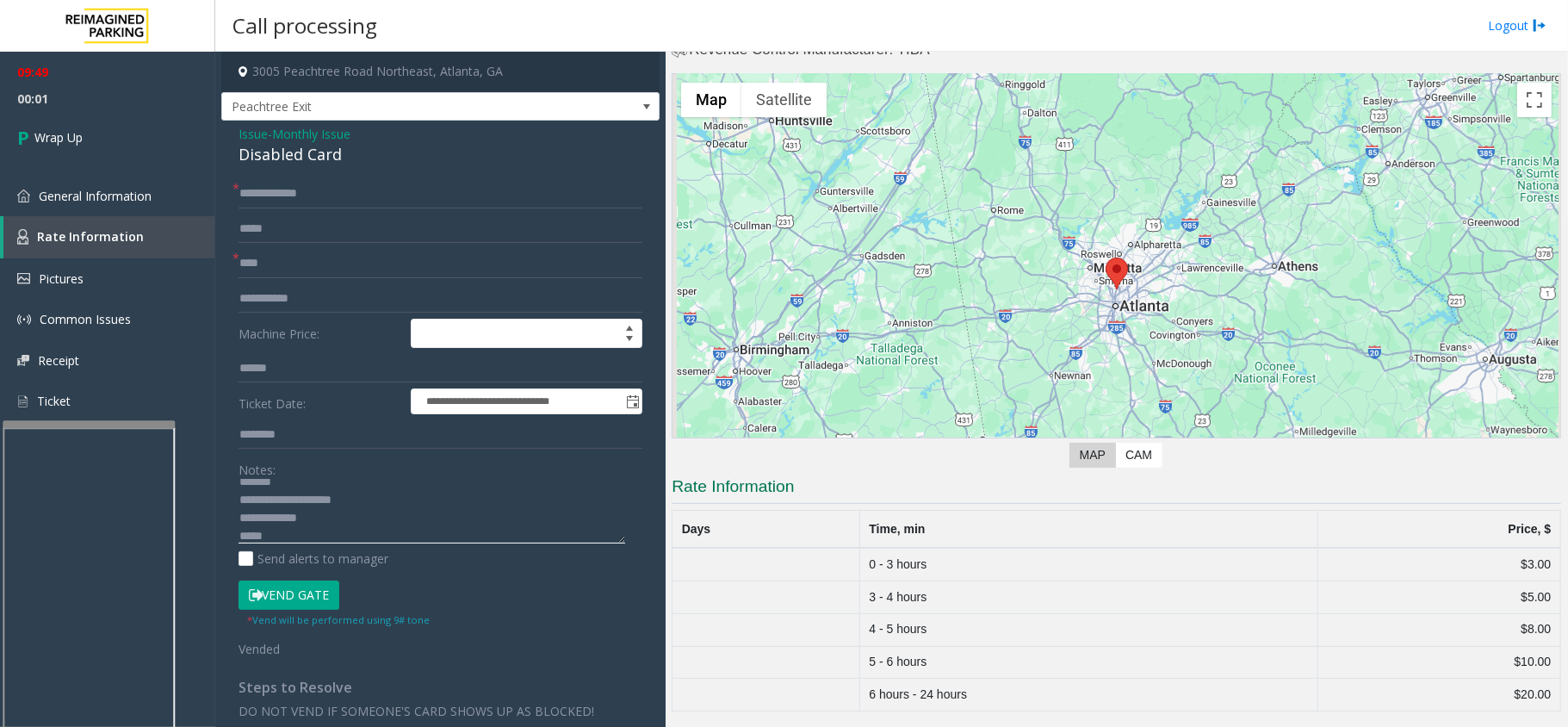 click 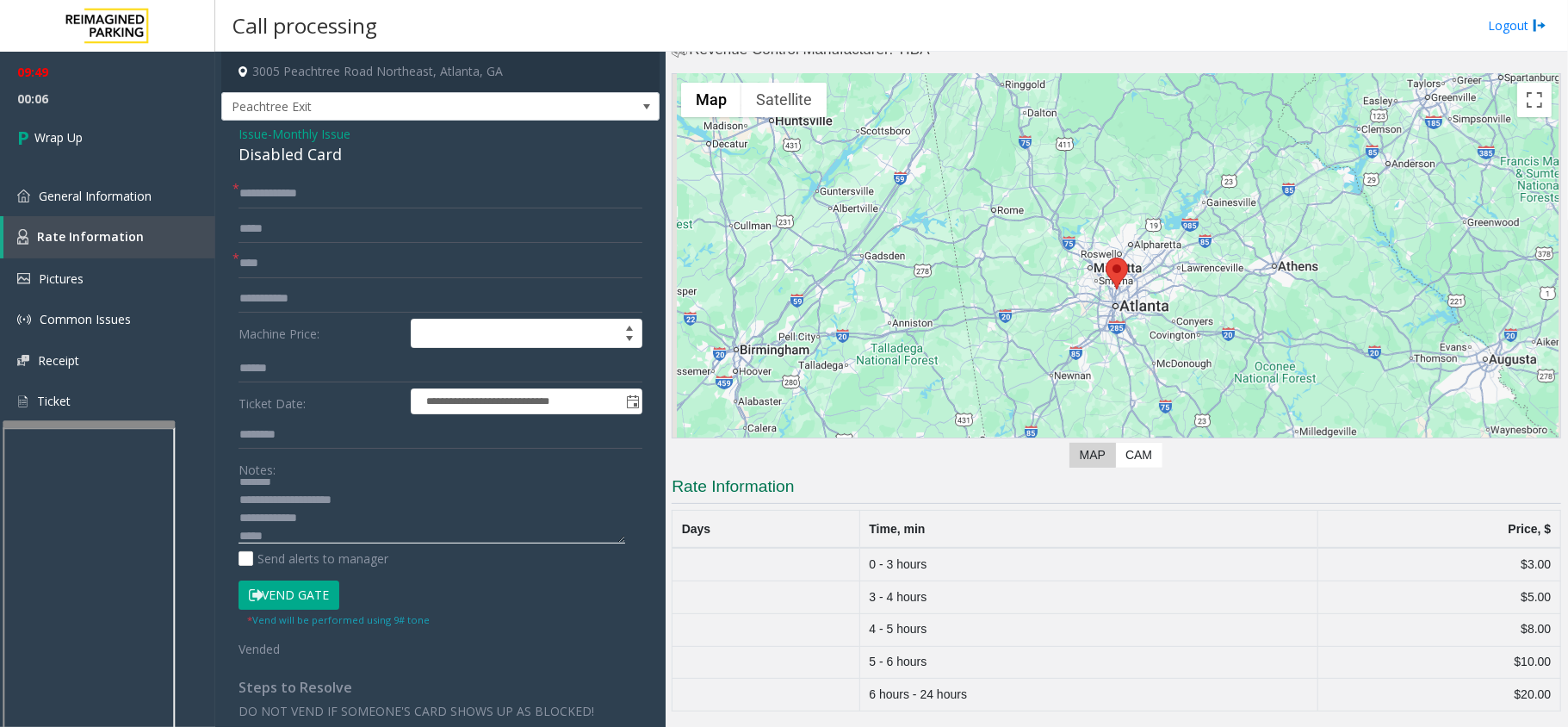 click 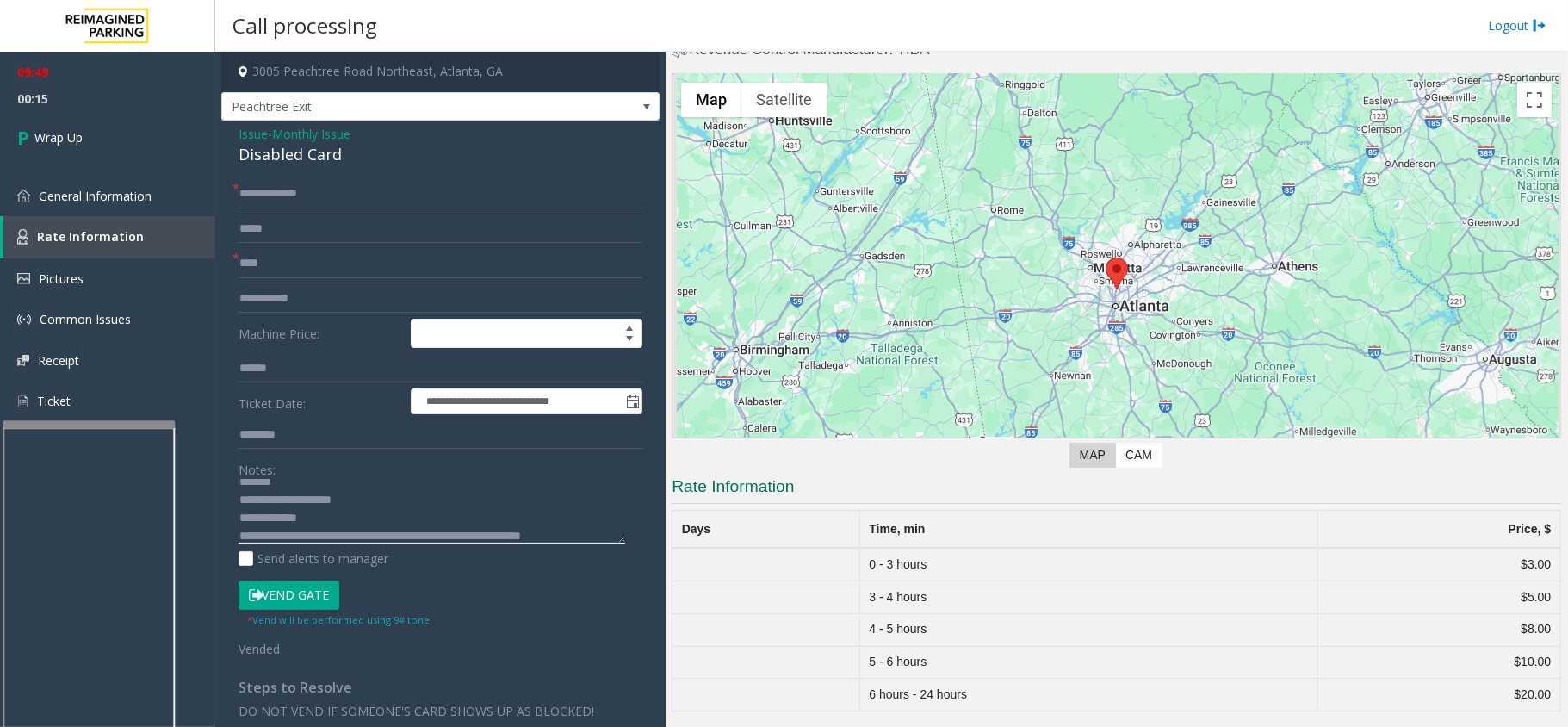 scroll, scrollTop: 29, scrollLeft: 0, axis: vertical 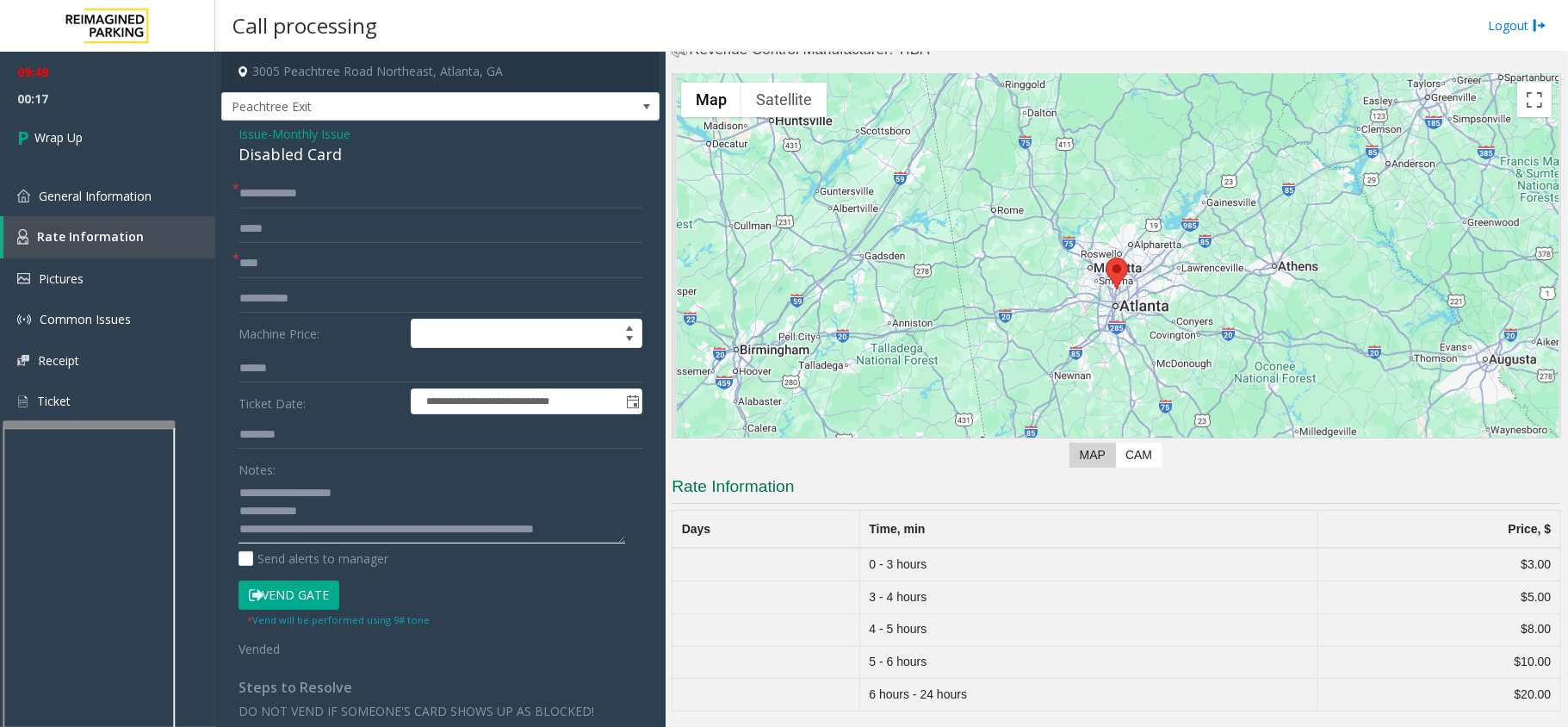 click 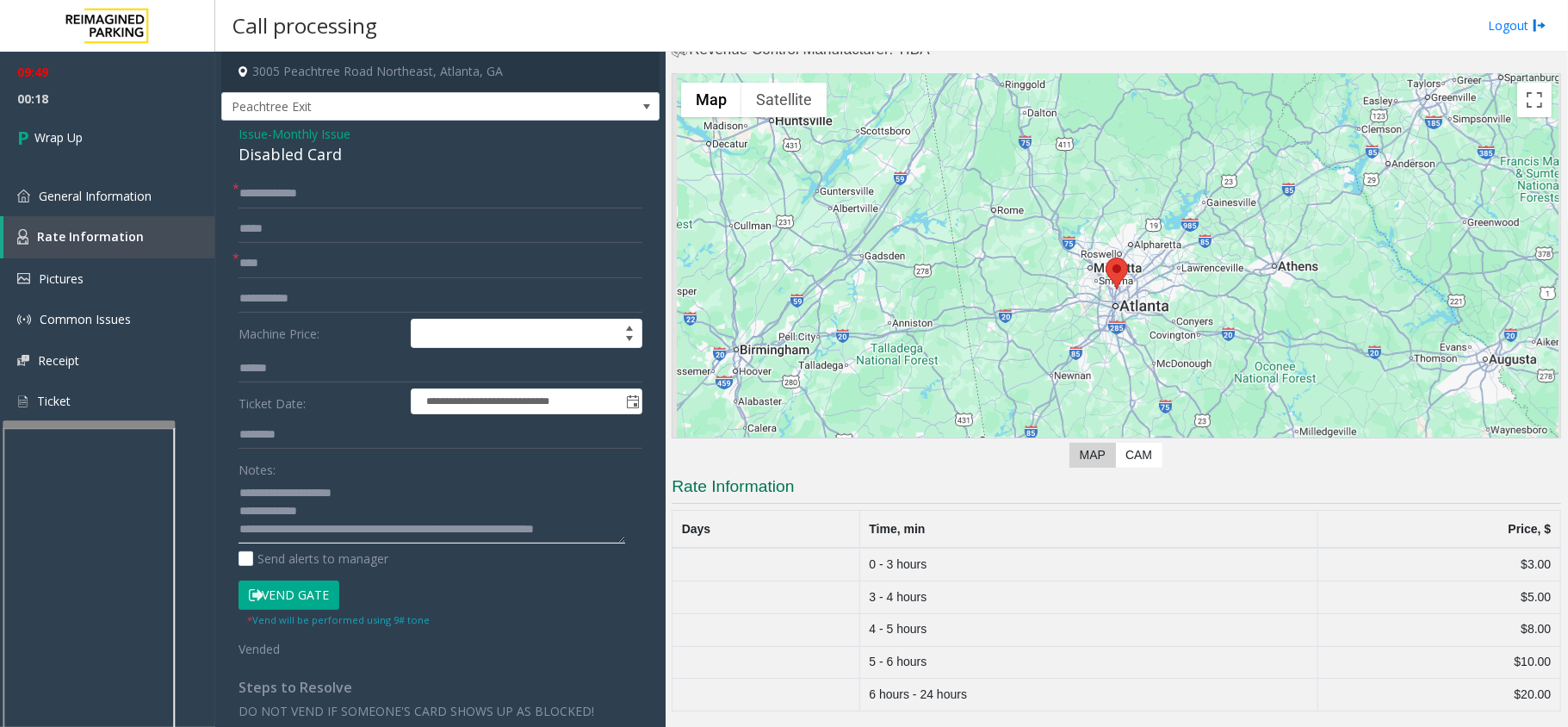 click 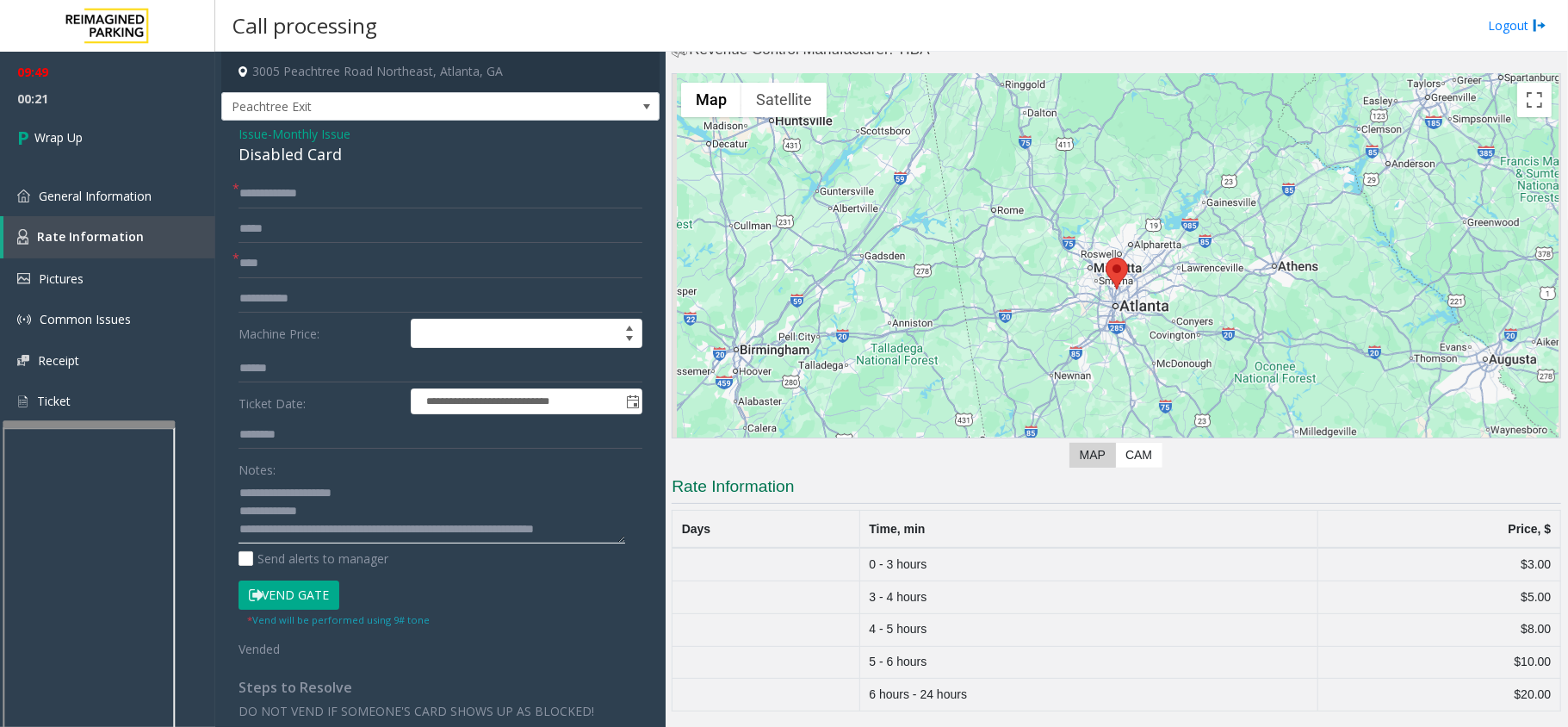 type on "**********" 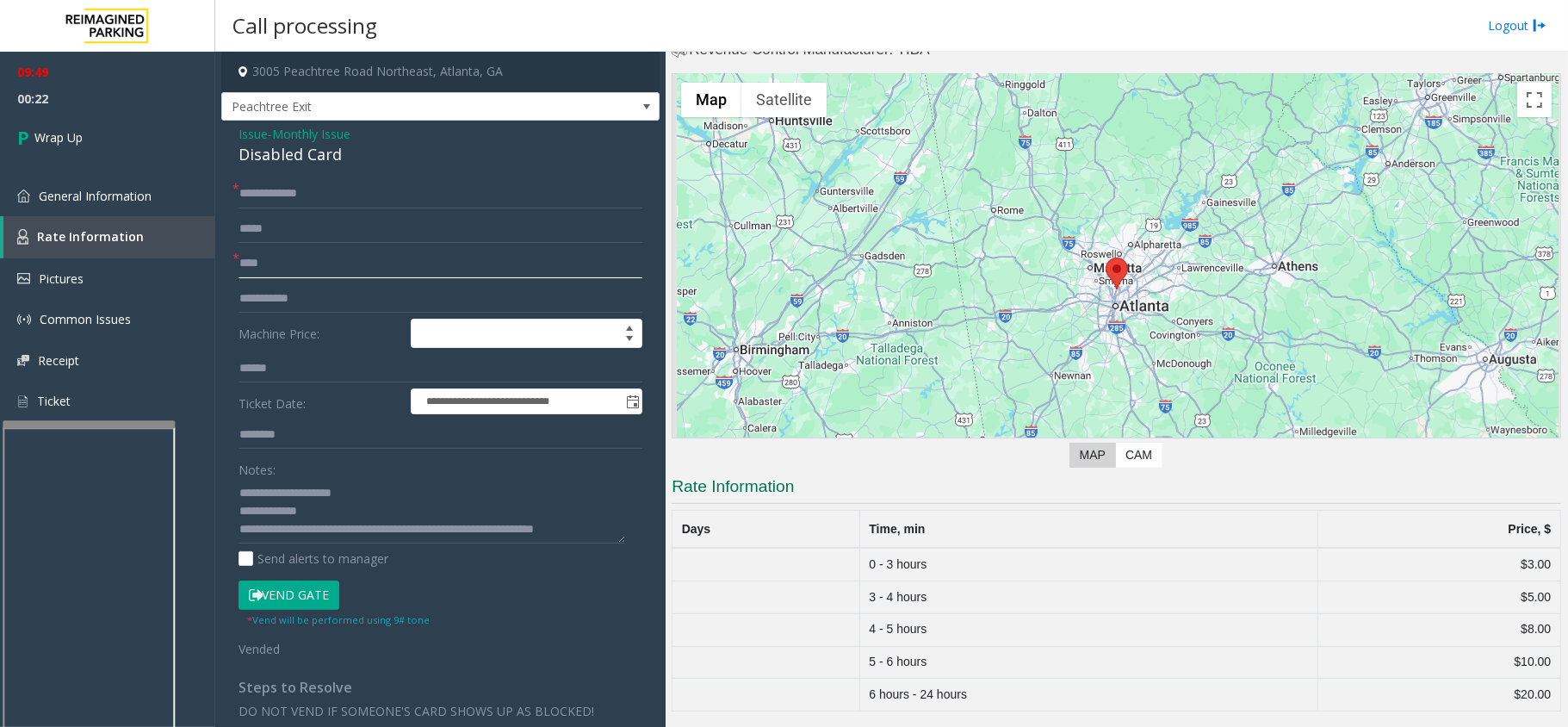 click on "****" 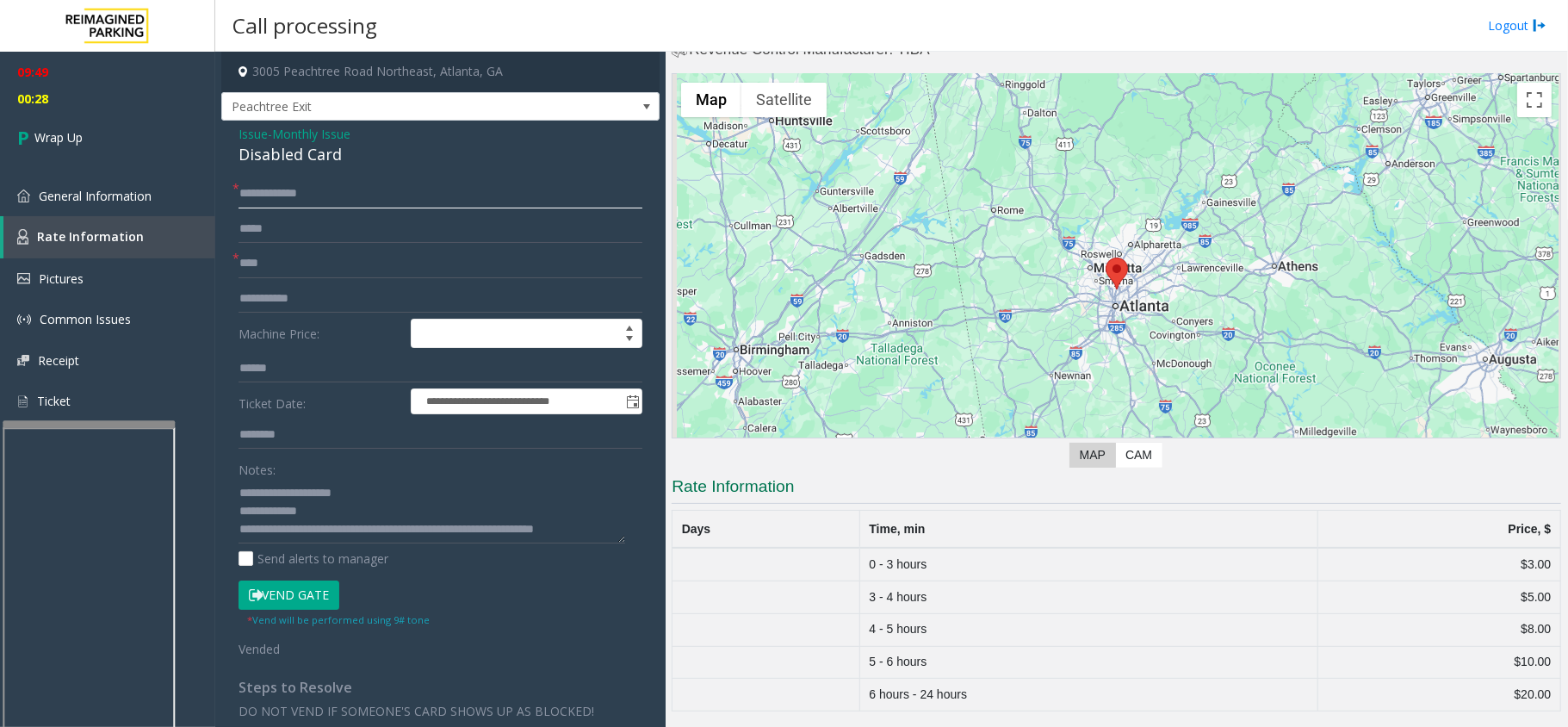 click on "**********" 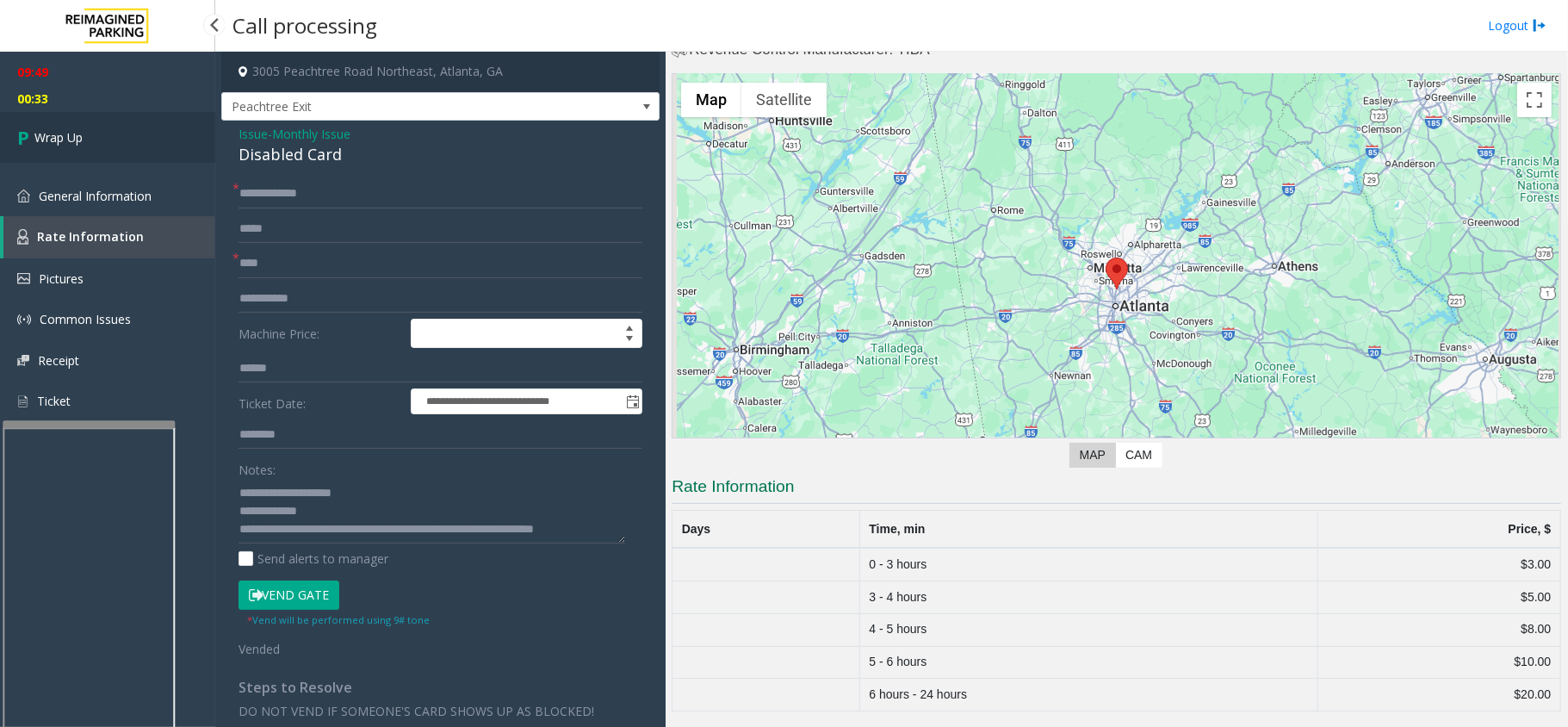 click on "Wrap Up" at bounding box center [59, 137] 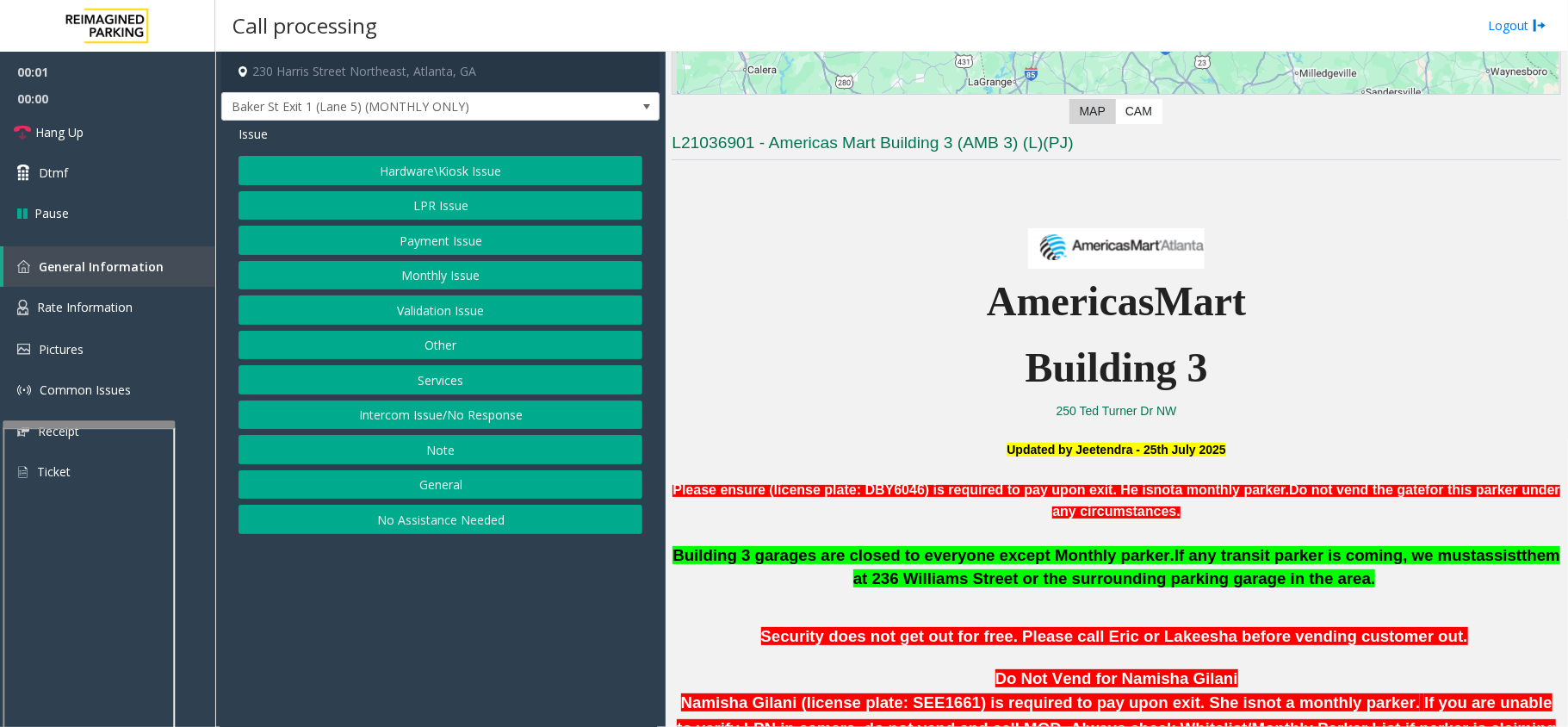 scroll, scrollTop: 459, scrollLeft: 0, axis: vertical 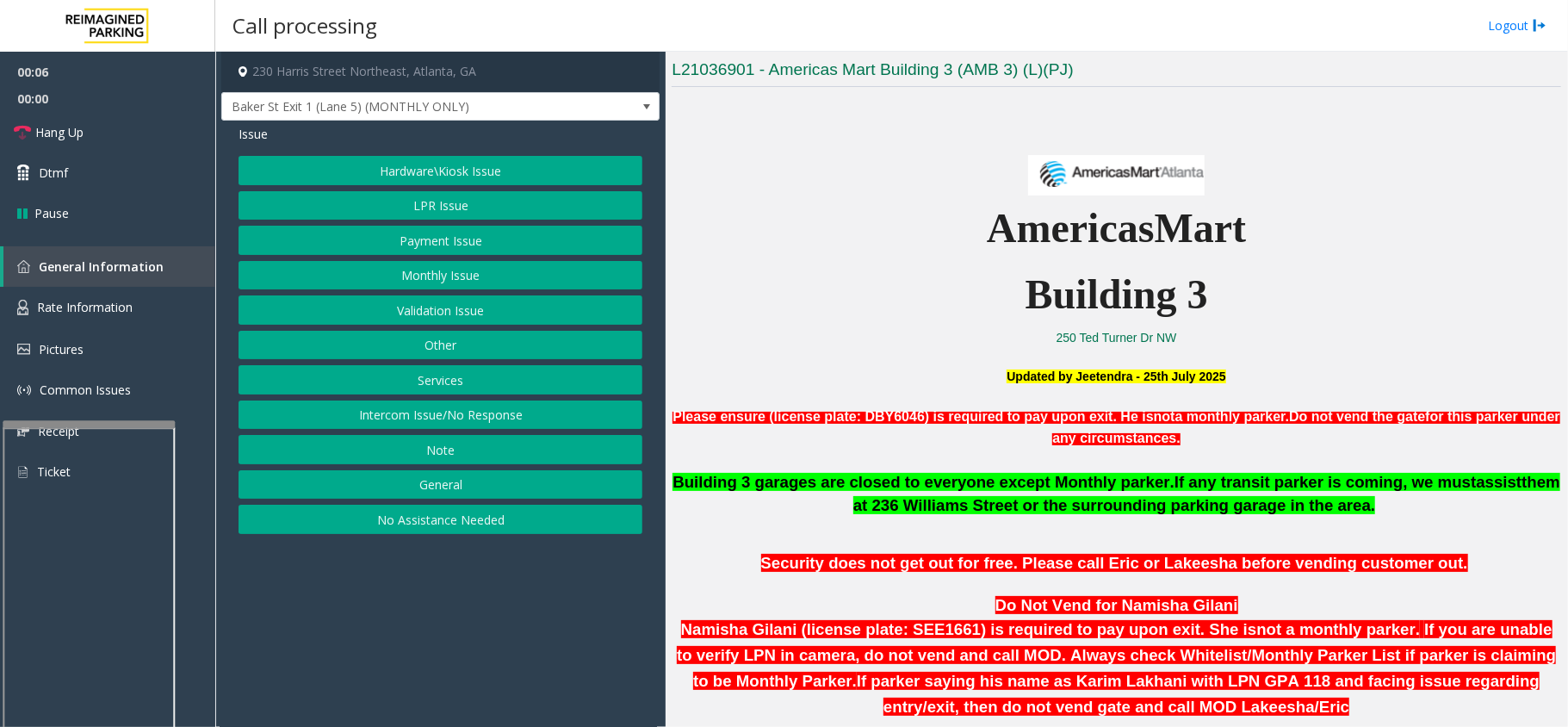 click on "Monthly Issue" 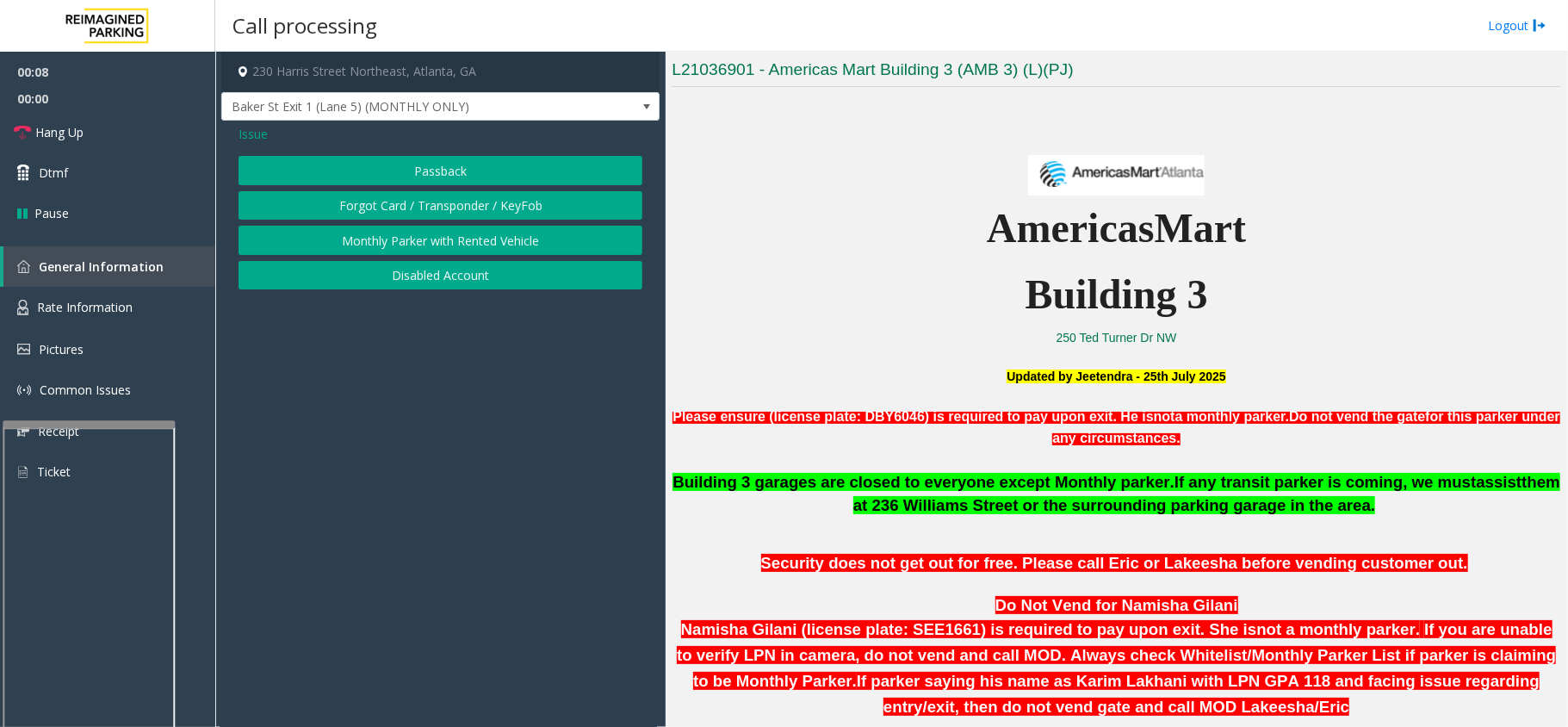 click on "Issue" 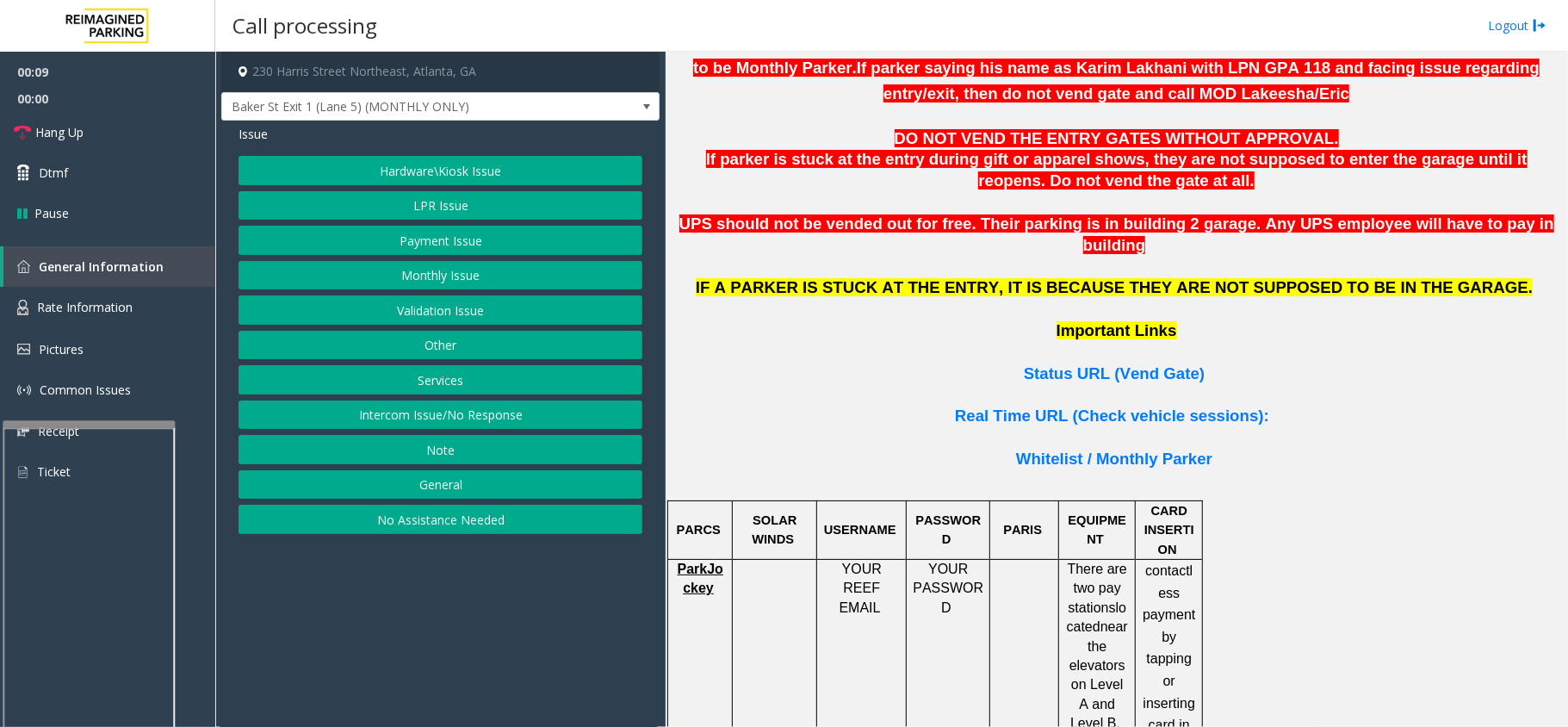 scroll, scrollTop: 1148, scrollLeft: 0, axis: vertical 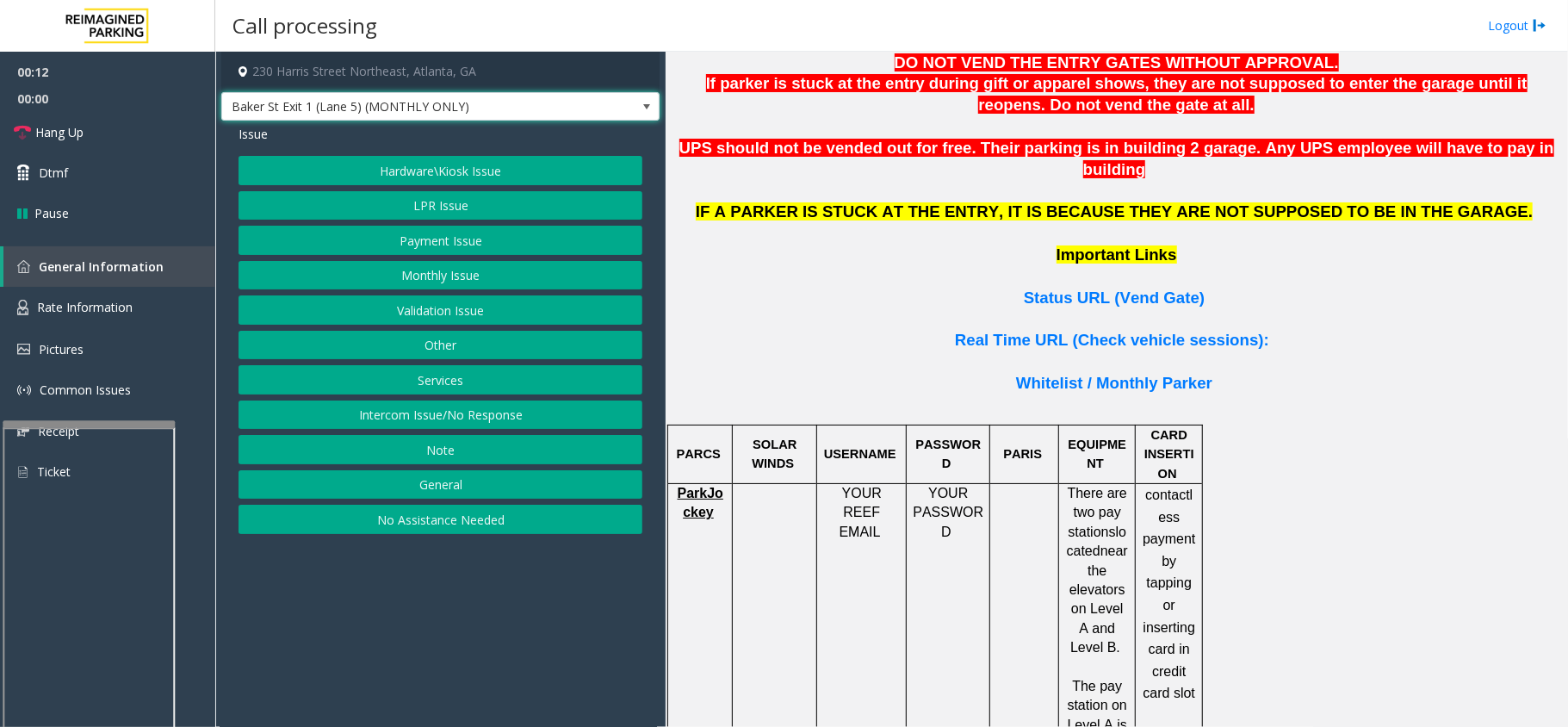 click on "Baker St Exit 1 (Lane 5) (MONTHLY ONLY)" at bounding box center (440, 107) 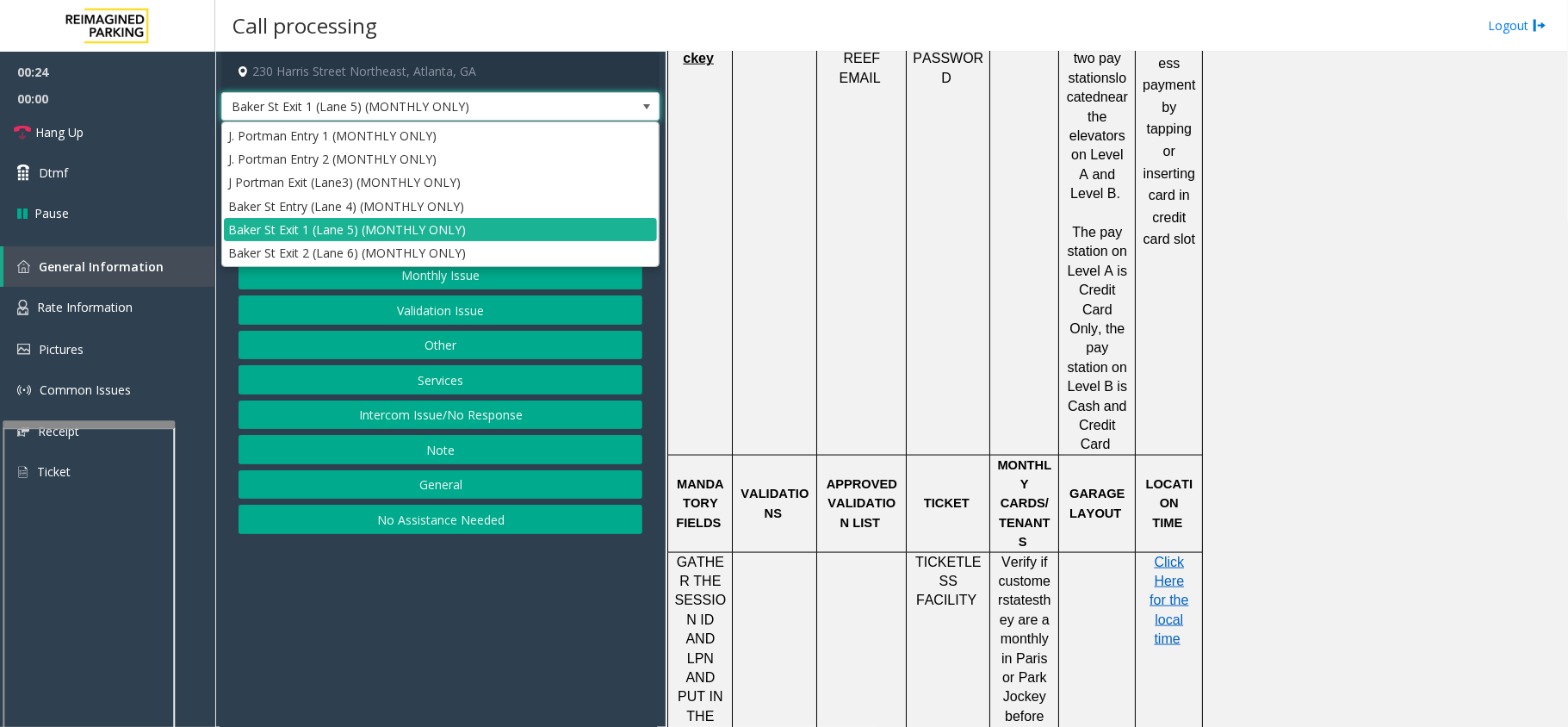 scroll, scrollTop: 1607, scrollLeft: 0, axis: vertical 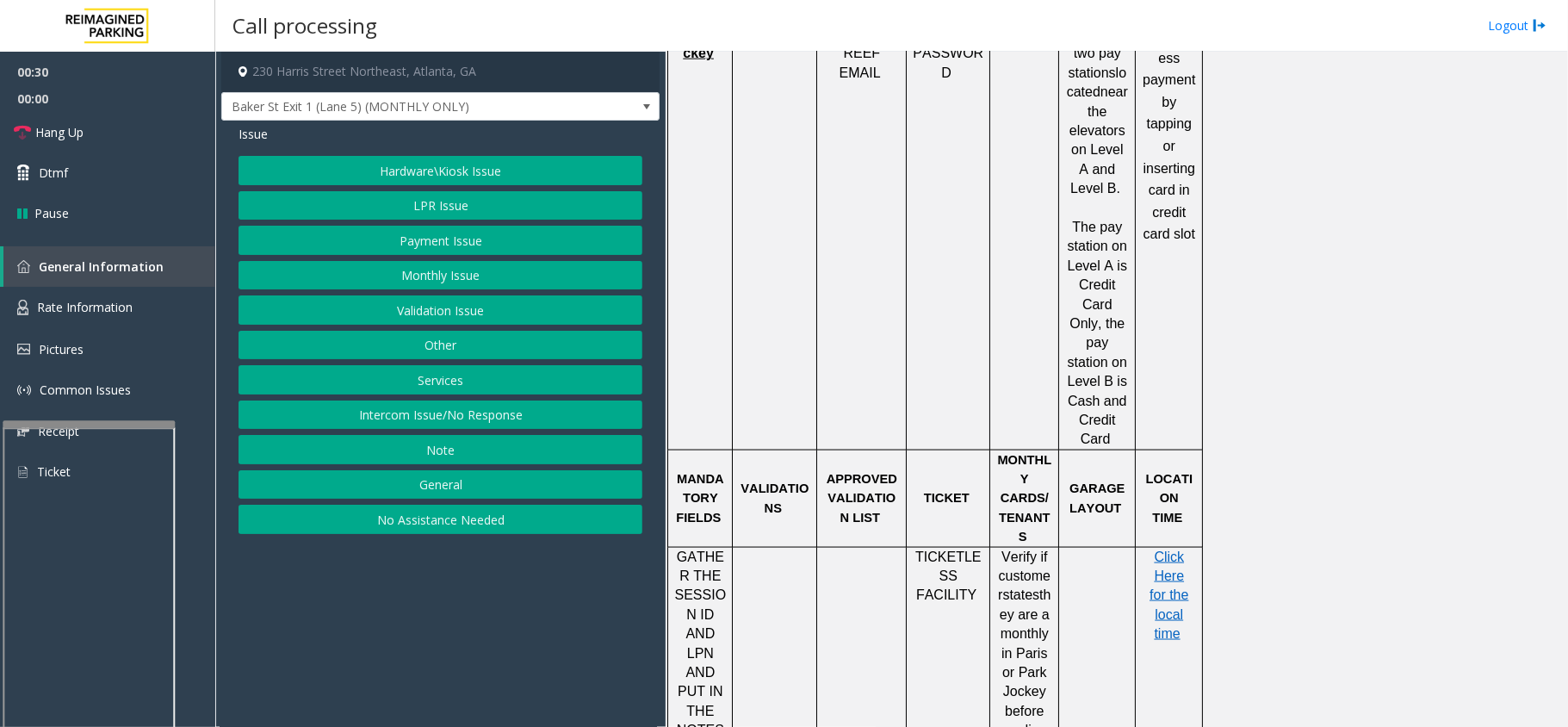 click on "230 Harris Street Northeast, Atlanta, GA Baker St Exit 1 (Lane 5) (MONTHLY ONLY) Issue  Hardware\Kiosk Issue   LPR Issue   Payment Issue   Monthly Issue   Validation Issue   Other   Services   Intercom Issue/No Response   Note   General   No Assistance Needed" 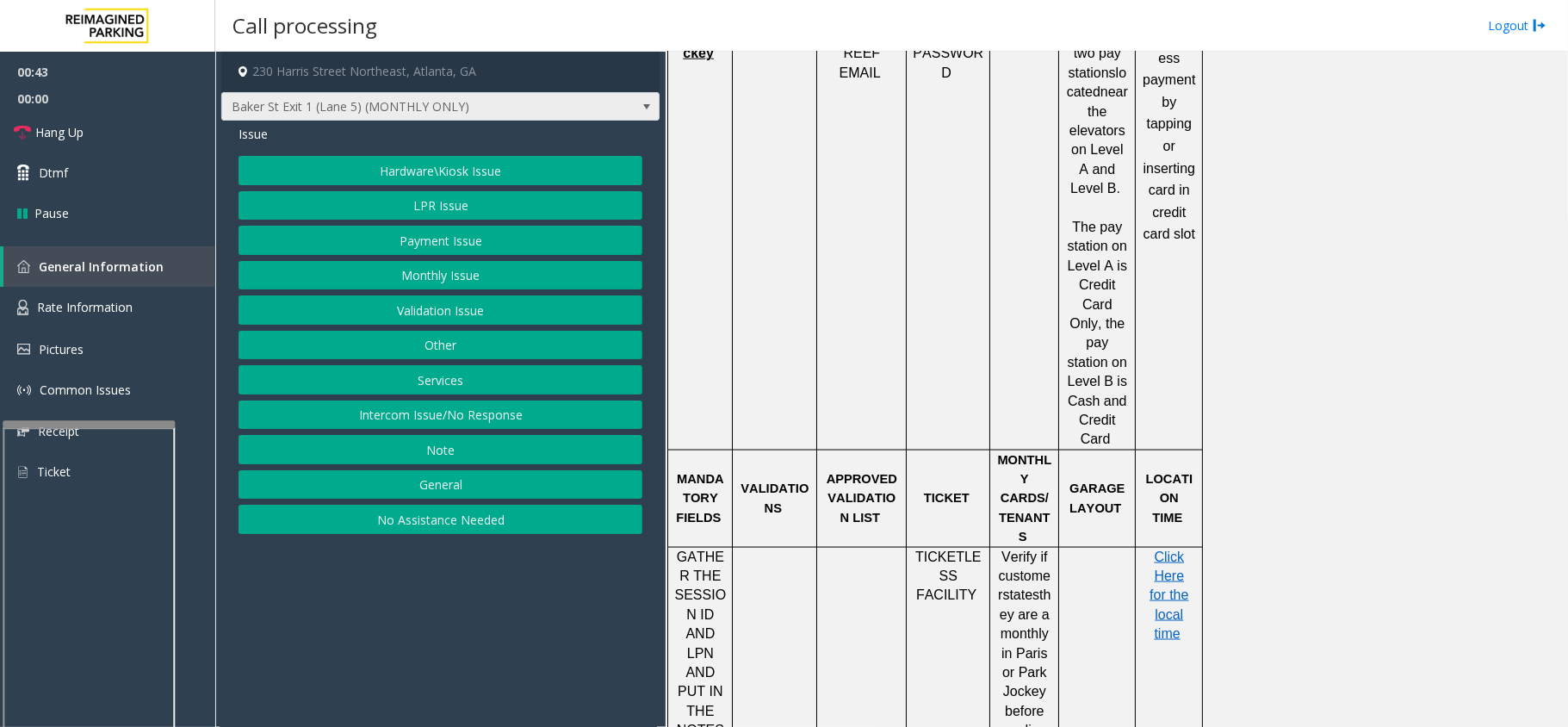 click on "Baker St Exit 1 (Lane 5) (MONTHLY ONLY)" at bounding box center [397, 107] 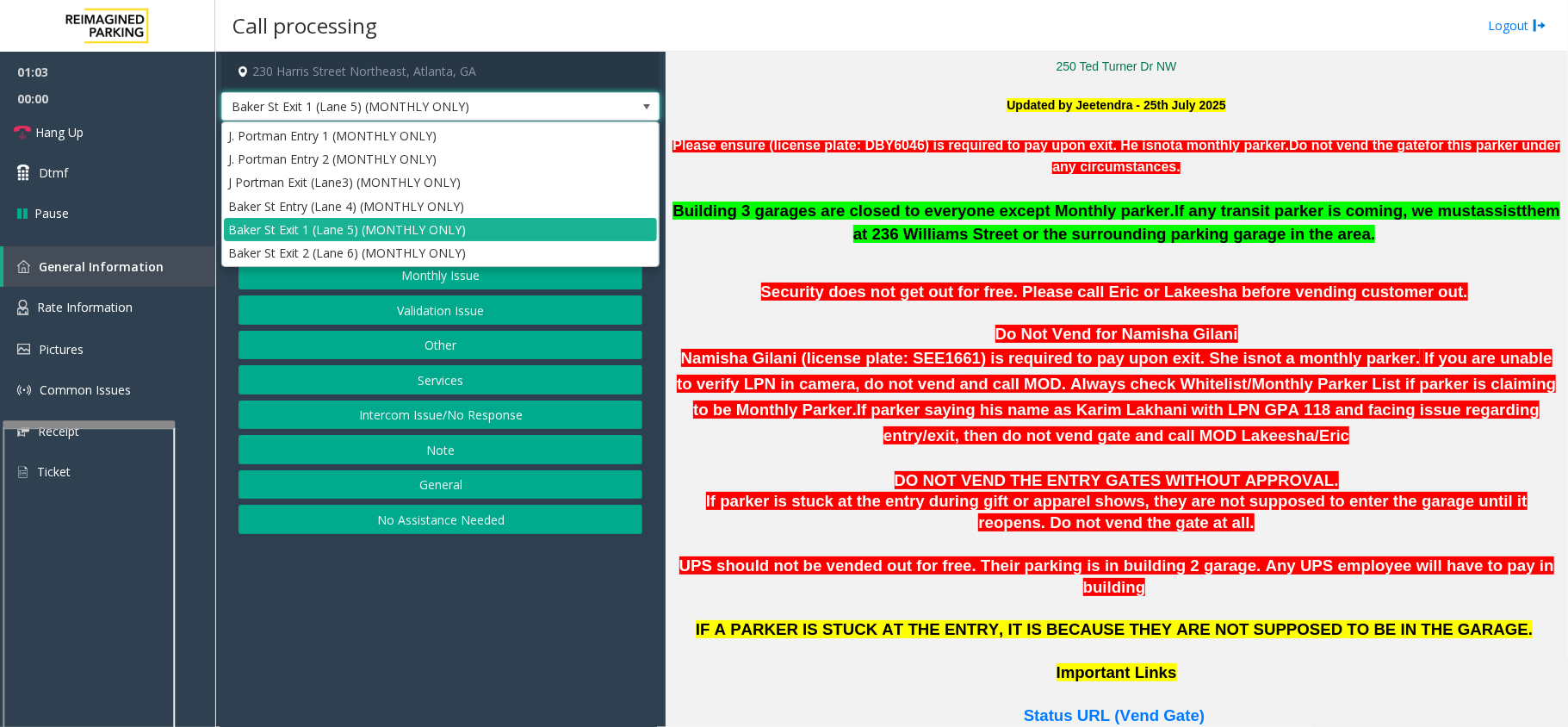 scroll, scrollTop: 689, scrollLeft: 0, axis: vertical 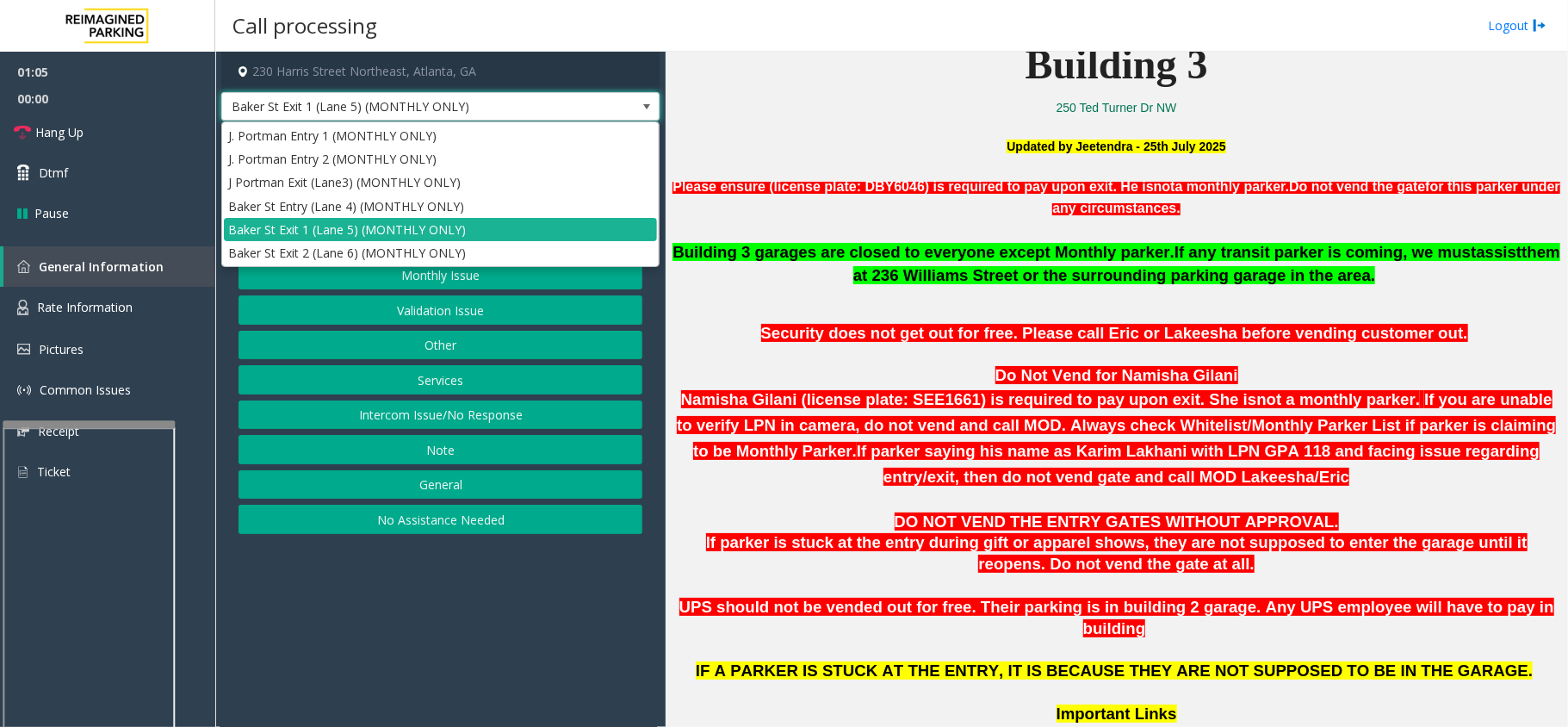 click on "Baker St Exit 1 (Lane 5) (MONTHLY ONLY)" at bounding box center (397, 107) 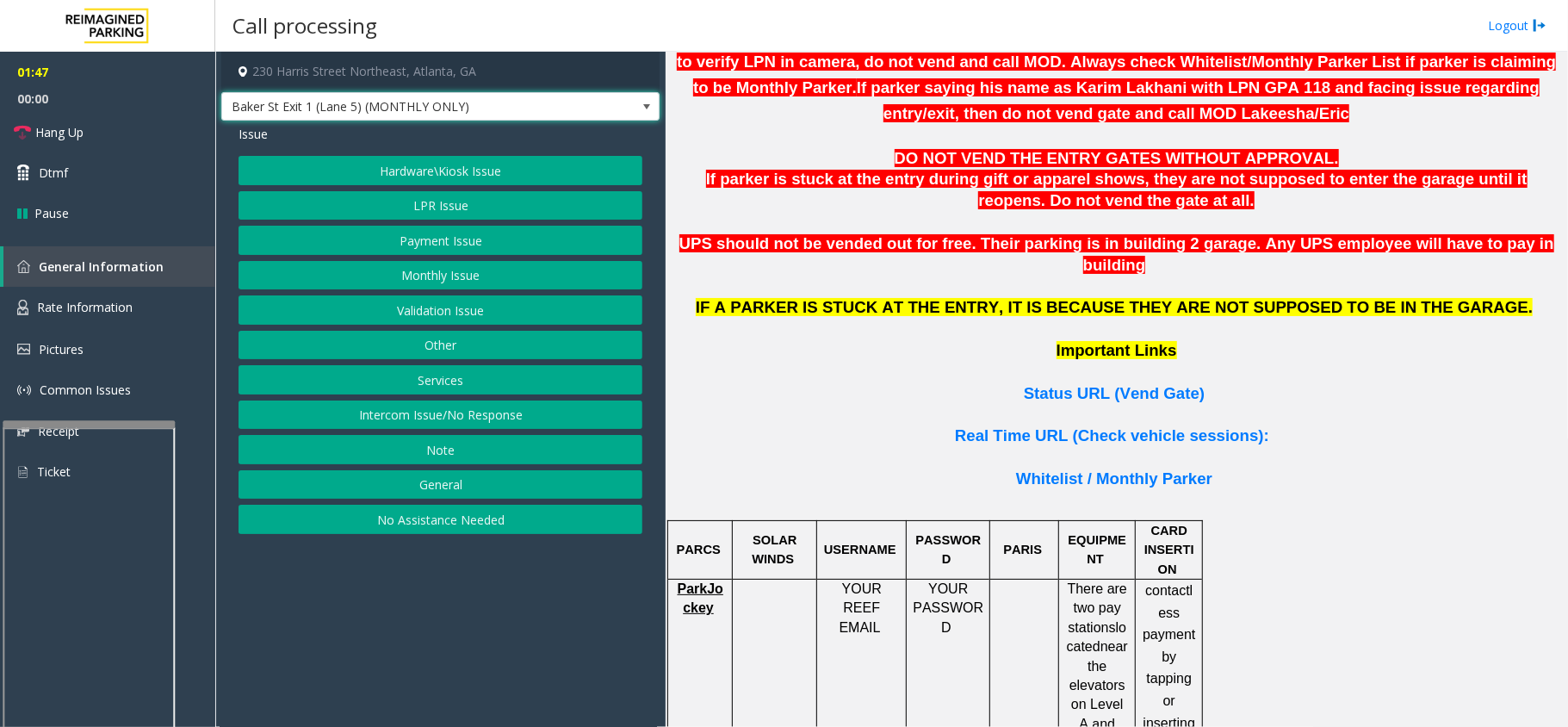 scroll, scrollTop: 1148, scrollLeft: 0, axis: vertical 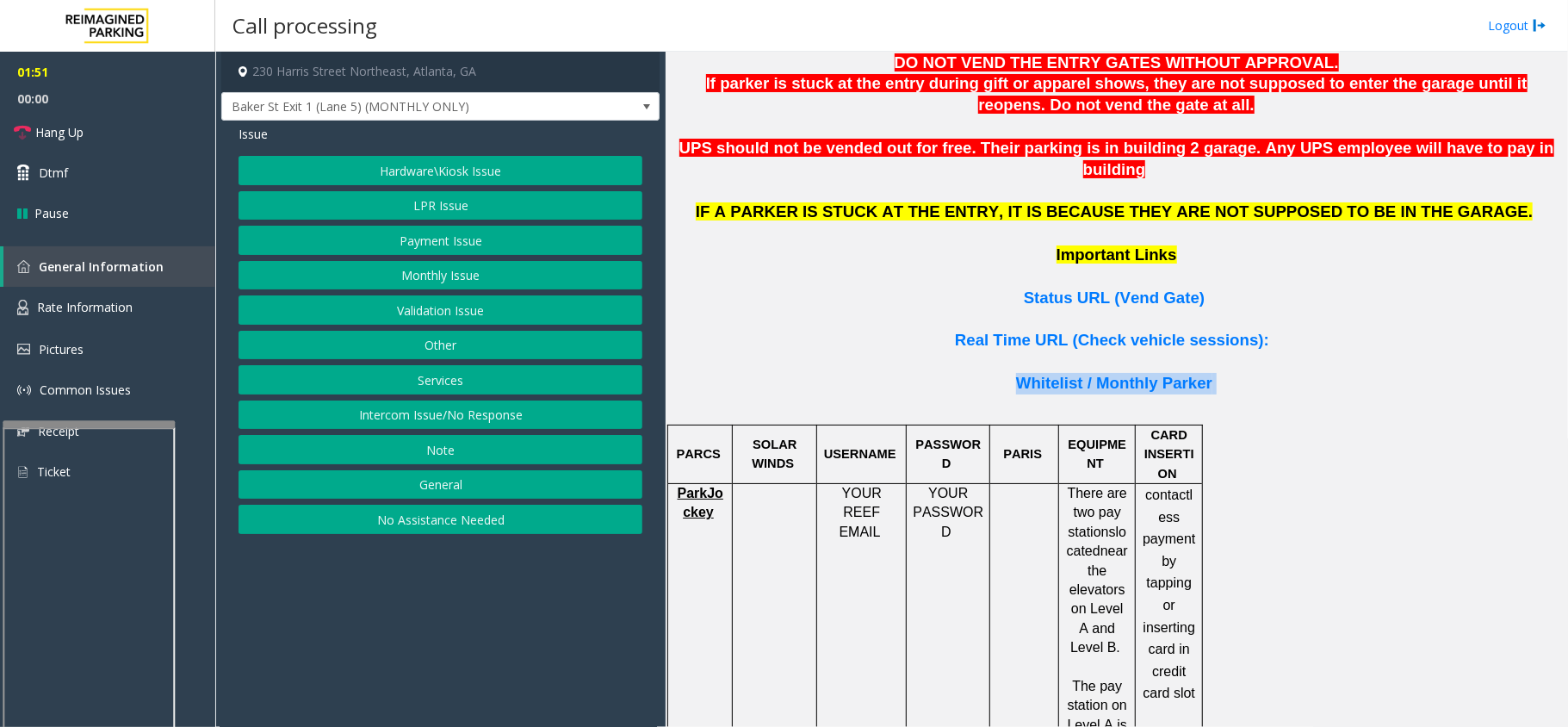 drag, startPoint x: 1211, startPoint y: 362, endPoint x: 995, endPoint y: 358, distance: 216.037 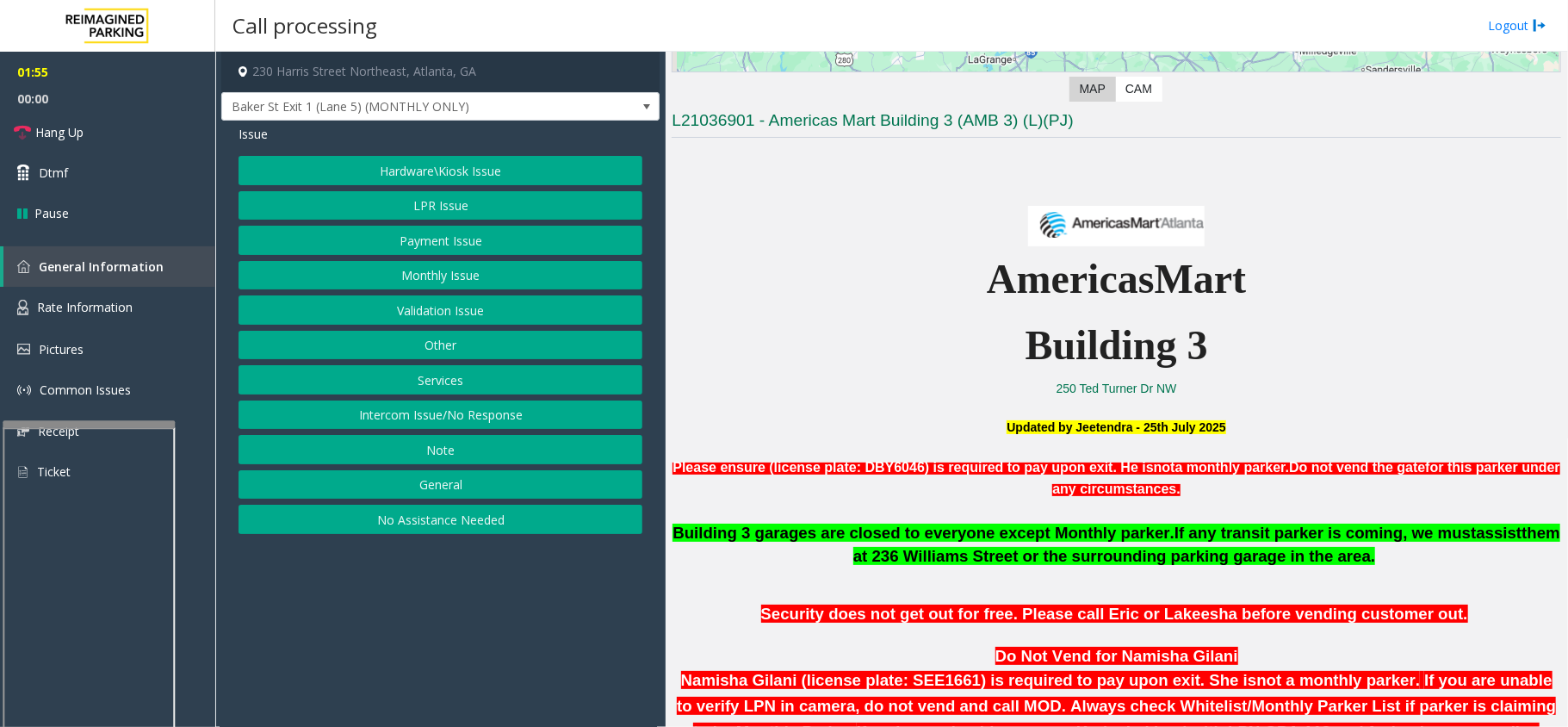 scroll, scrollTop: 345, scrollLeft: 0, axis: vertical 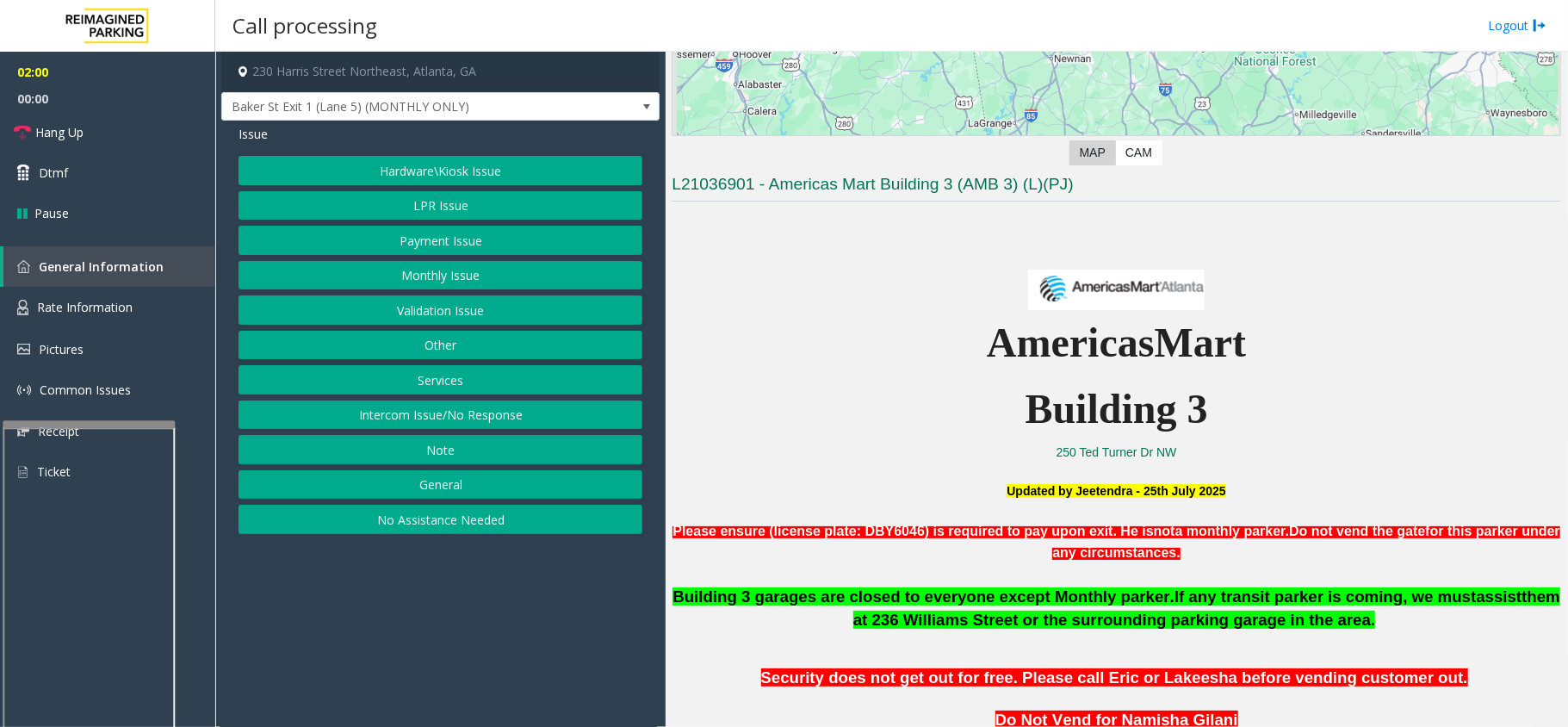 click on "Please ensure (license plate: DBY6046) is required to pay upon exit. He is" 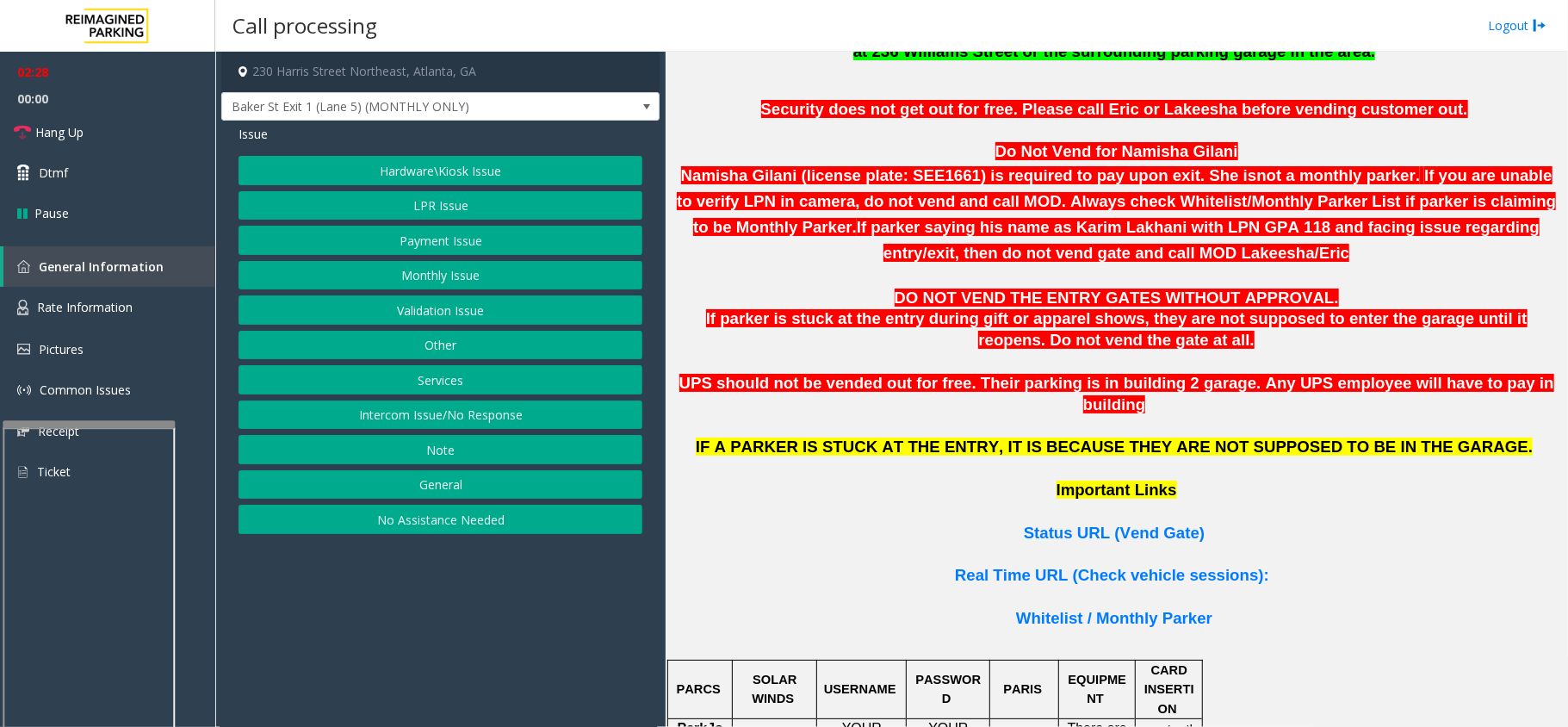 scroll, scrollTop: 1034, scrollLeft: 0, axis: vertical 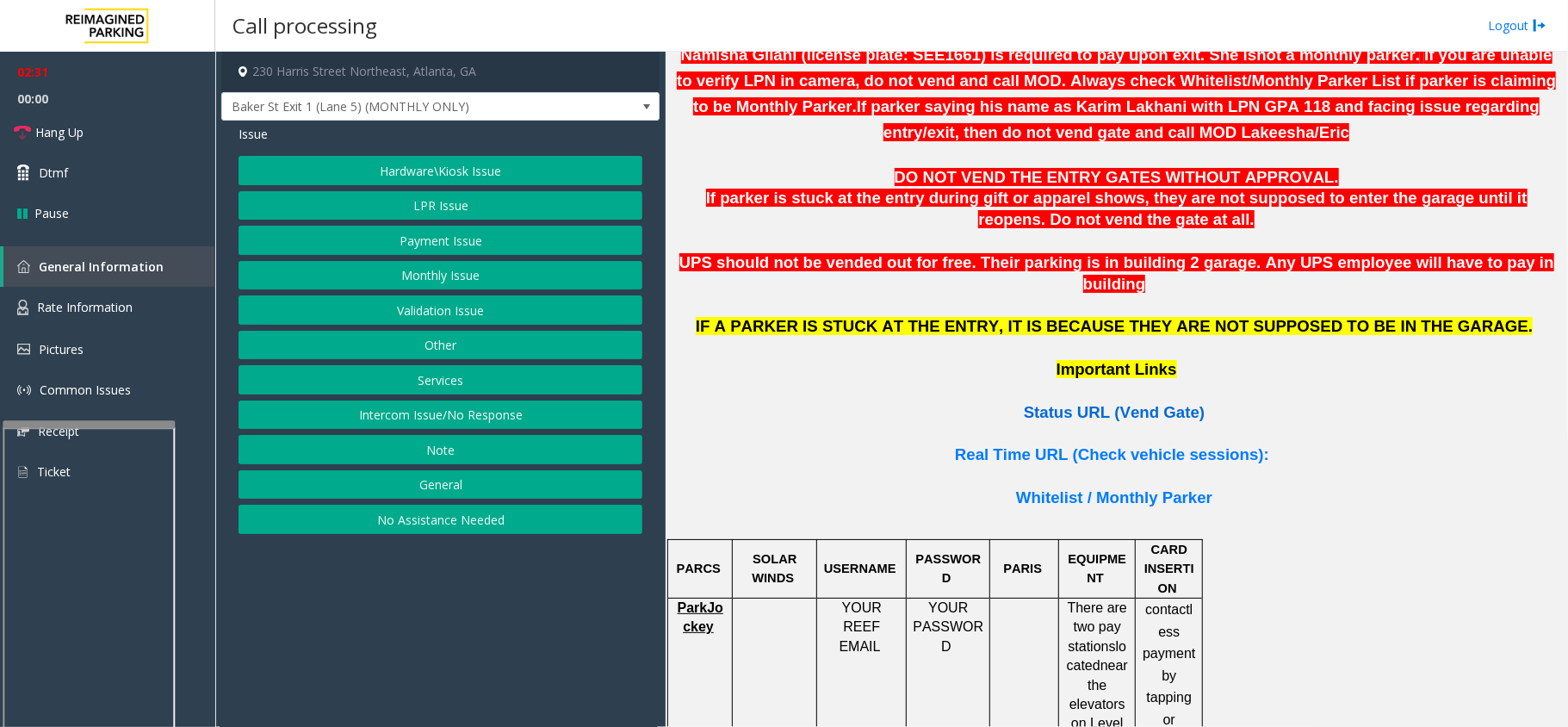click on "Status URL (Vend Gate)" 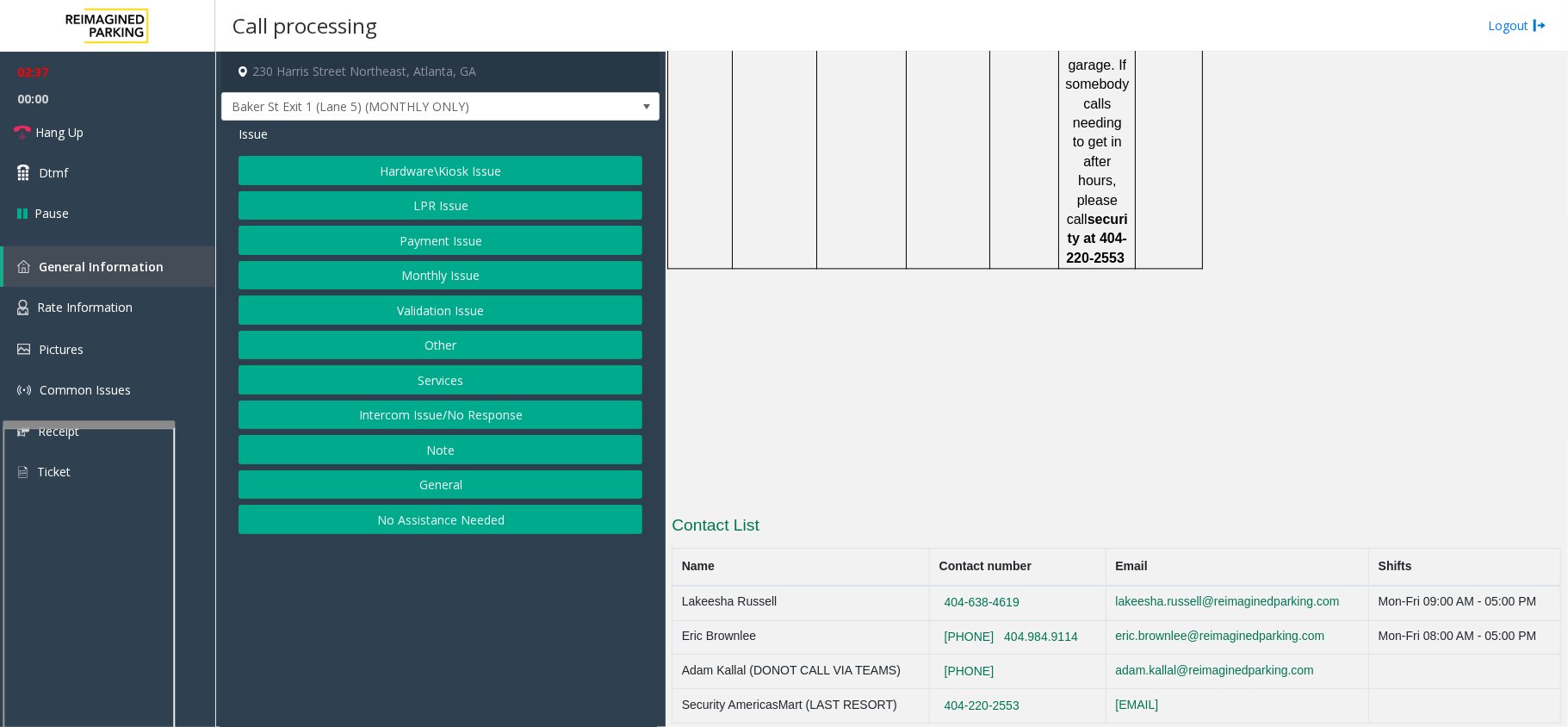 scroll, scrollTop: 2763, scrollLeft: 0, axis: vertical 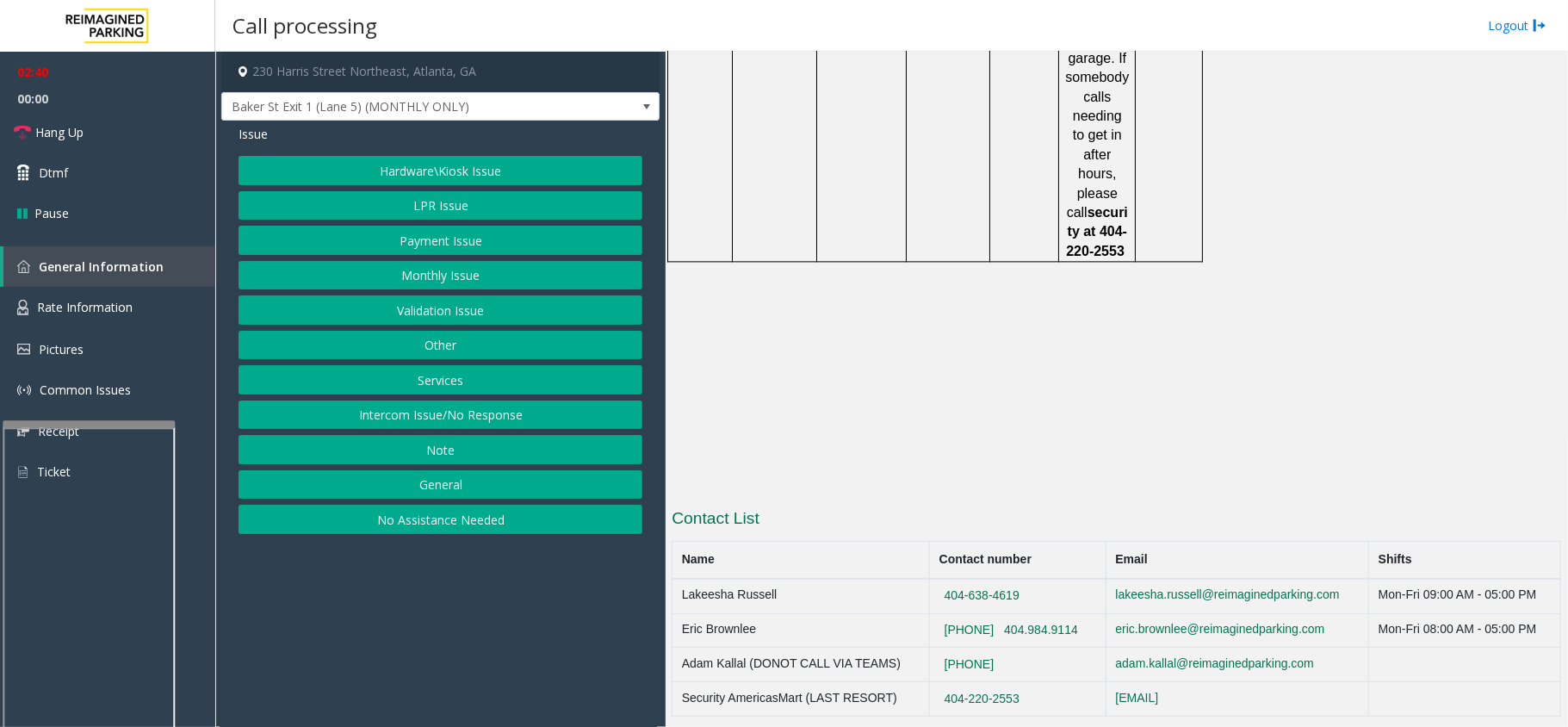 click on "404-638-4619" 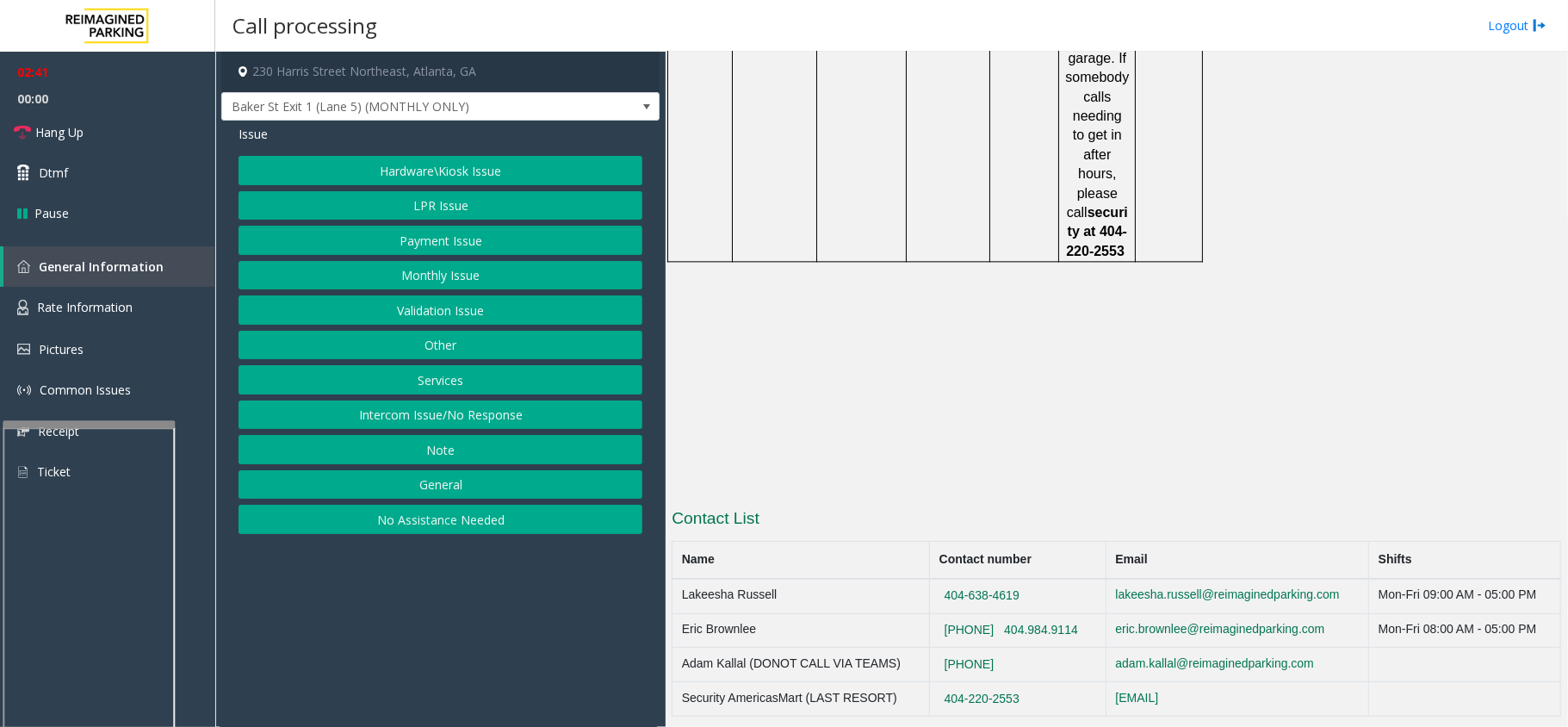 click on "404-638-4619" 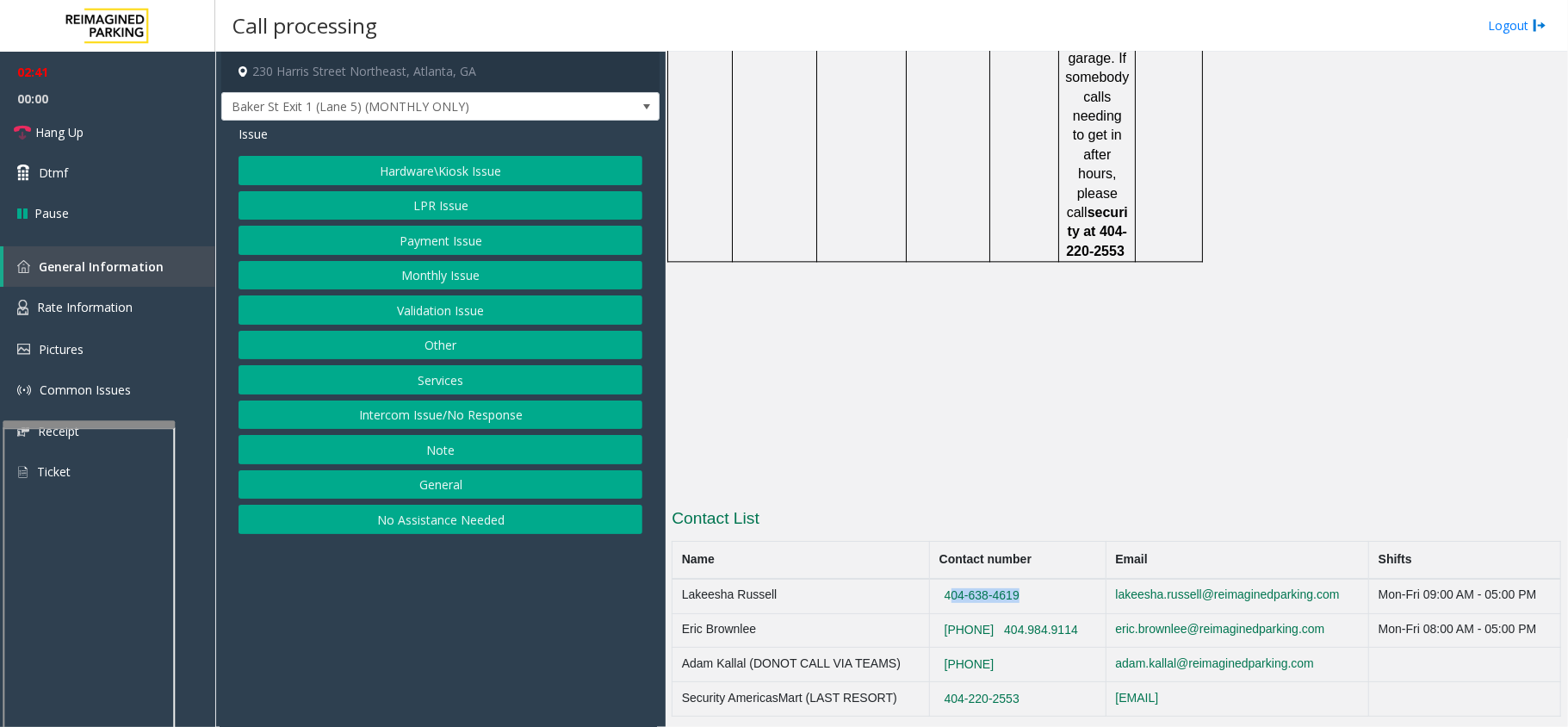 click on "404-638-4619" 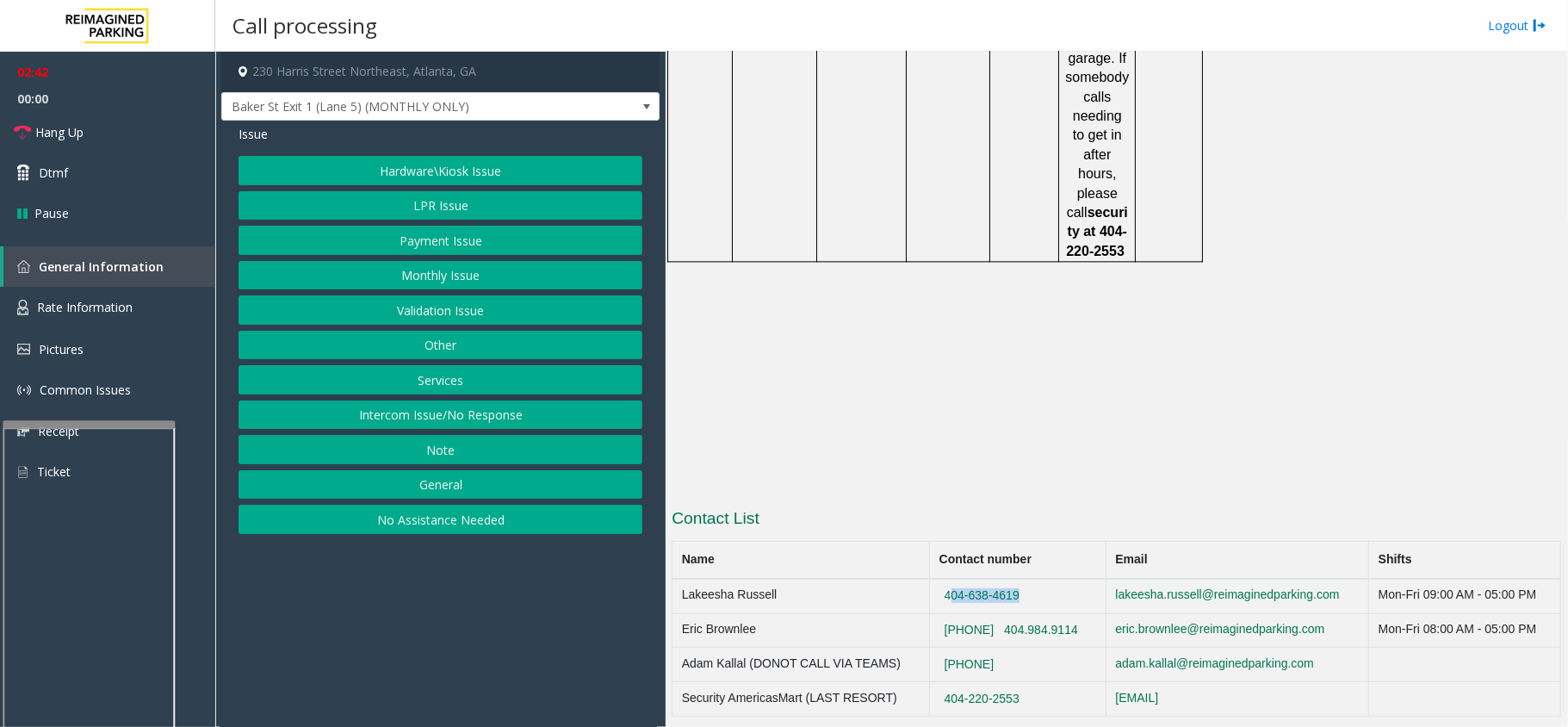 copy on "404-638-4619" 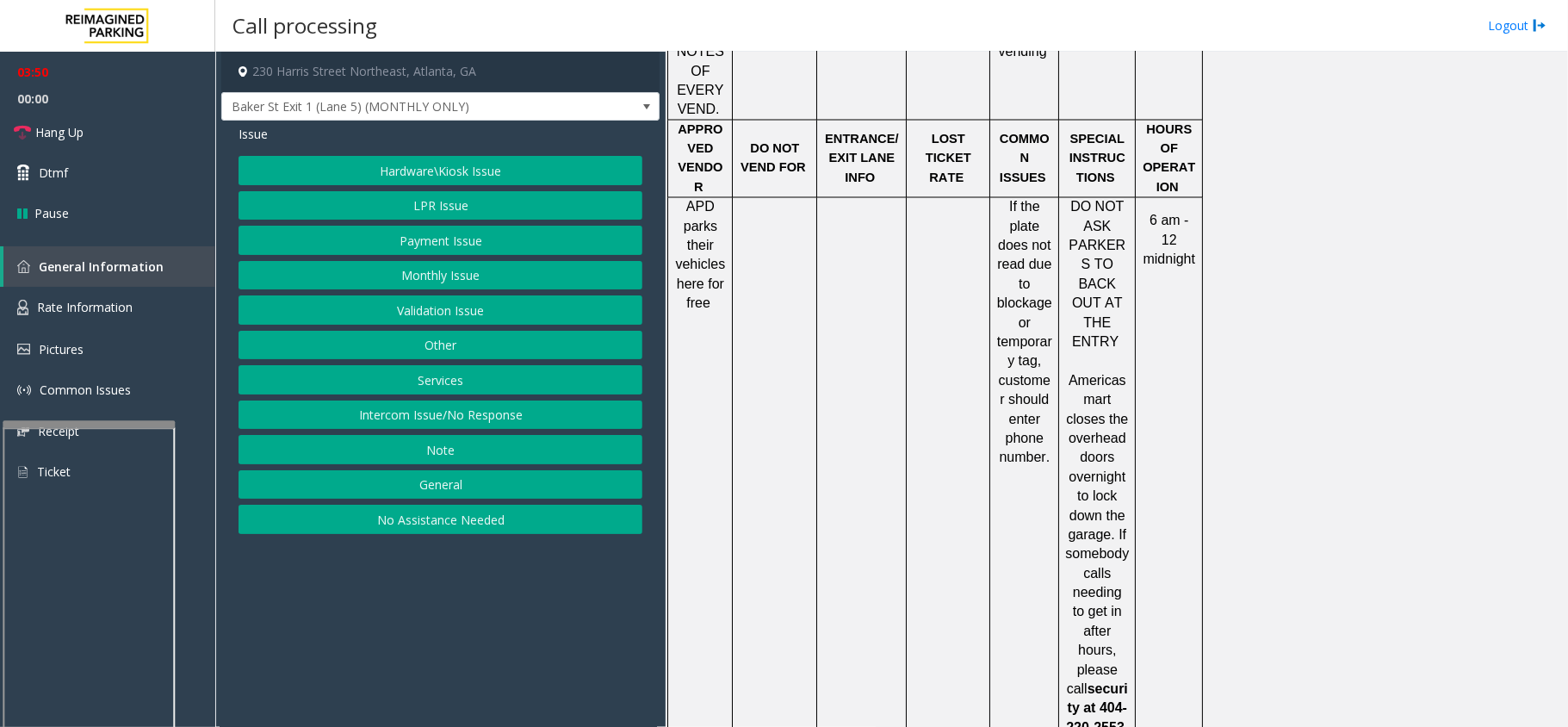 scroll, scrollTop: 2763, scrollLeft: 0, axis: vertical 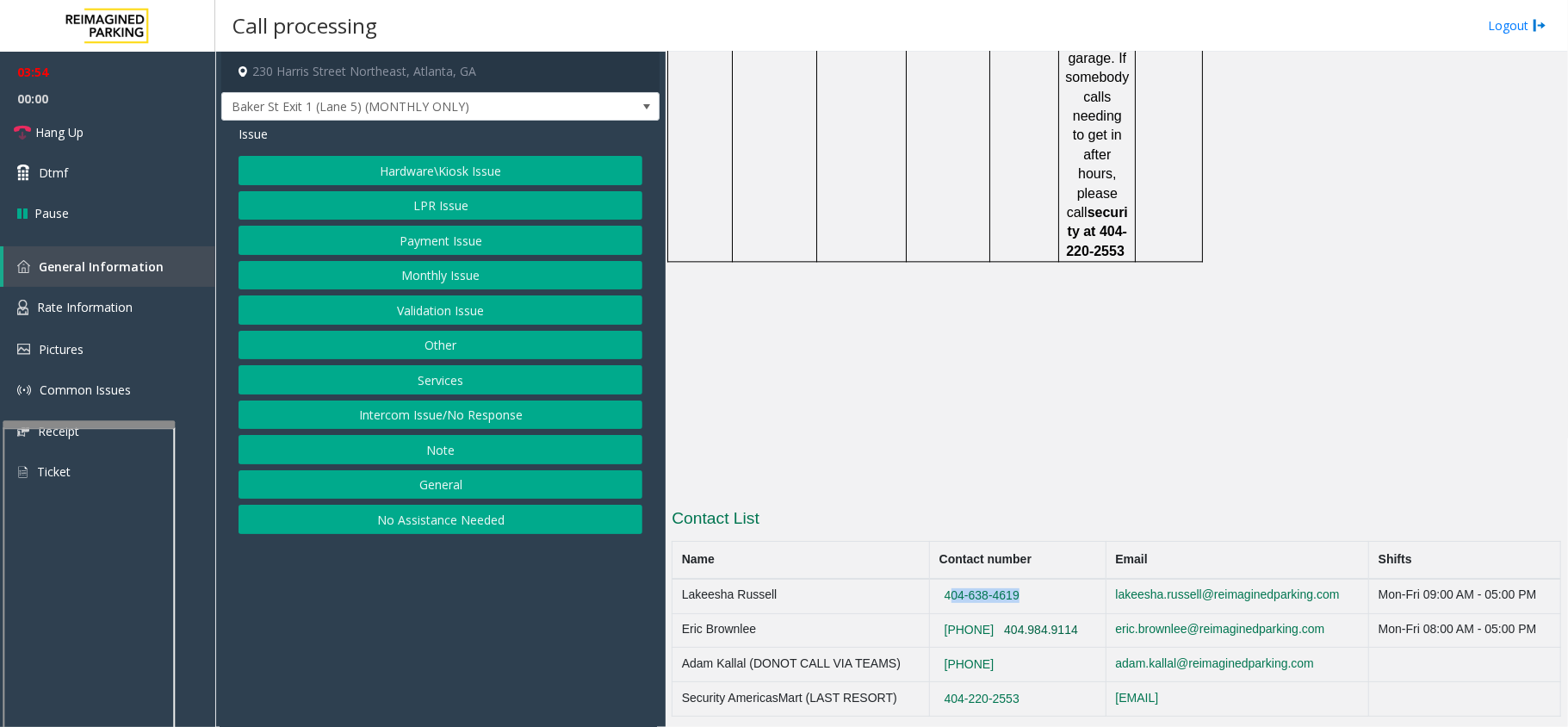 drag, startPoint x: 1013, startPoint y: 449, endPoint x: 1092, endPoint y: 453, distance: 79.1012 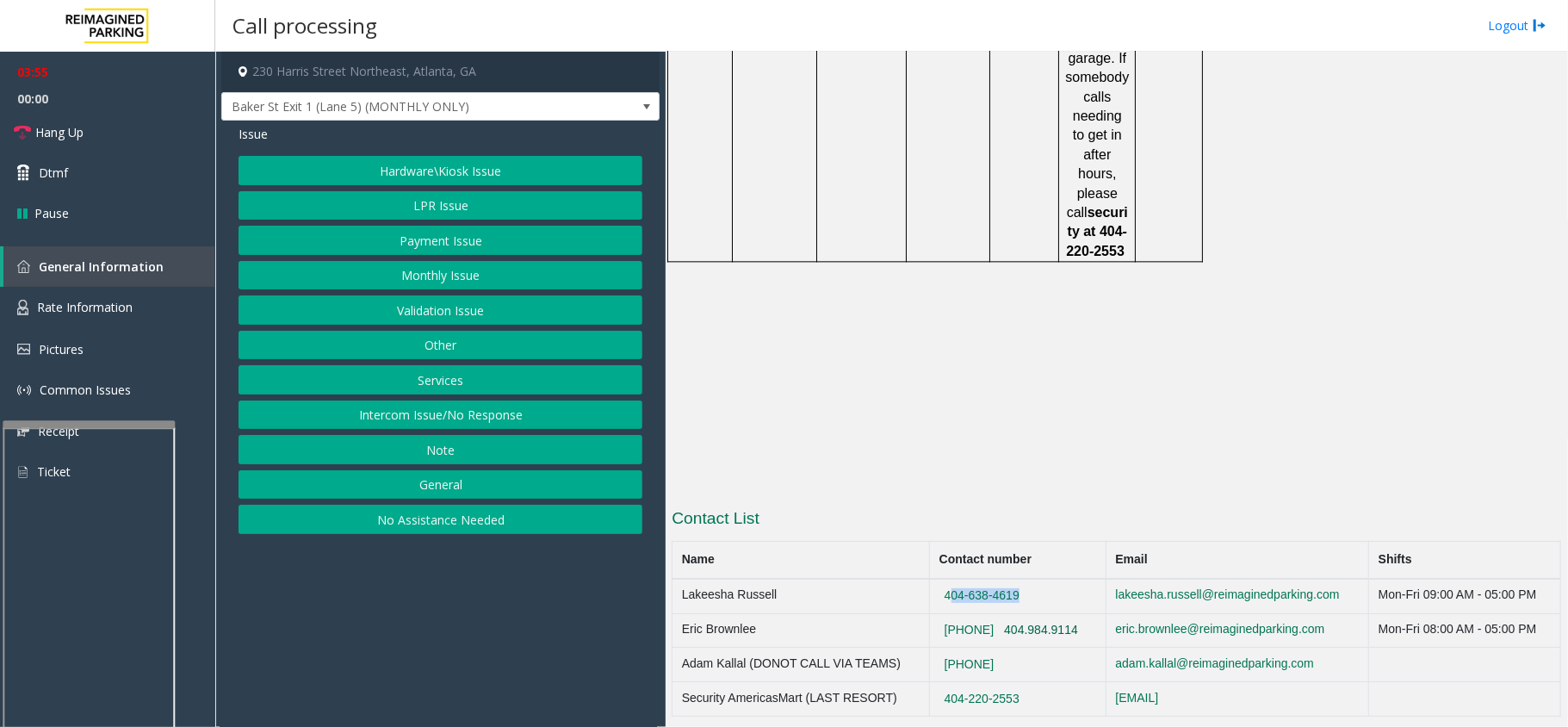 drag, startPoint x: 1103, startPoint y: 455, endPoint x: 1018, endPoint y: 459, distance: 85.09407 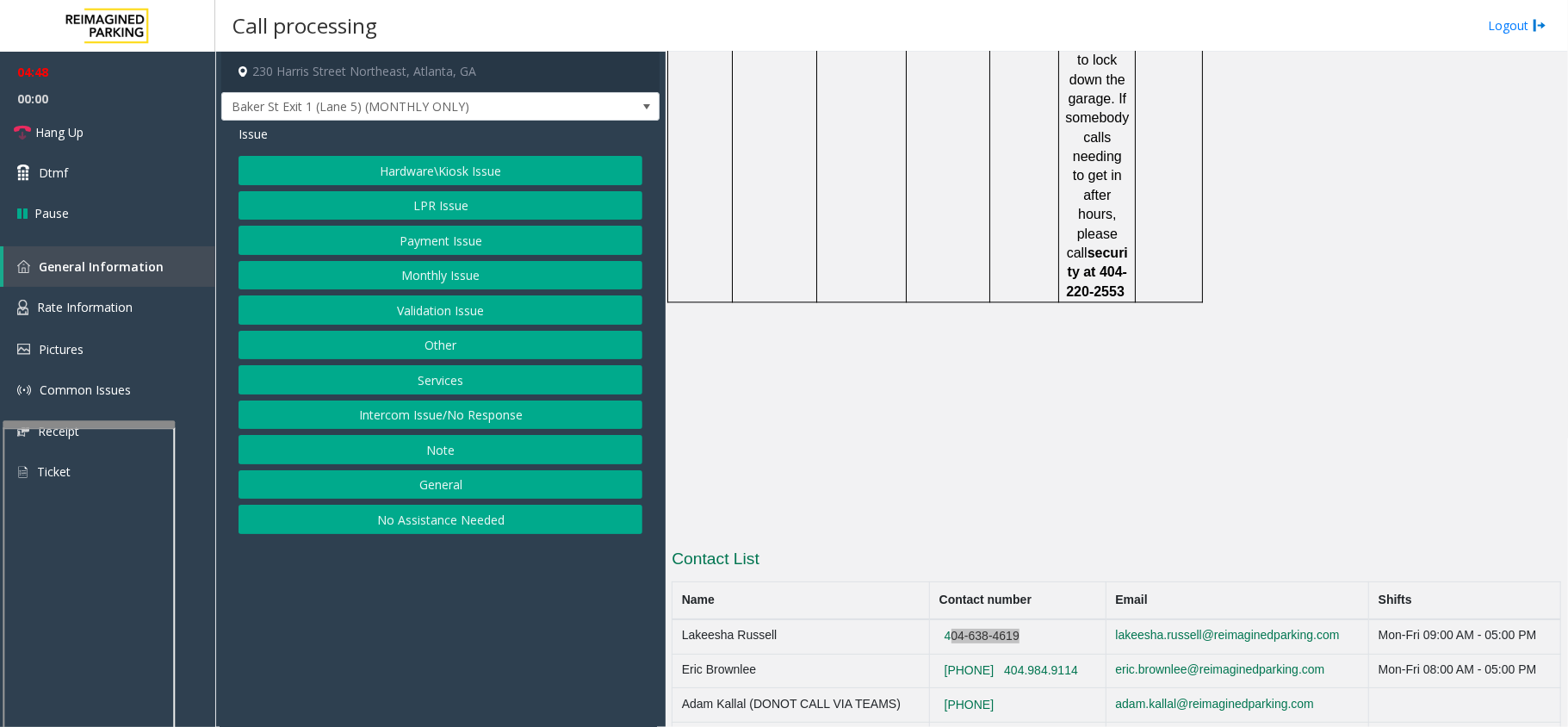 scroll, scrollTop: 2763, scrollLeft: 0, axis: vertical 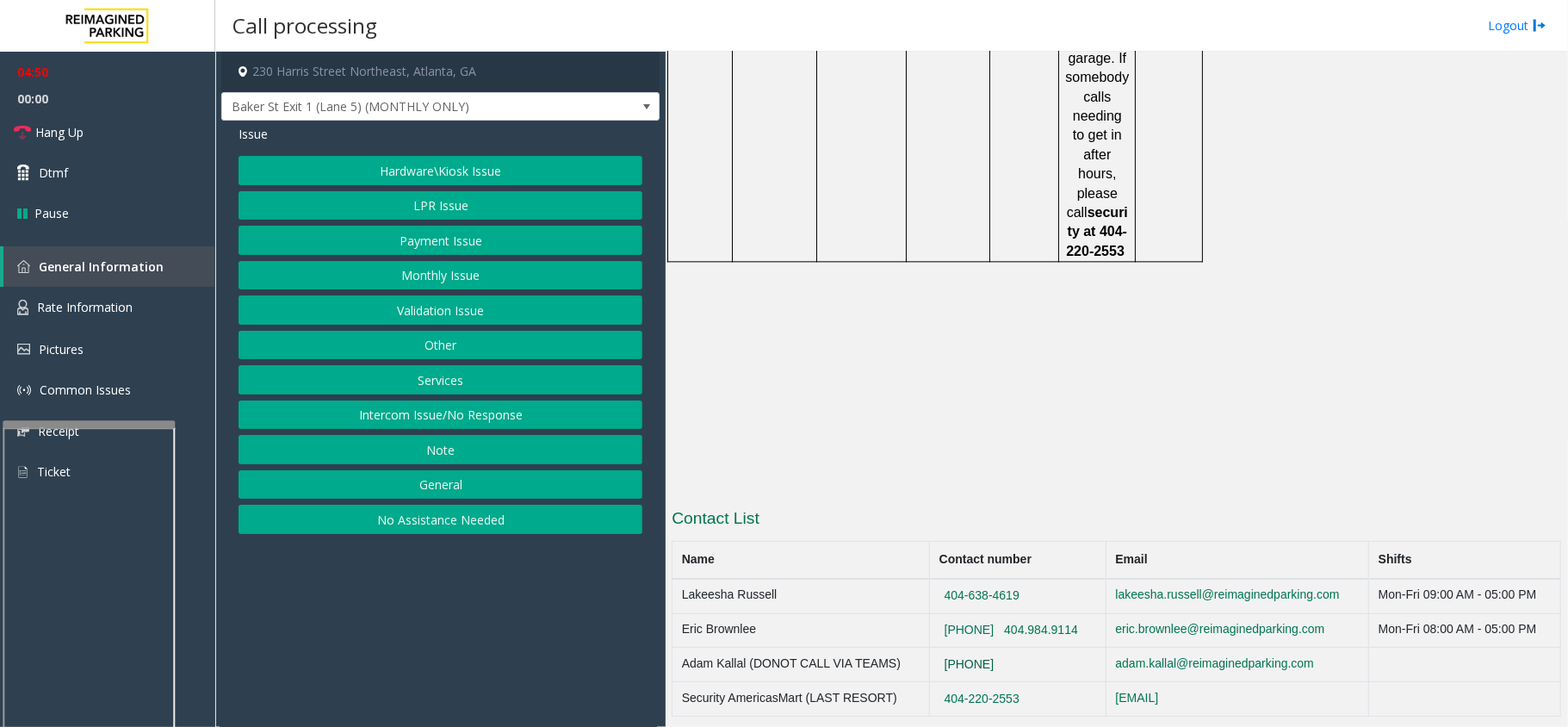 drag, startPoint x: 1034, startPoint y: 488, endPoint x: 1017, endPoint y: 487, distance: 17.029386 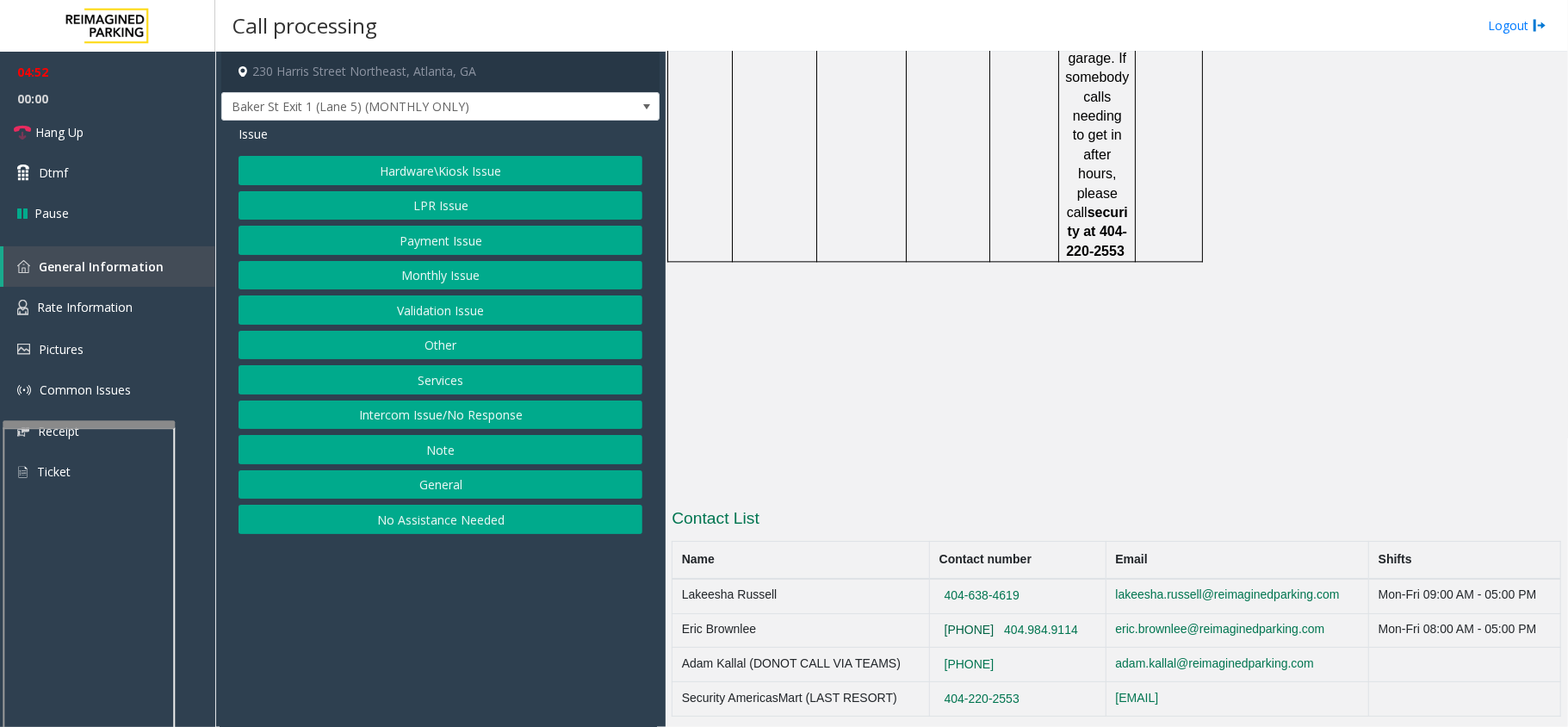 drag, startPoint x: 928, startPoint y: 458, endPoint x: 996, endPoint y: 456, distance: 68.02941 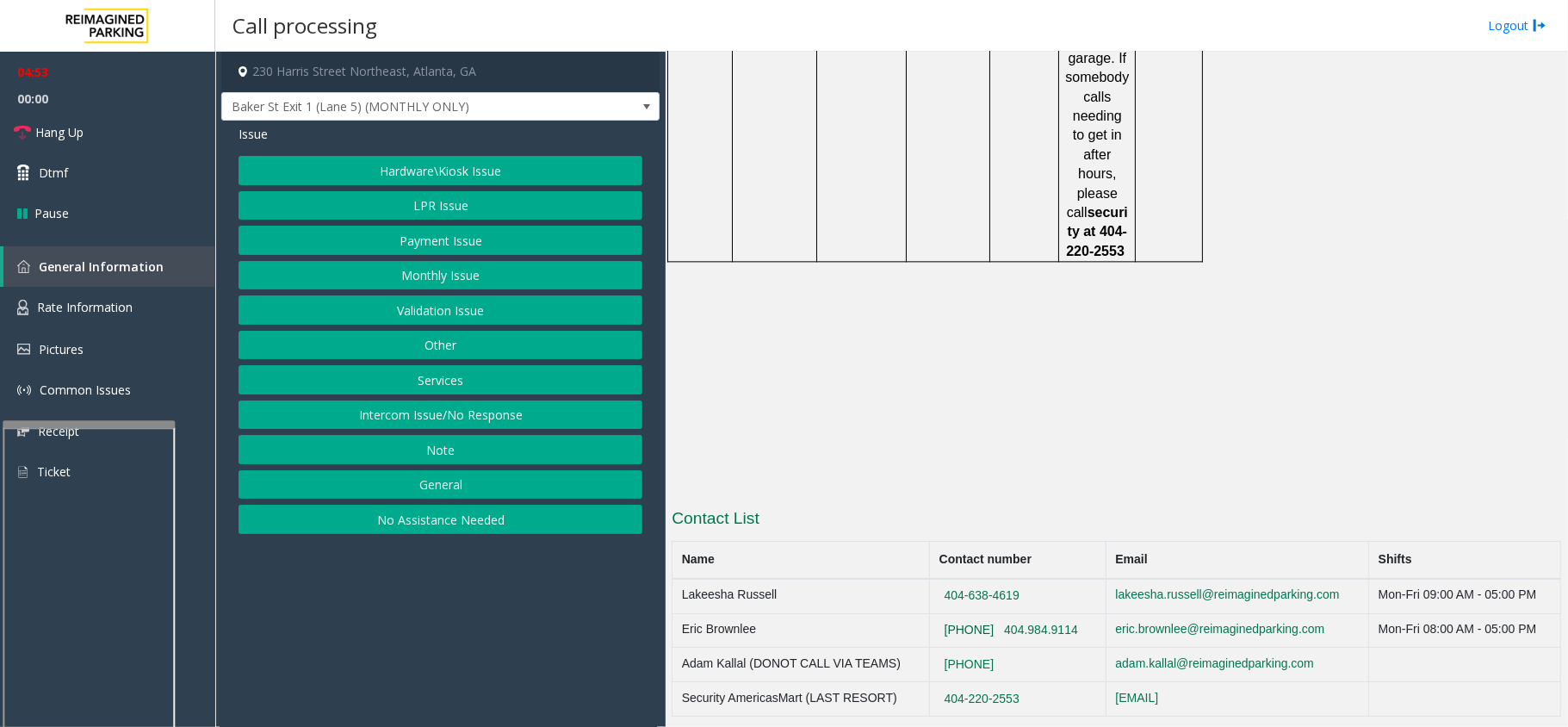 drag, startPoint x: 1013, startPoint y: 455, endPoint x: 944, endPoint y: 451, distance: 69.11584 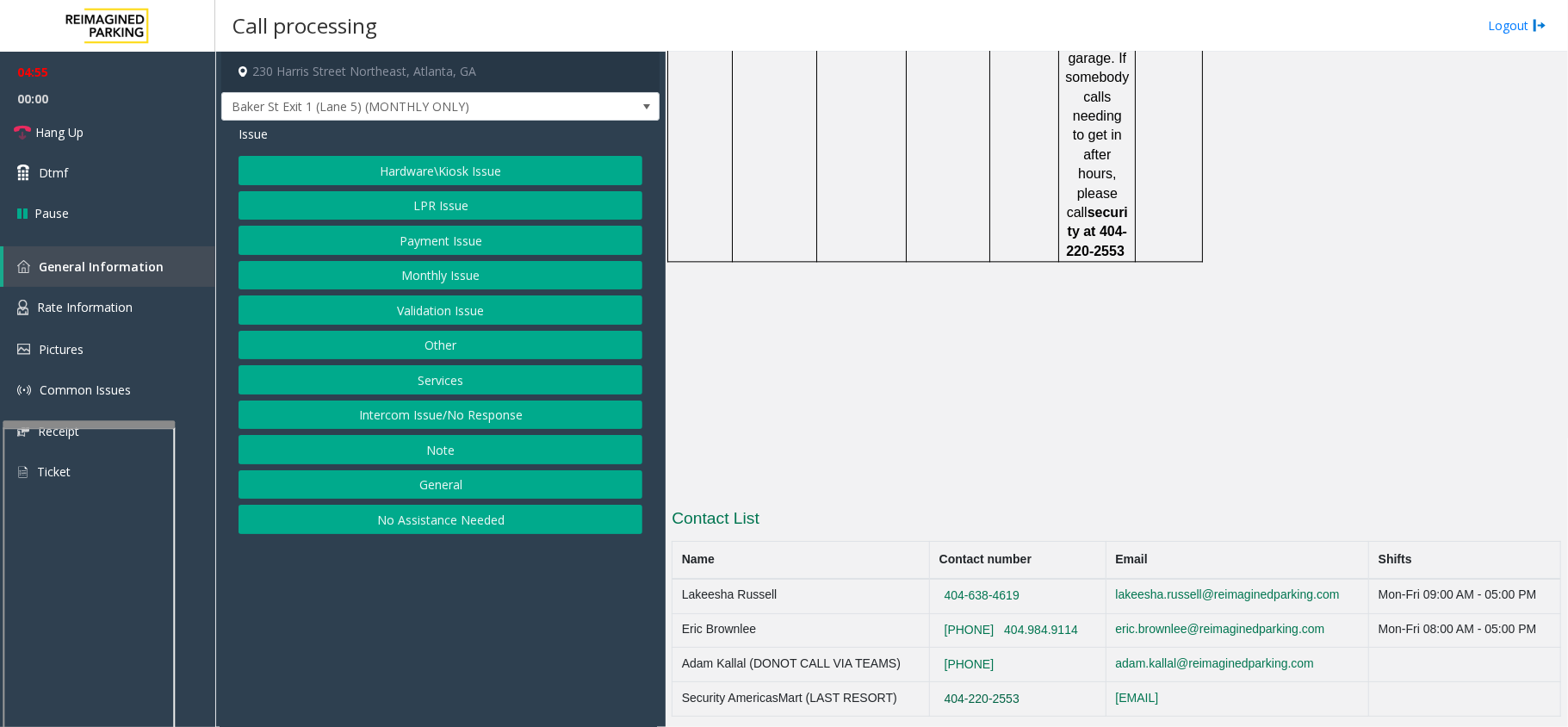 drag, startPoint x: 1035, startPoint y: 525, endPoint x: 932, endPoint y: 525, distance: 103 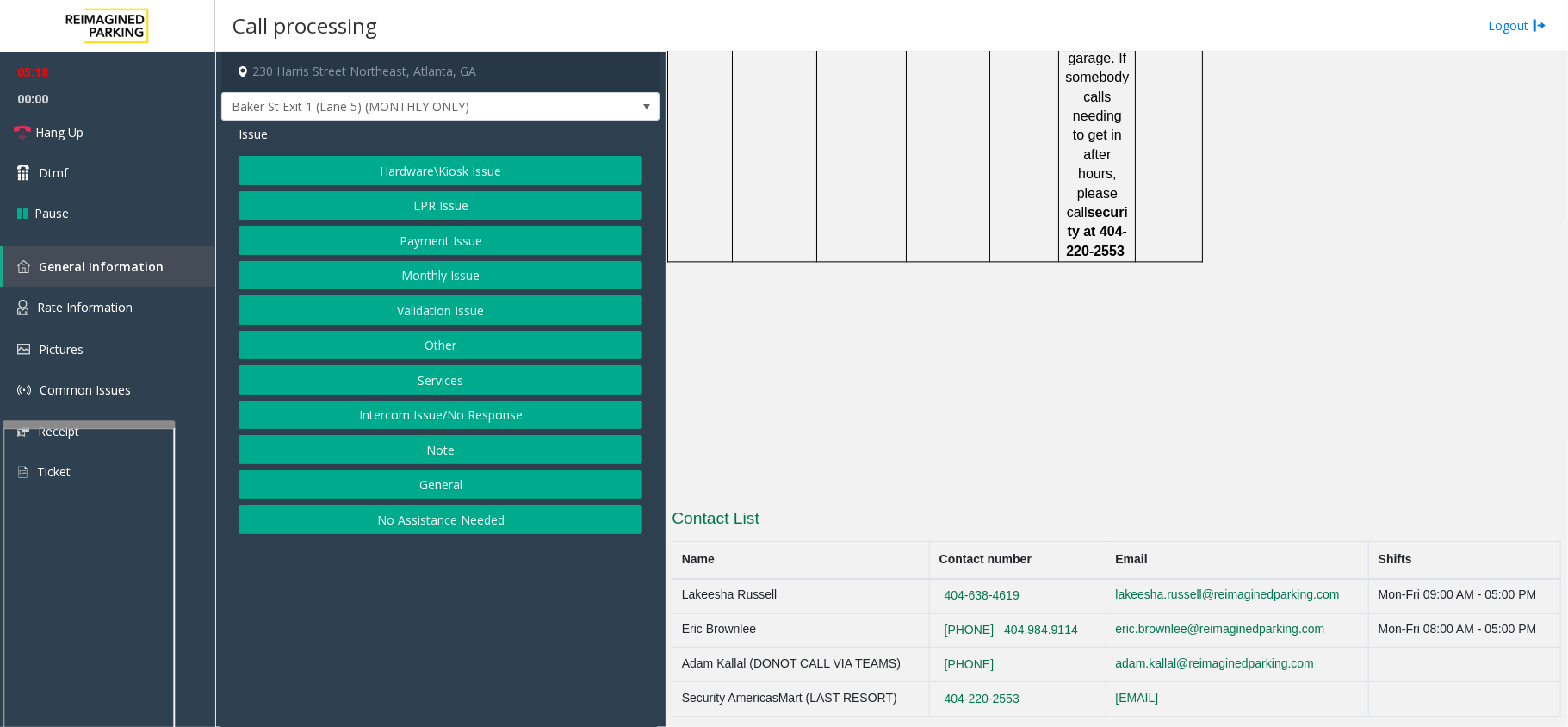 click on "LPR Issue" 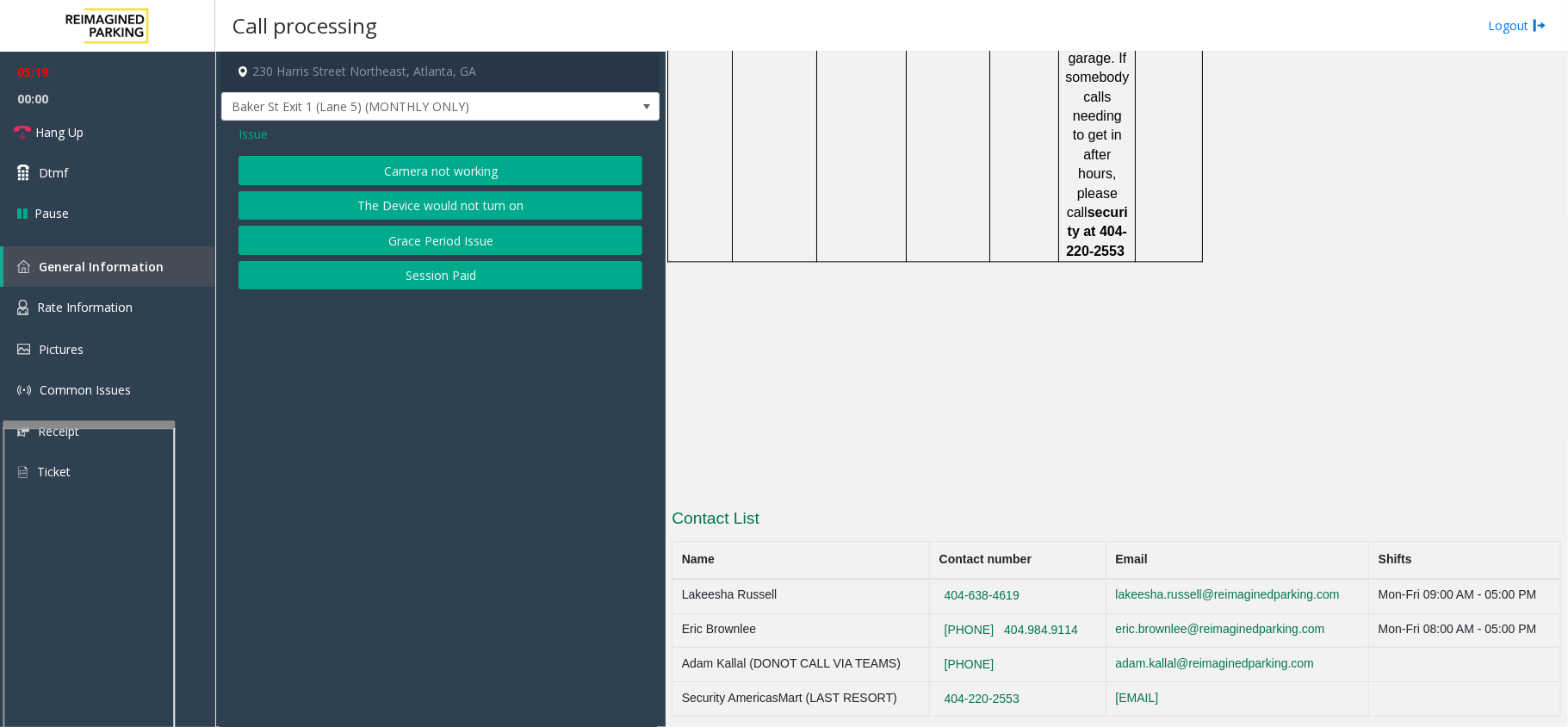 click on "Camera not working" 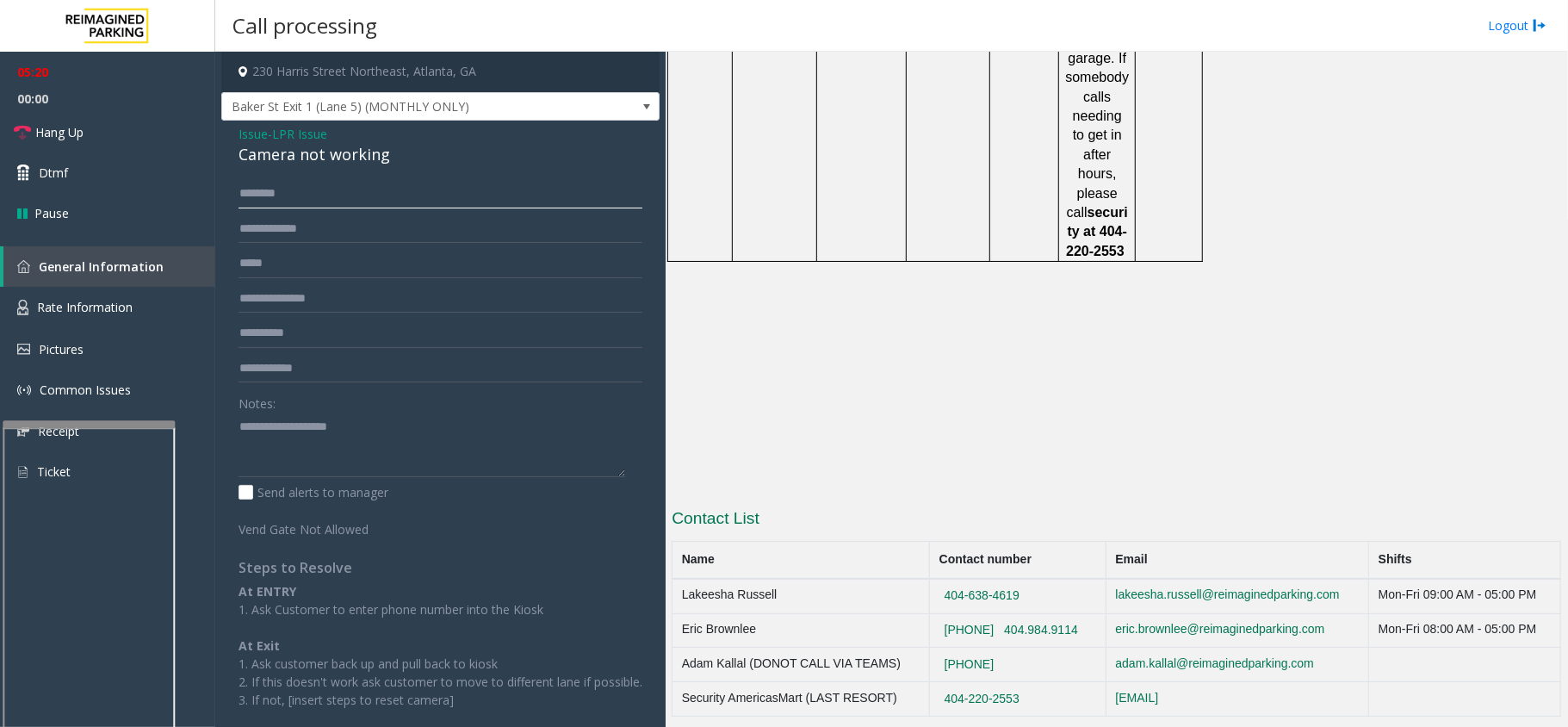 click 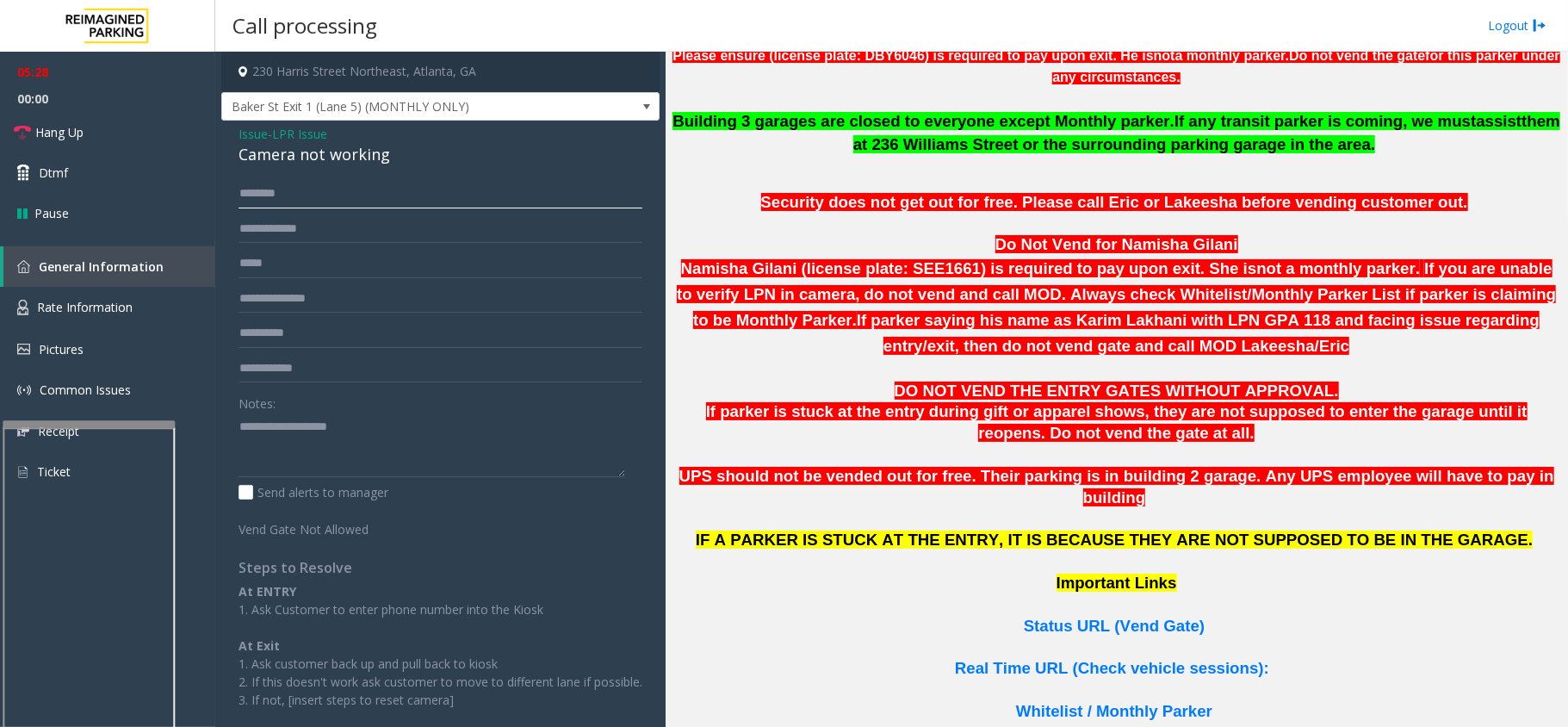 scroll, scrollTop: 466, scrollLeft: 0, axis: vertical 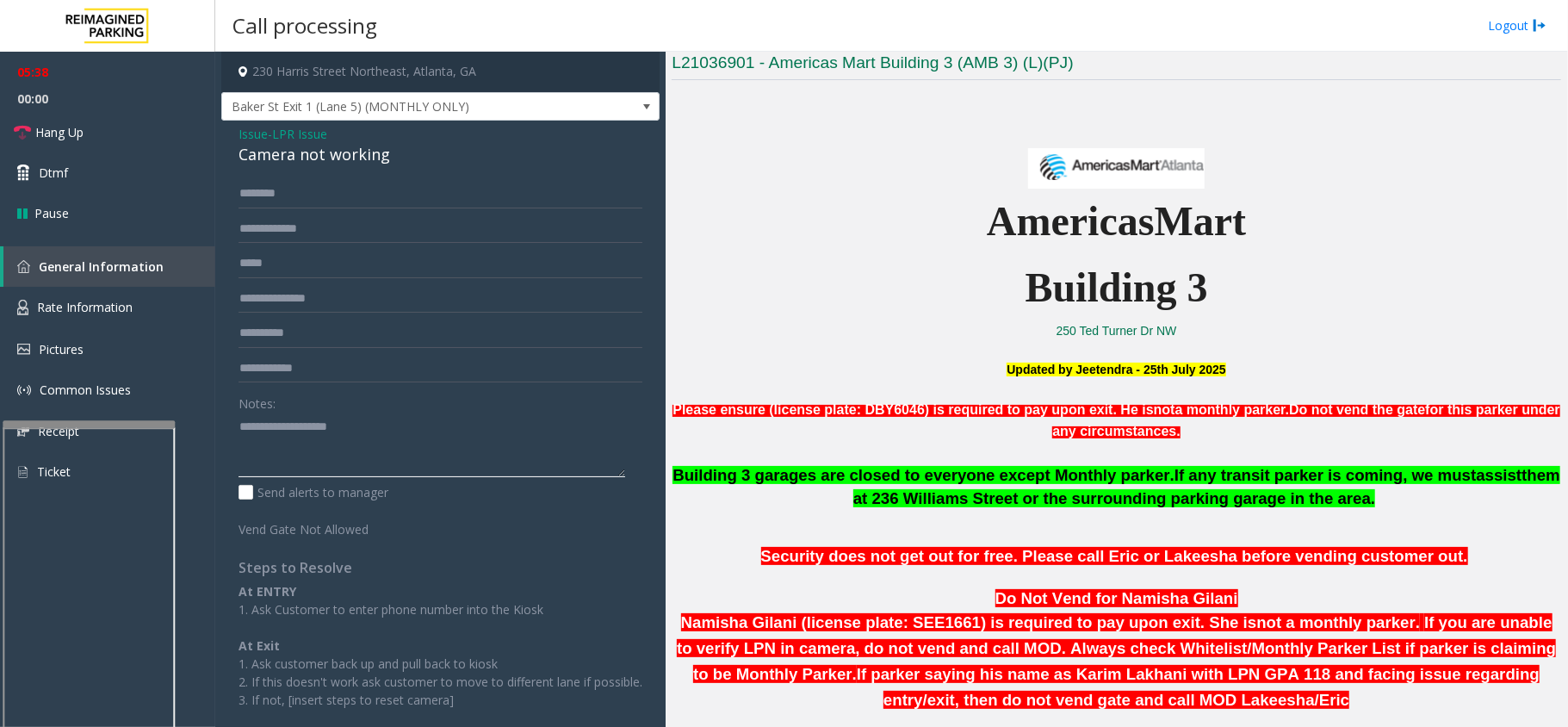 click 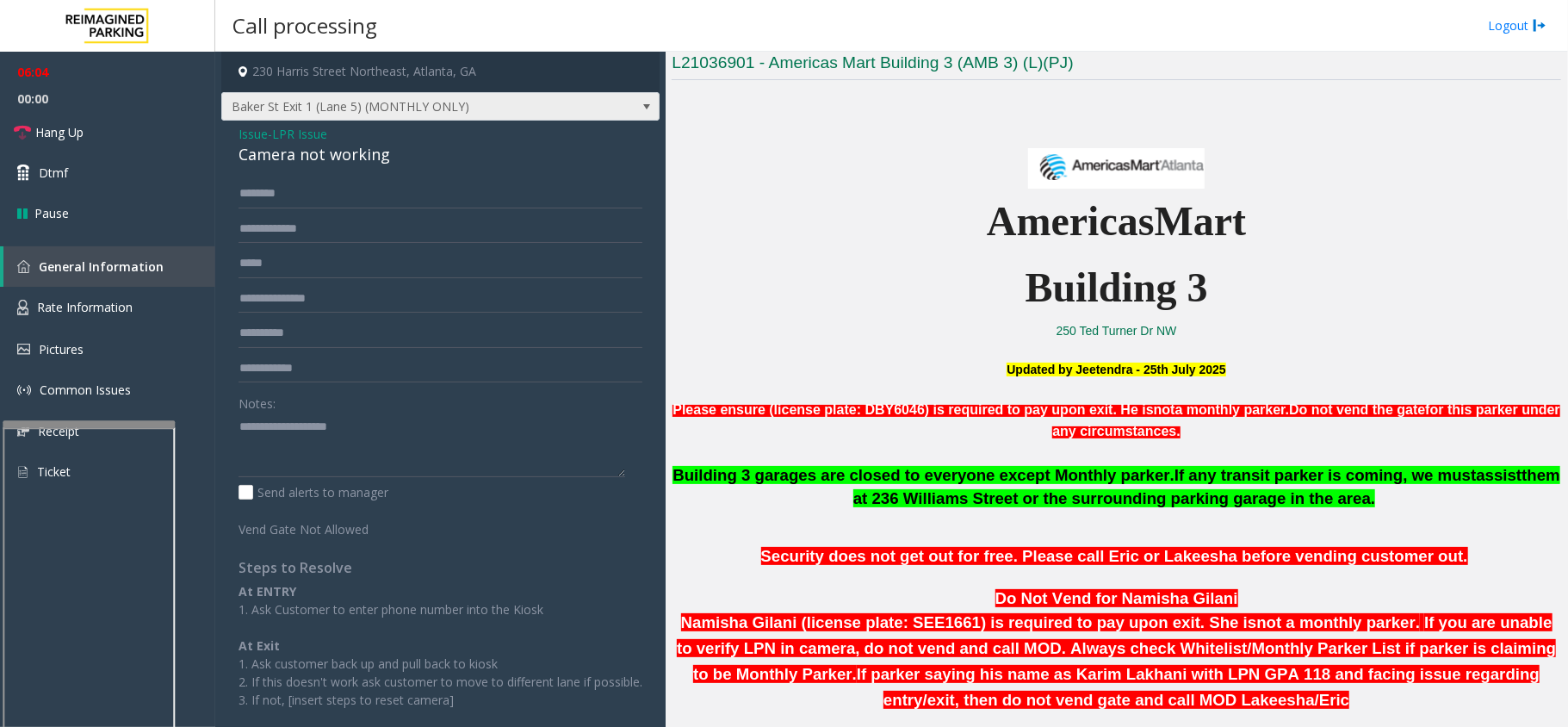click on "Baker St Exit 1 (Lane 5) (MONTHLY ONLY)" at bounding box center (397, 107) 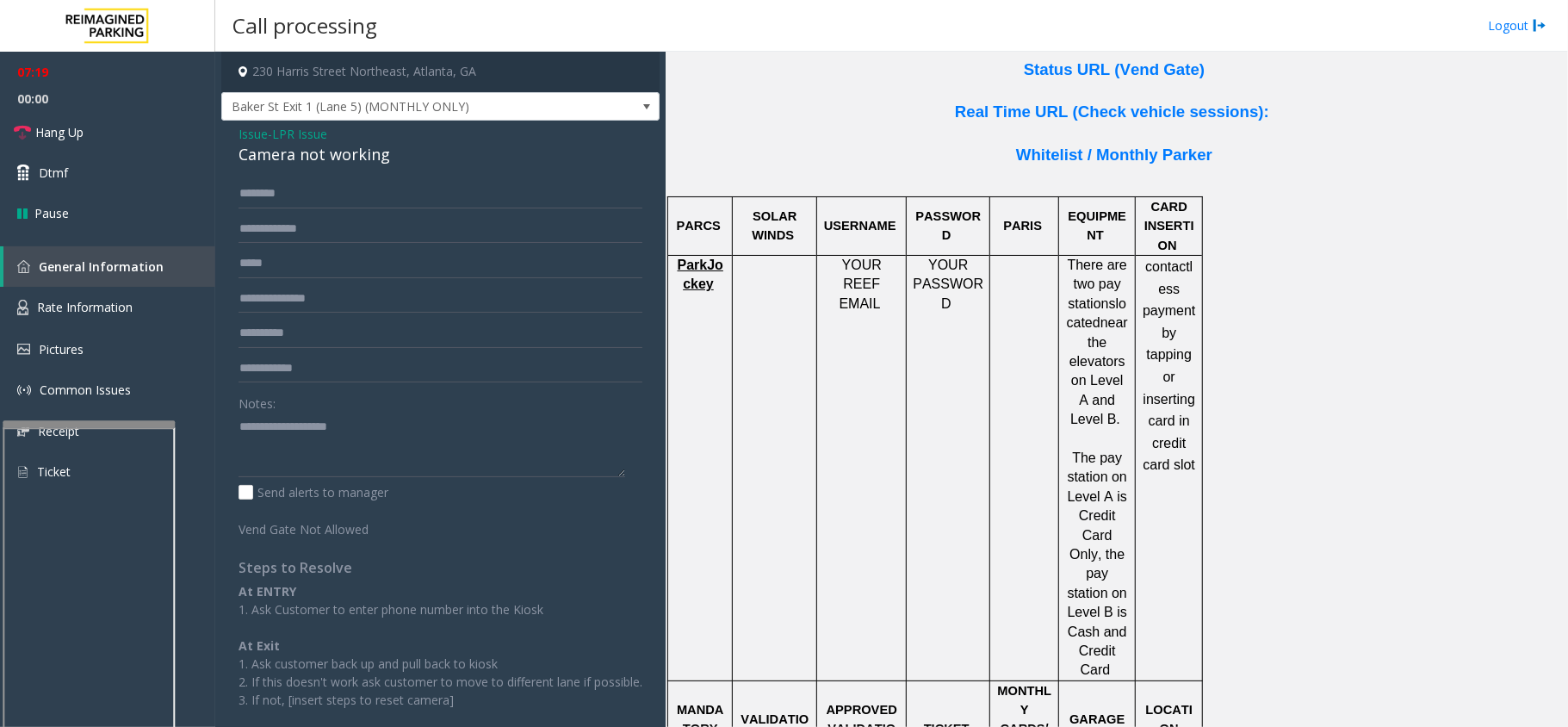 scroll, scrollTop: 1385, scrollLeft: 0, axis: vertical 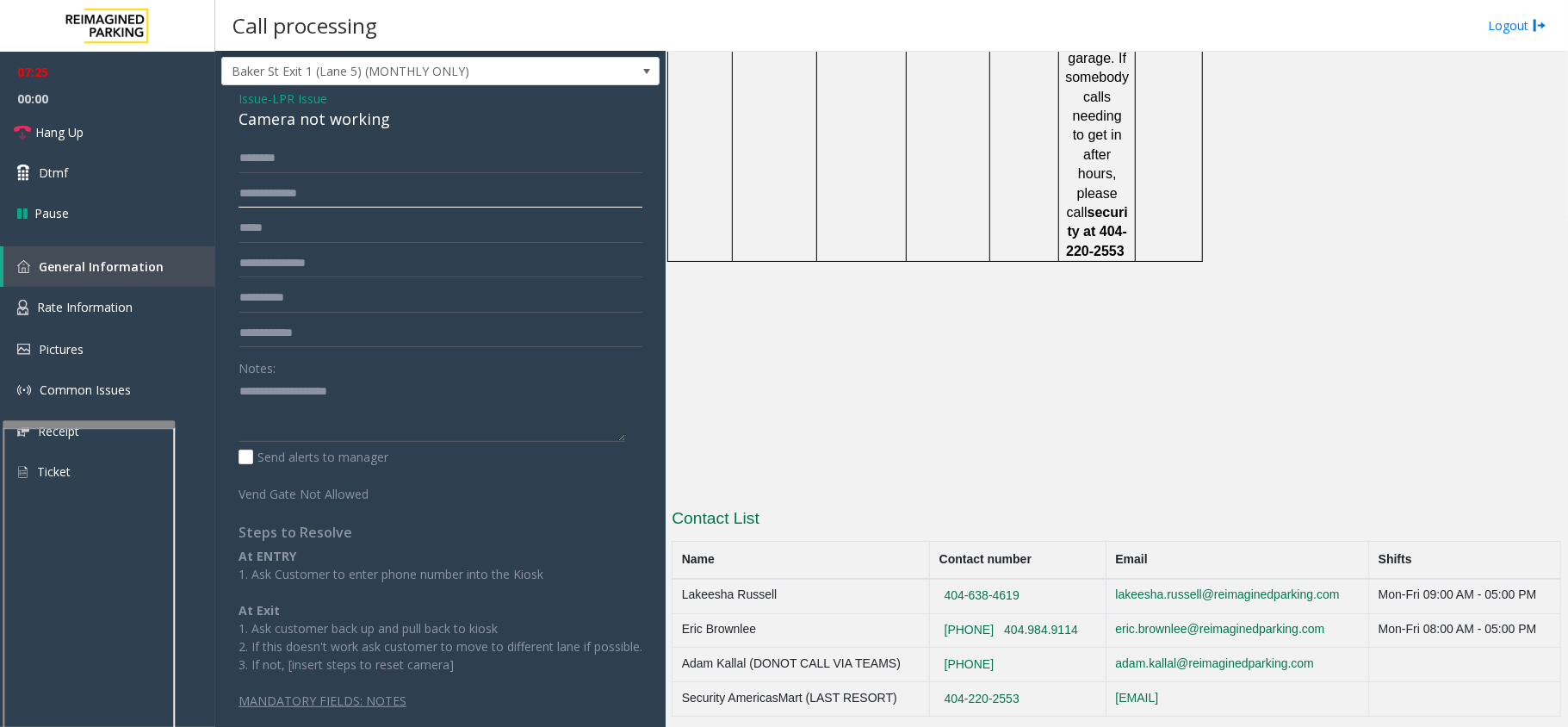 click 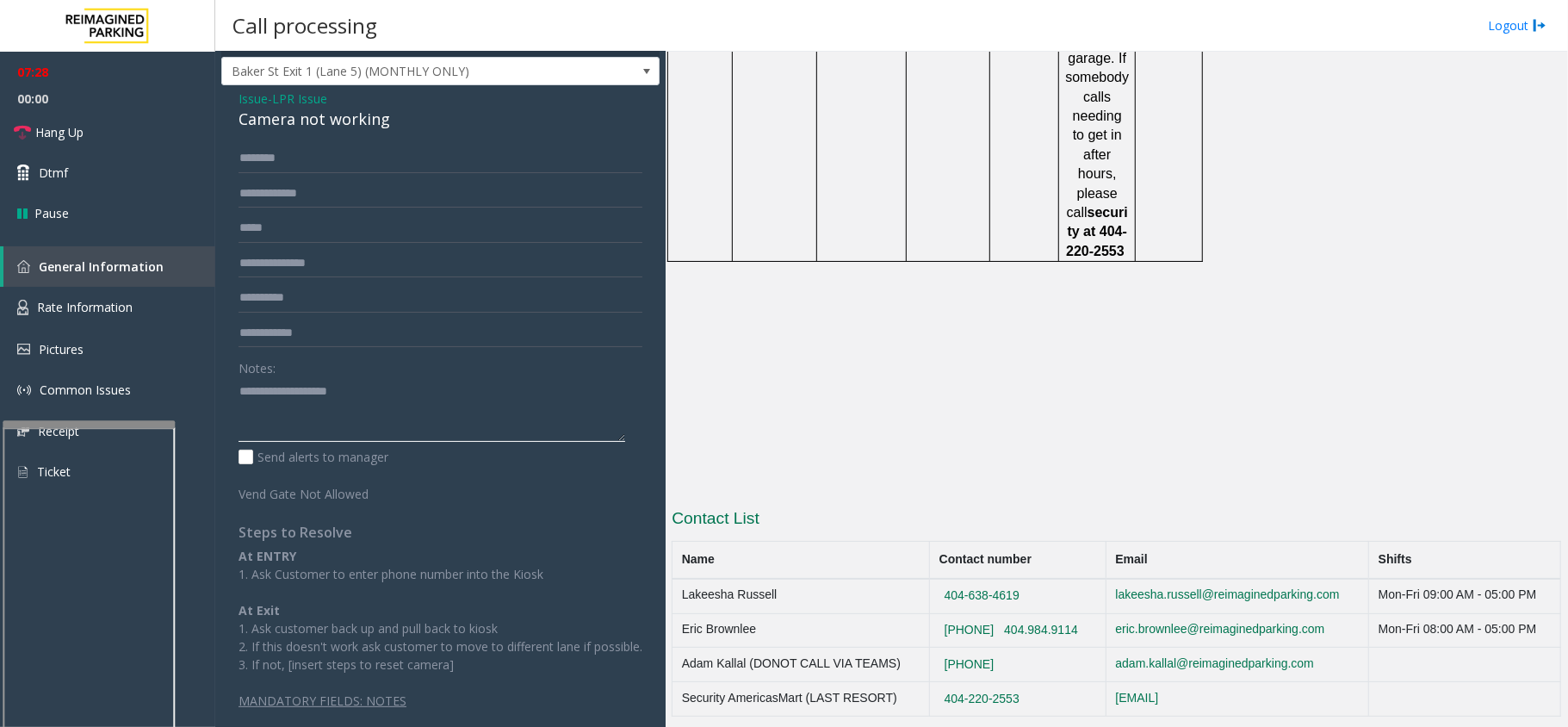click 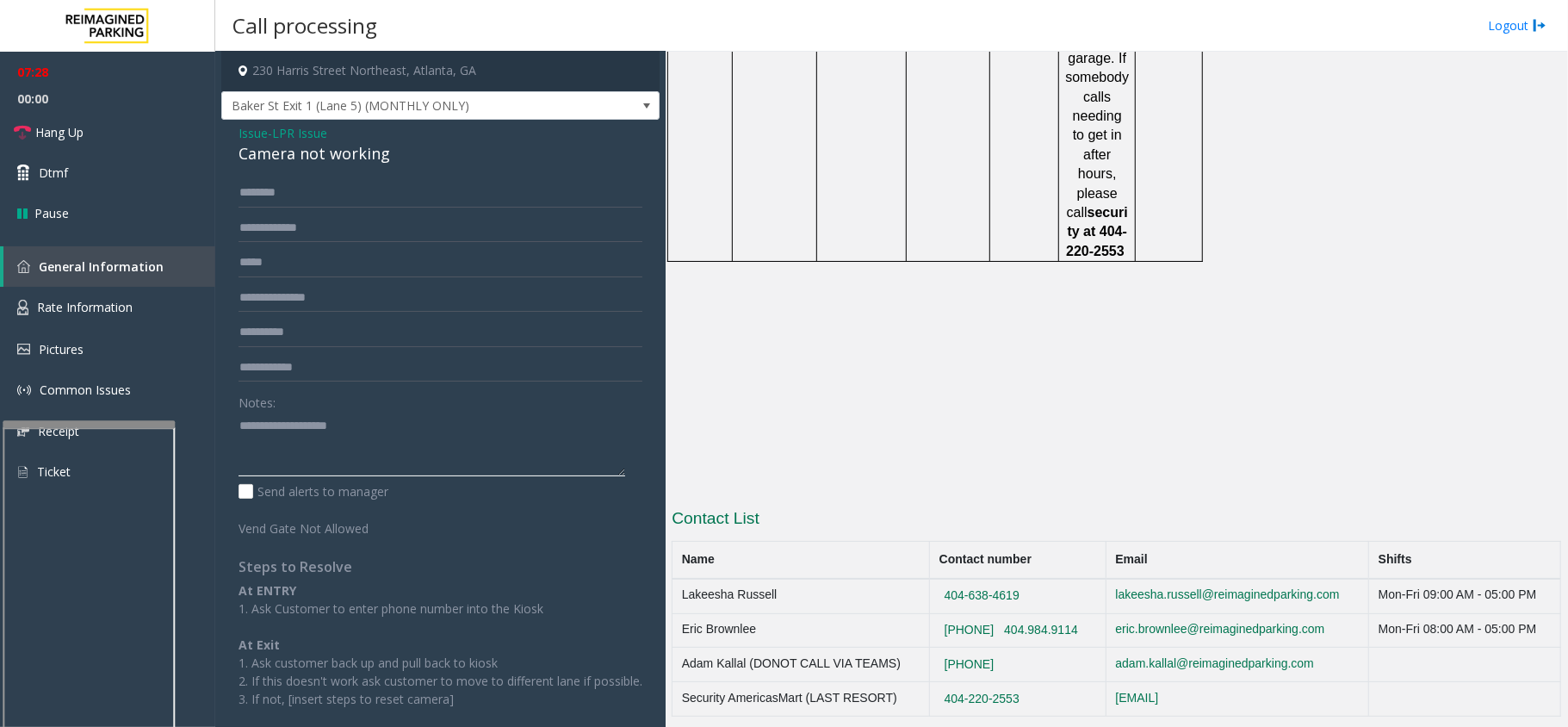 scroll, scrollTop: 0, scrollLeft: 0, axis: both 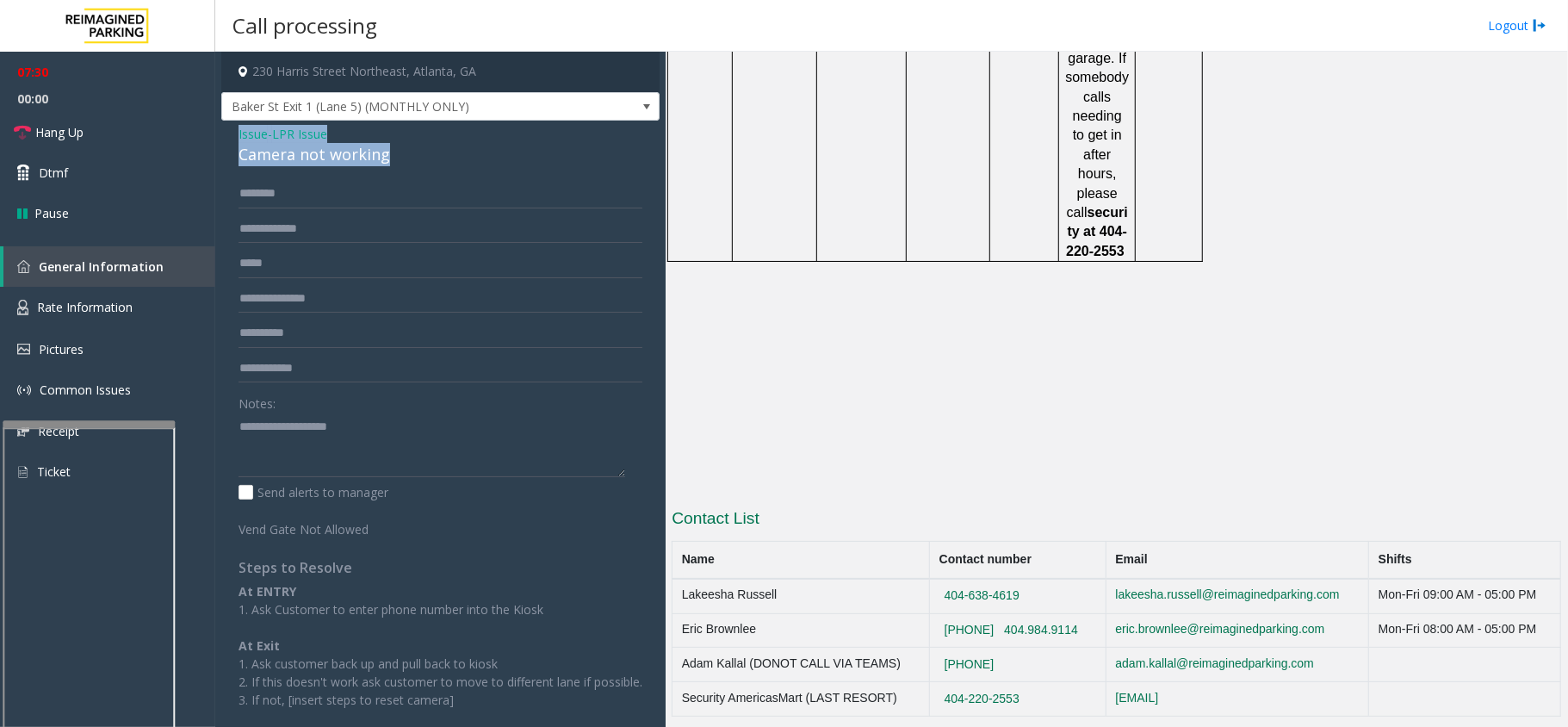 drag, startPoint x: 394, startPoint y: 163, endPoint x: 231, endPoint y: 139, distance: 164.7574 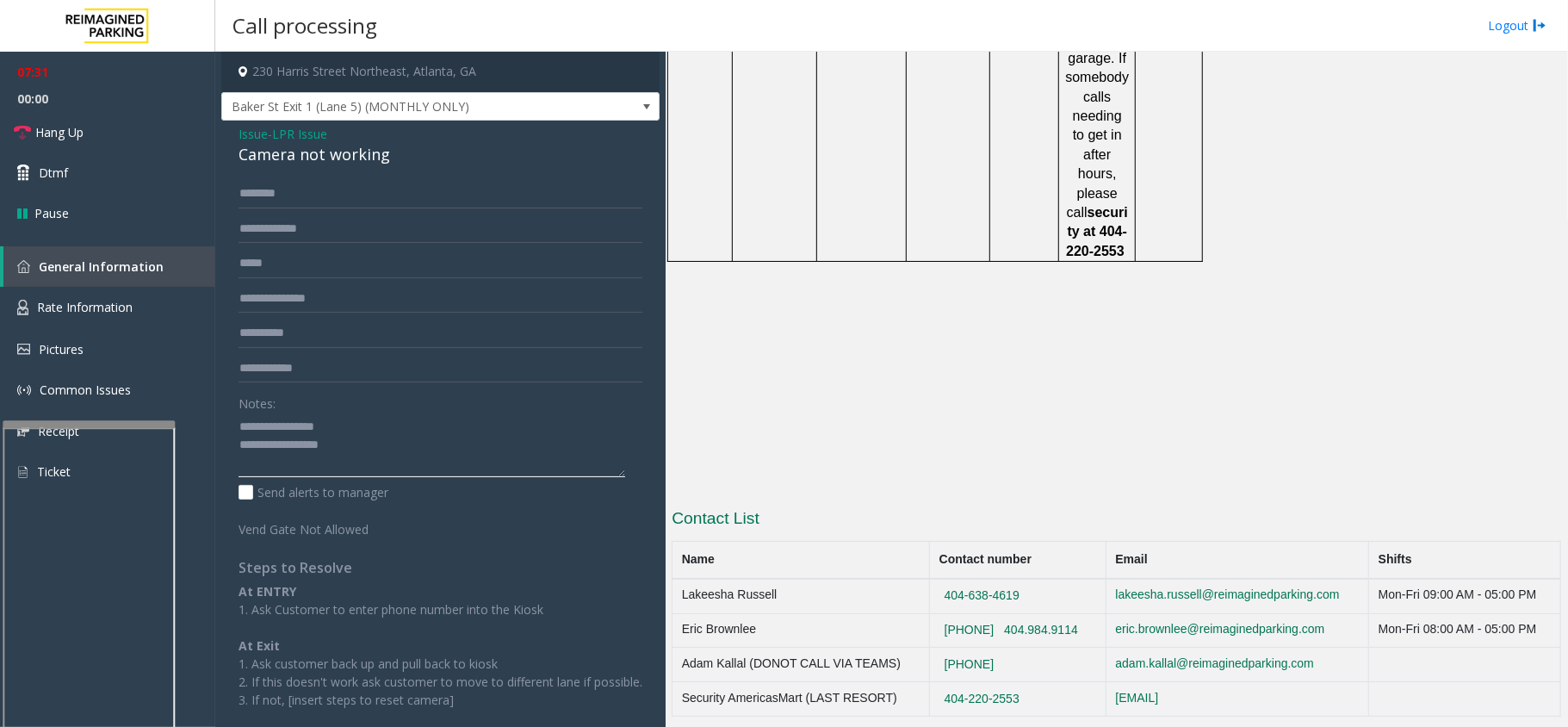 click 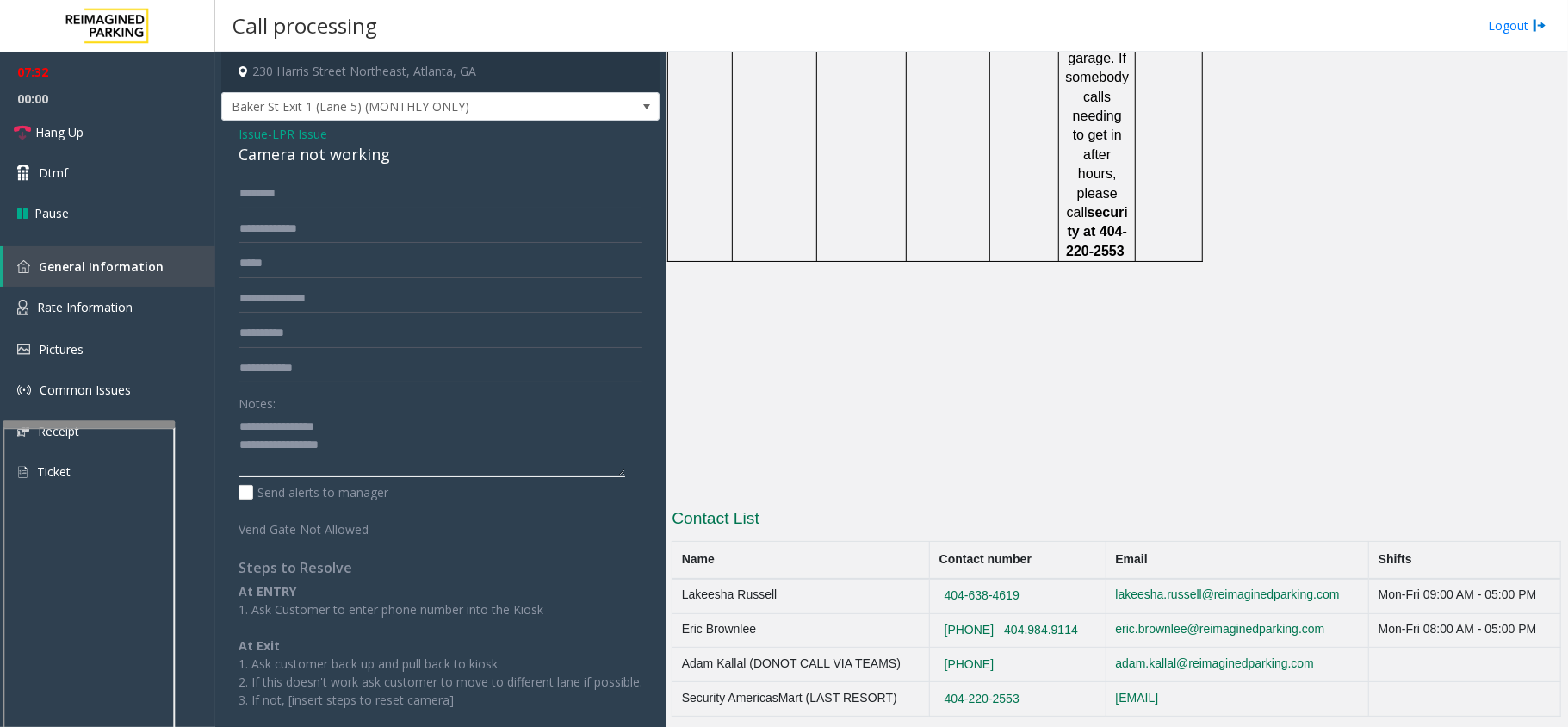 click 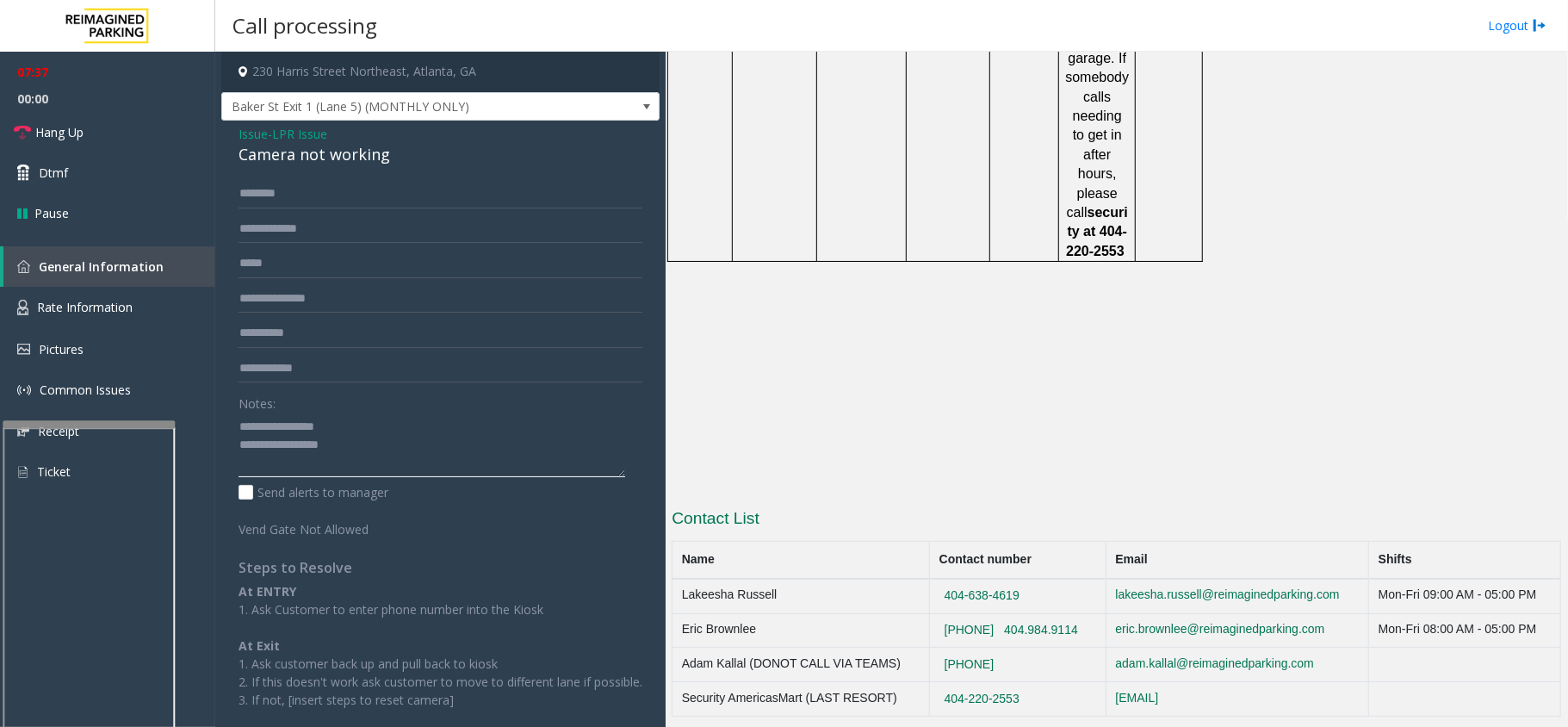 type on "**********" 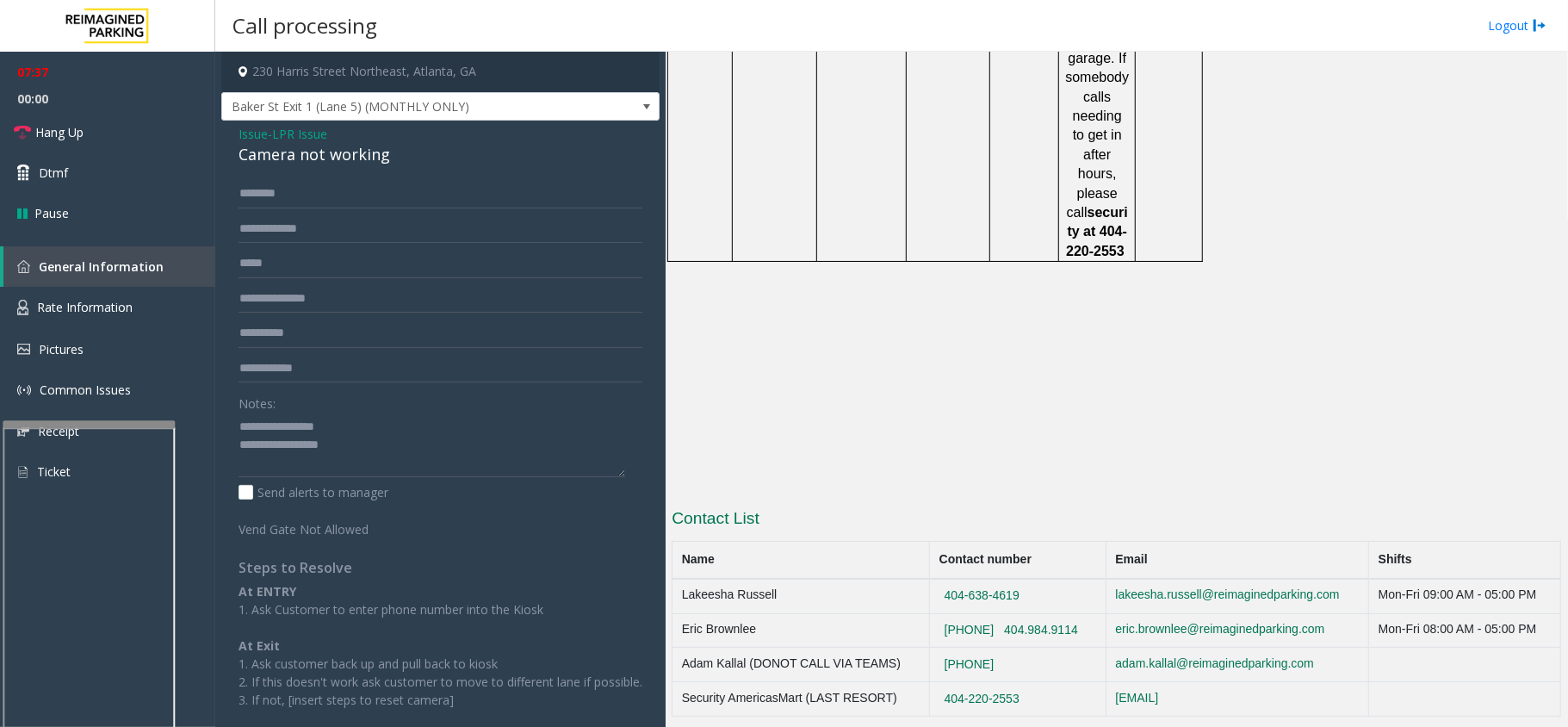click on "Issue" 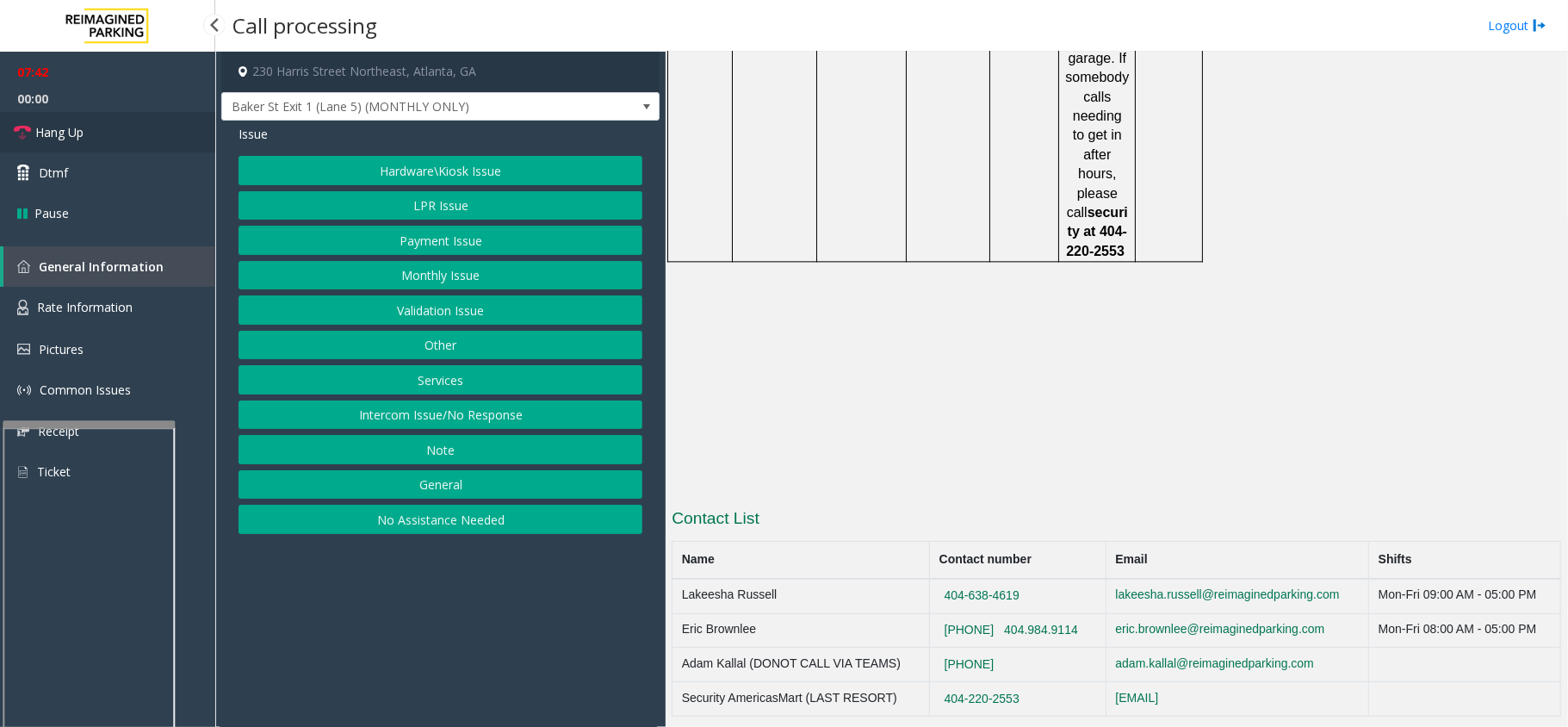 click on "Hang Up" at bounding box center [108, 132] 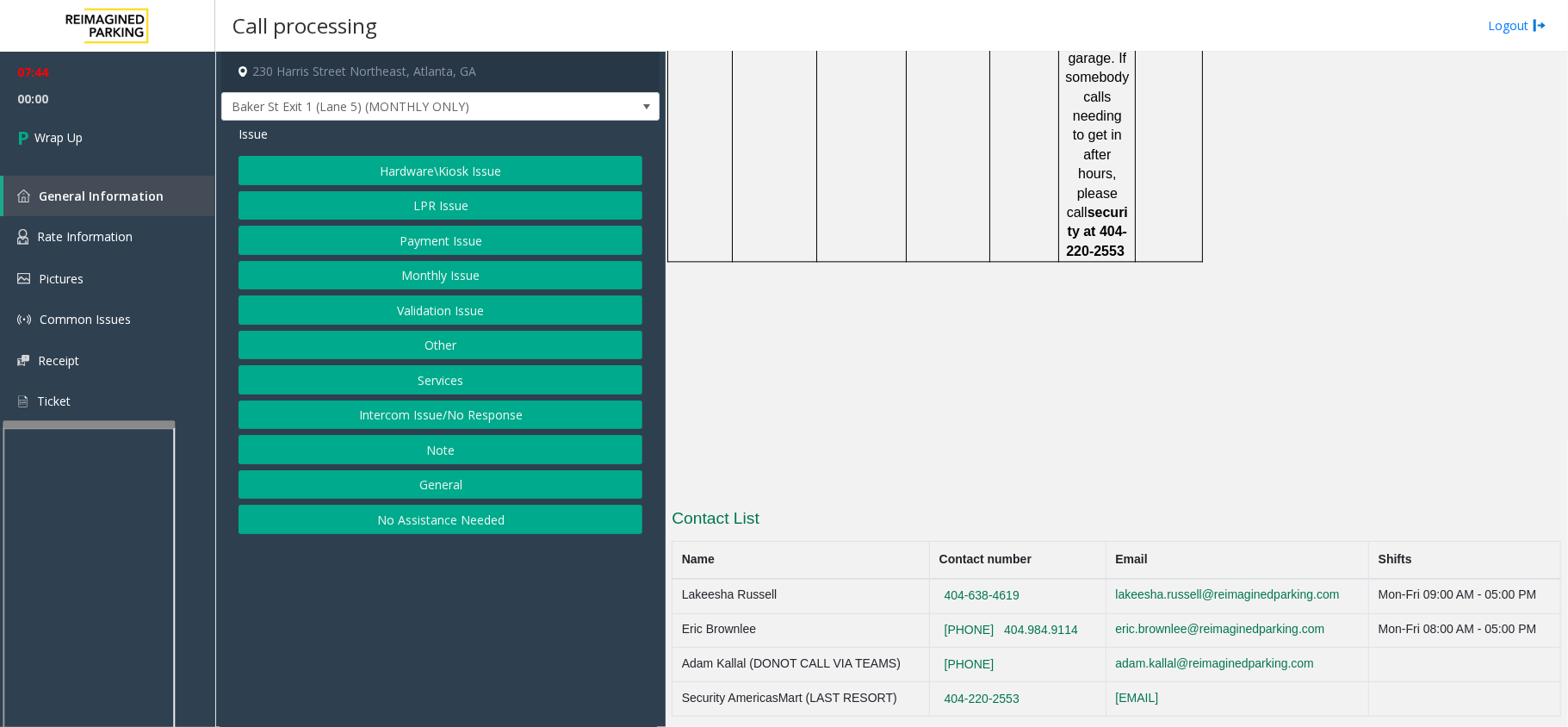 click on "Payment Issue" 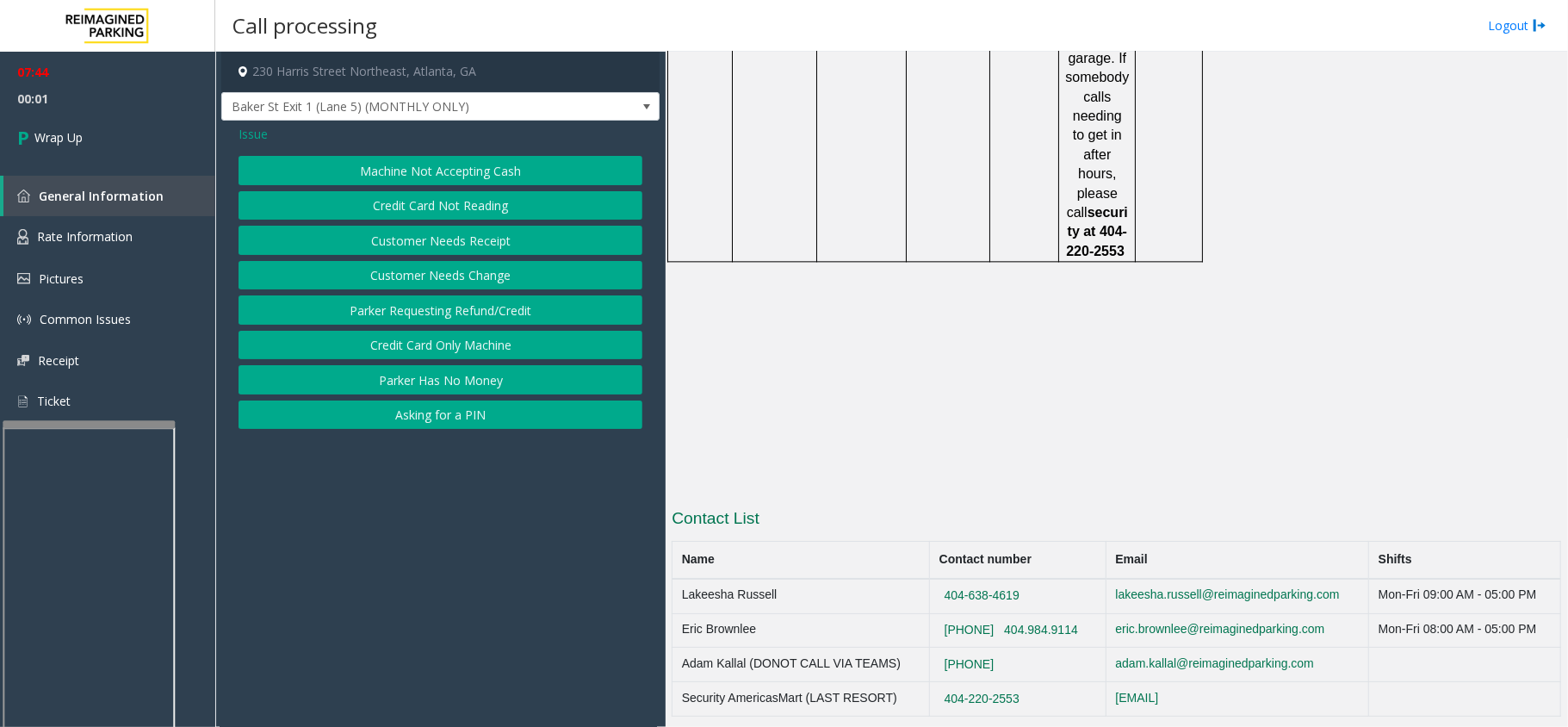 click on "Issue" 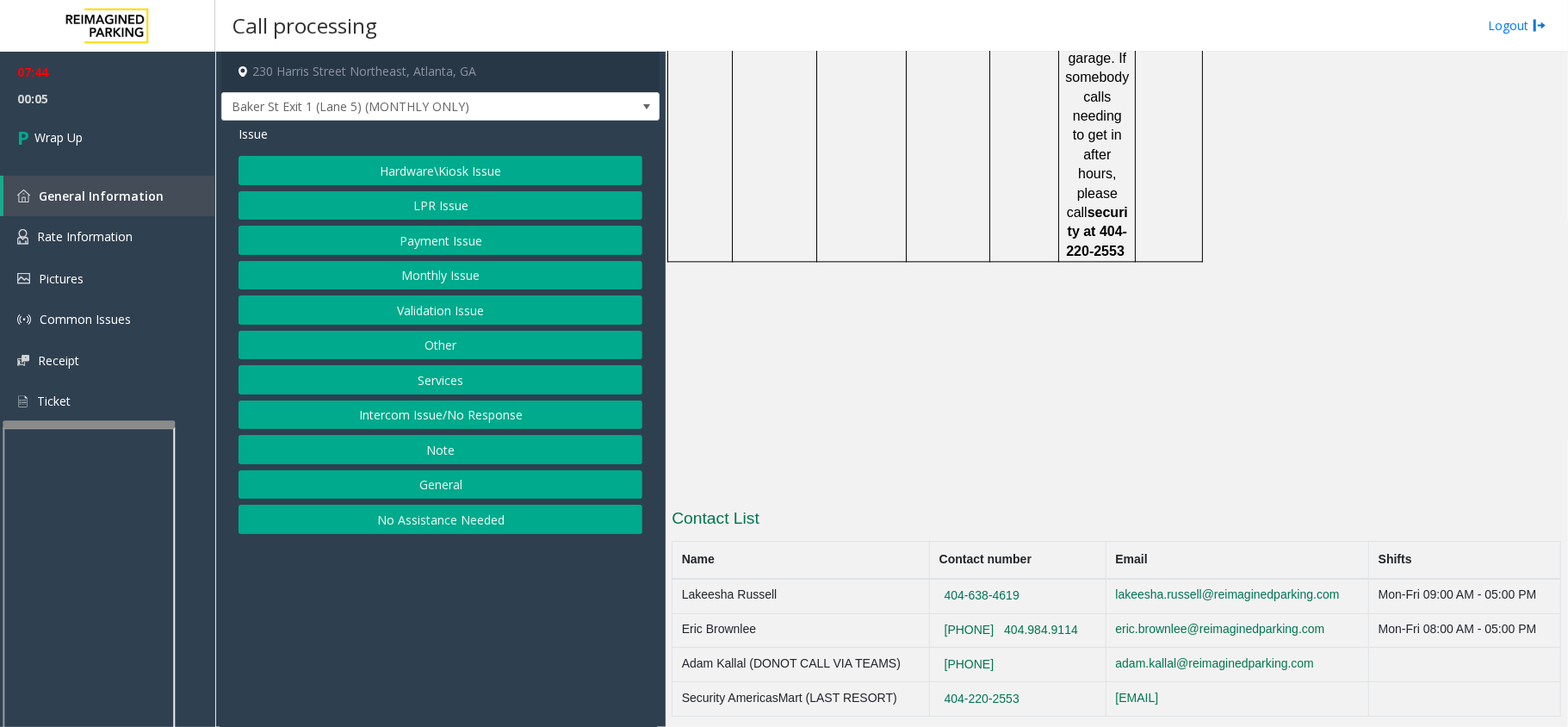 click on "Services" 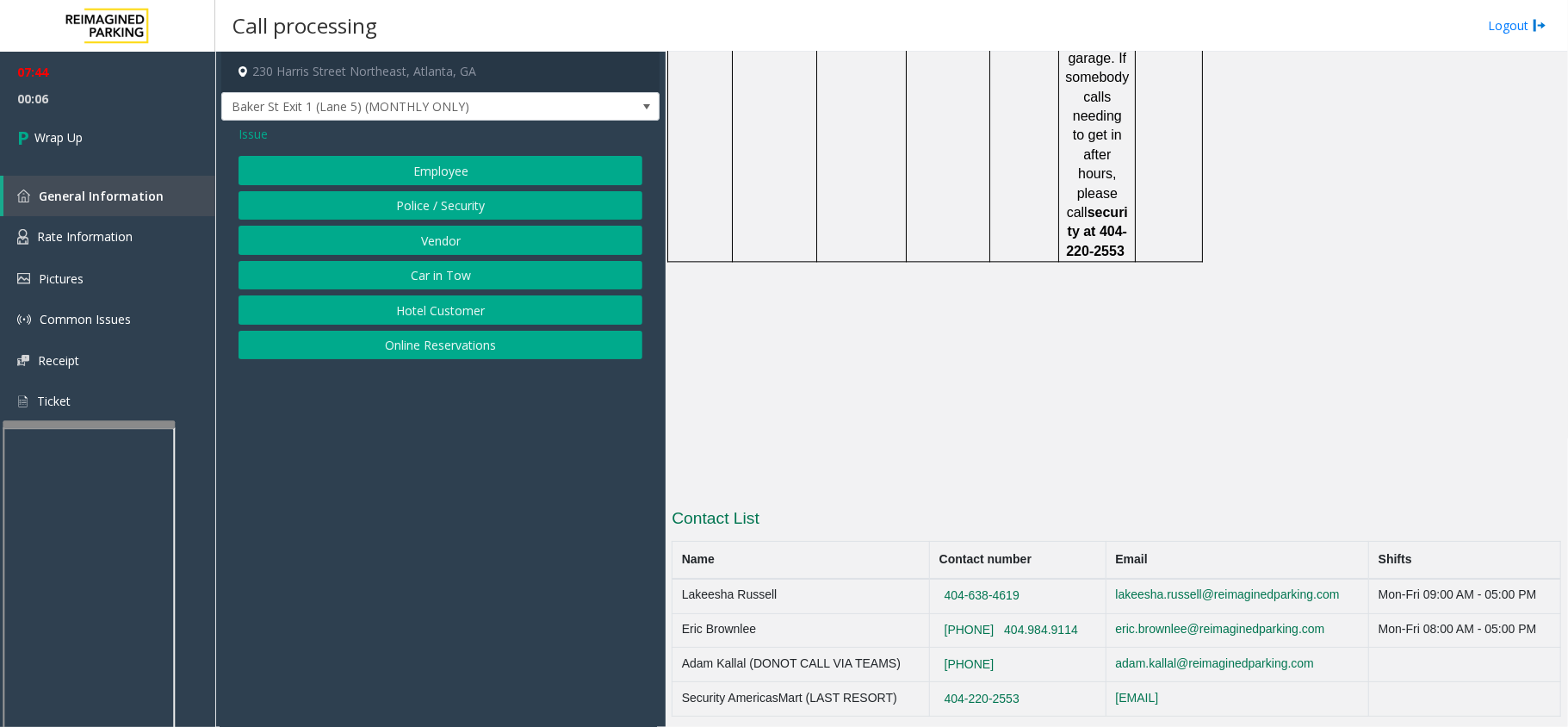 click on "Issue" 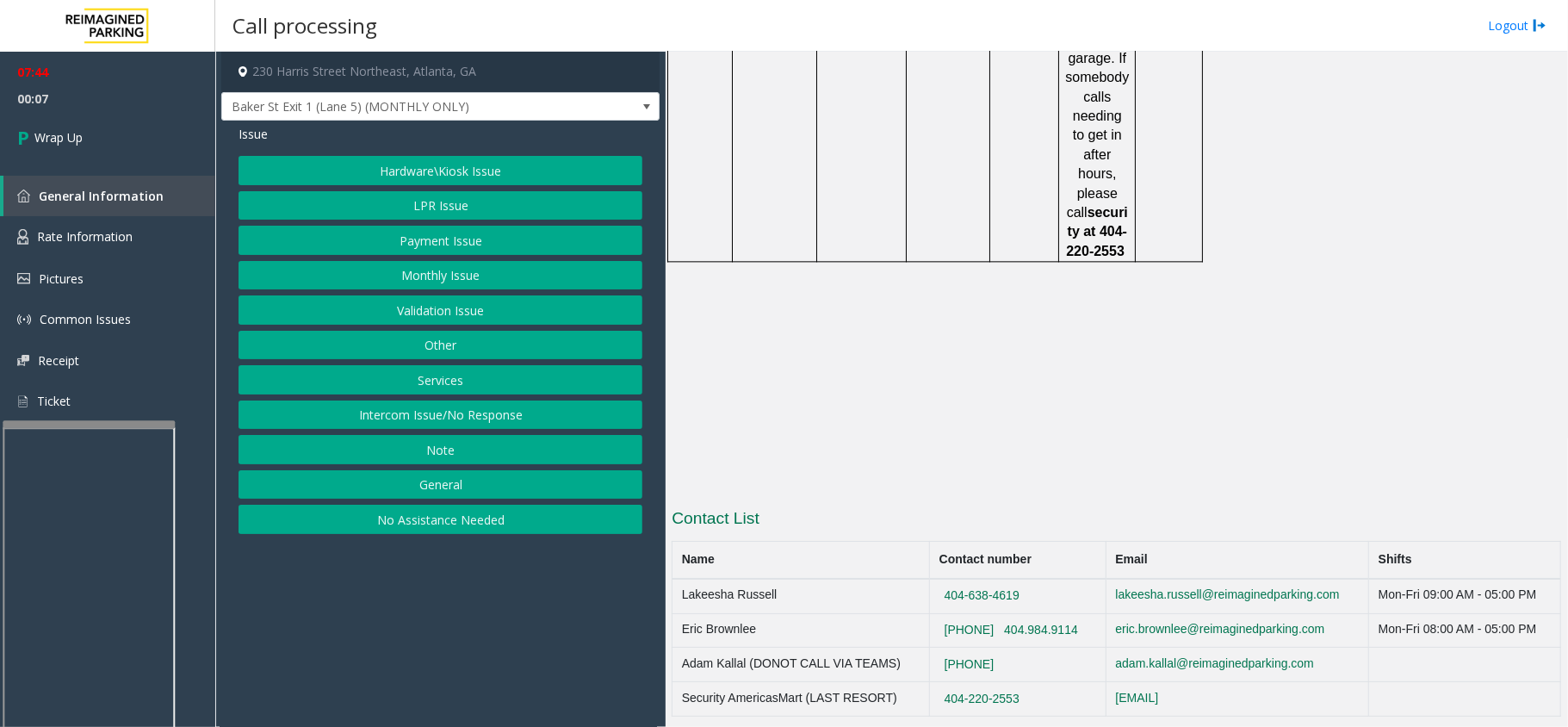 click on "Services" 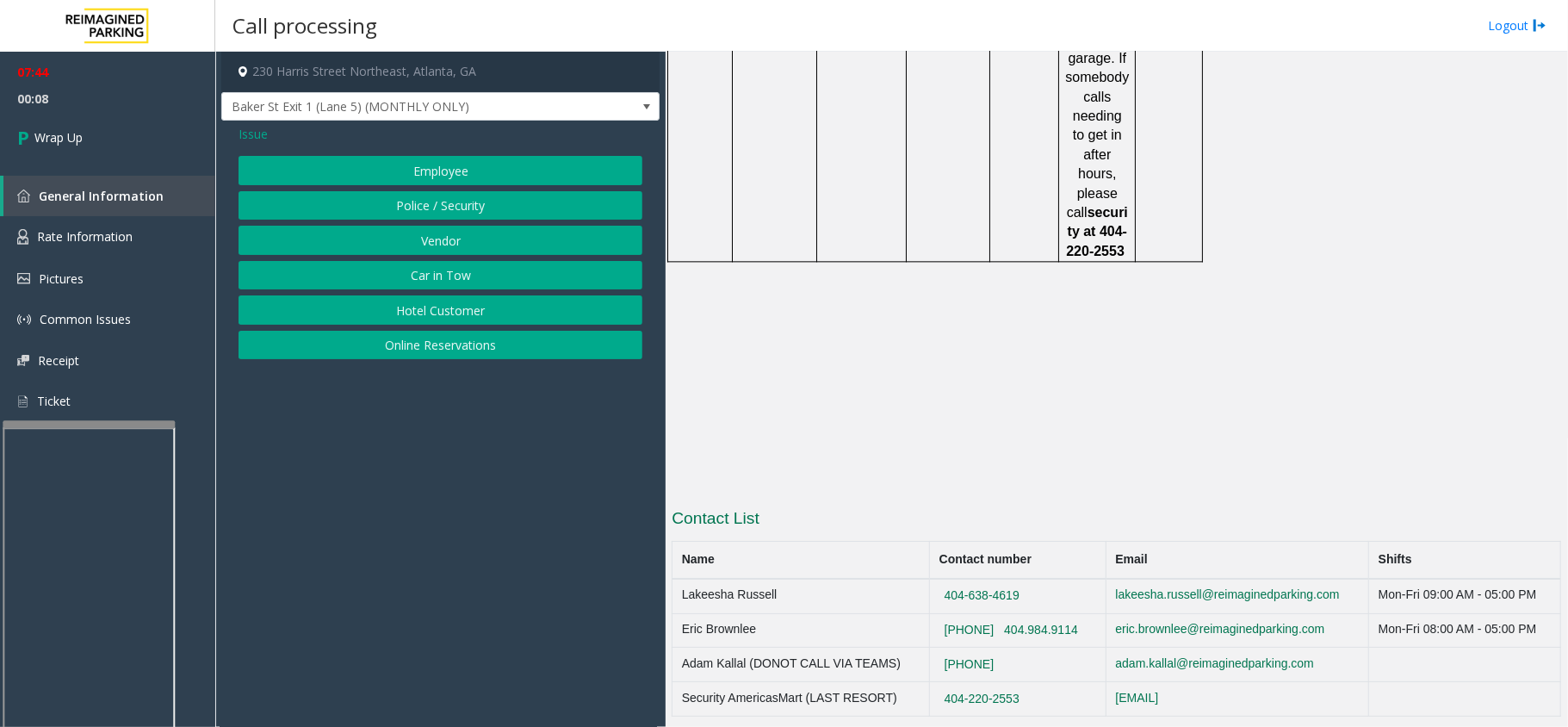 click on "Issue" 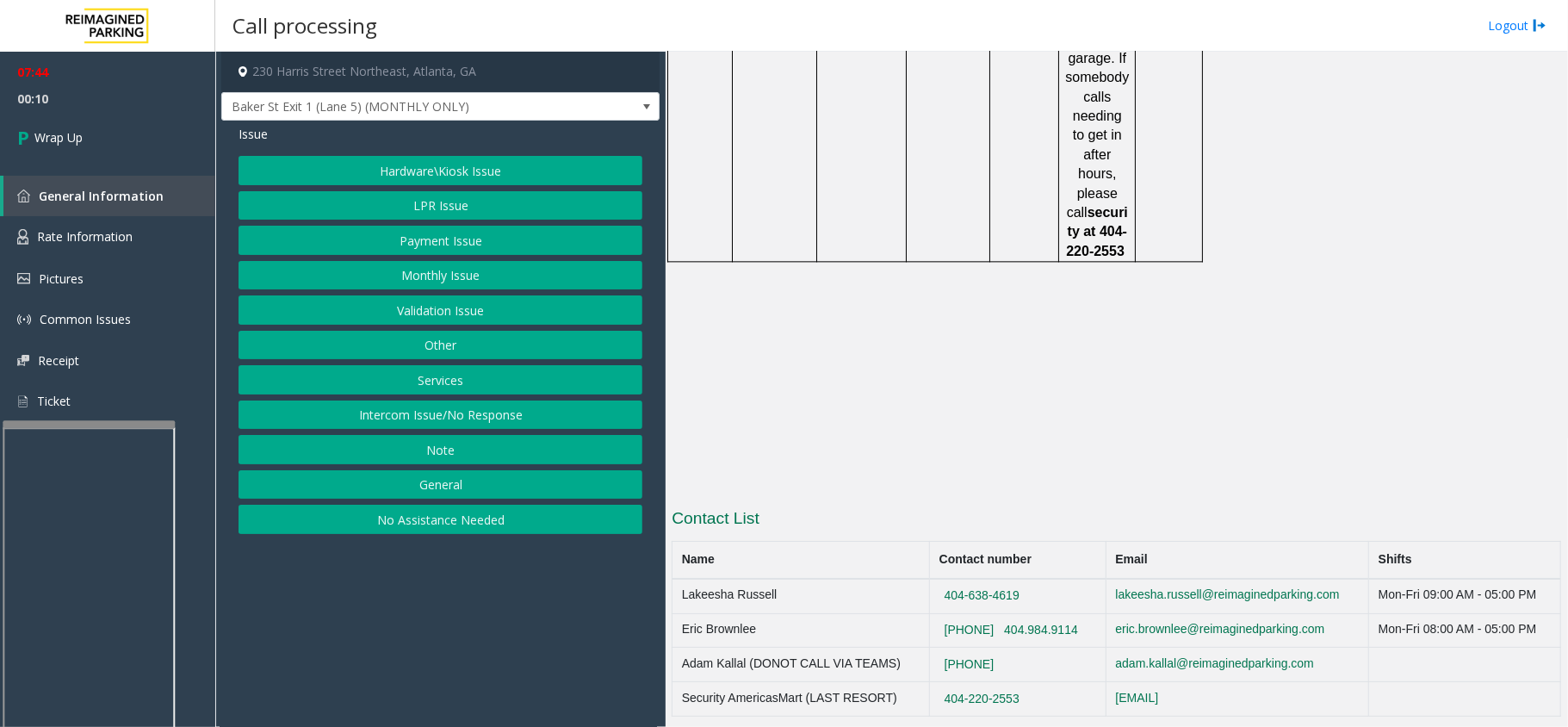 click on "Intercom Issue/No Response" 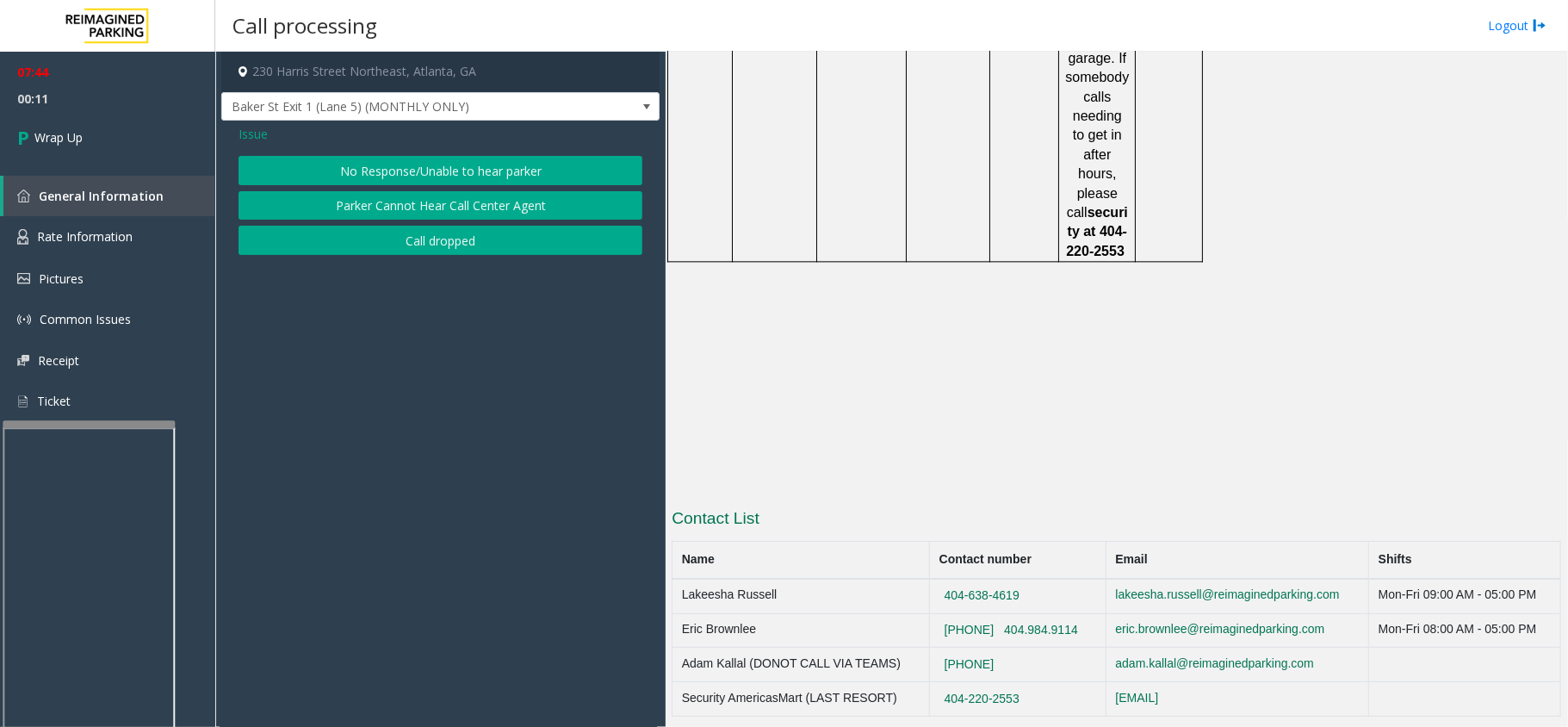click on "Issue" 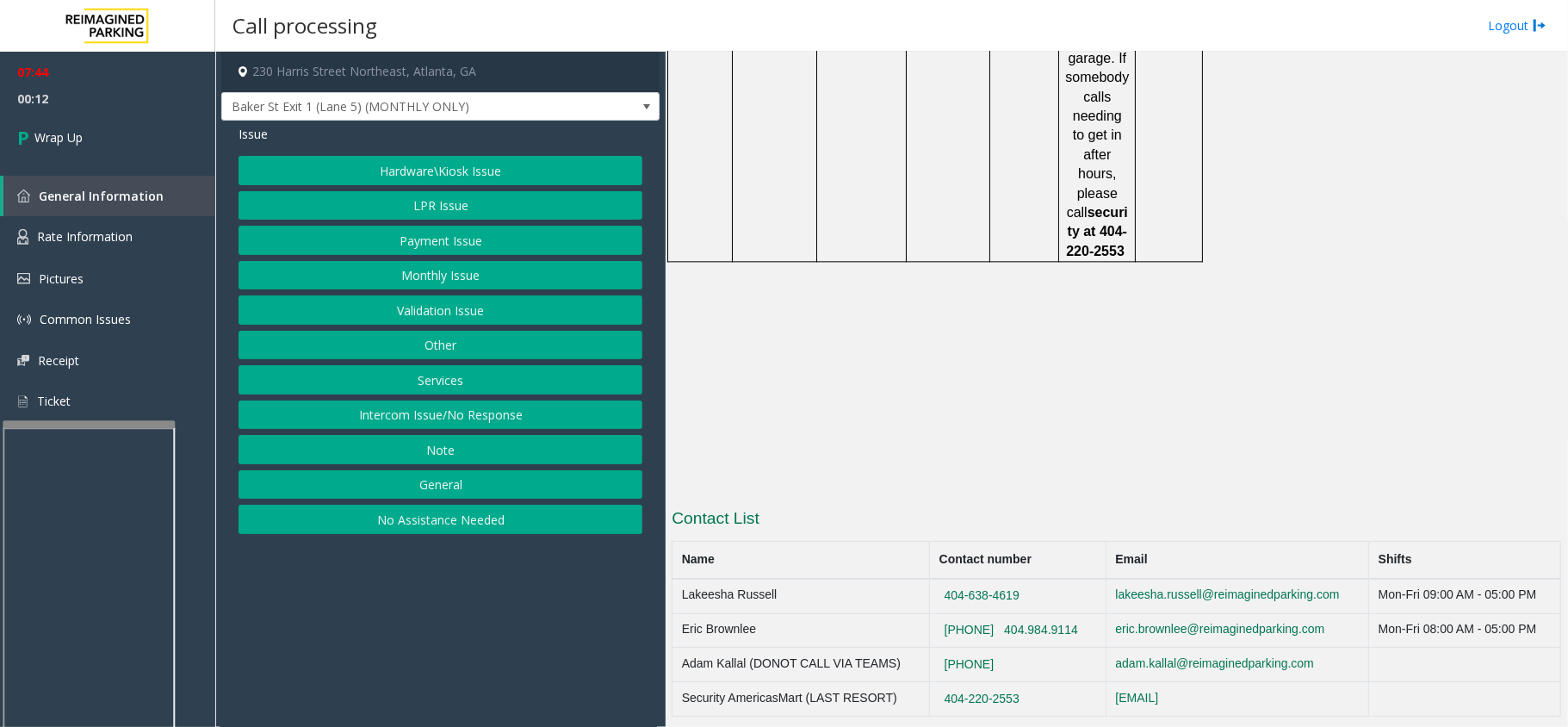 click on "Hardware\Kiosk Issue" 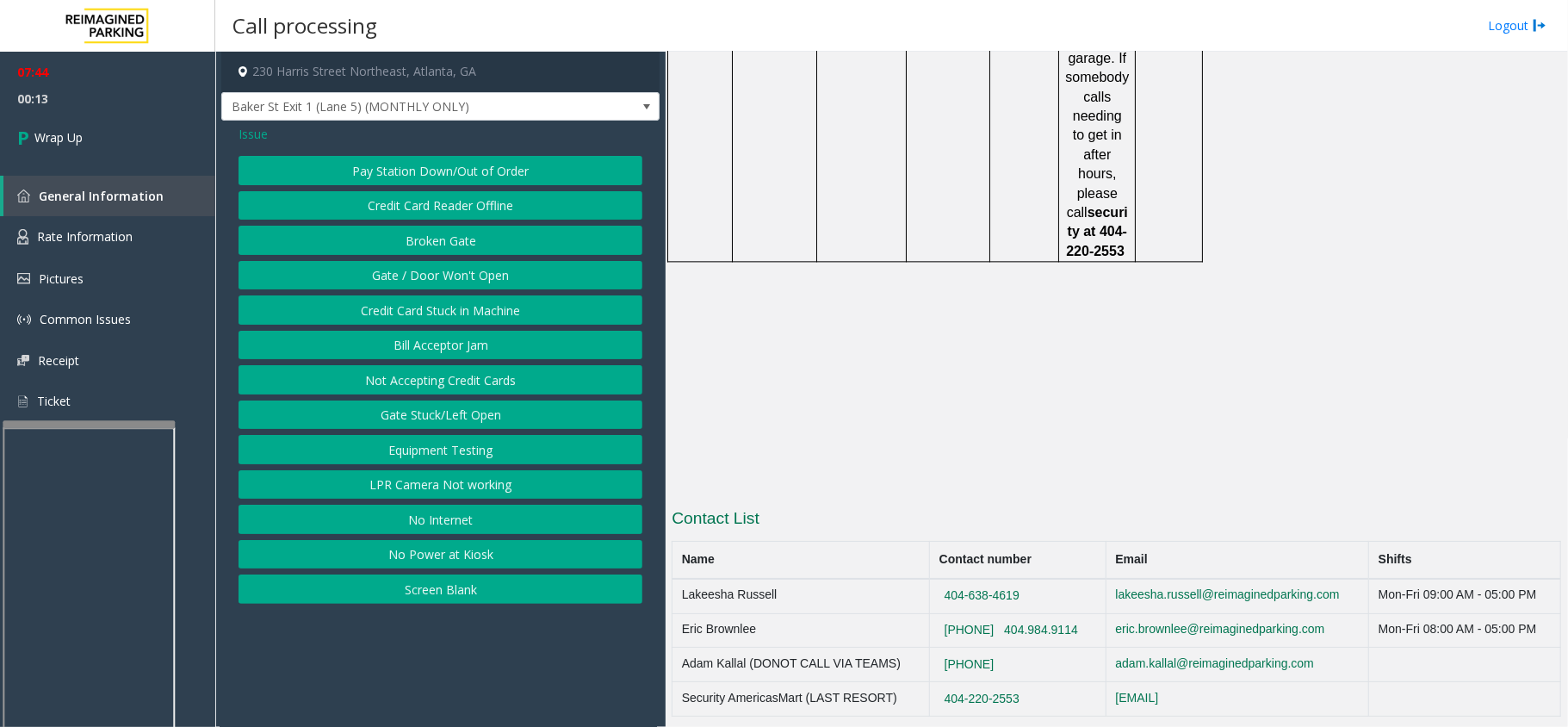 click on "Gate / Door Won't Open" 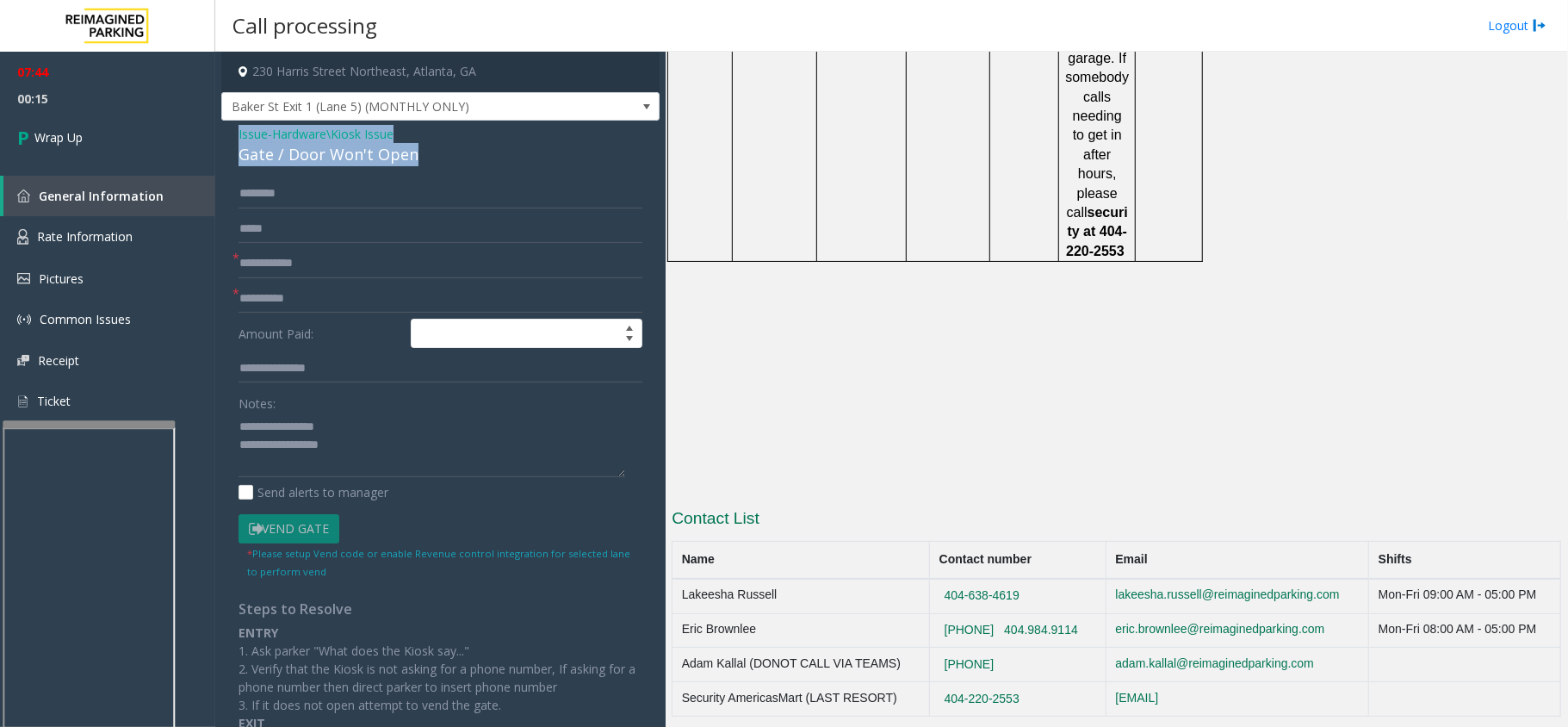 drag, startPoint x: 442, startPoint y: 146, endPoint x: 231, endPoint y: 135, distance: 211.2865 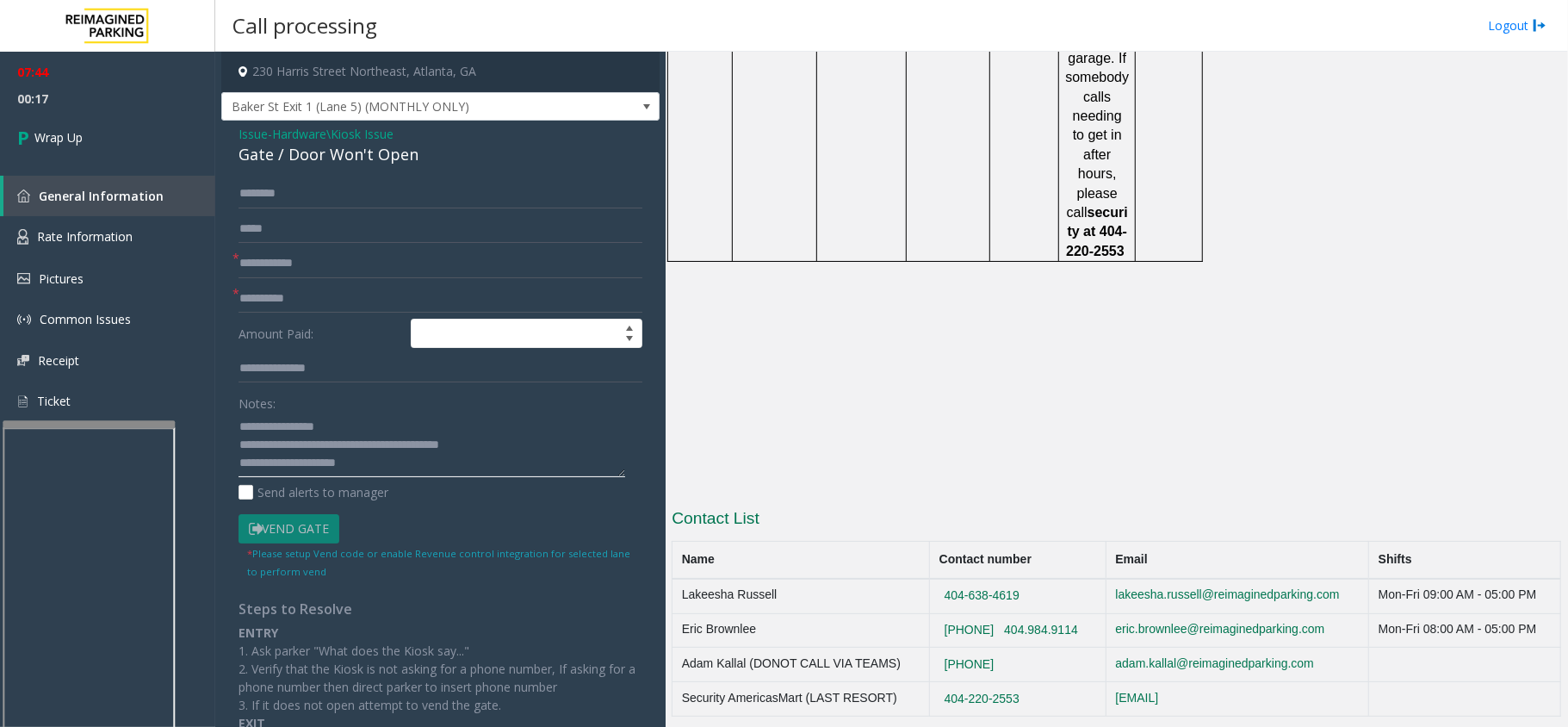 click 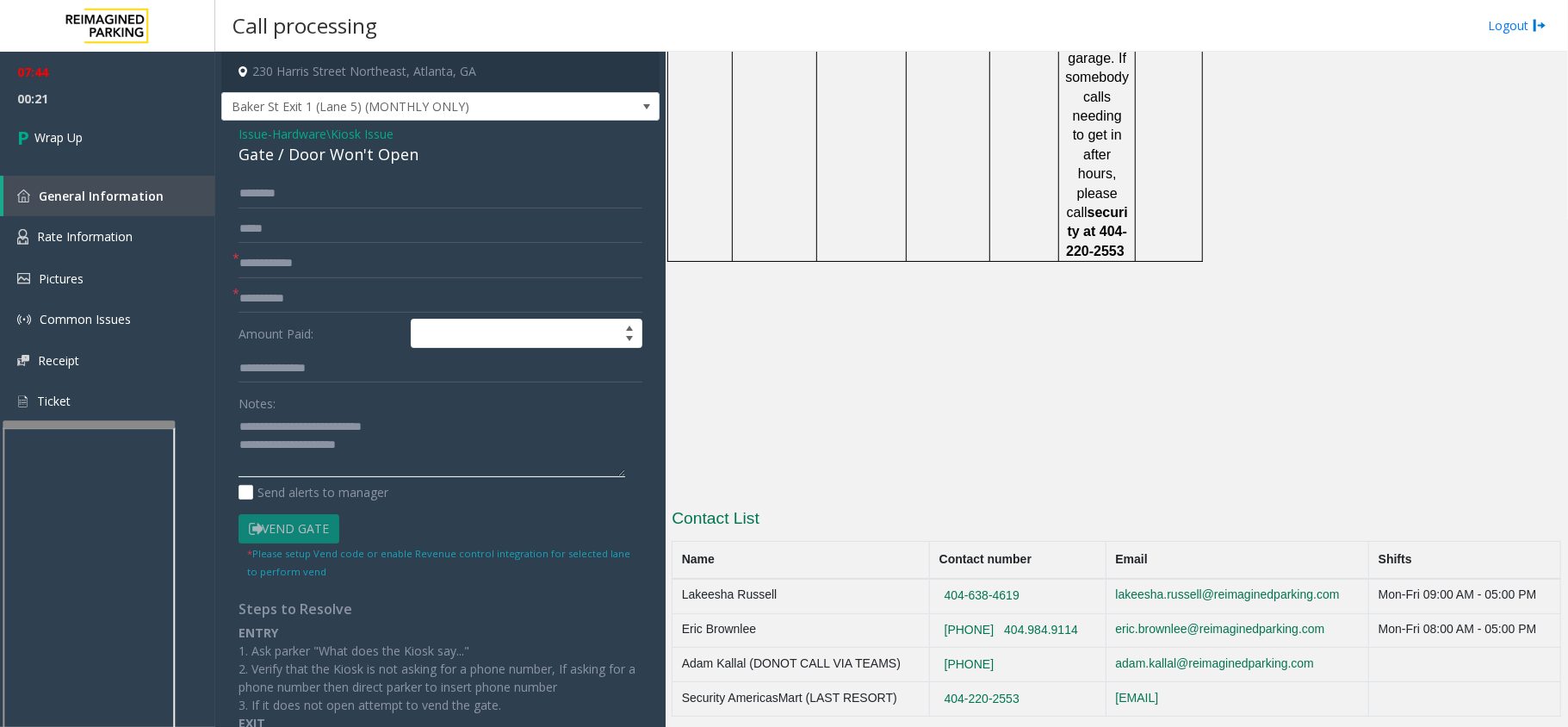 type on "**********" 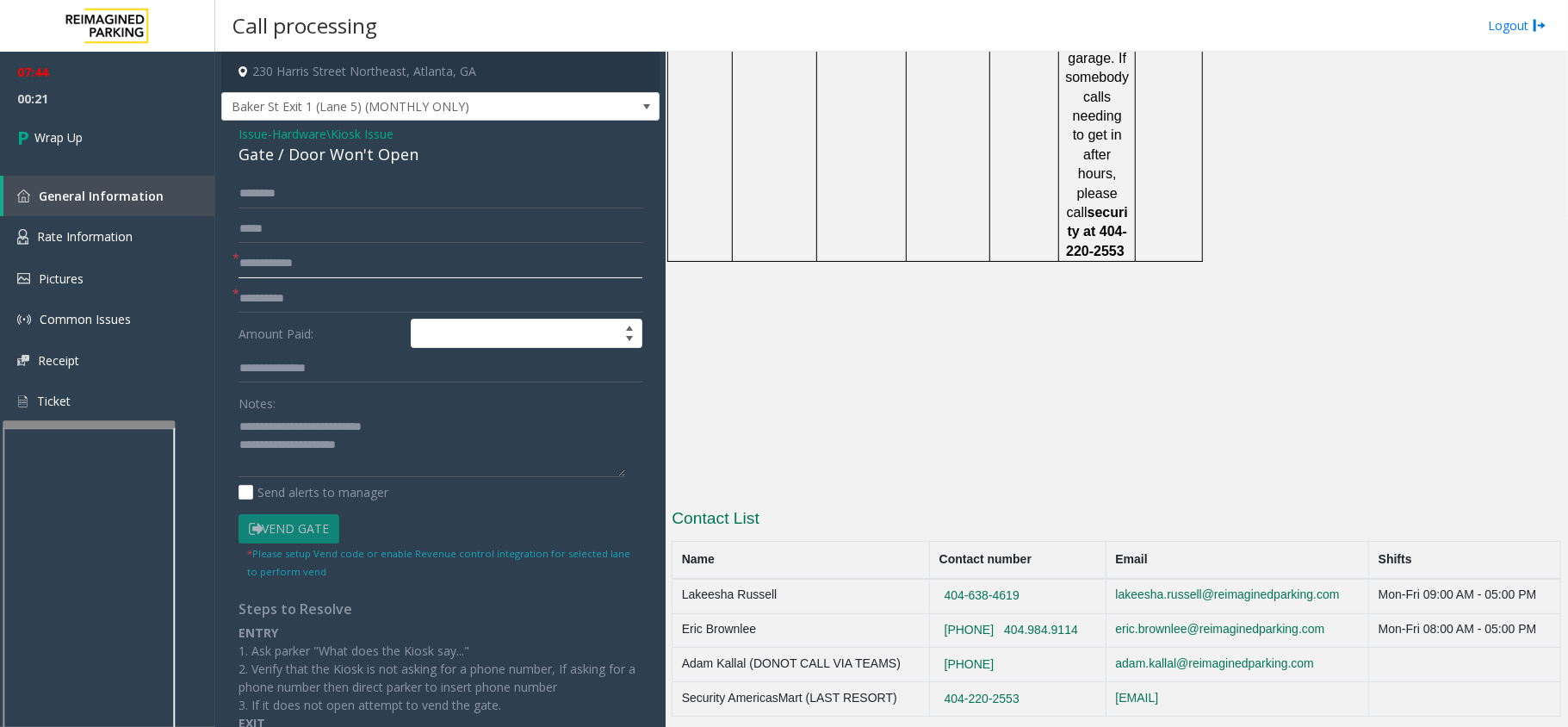 click 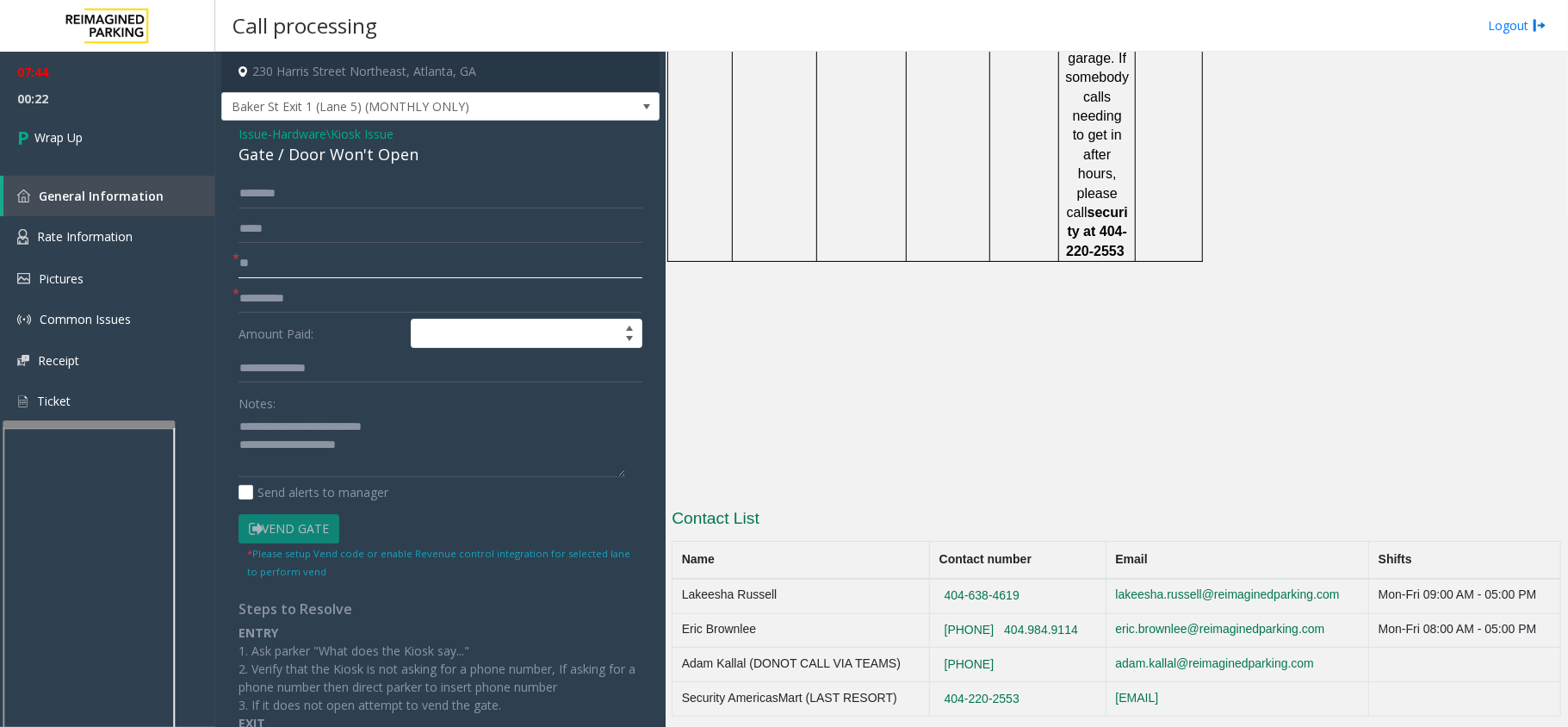 type on "**" 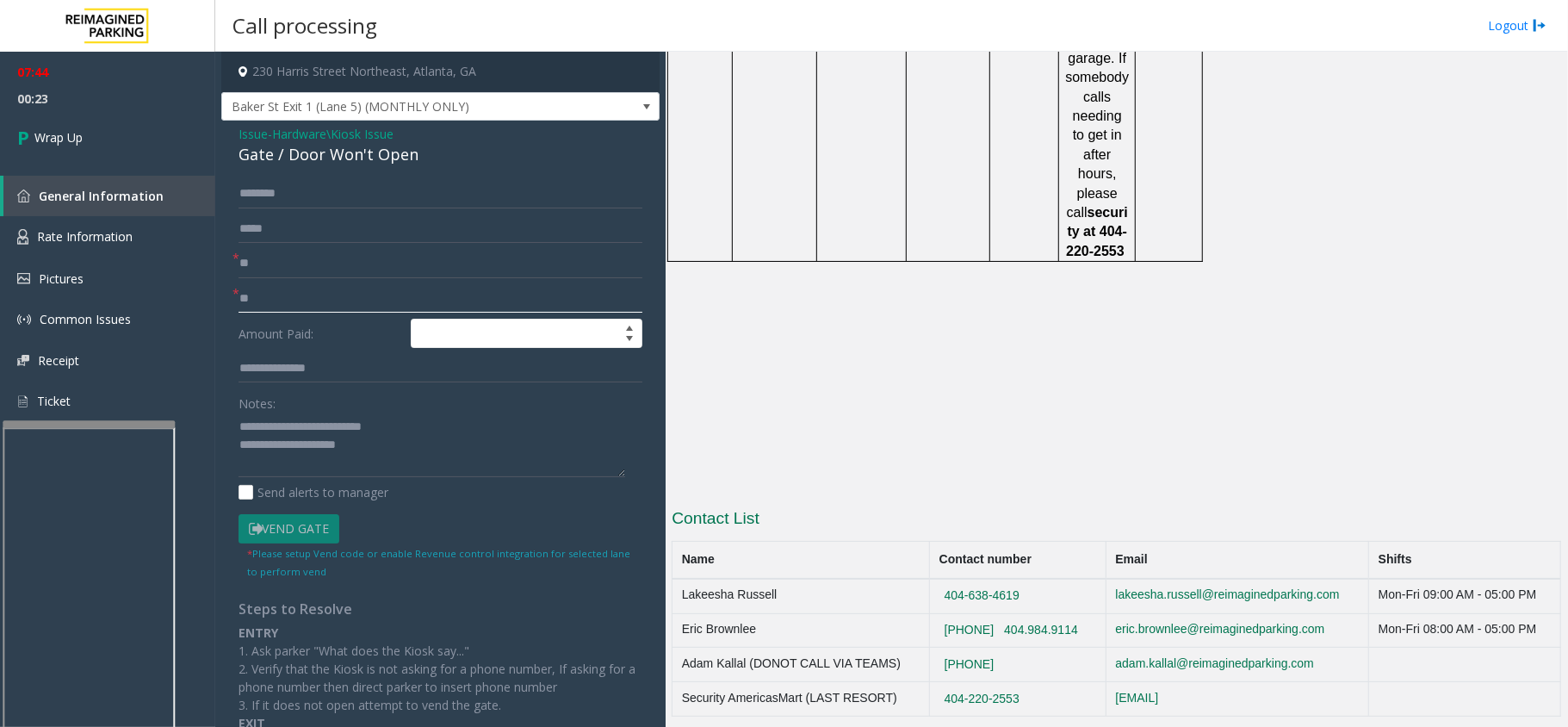 click on "**" 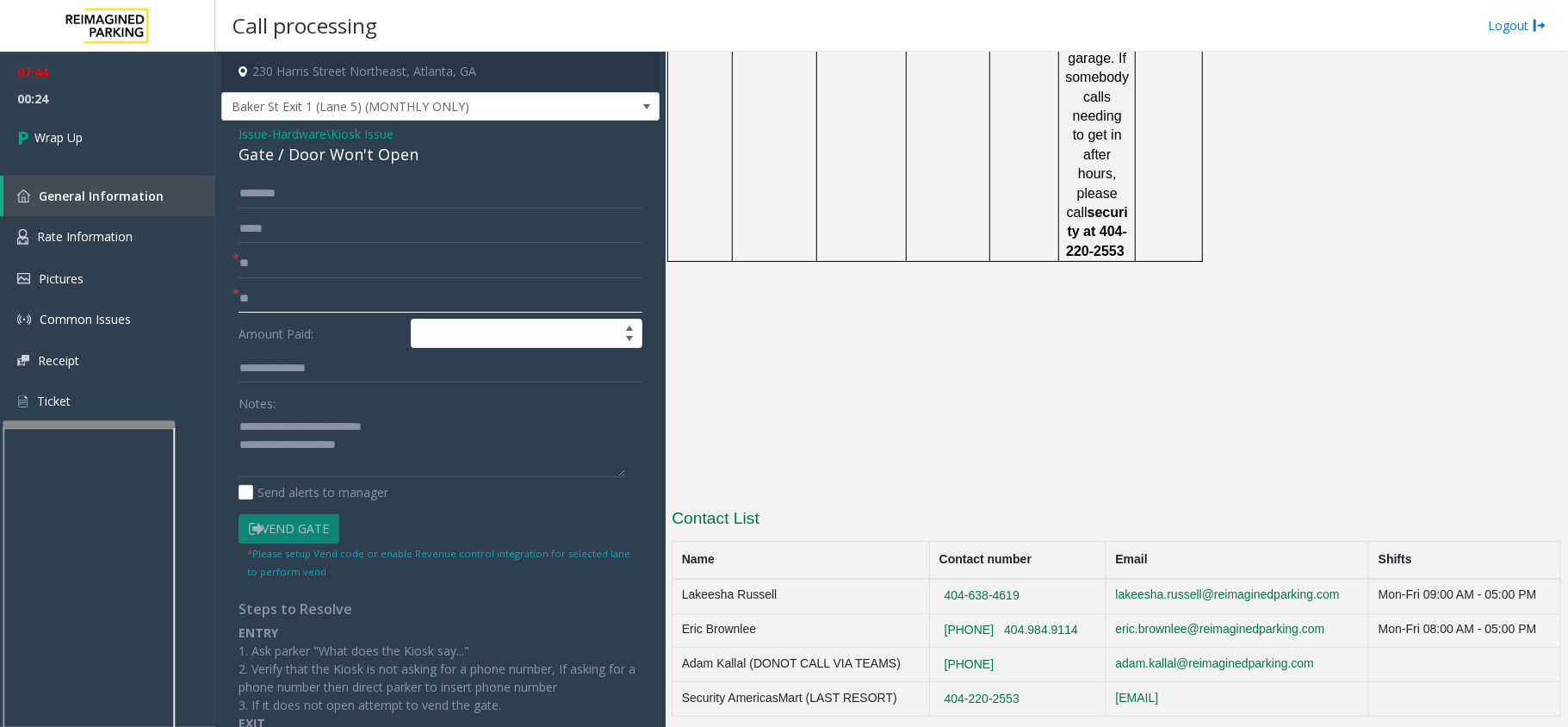 type on "**" 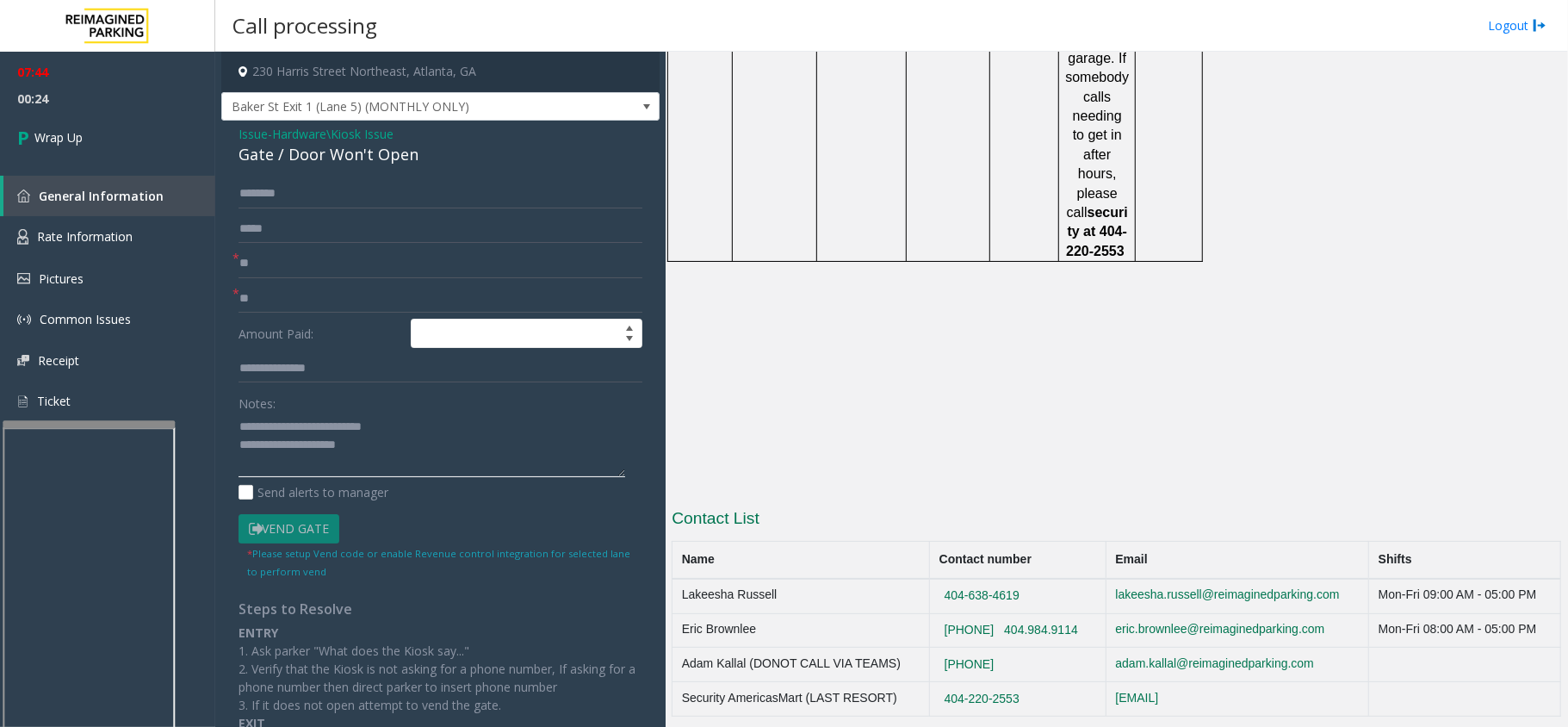click 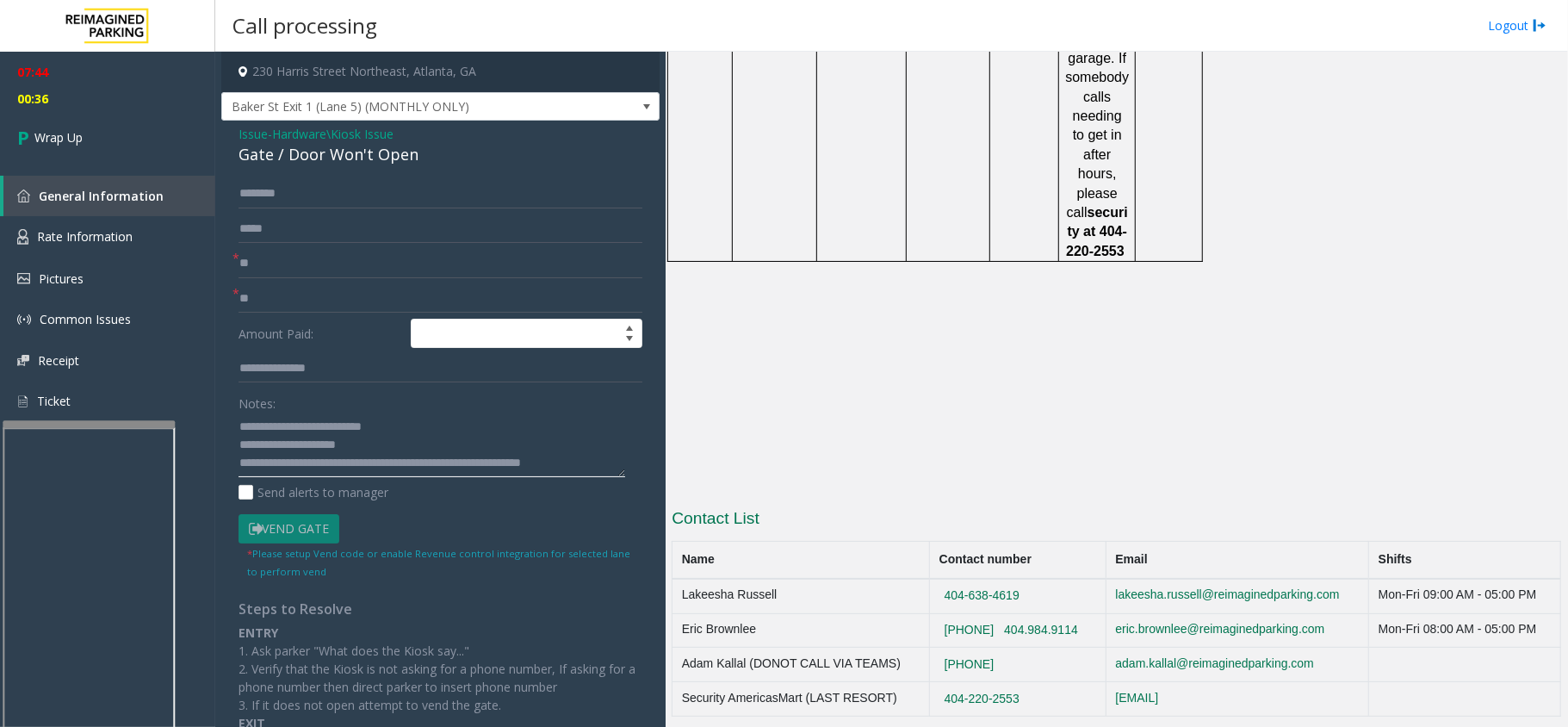 scroll, scrollTop: 11, scrollLeft: 0, axis: vertical 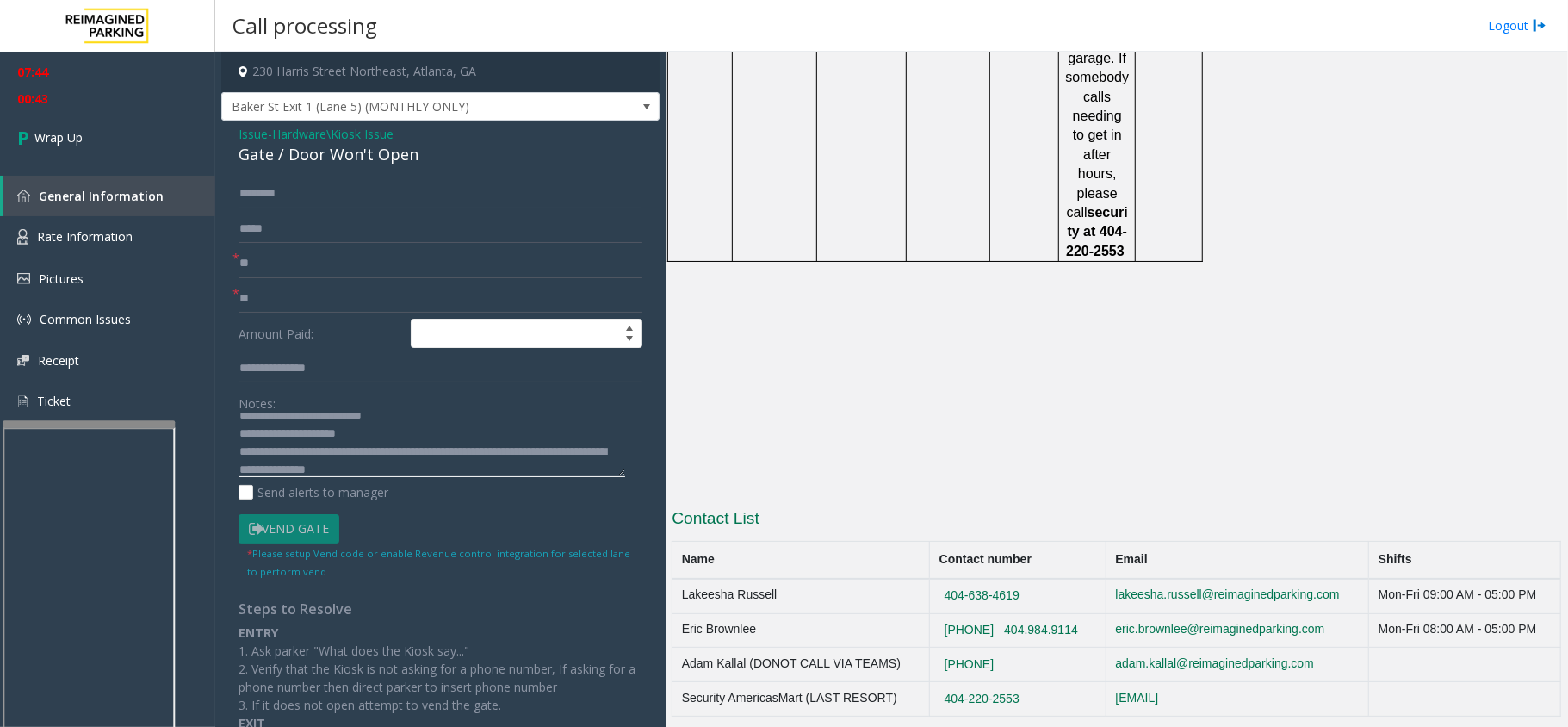 click 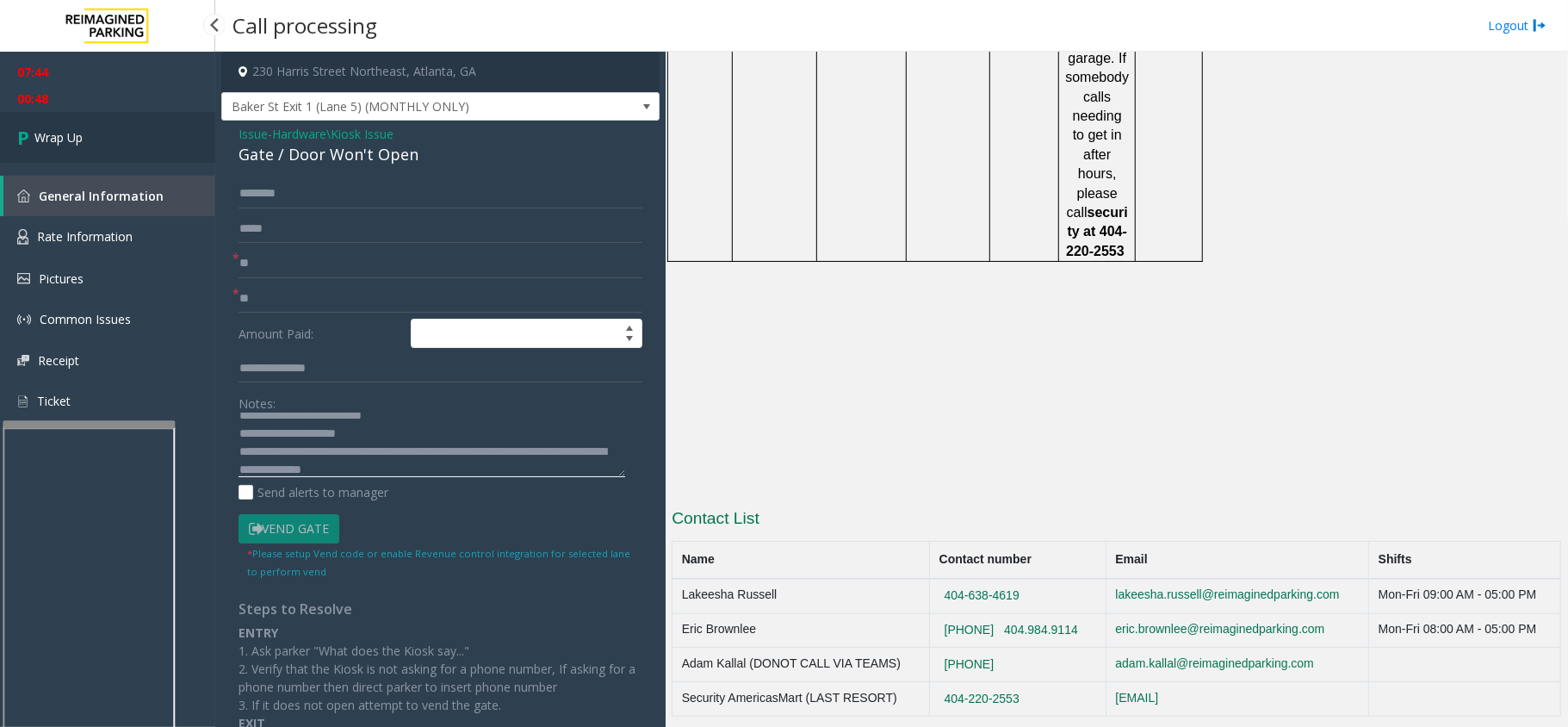 type on "**********" 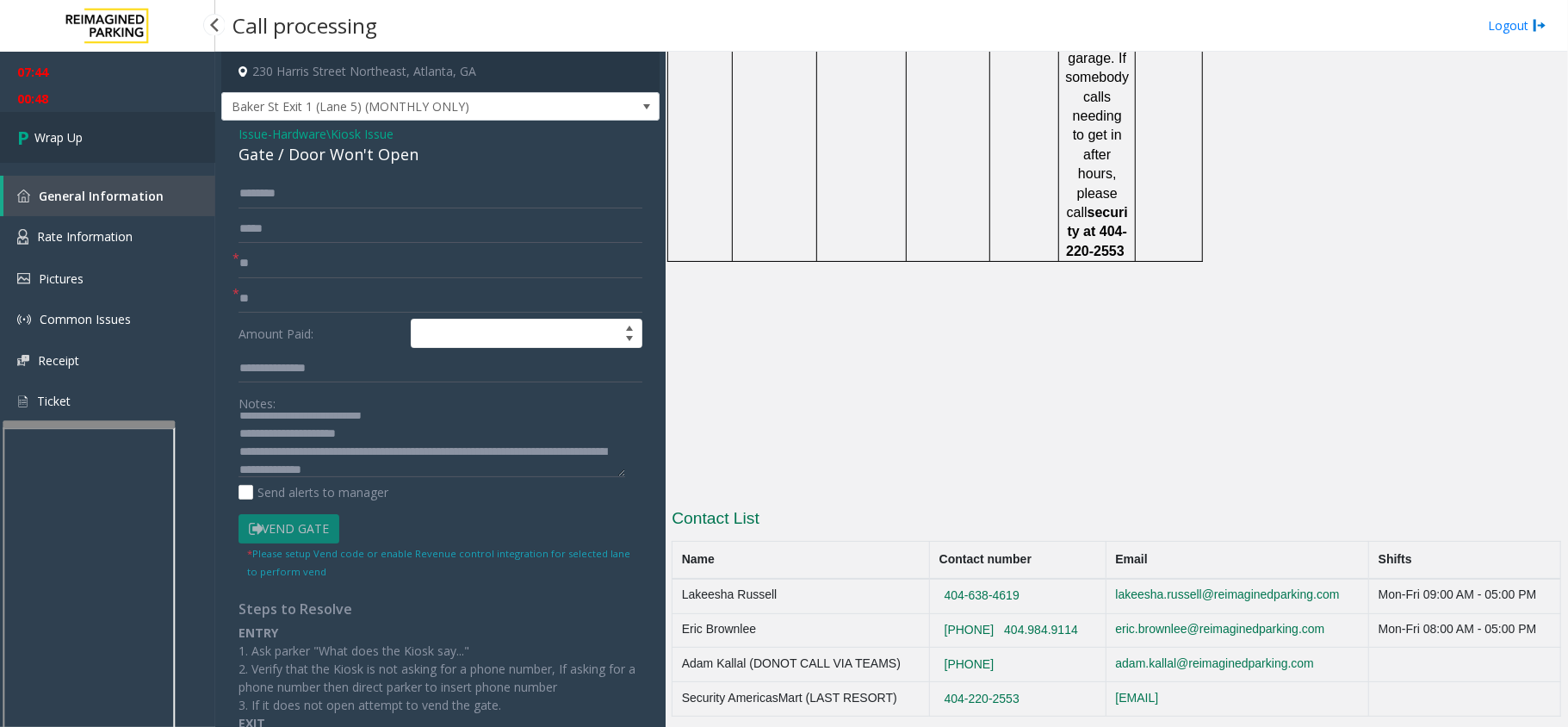 click on "Wrap Up" at bounding box center [108, 137] 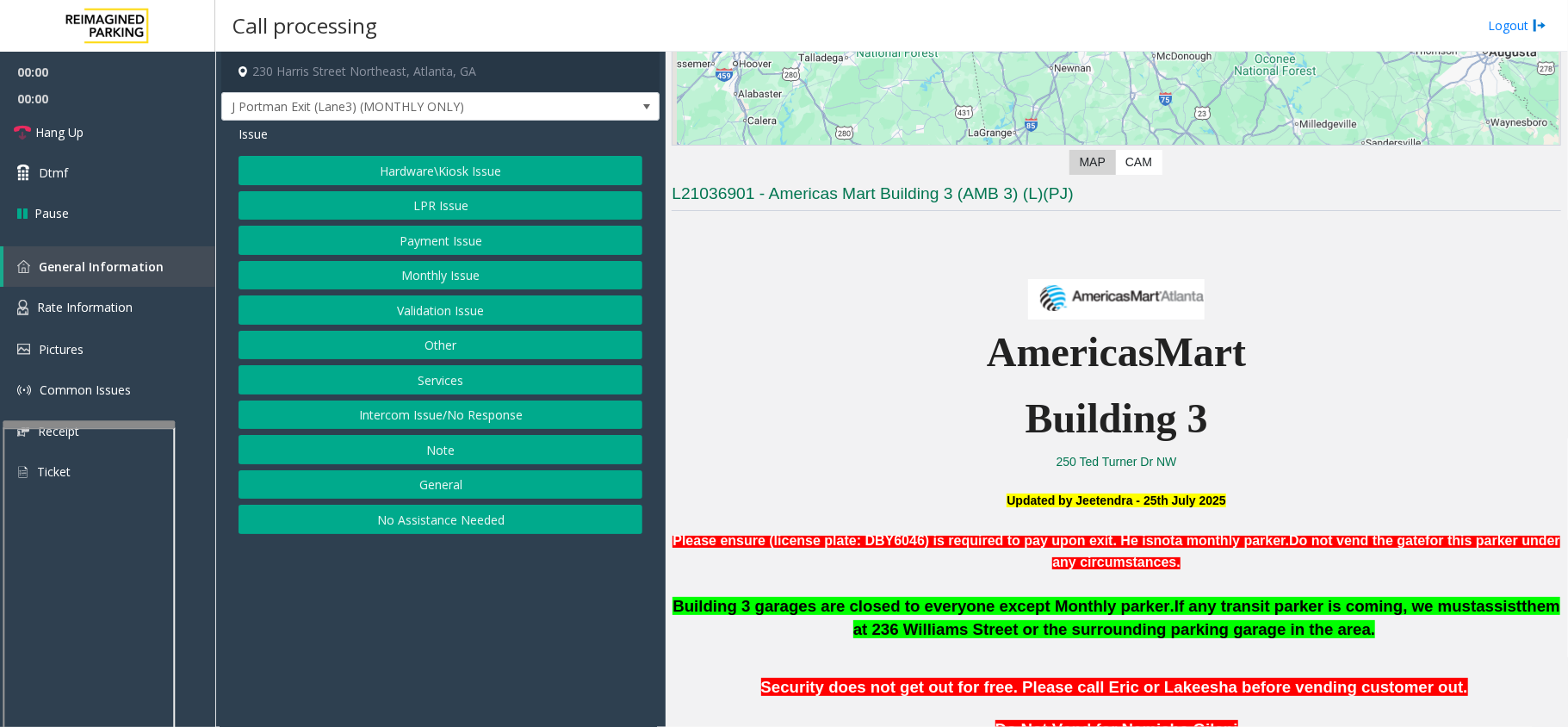 scroll, scrollTop: 345, scrollLeft: 0, axis: vertical 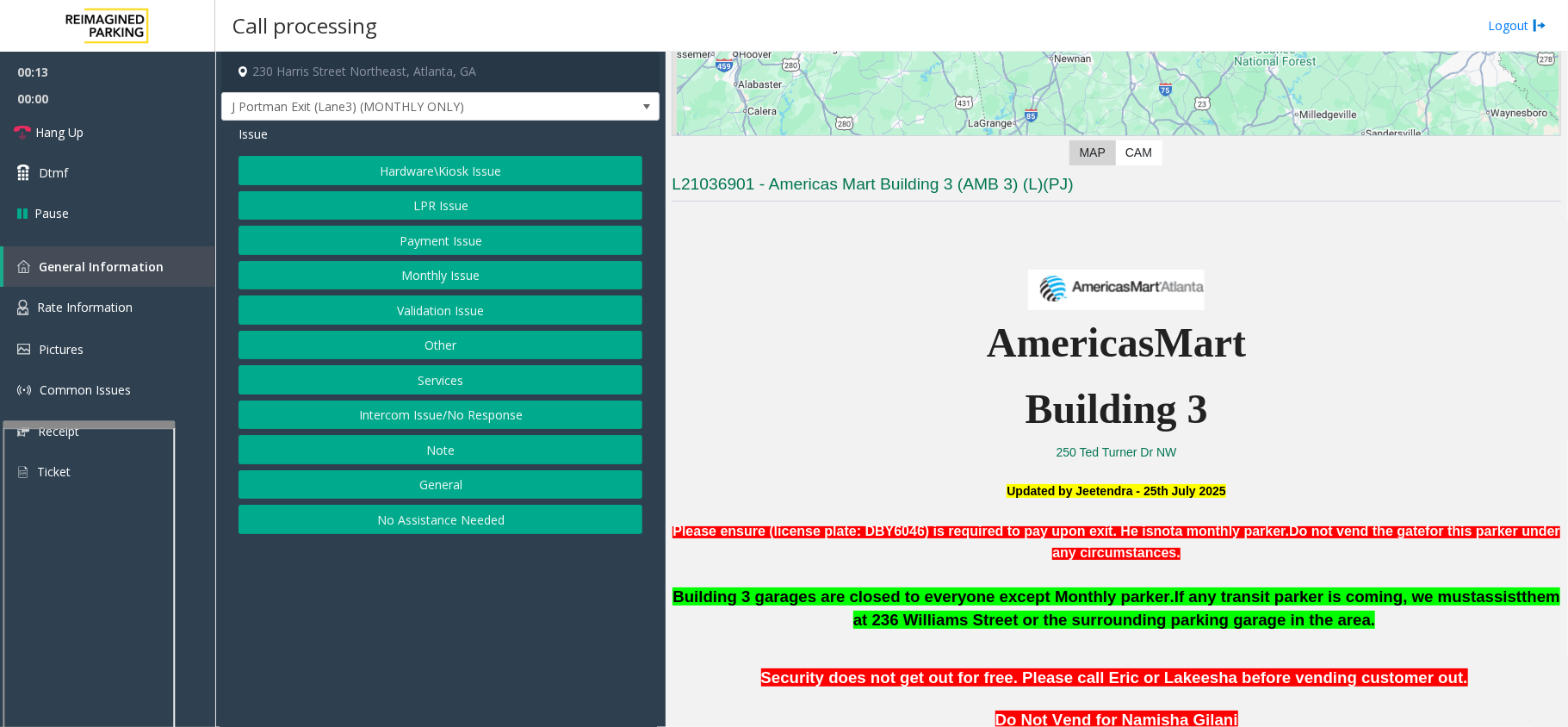 click on "Monthly Issue" 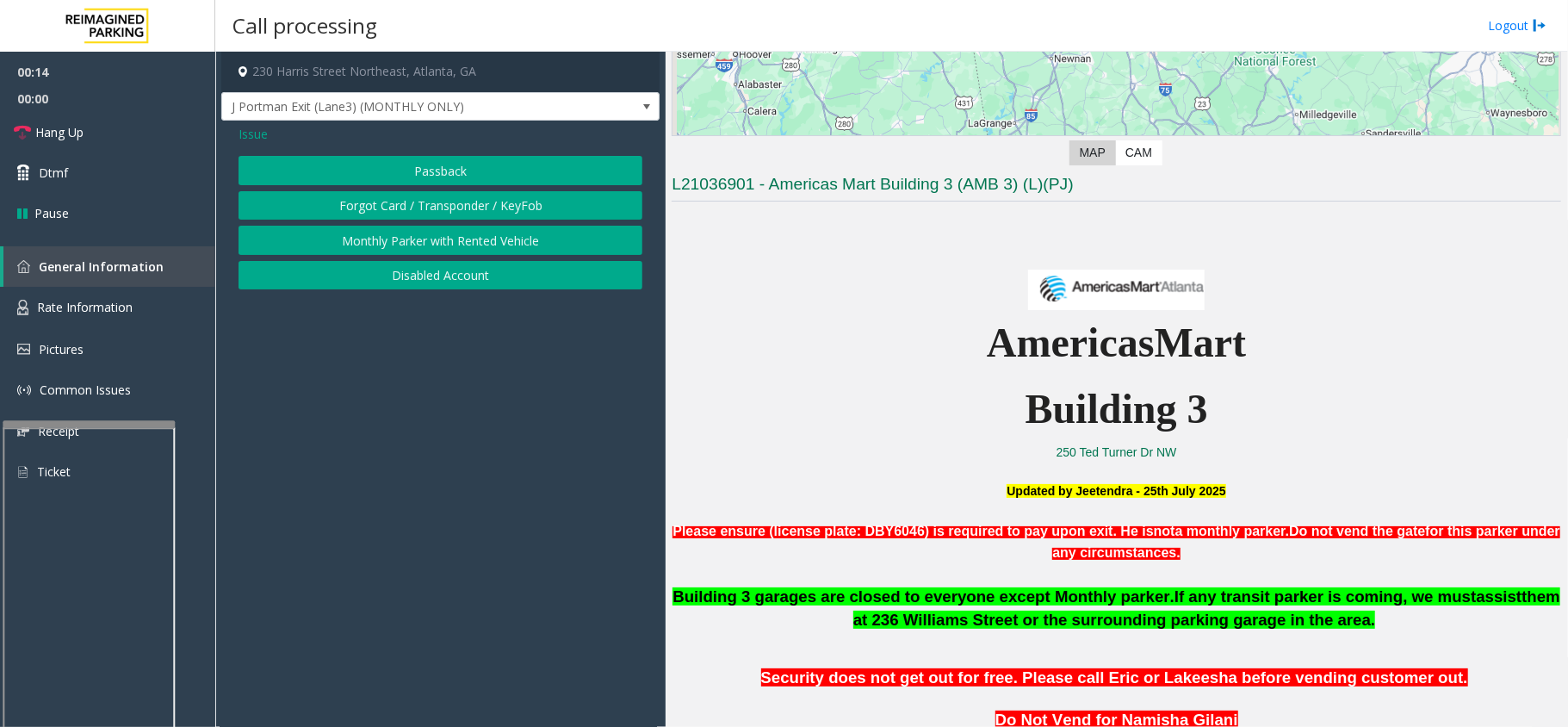 click on "Passback" 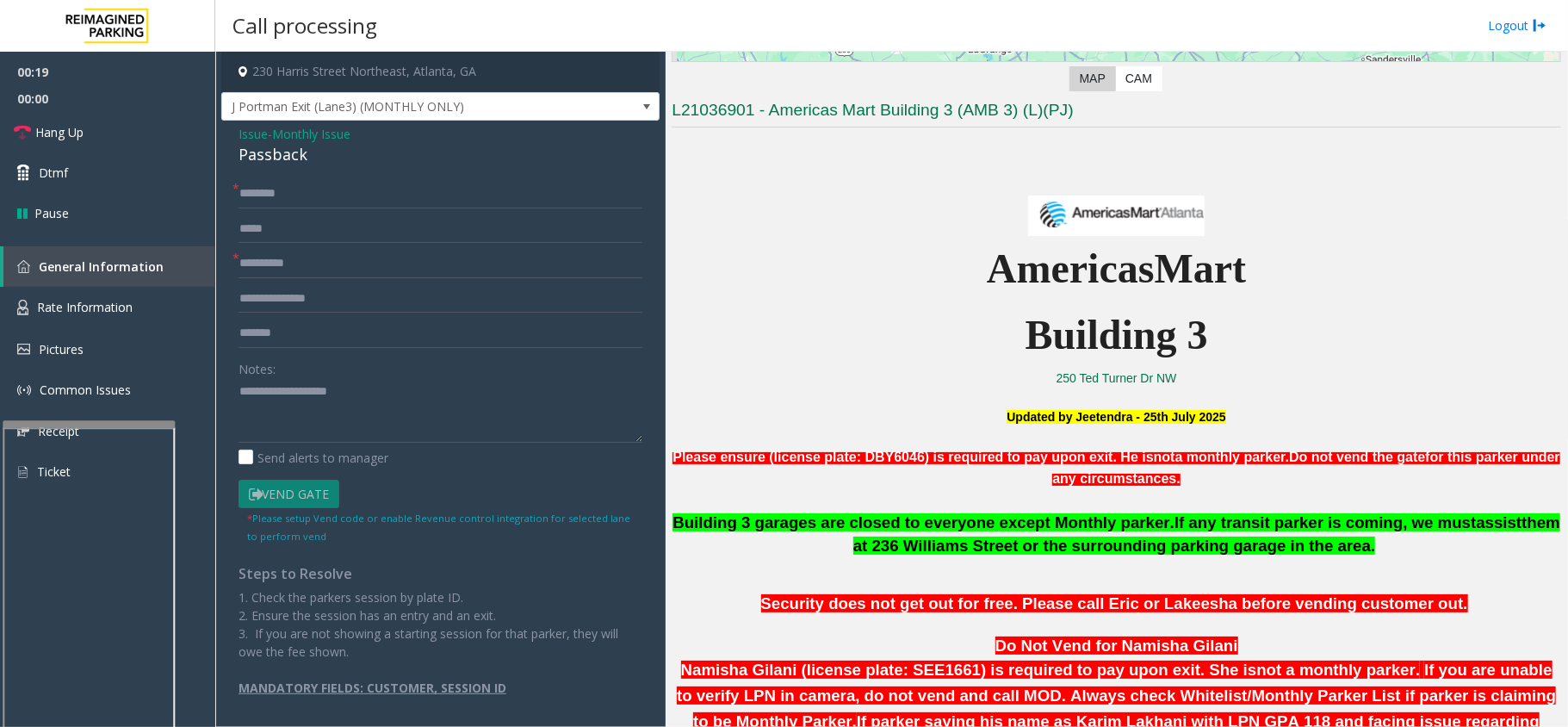scroll, scrollTop: 459, scrollLeft: 0, axis: vertical 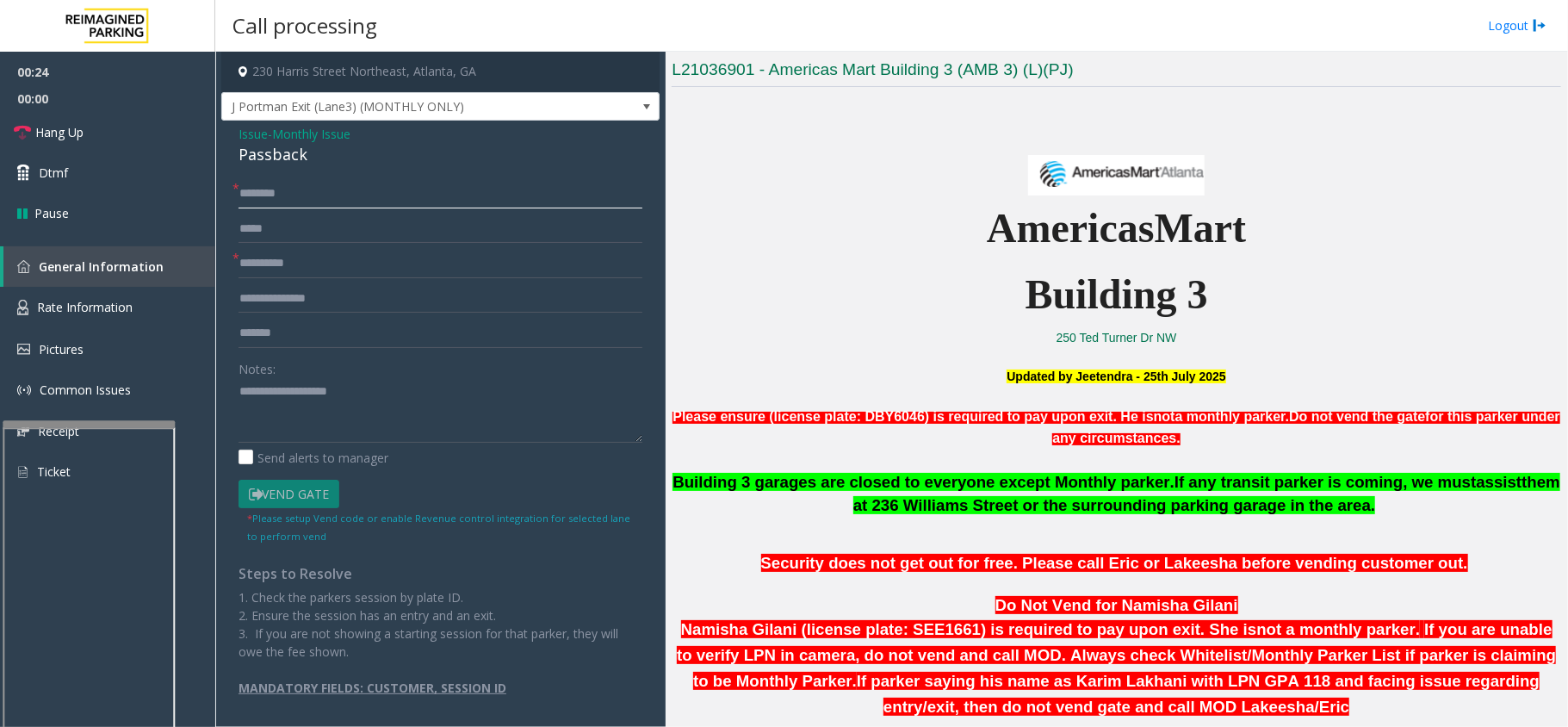 click 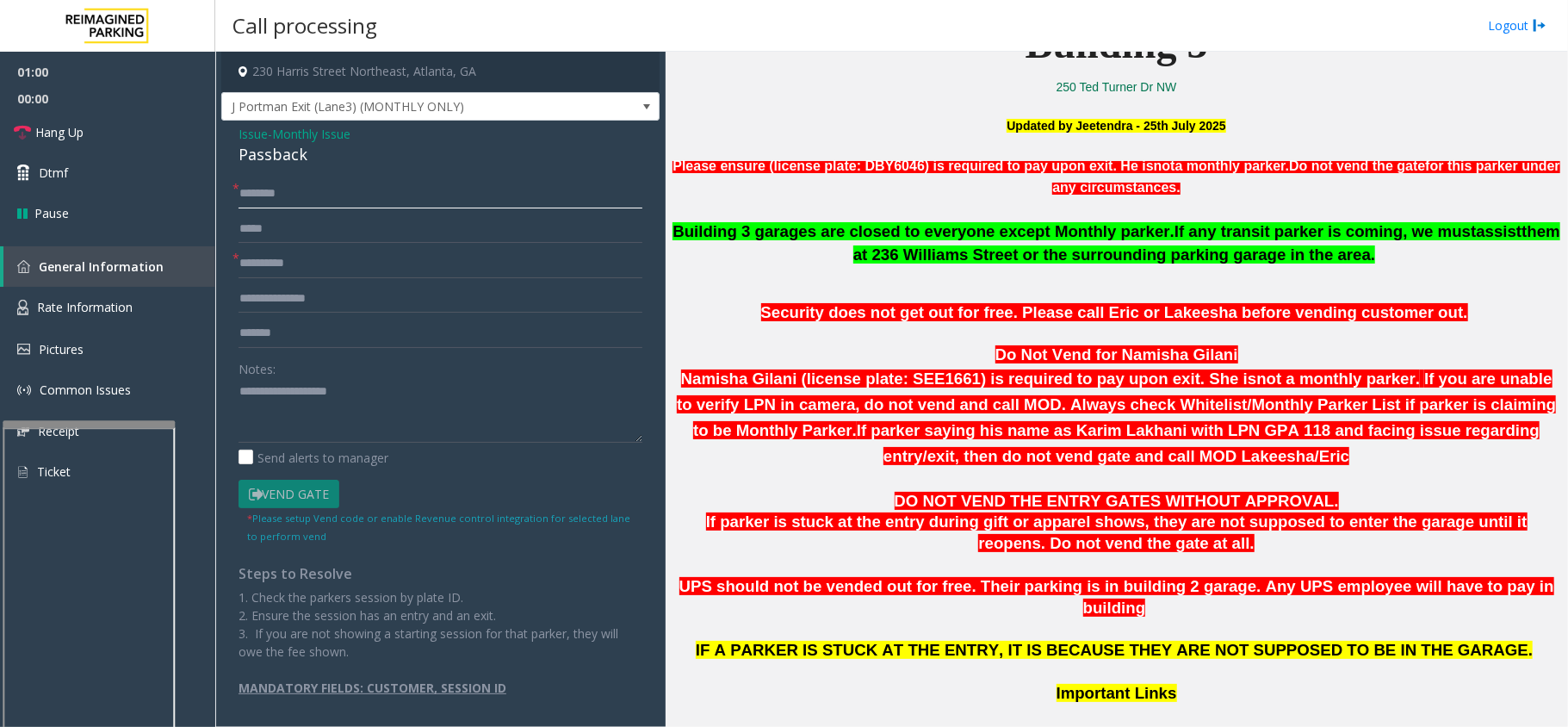 scroll, scrollTop: 804, scrollLeft: 0, axis: vertical 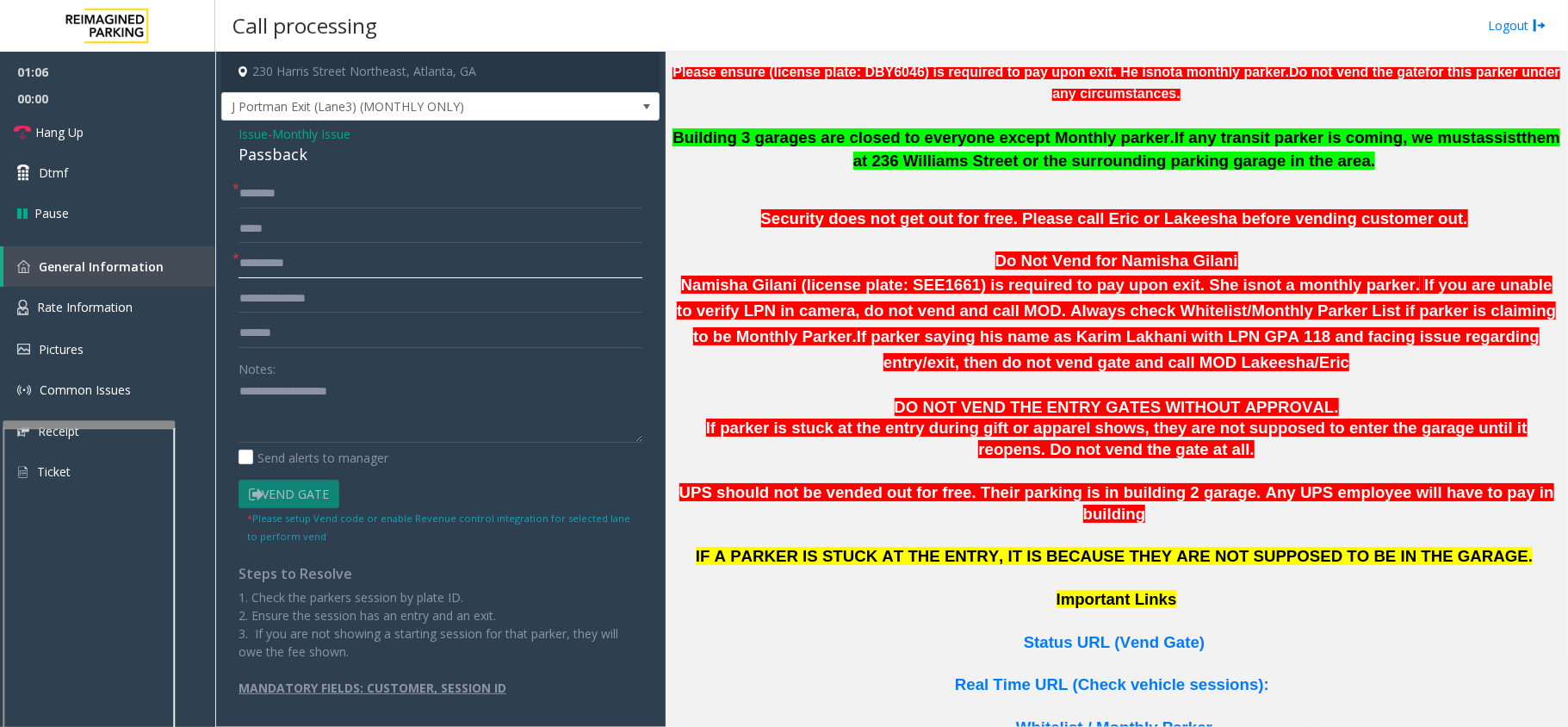 click 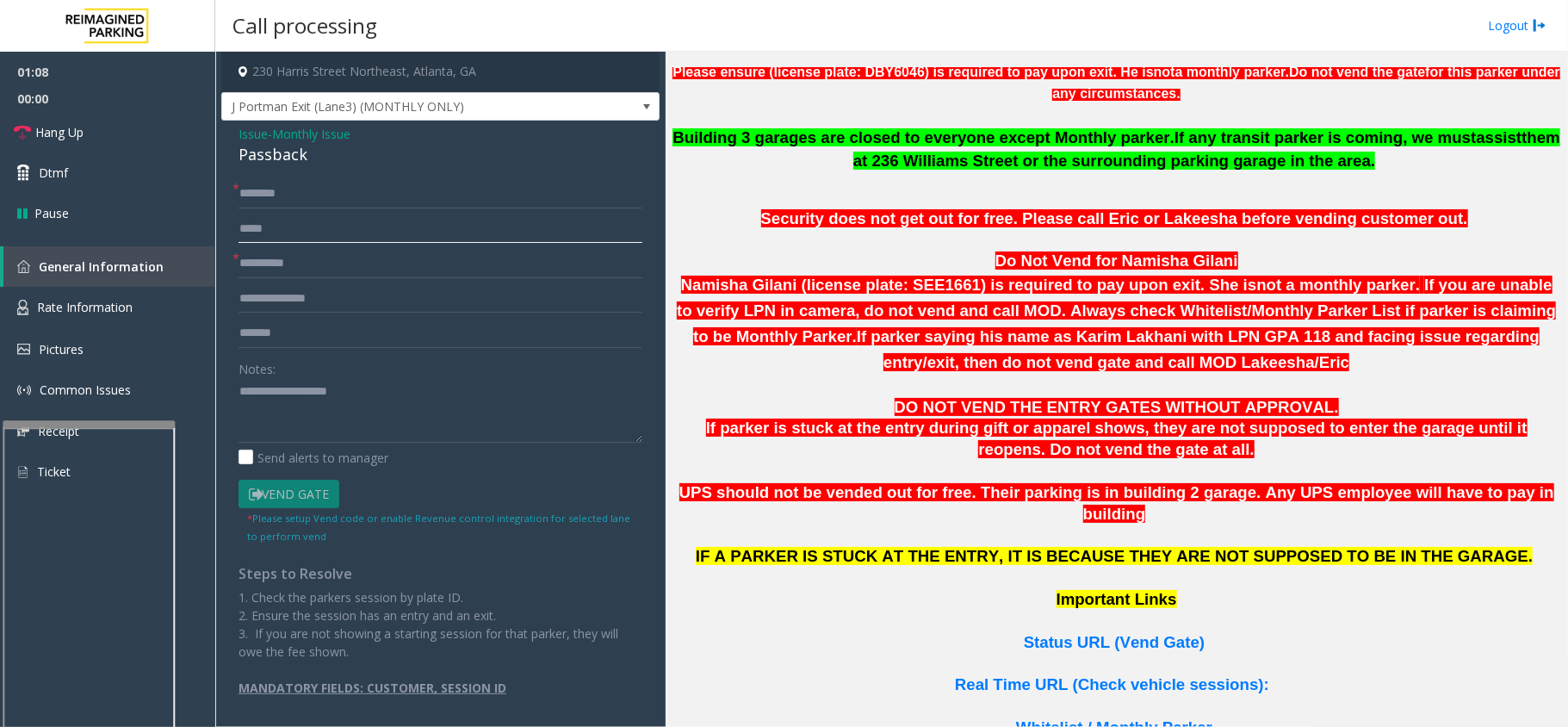 click 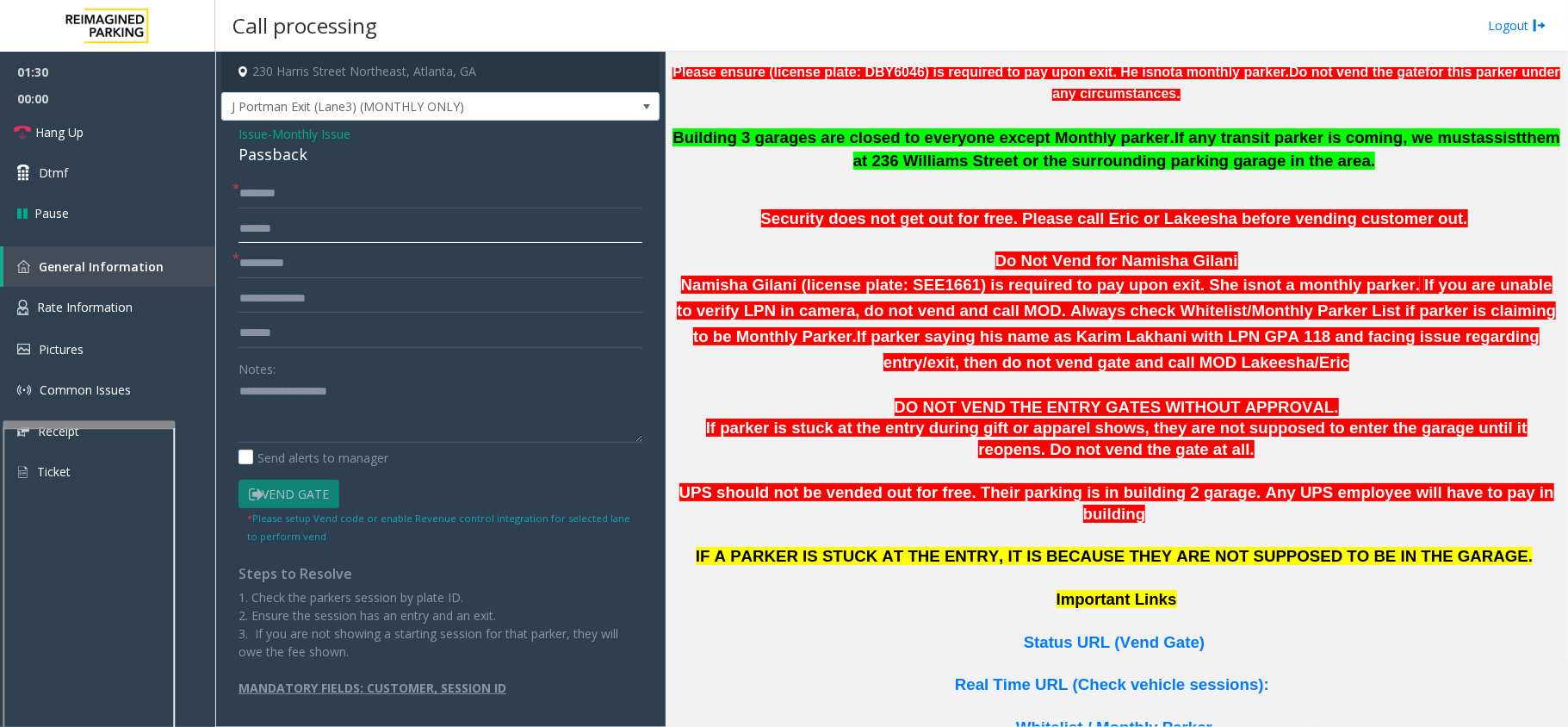 type on "*******" 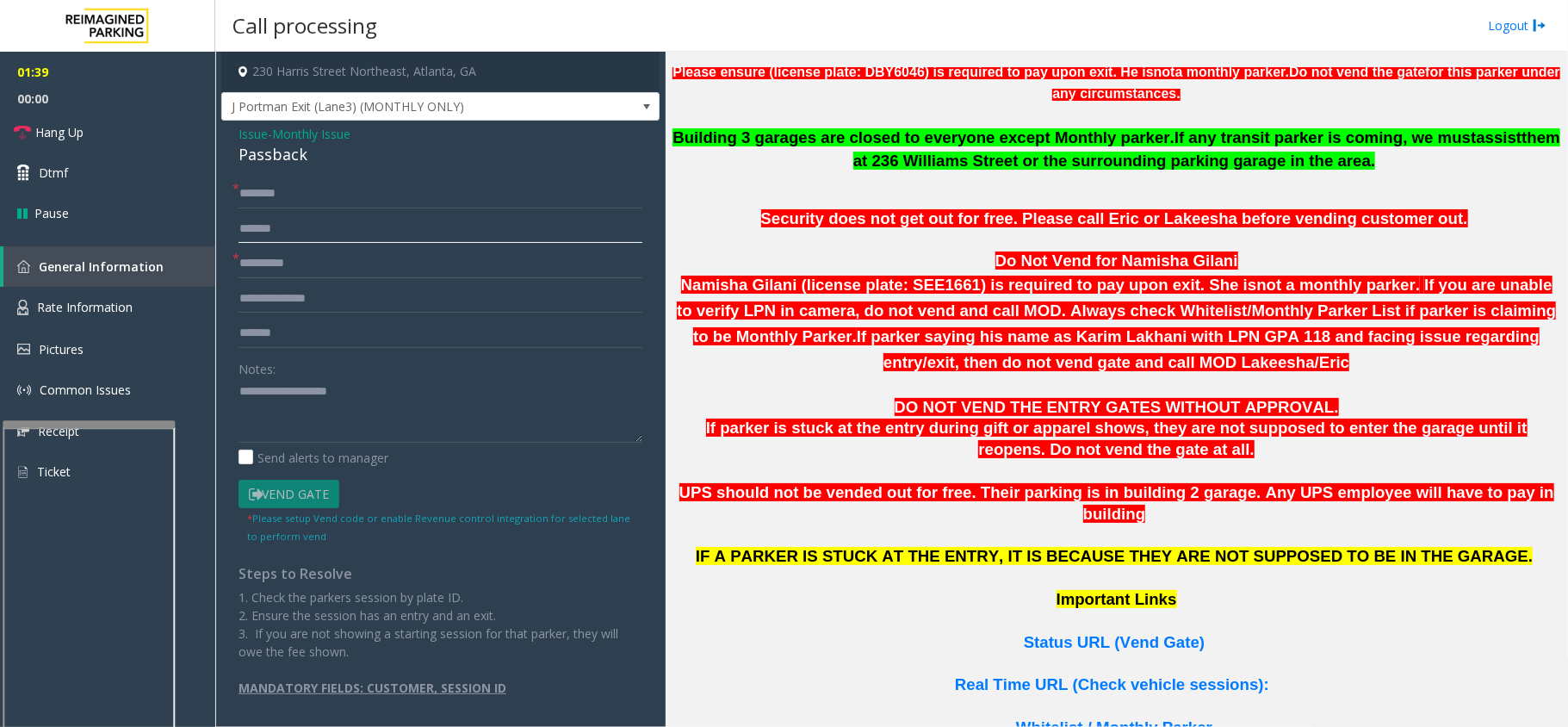 click on "*******" 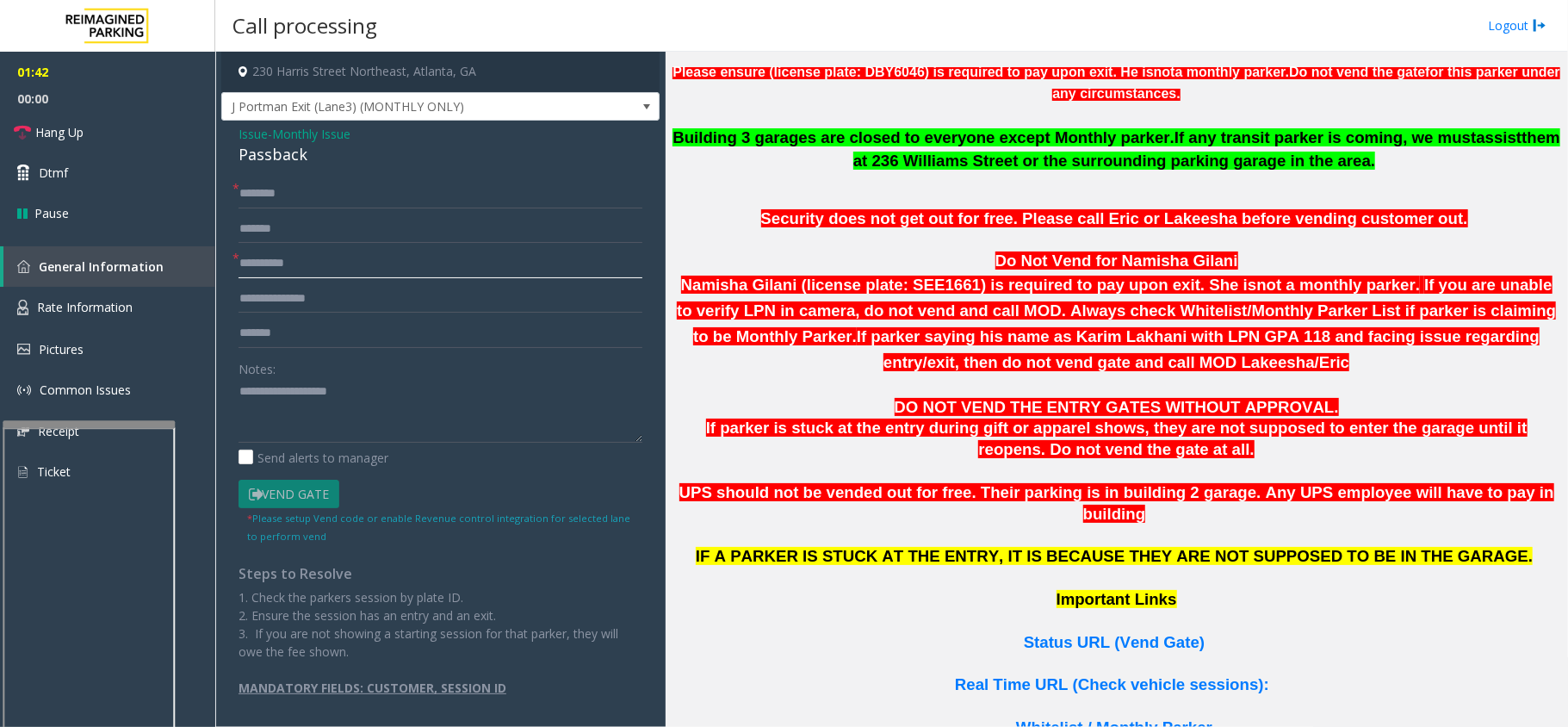 click 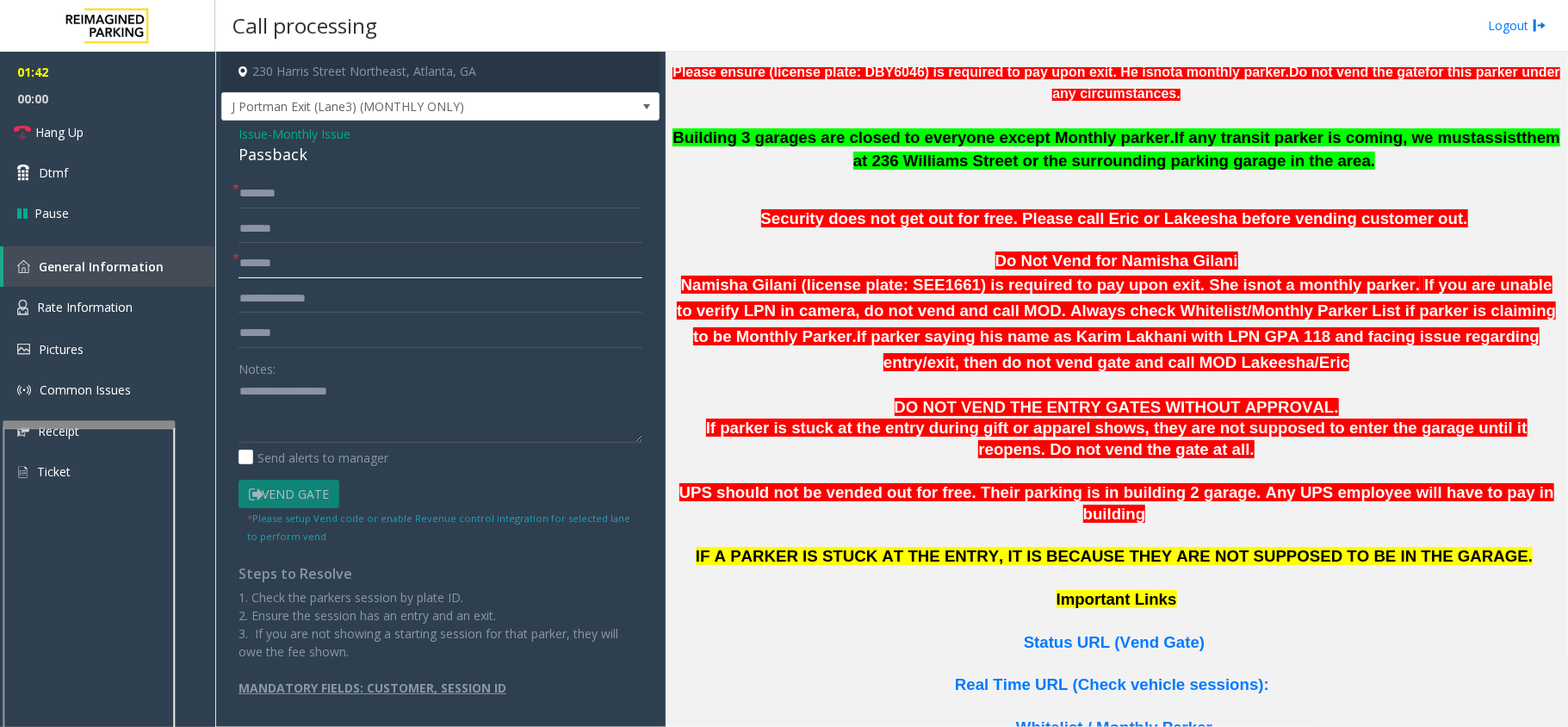 click on "*******" 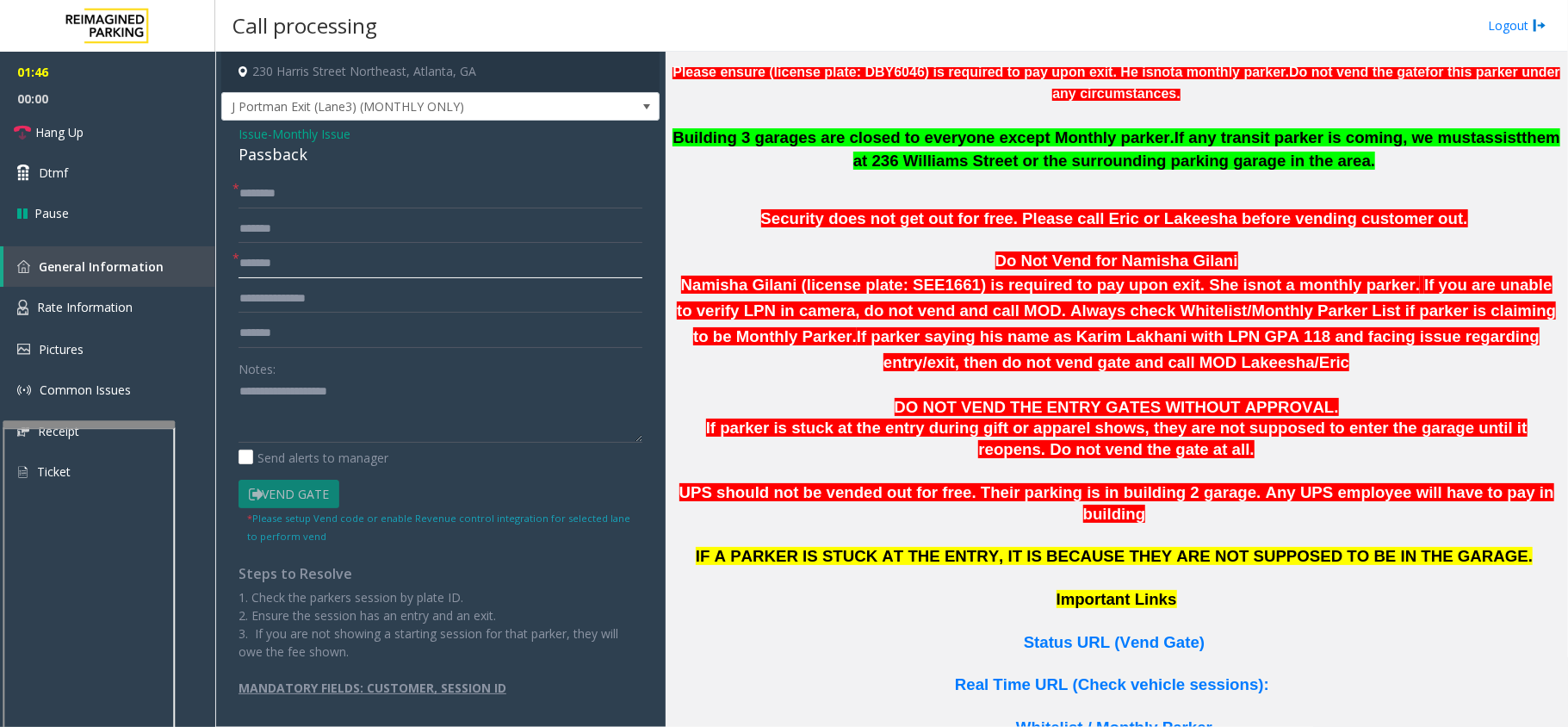 type on "*******" 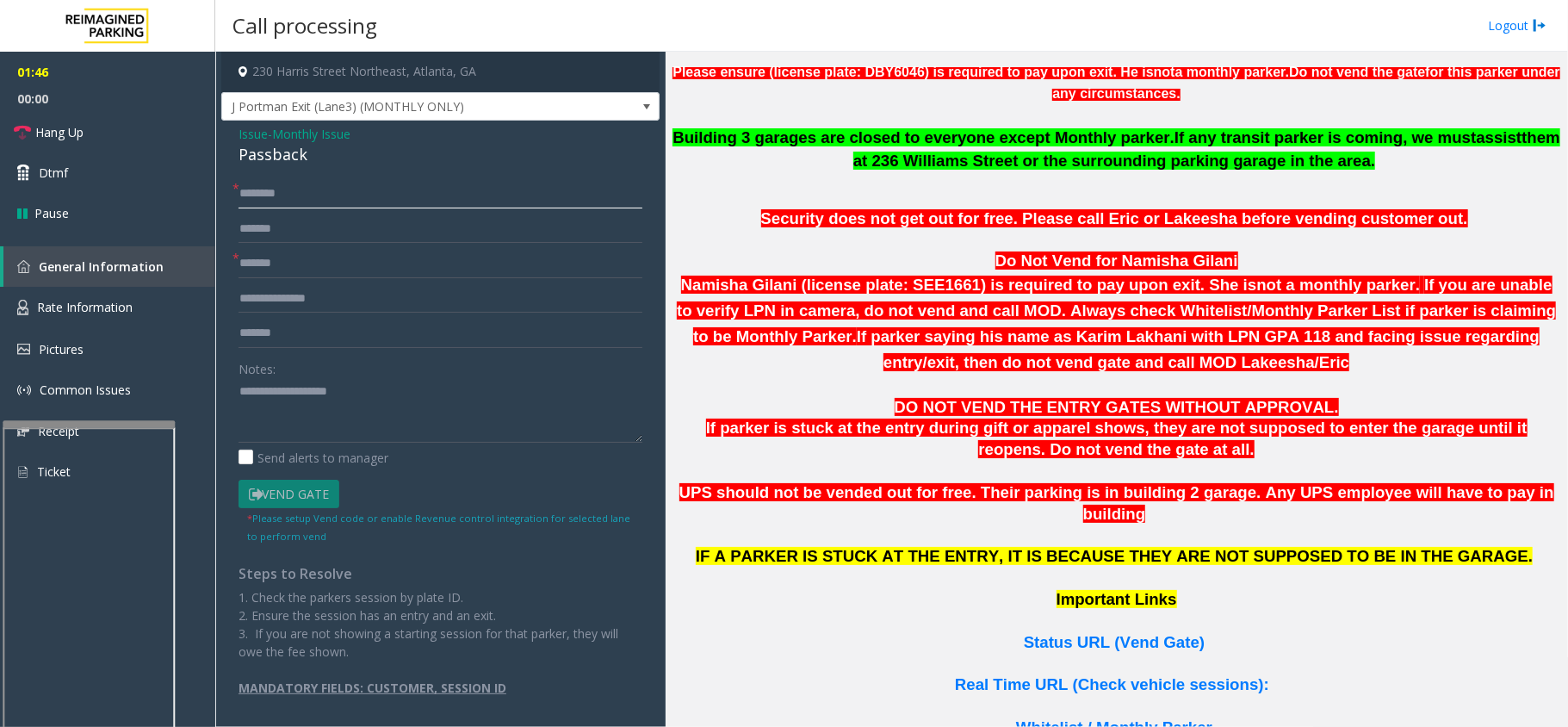 click 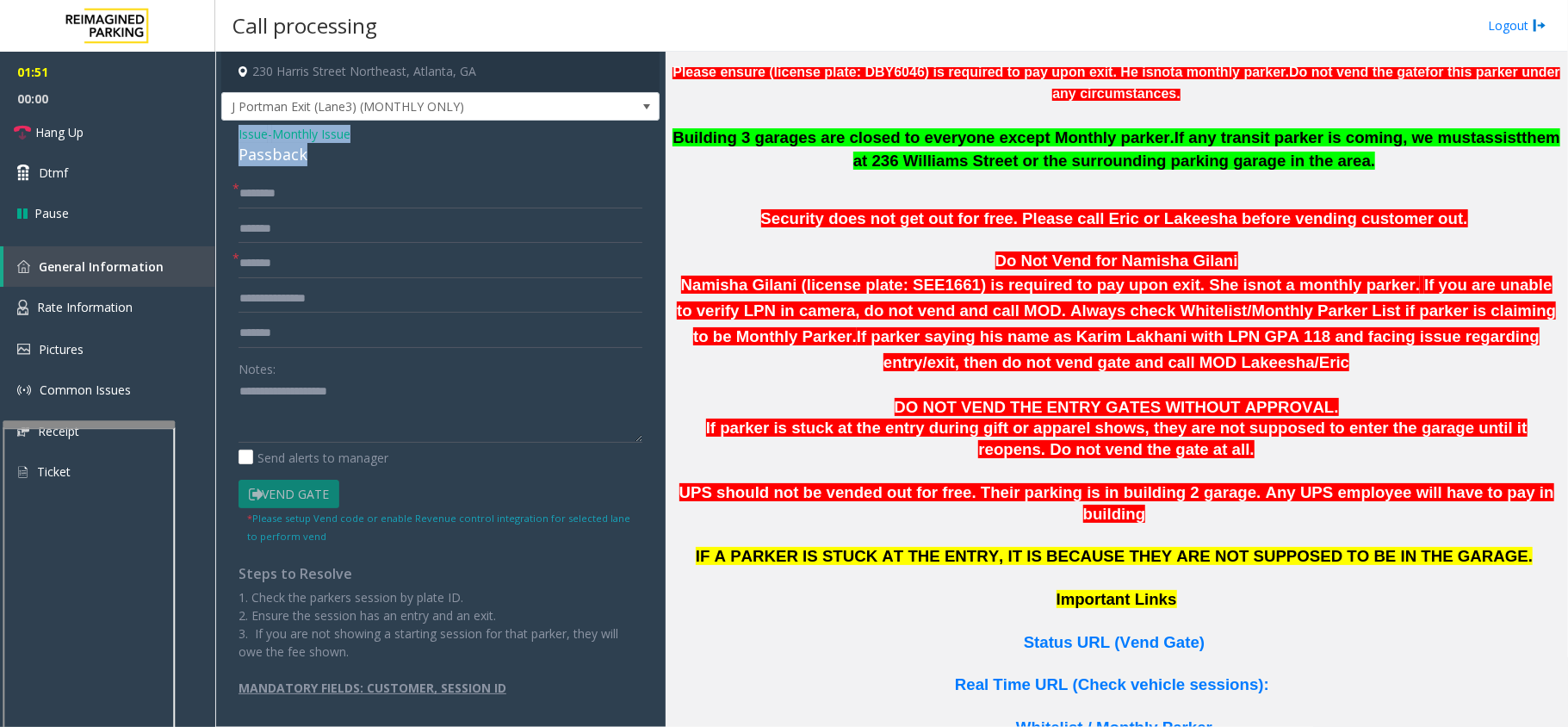 drag, startPoint x: 318, startPoint y: 149, endPoint x: 222, endPoint y: 134, distance: 97.16481 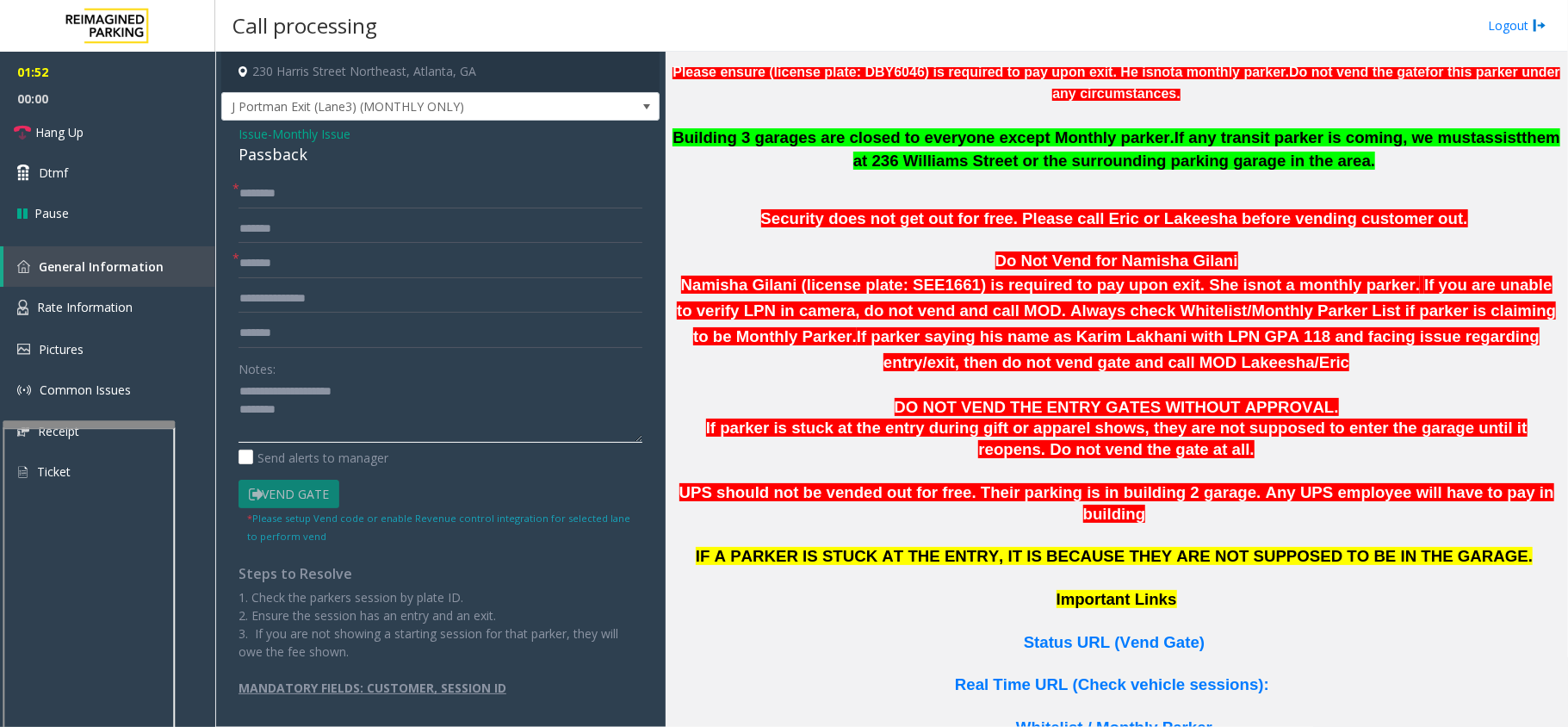 click 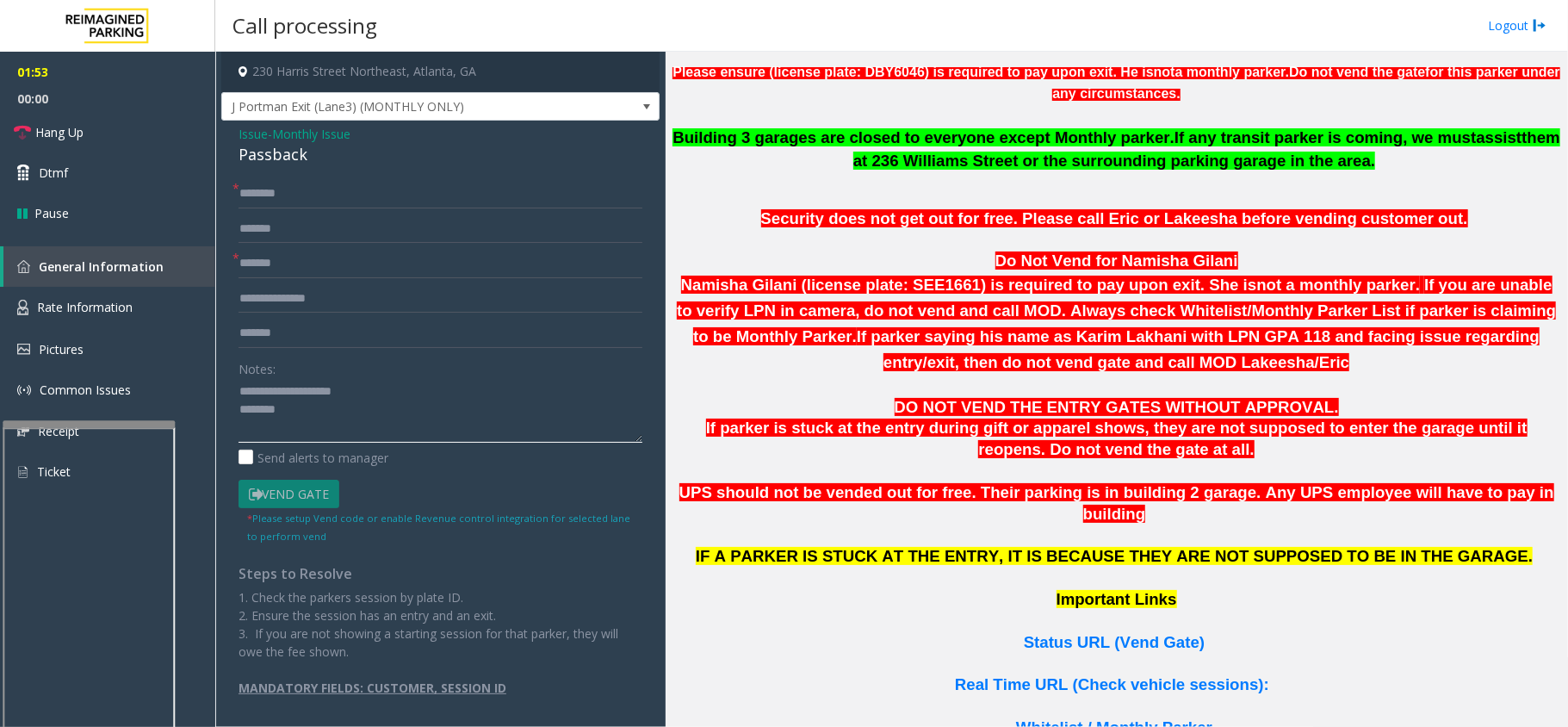 click 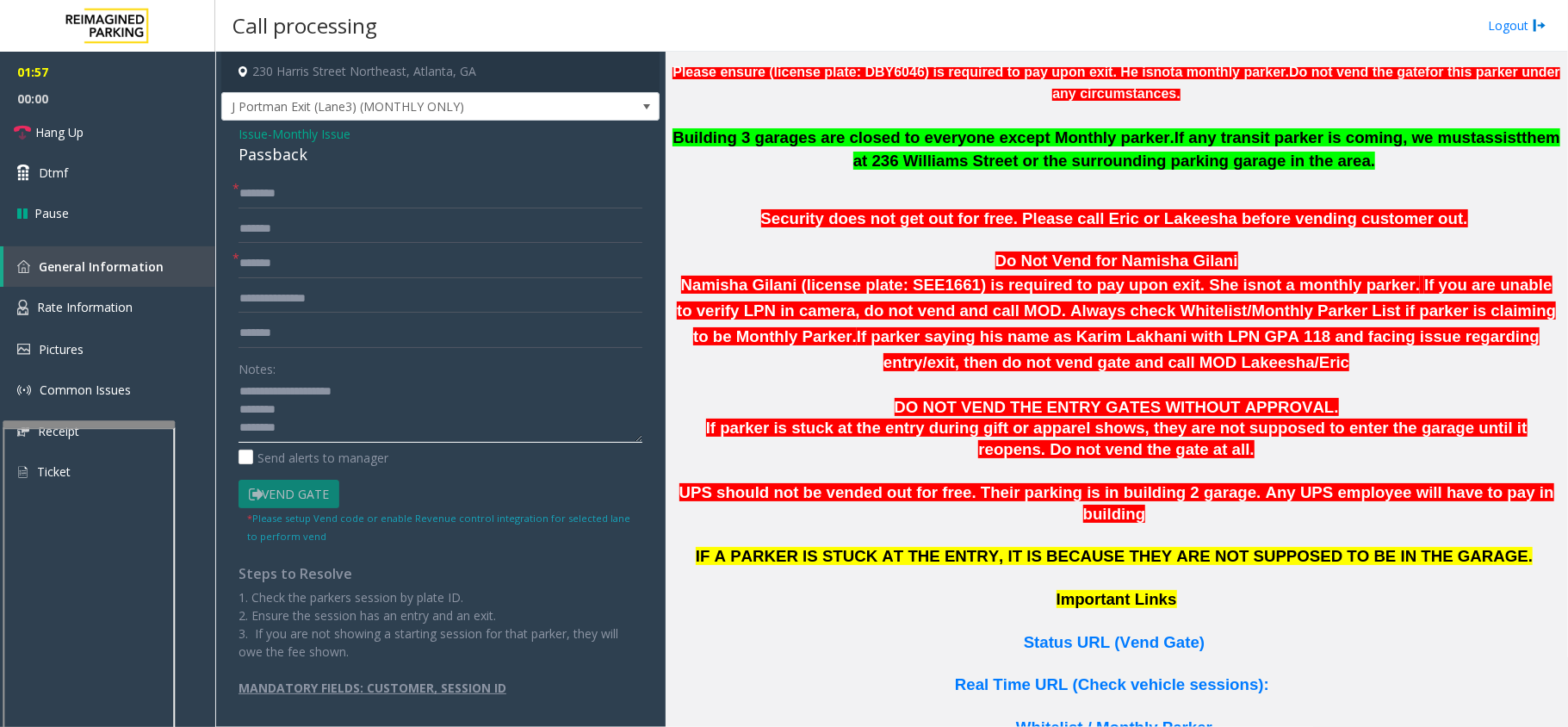 type on "**********" 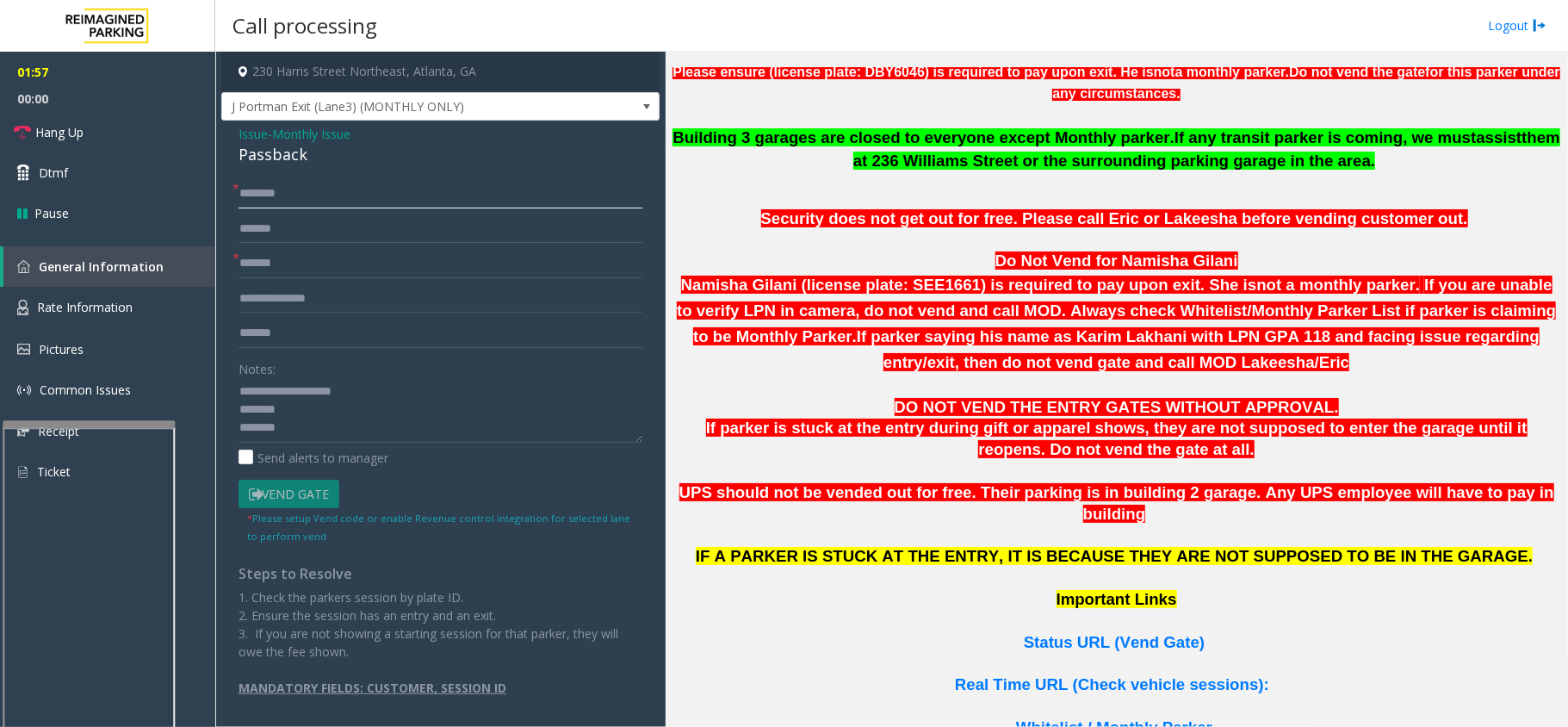 click 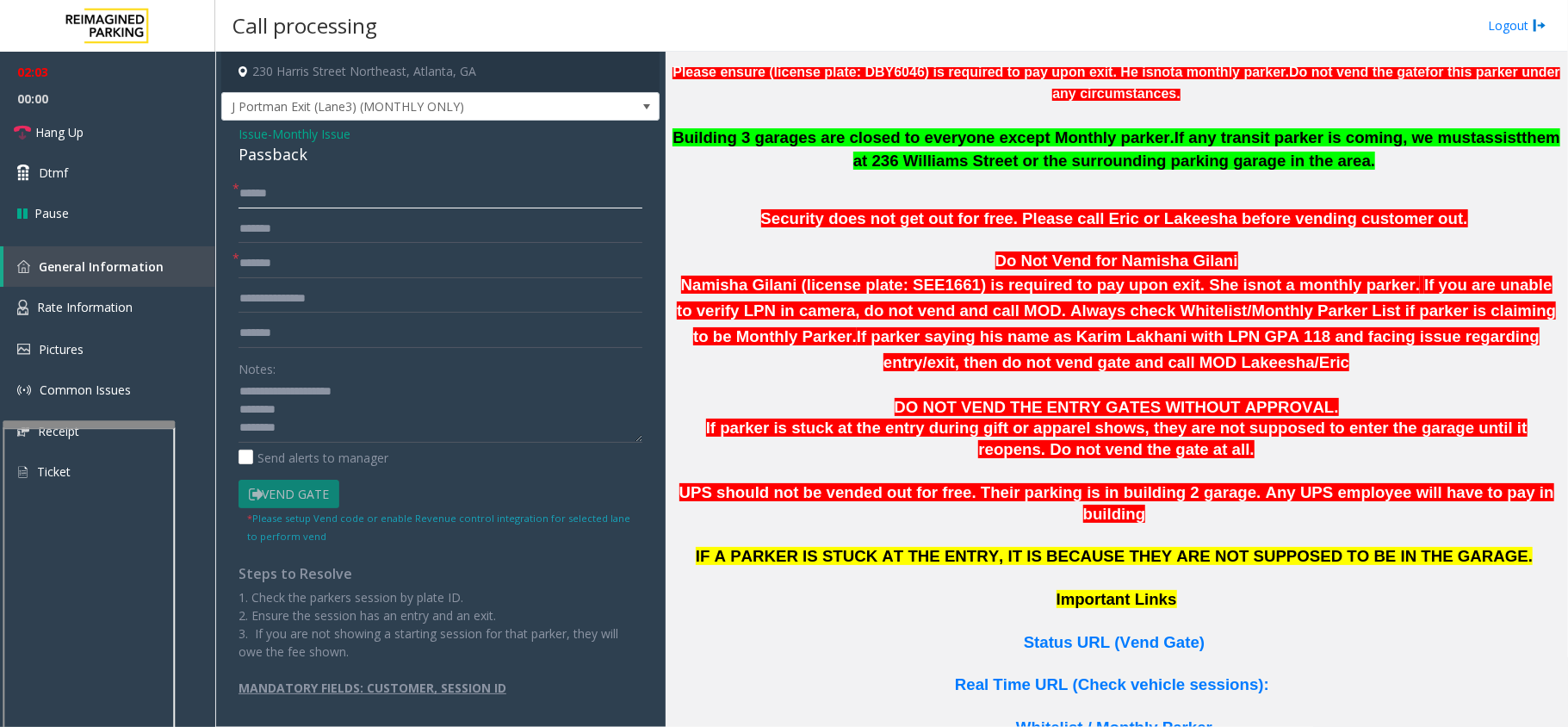 type on "******" 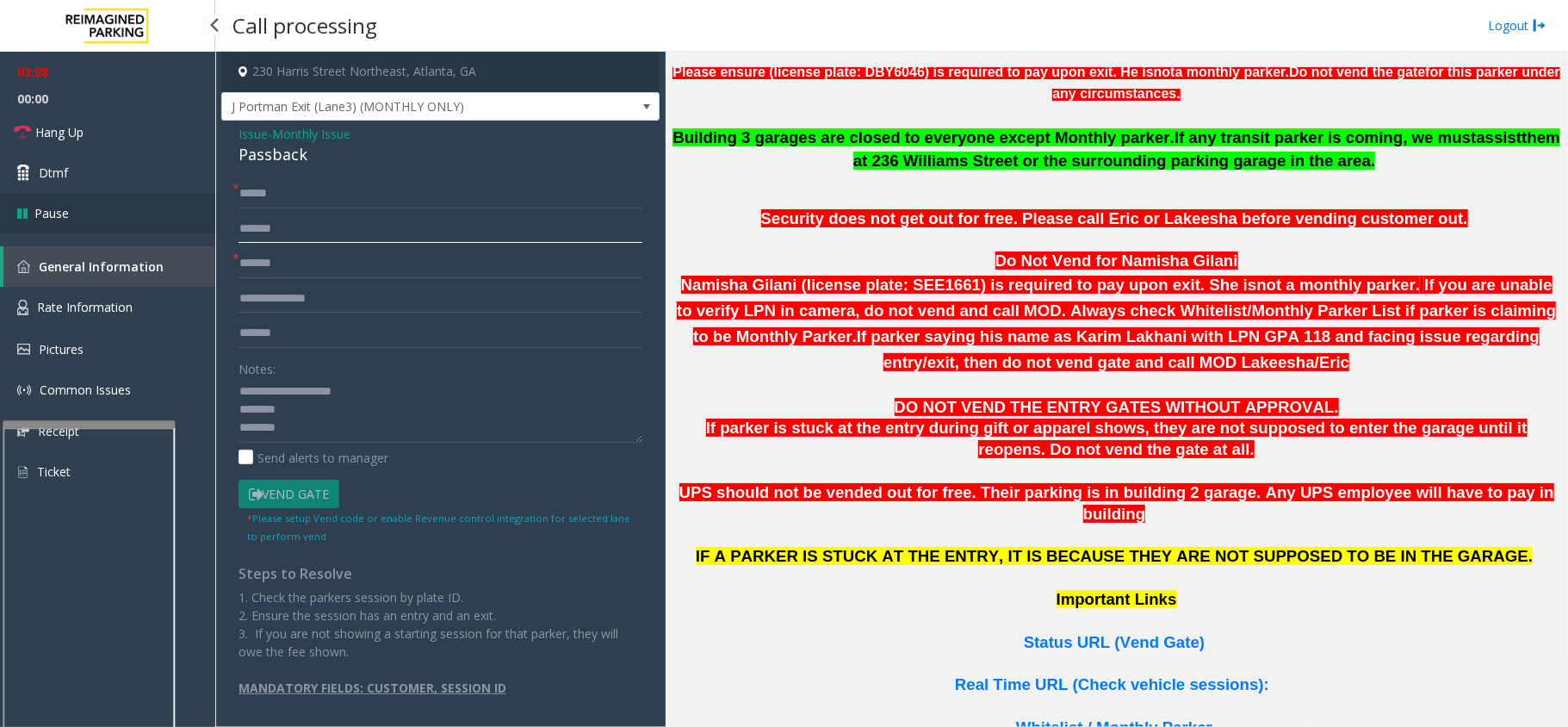 drag, startPoint x: 312, startPoint y: 233, endPoint x: 203, endPoint y: 228, distance: 109.11462 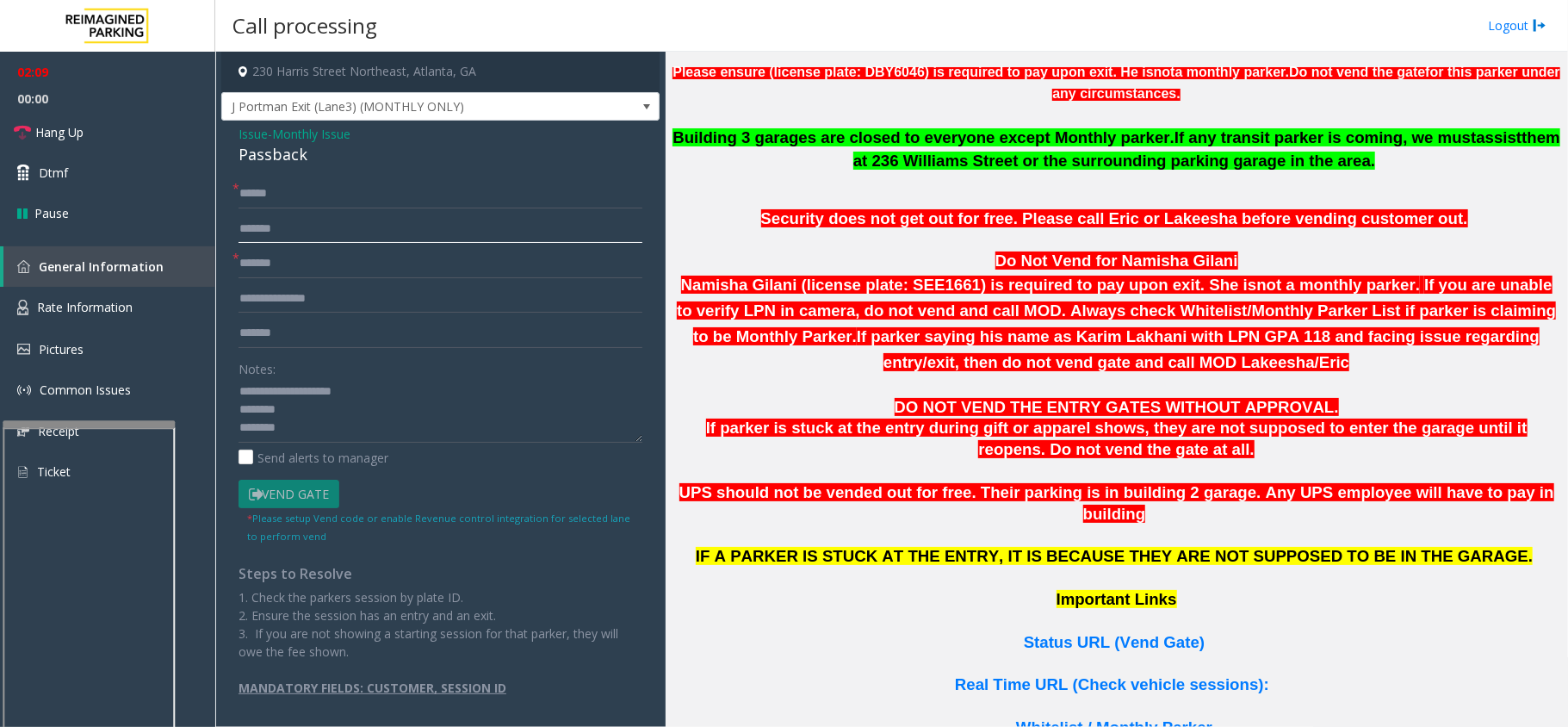 click on "*******" 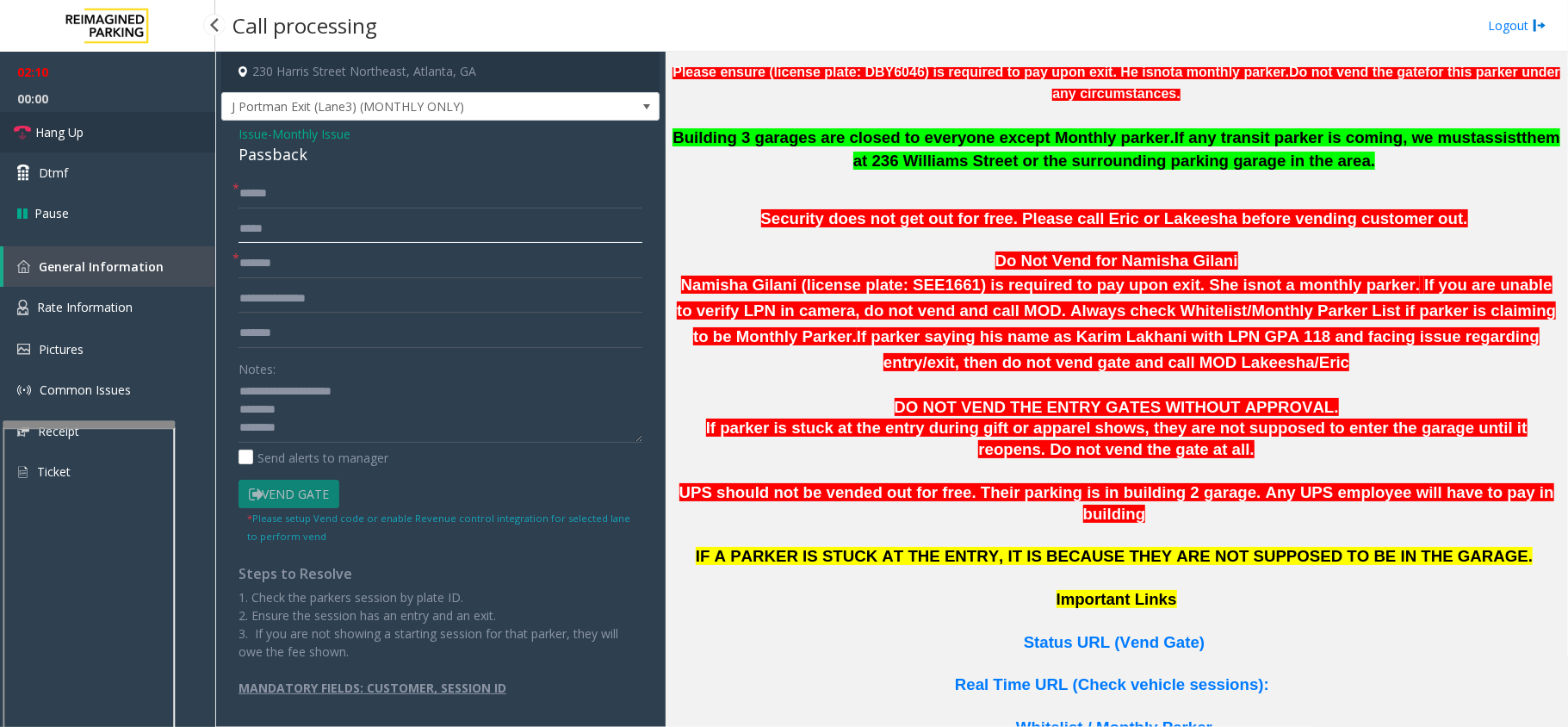 type 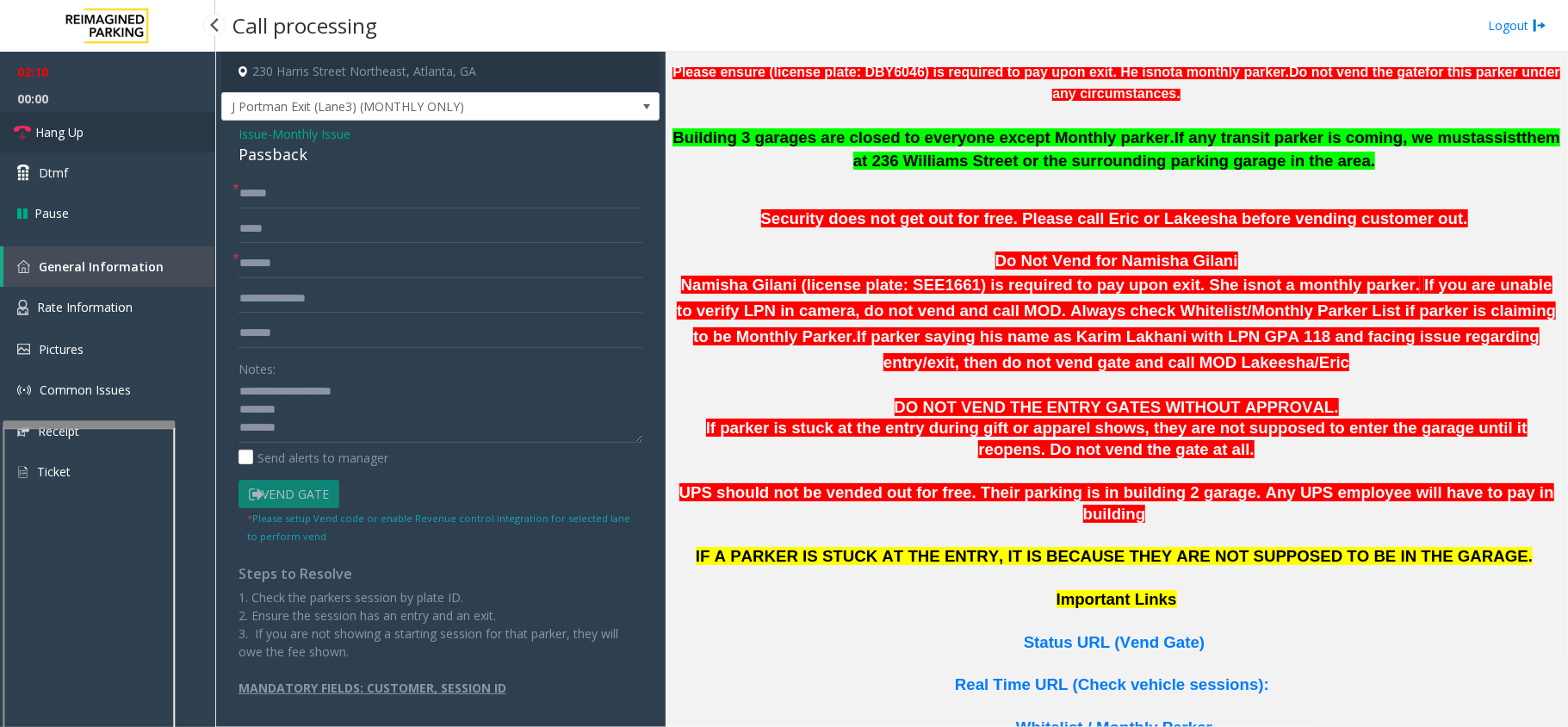 click on "Hang Up" at bounding box center [59, 132] 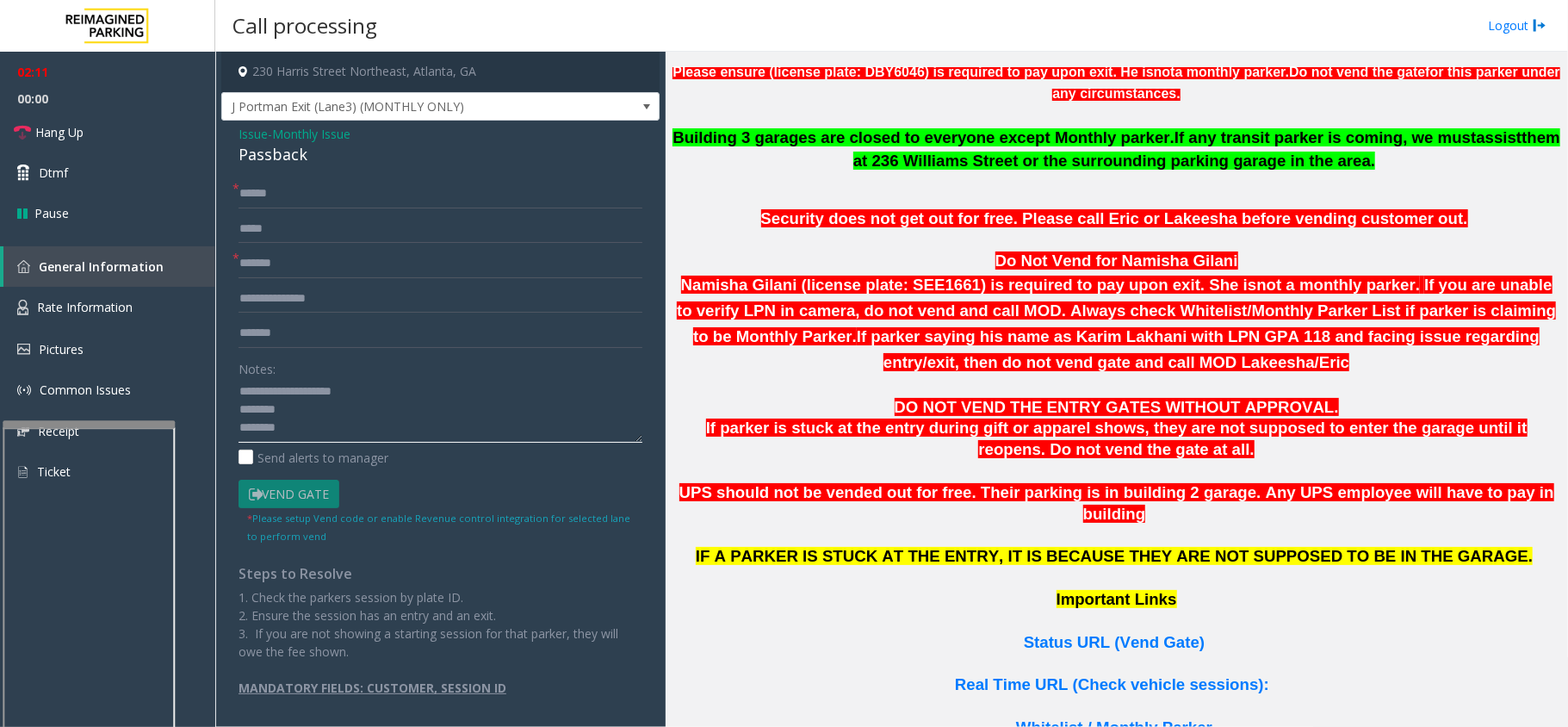 click 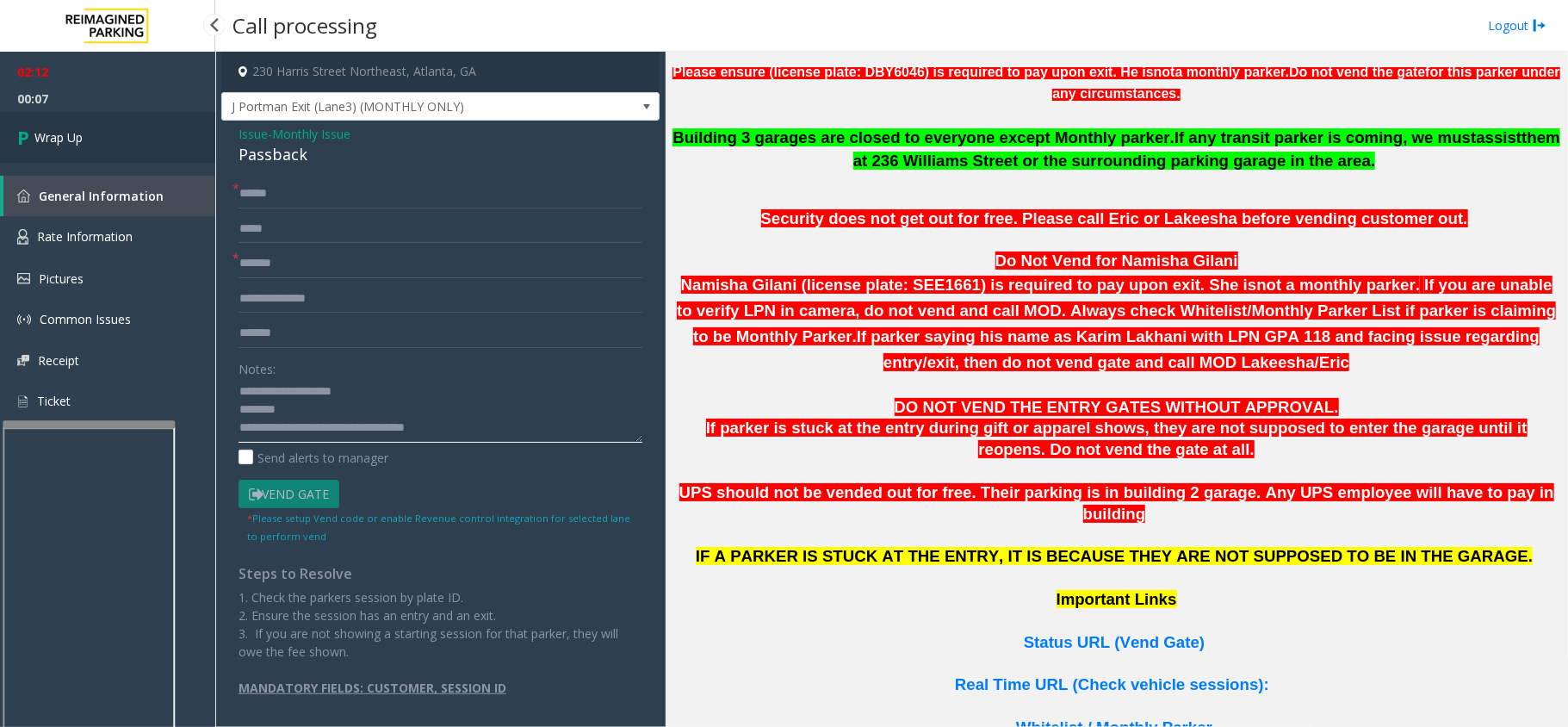 type on "**********" 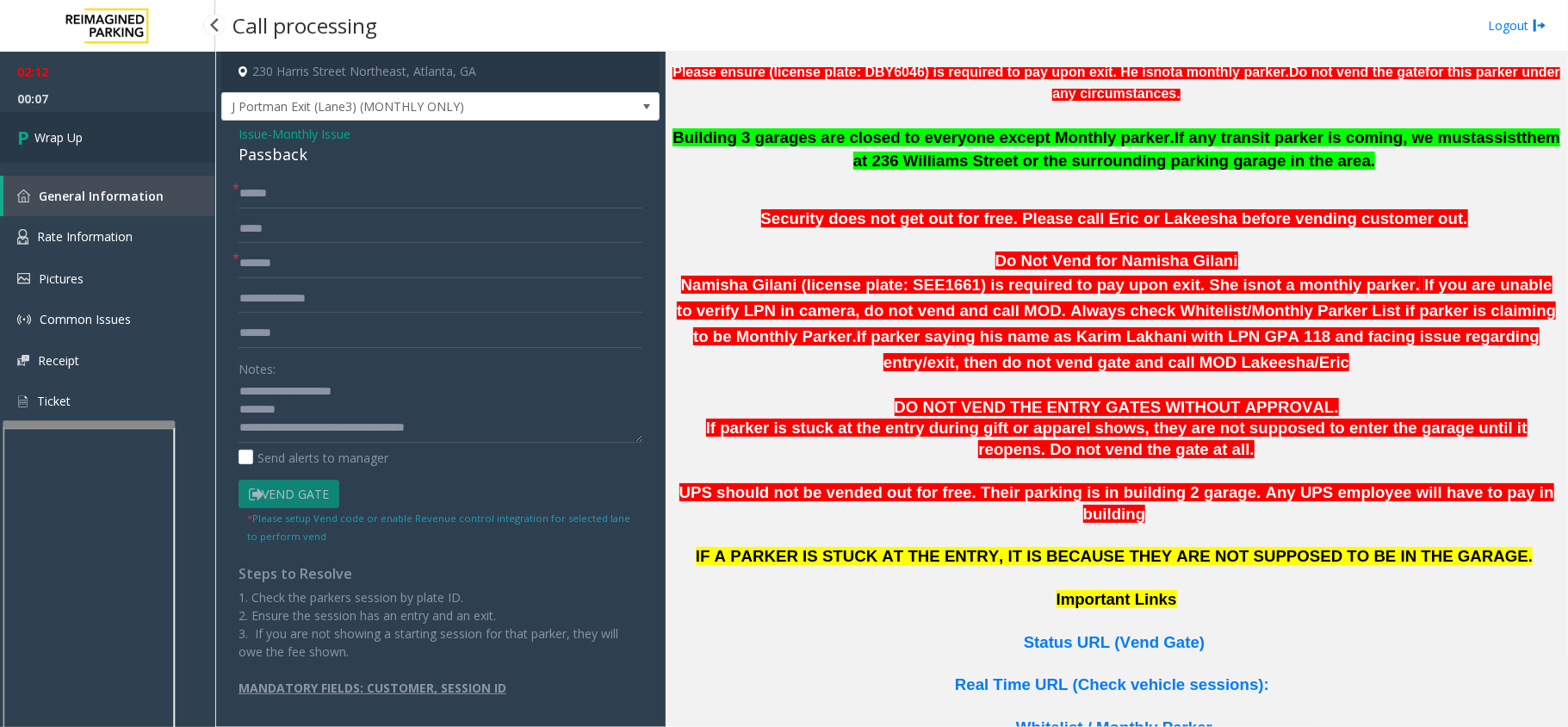 click on "Wrap Up" at bounding box center [108, 137] 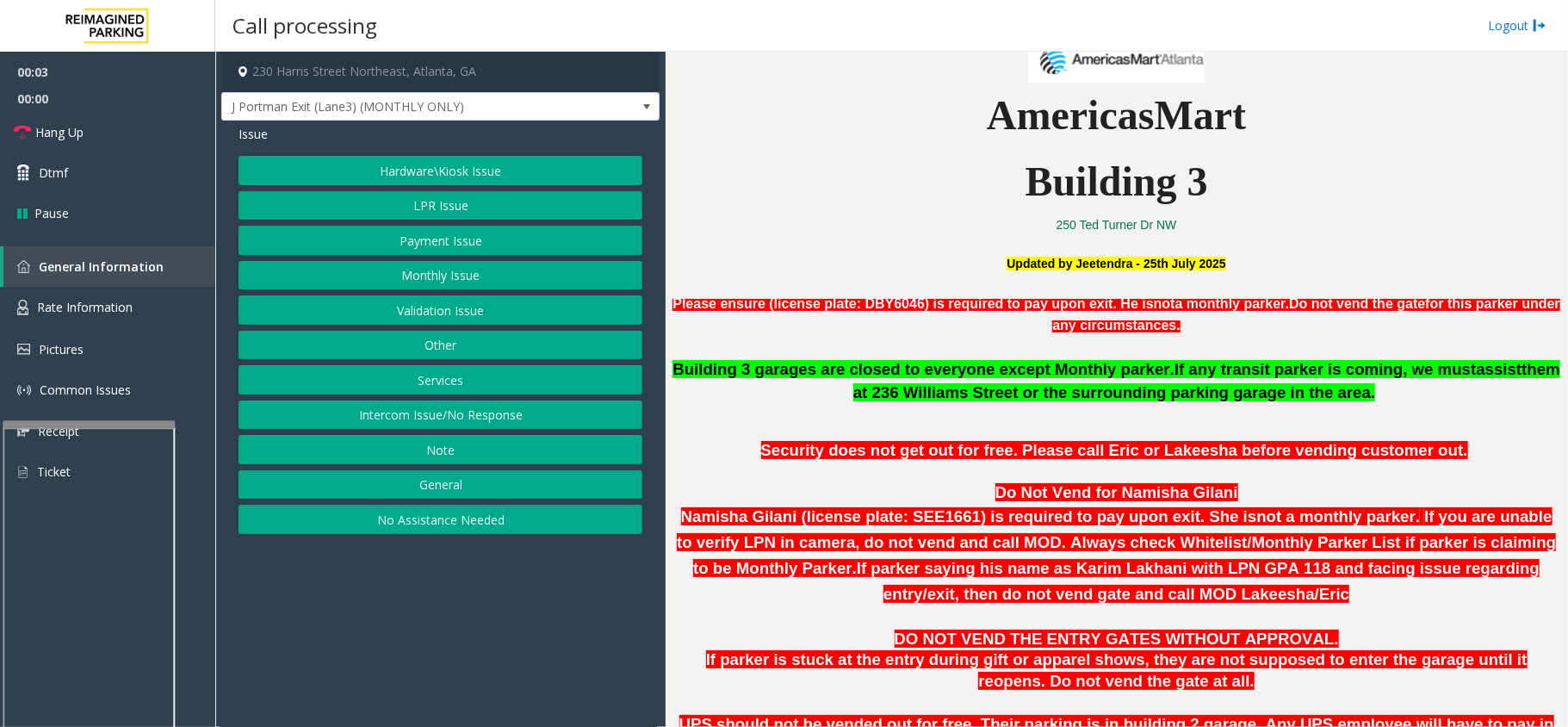 scroll, scrollTop: 574, scrollLeft: 0, axis: vertical 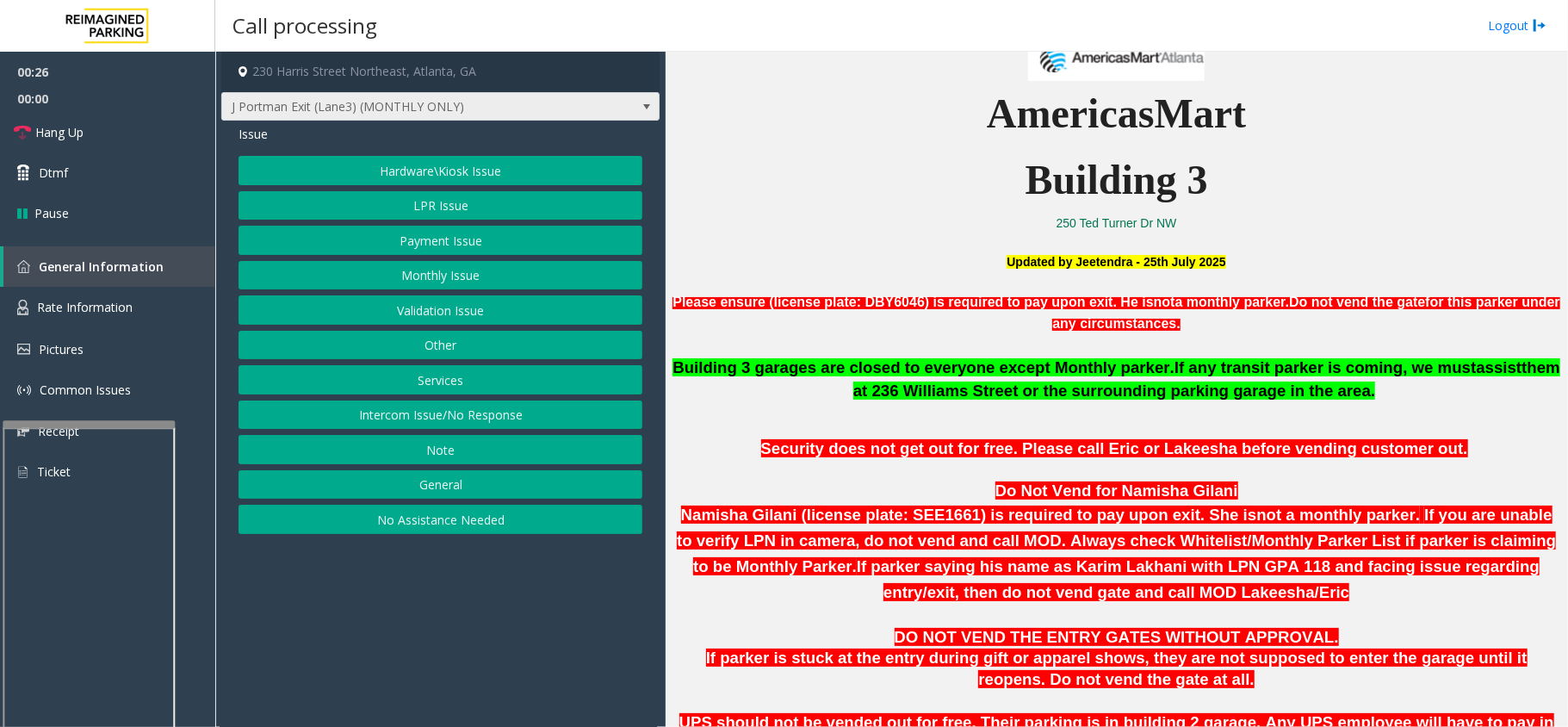 click on "J Portman Exit (Lane3) (MONTHLY ONLY)" at bounding box center (397, 107) 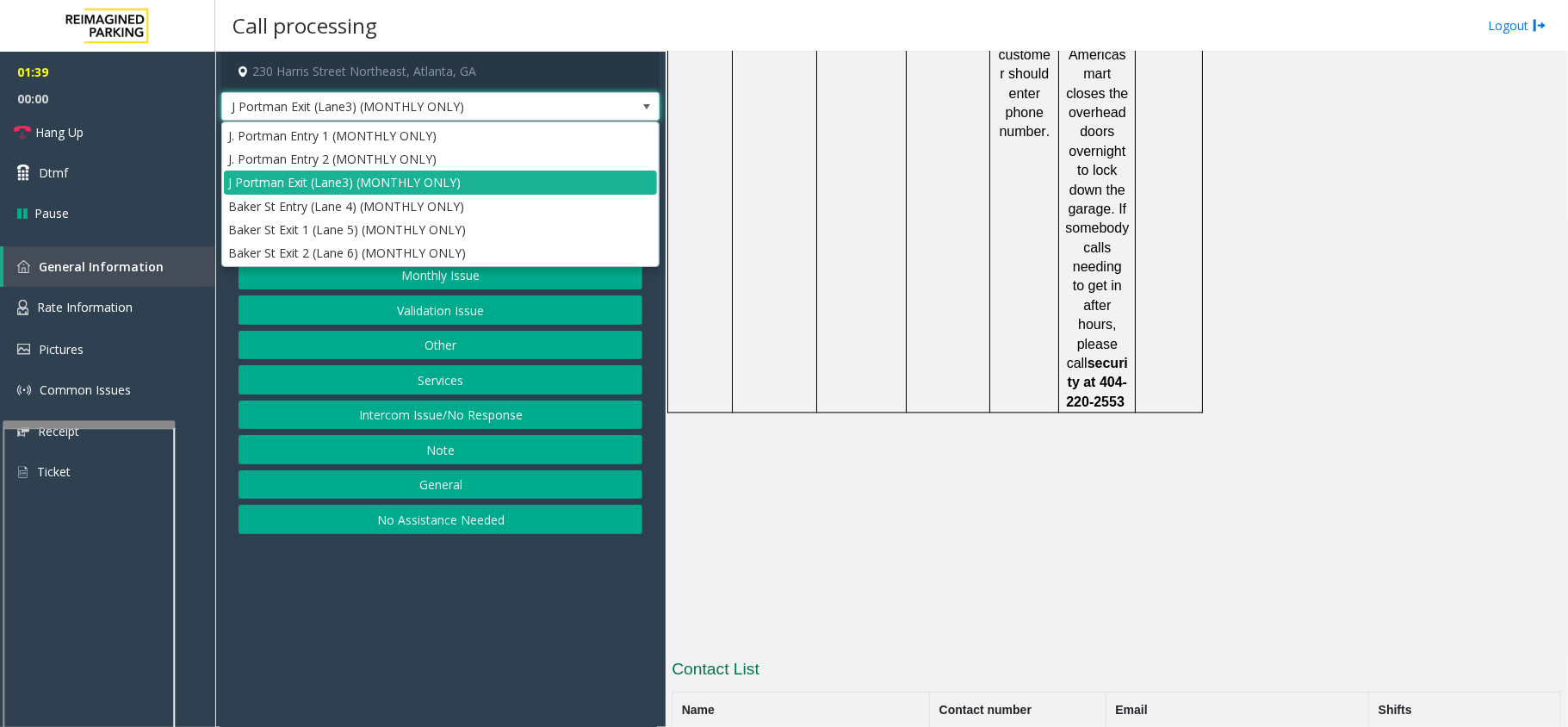 scroll, scrollTop: 2763, scrollLeft: 0, axis: vertical 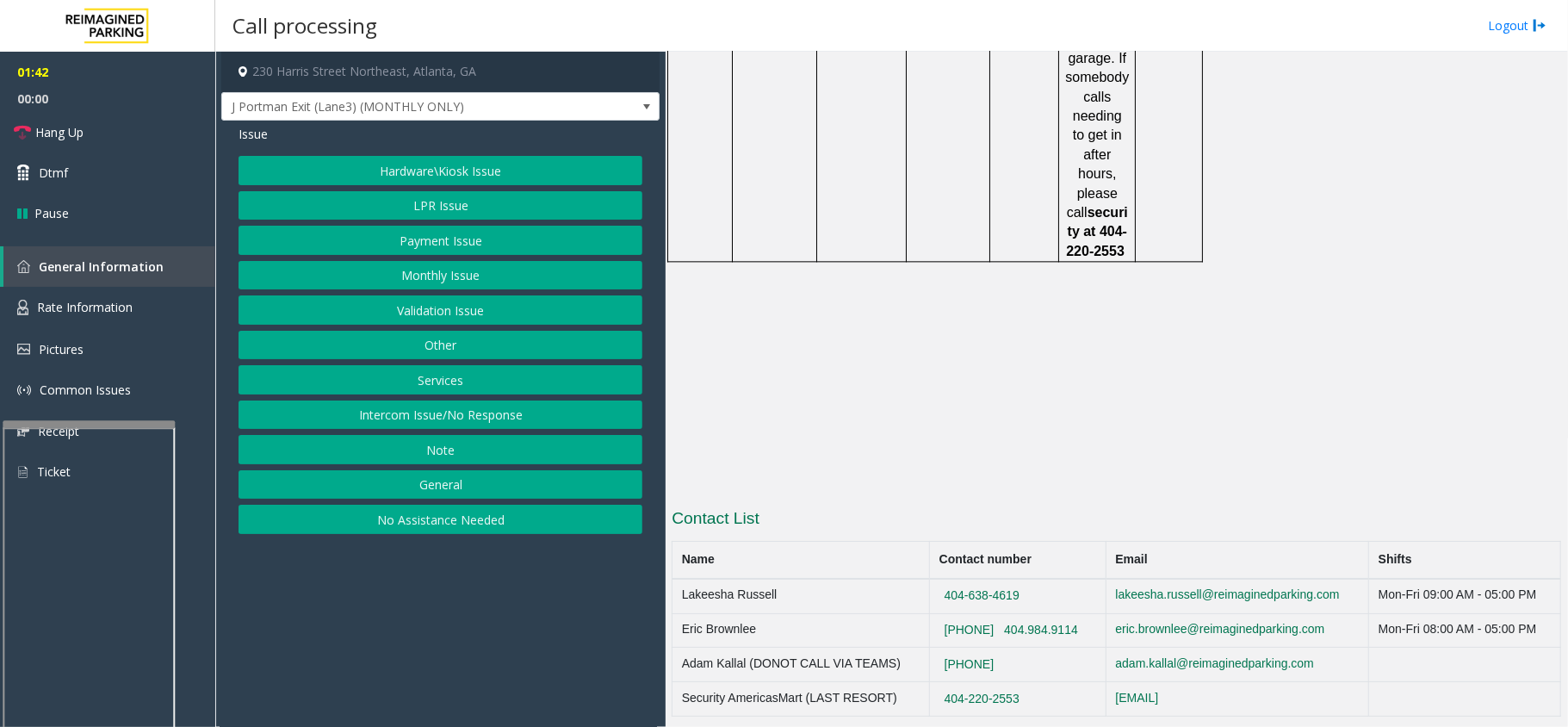 click on "[PHONE]" 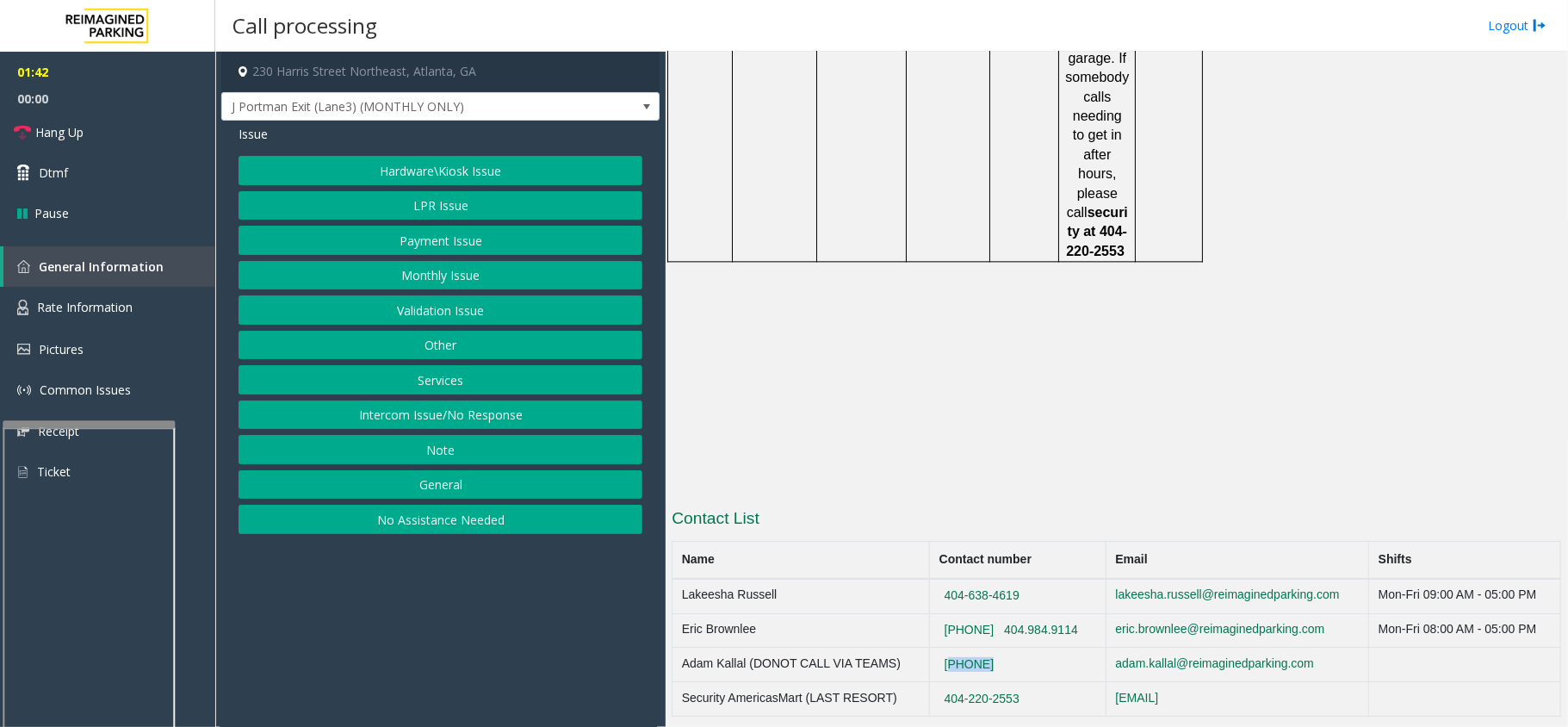 click on "[PHONE]" 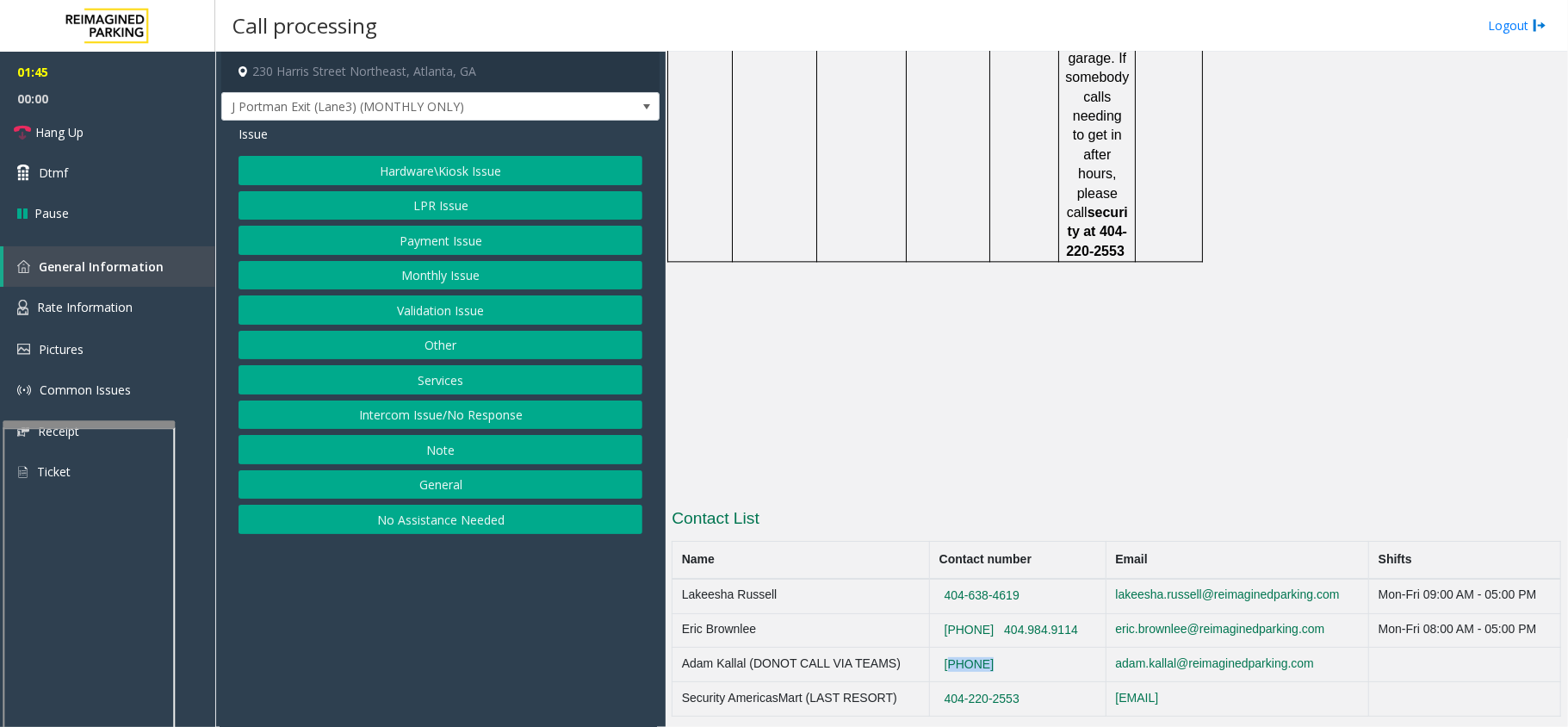 copy on "[PHONE]" 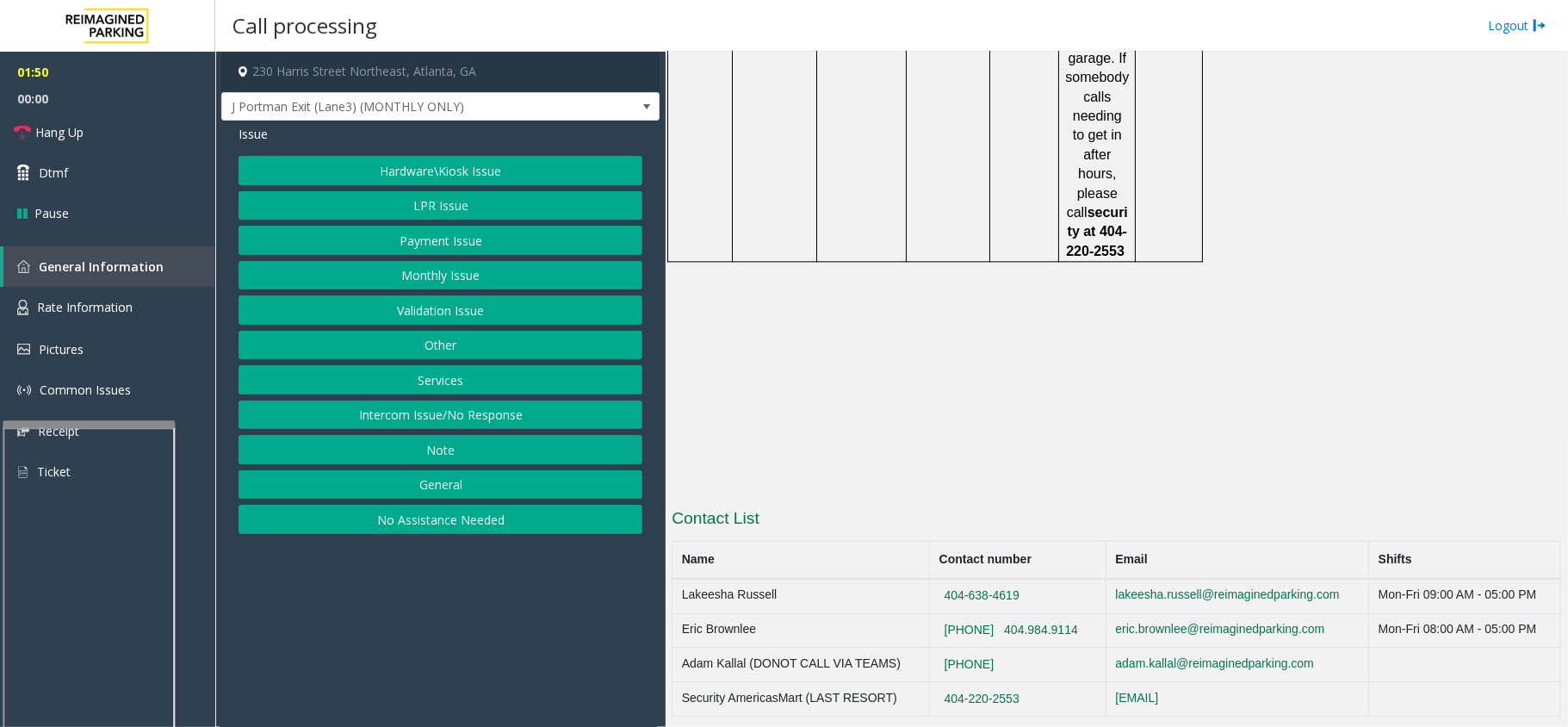 click on "404-220-2553" 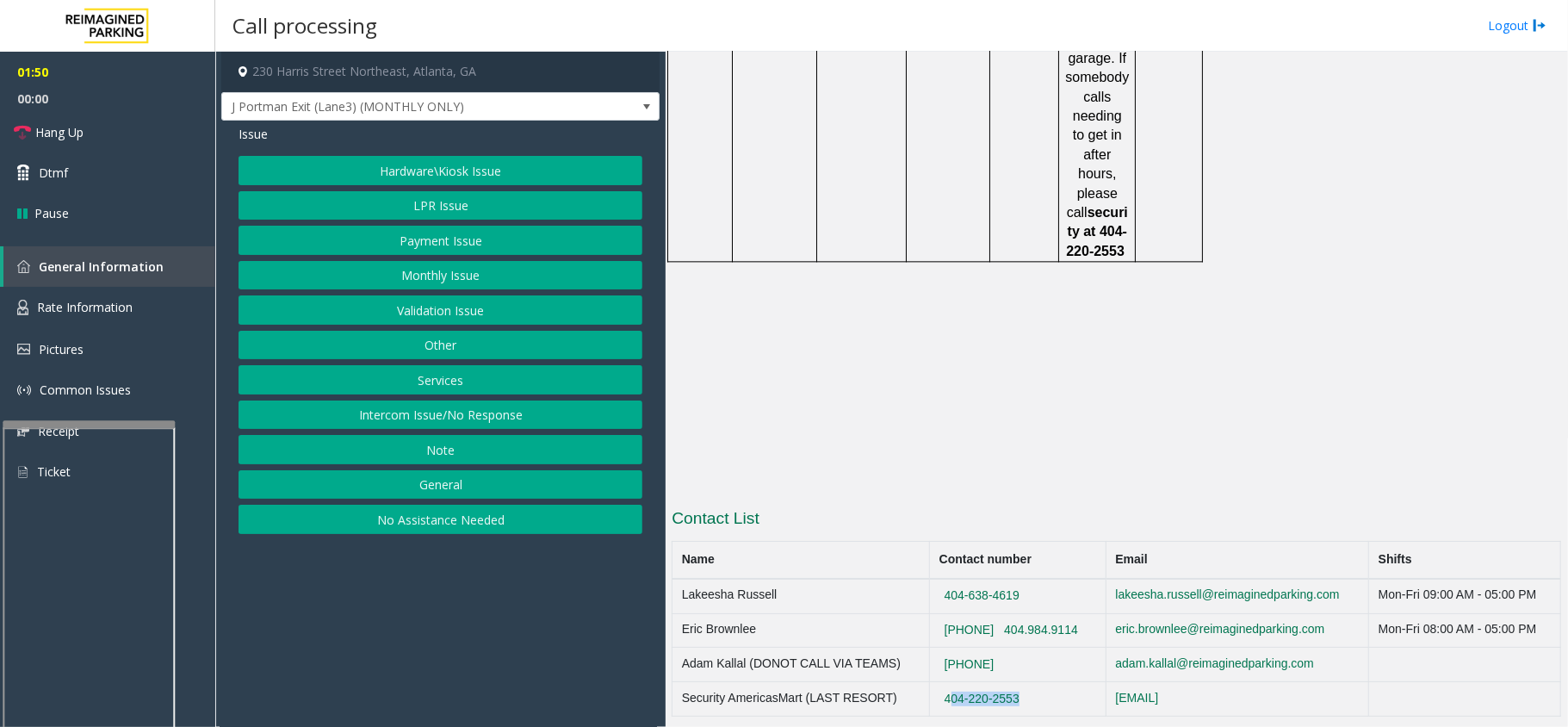 click on "404-220-2553" 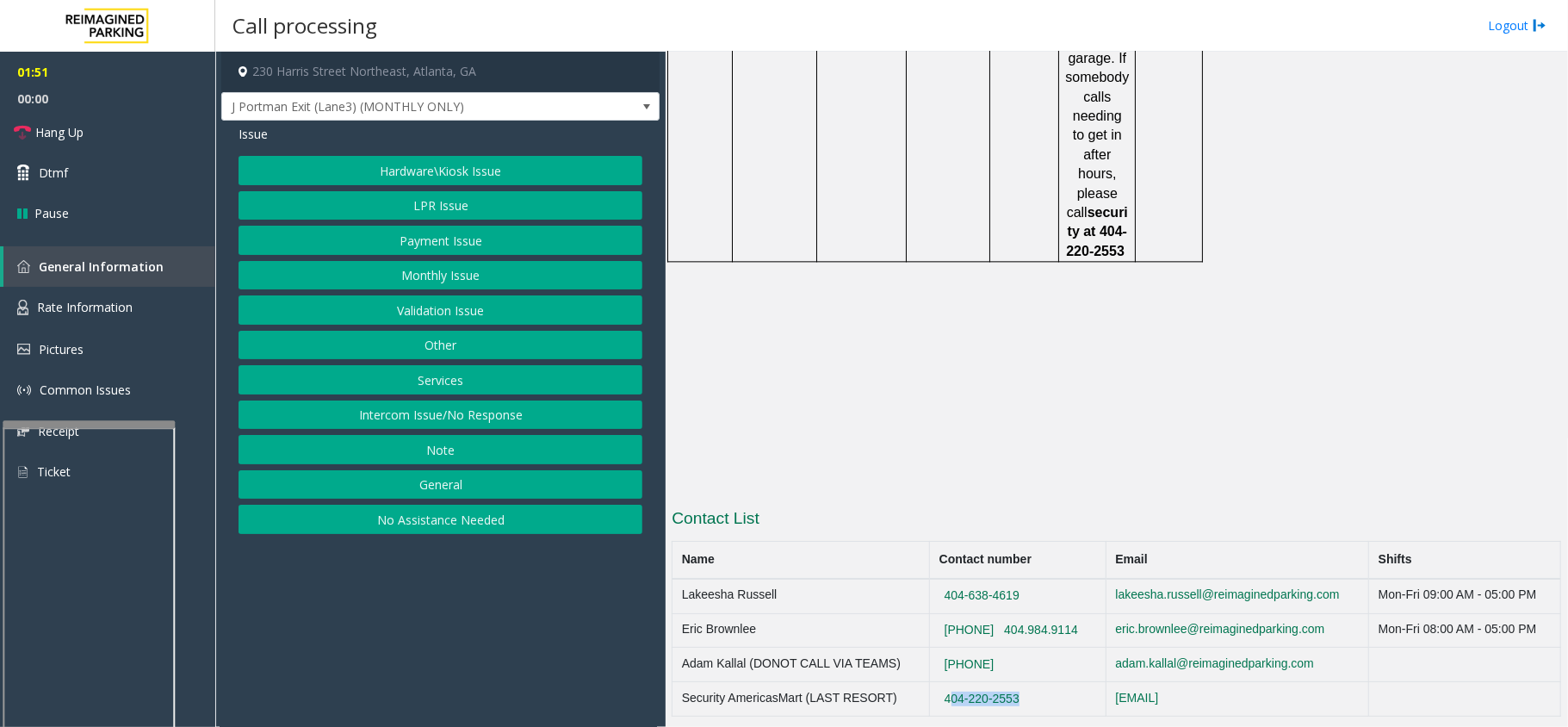 copy on "404-220-2553" 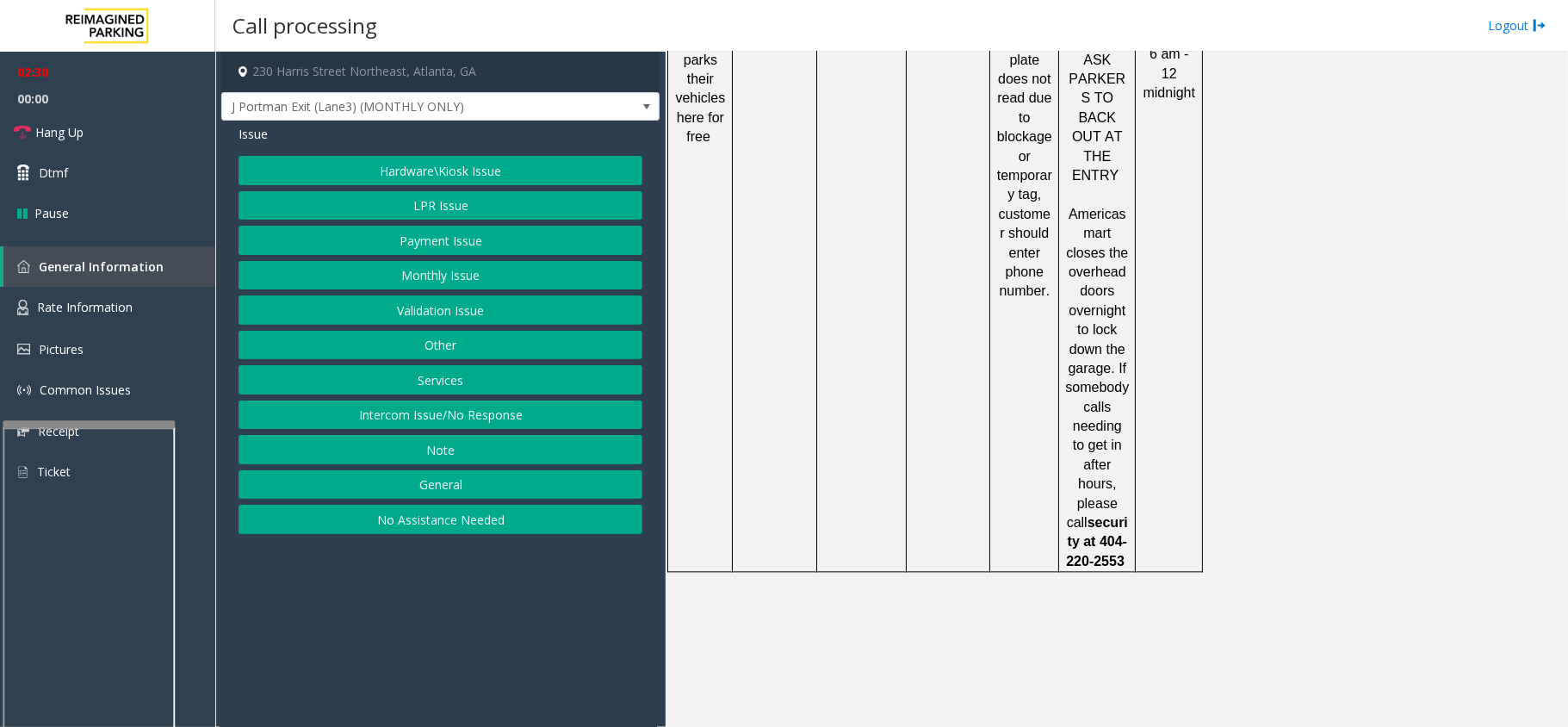 scroll, scrollTop: 2763, scrollLeft: 0, axis: vertical 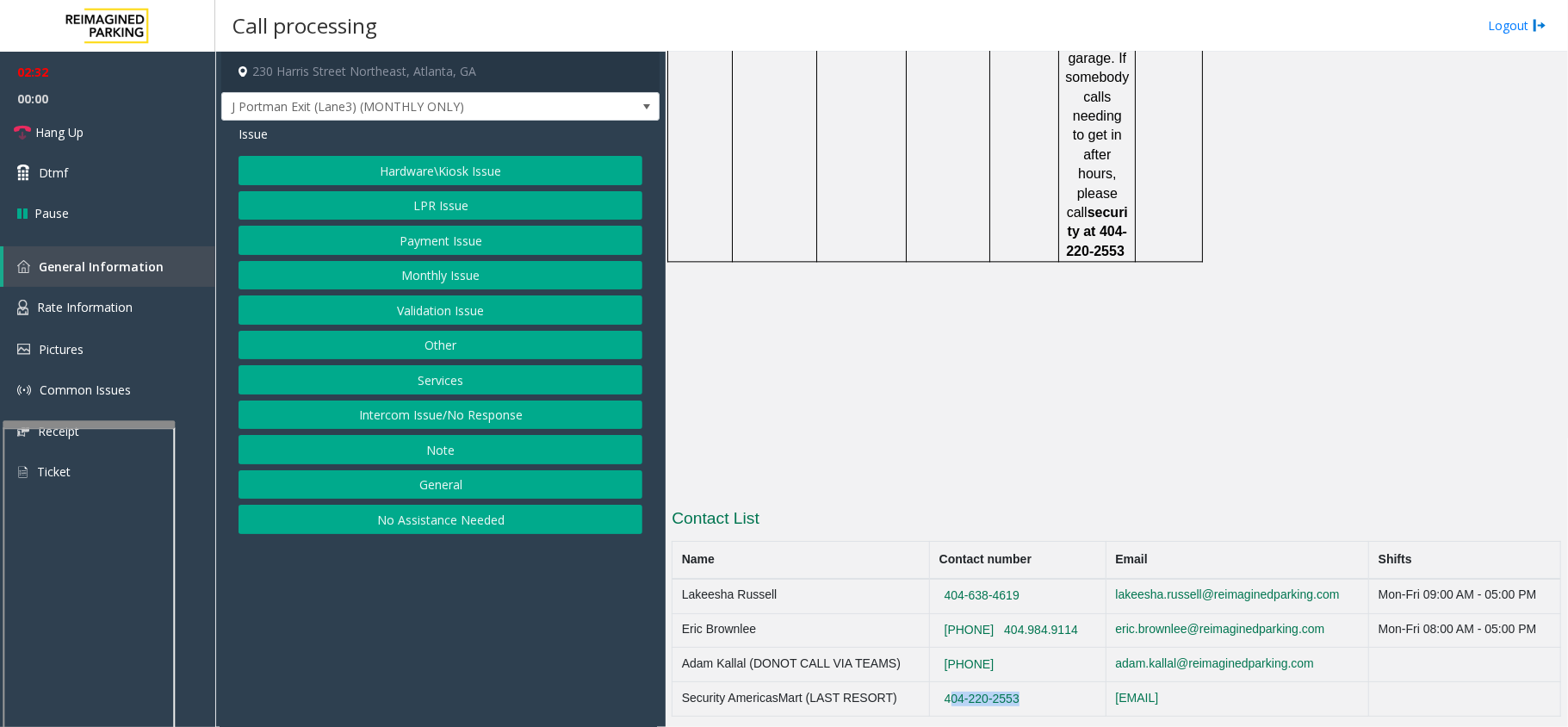 drag, startPoint x: 1033, startPoint y: 484, endPoint x: 923, endPoint y: 484, distance: 110 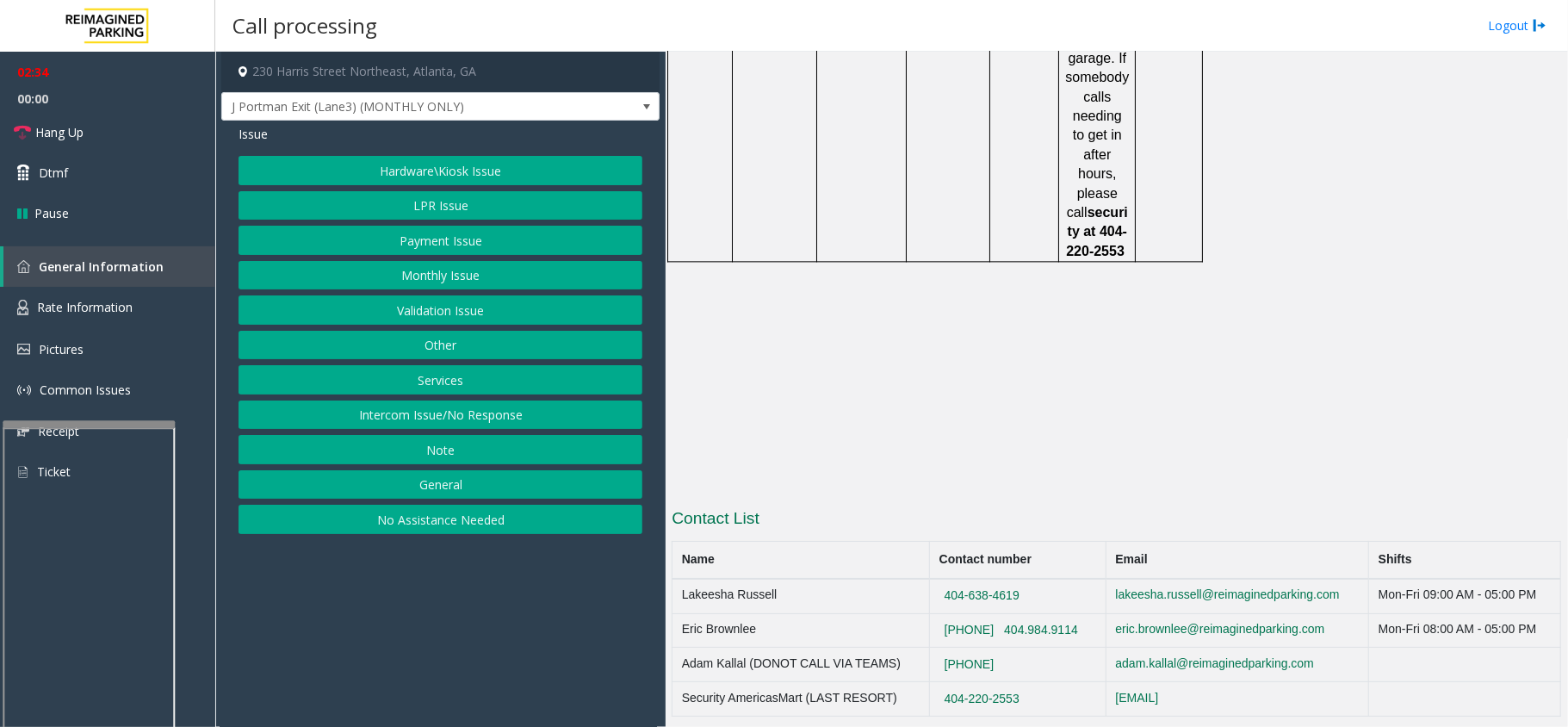 click on "[PHONE]" 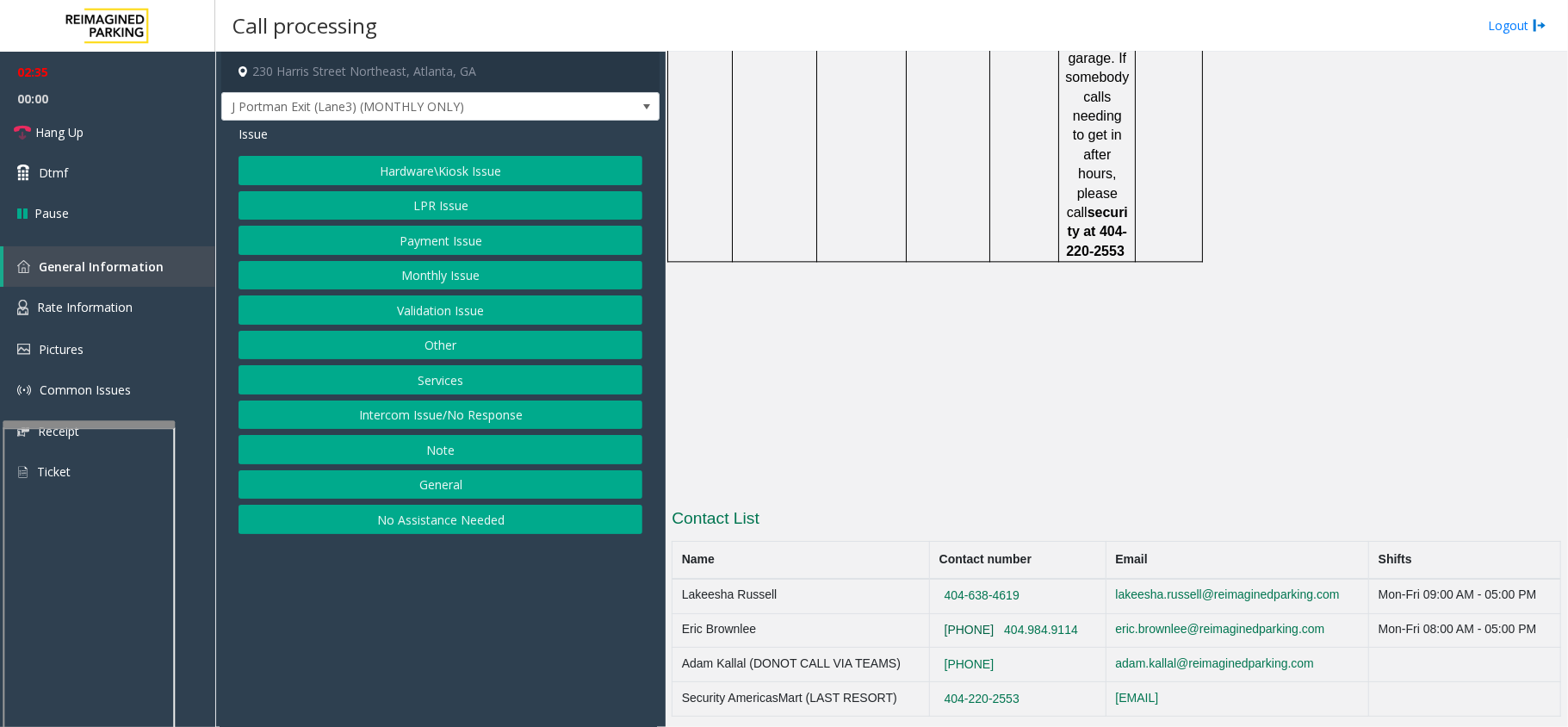 drag, startPoint x: 1009, startPoint y: 462, endPoint x: 924, endPoint y: 458, distance: 85.09407 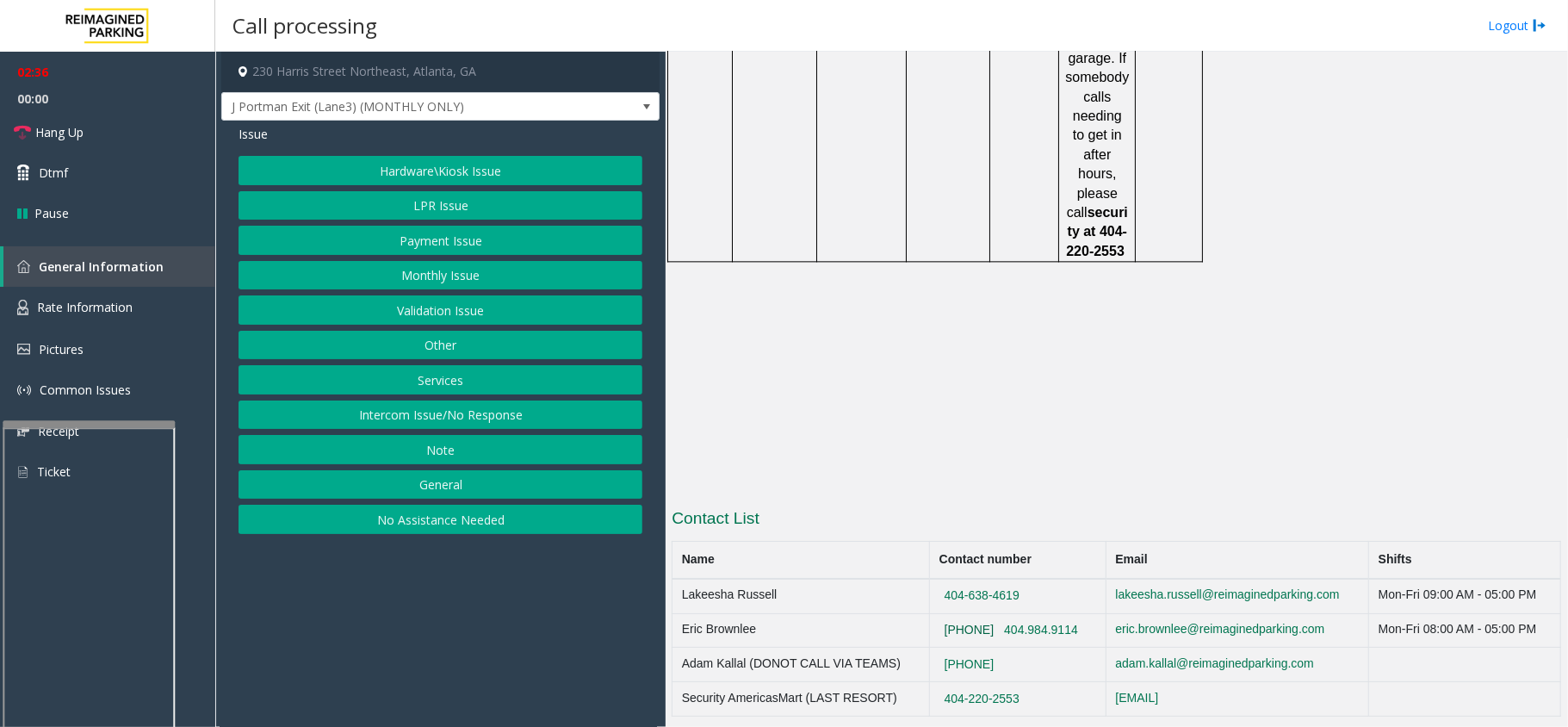 drag, startPoint x: 920, startPoint y: 458, endPoint x: 1011, endPoint y: 463, distance: 91.13726 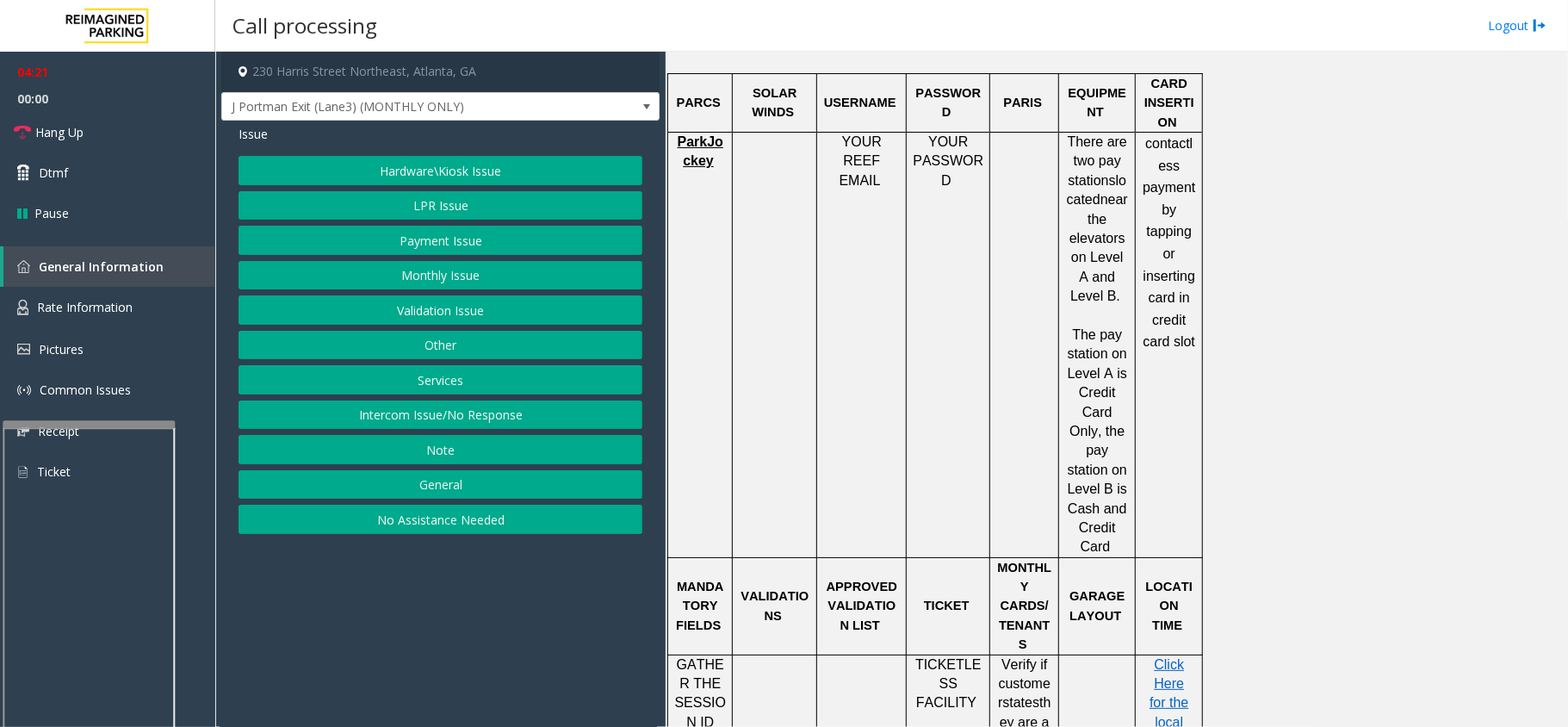scroll, scrollTop: 1614, scrollLeft: 0, axis: vertical 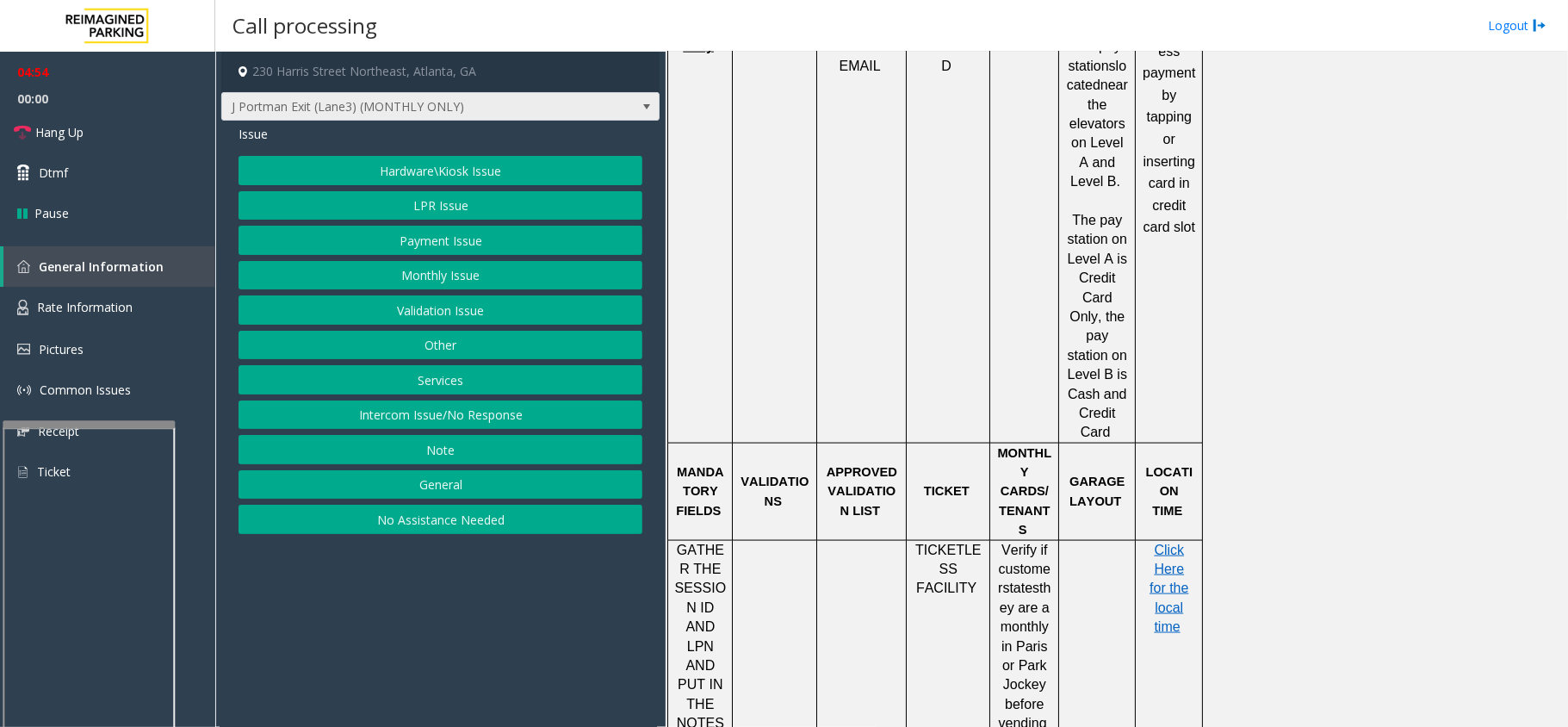 click on "J Portman Exit (Lane3) (MONTHLY ONLY)" at bounding box center (397, 107) 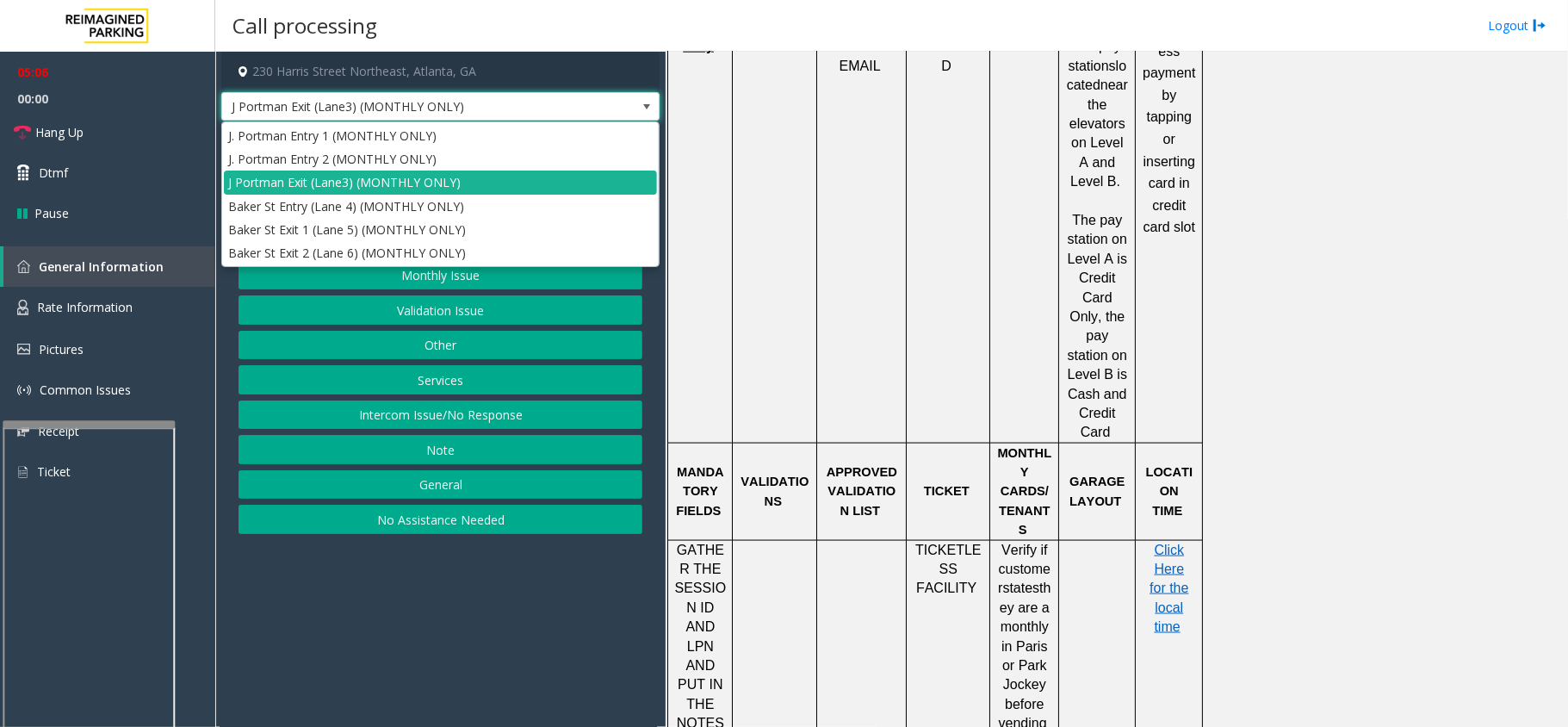 click on "J Portman Exit (Lane3) (MONTHLY ONLY)" at bounding box center (440, 107) 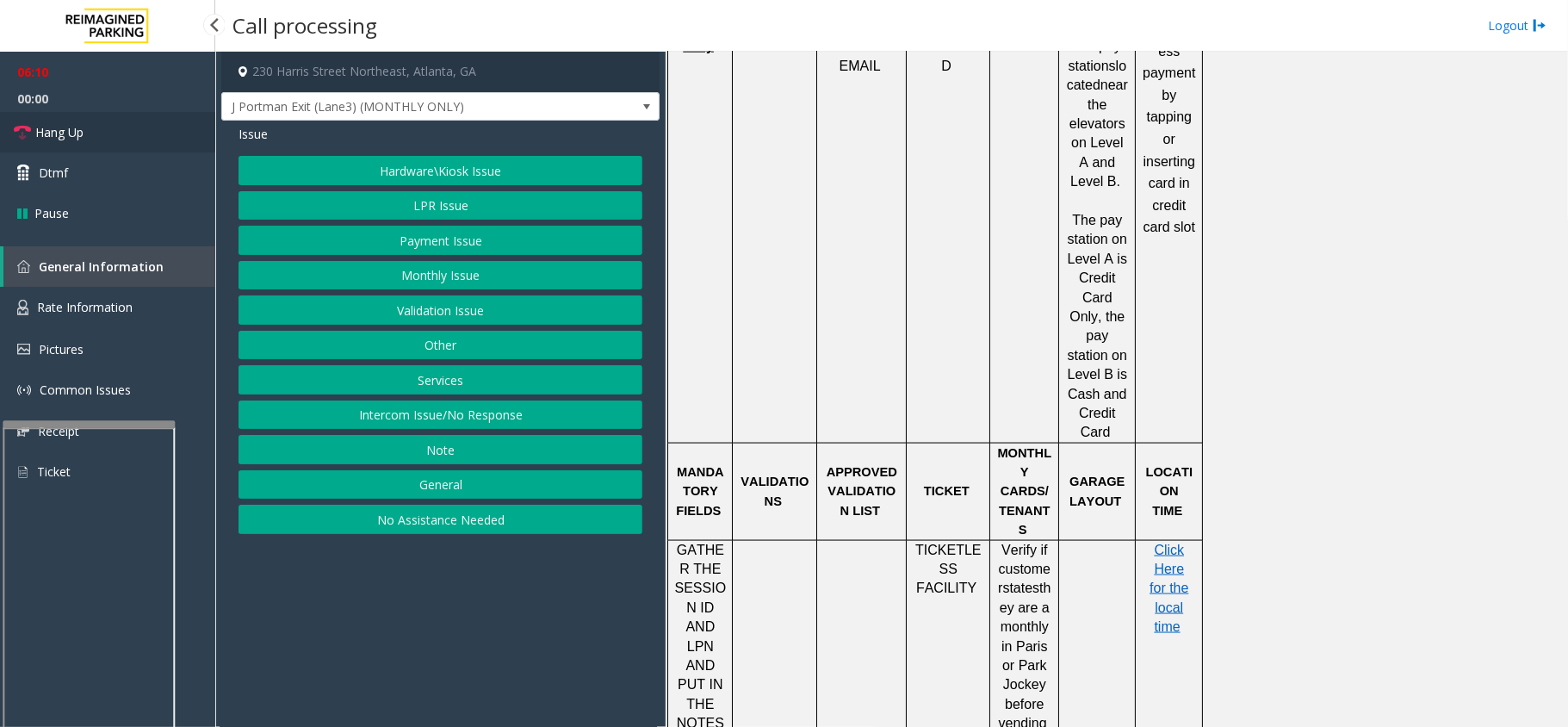 click on "Hang Up" at bounding box center (108, 132) 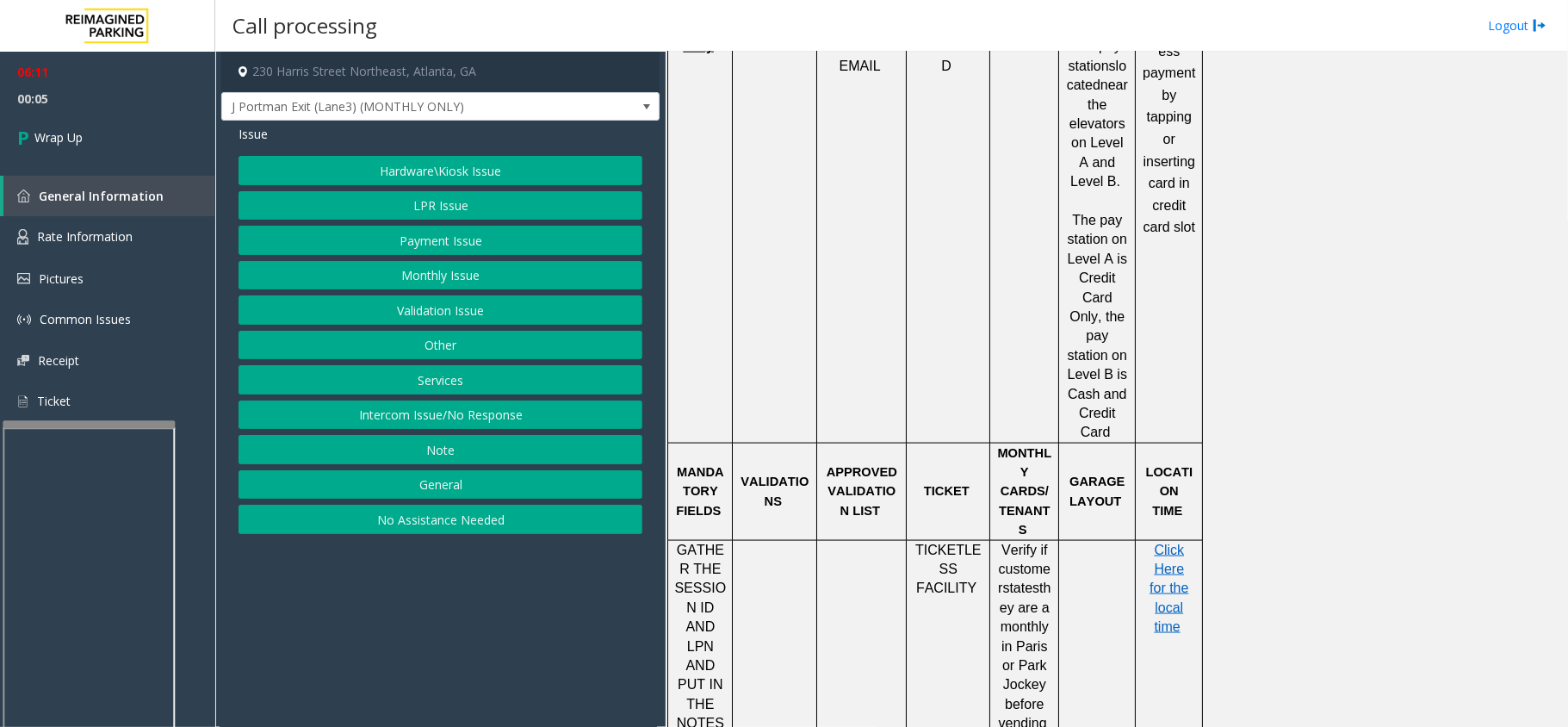 click on "Hardware\Kiosk Issue" 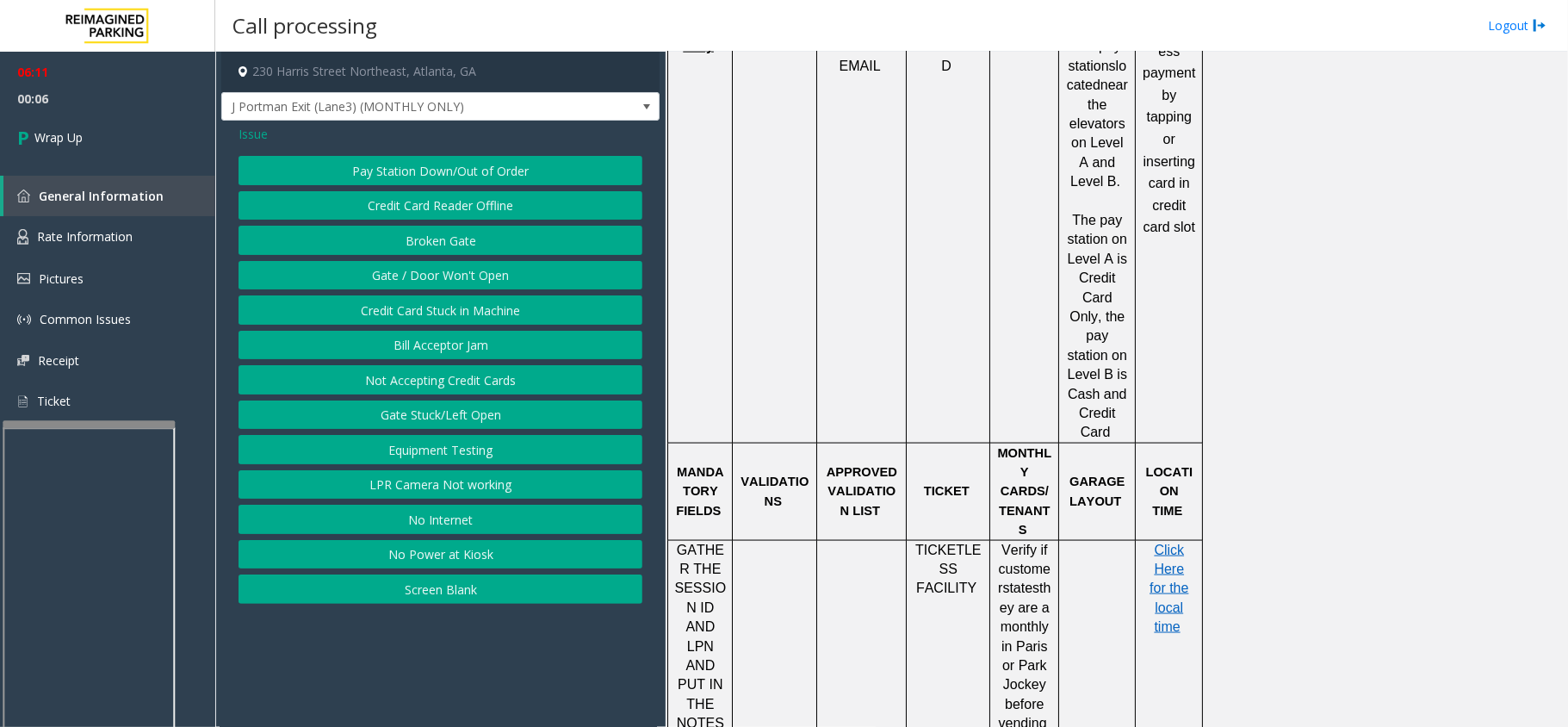 click on "Gate / Door Won't Open" 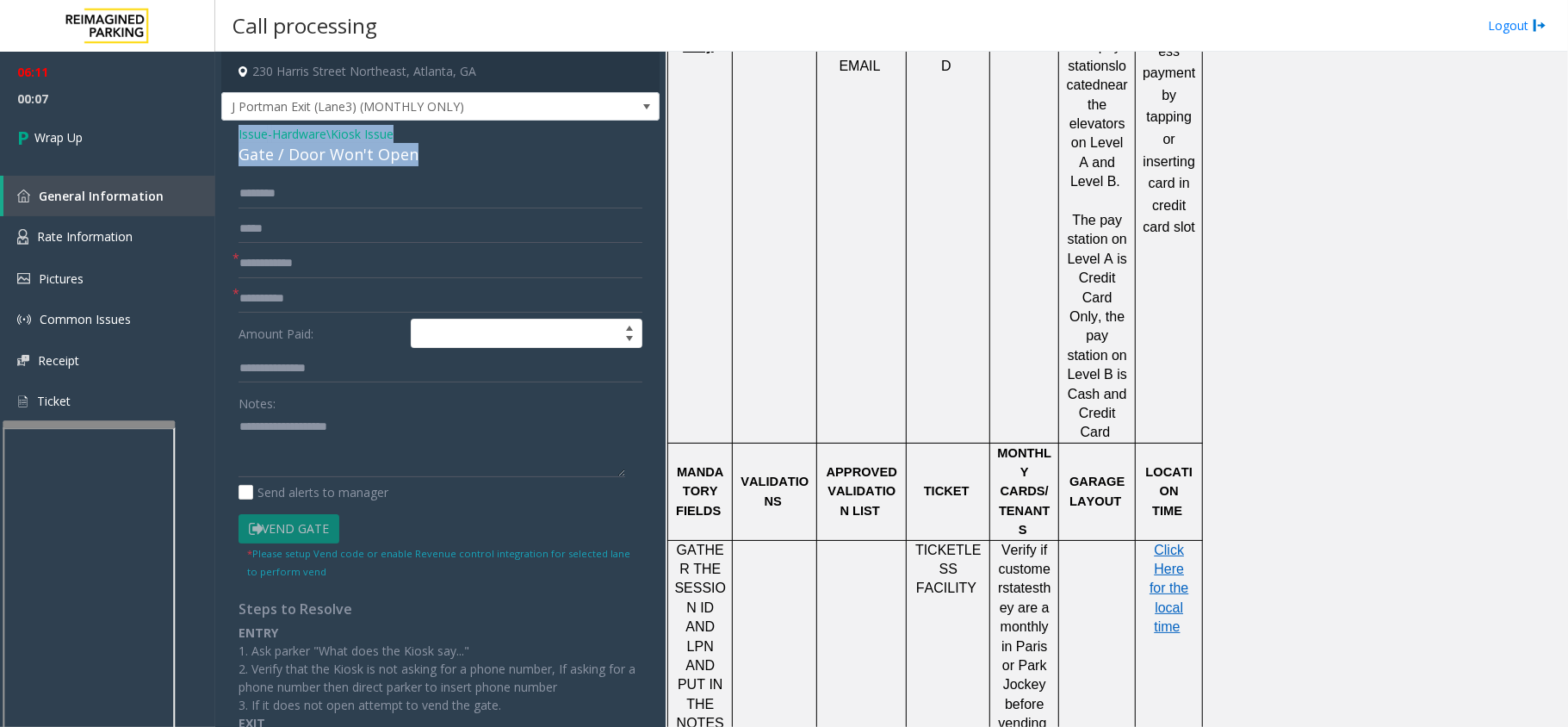 drag, startPoint x: 420, startPoint y: 158, endPoint x: 224, endPoint y: 142, distance: 196.652 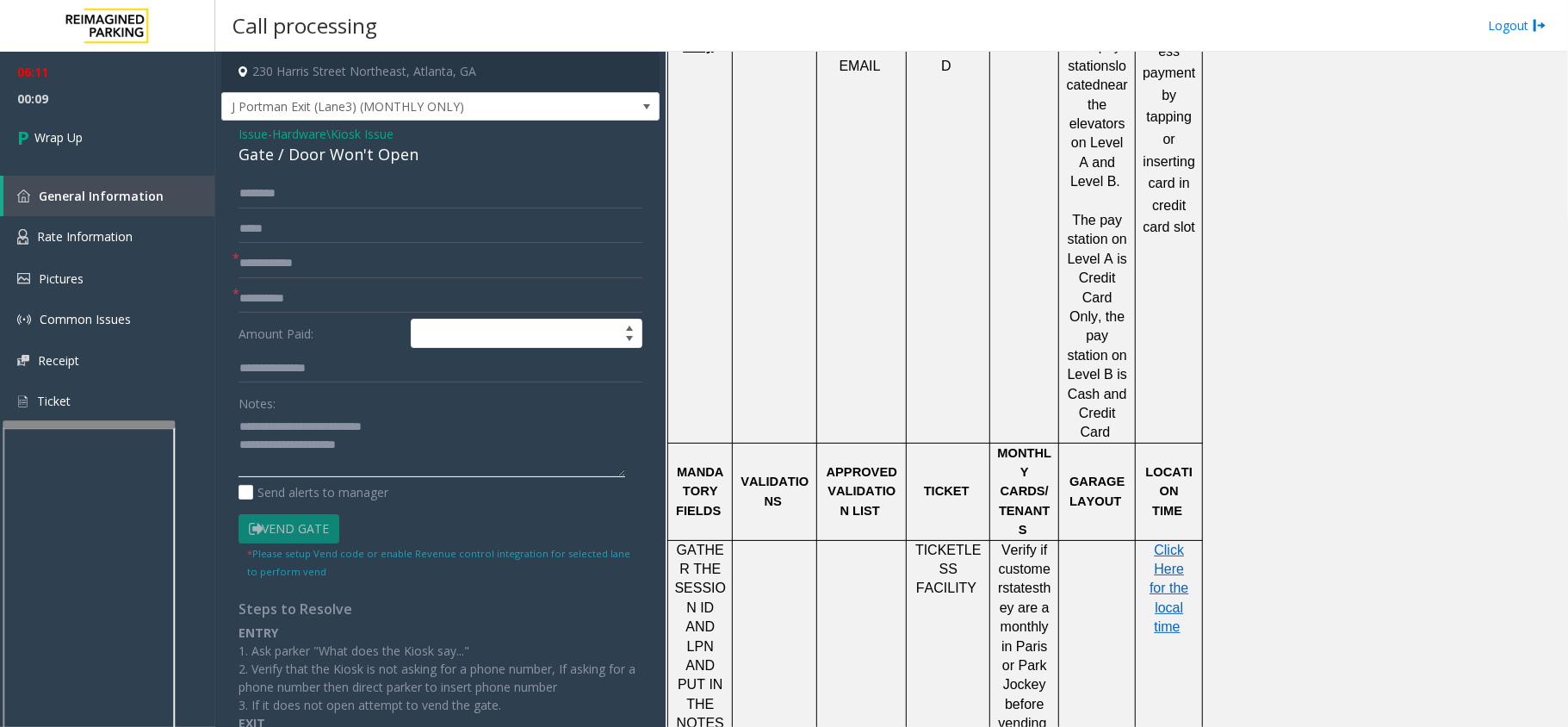 drag, startPoint x: 414, startPoint y: 451, endPoint x: 487, endPoint y: 455, distance: 73.109507 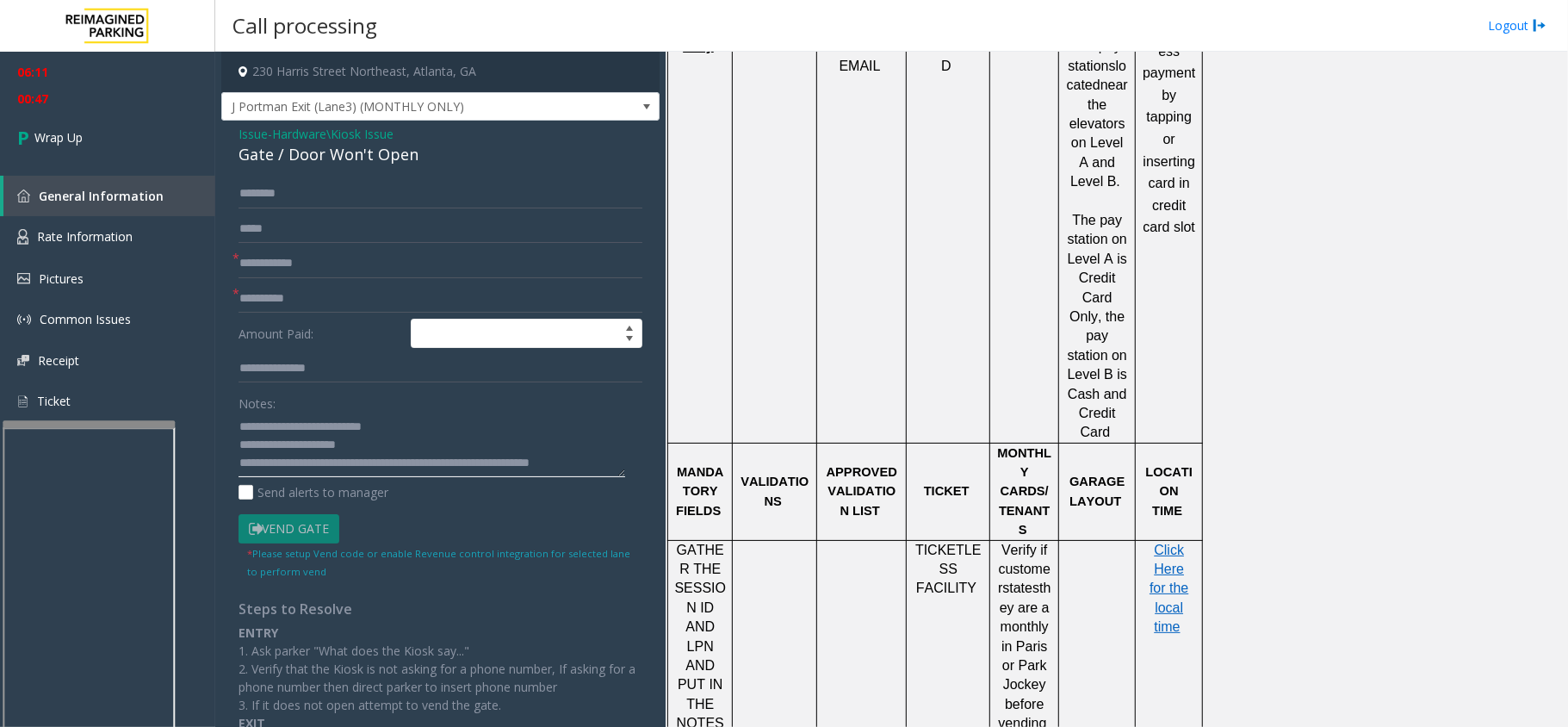 scroll, scrollTop: 11, scrollLeft: 0, axis: vertical 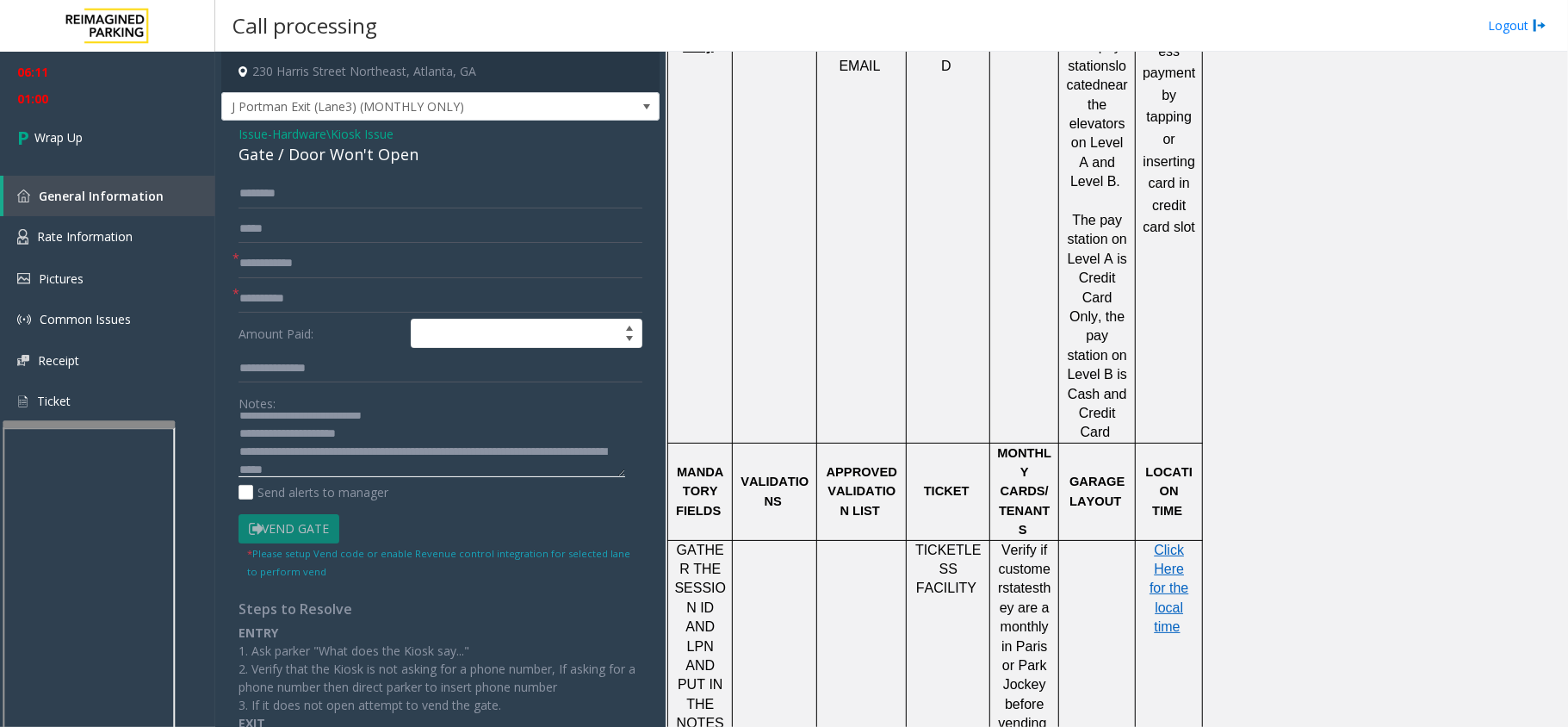 type on "**********" 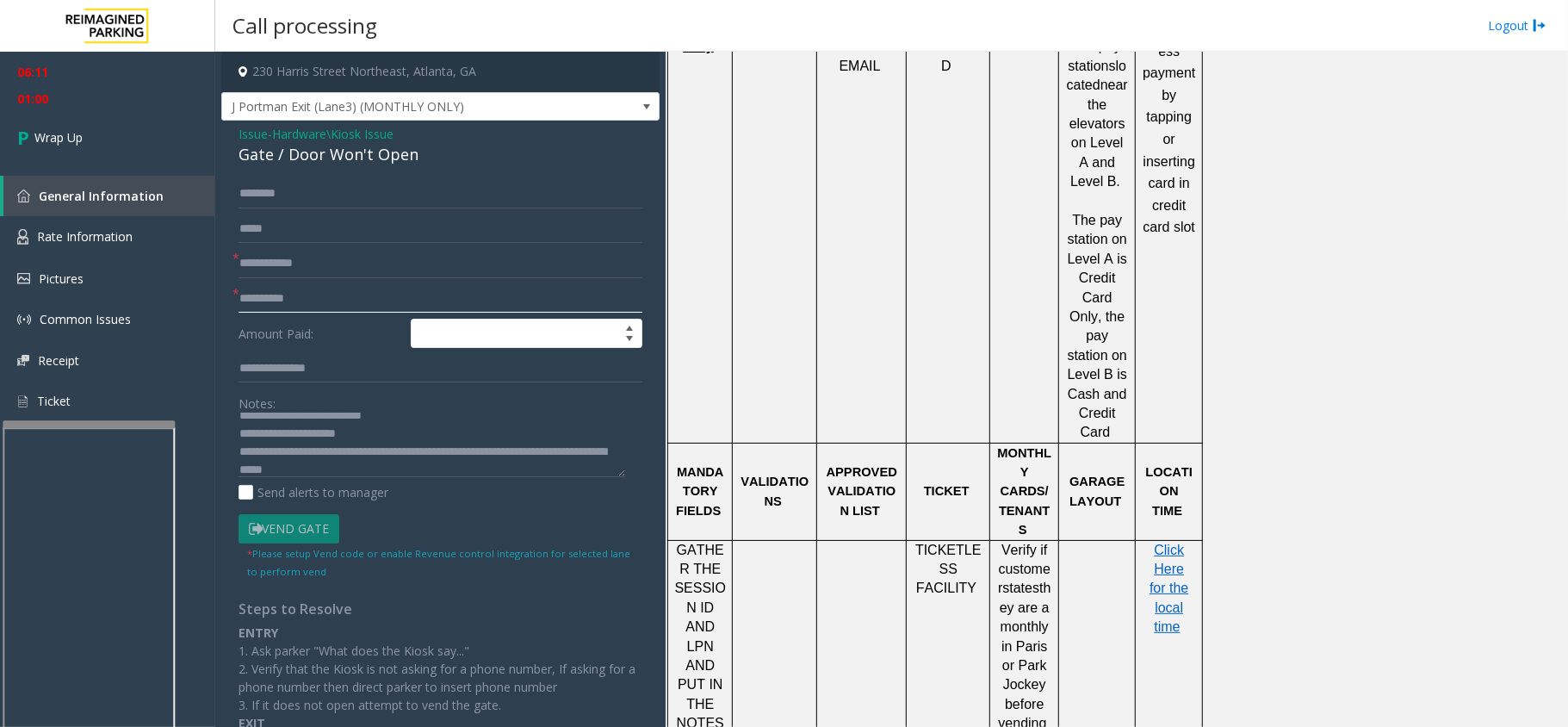 click 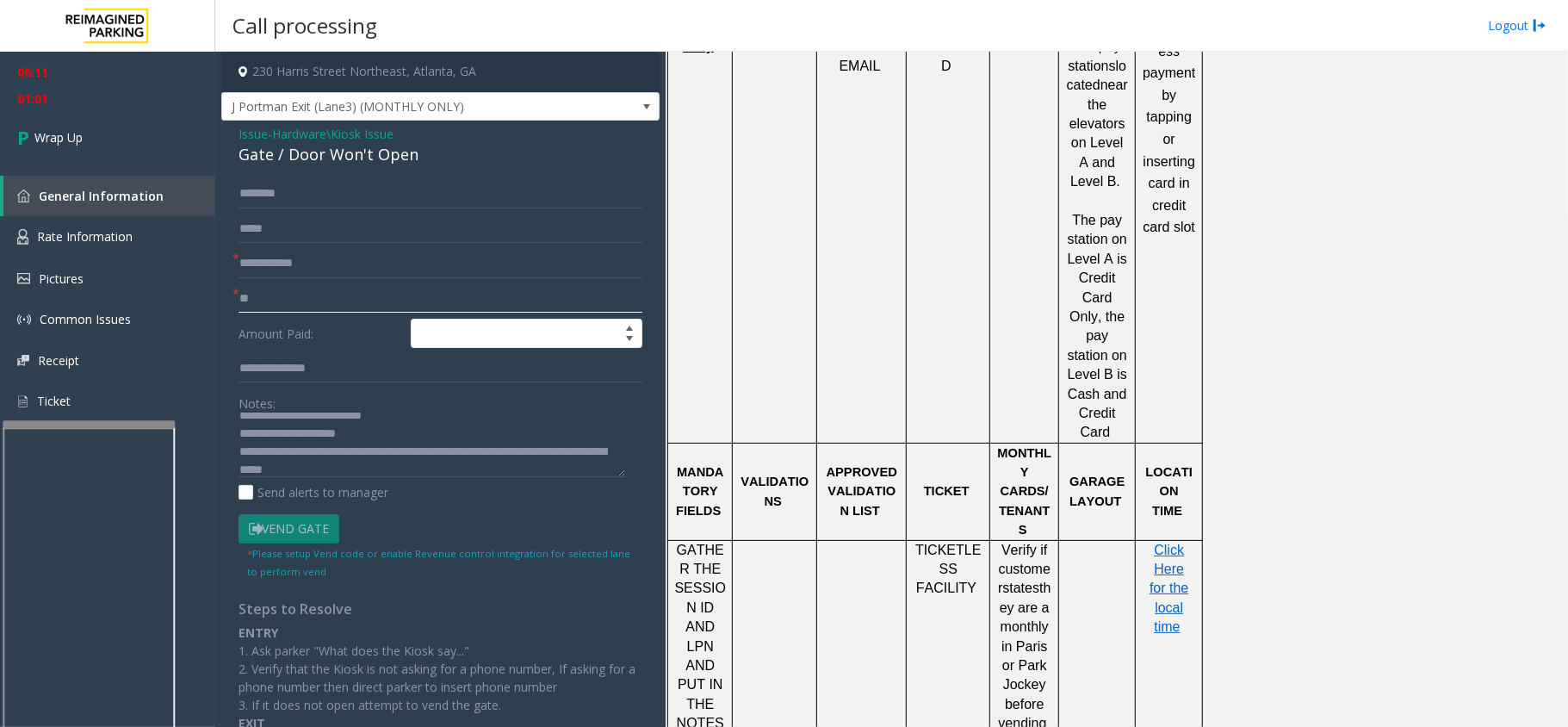 type on "**" 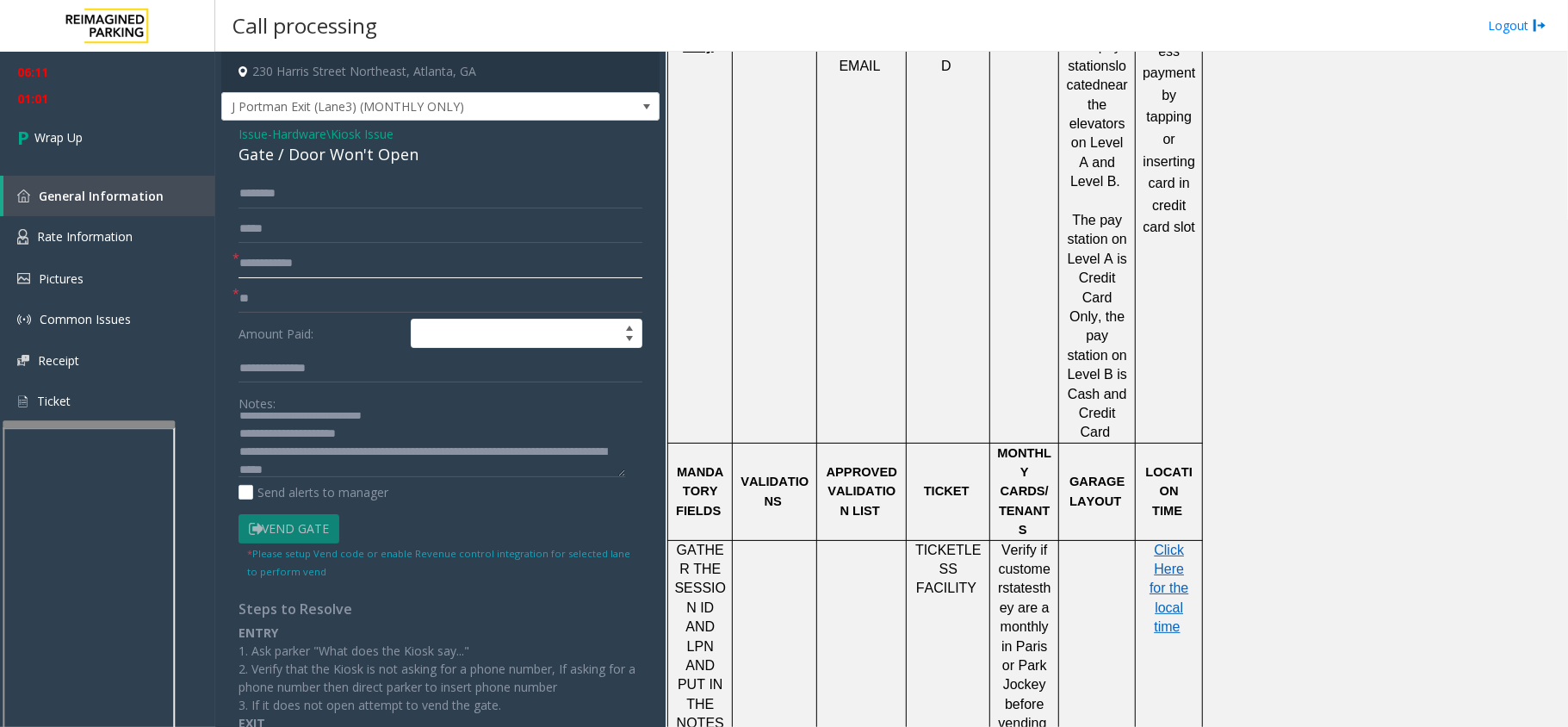 click 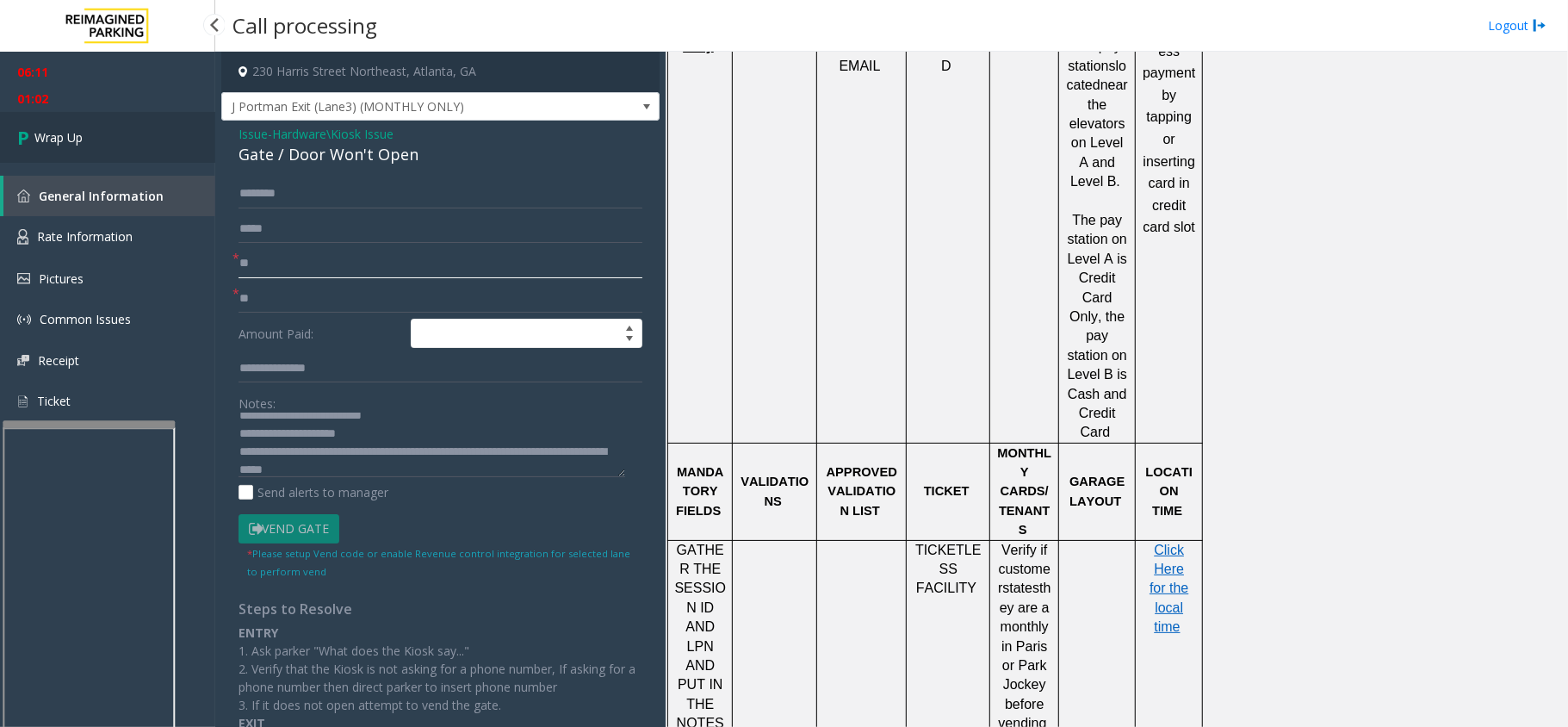 type on "**" 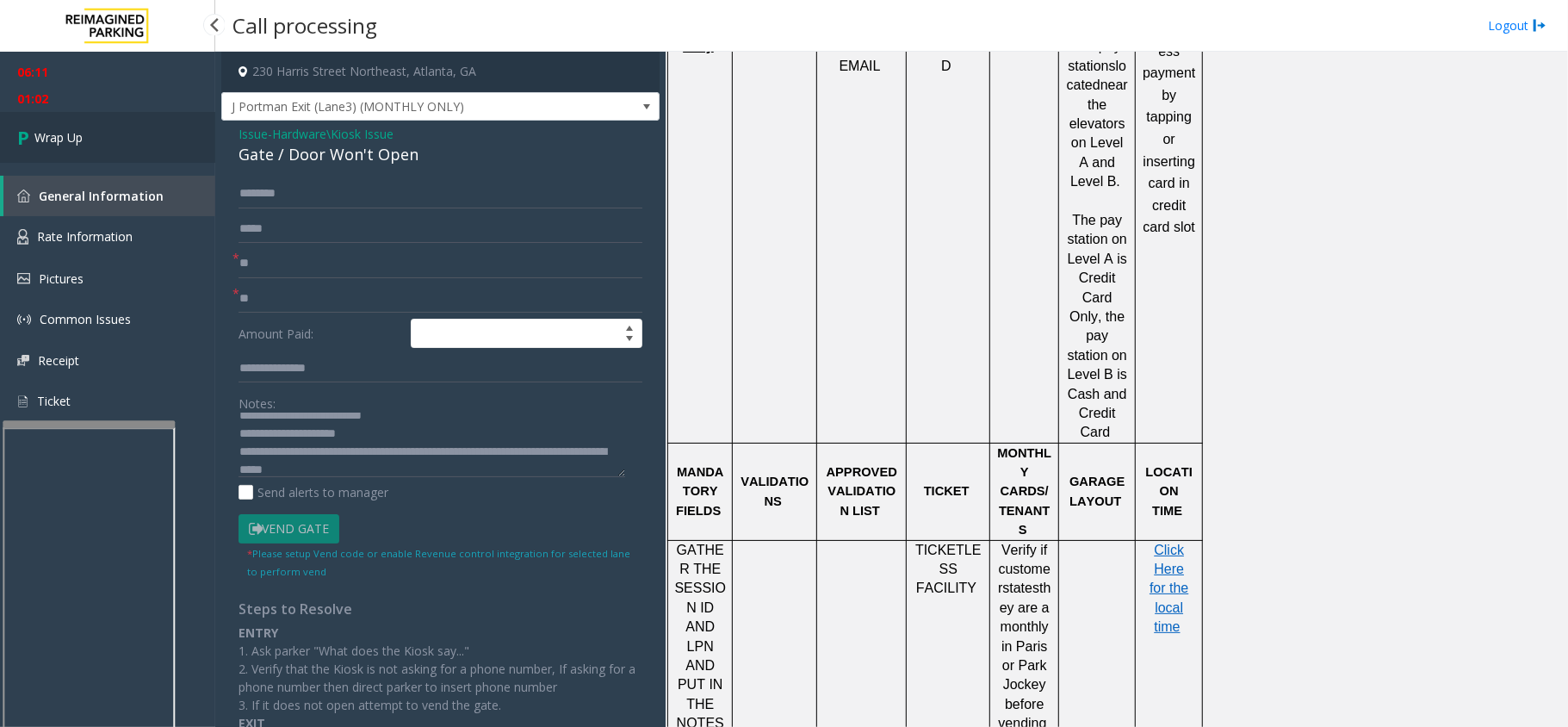 click at bounding box center (26, 137) 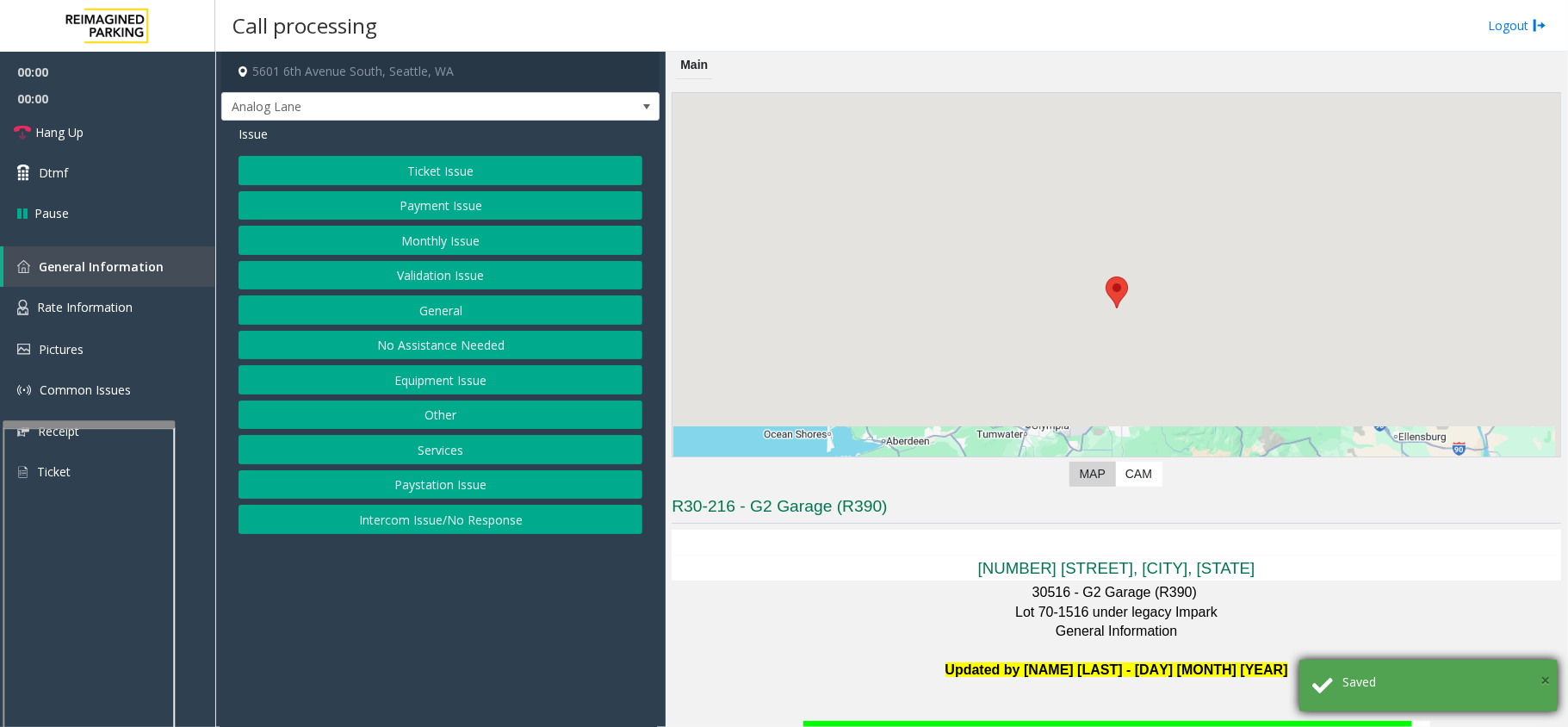click on "×" at bounding box center [1545, 680] 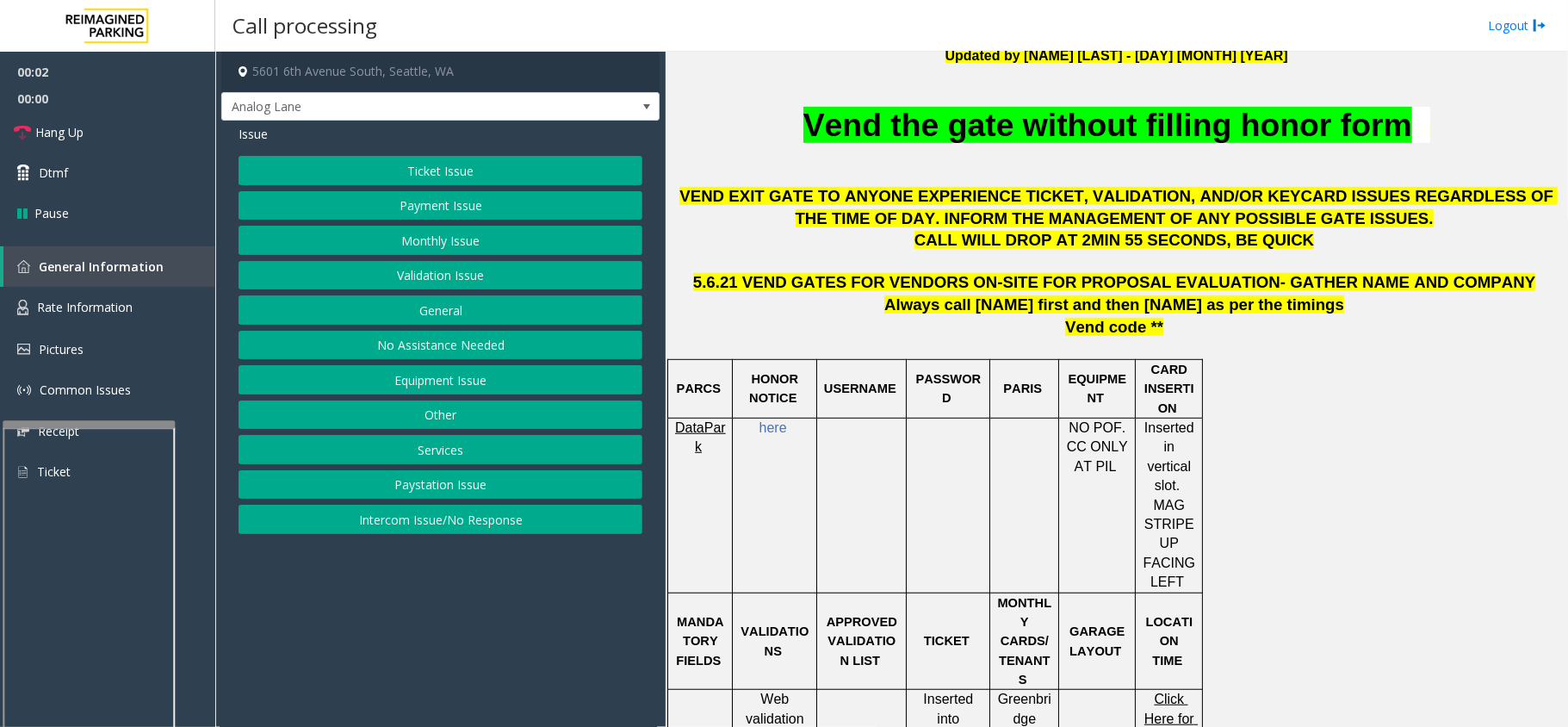 scroll, scrollTop: 574, scrollLeft: 0, axis: vertical 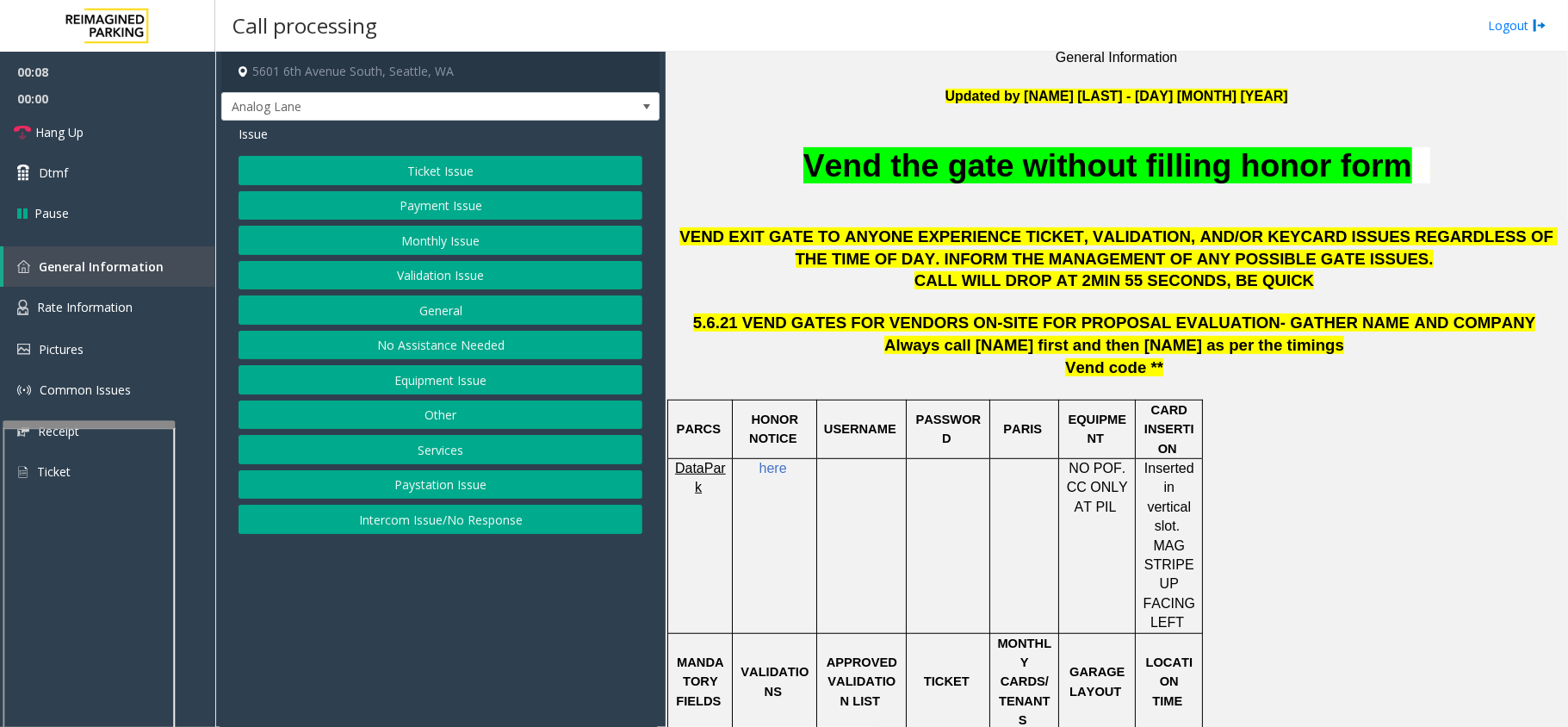 click on "Monthly Issue" 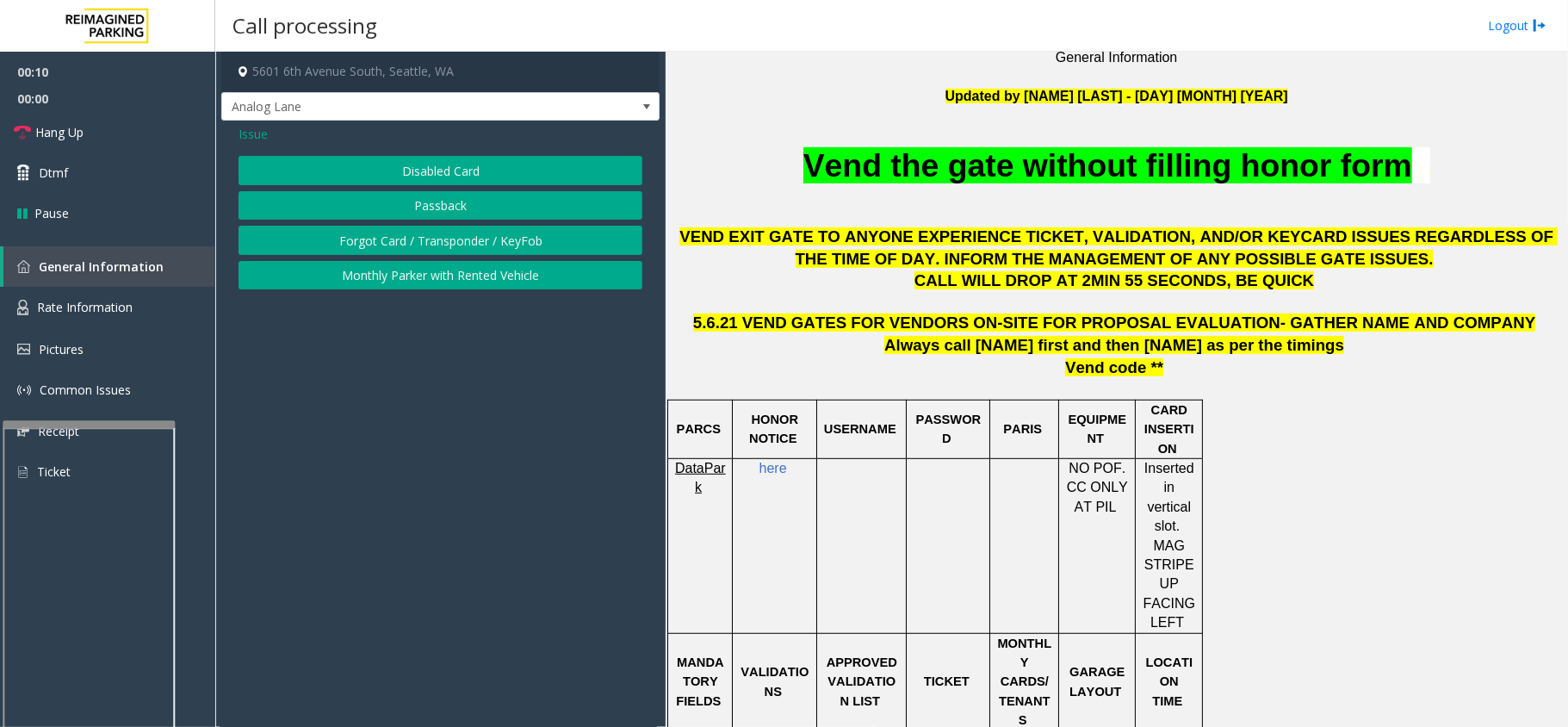 click on "Disabled Card" 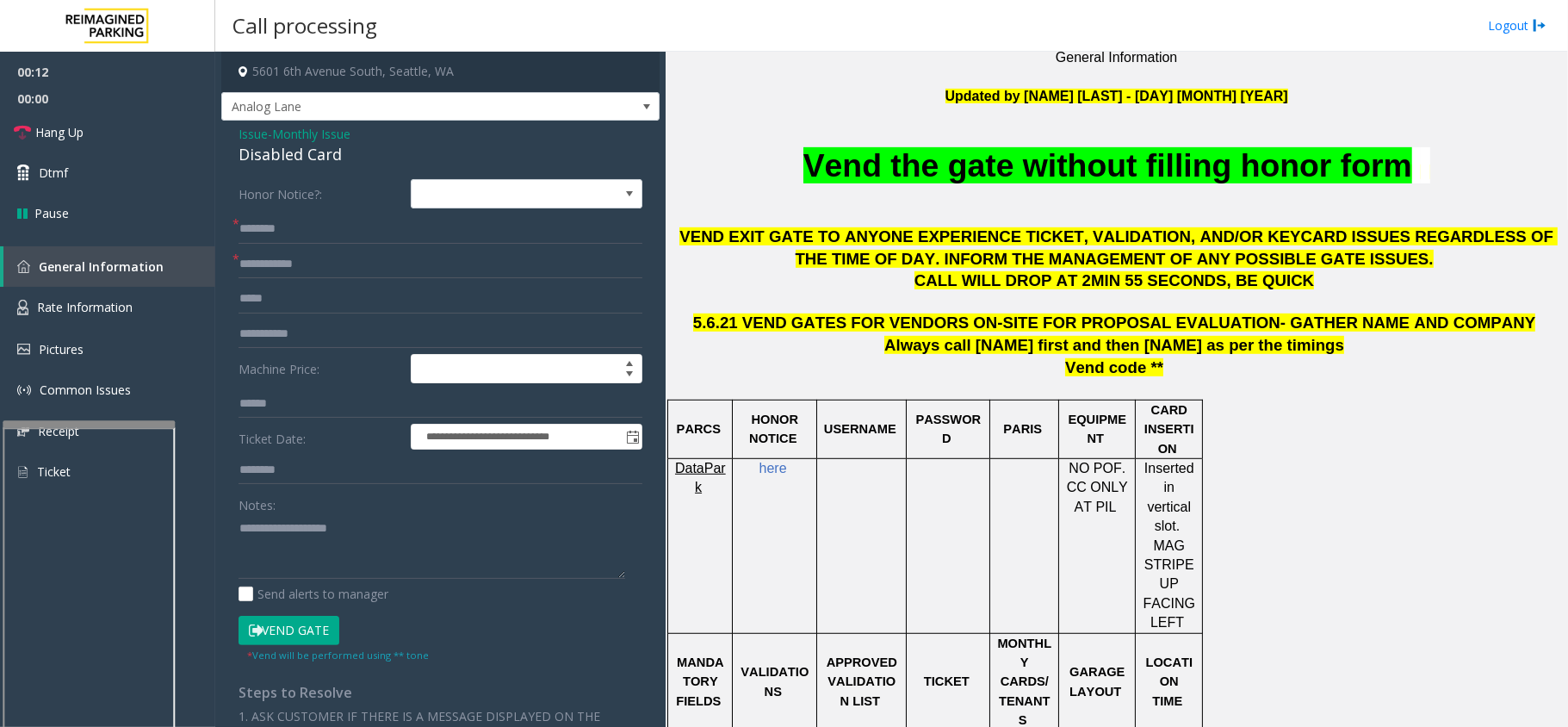 click on "Monthly Issue" 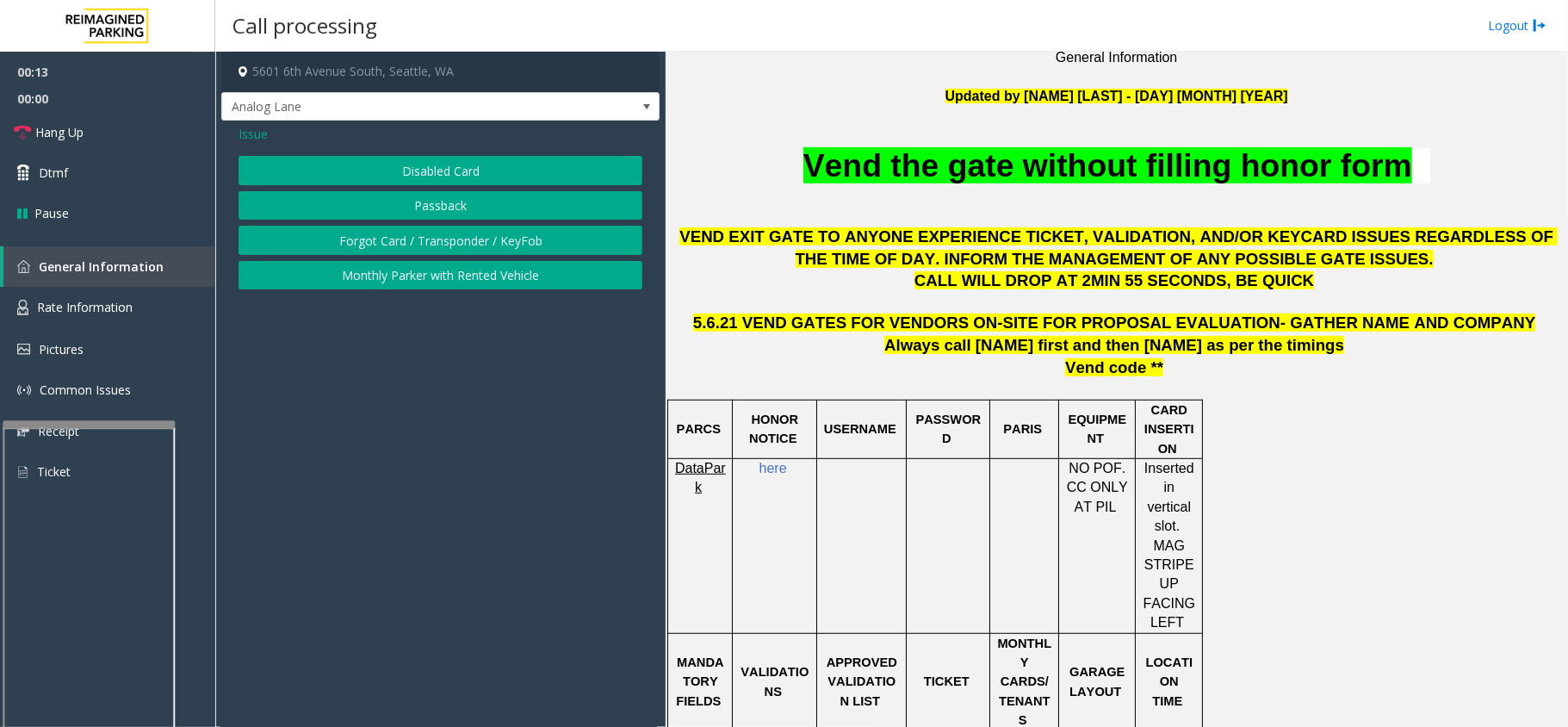 click on "Passback" 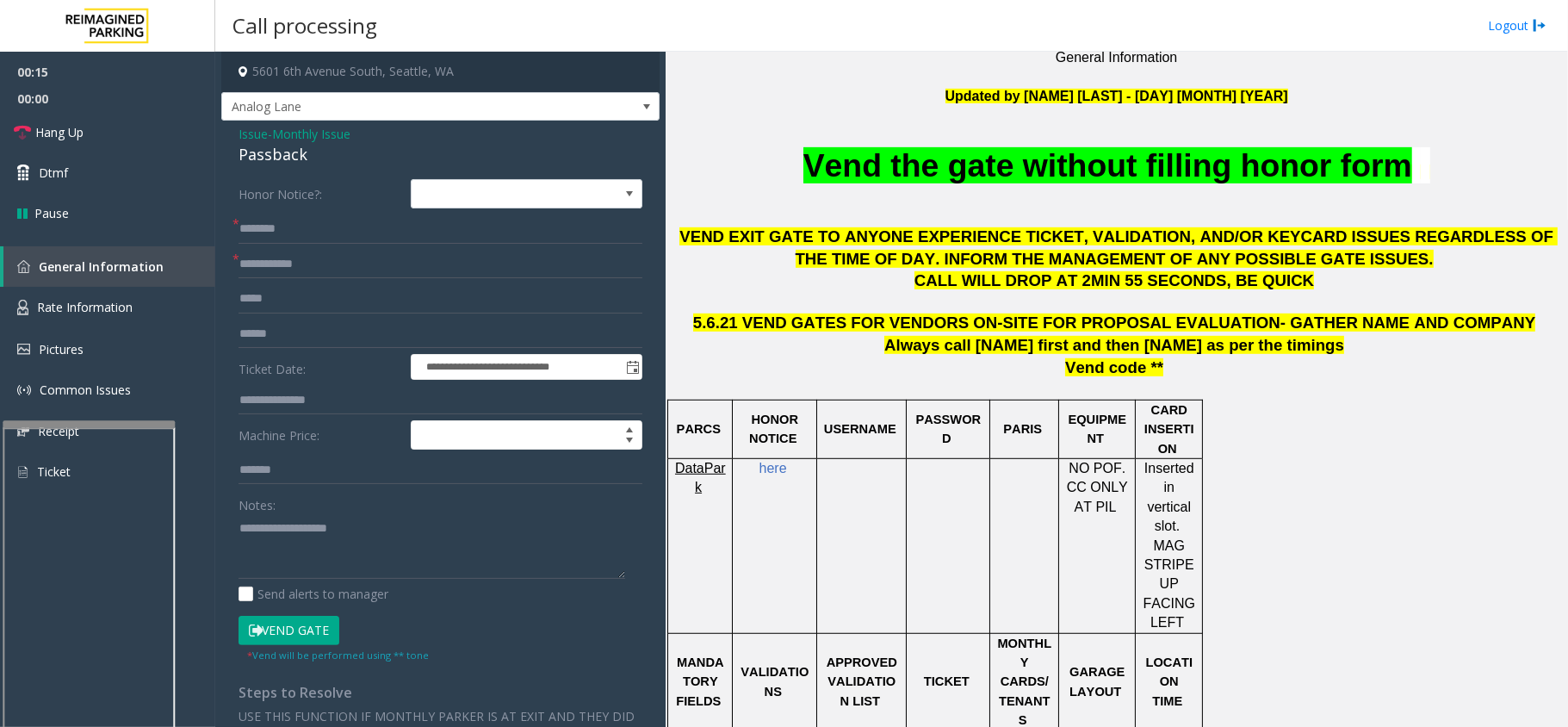 click on "DataPark" 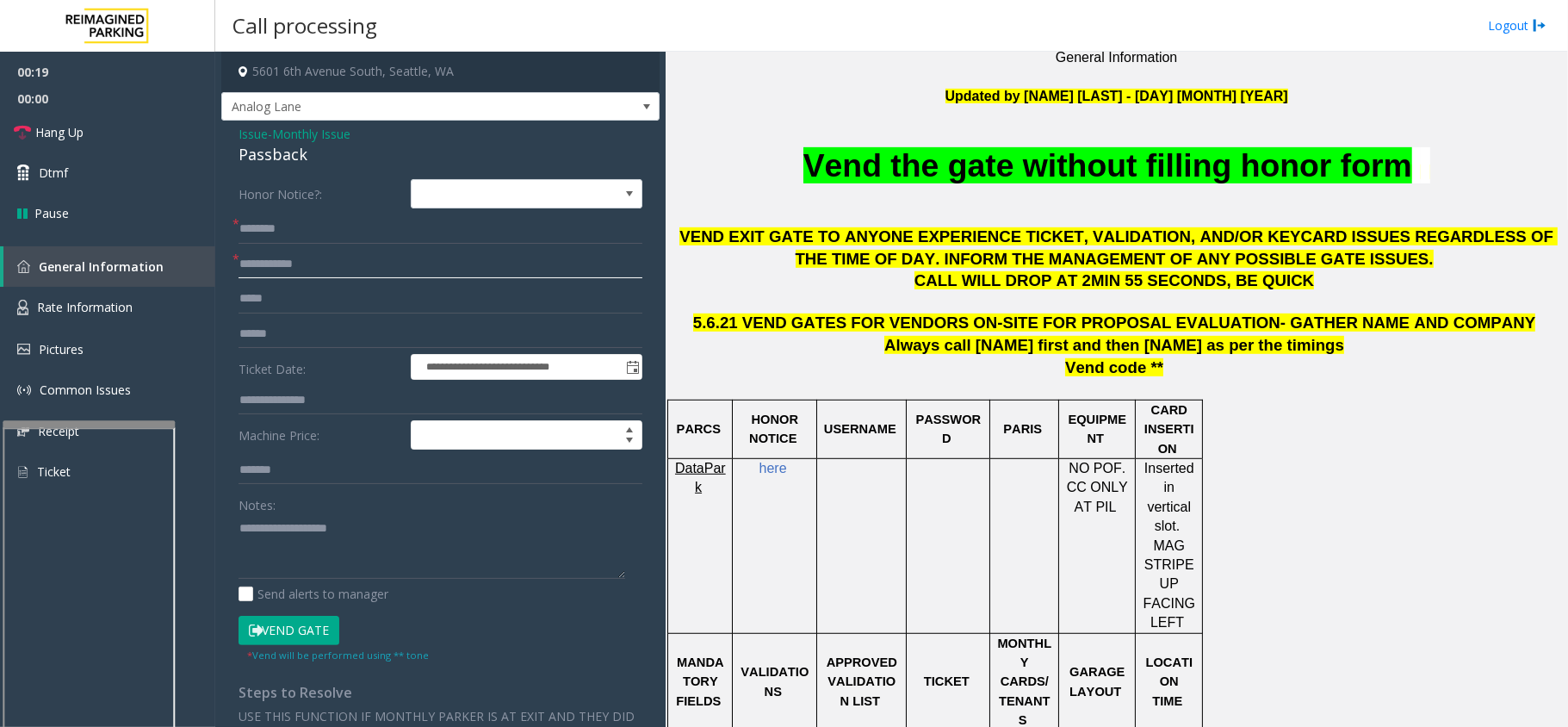 click 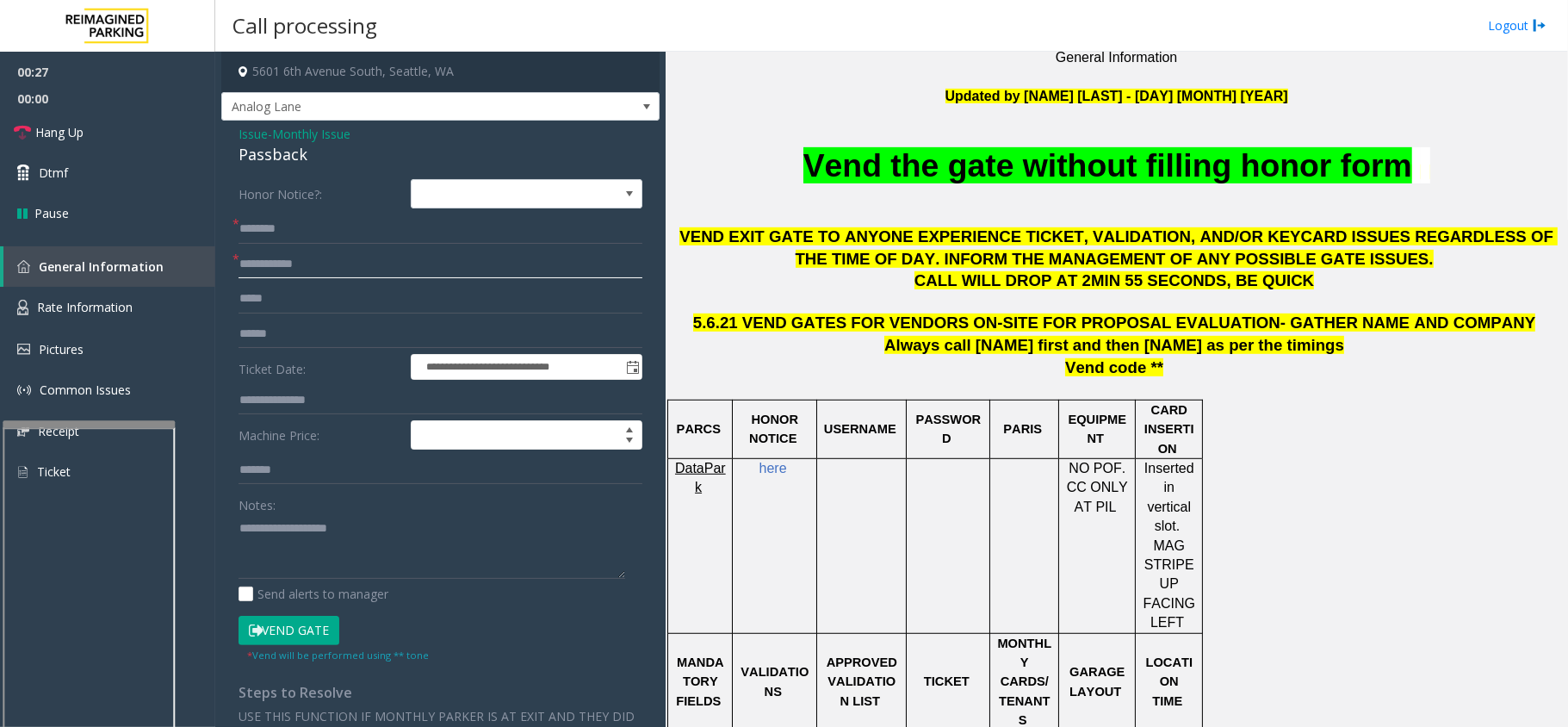 click 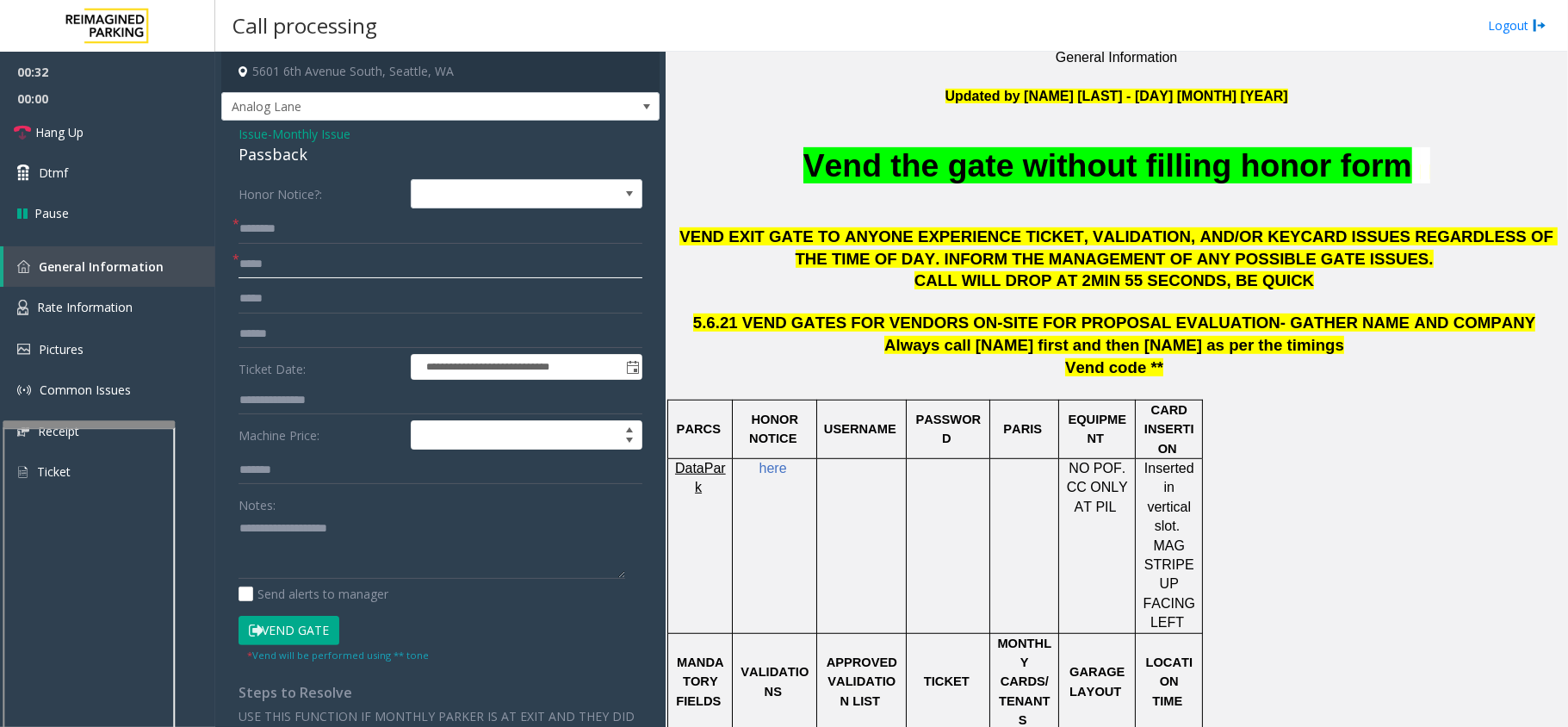type on "*****" 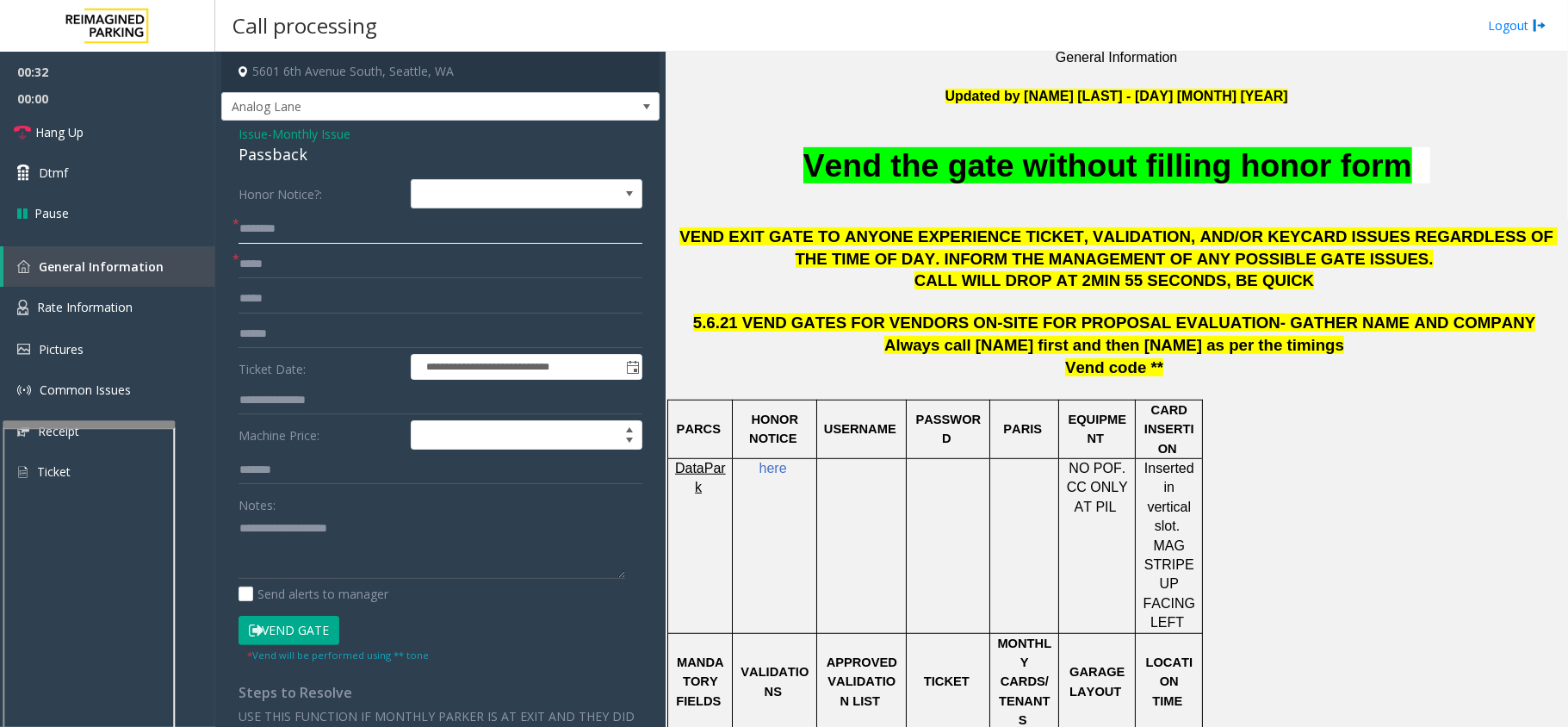click 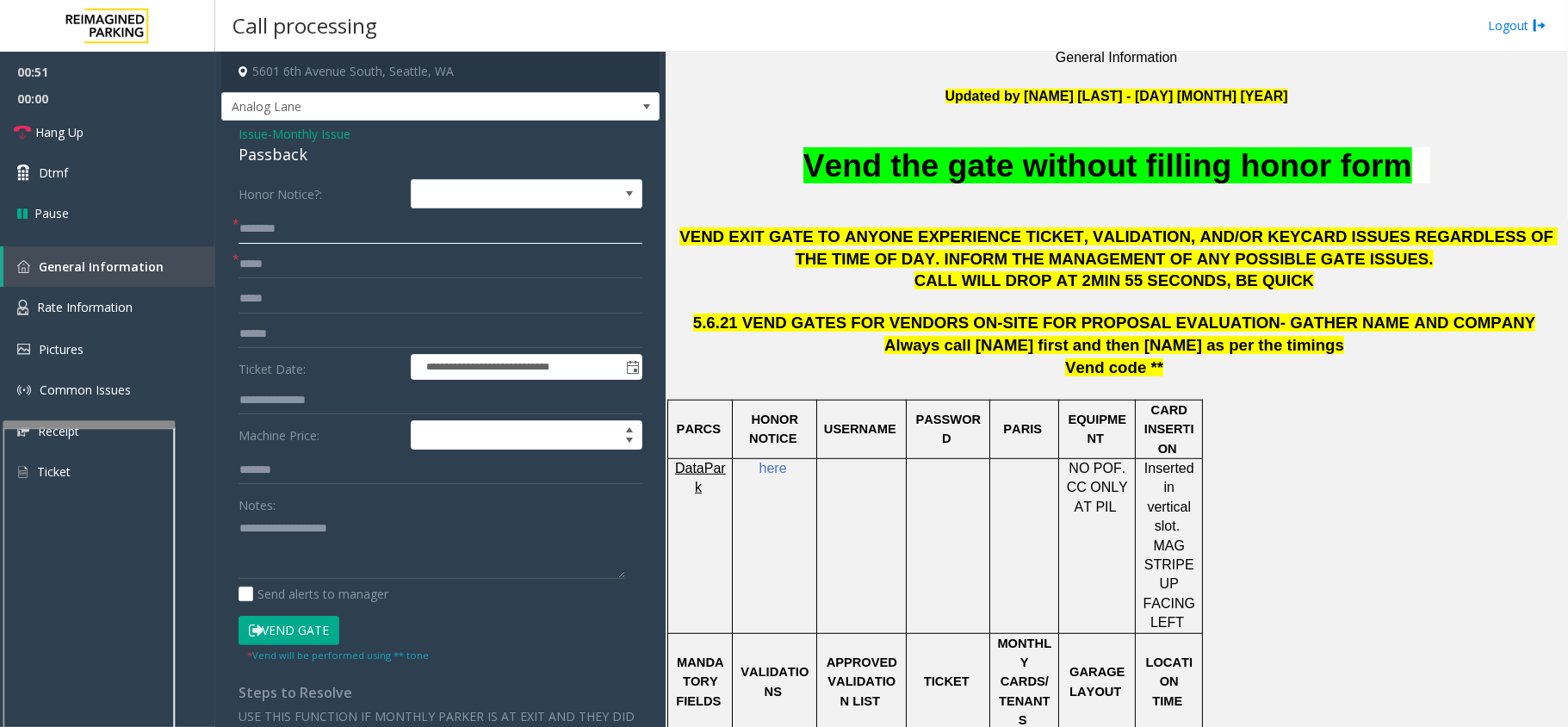 click on "********" 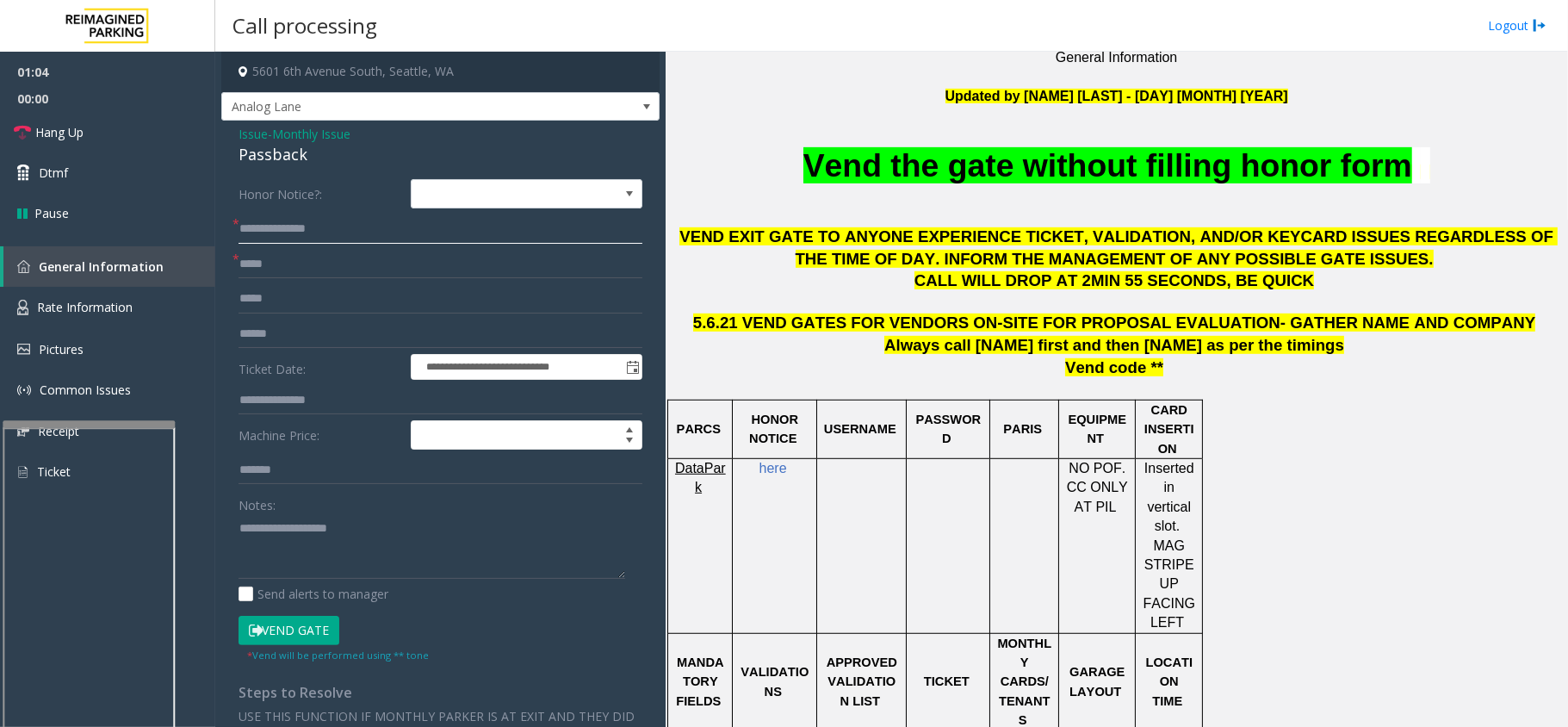 click on "**********" 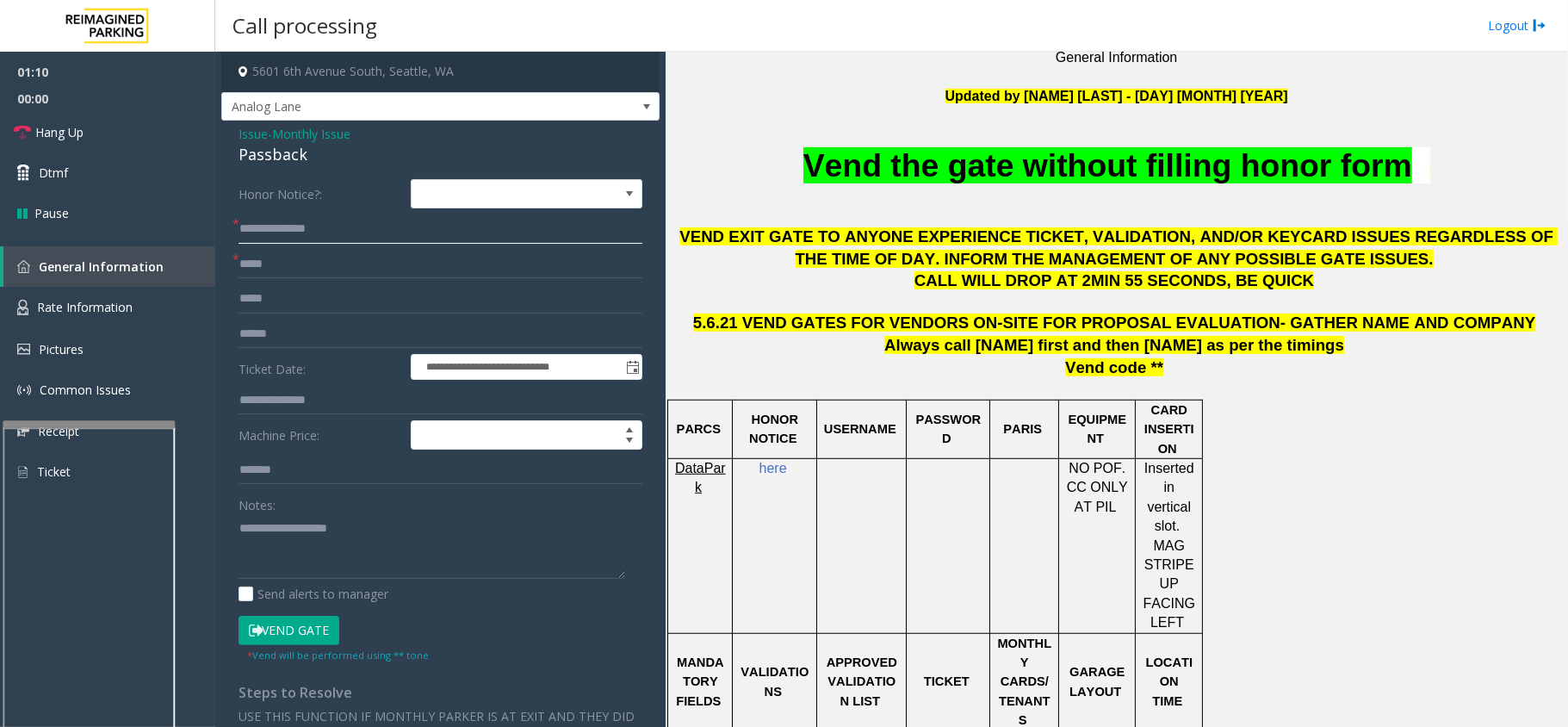 click on "**********" 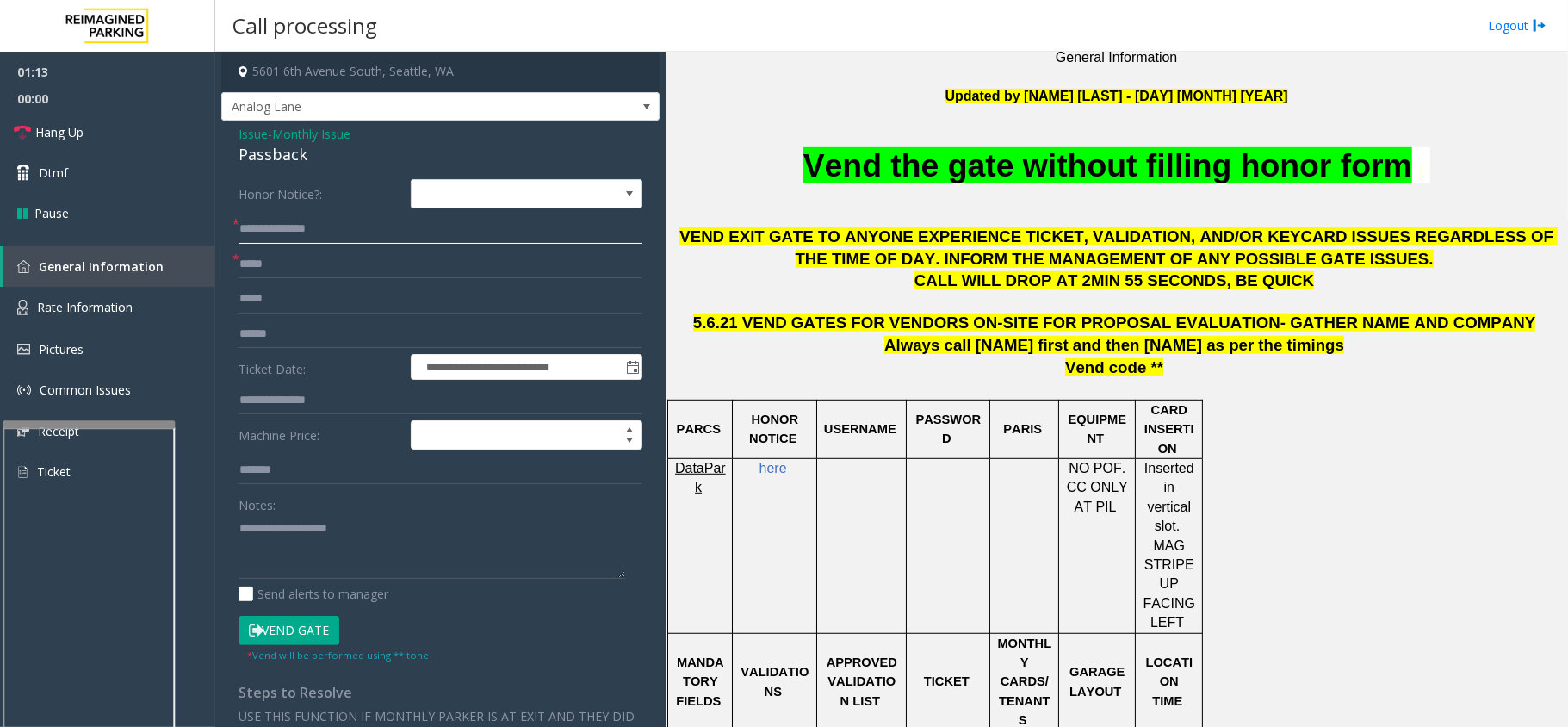 type on "**********" 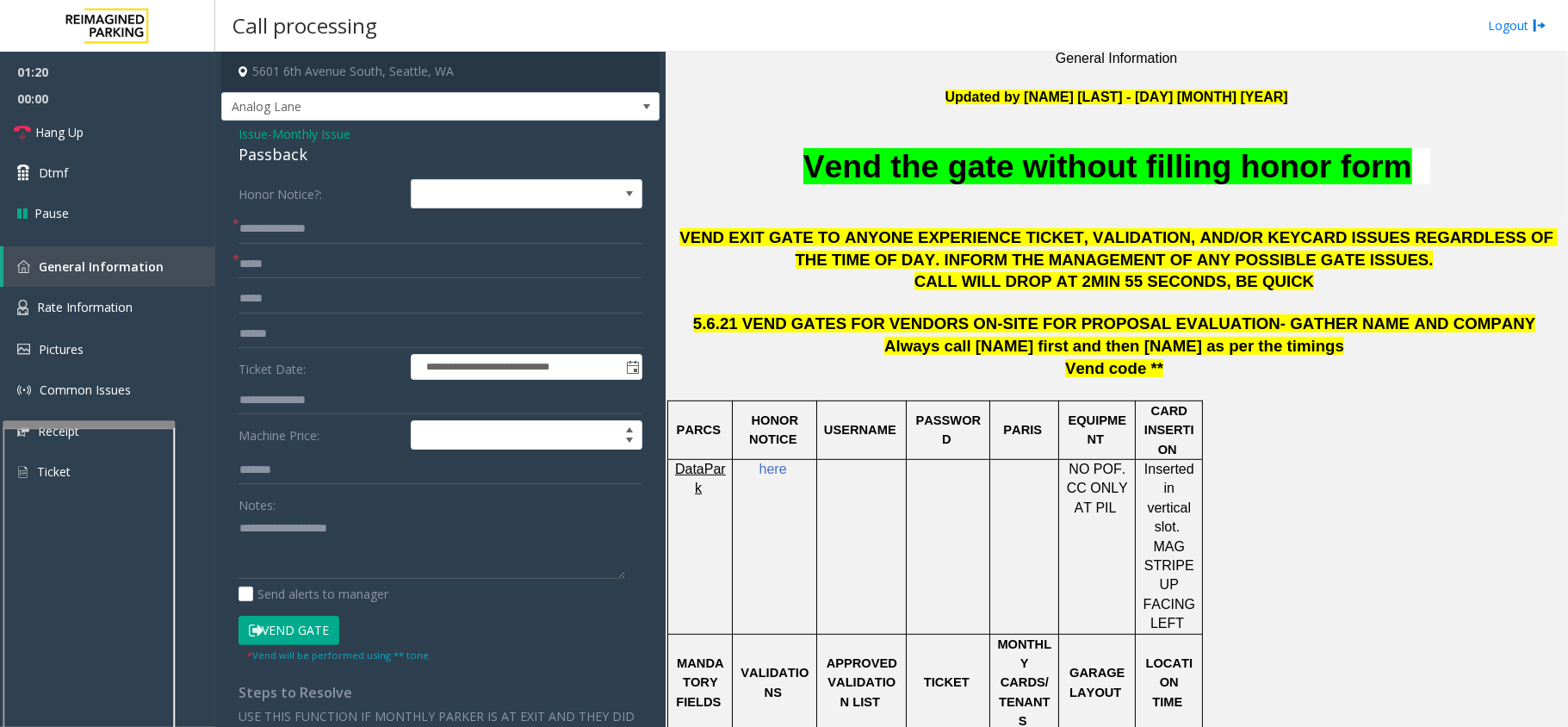 scroll, scrollTop: 804, scrollLeft: 0, axis: vertical 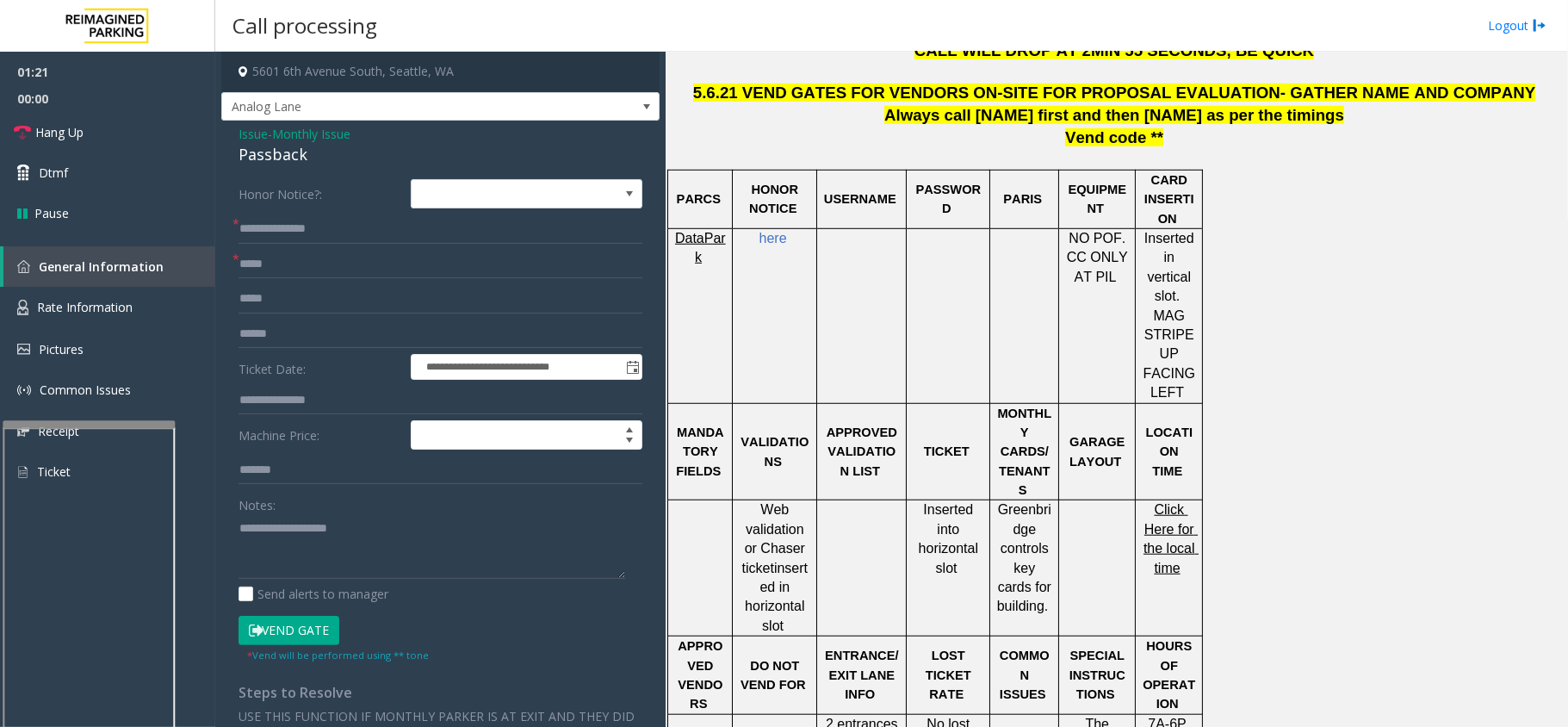 click on "Vend Gate" 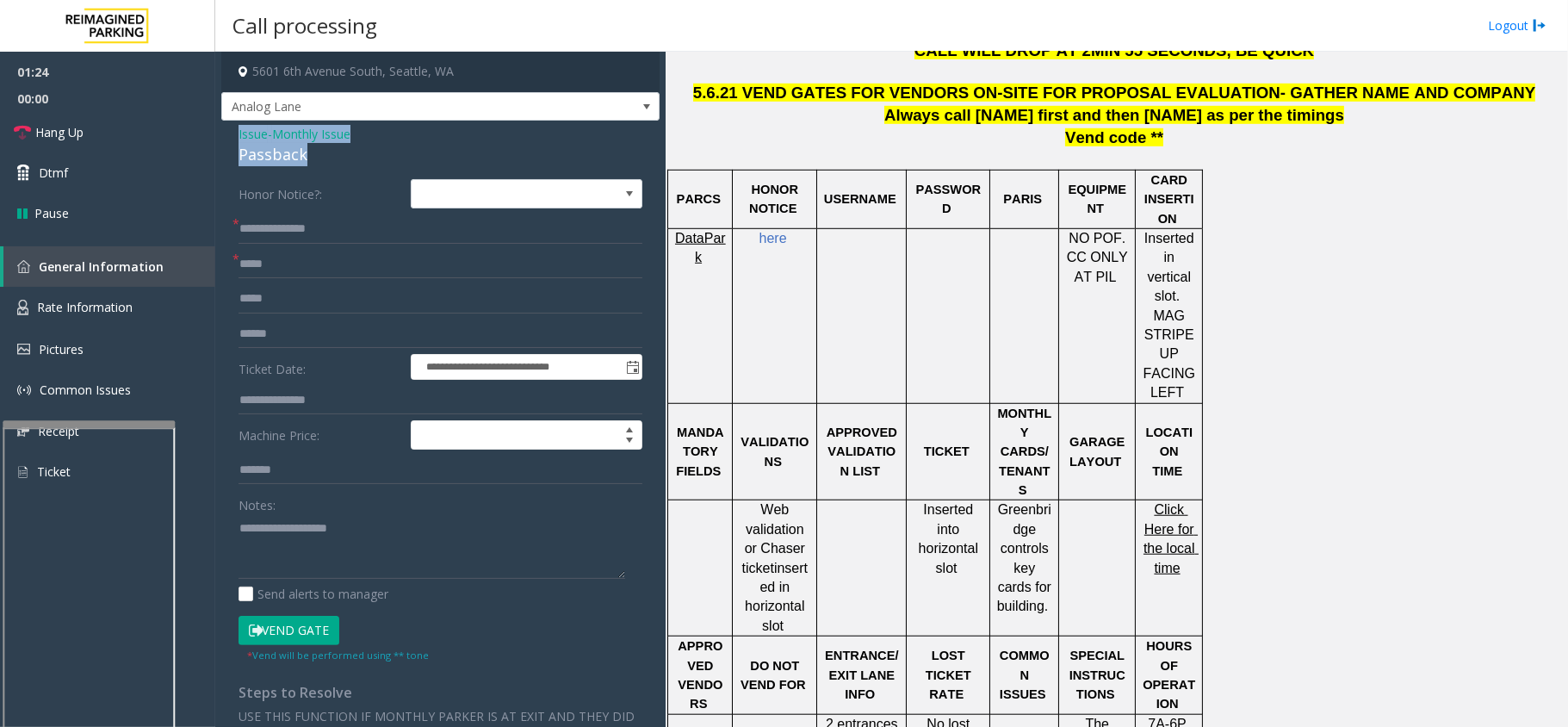 drag, startPoint x: 317, startPoint y: 150, endPoint x: 234, endPoint y: 127, distance: 86.127812 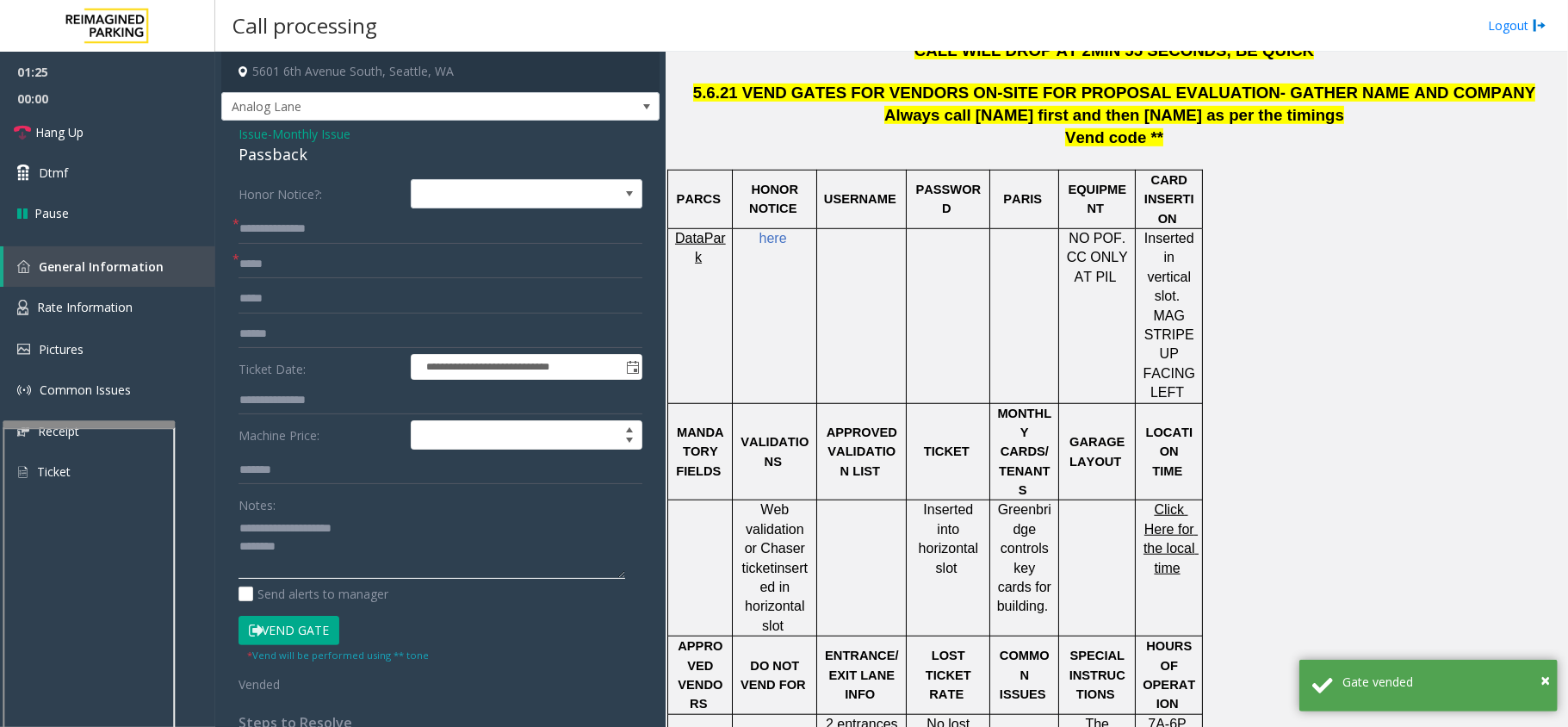 click 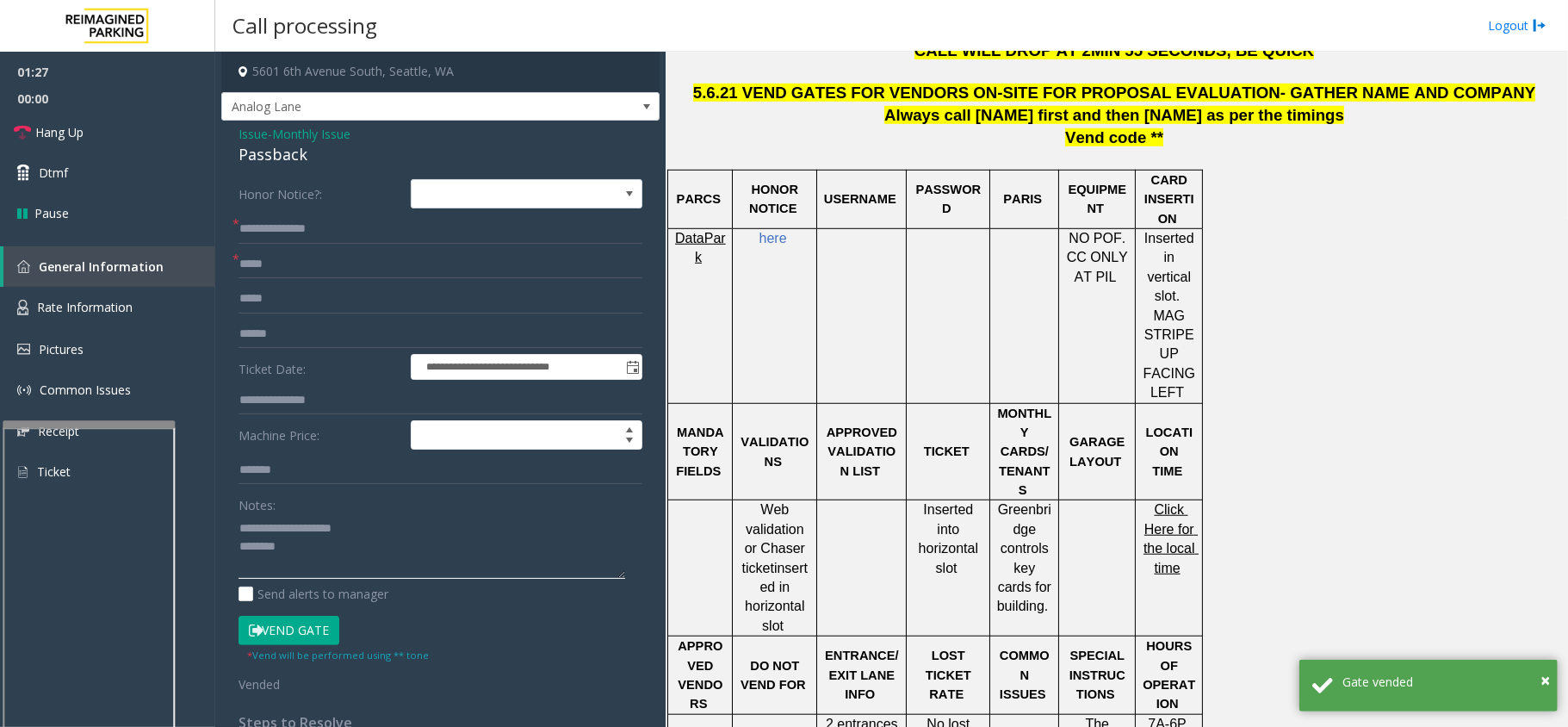 click 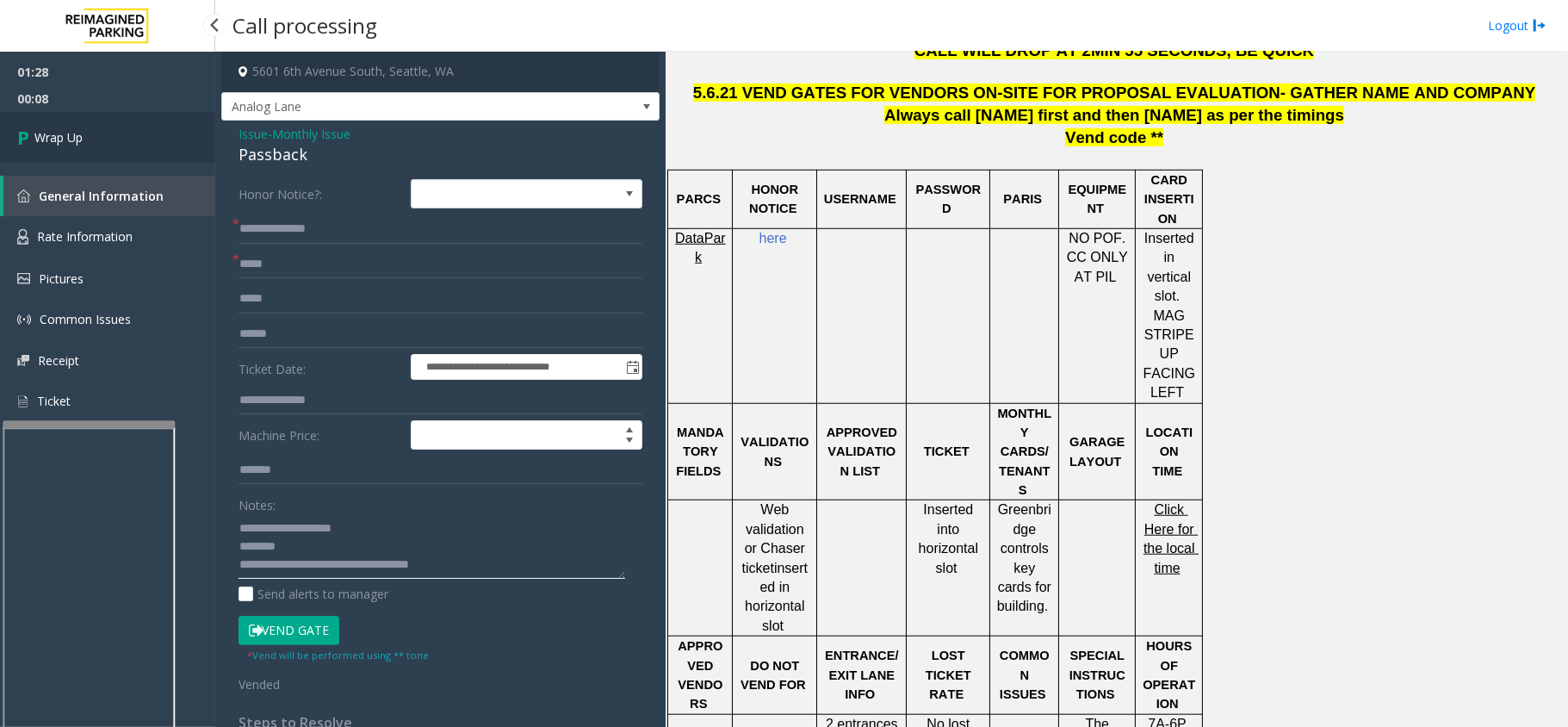 type on "**********" 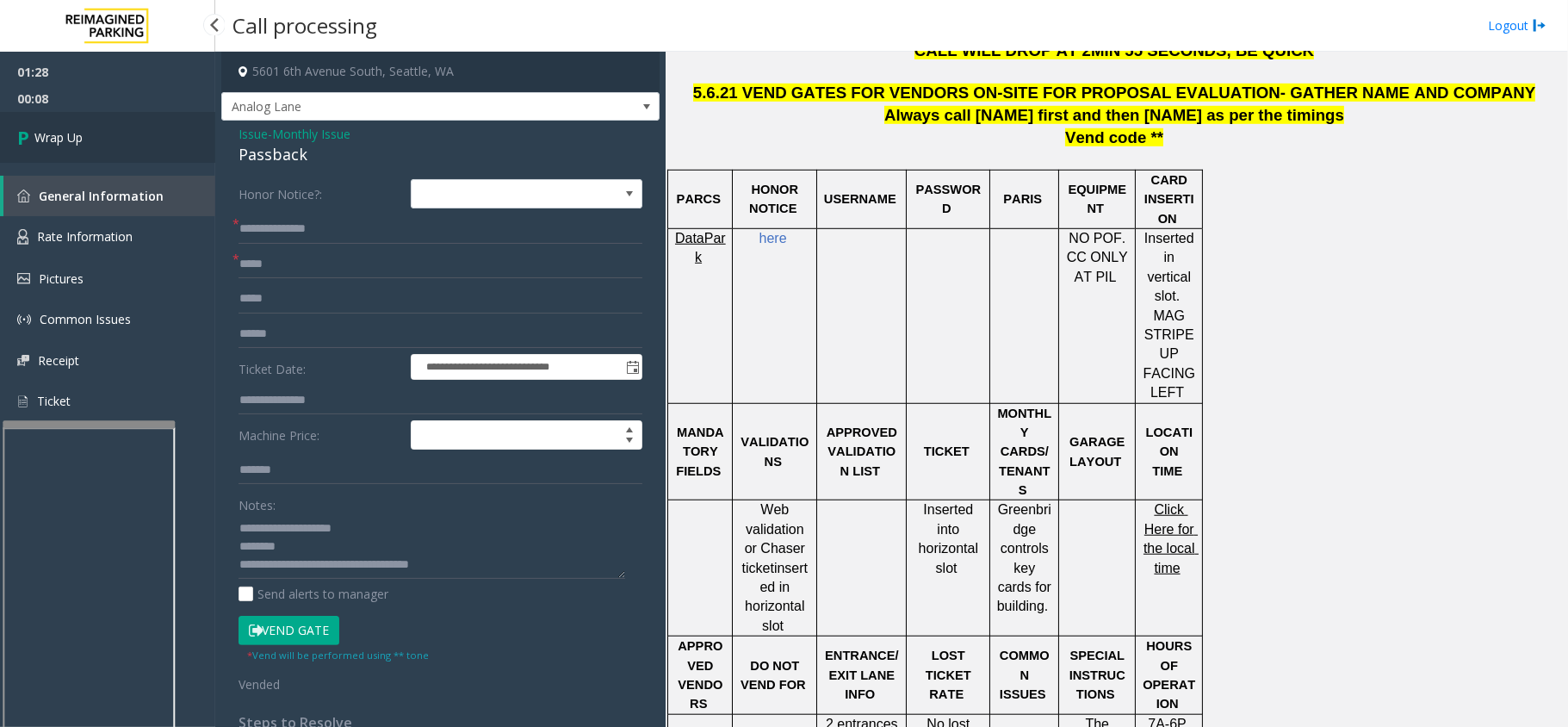 click on "Wrap Up" at bounding box center (108, 137) 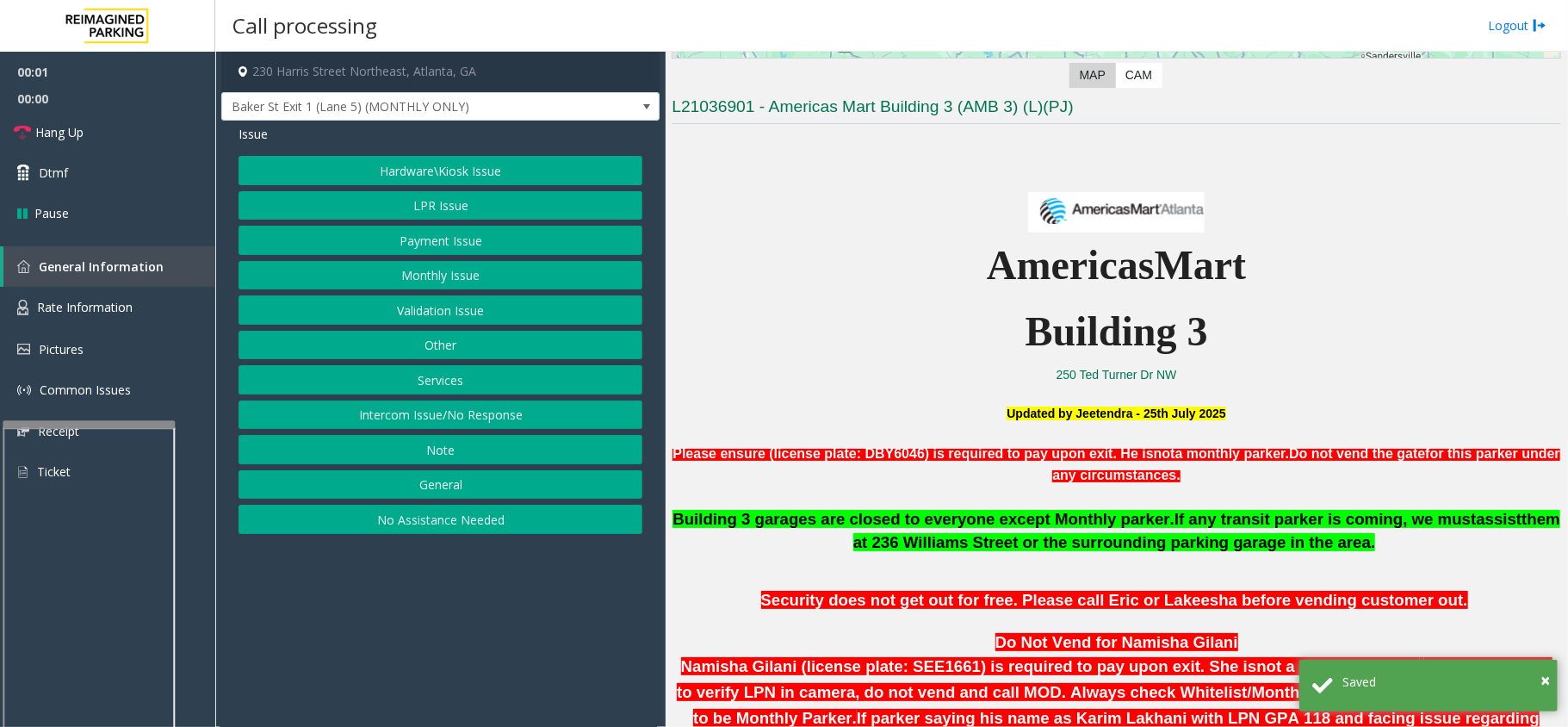 scroll, scrollTop: 804, scrollLeft: 0, axis: vertical 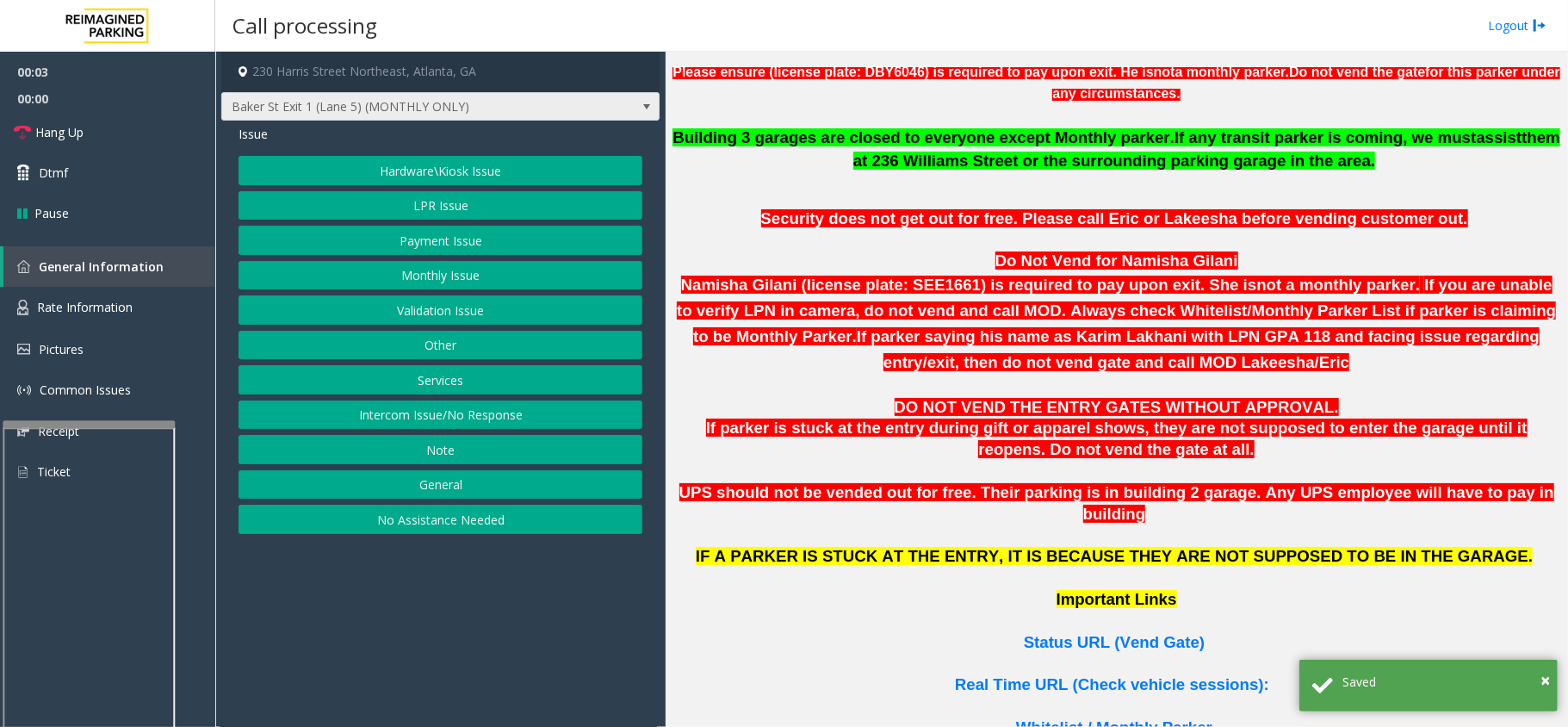 click on "Baker St Exit 1 (Lane 5) (MONTHLY ONLY)" at bounding box center (397, 107) 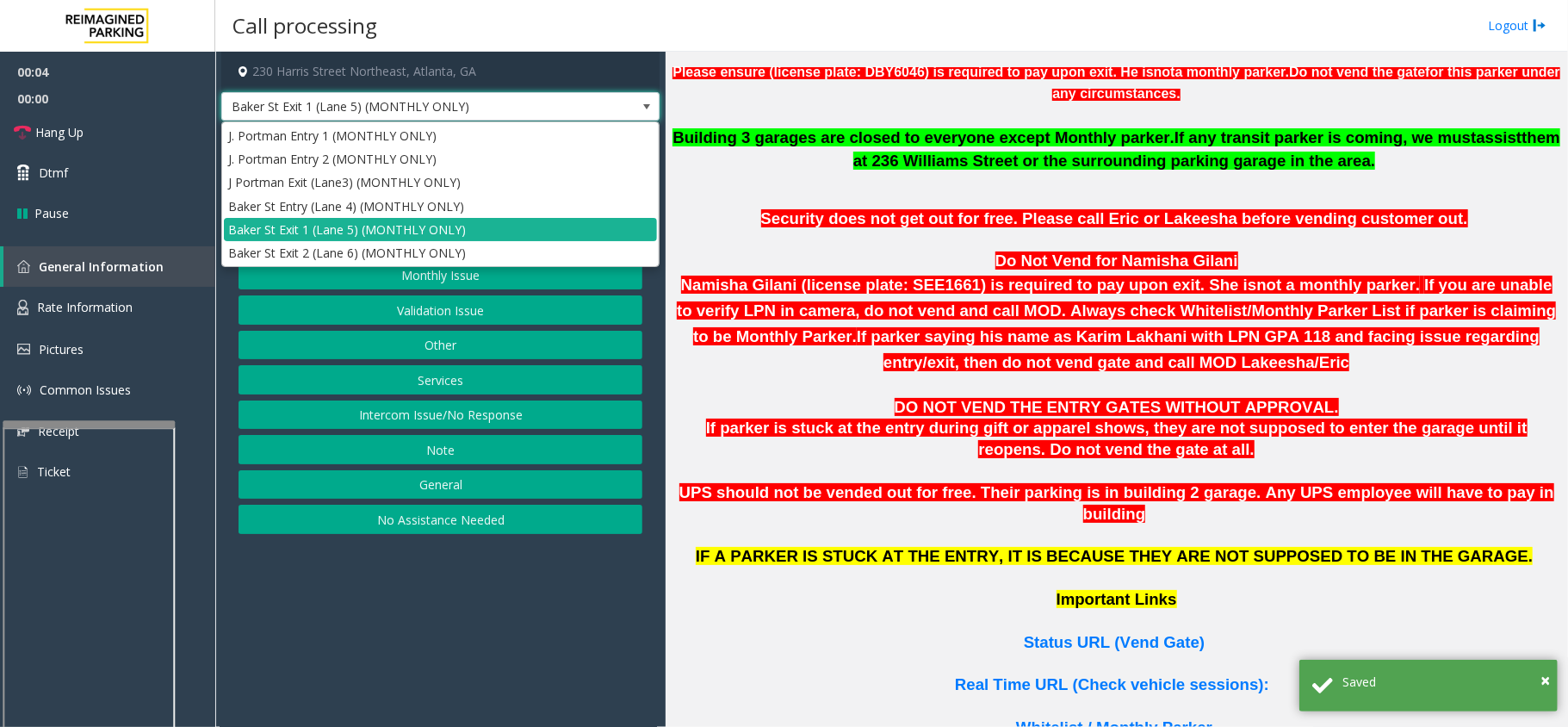 click on "Baker St Exit 1 (Lane 5) (MONTHLY ONLY)" at bounding box center [397, 107] 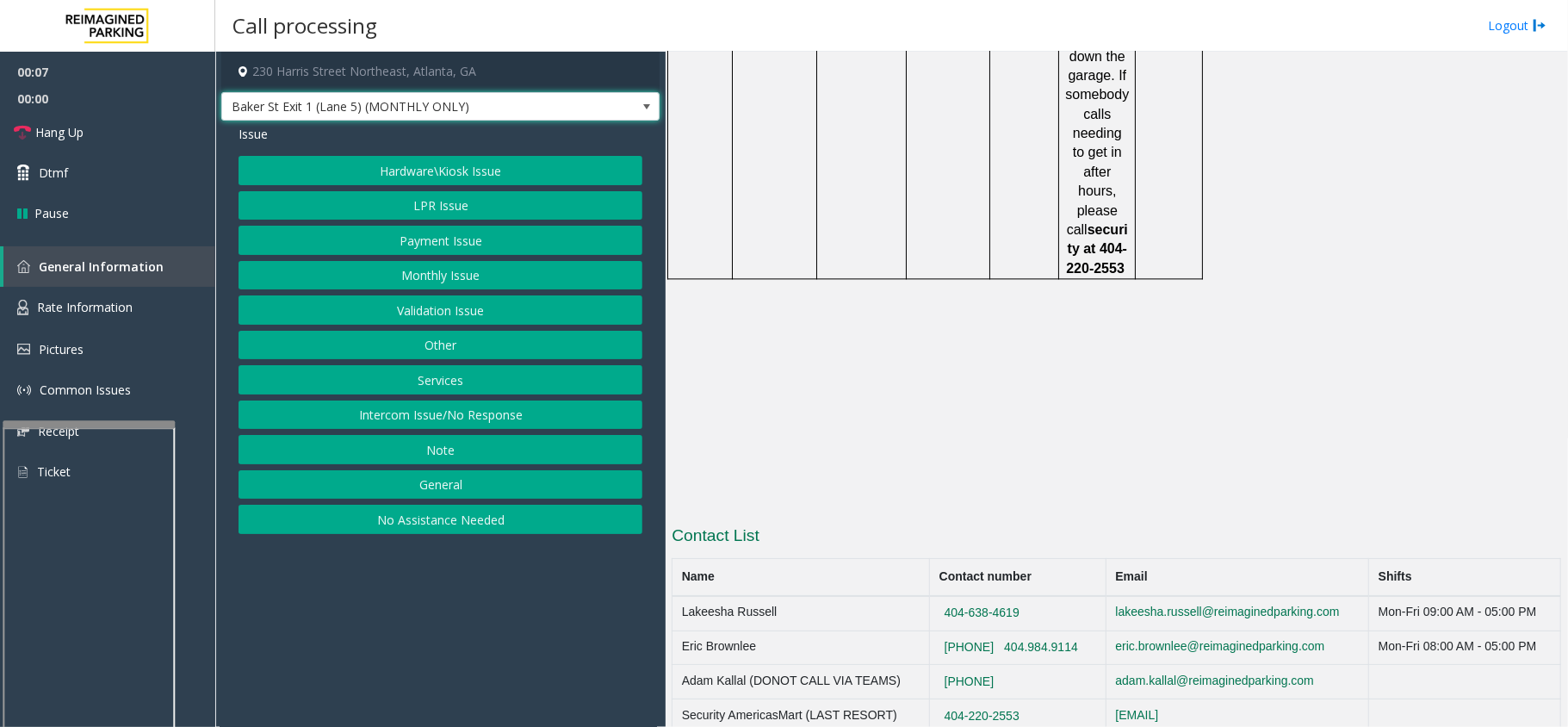 scroll, scrollTop: 2763, scrollLeft: 0, axis: vertical 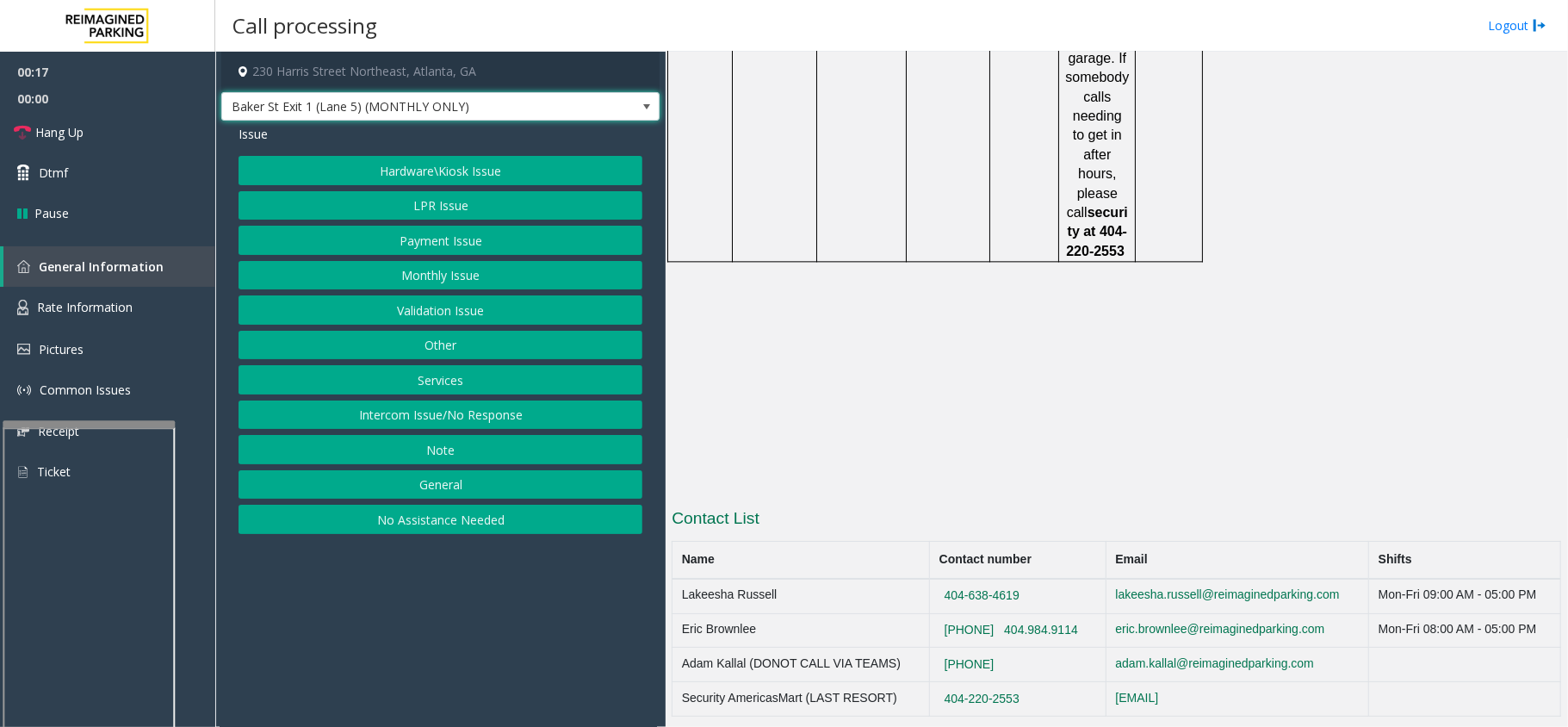 click on "LPR Issue" 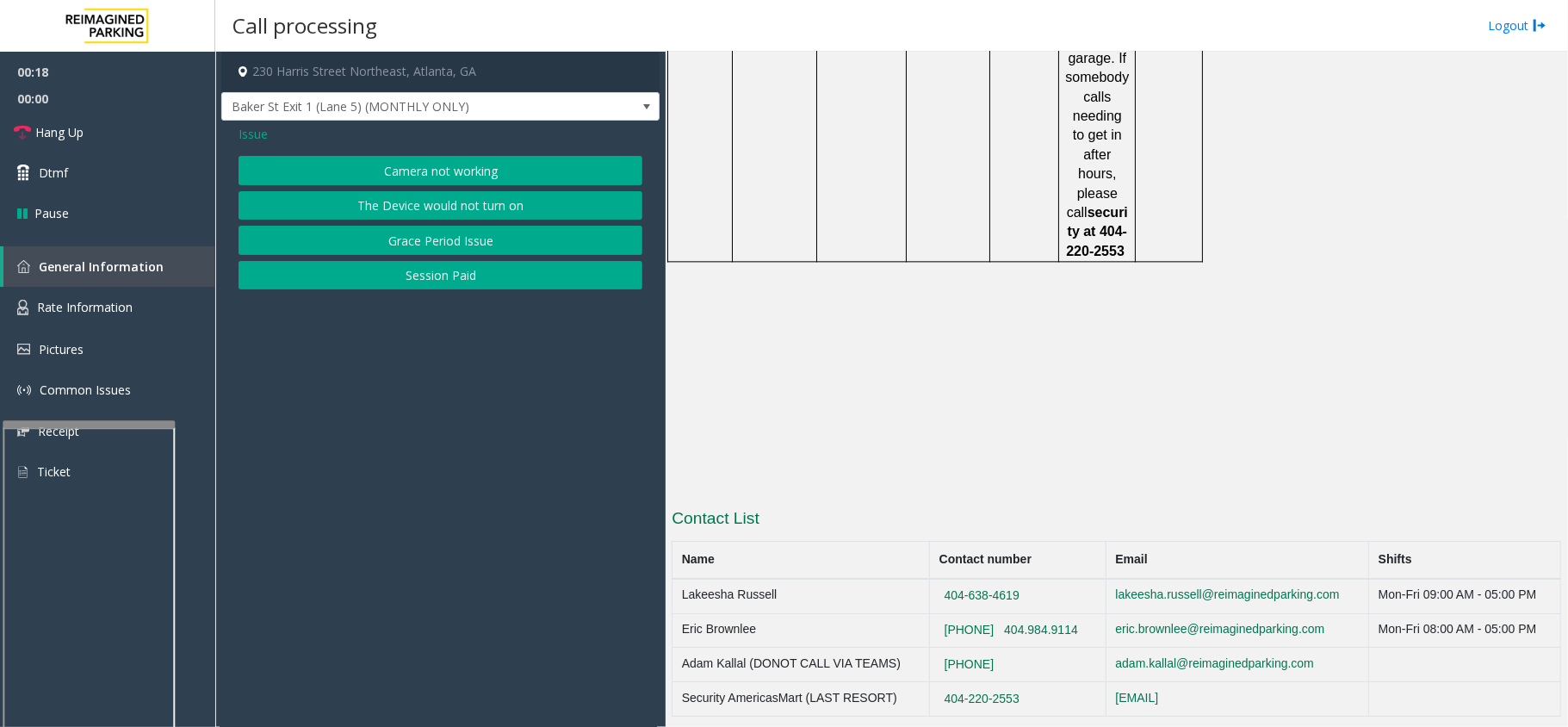 click on "Issue" 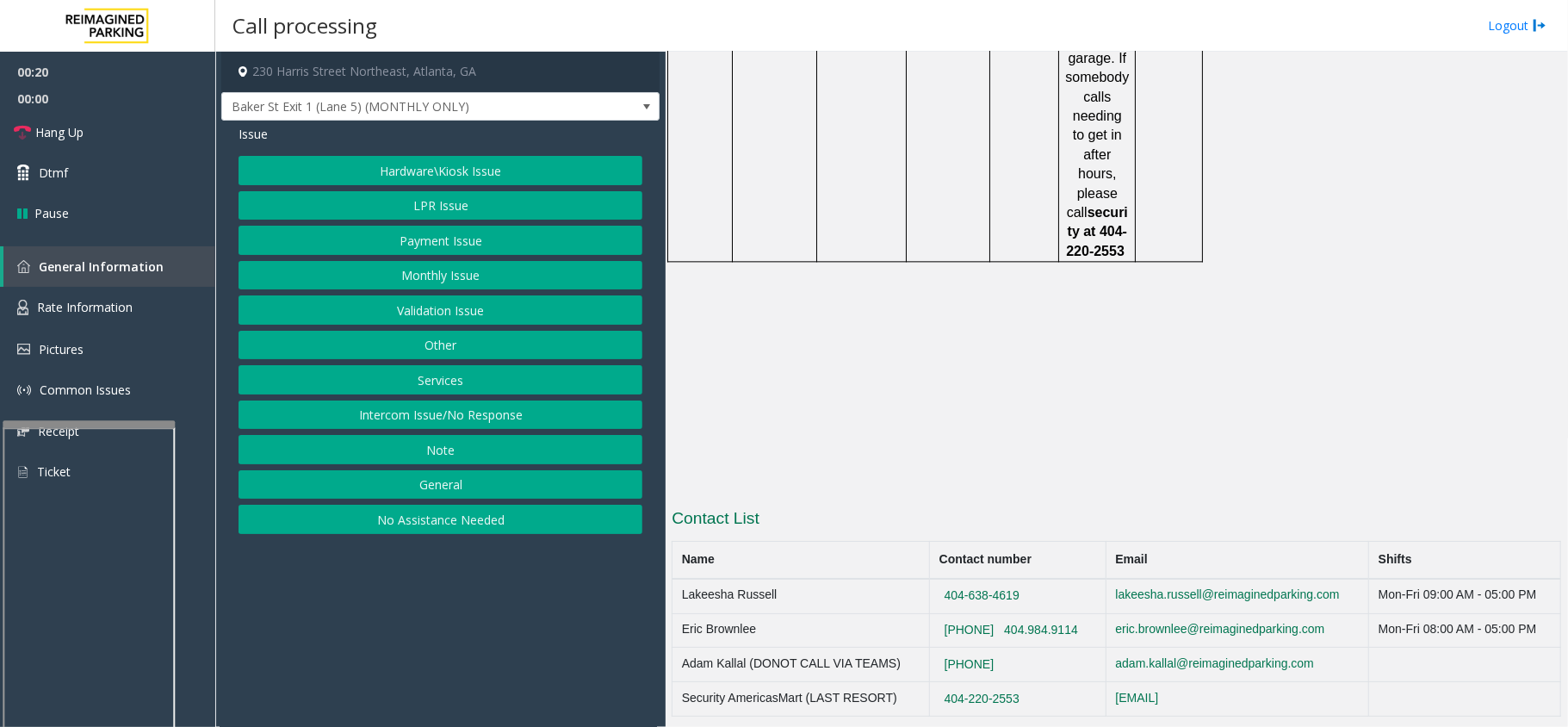 click on "Monthly Issue" 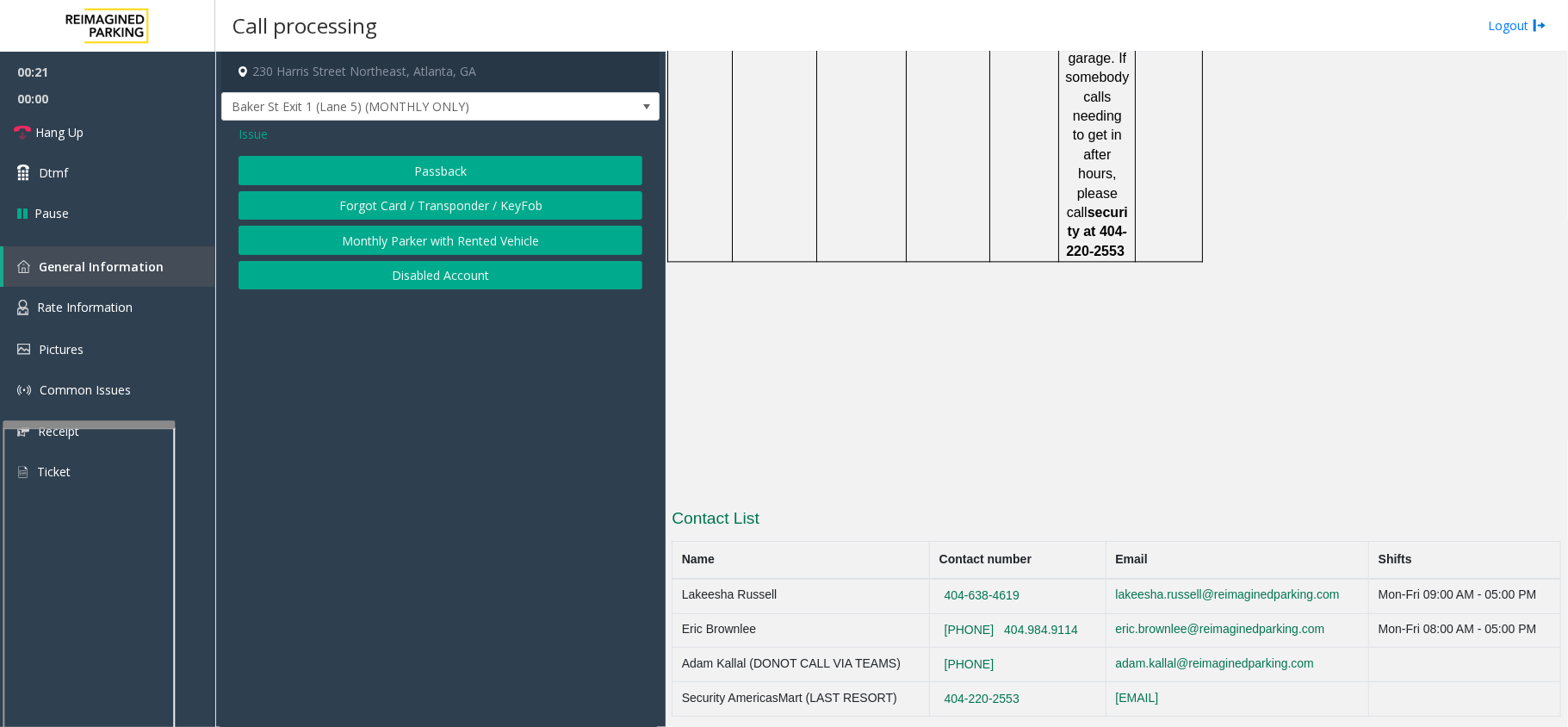 click on "Passback" 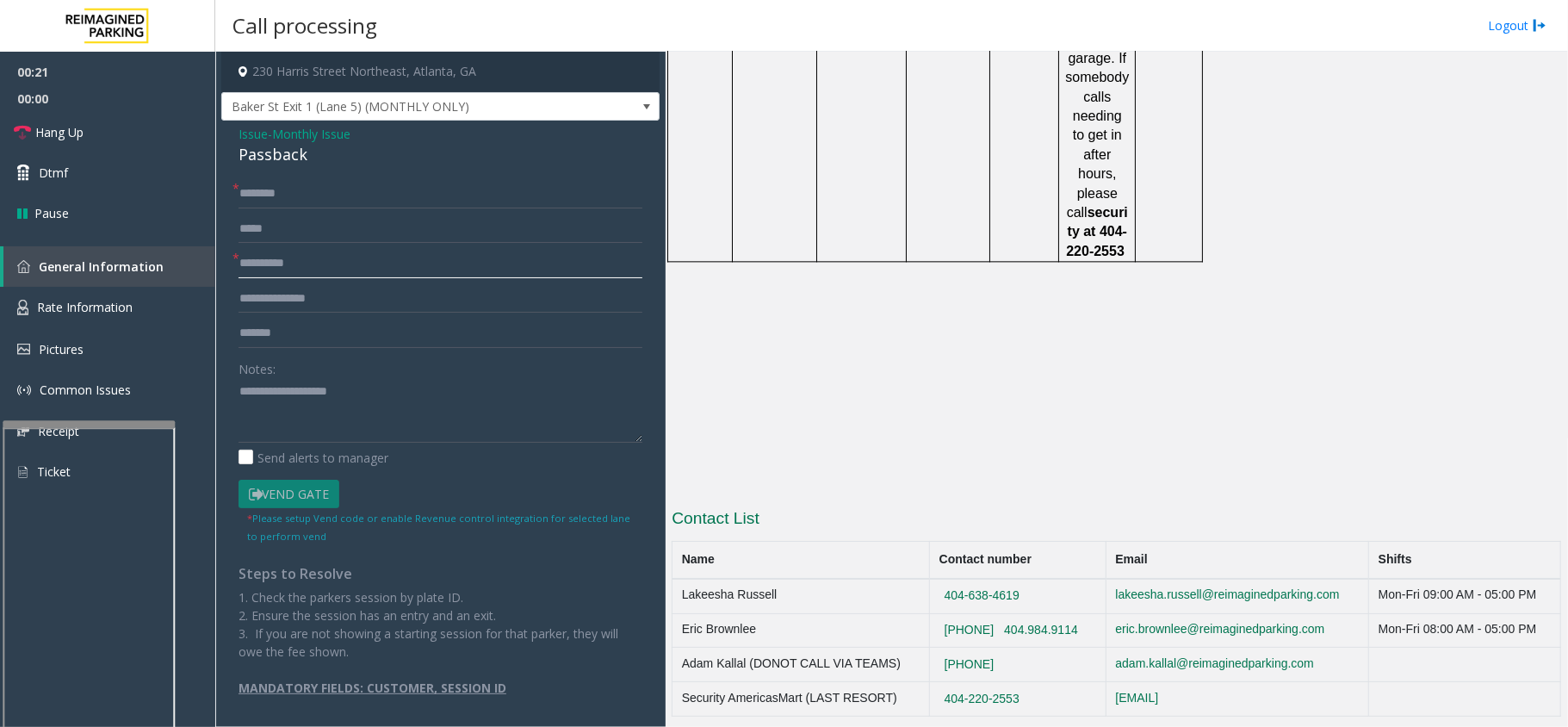 click 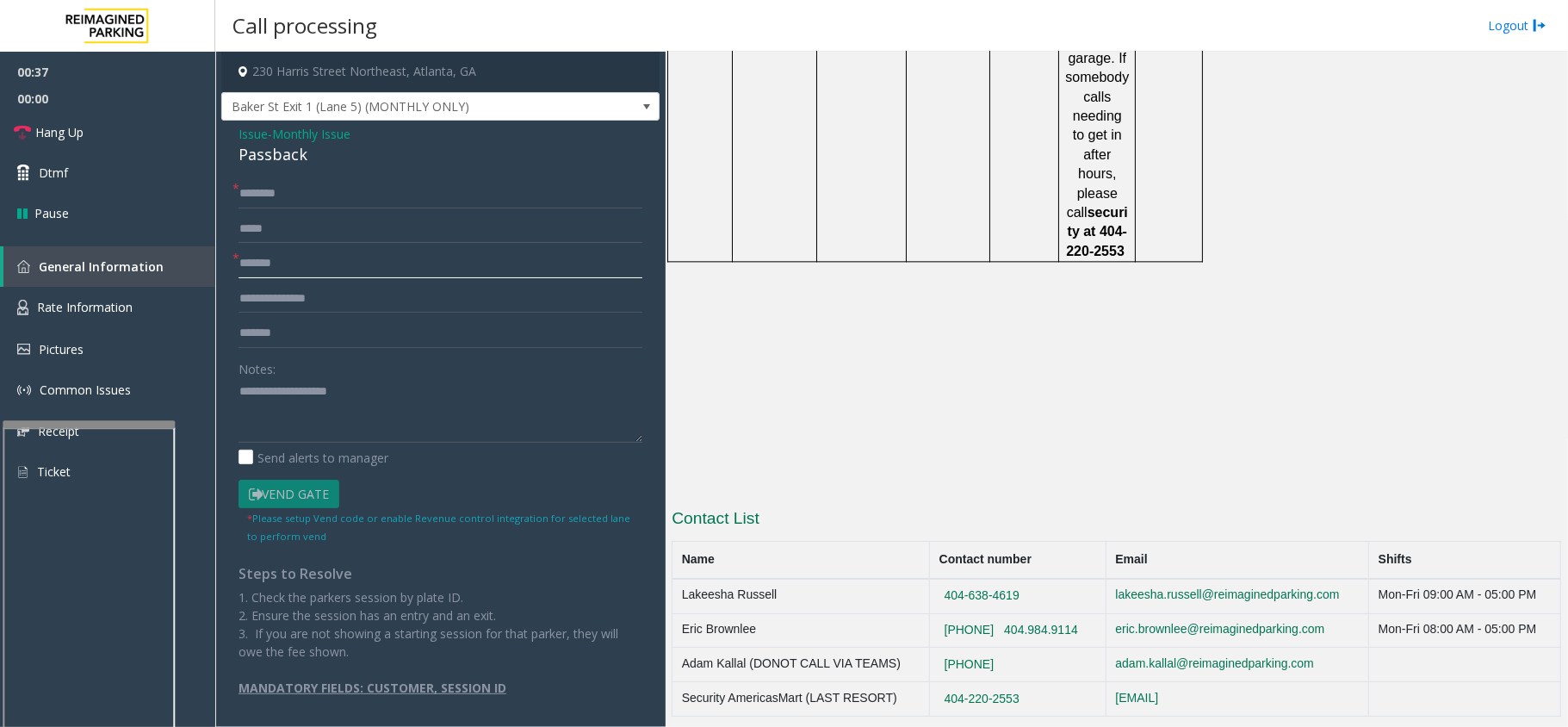 type on "*******" 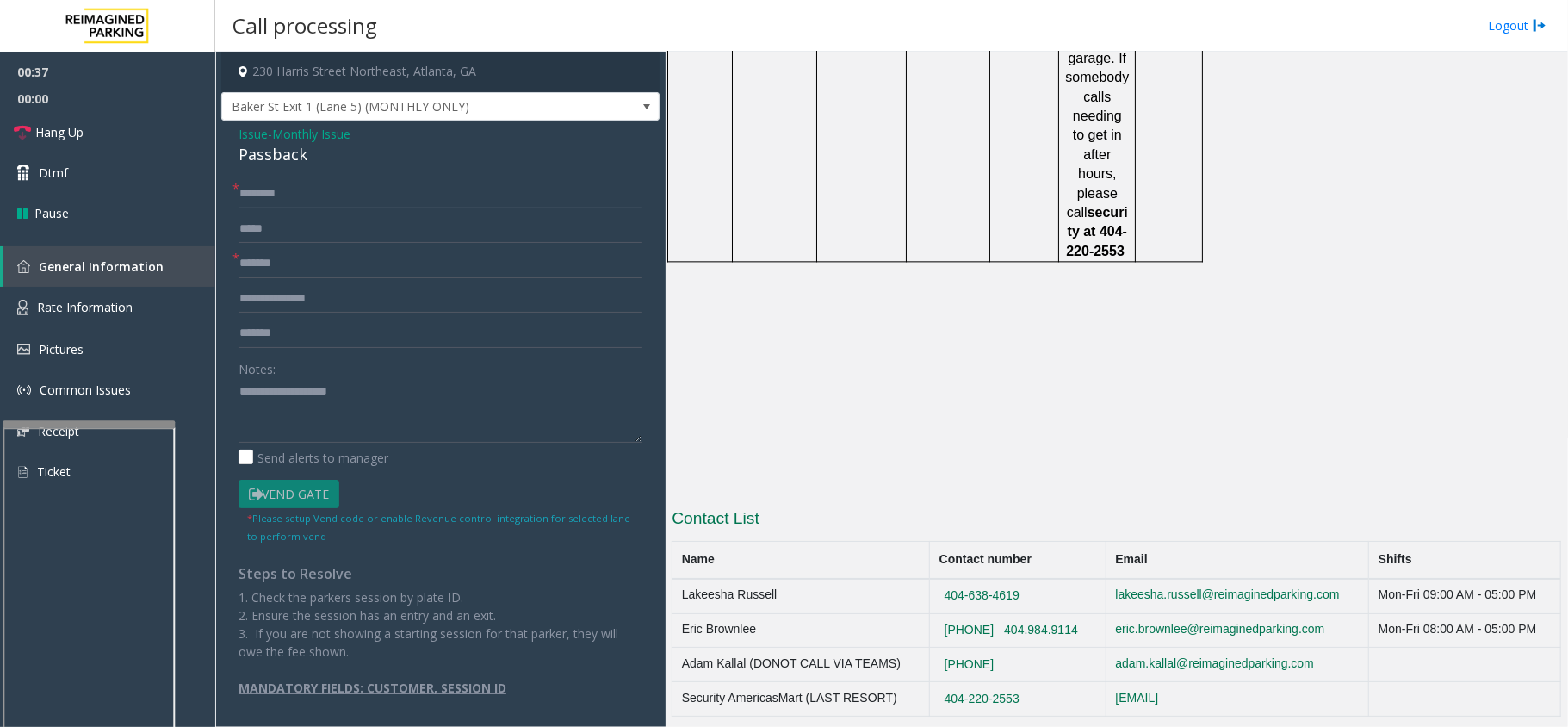 click 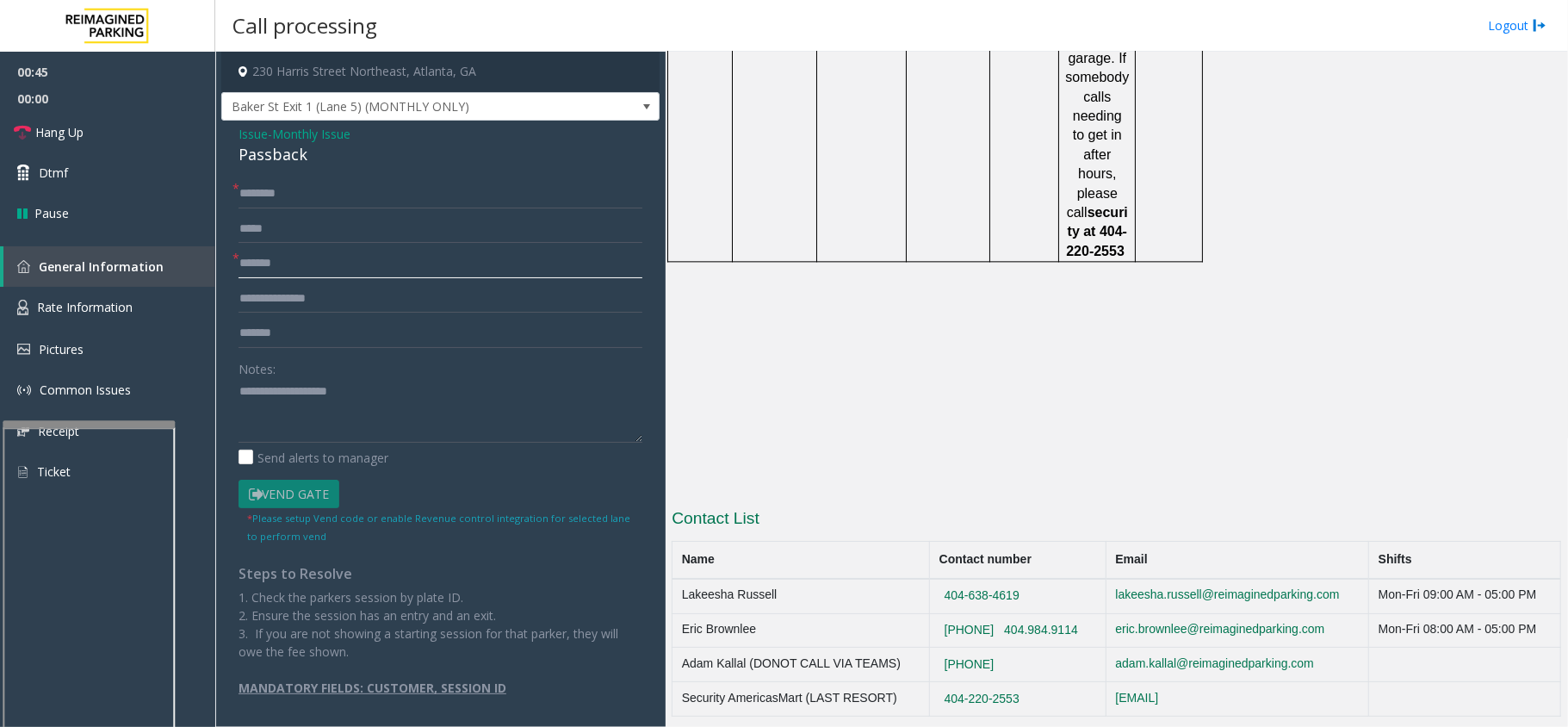 click on "*******" 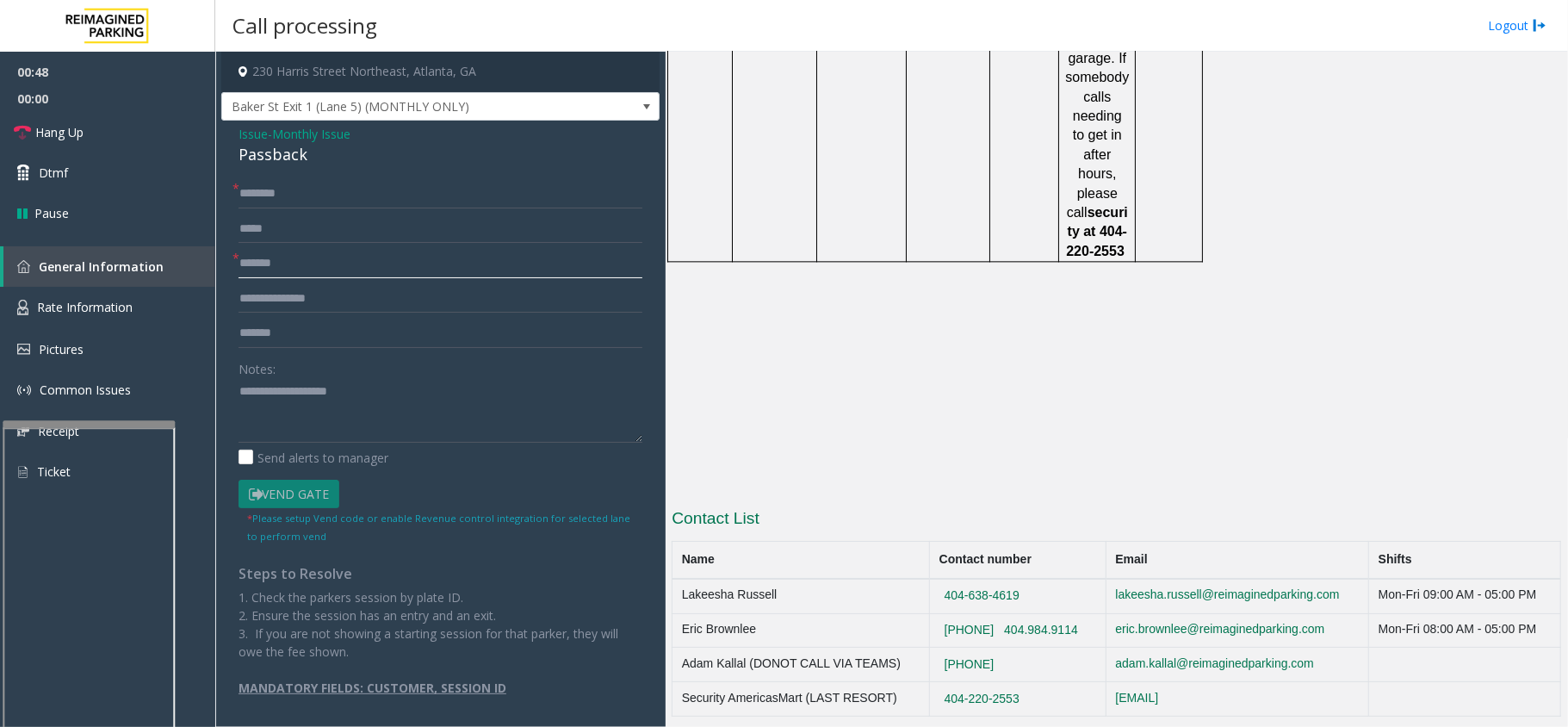 click on "*******" 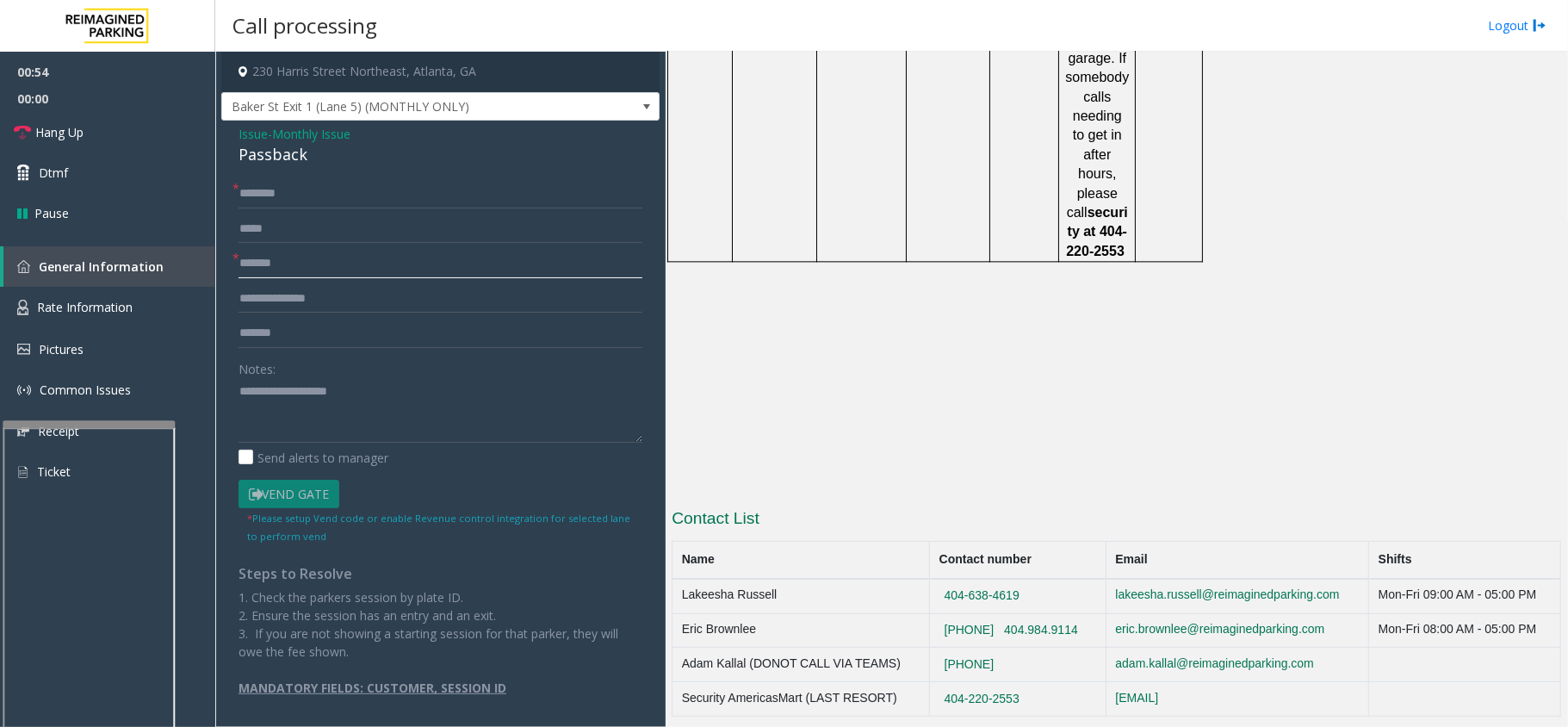 click on "*******" 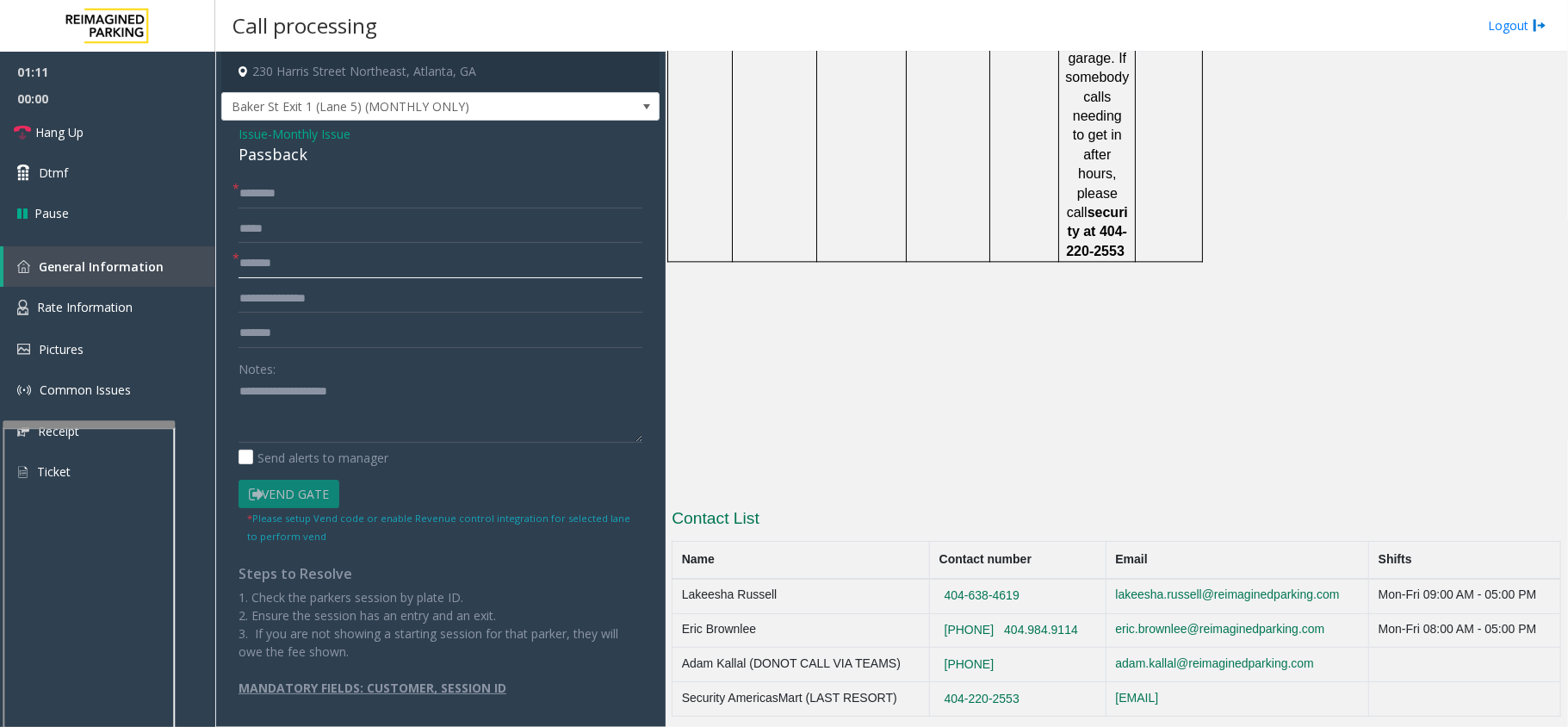click on "*******" 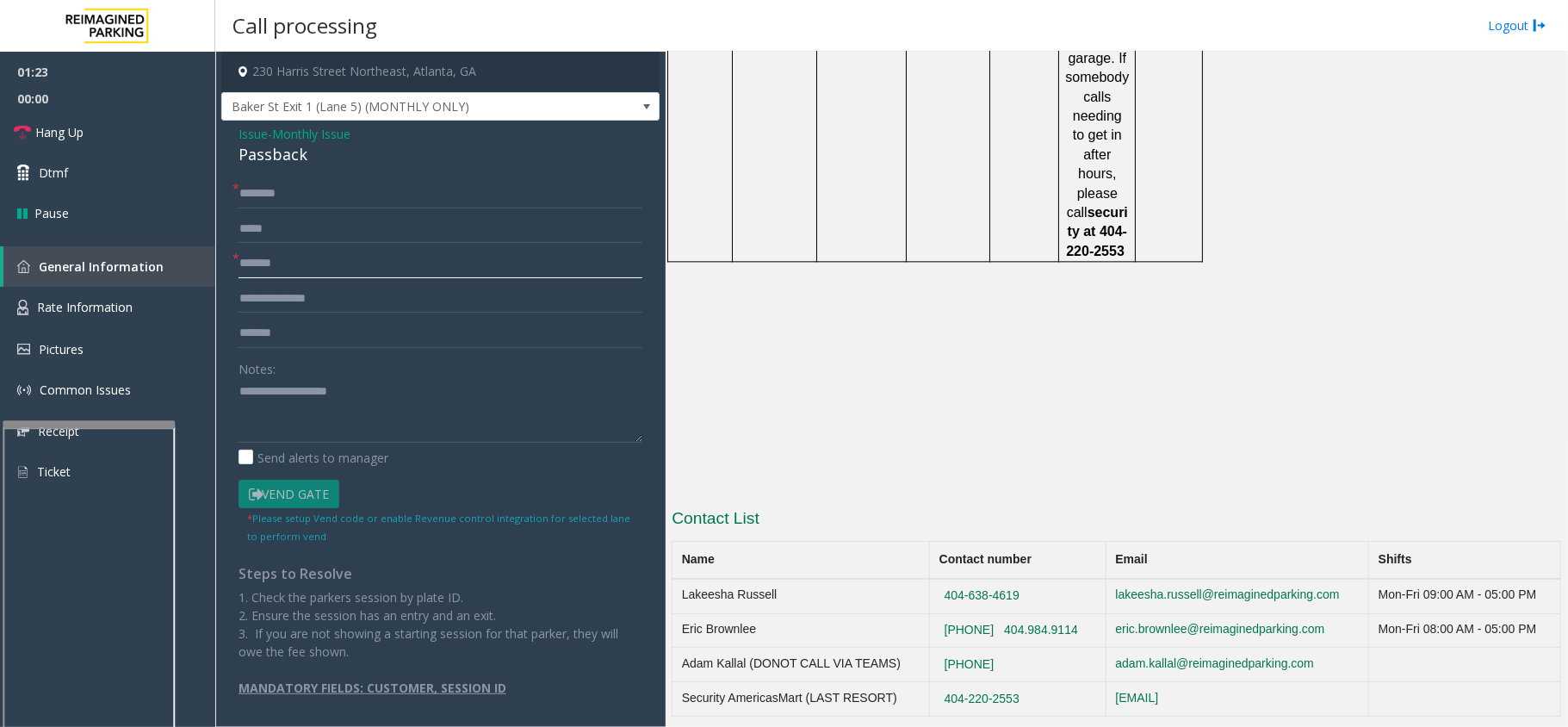 click on "*******" 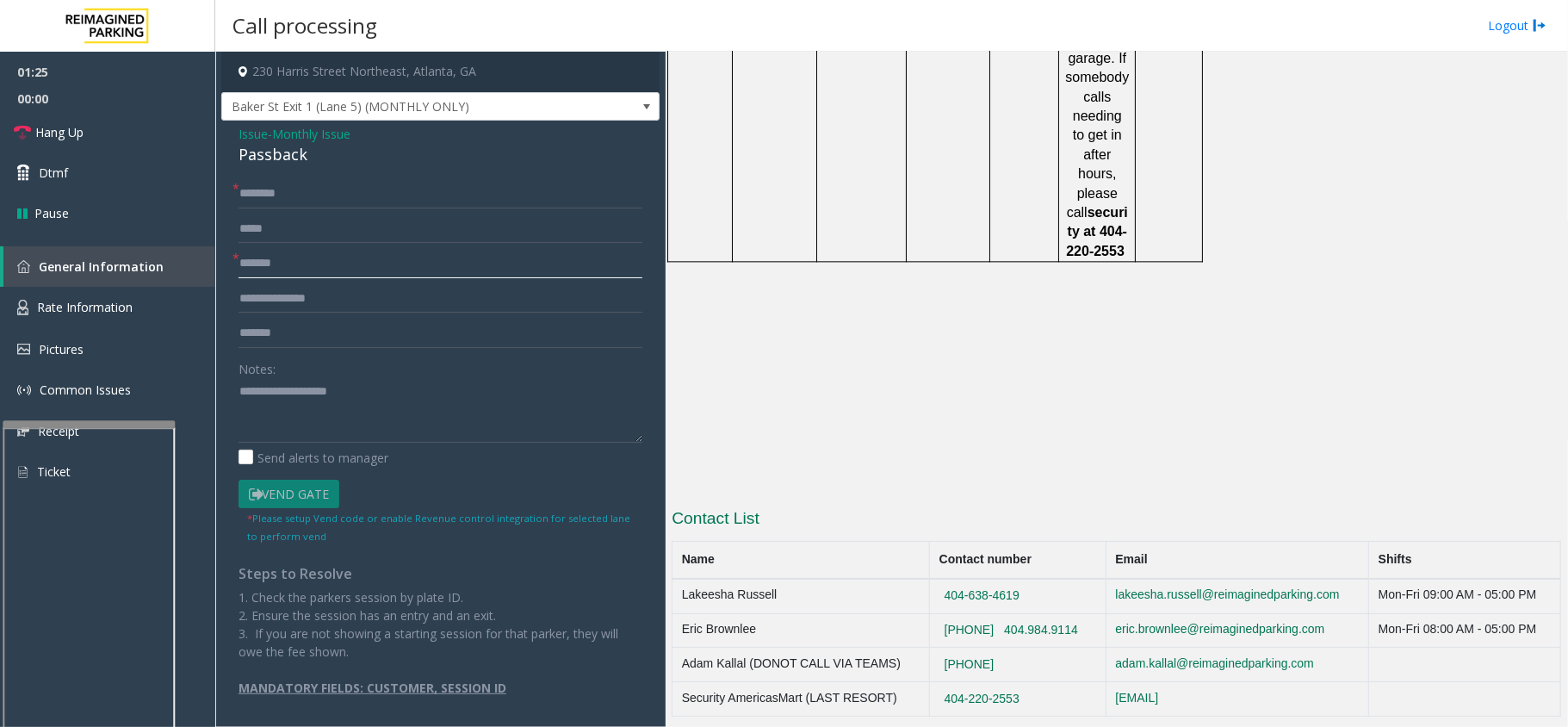 click on "*******" 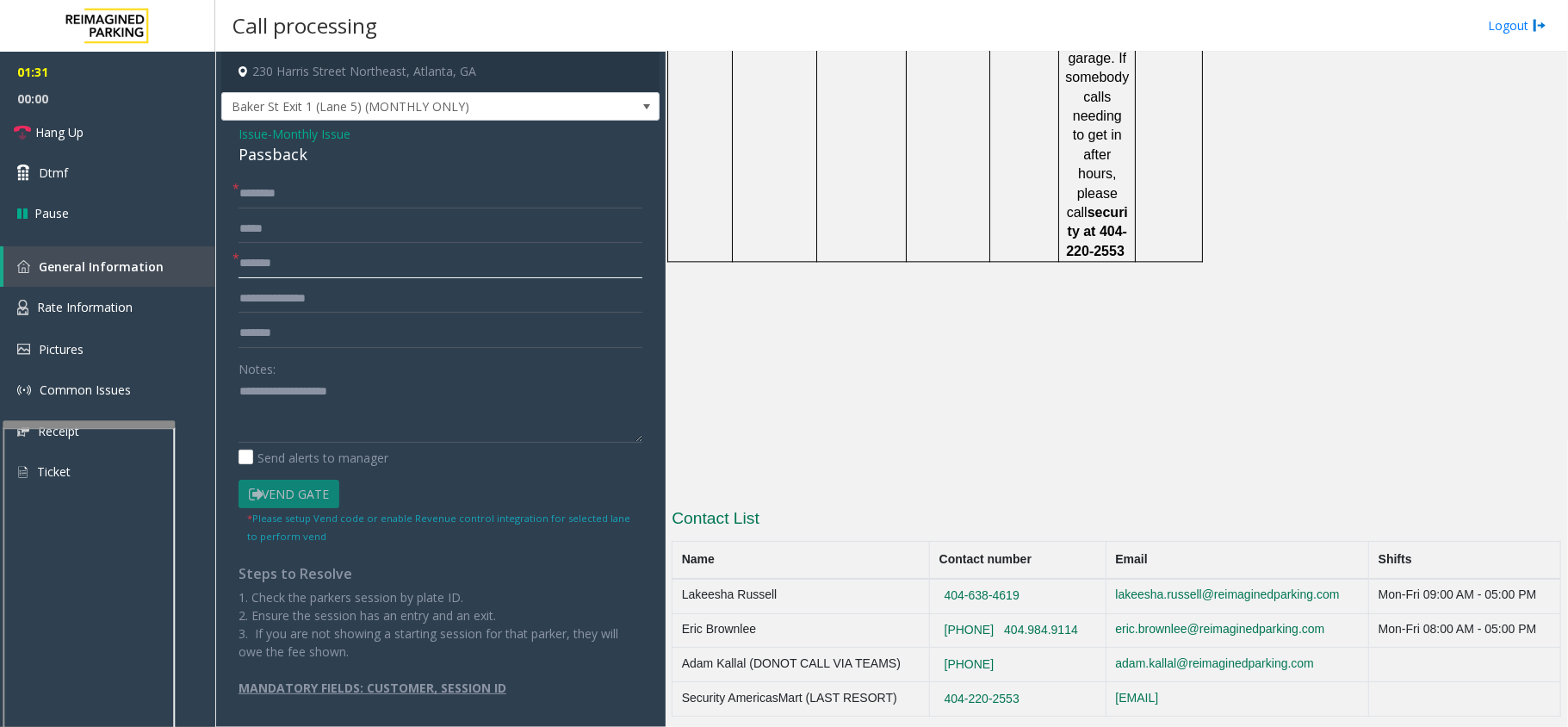 click on "*******" 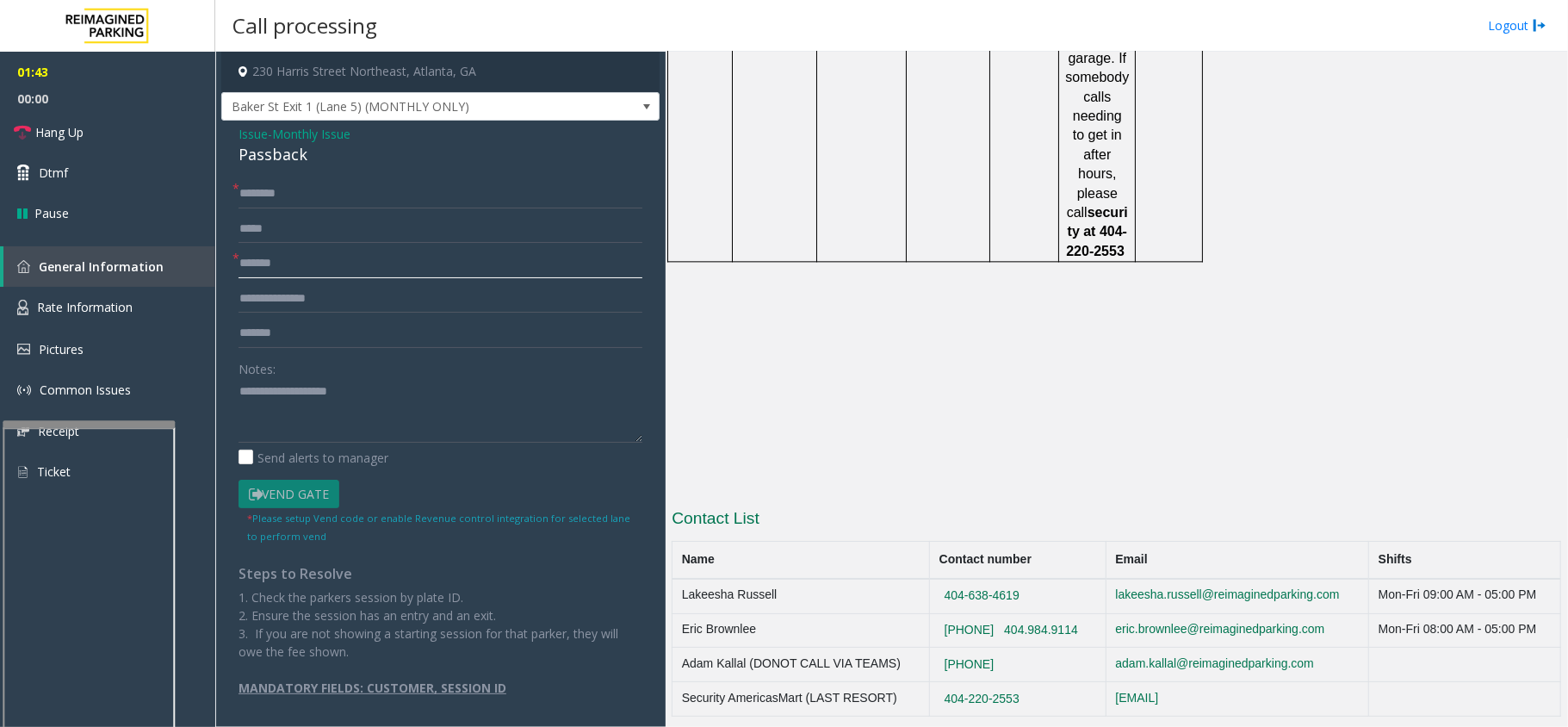 click on "*******" 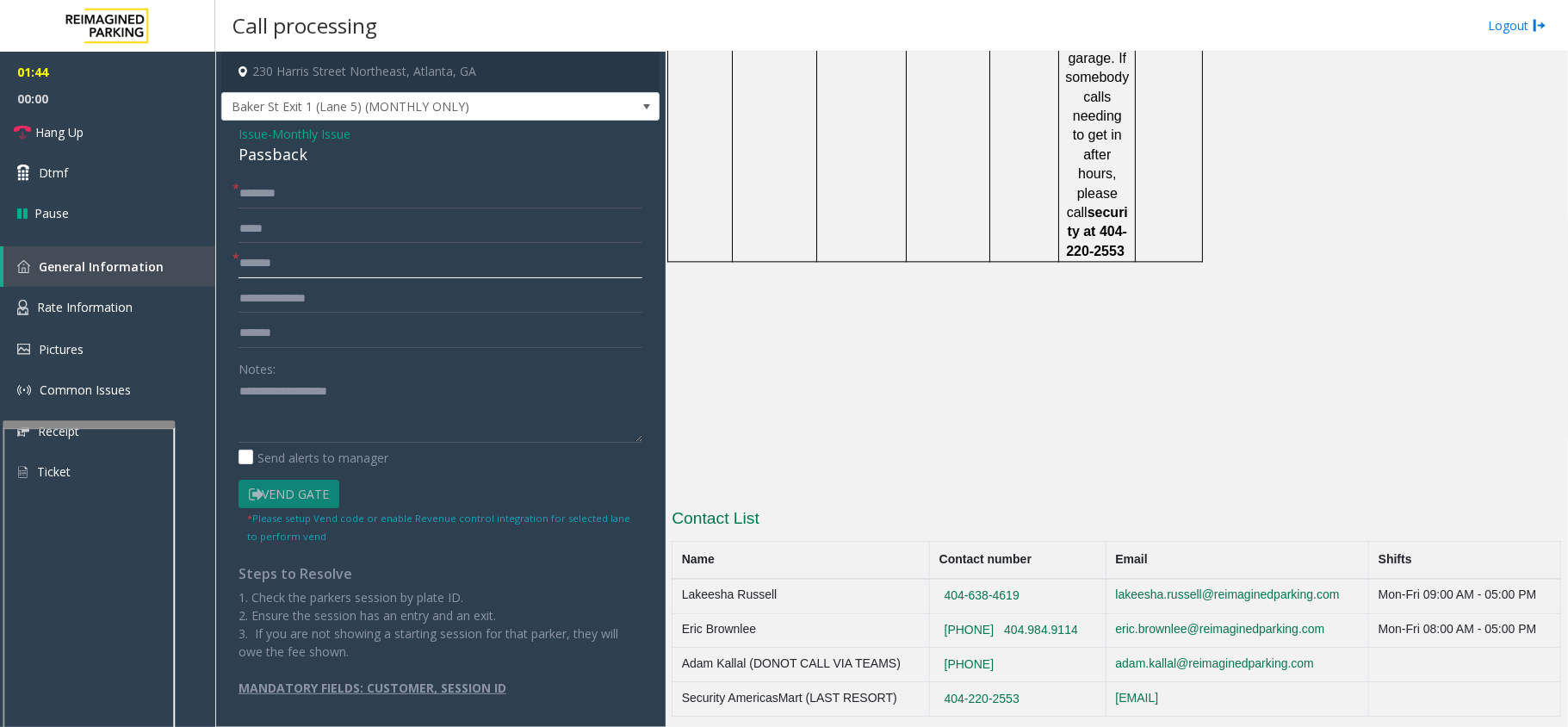 click on "*******" 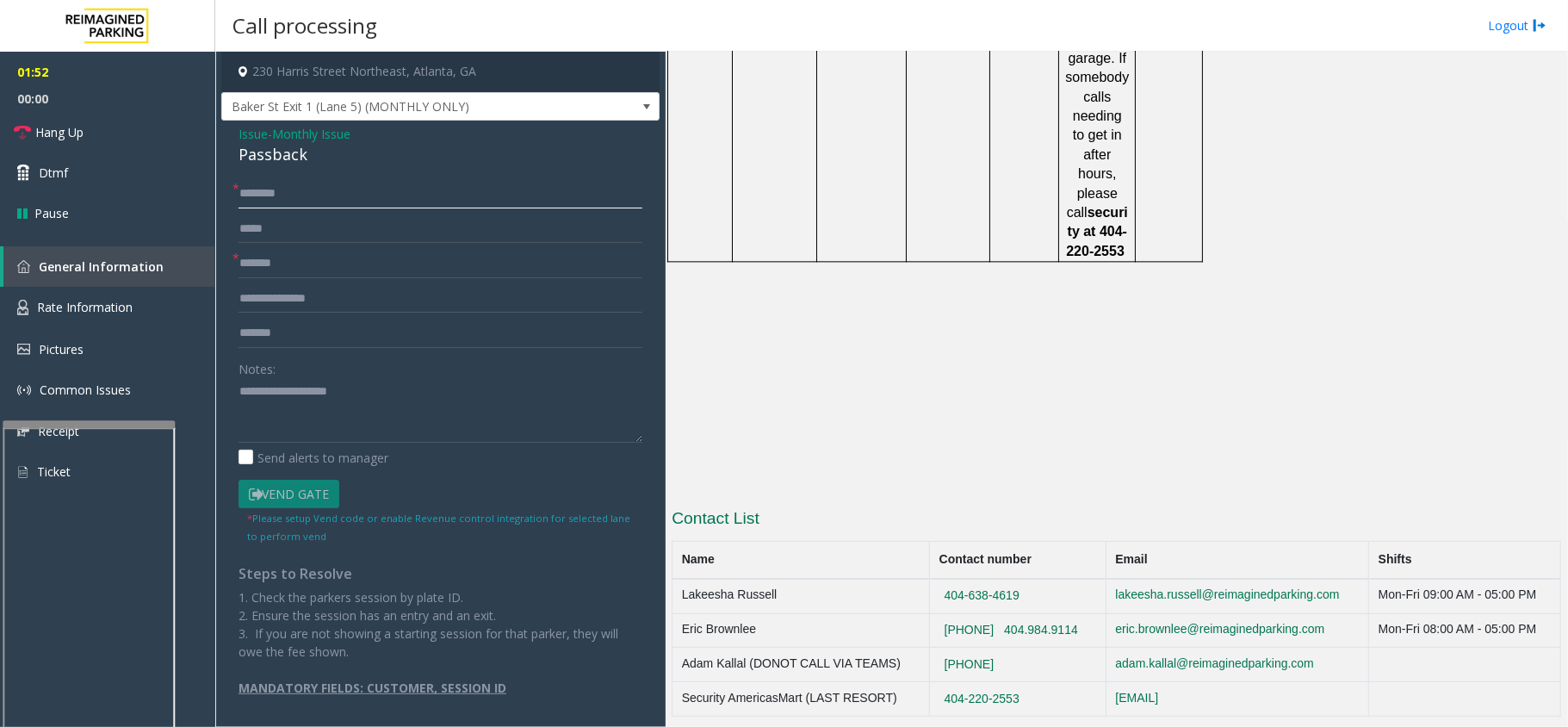 click 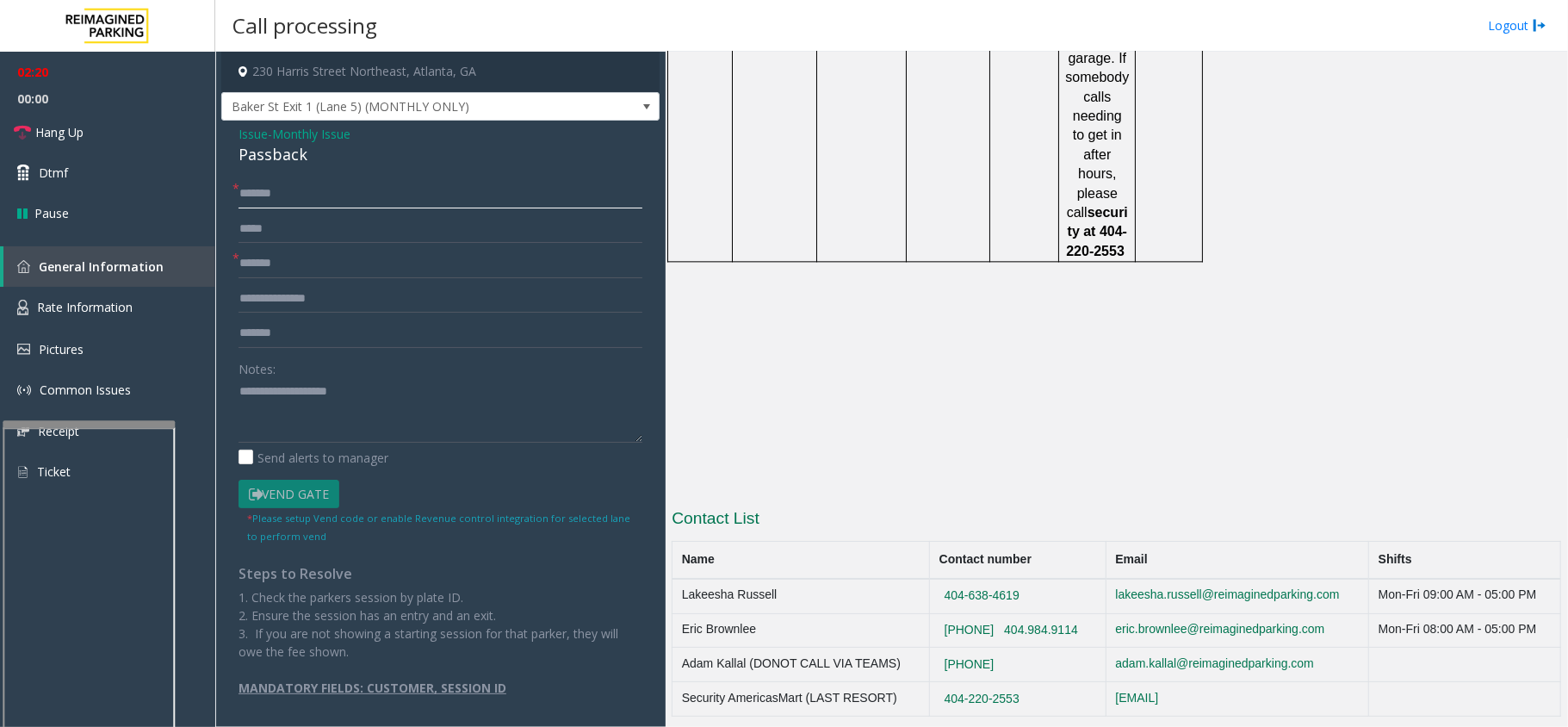 click on "*******" 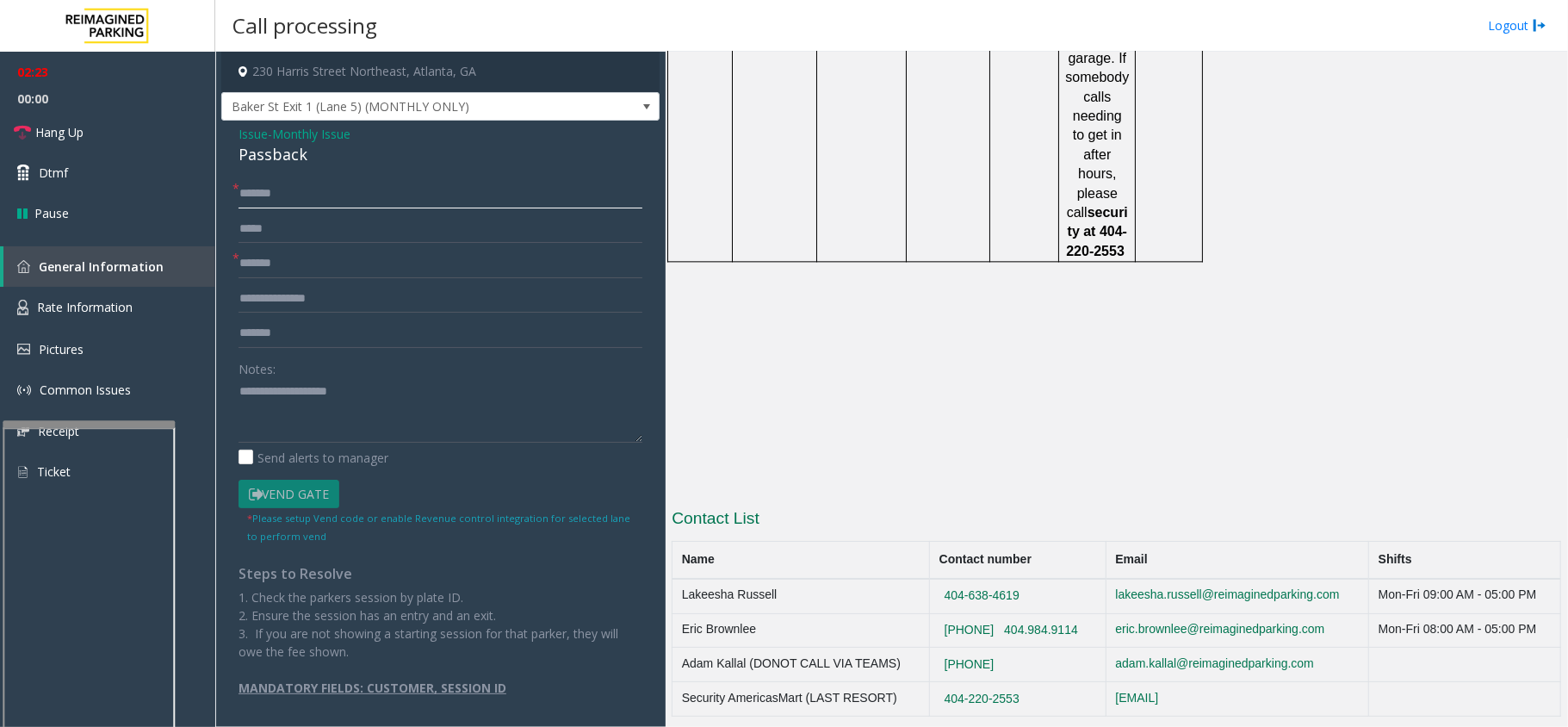 drag, startPoint x: 253, startPoint y: 193, endPoint x: 369, endPoint y: 208, distance: 116.96581 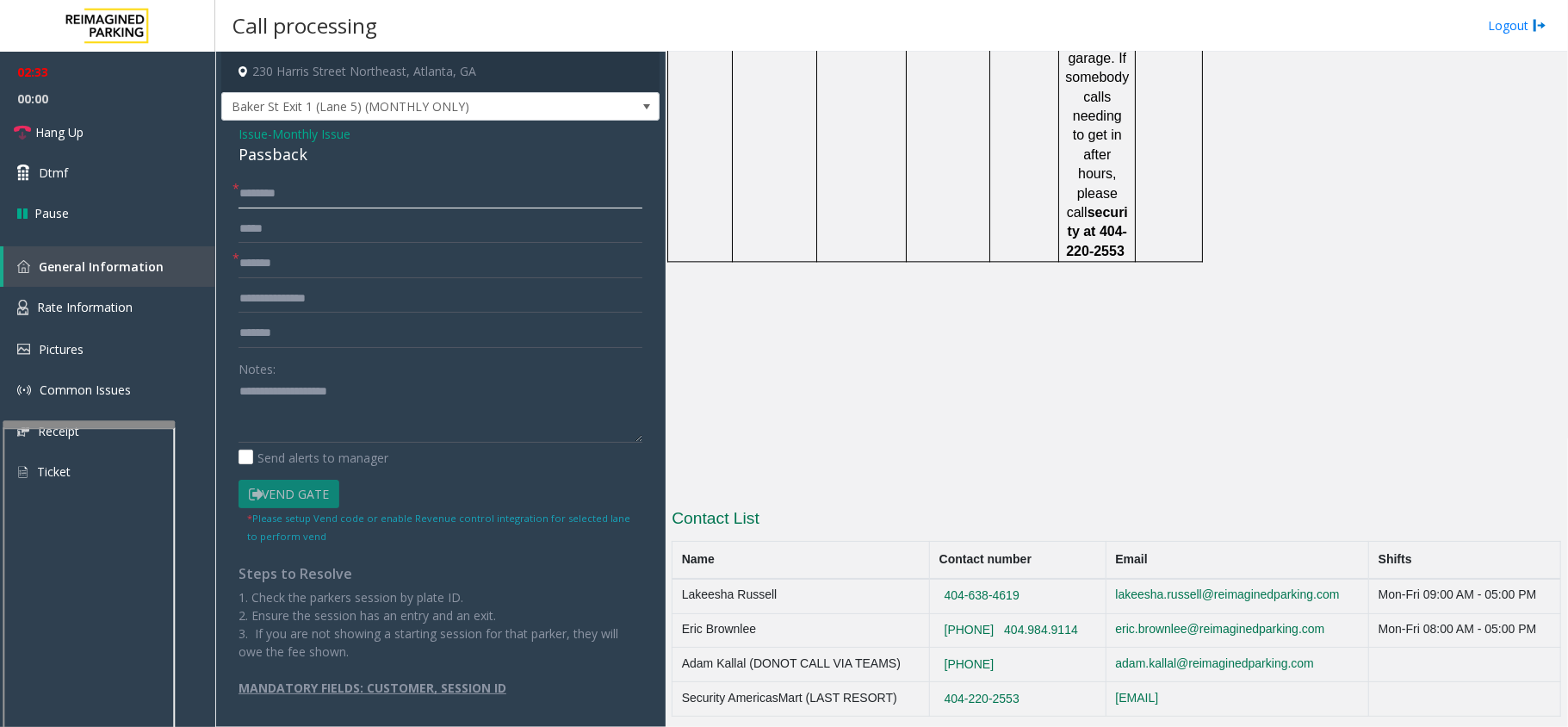 type on "********" 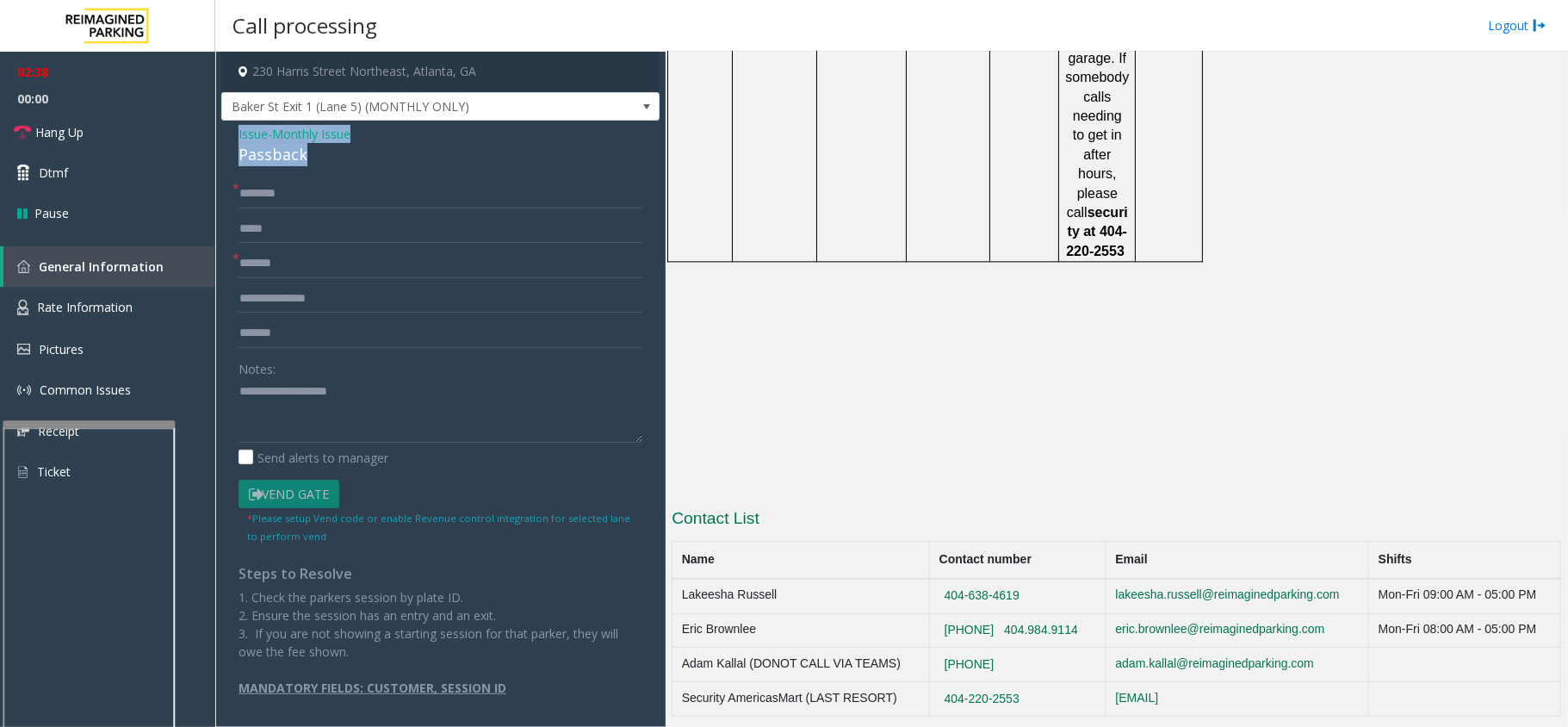 drag, startPoint x: 310, startPoint y: 149, endPoint x: 221, endPoint y: 132, distance: 90.60905 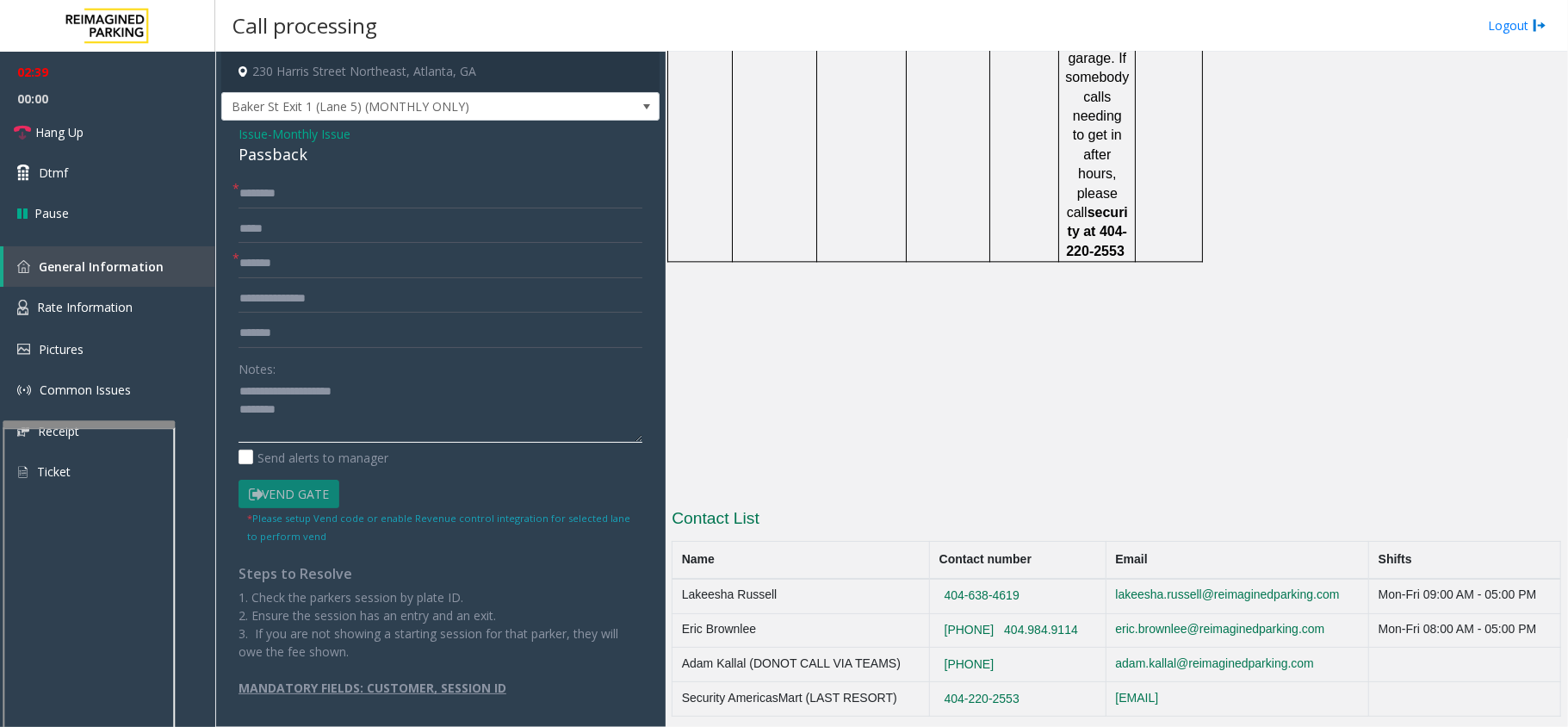 click 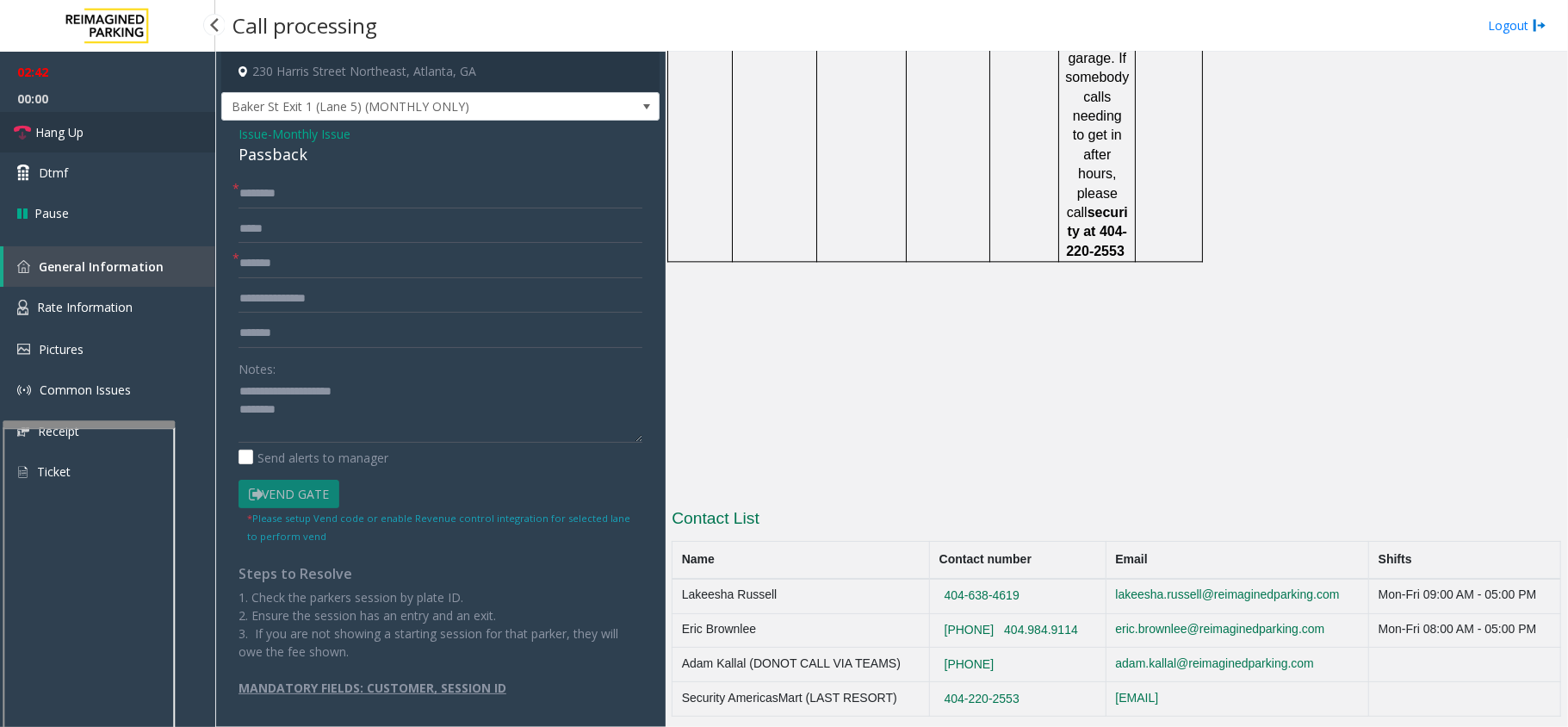click on "Hang Up" at bounding box center (59, 132) 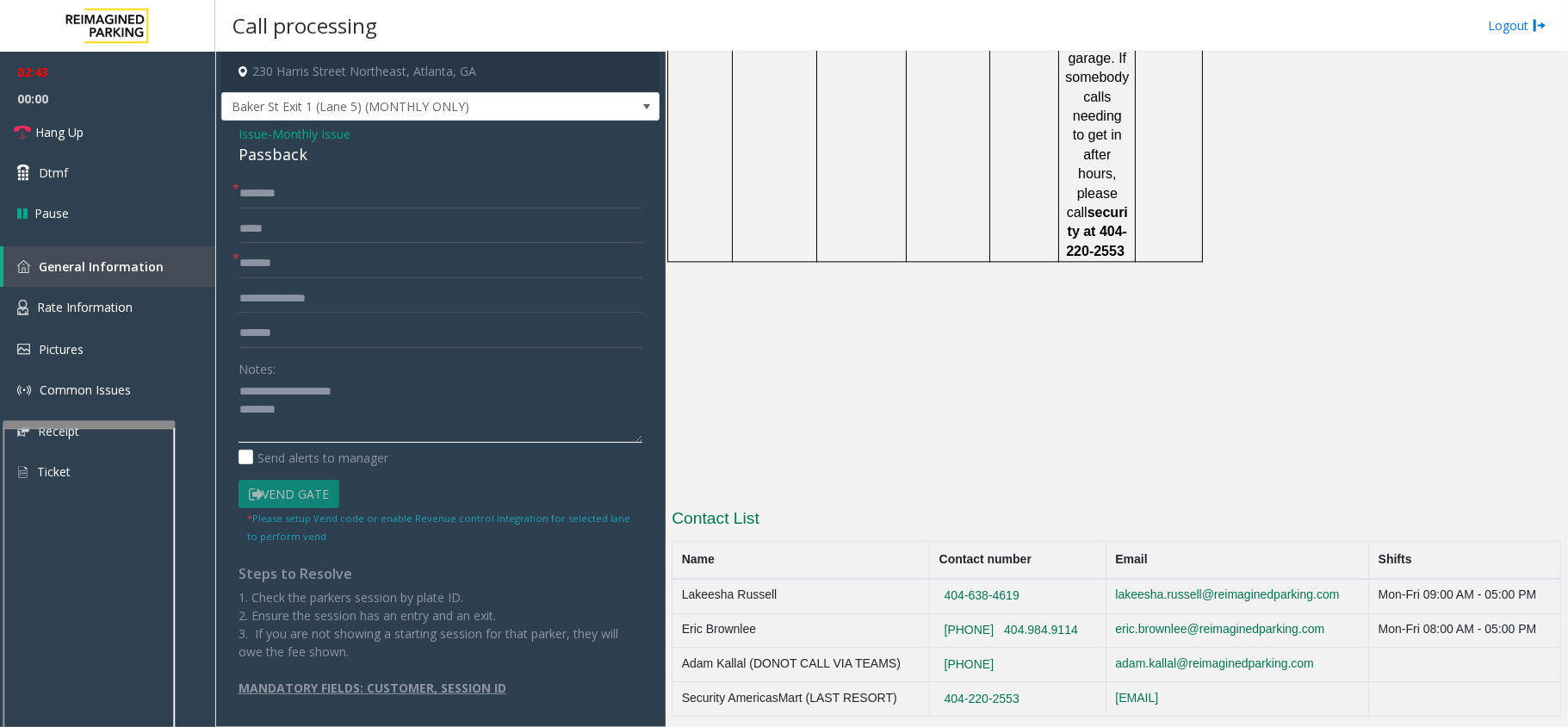 click 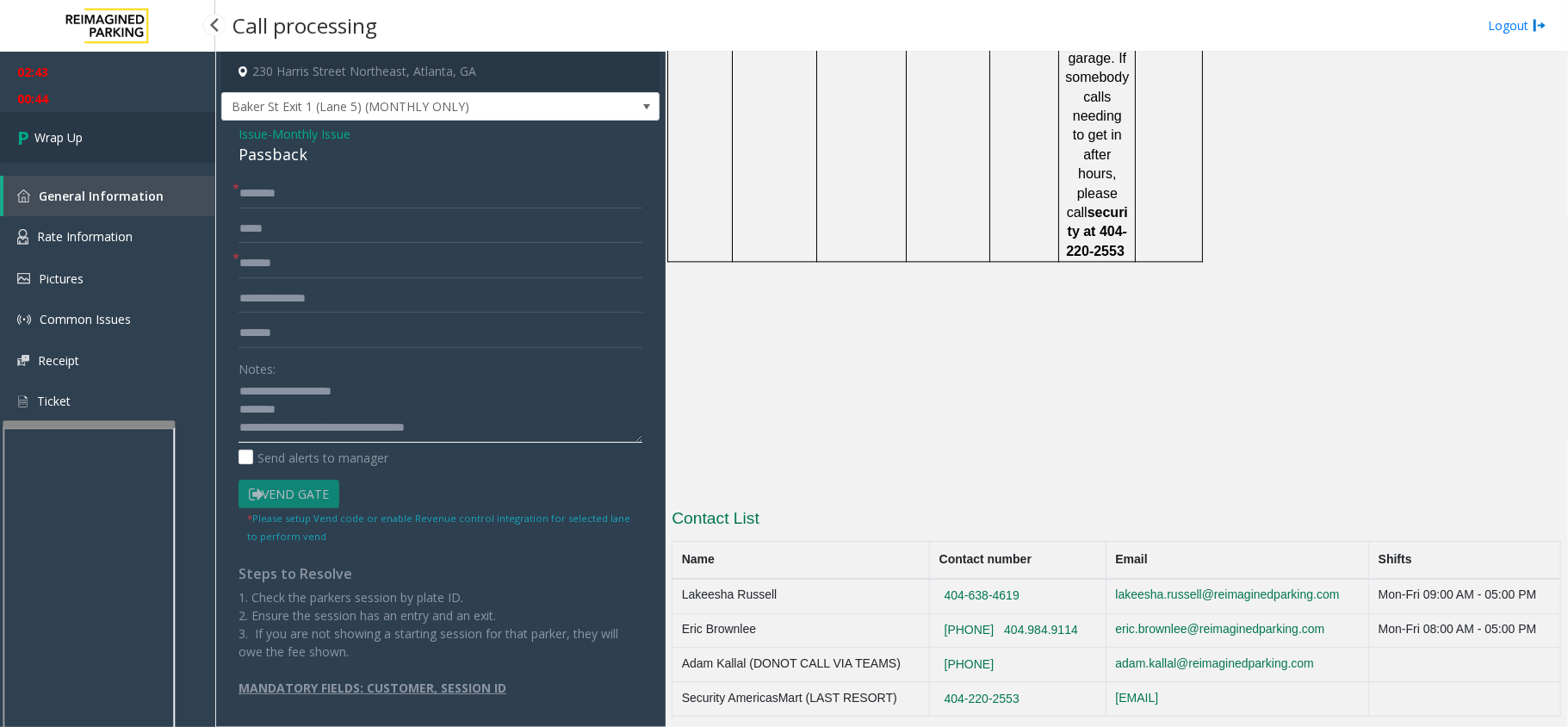 type on "**********" 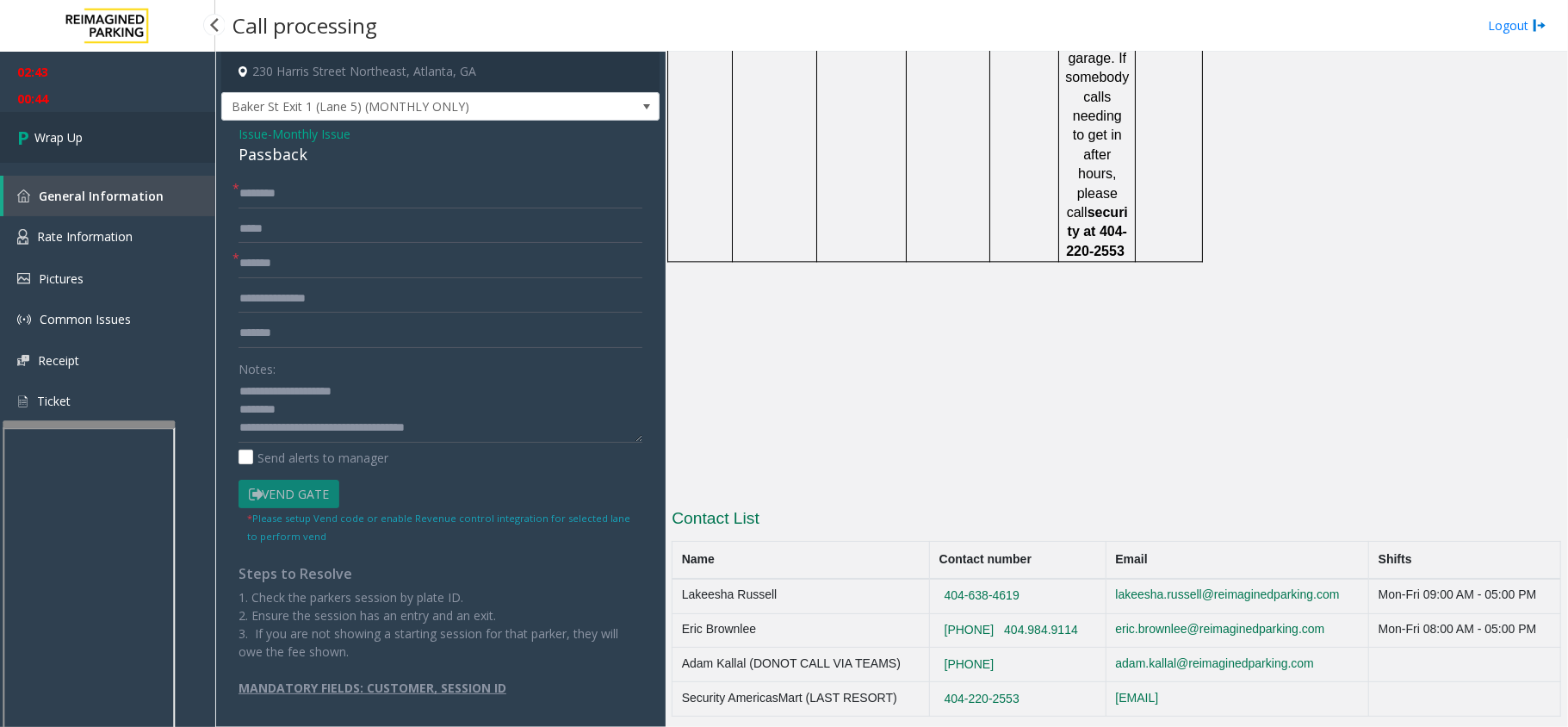 click on "Wrap Up" at bounding box center [108, 137] 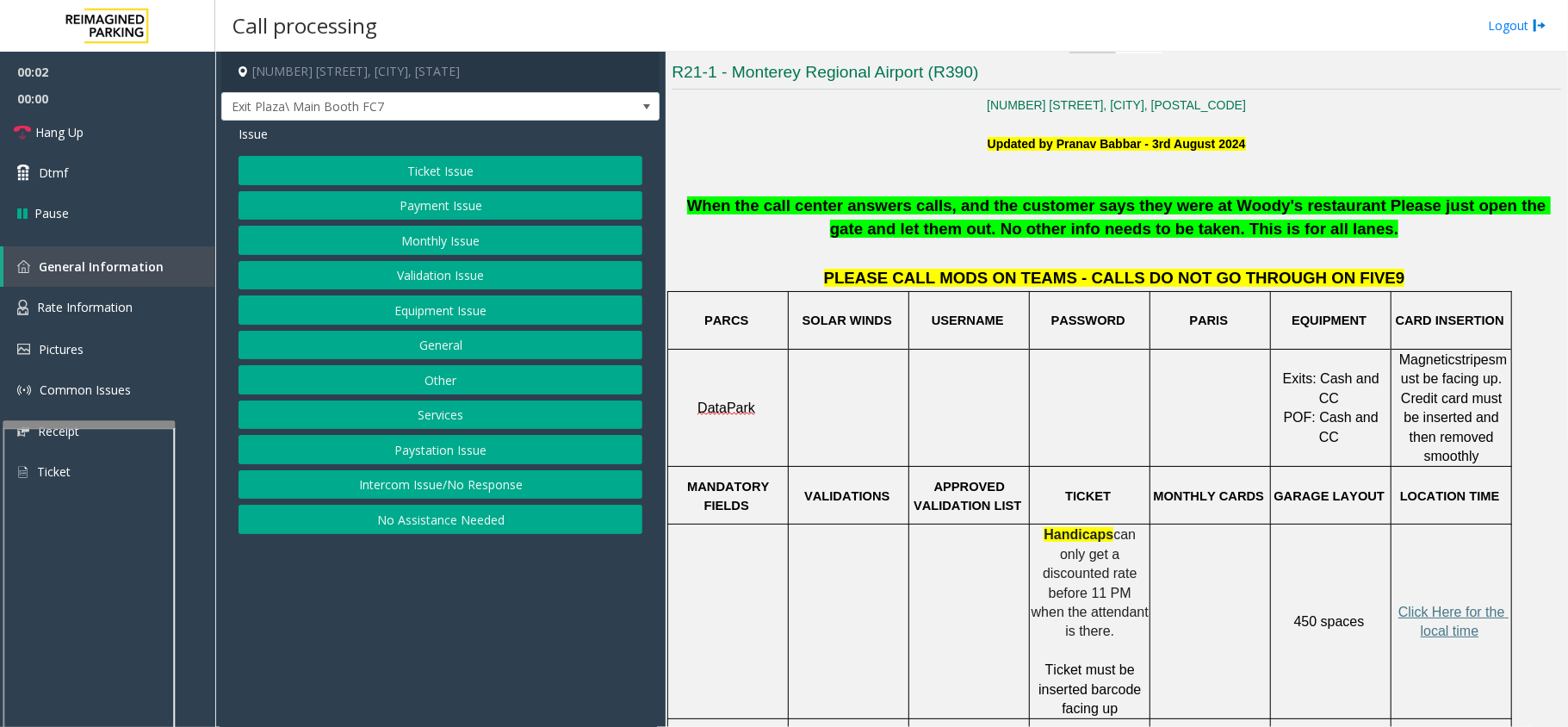 scroll, scrollTop: 574, scrollLeft: 0, axis: vertical 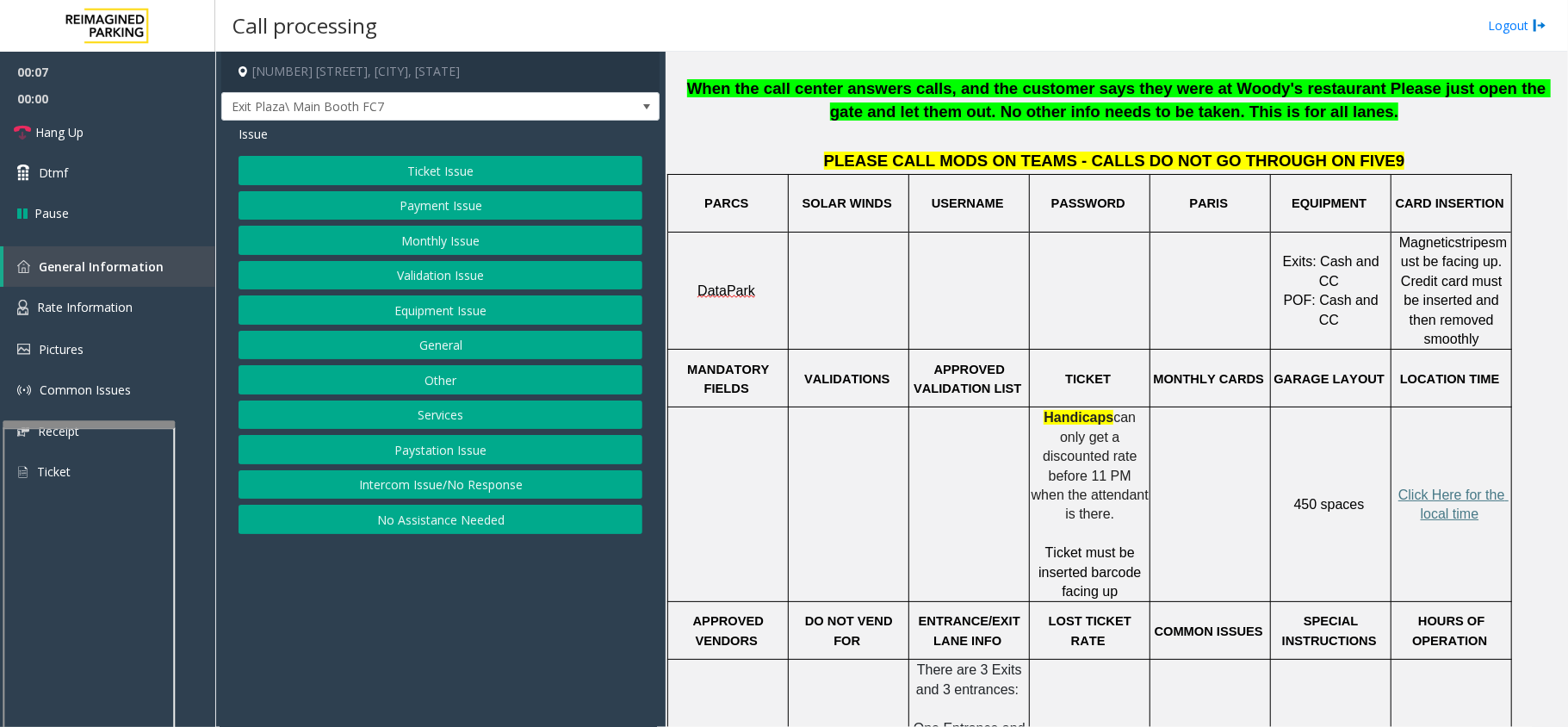 click on "Monthly Issue" 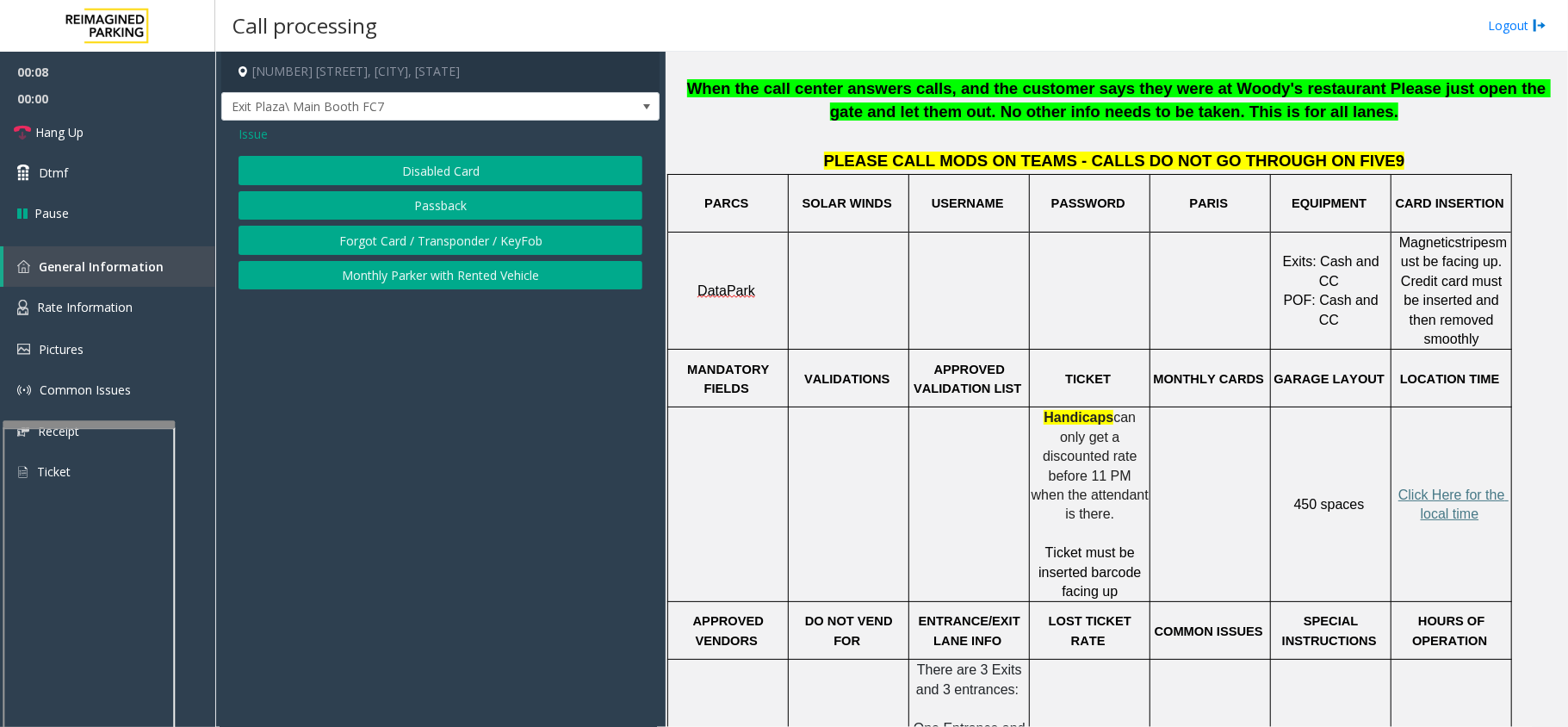 click on "Disabled Card" 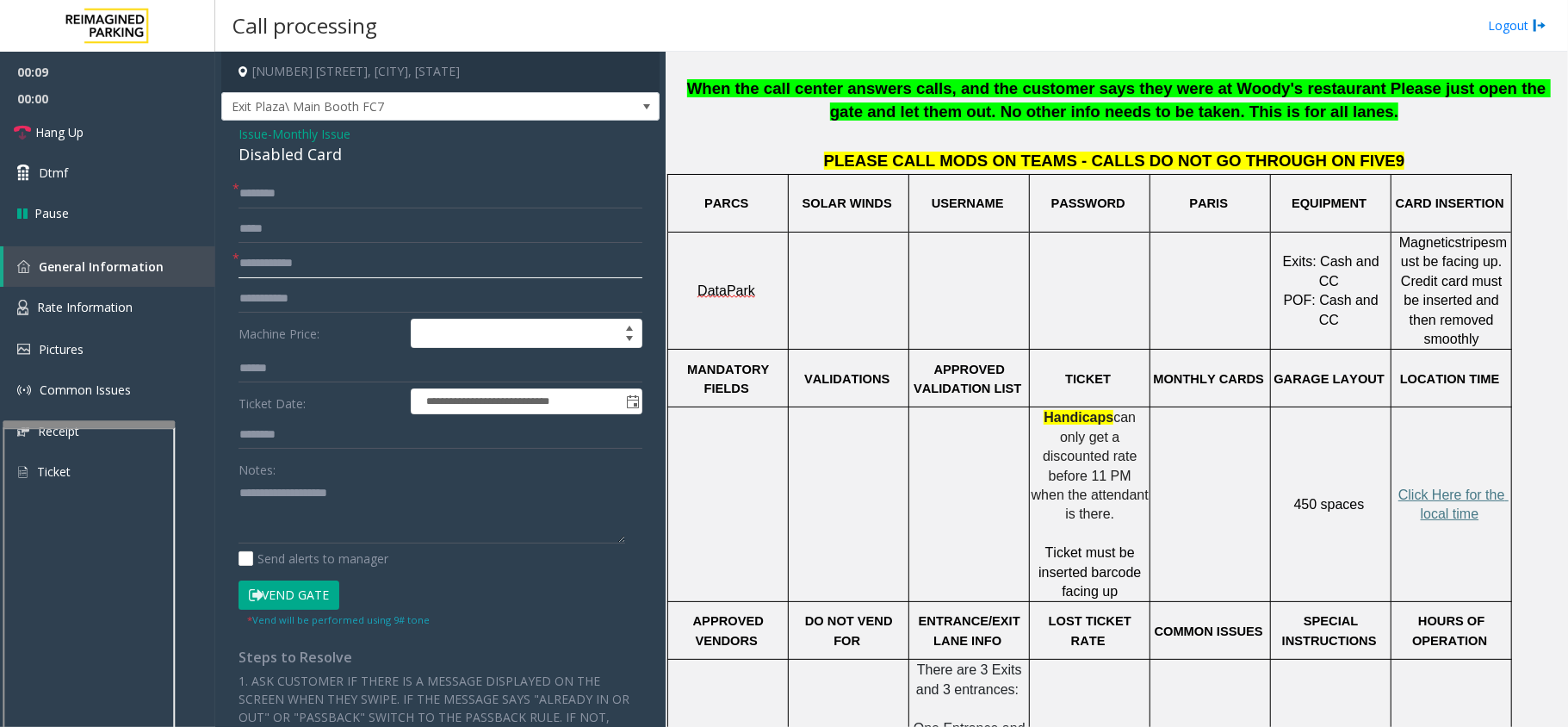 click 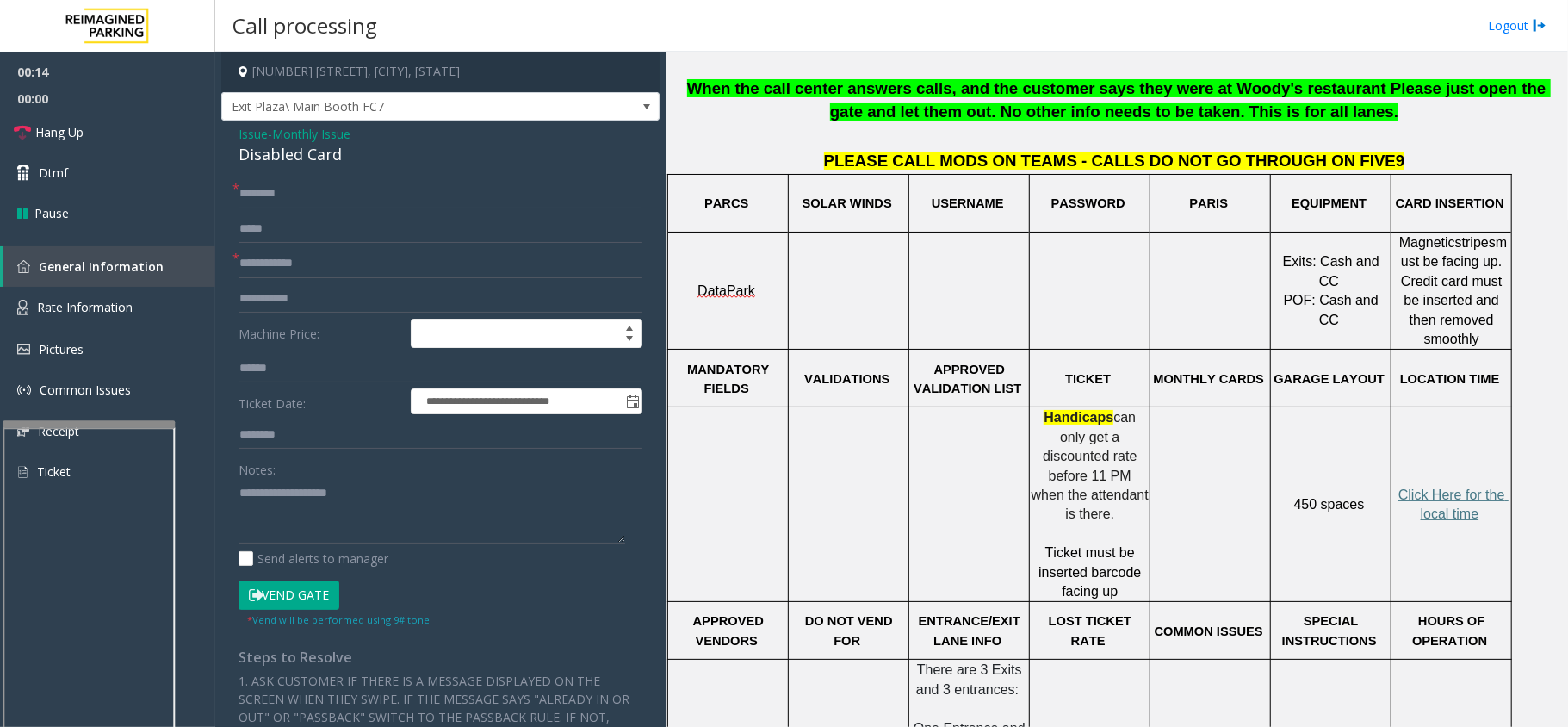 click on "Issue" 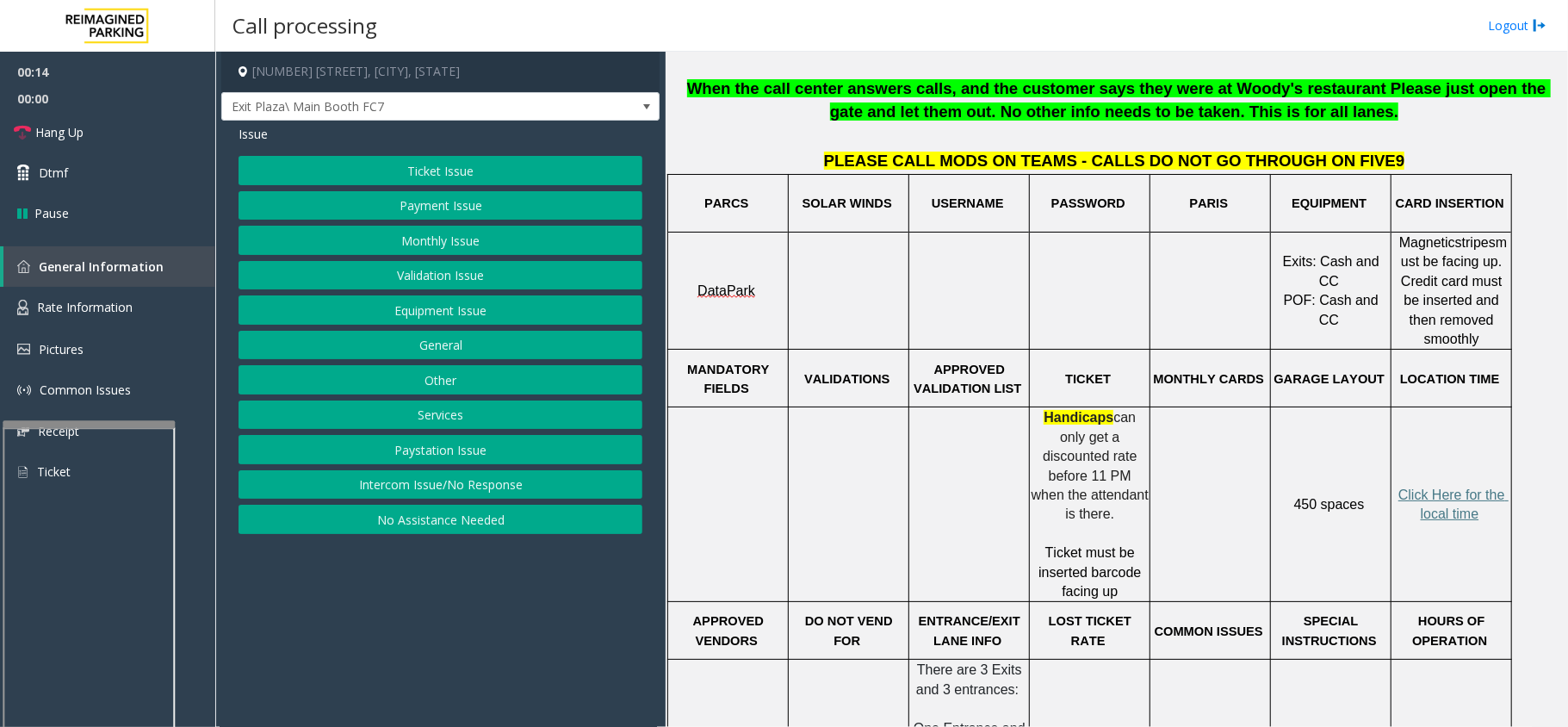 click on "Ticket Issue" 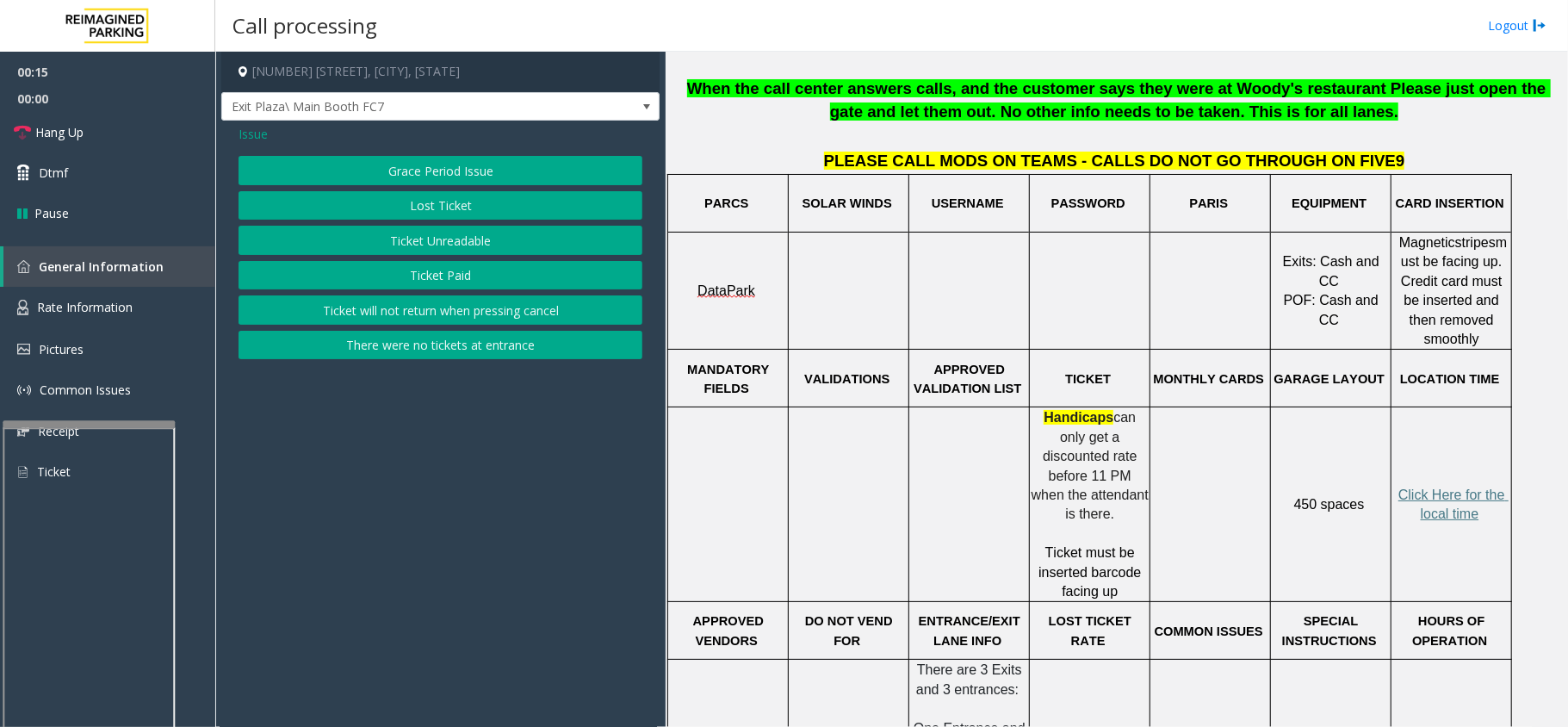 click on "Ticket Unreadable" 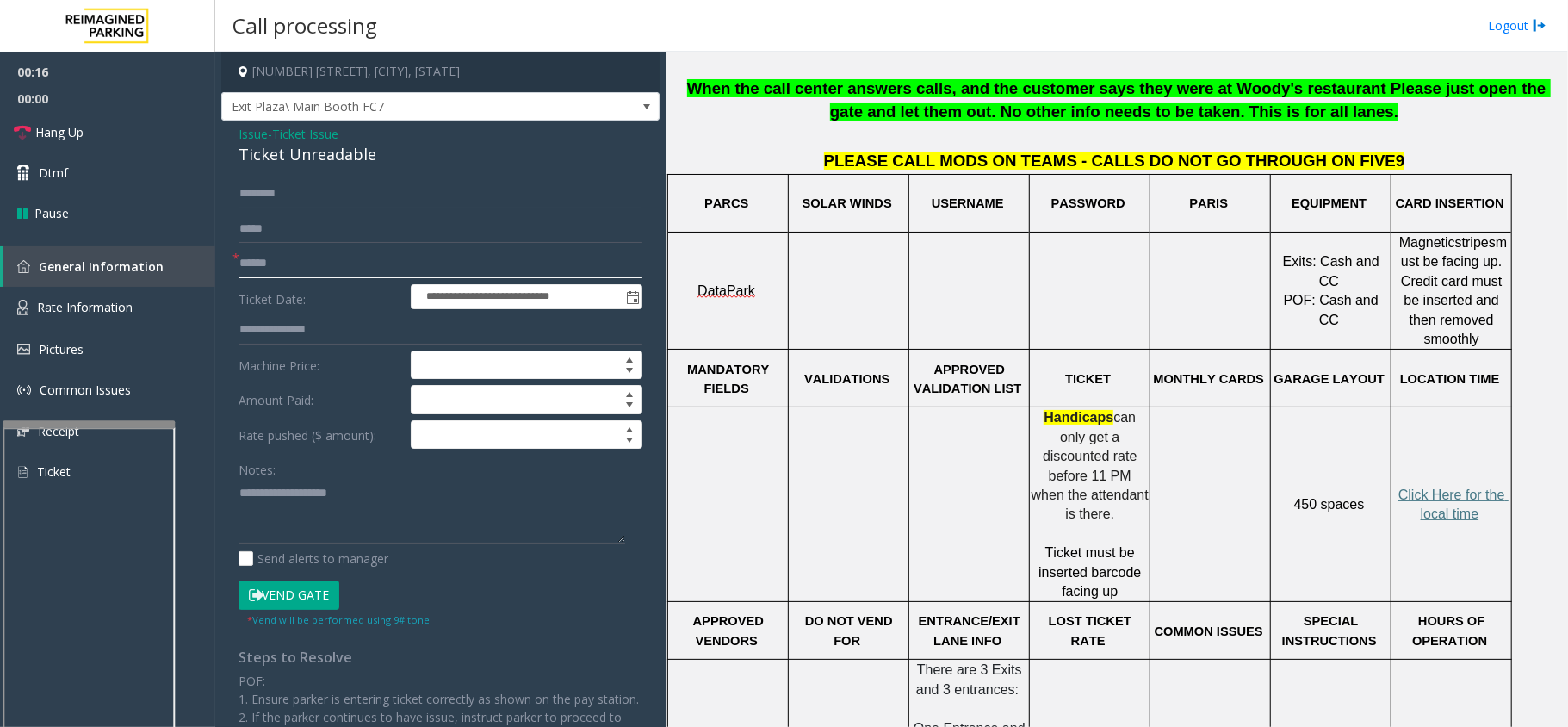 click 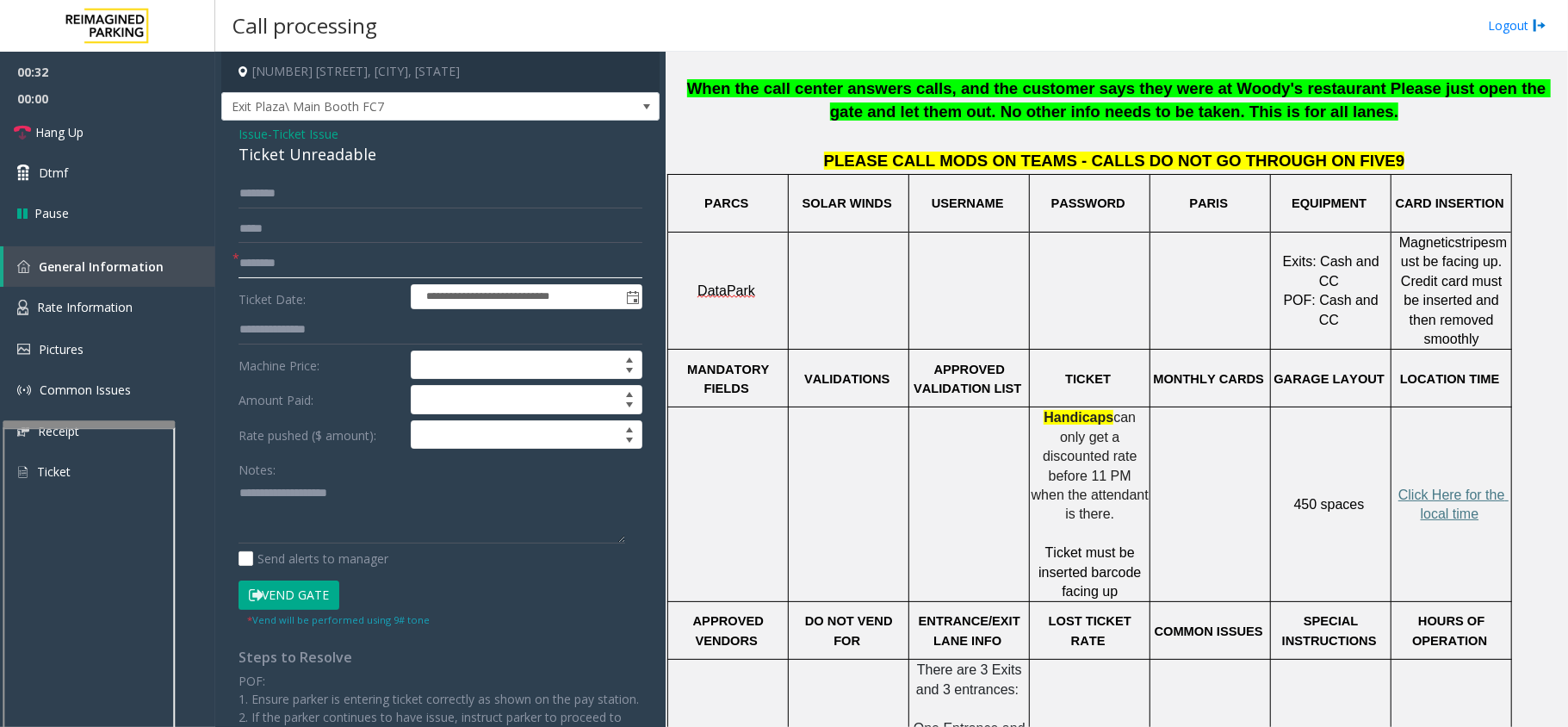 type on "********" 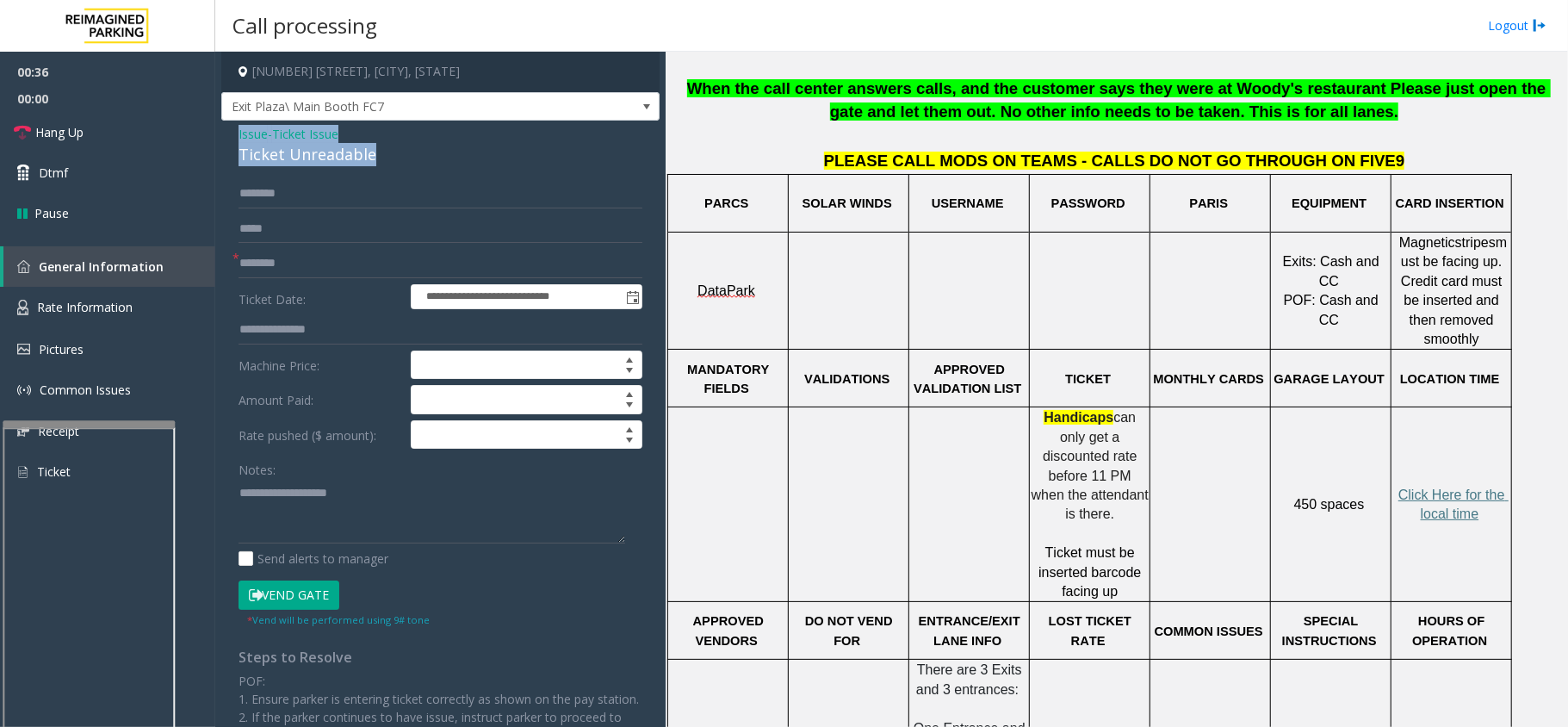 drag, startPoint x: 381, startPoint y: 156, endPoint x: 228, endPoint y: 133, distance: 154.7191 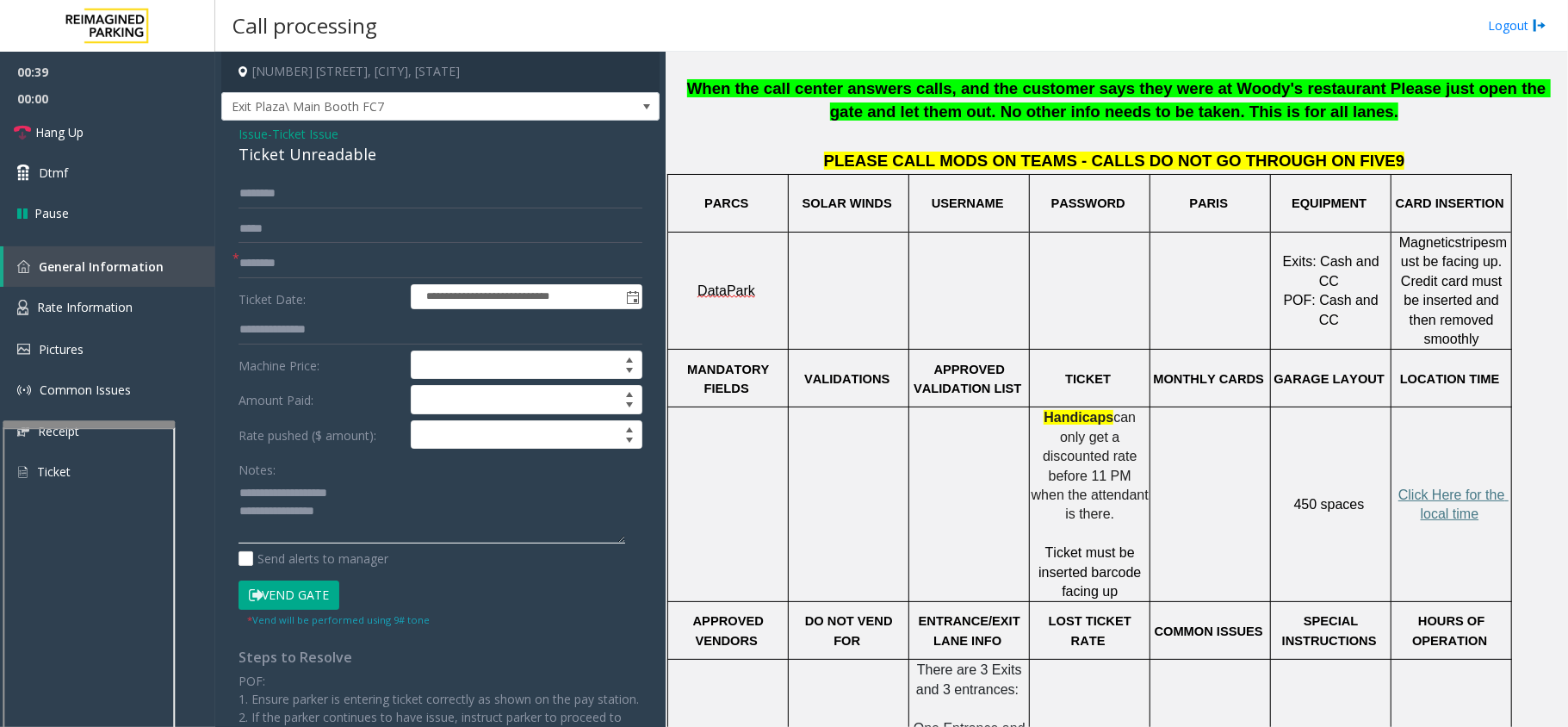 click 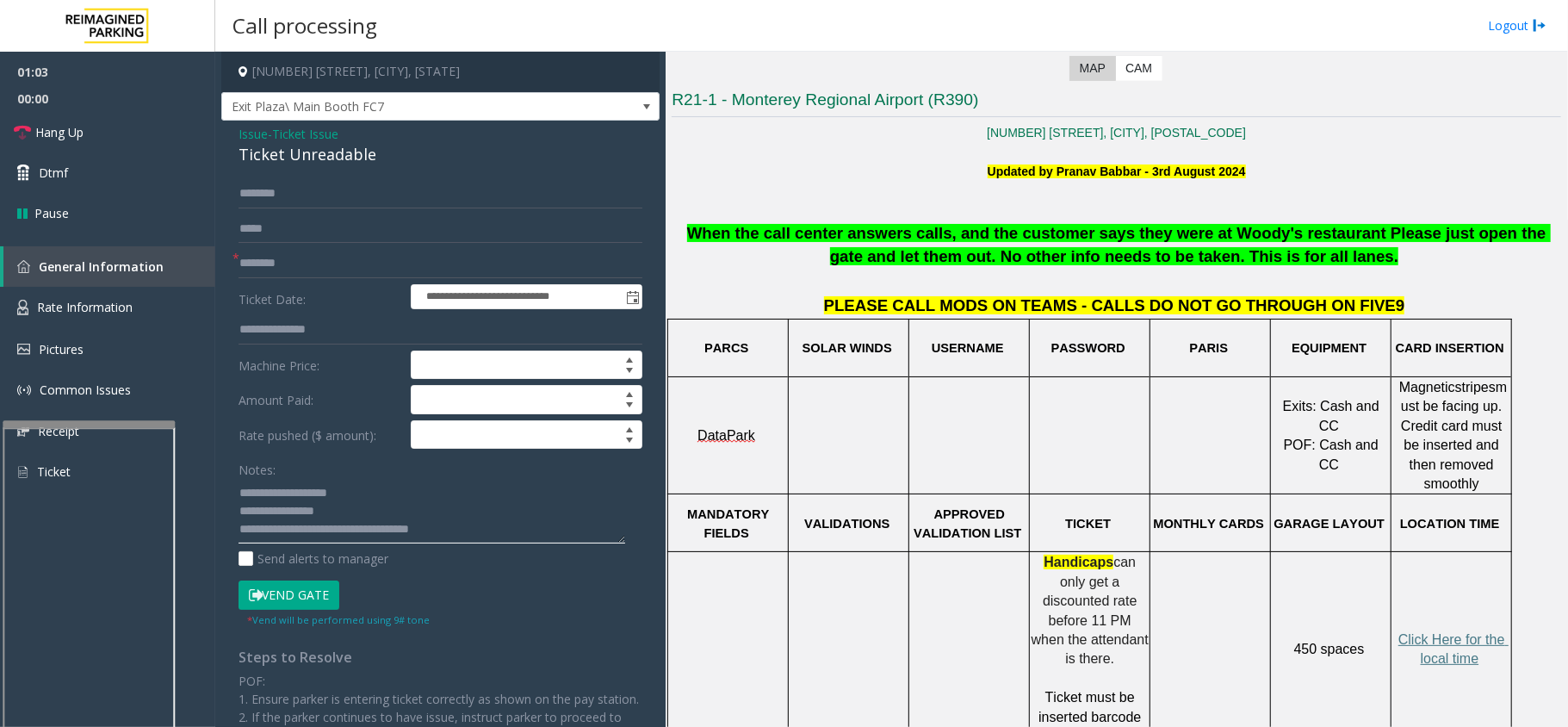 scroll, scrollTop: 1034, scrollLeft: 0, axis: vertical 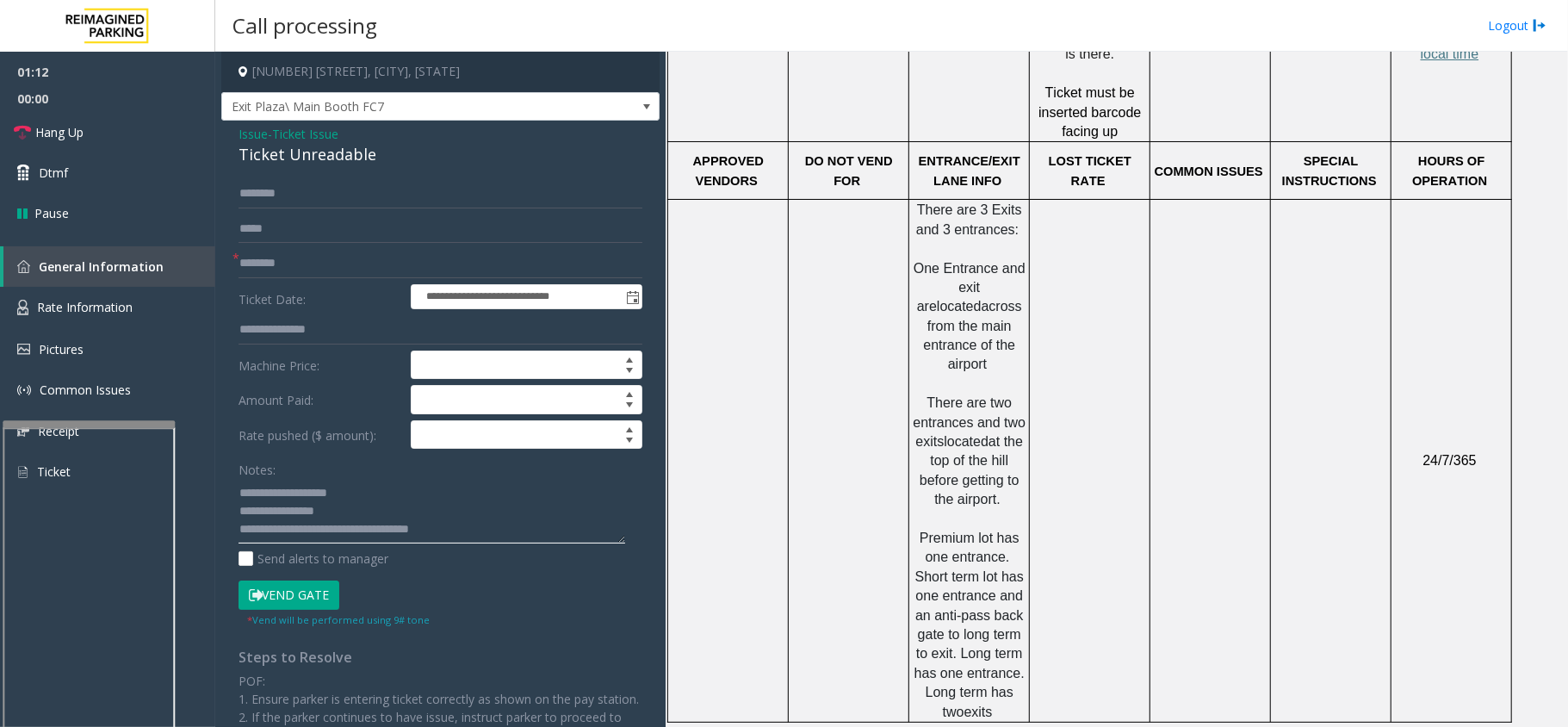 type on "**********" 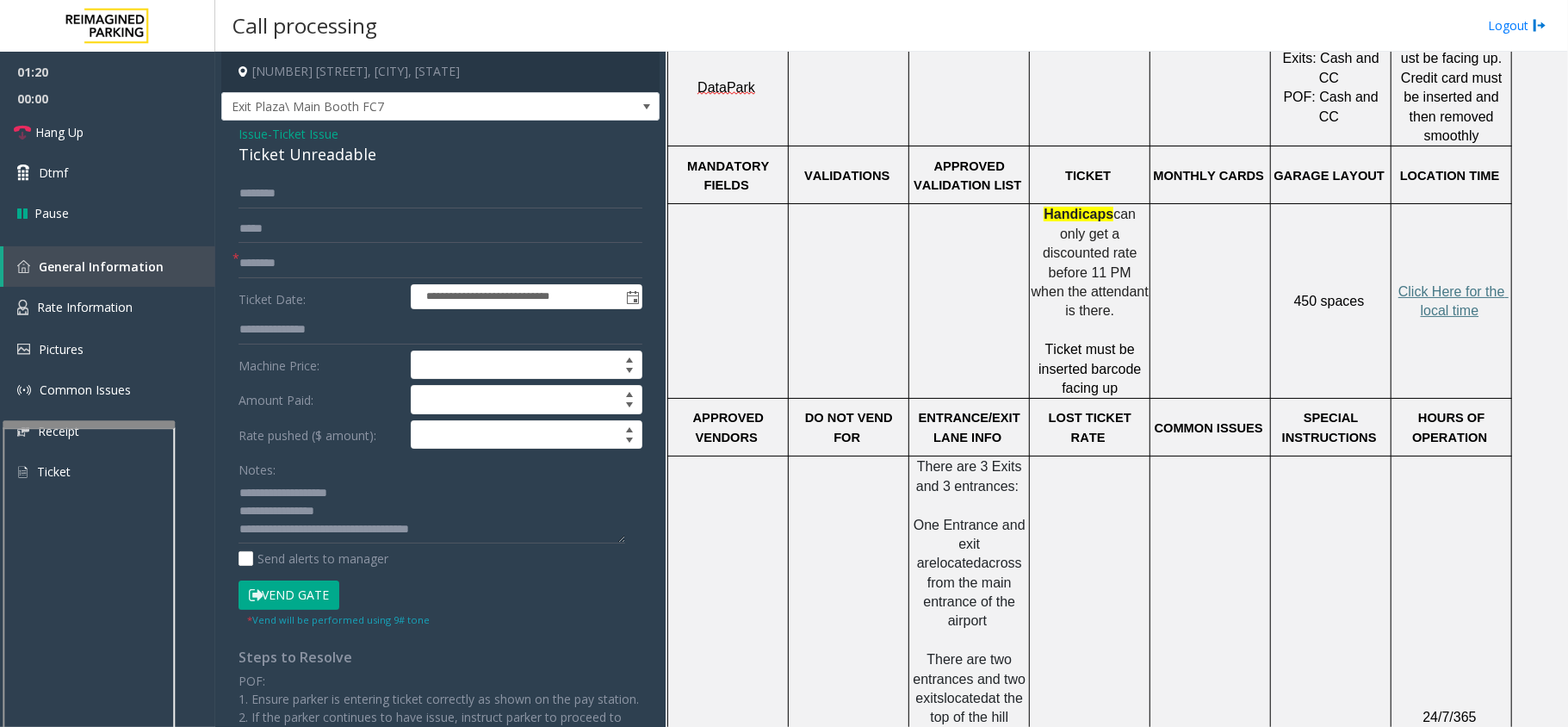scroll, scrollTop: 711, scrollLeft: 0, axis: vertical 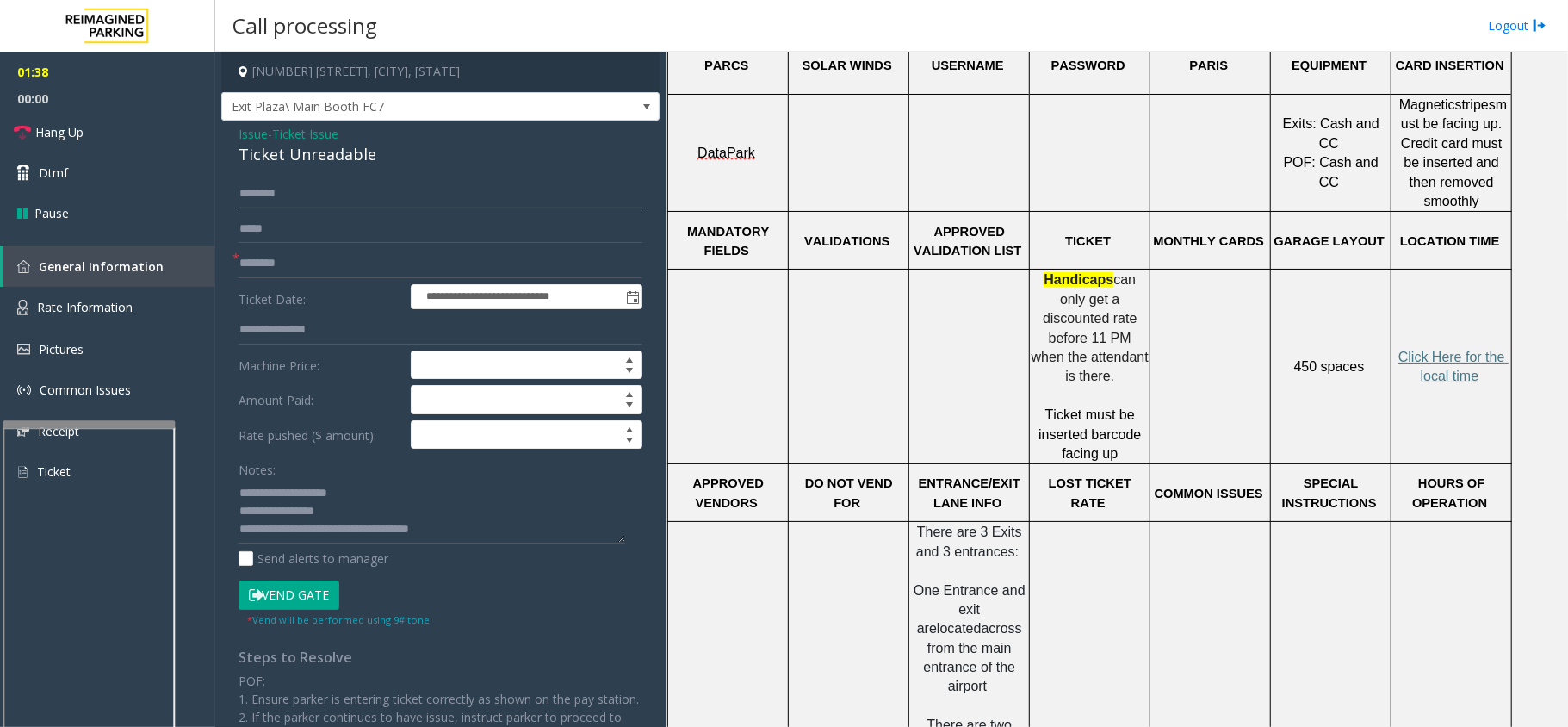 click 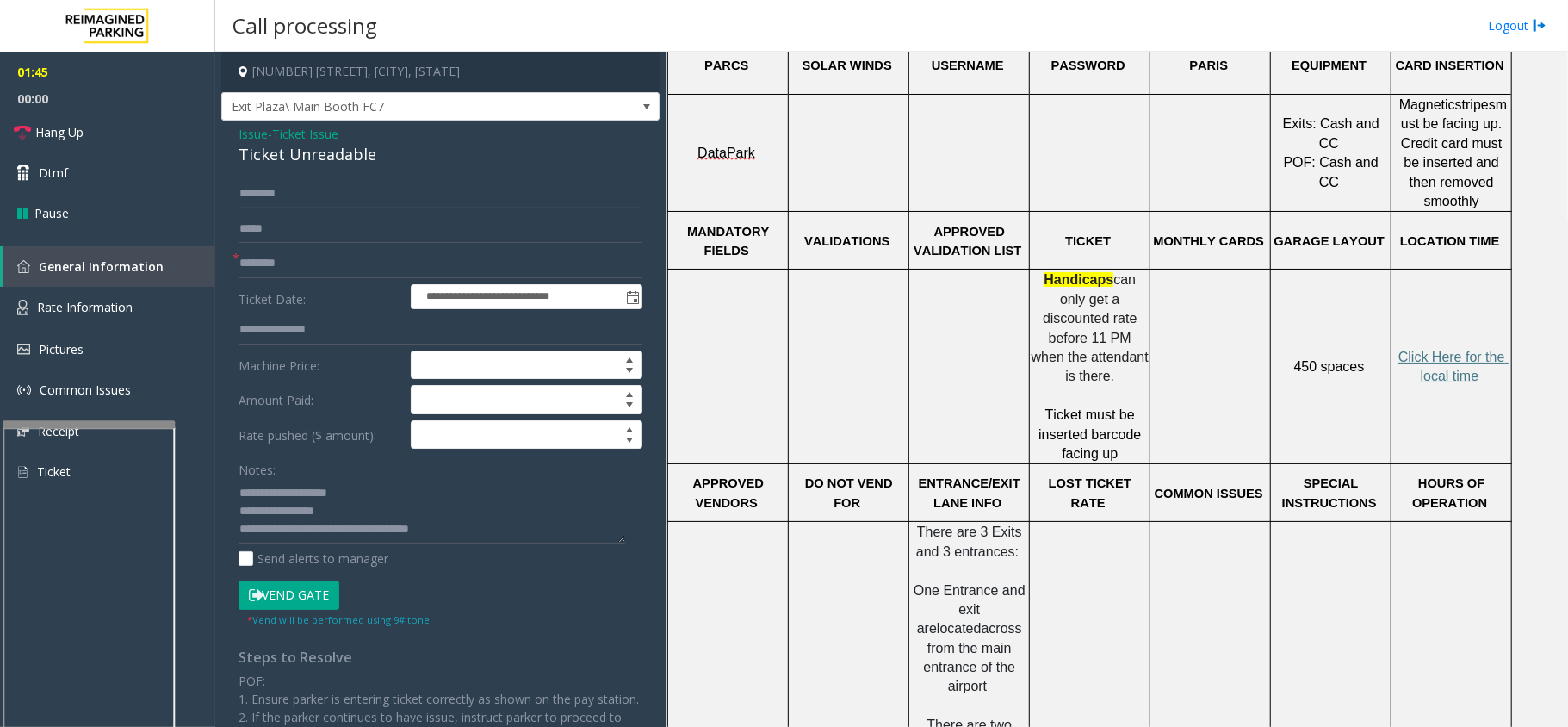 click 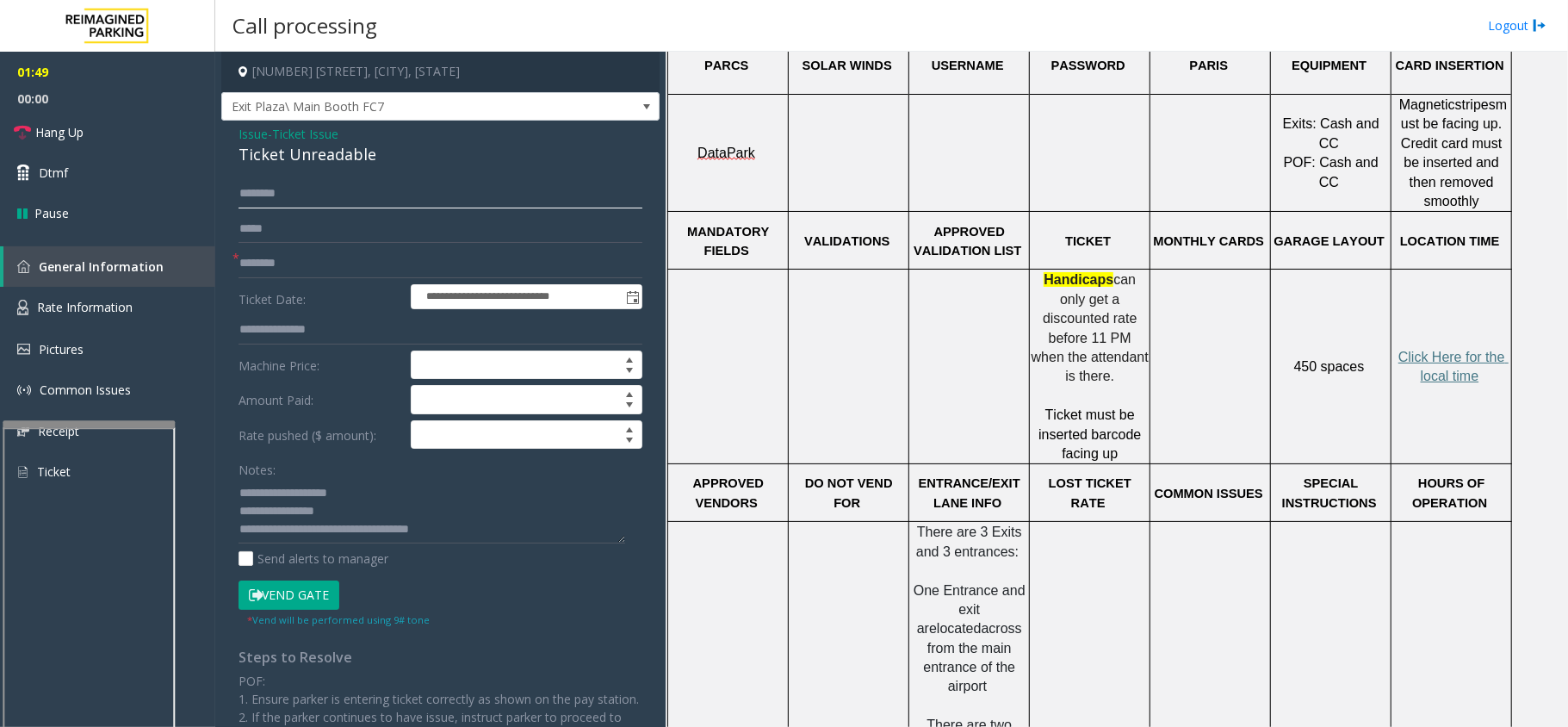 click 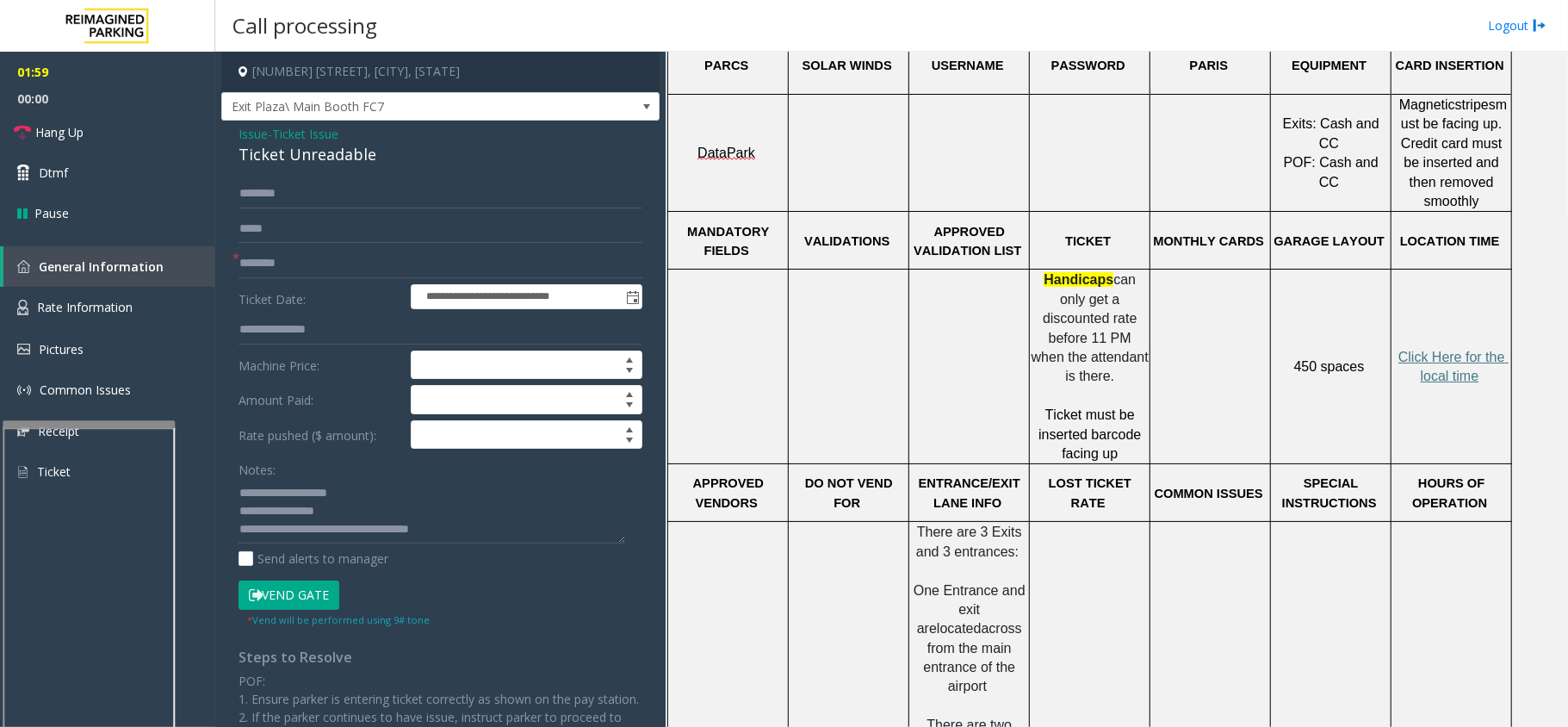 click on "can only get a discounted rate before 11 PM when the attendant is there." 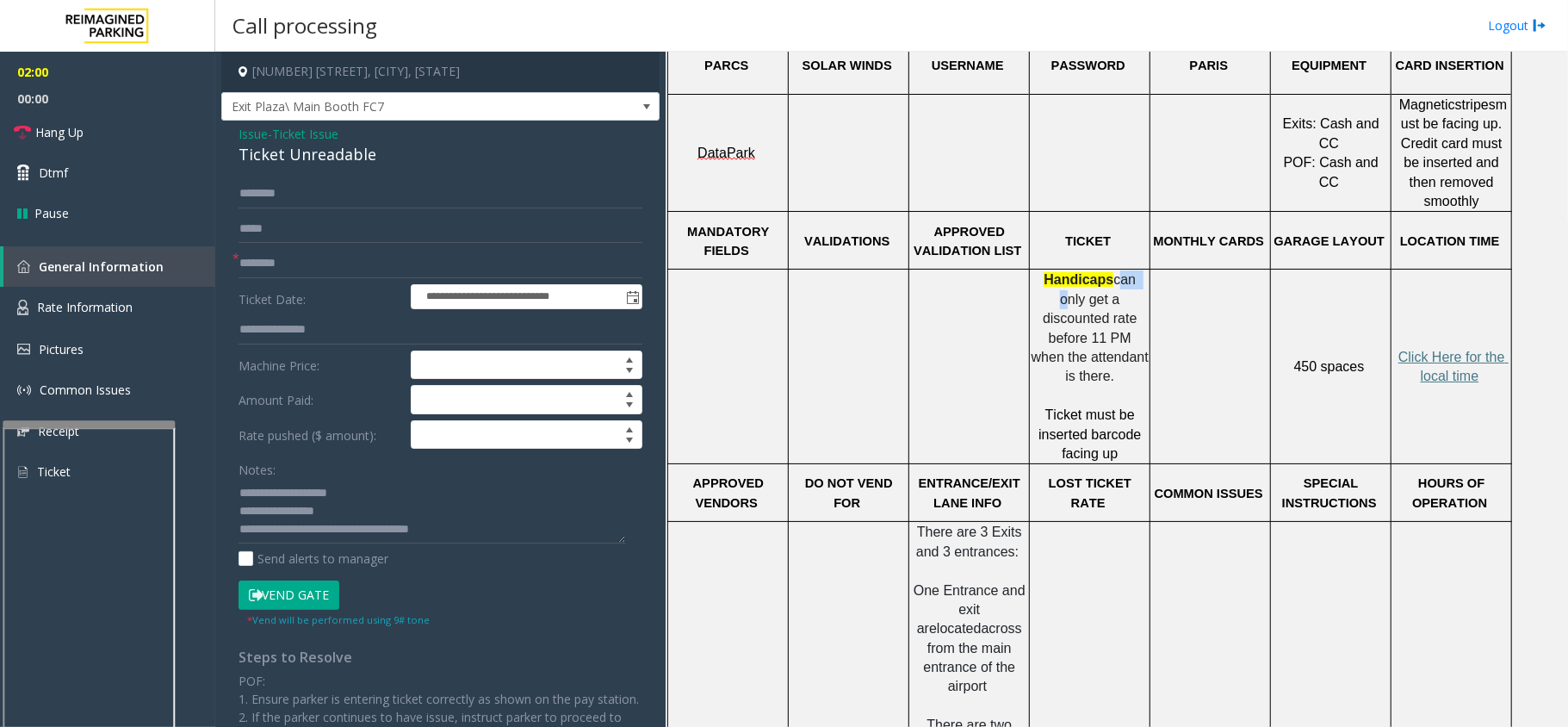 click on "can only get a discounted rate before 11 PM when the attendant is there." 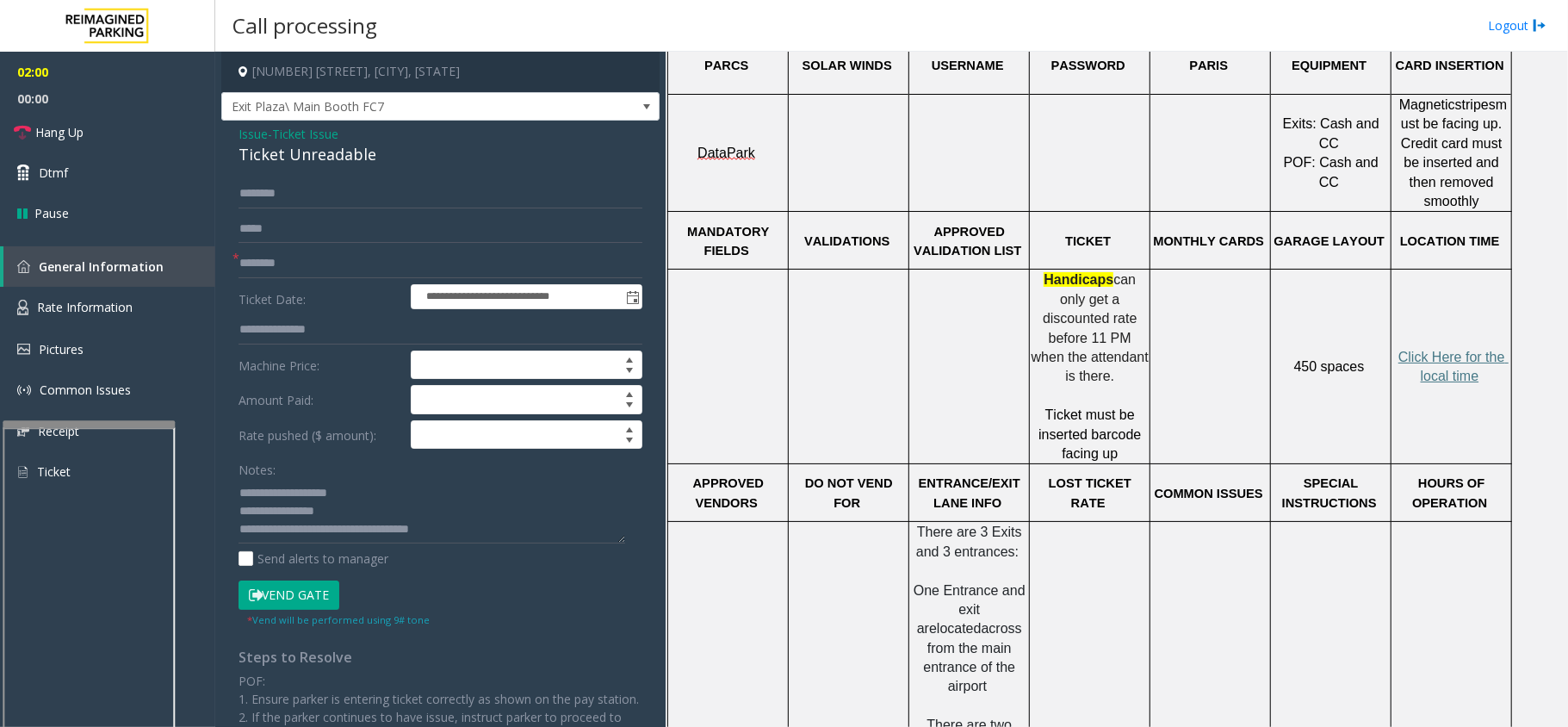 click on "can only get a discounted rate before 11 PM when the attendant is there." 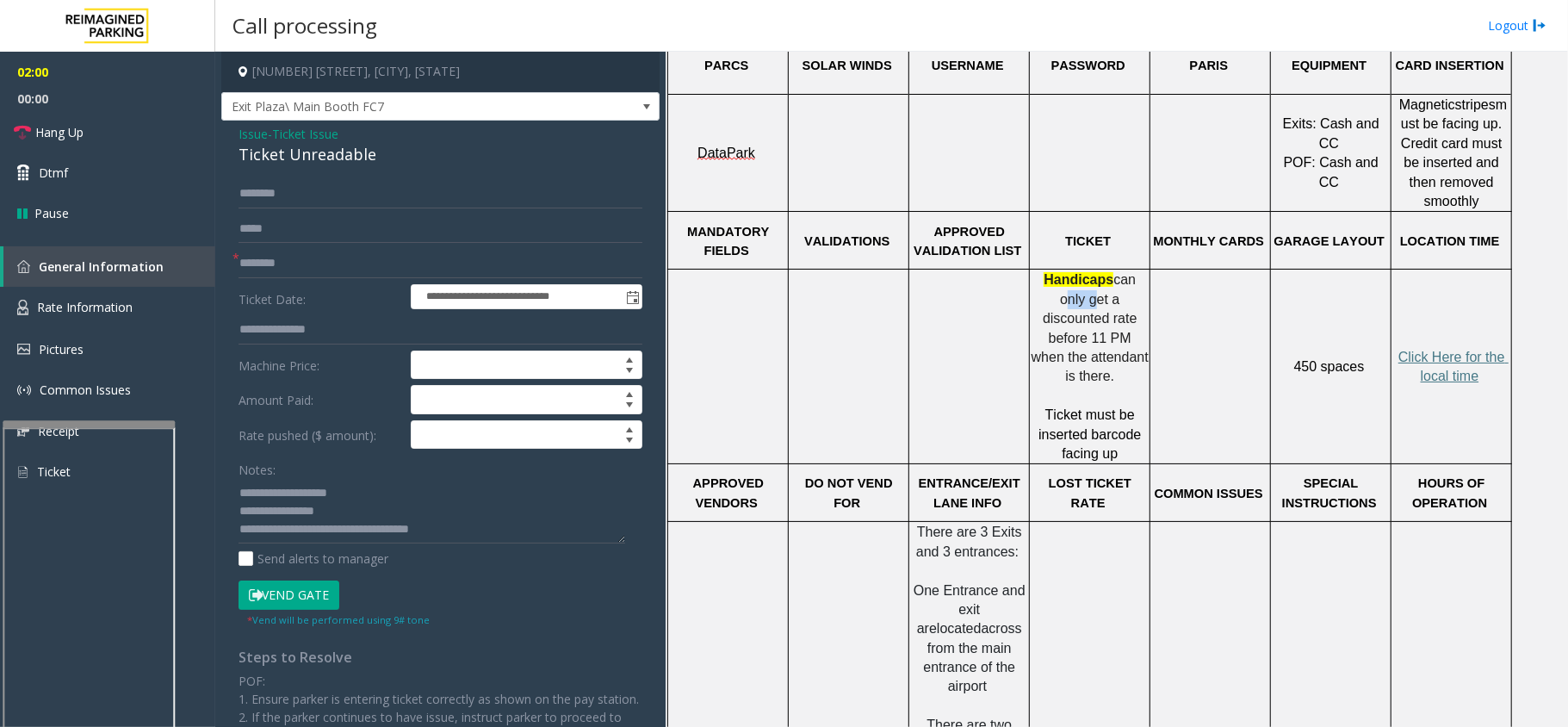 click on "can only get a discounted rate before 11 PM when the attendant is there." 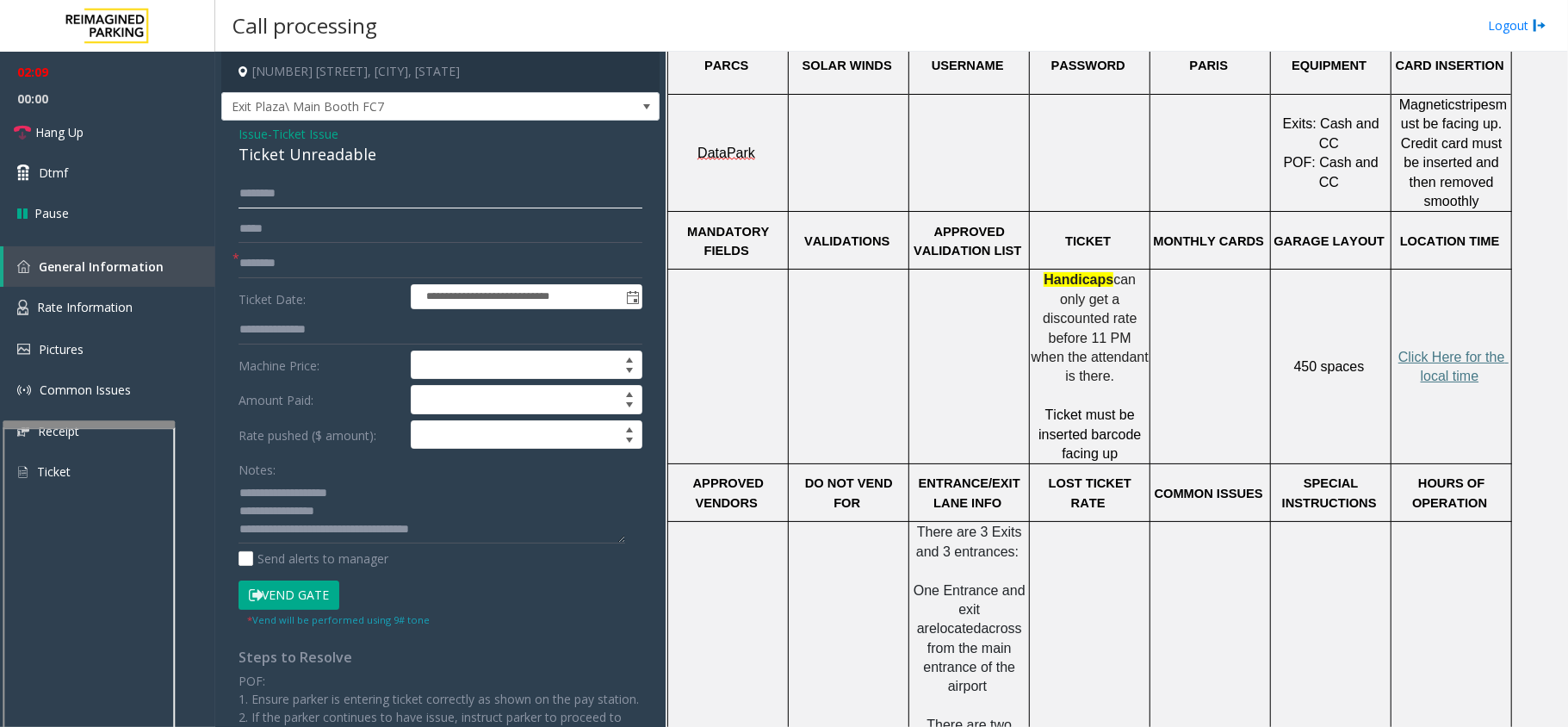 click 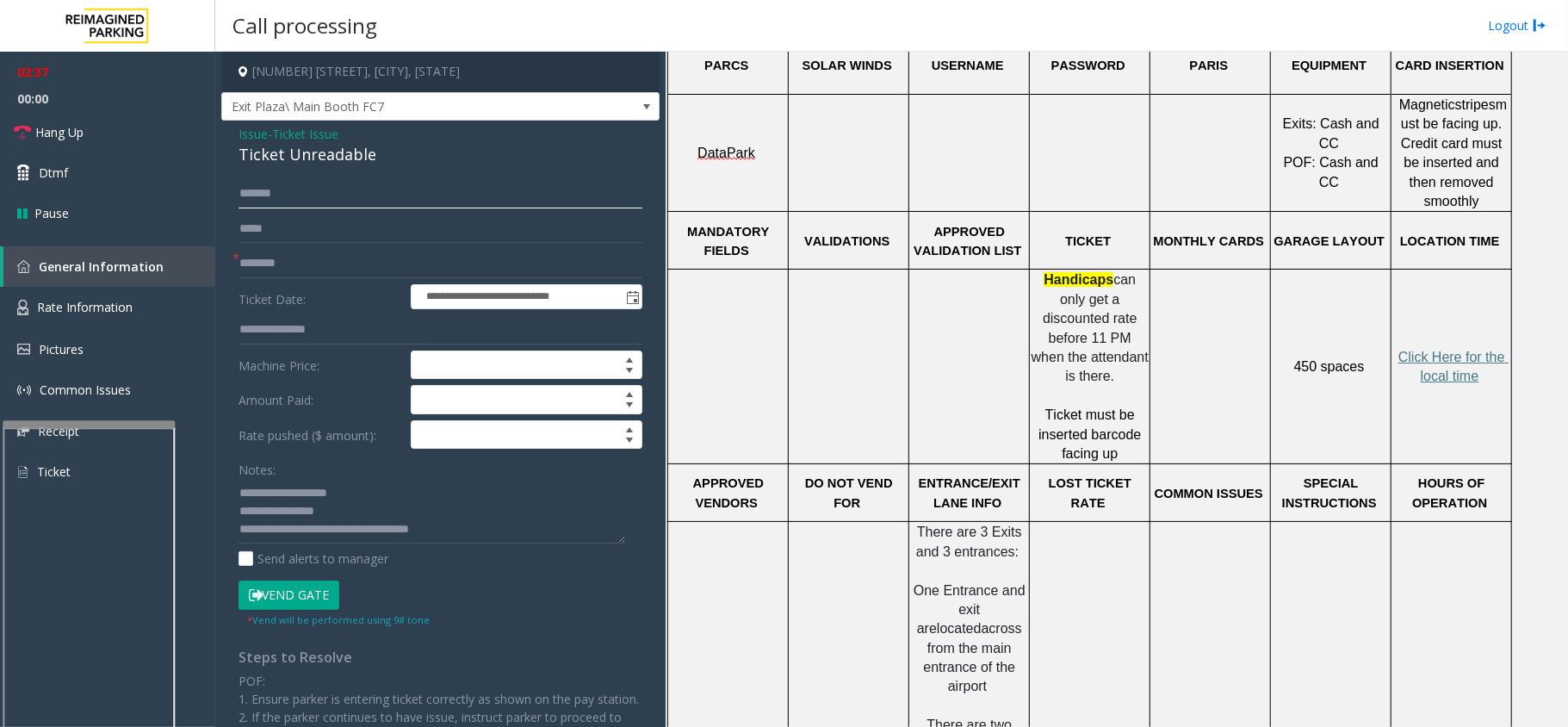 click on "******" 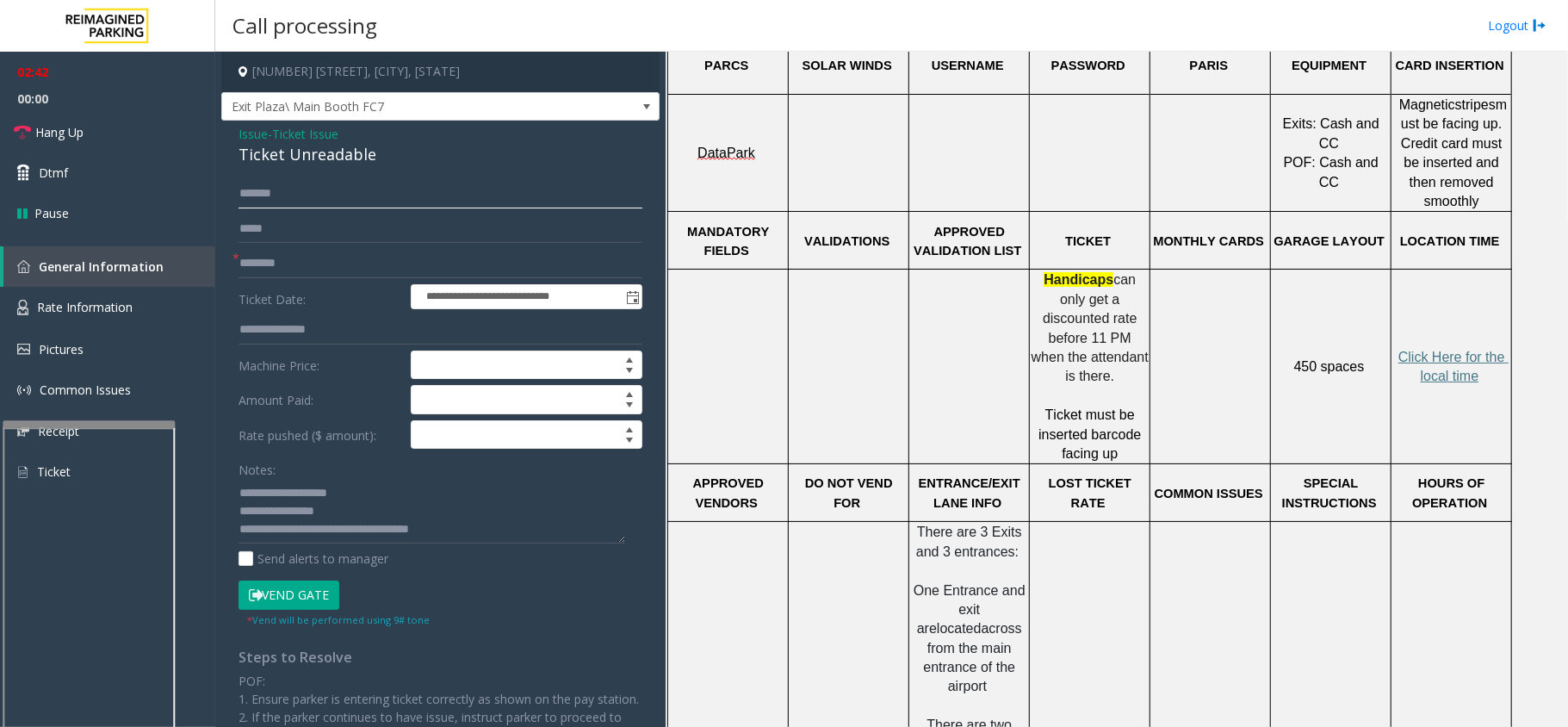click on "******" 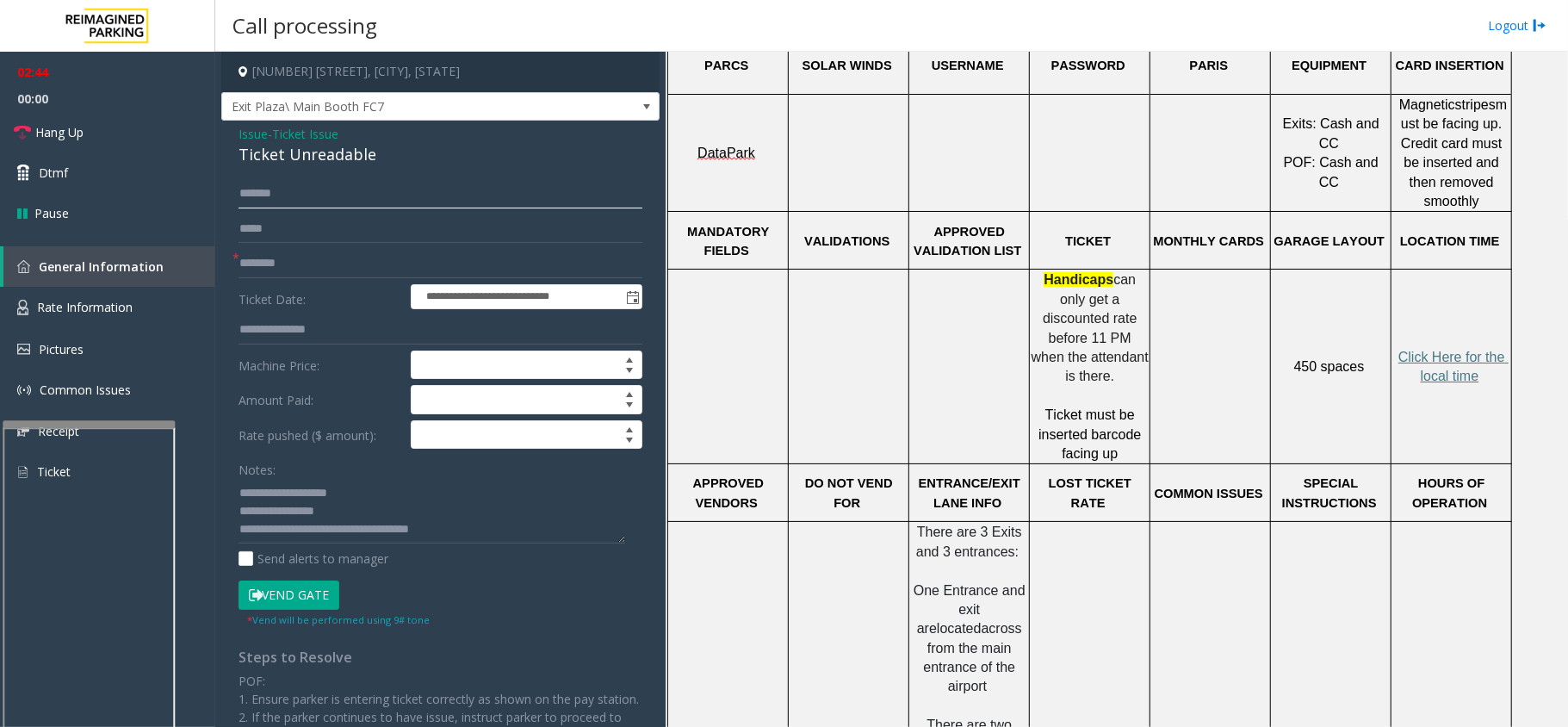 click on "******" 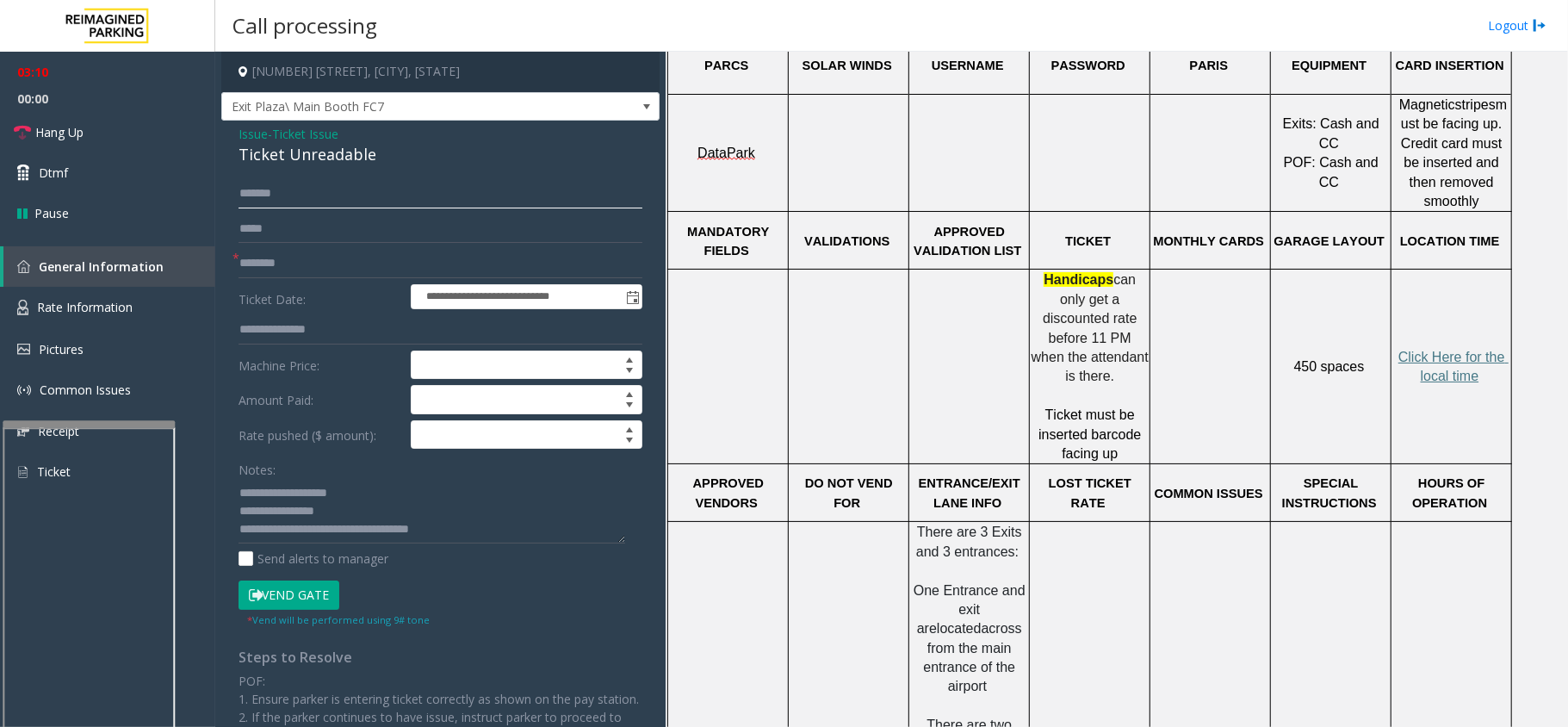 click on "******" 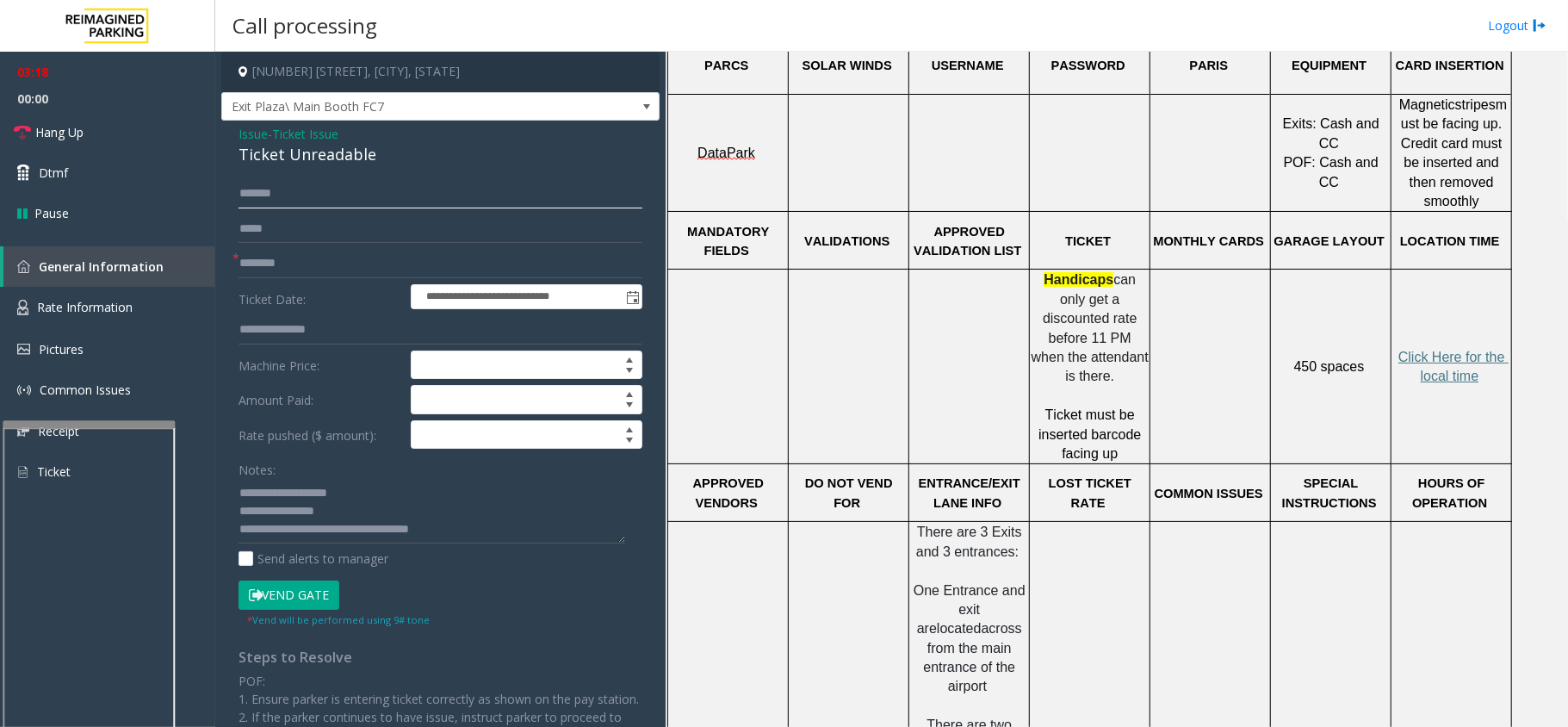 click on "******" 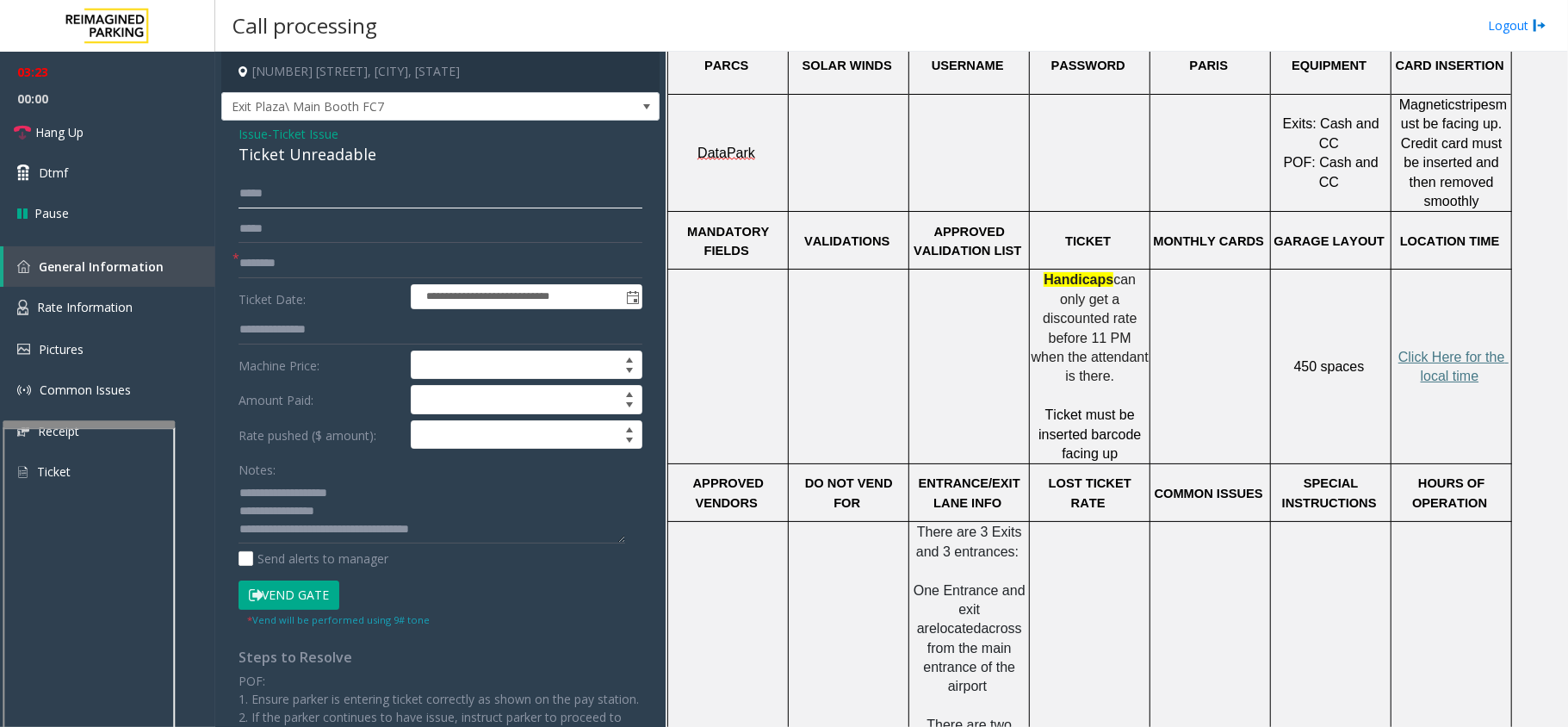 scroll, scrollTop: 138, scrollLeft: 0, axis: vertical 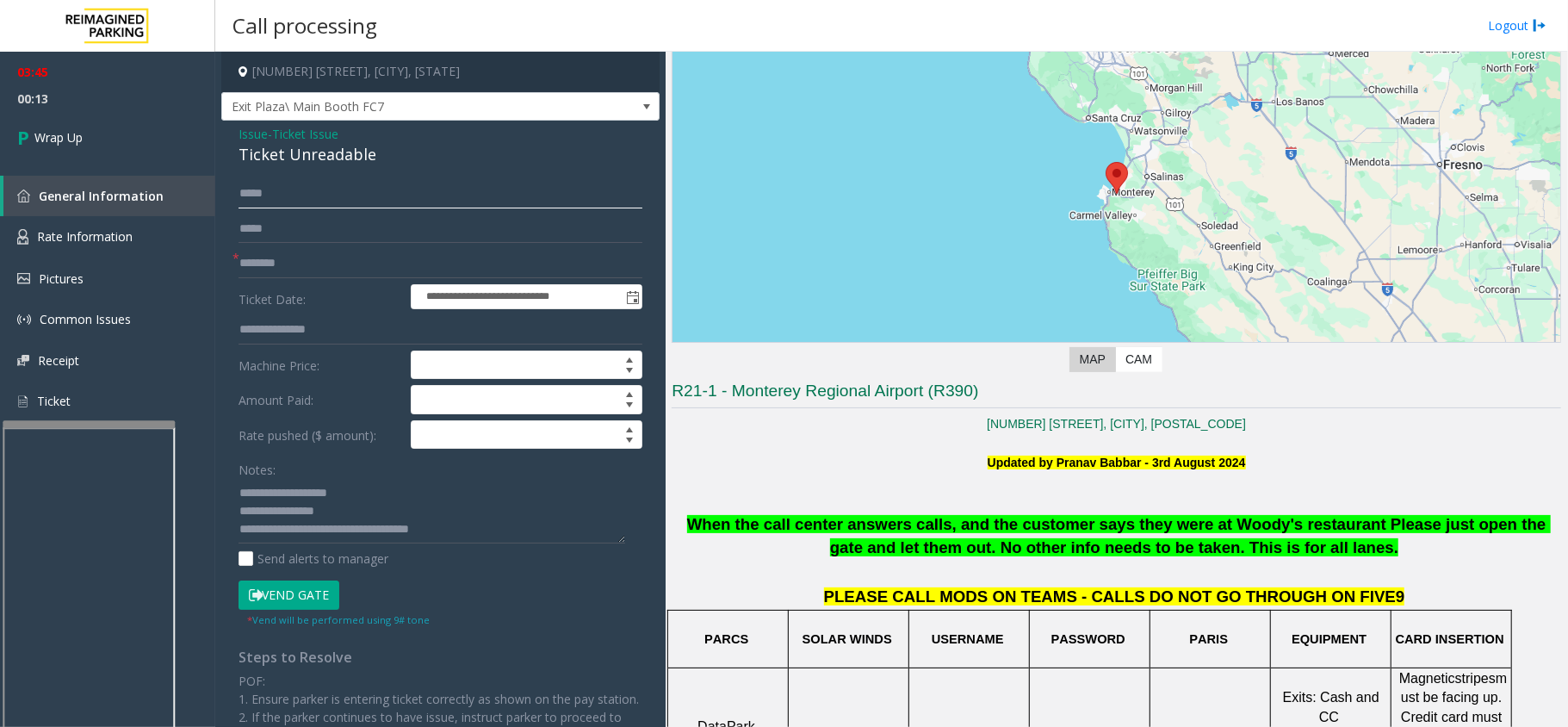 click on "*****" 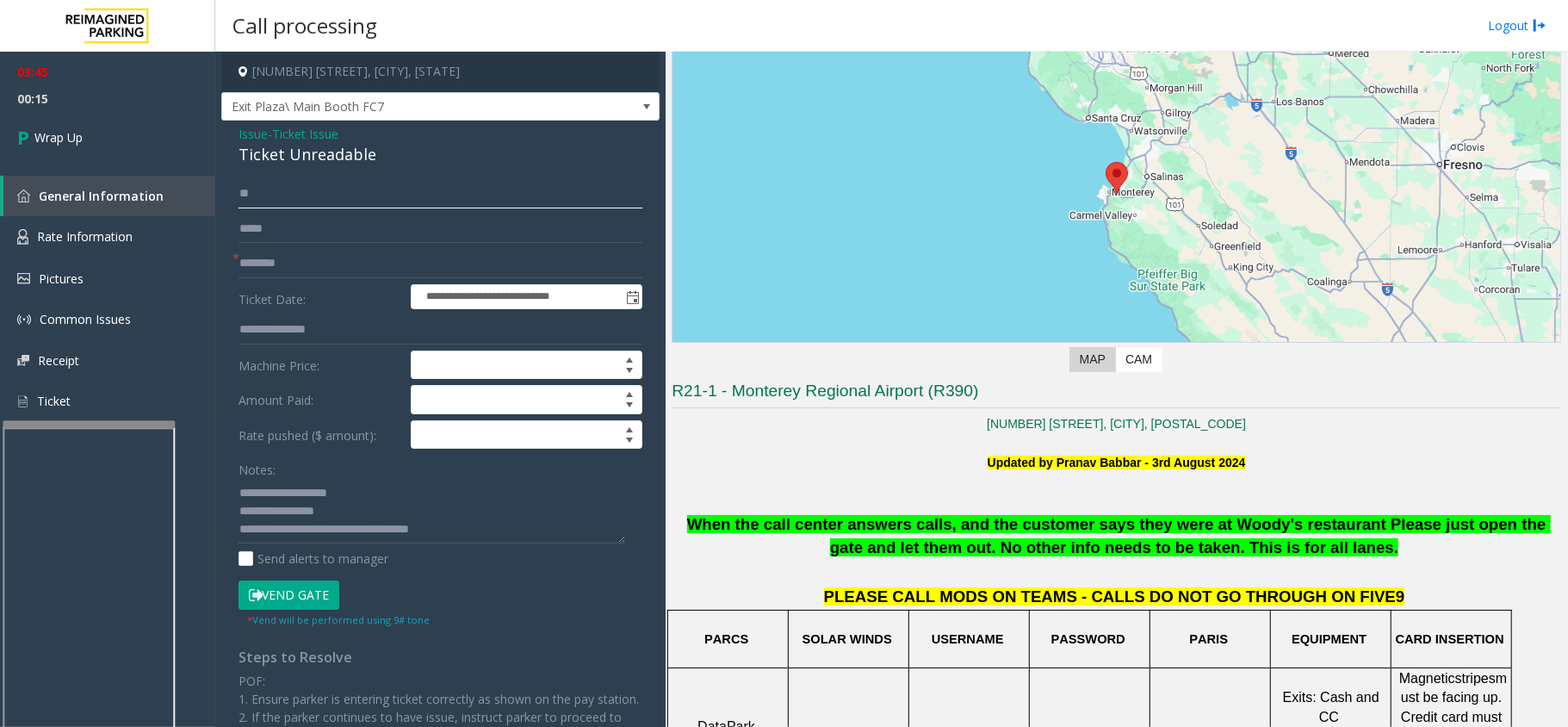 type on "**" 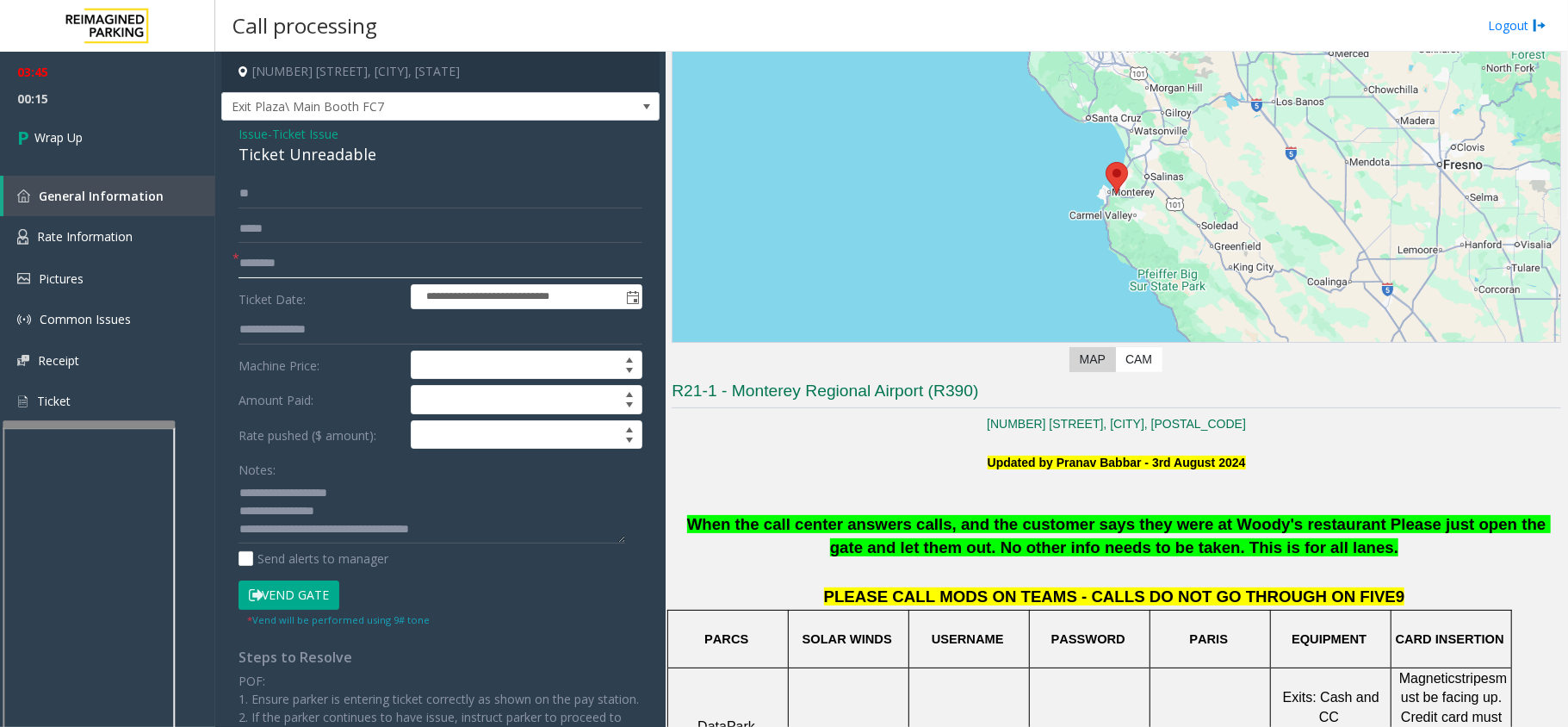 click on "********" 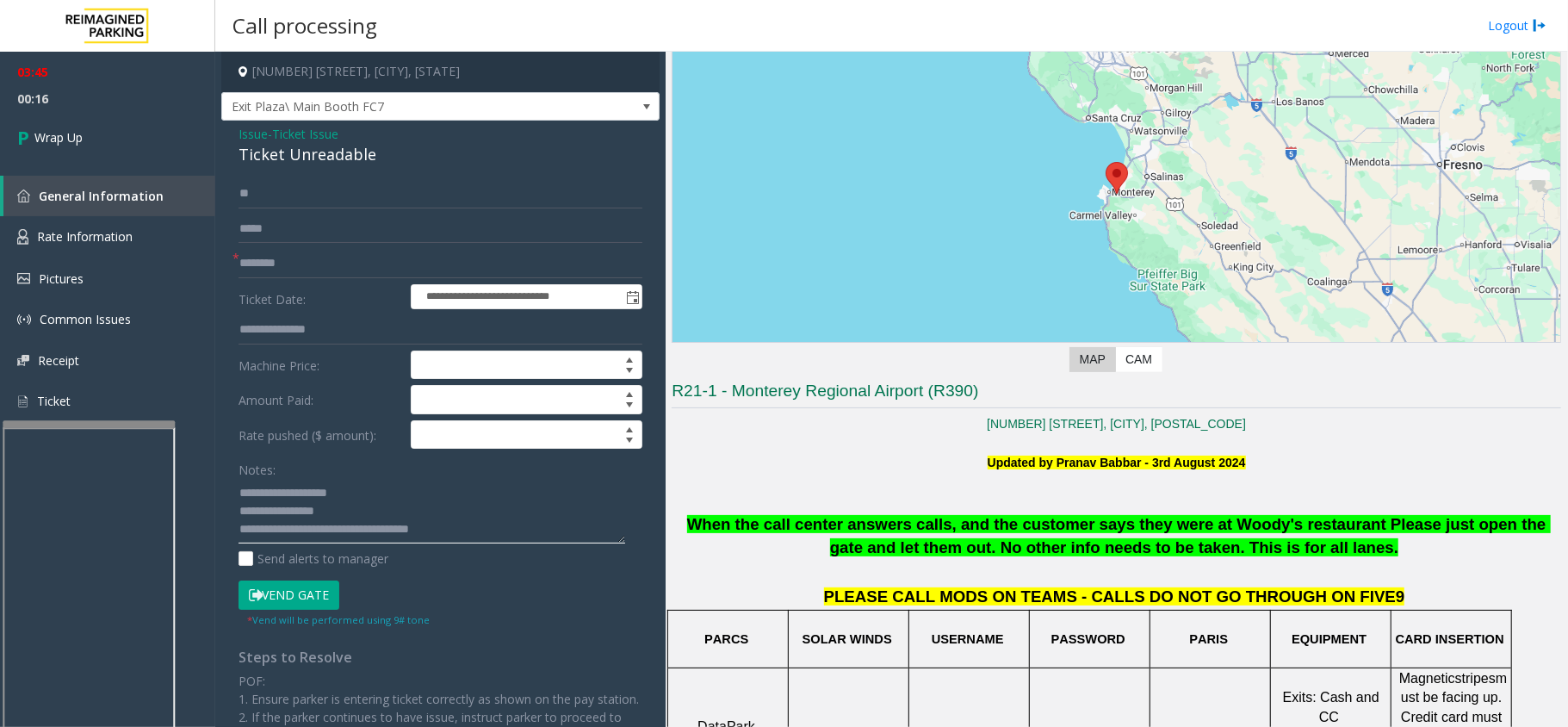 click 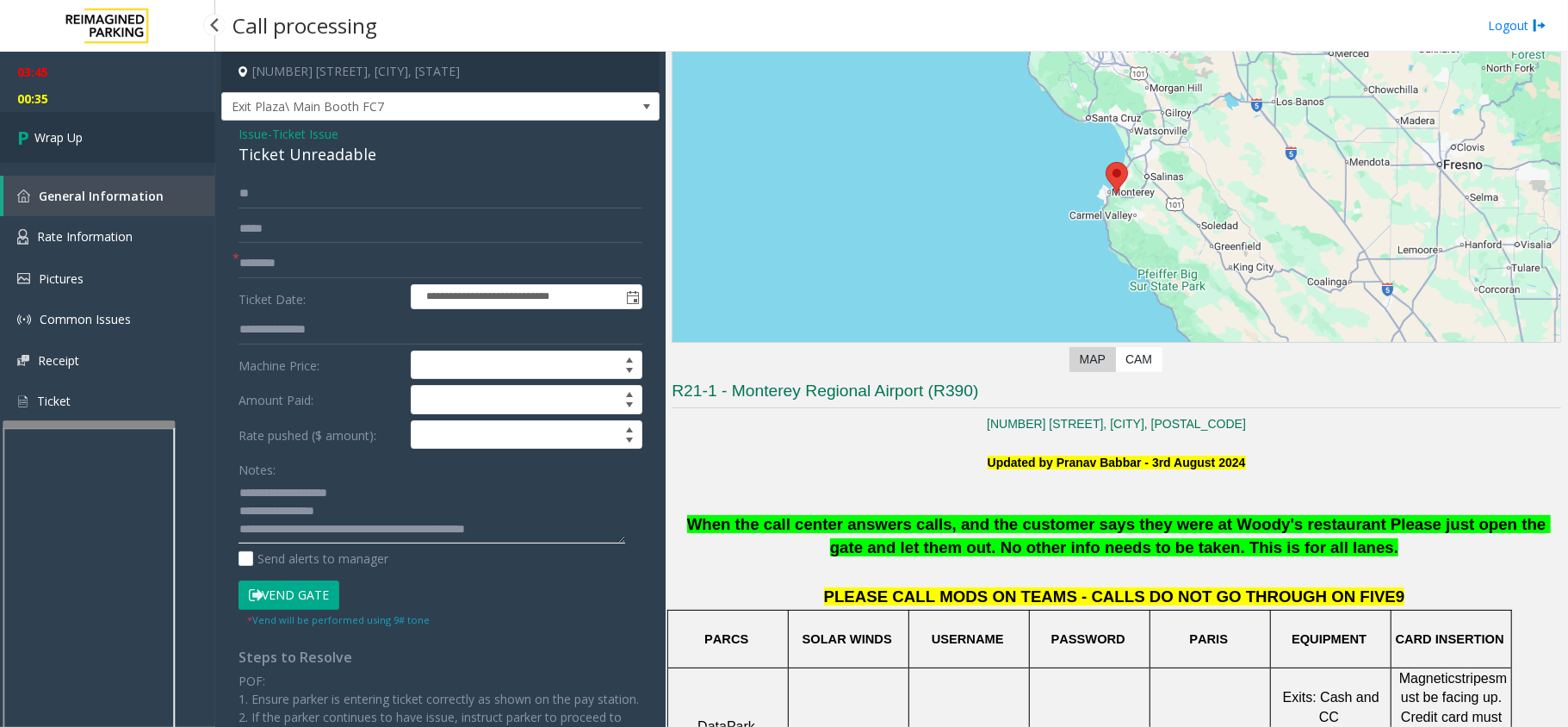 type on "**********" 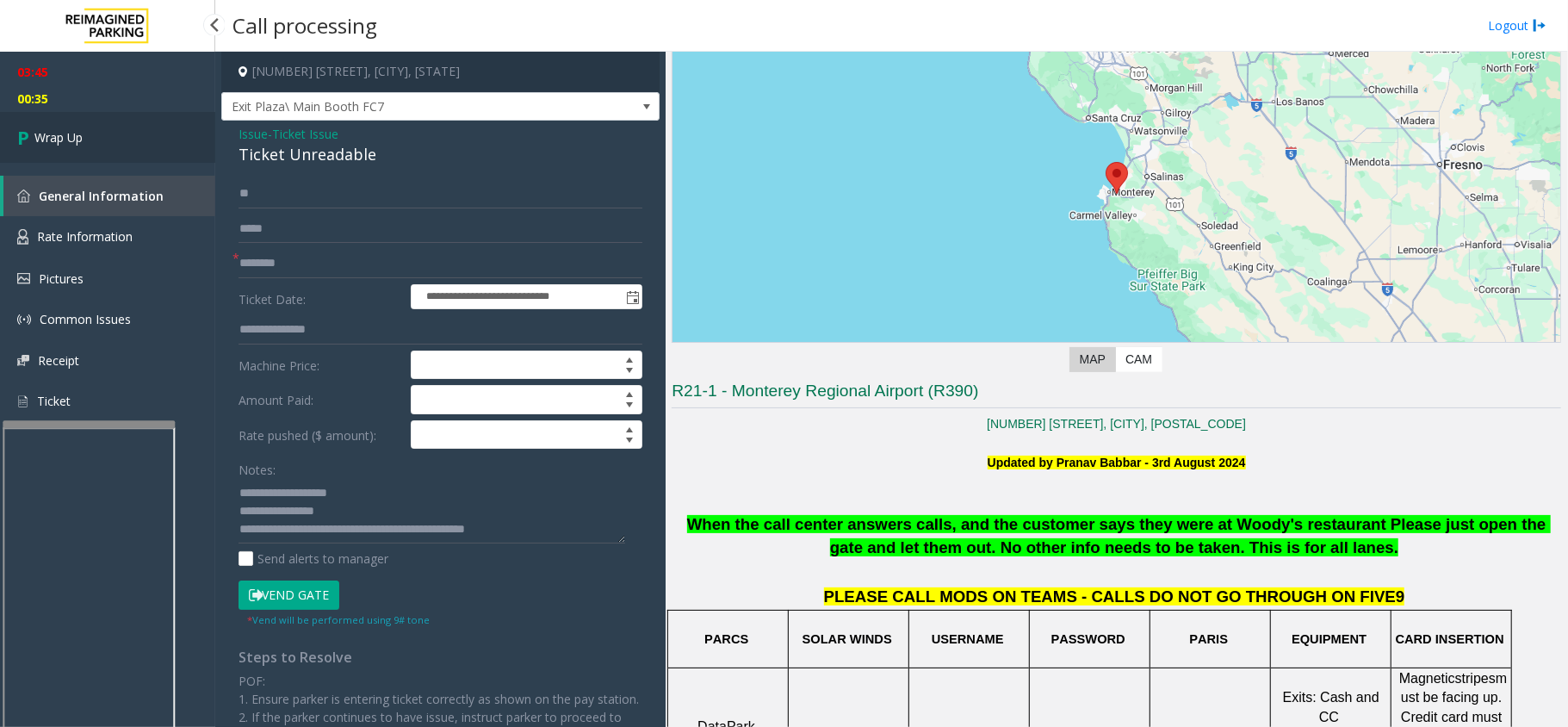 click on "Wrap Up" at bounding box center [108, 137] 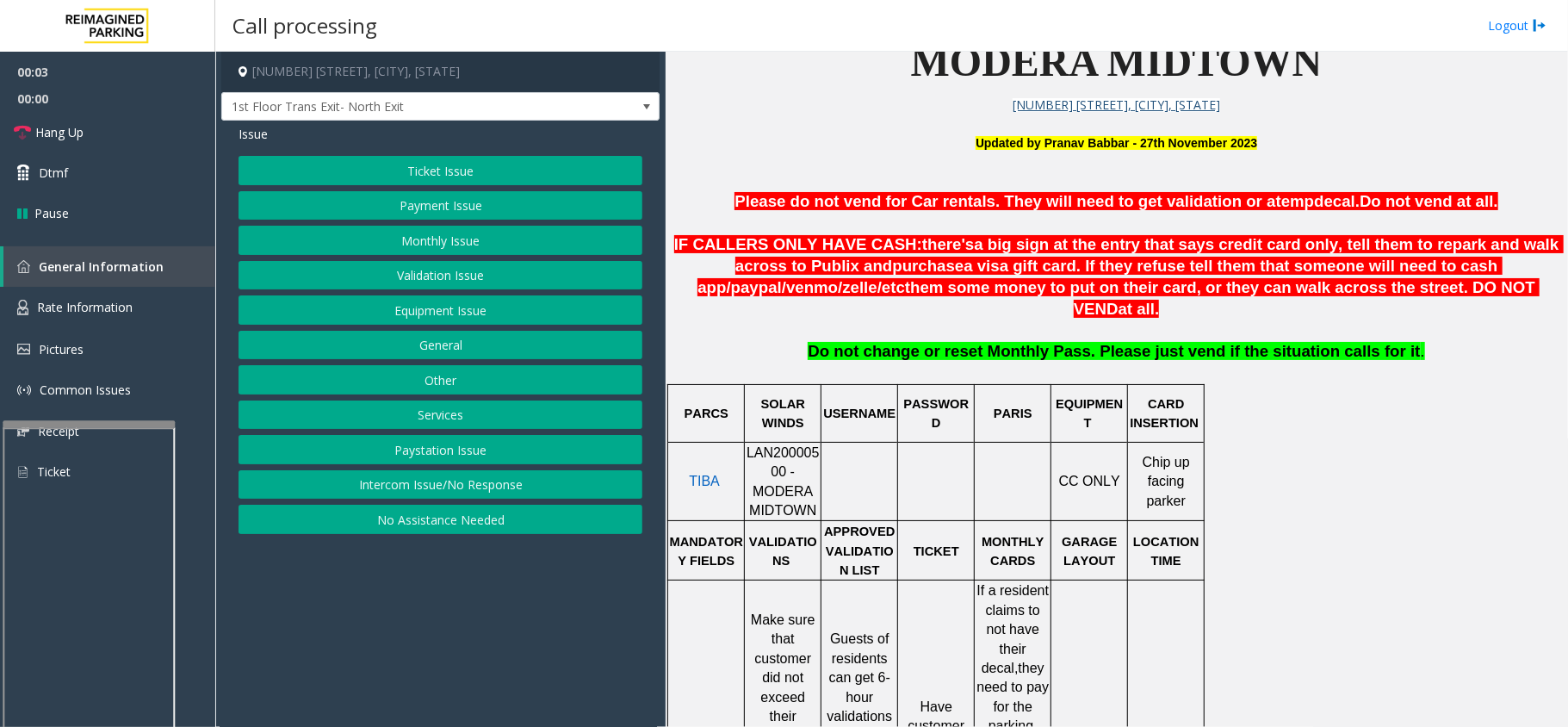 scroll, scrollTop: 574, scrollLeft: 0, axis: vertical 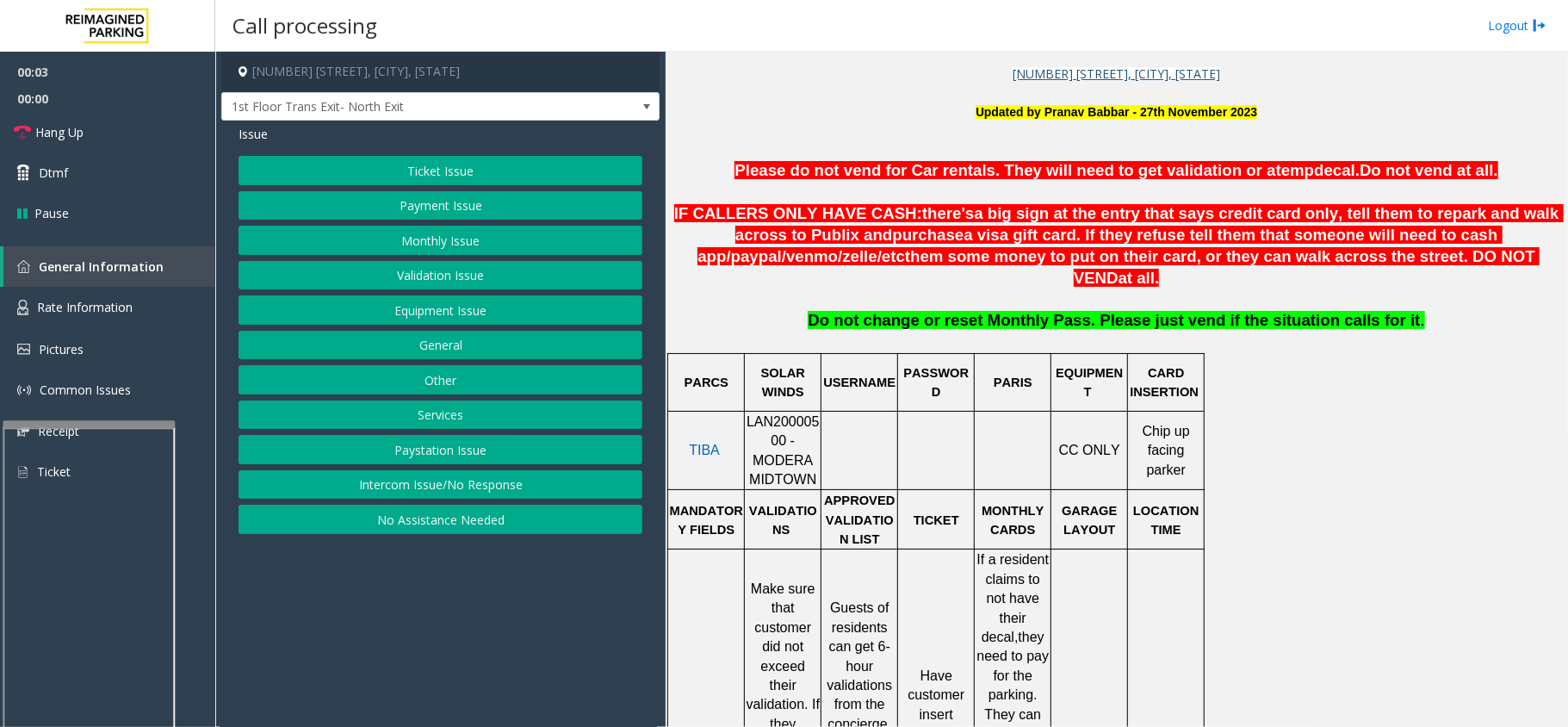 click on "LAN20000500 - MODERA MIDTOWN" 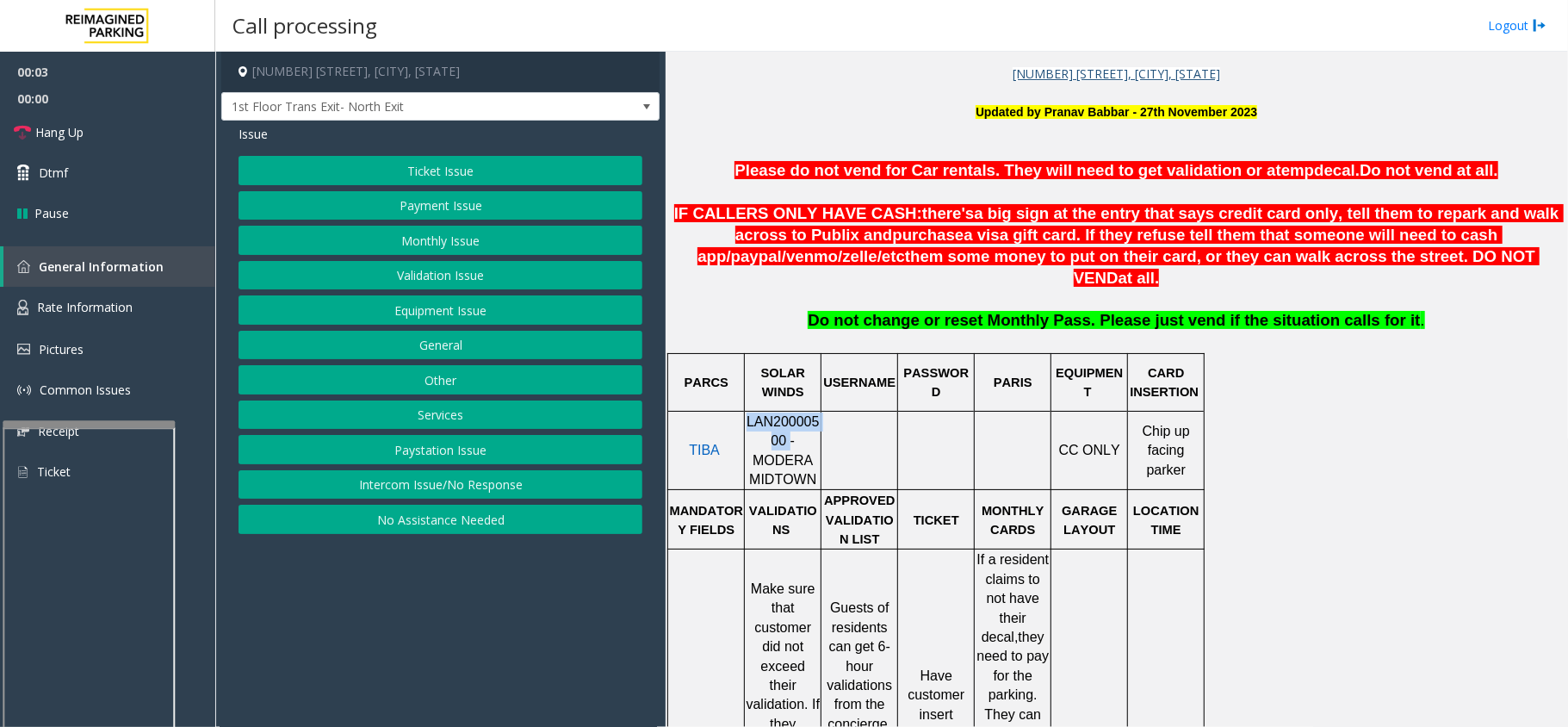 click on "LAN20000500 - MODERA MIDTOWN" 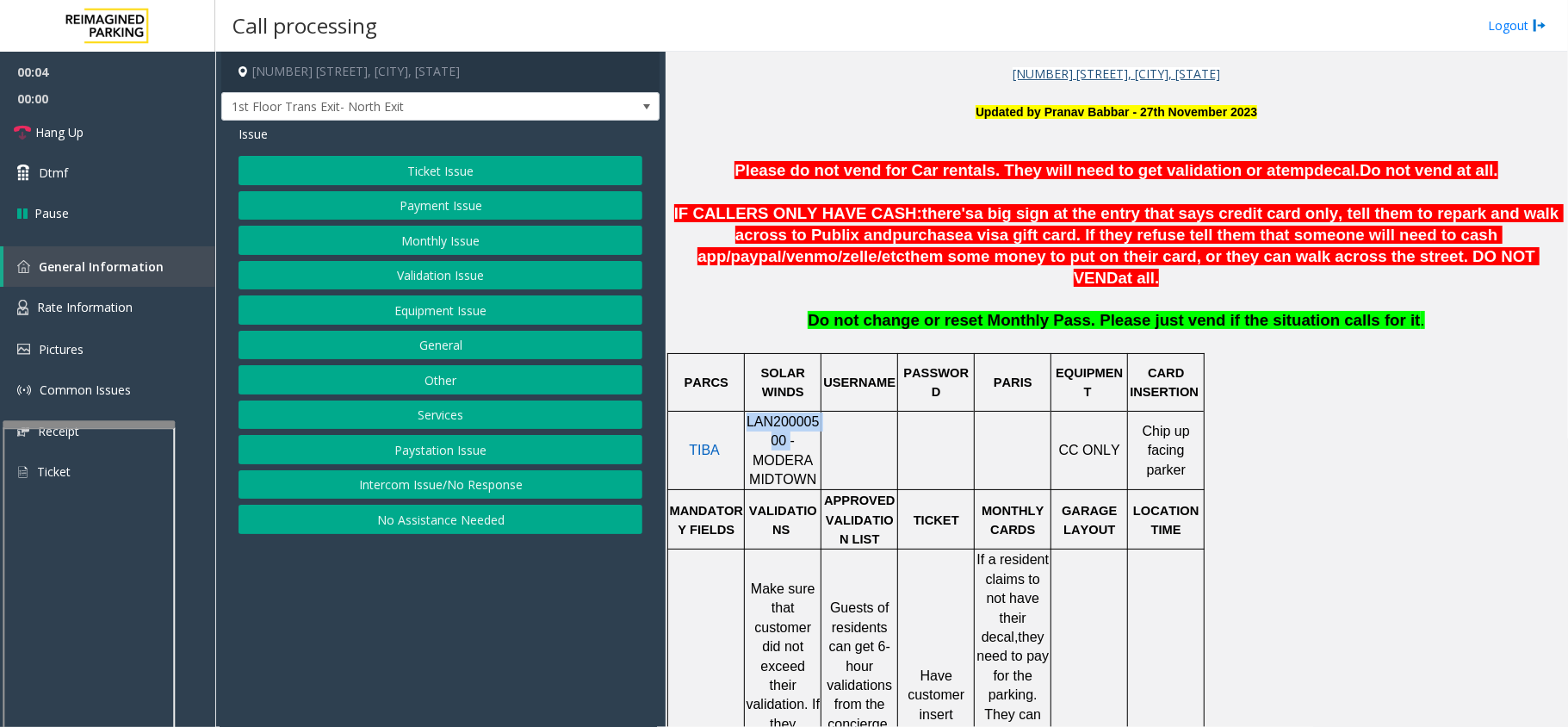 copy on "LAN20000500" 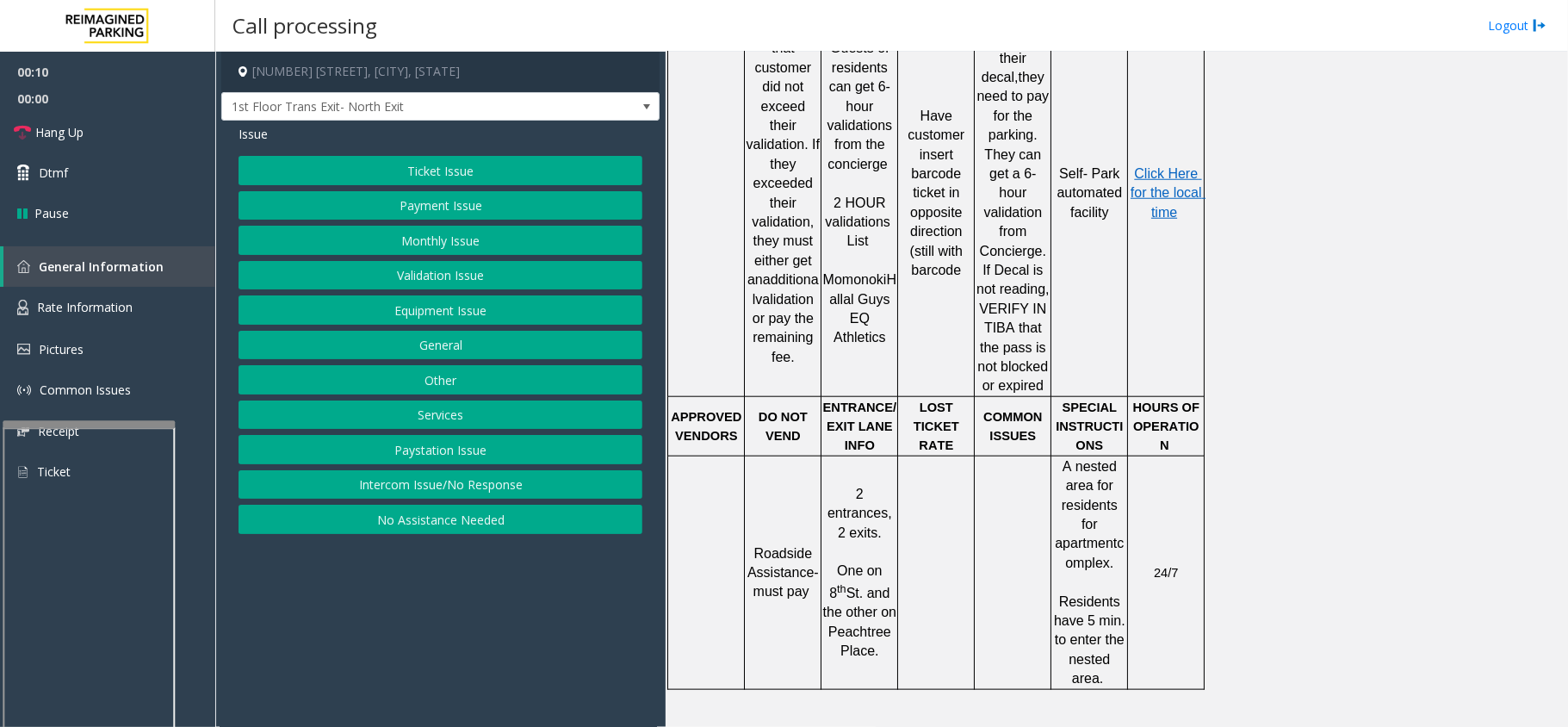 scroll, scrollTop: 1148, scrollLeft: 0, axis: vertical 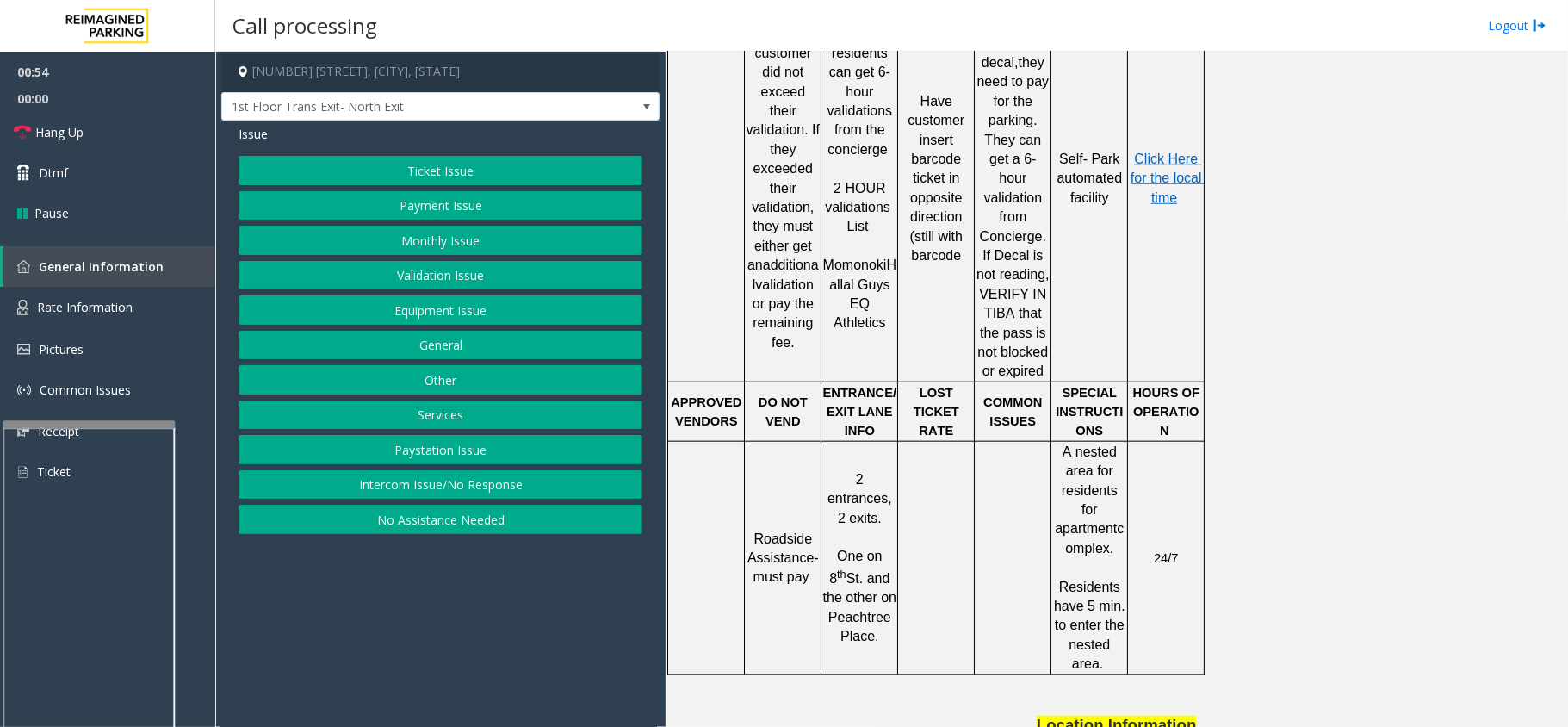 click on "Ticket Issue" 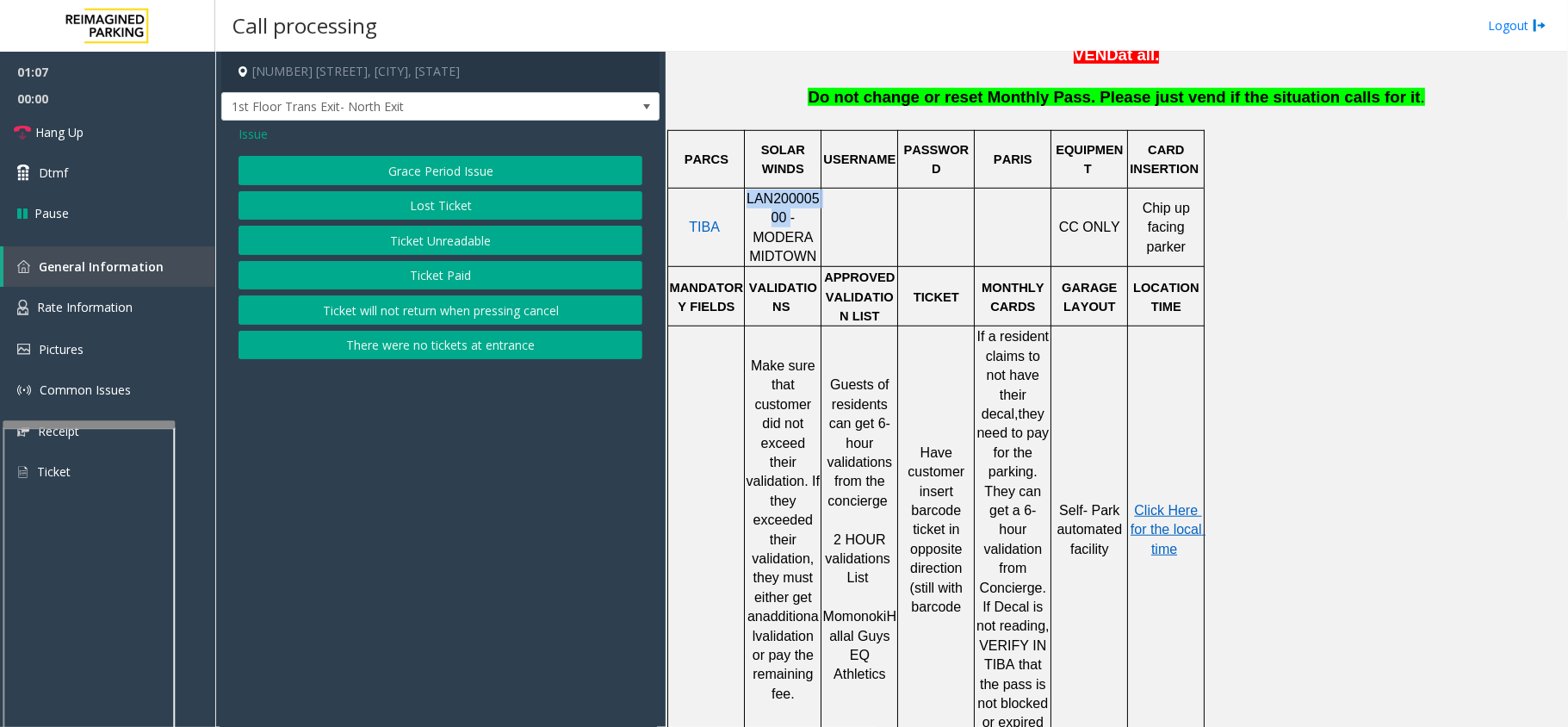 scroll, scrollTop: 689, scrollLeft: 0, axis: vertical 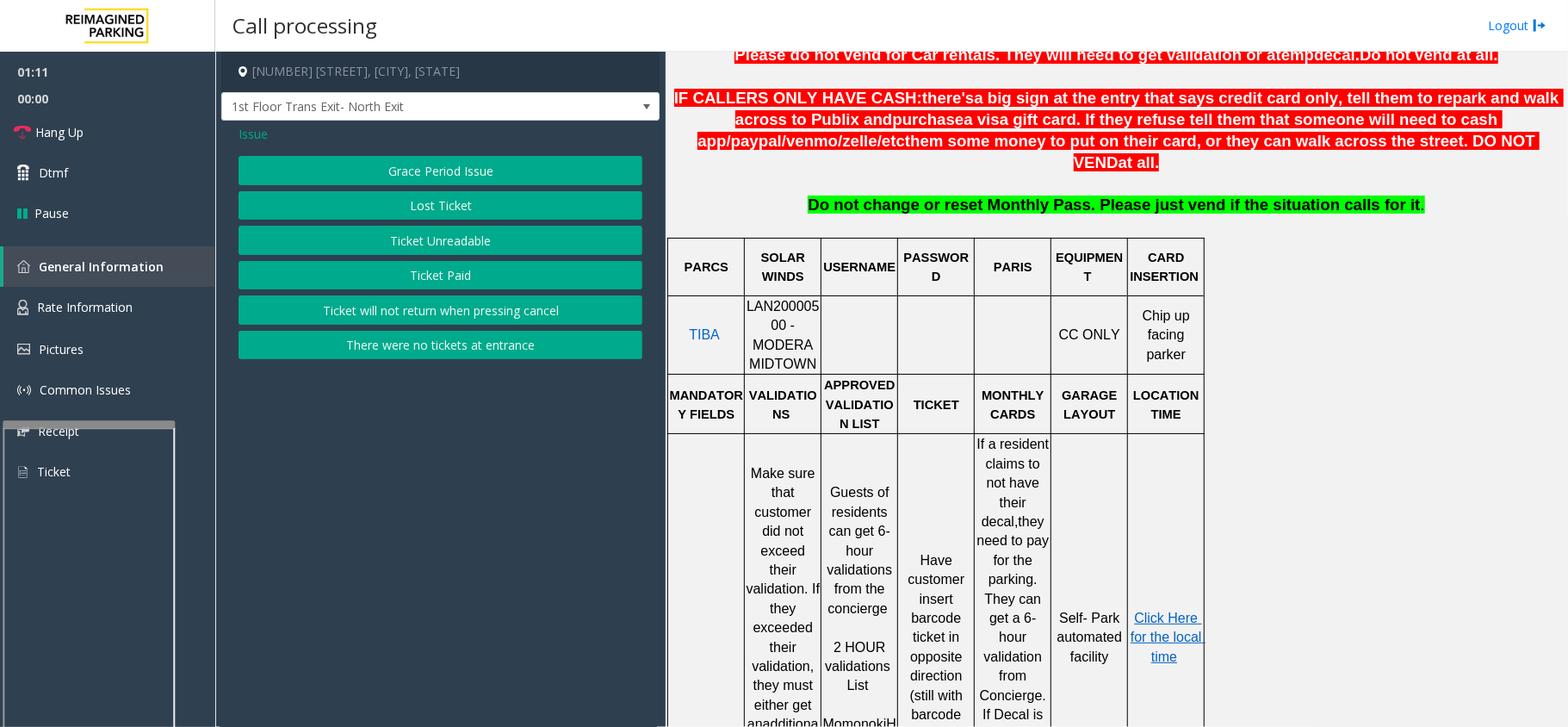 click on "Issue" 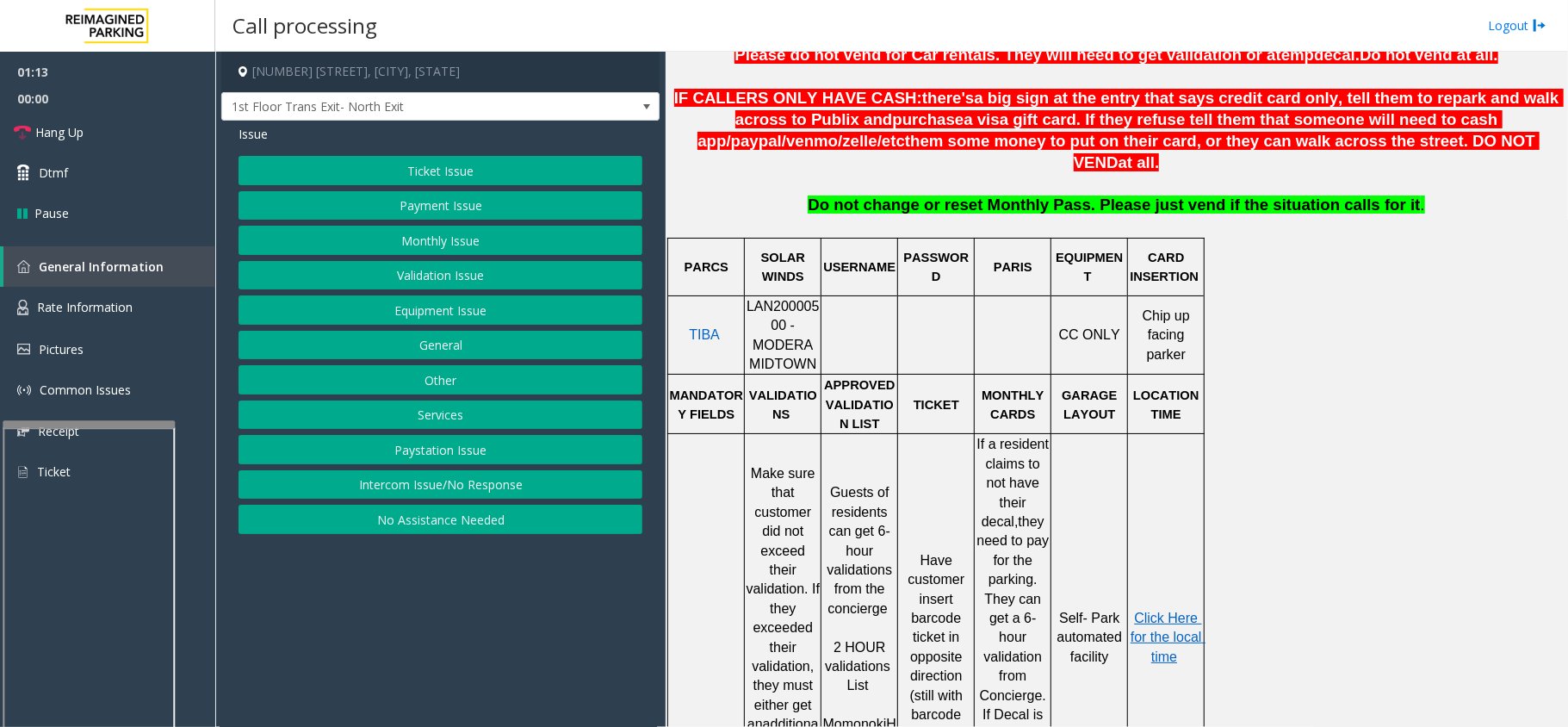 click on "Ticket Issue" 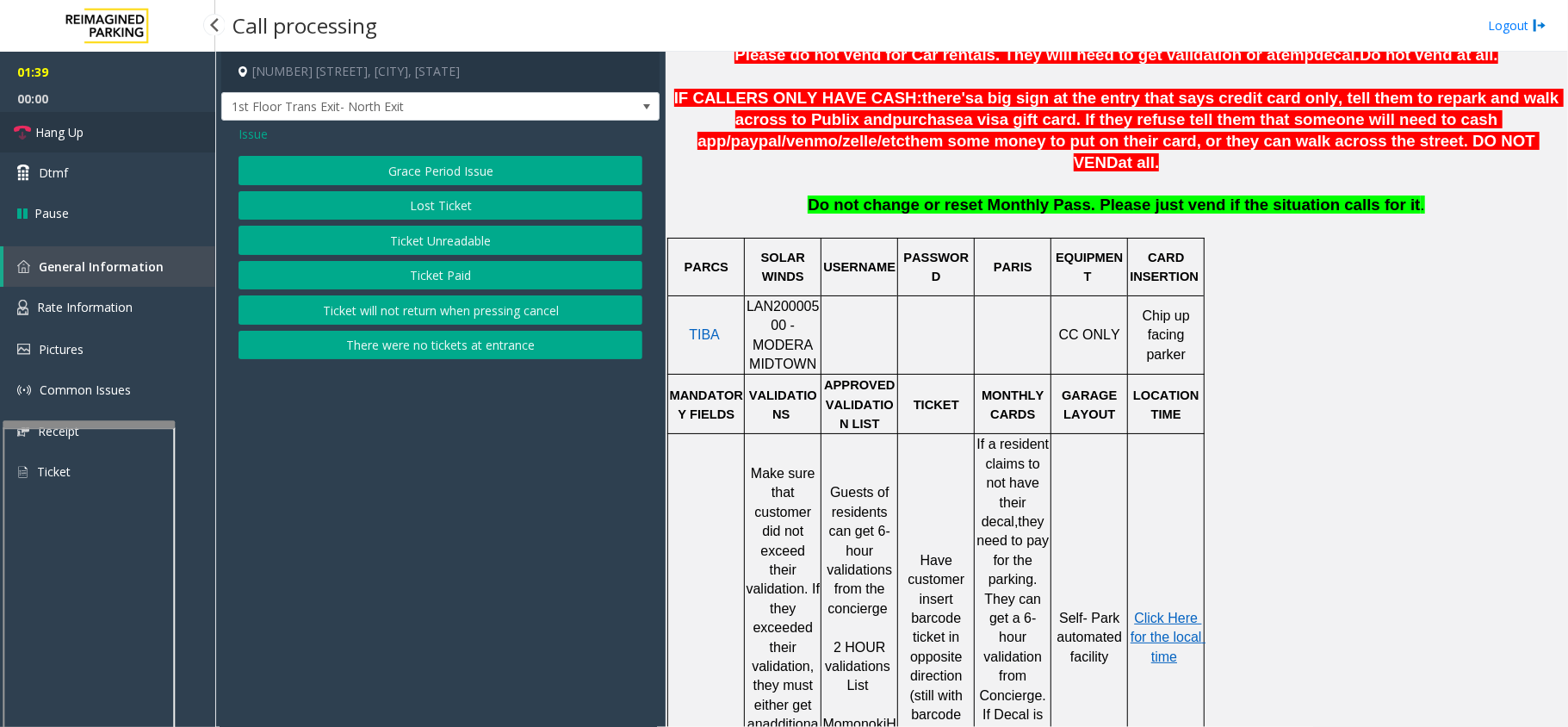 click on "Hang Up" at bounding box center (59, 132) 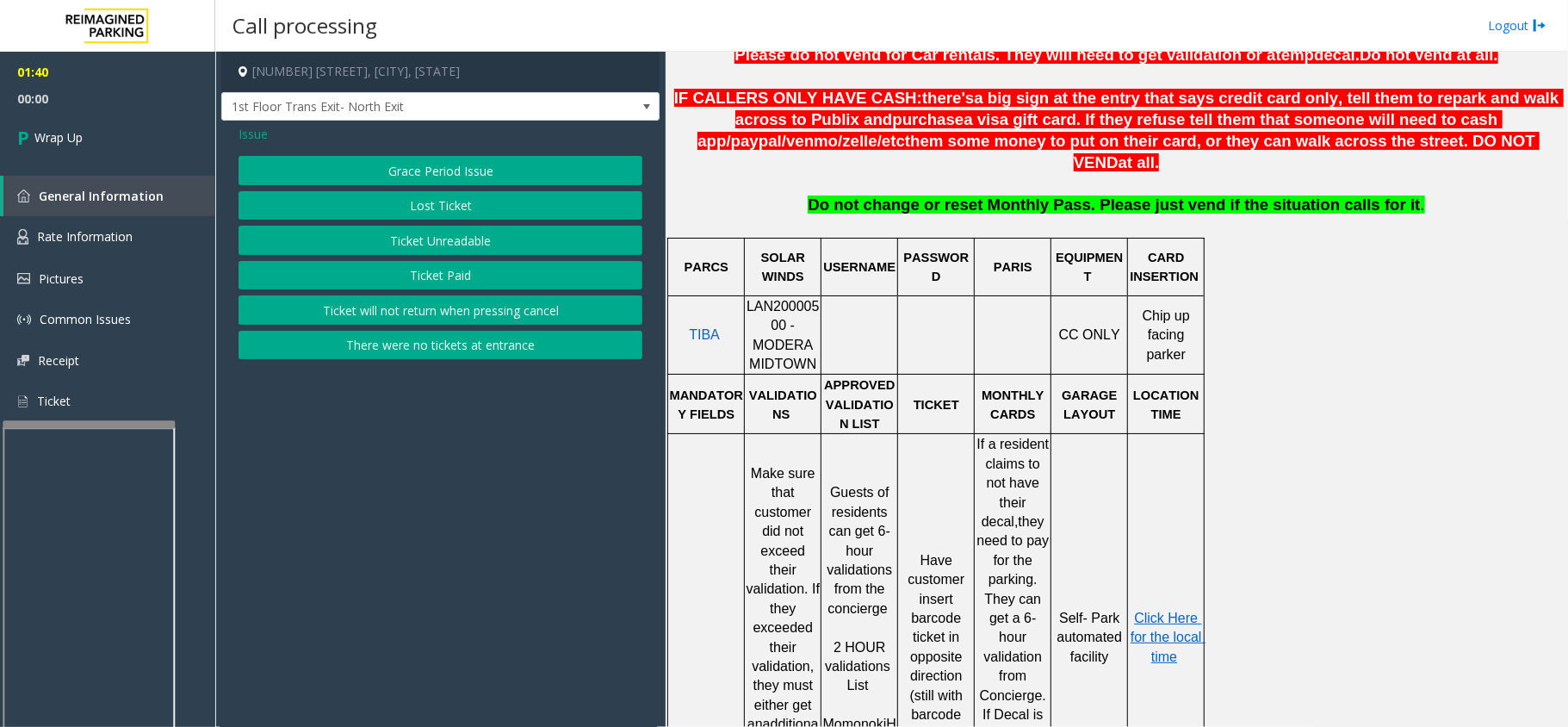 click on "Issue" 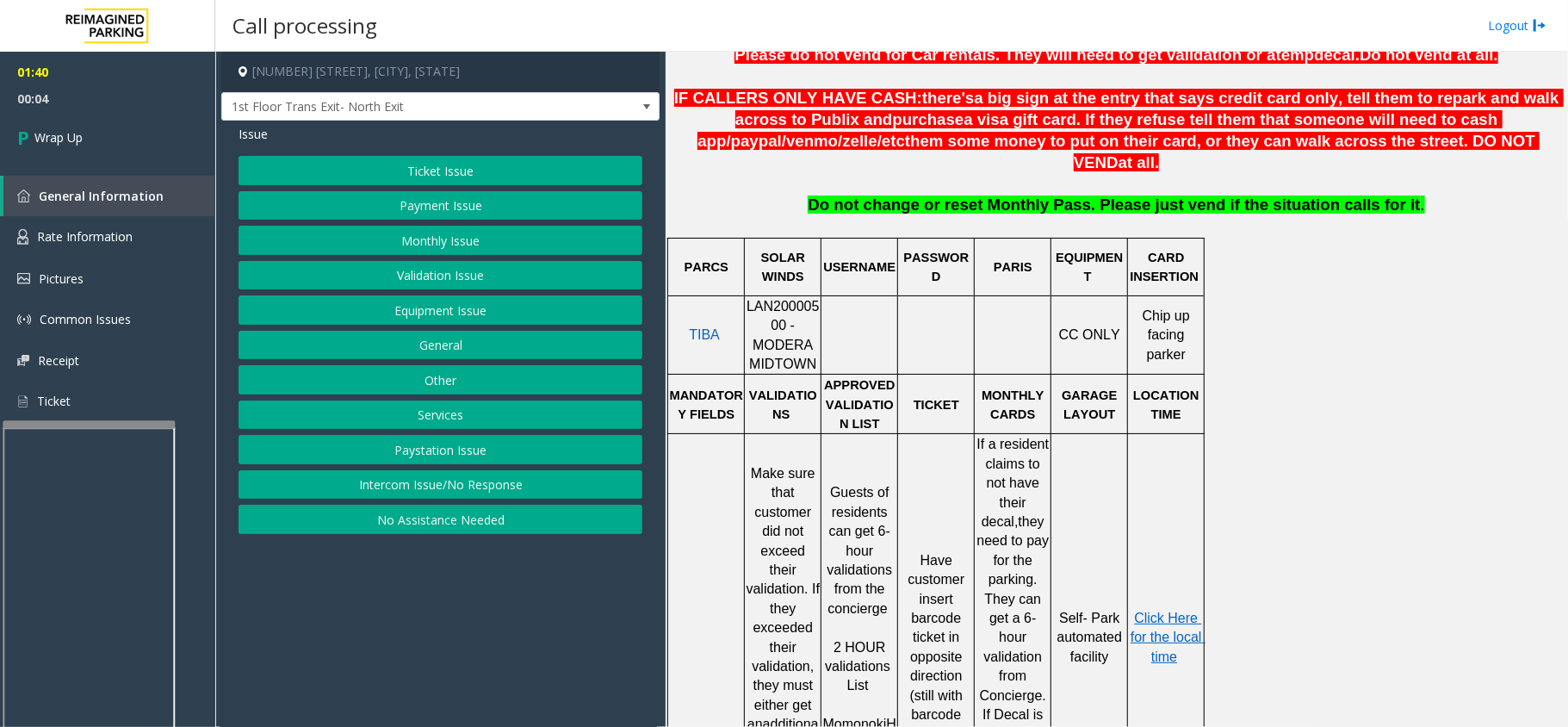 click on "Equipment Issue" 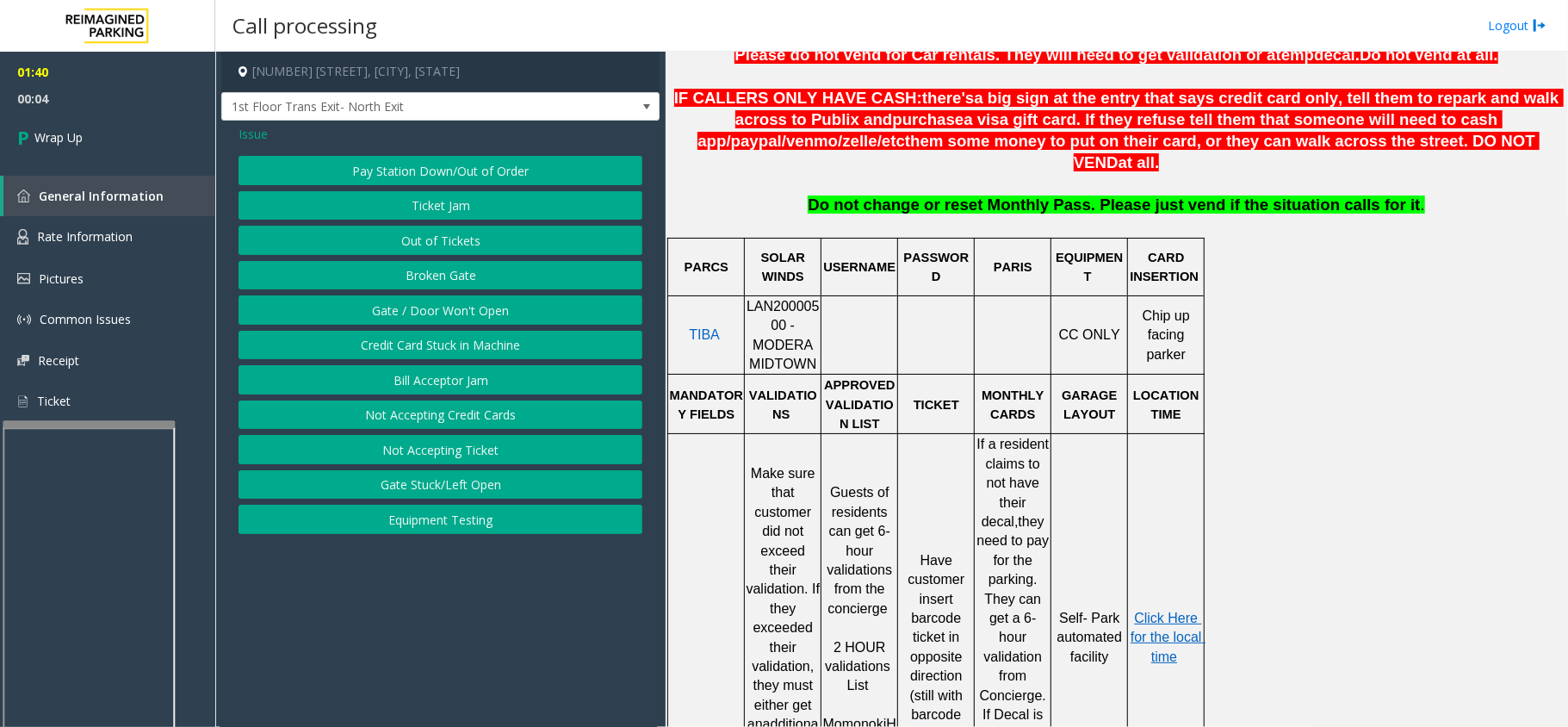 click on "Gate / Door Won't Open" 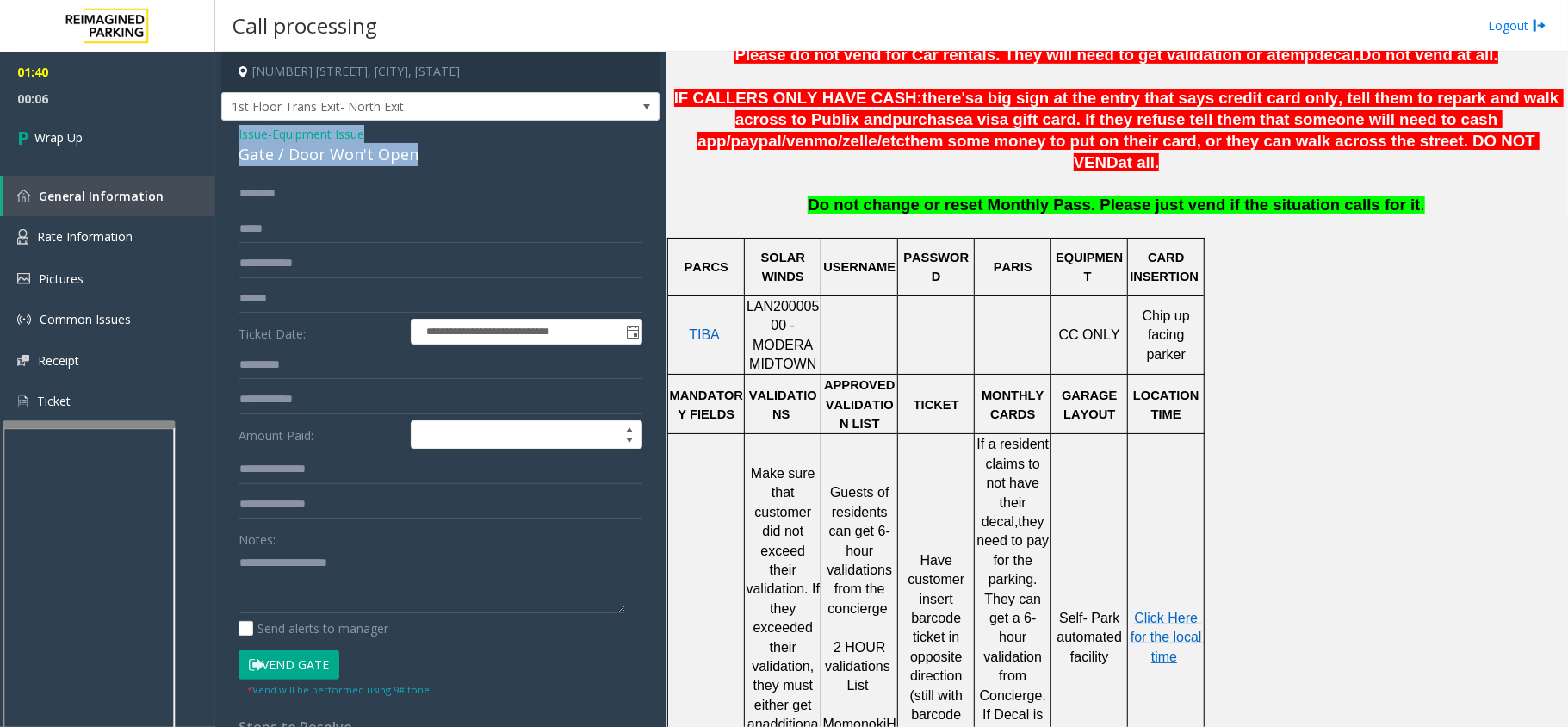 drag, startPoint x: 417, startPoint y: 162, endPoint x: 229, endPoint y: 138, distance: 189.52572 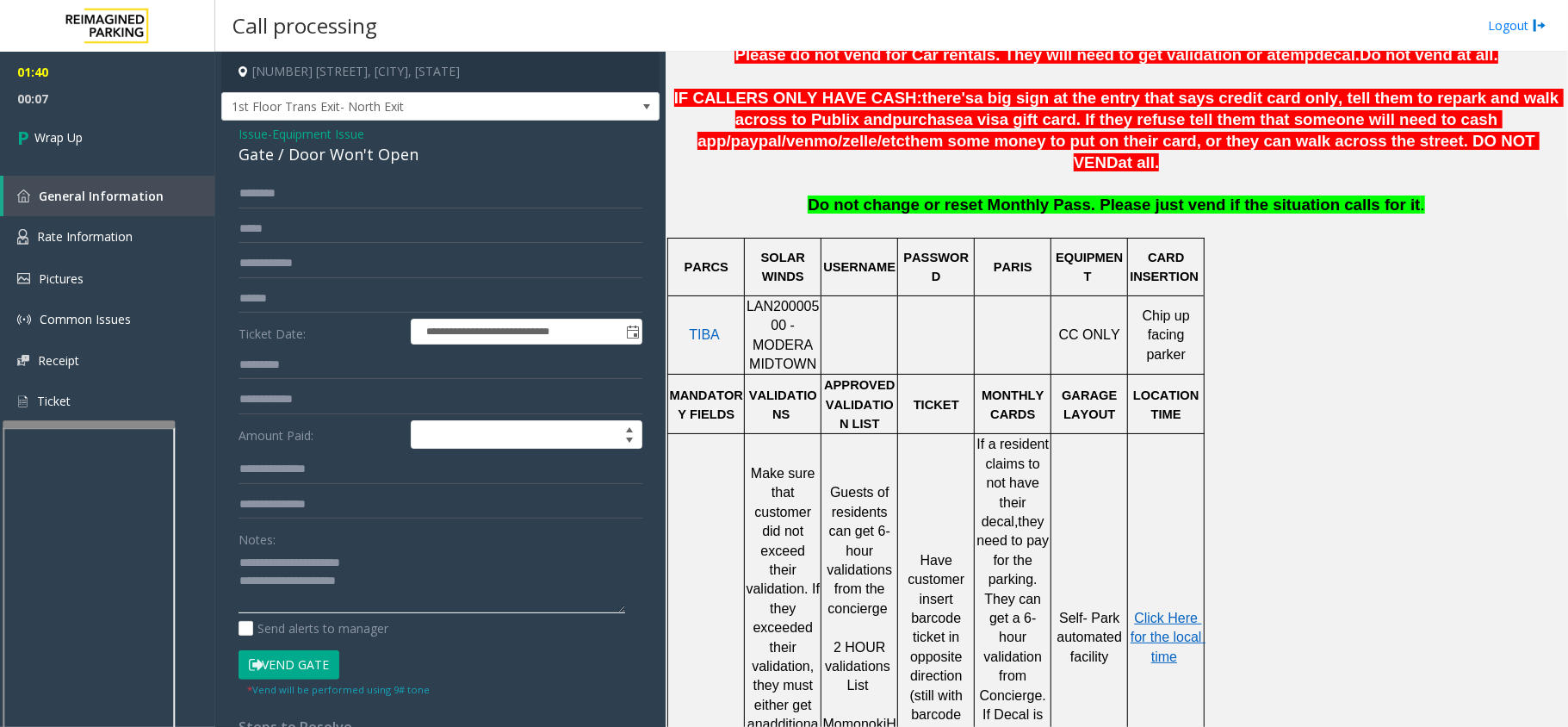 click 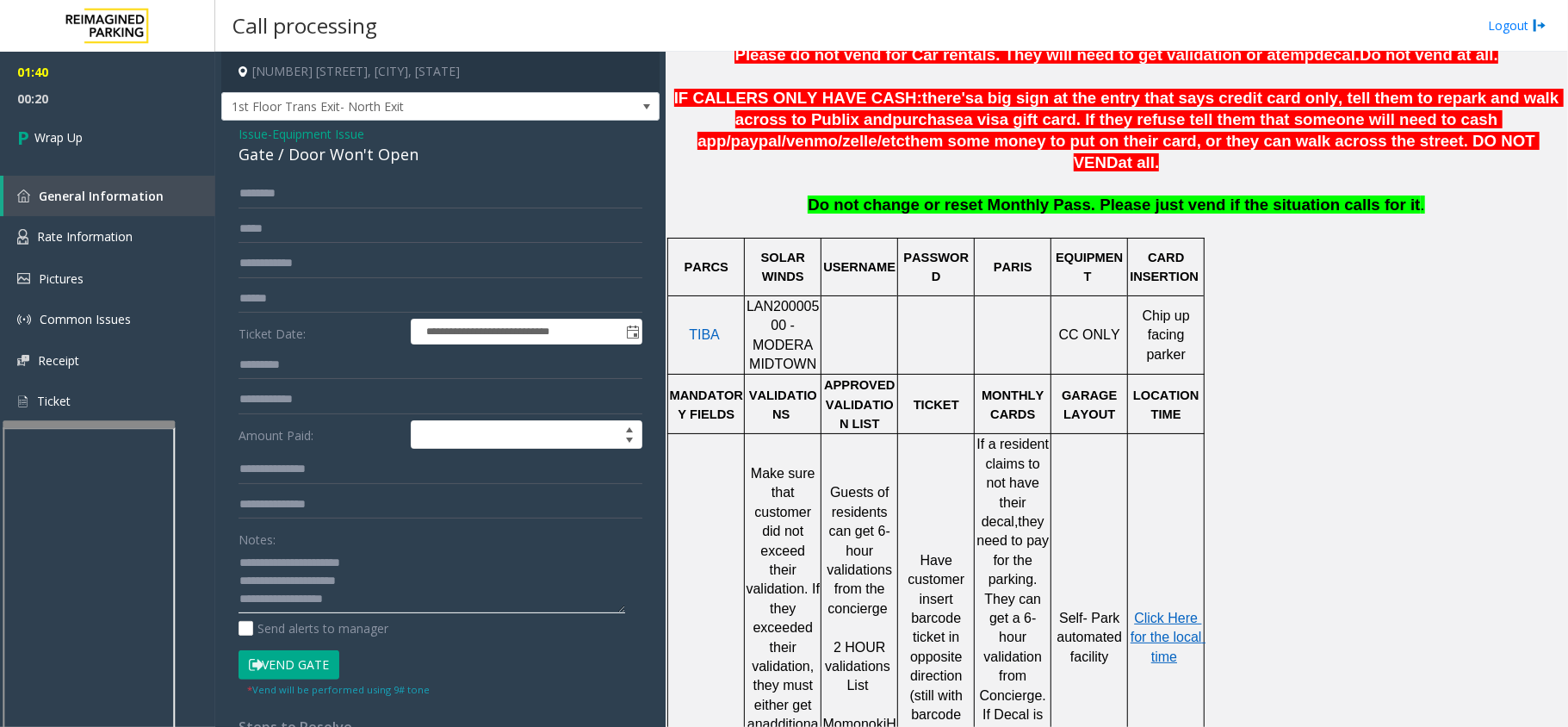 drag, startPoint x: 263, startPoint y: 600, endPoint x: 411, endPoint y: 603, distance: 148.0304 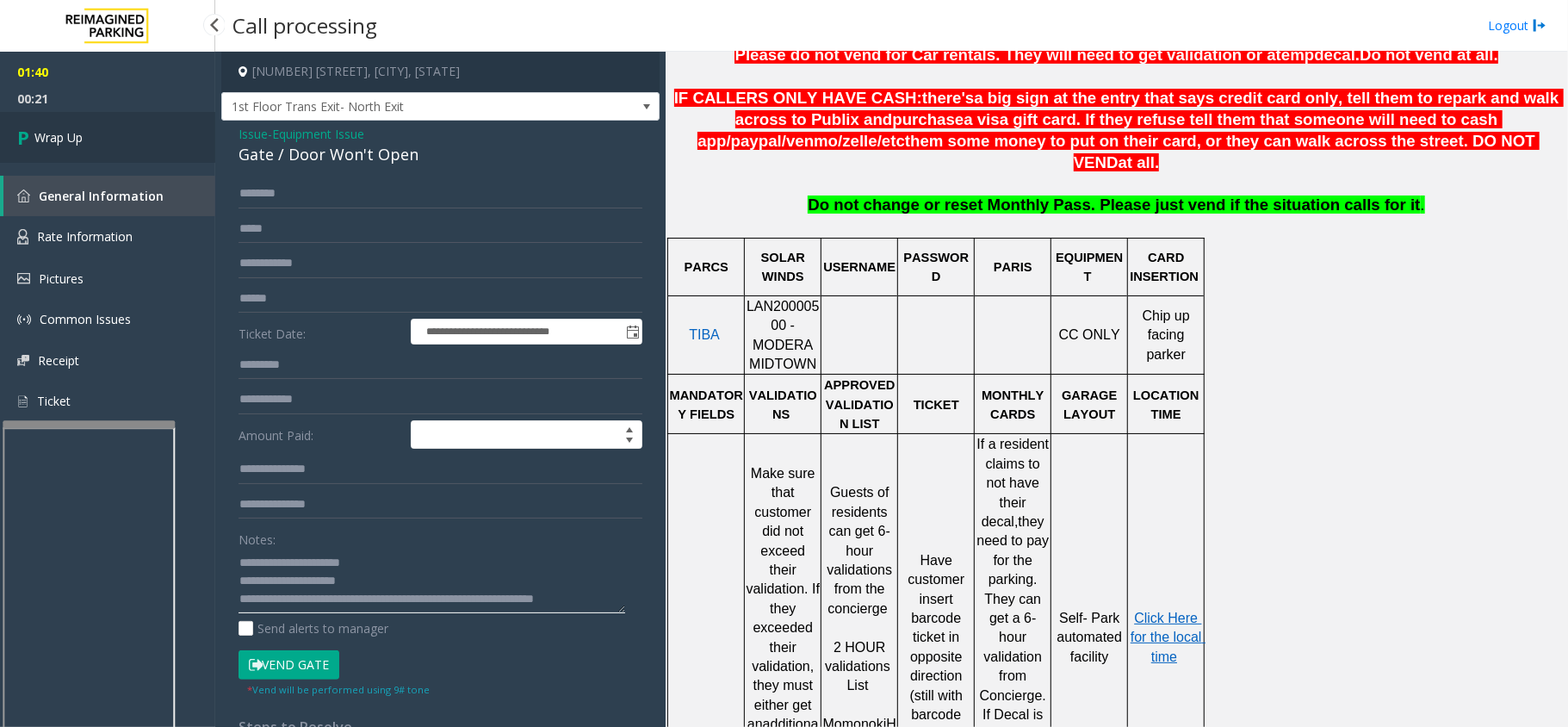 type on "**********" 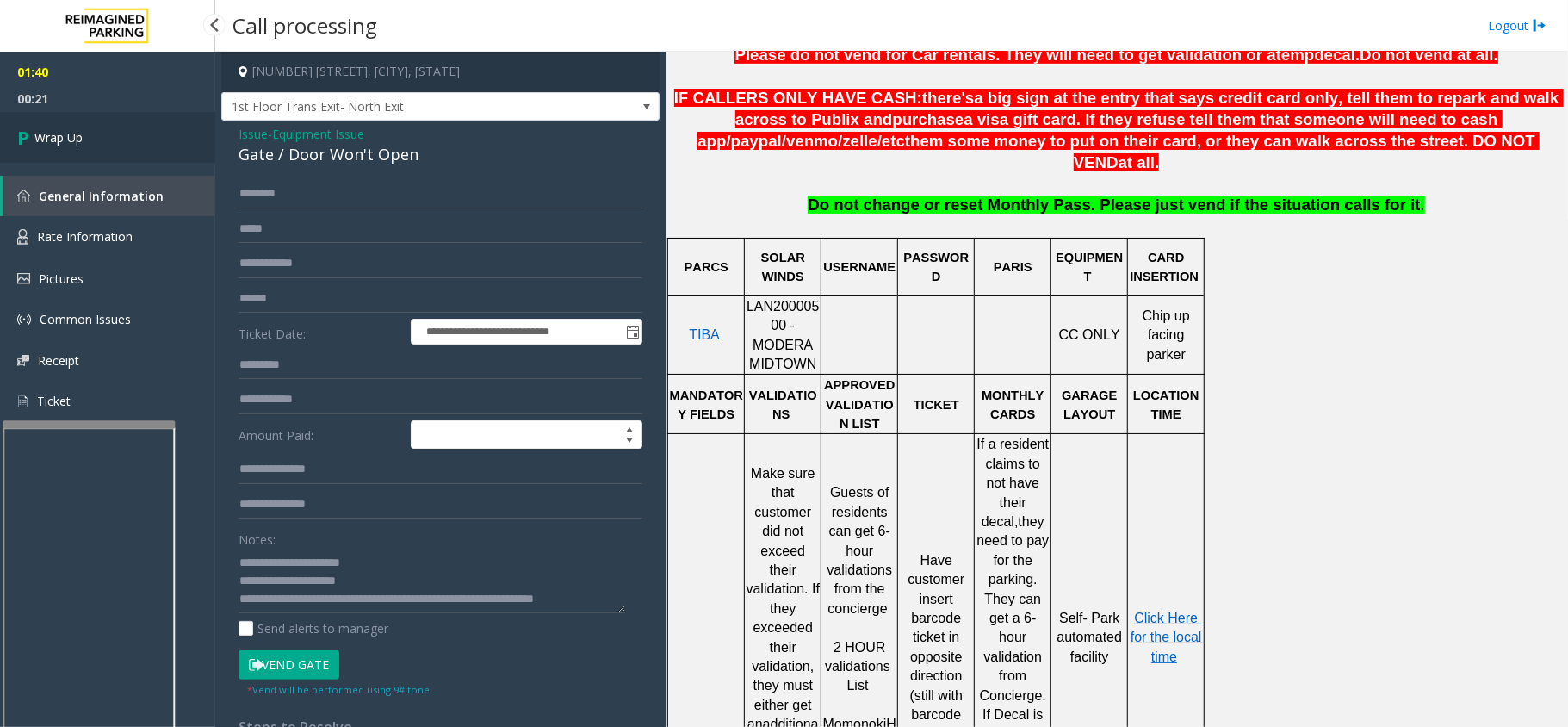 click on "Wrap Up" at bounding box center [108, 137] 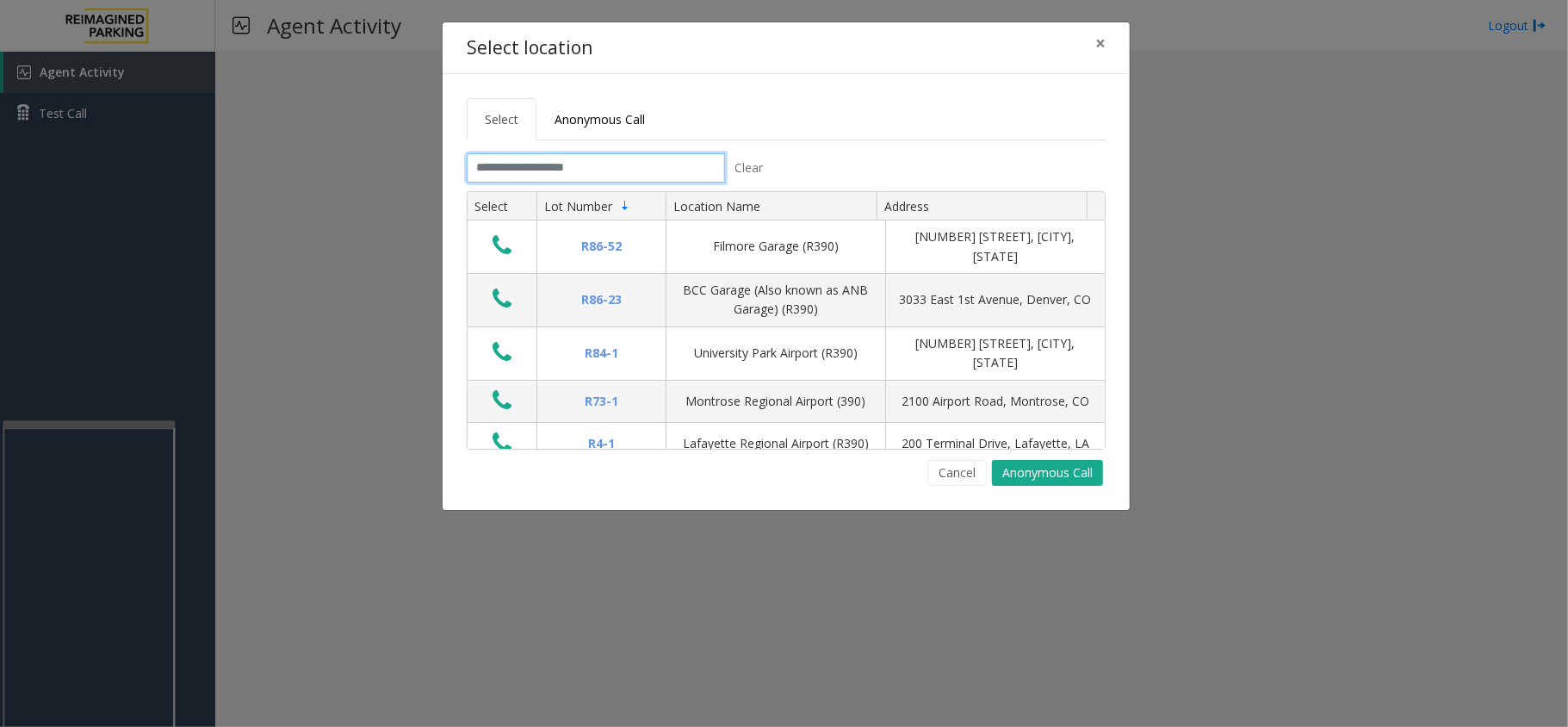 click 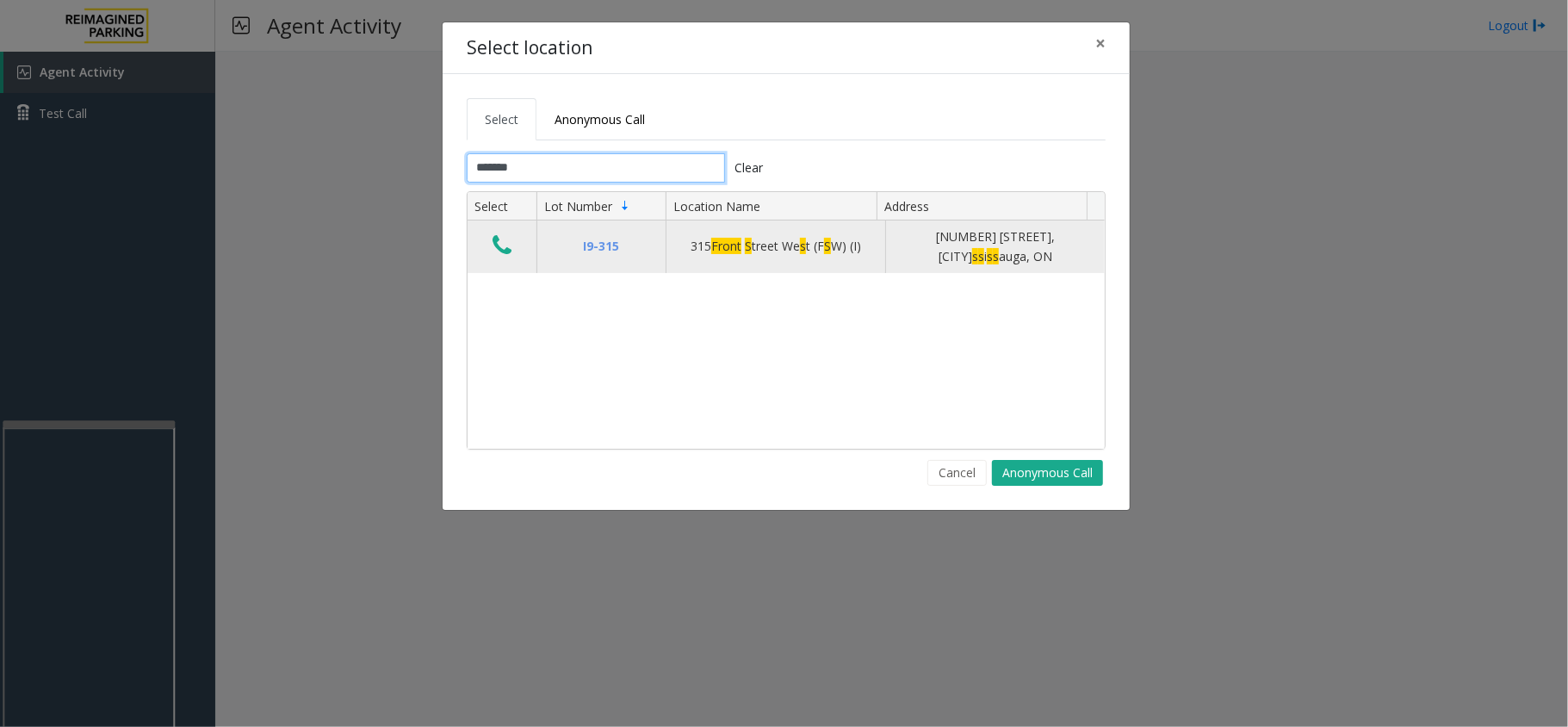 type on "*******" 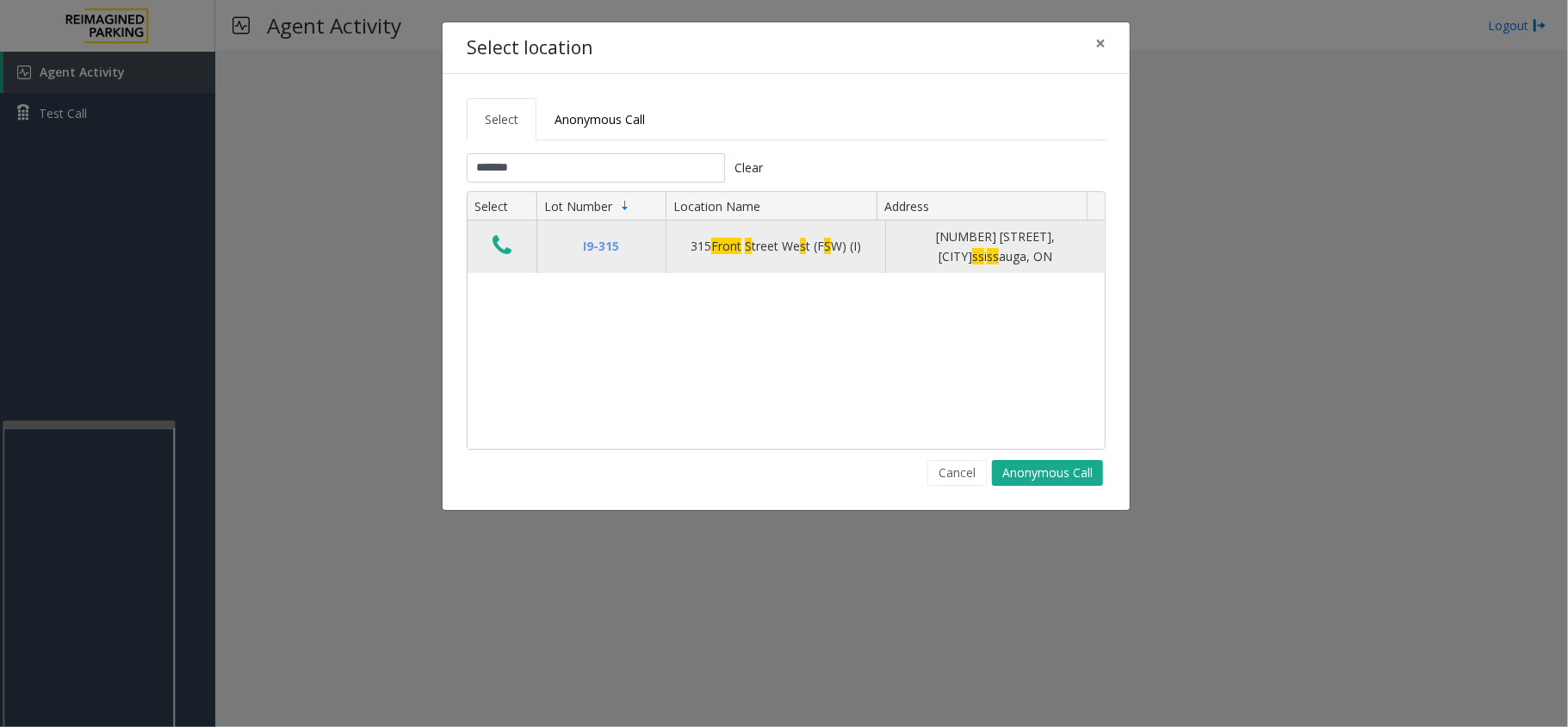 click 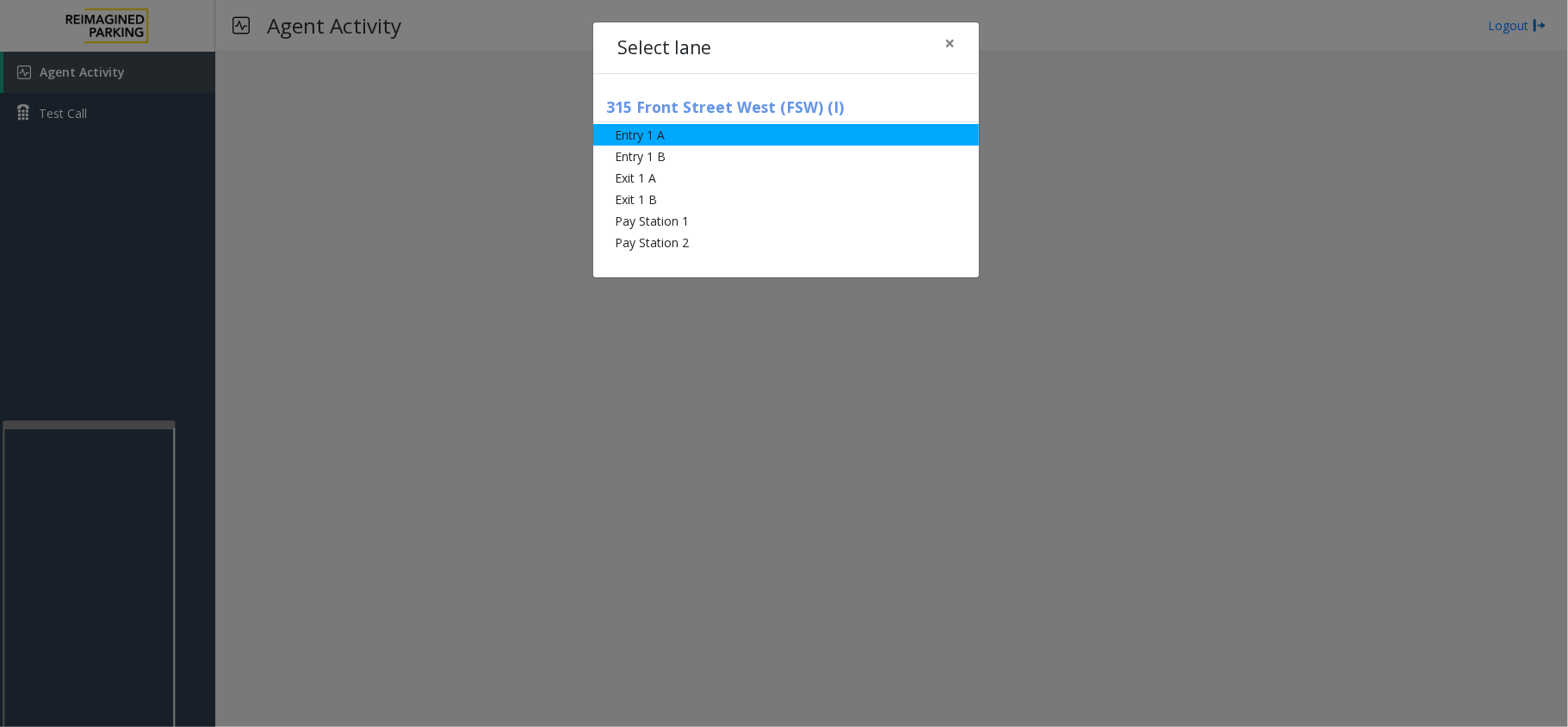 click on "Entry 1 A" 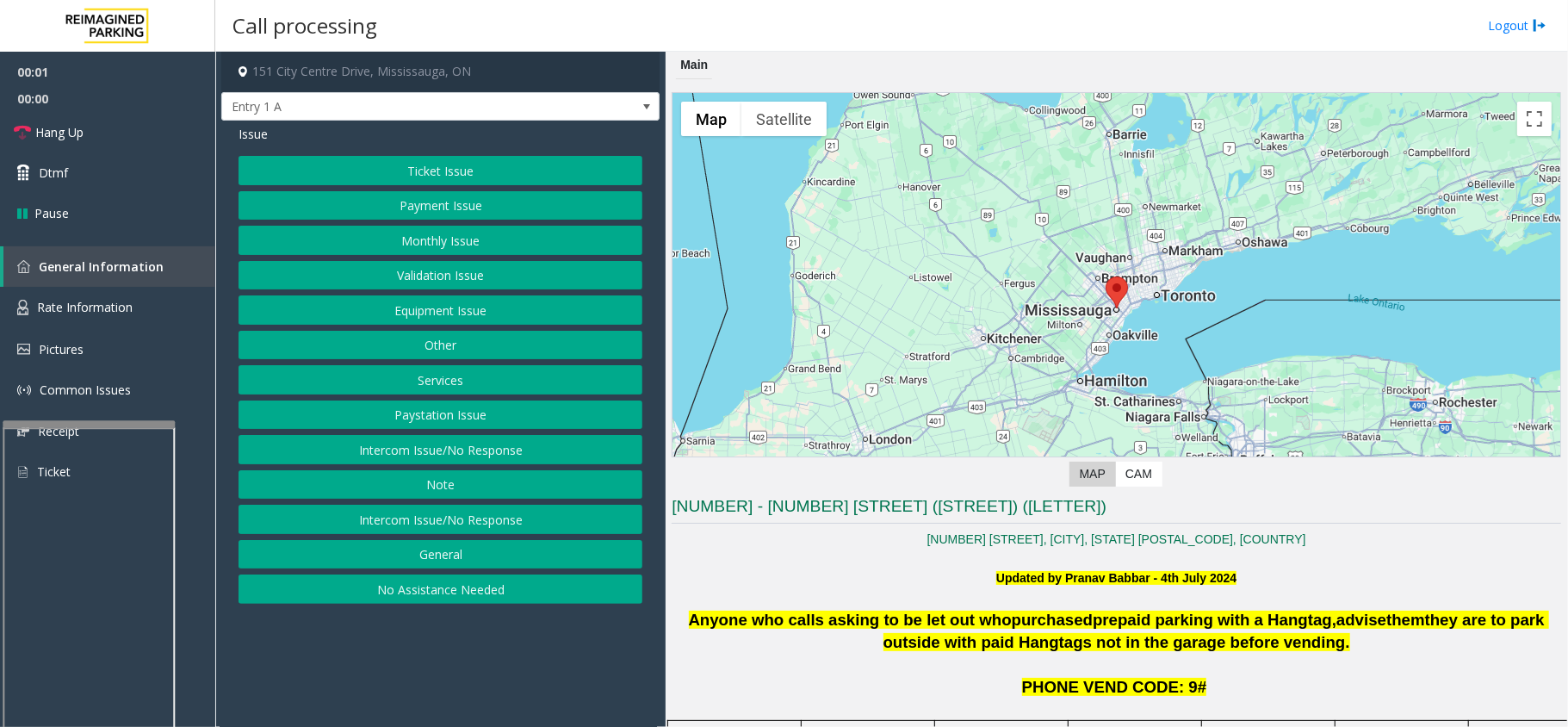 click on "Services" 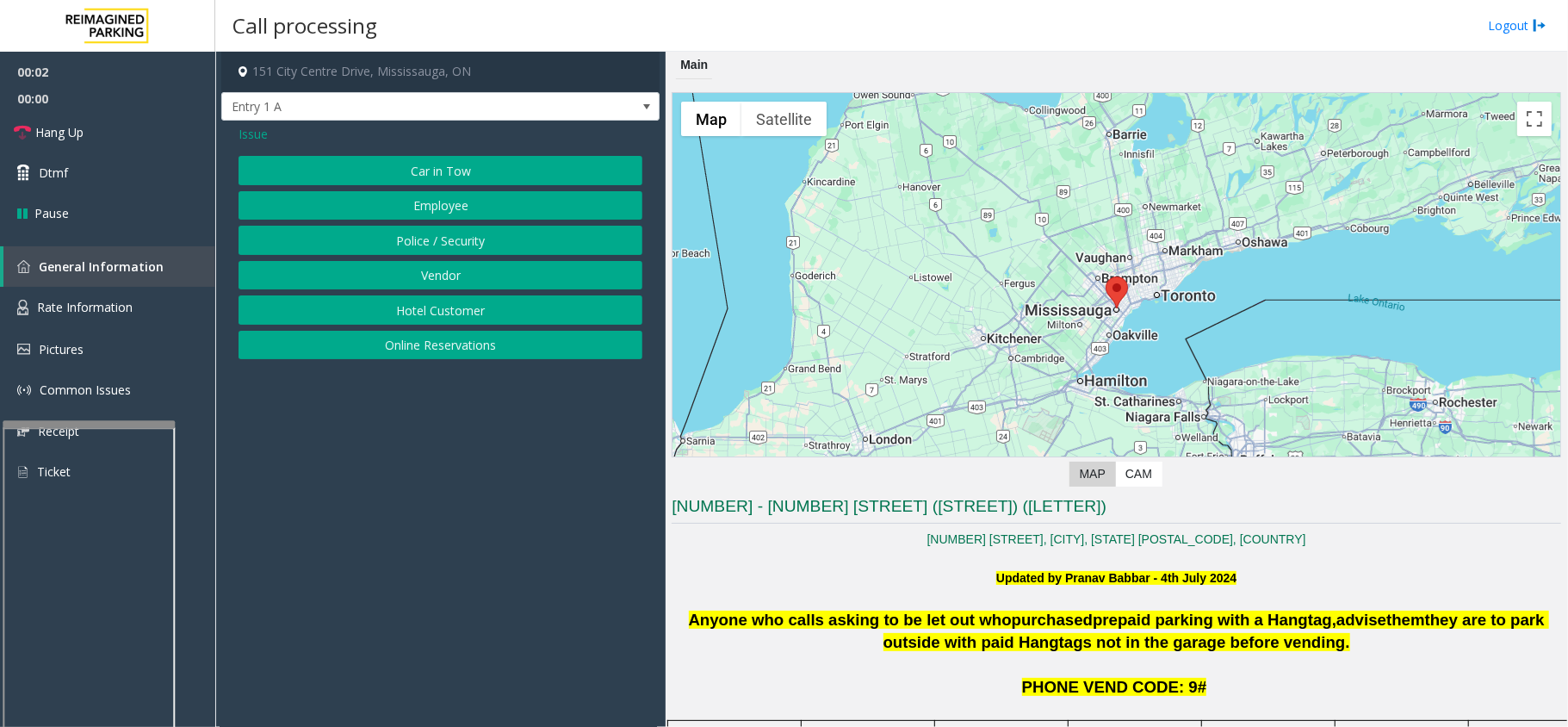 click on "Online Reservations" 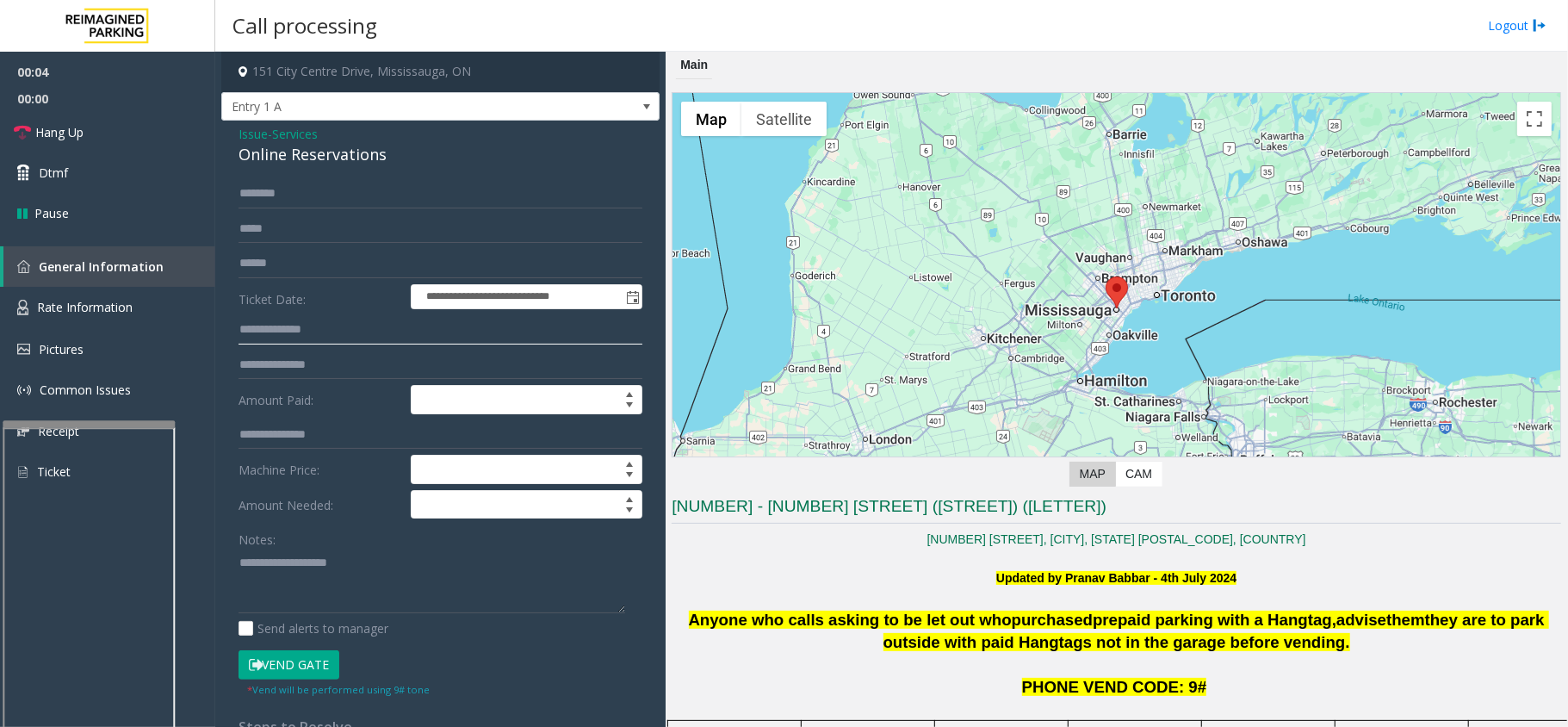 click 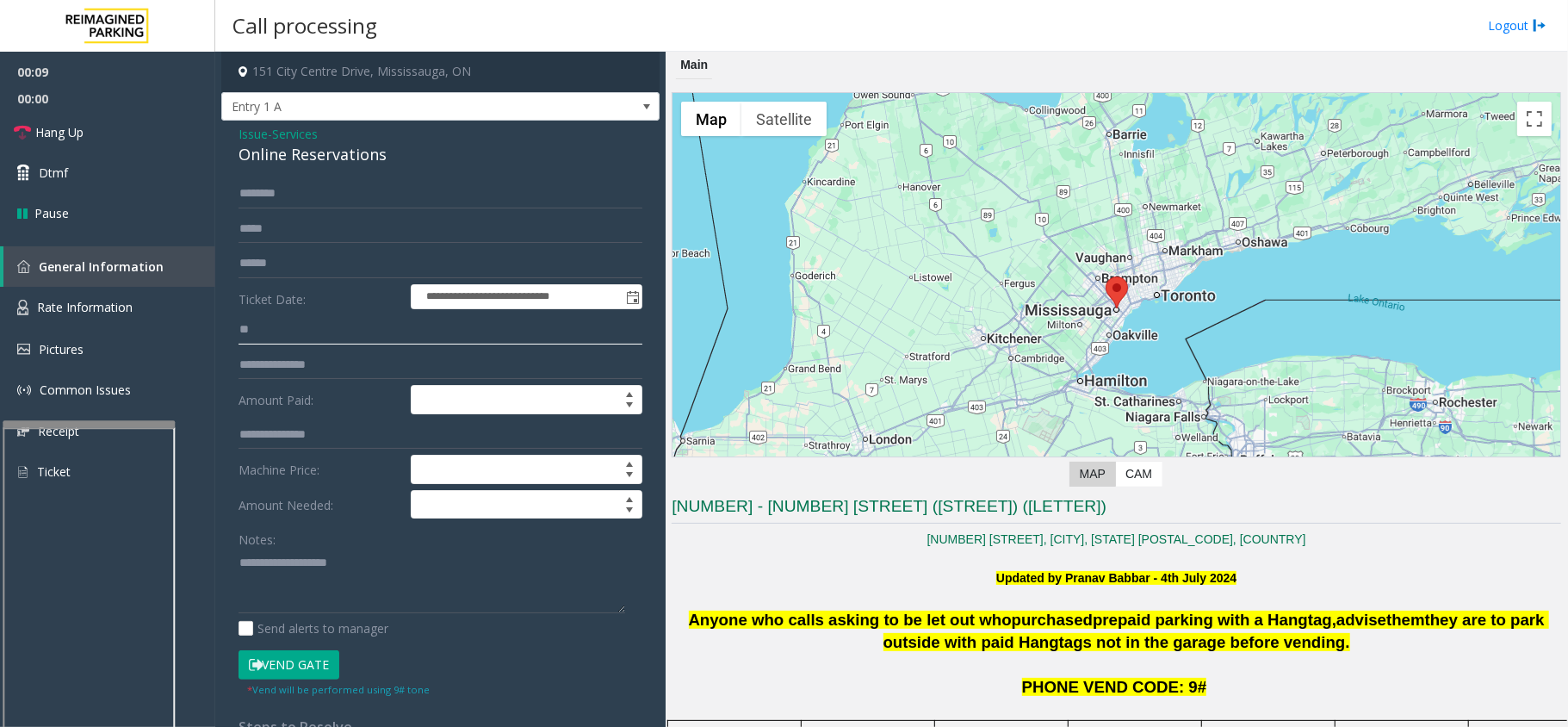type on "*" 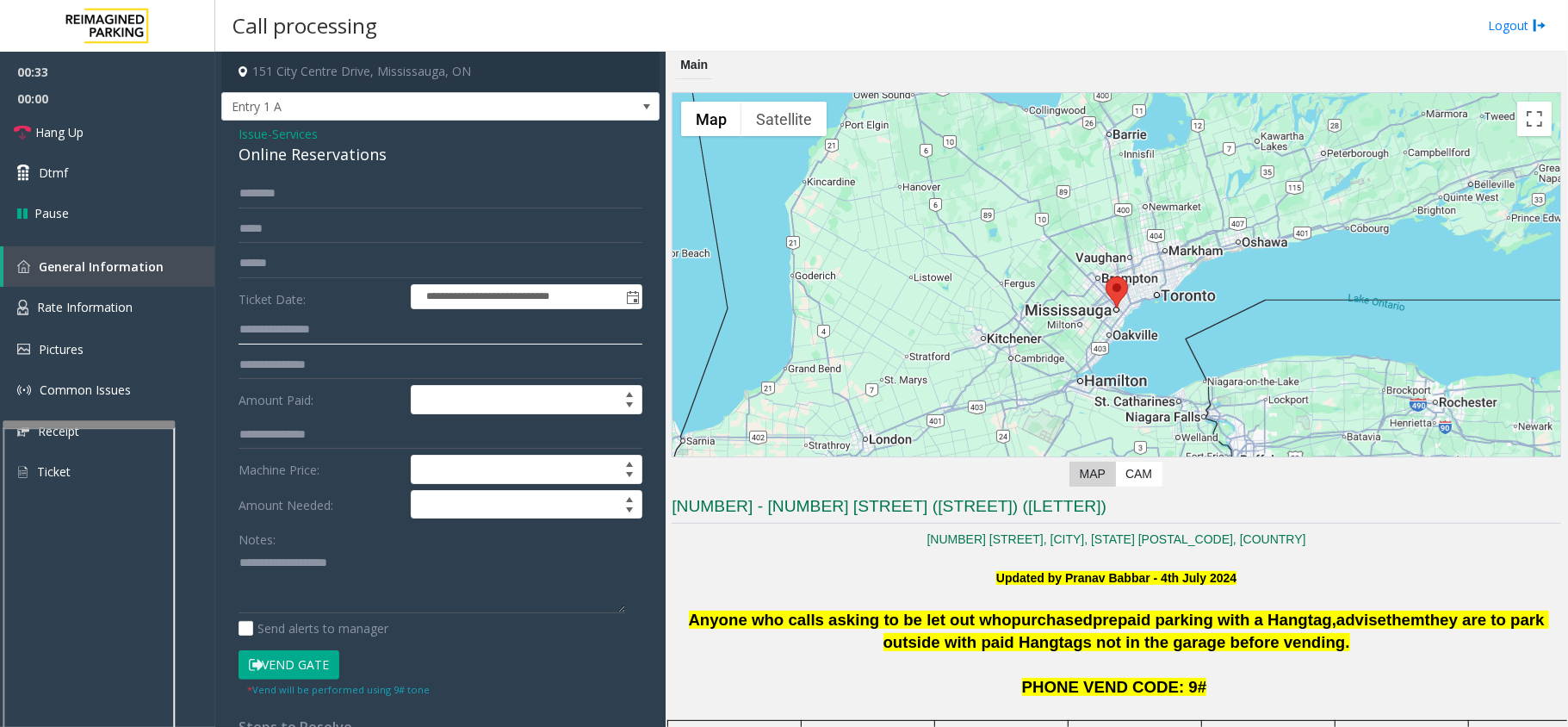 click on "**********" 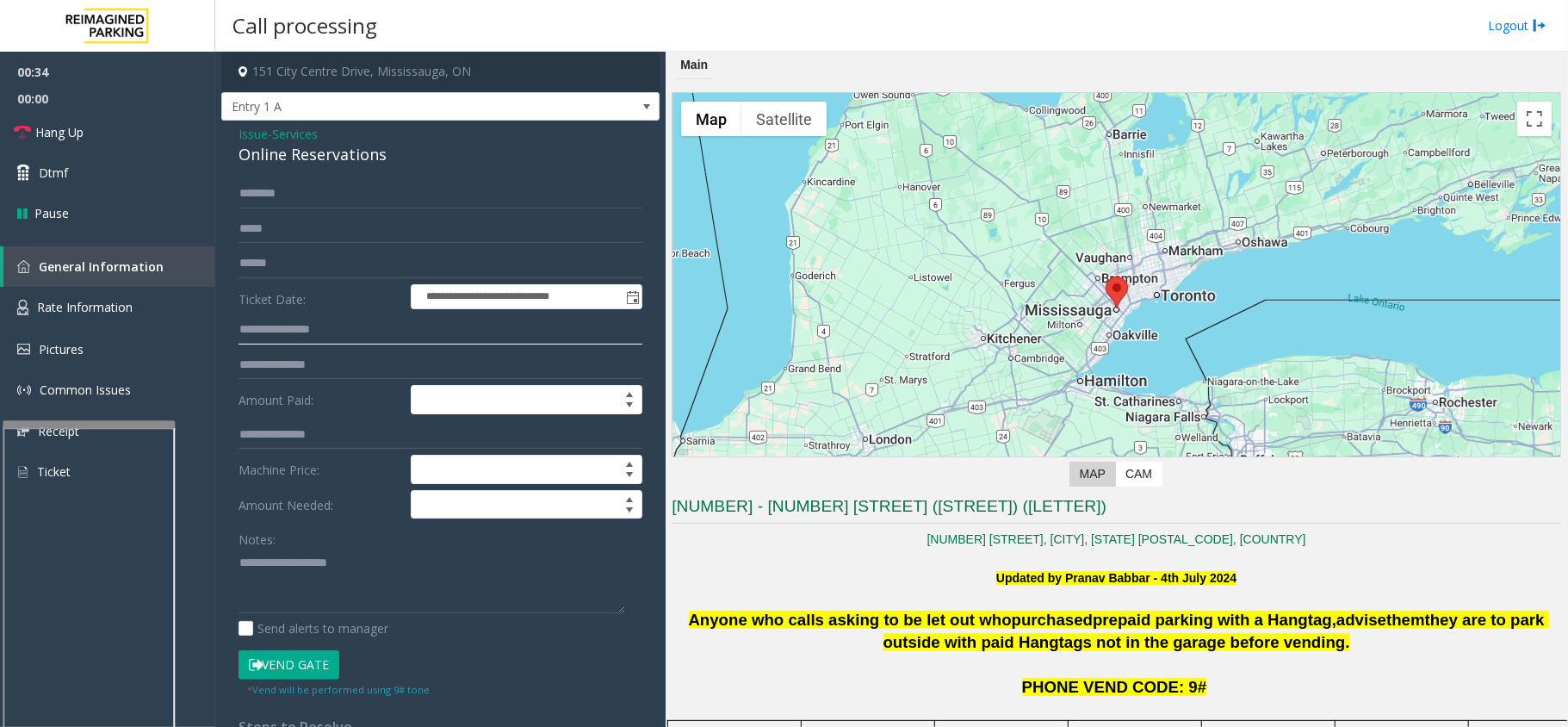 click on "**********" 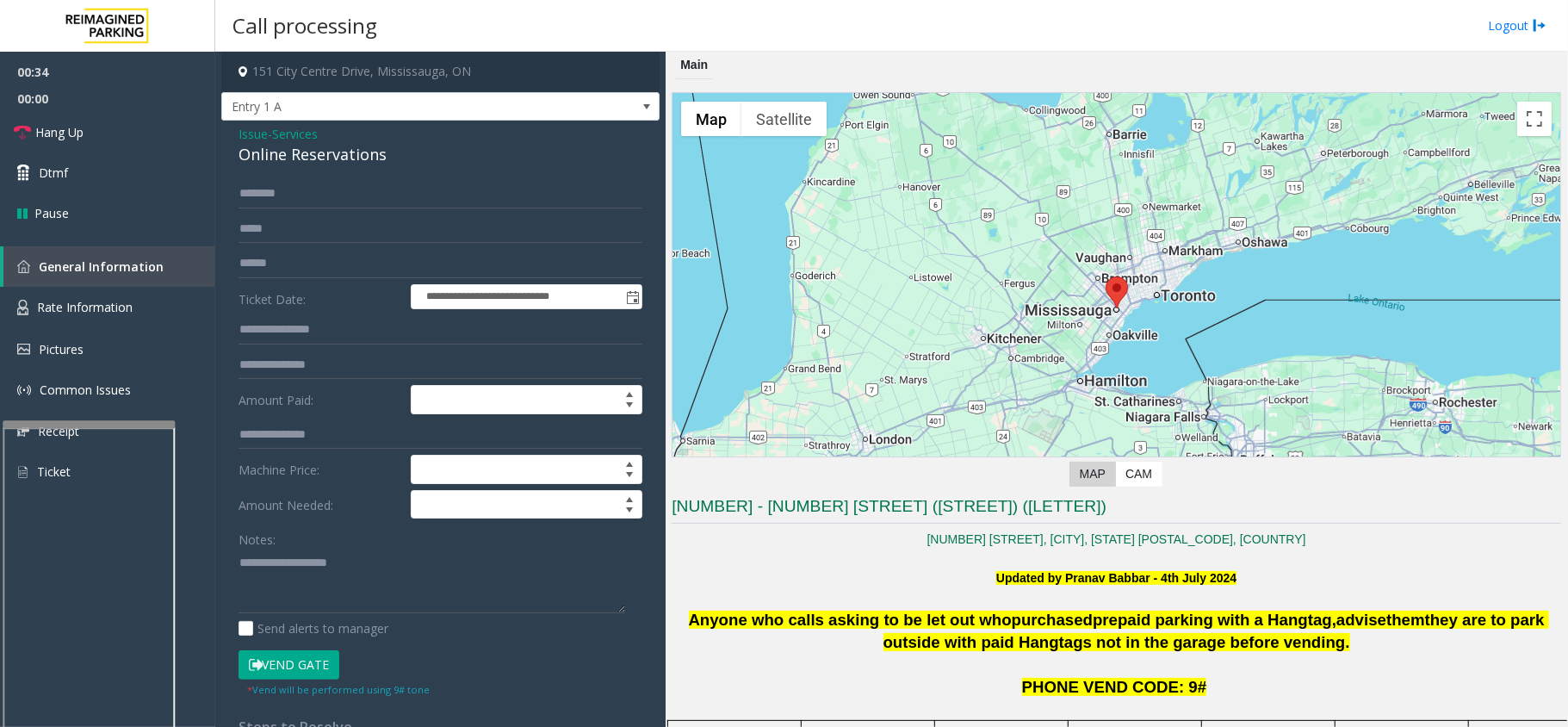 click on "Online Reservations" 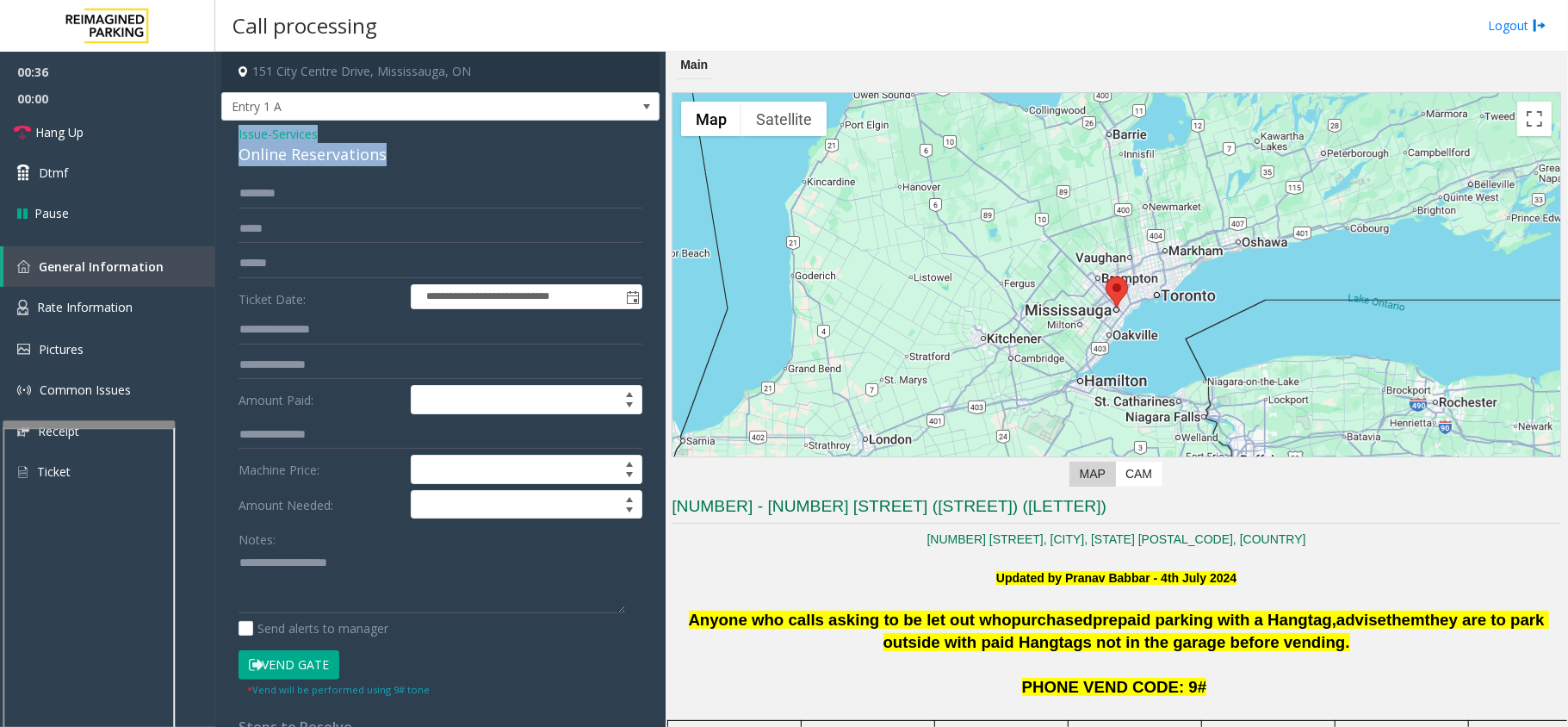 drag, startPoint x: 401, startPoint y: 155, endPoint x: 235, endPoint y: 128, distance: 168.18145 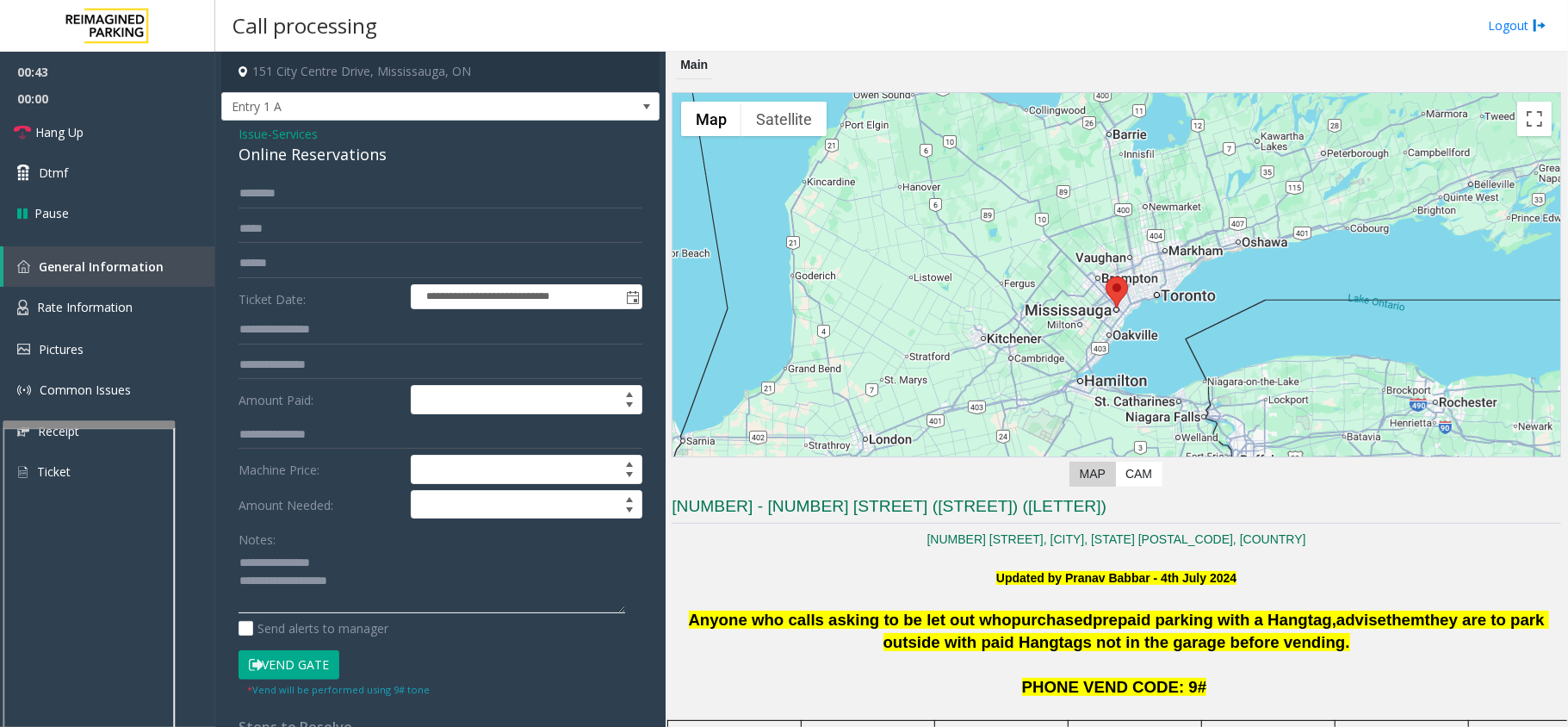 click 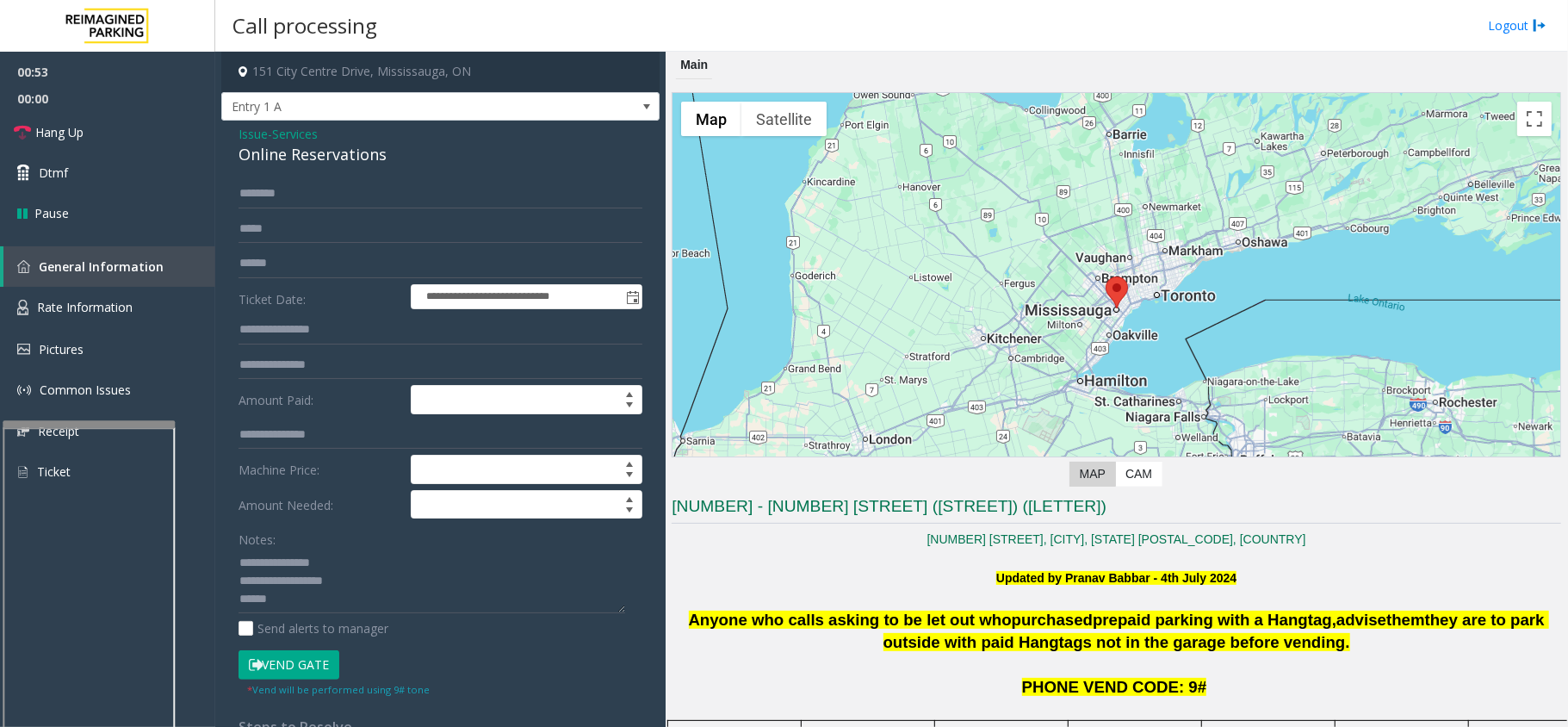 scroll, scrollTop: 18, scrollLeft: 0, axis: vertical 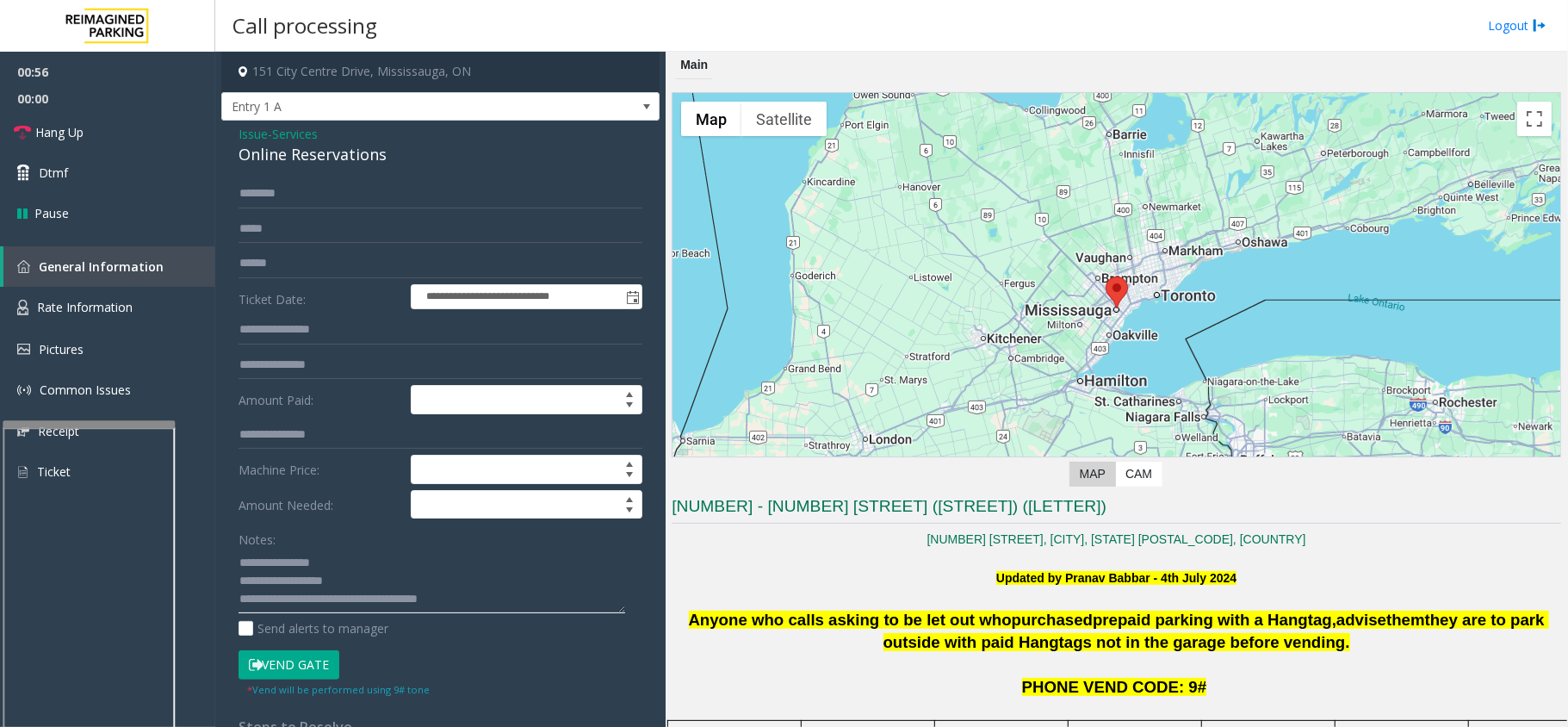 click 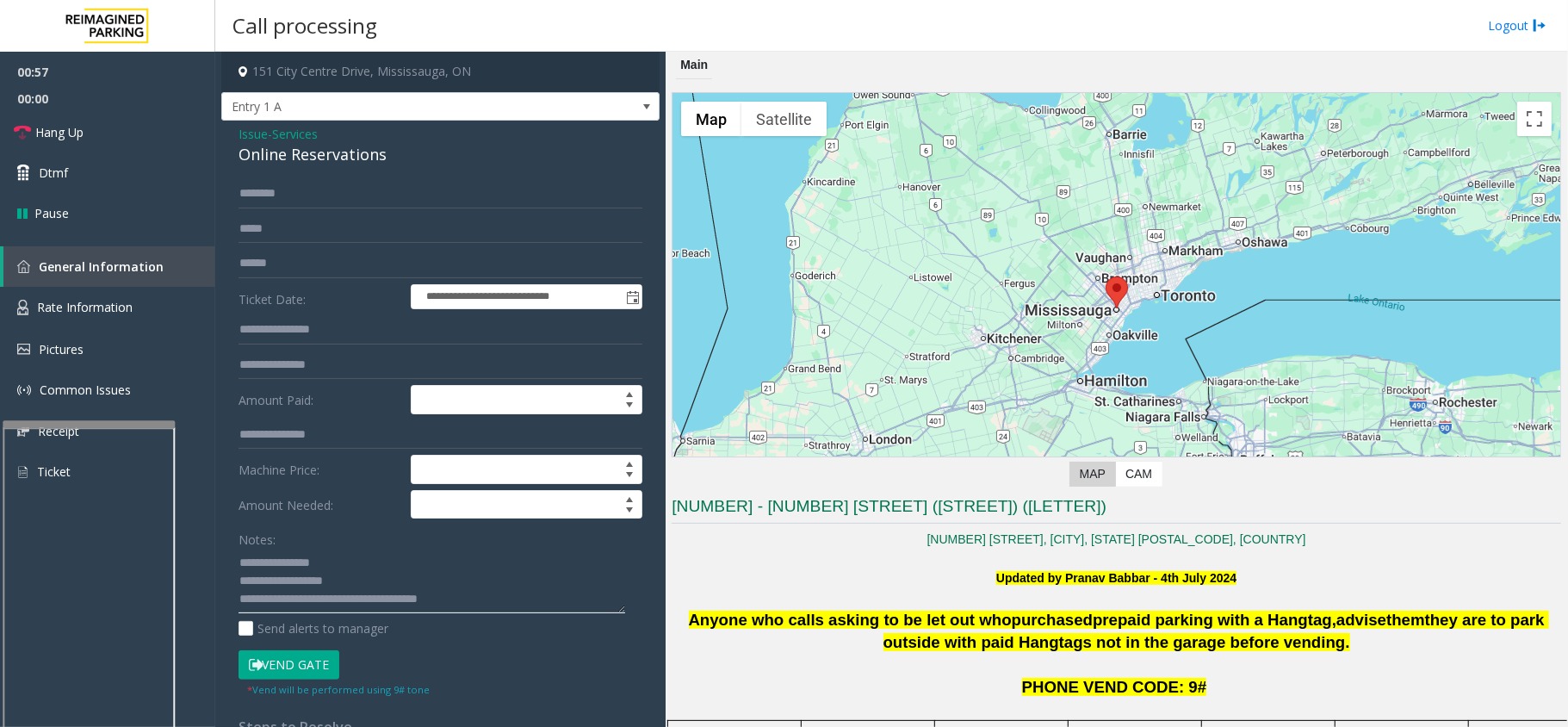 click 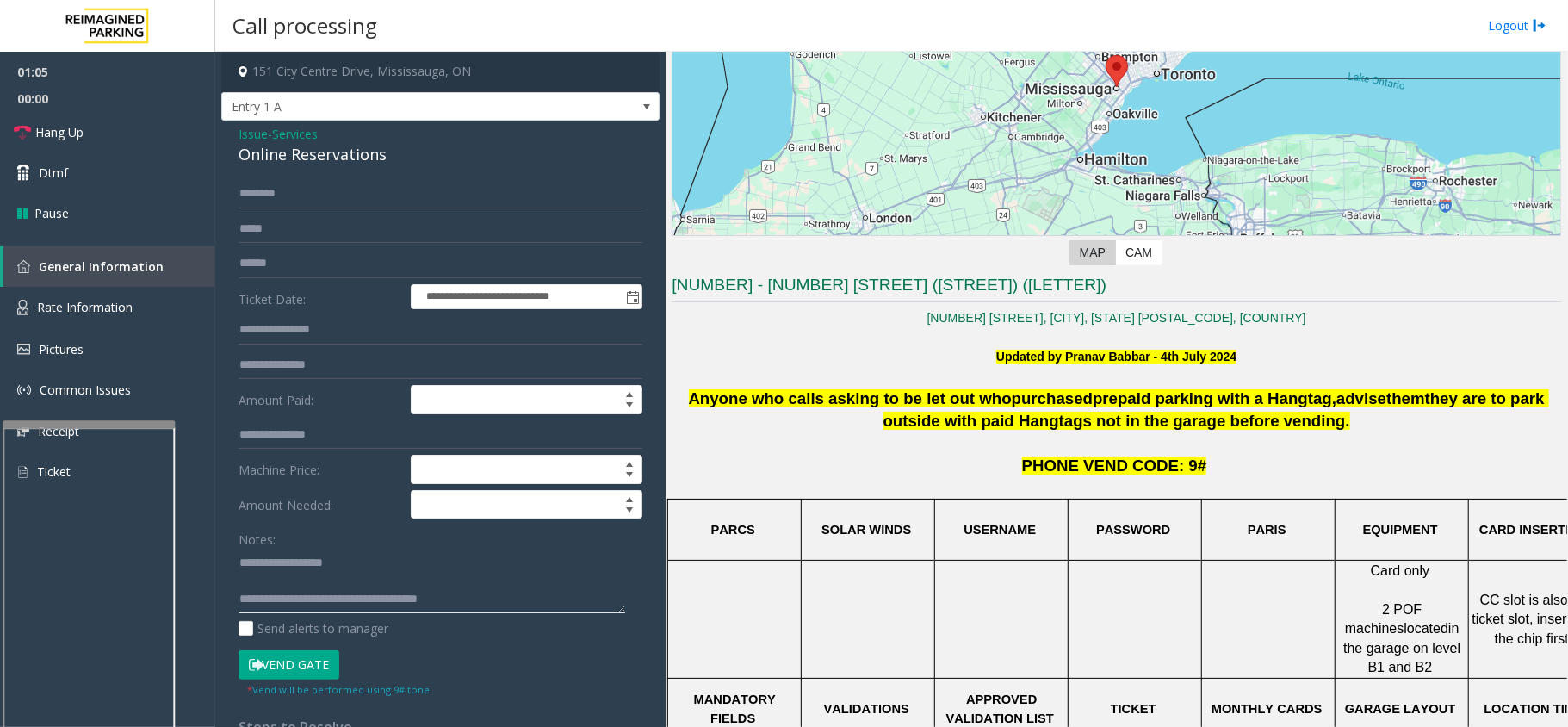 scroll, scrollTop: 229, scrollLeft: 0, axis: vertical 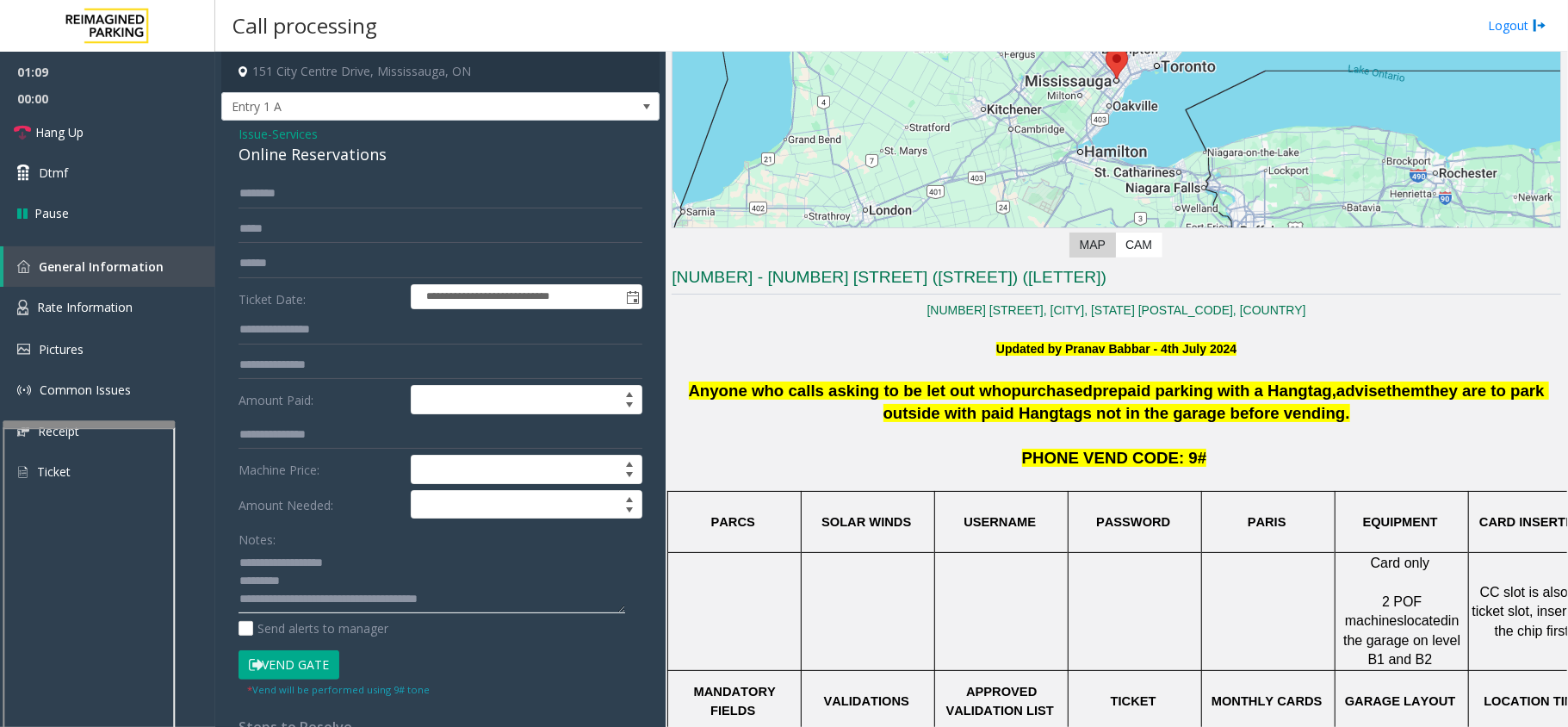 type on "**********" 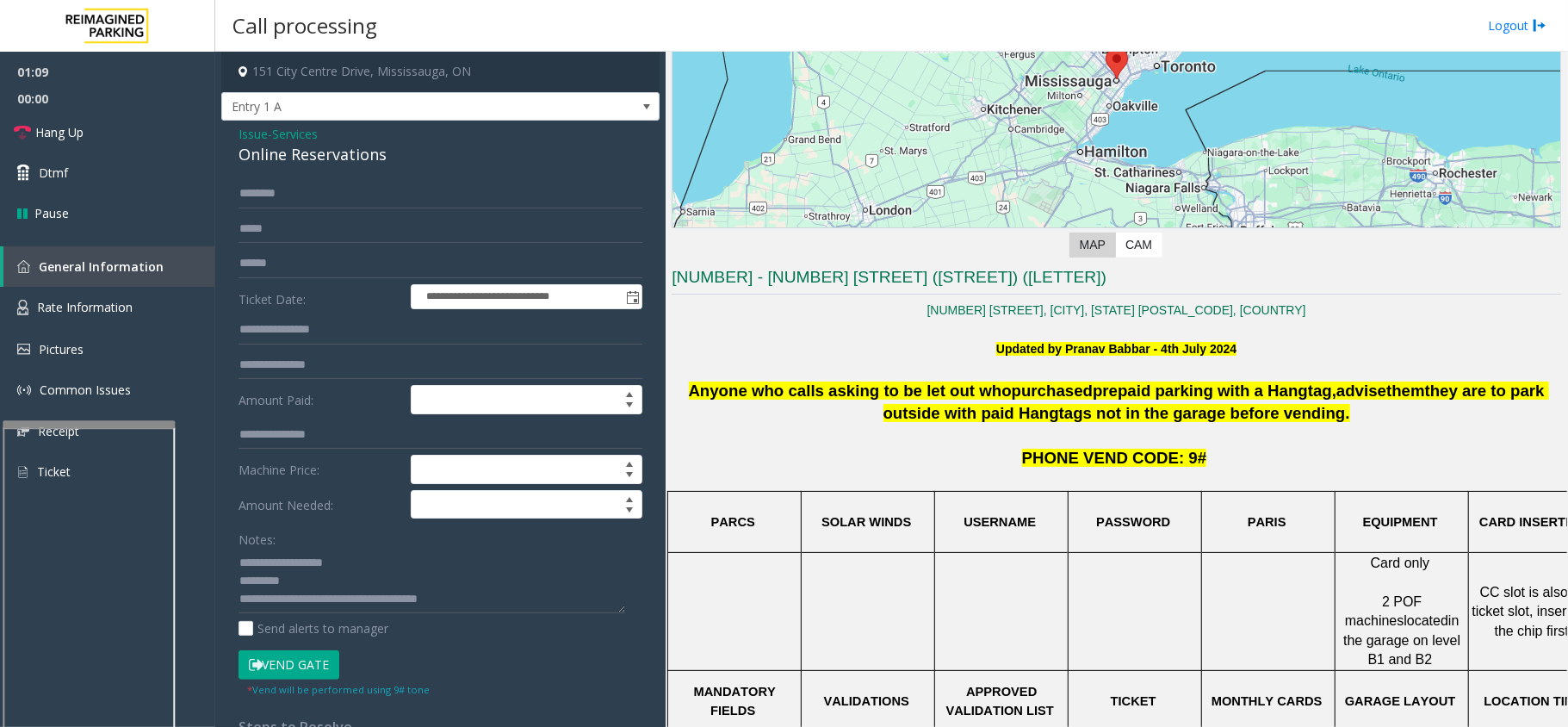 click on "Vend Gate" 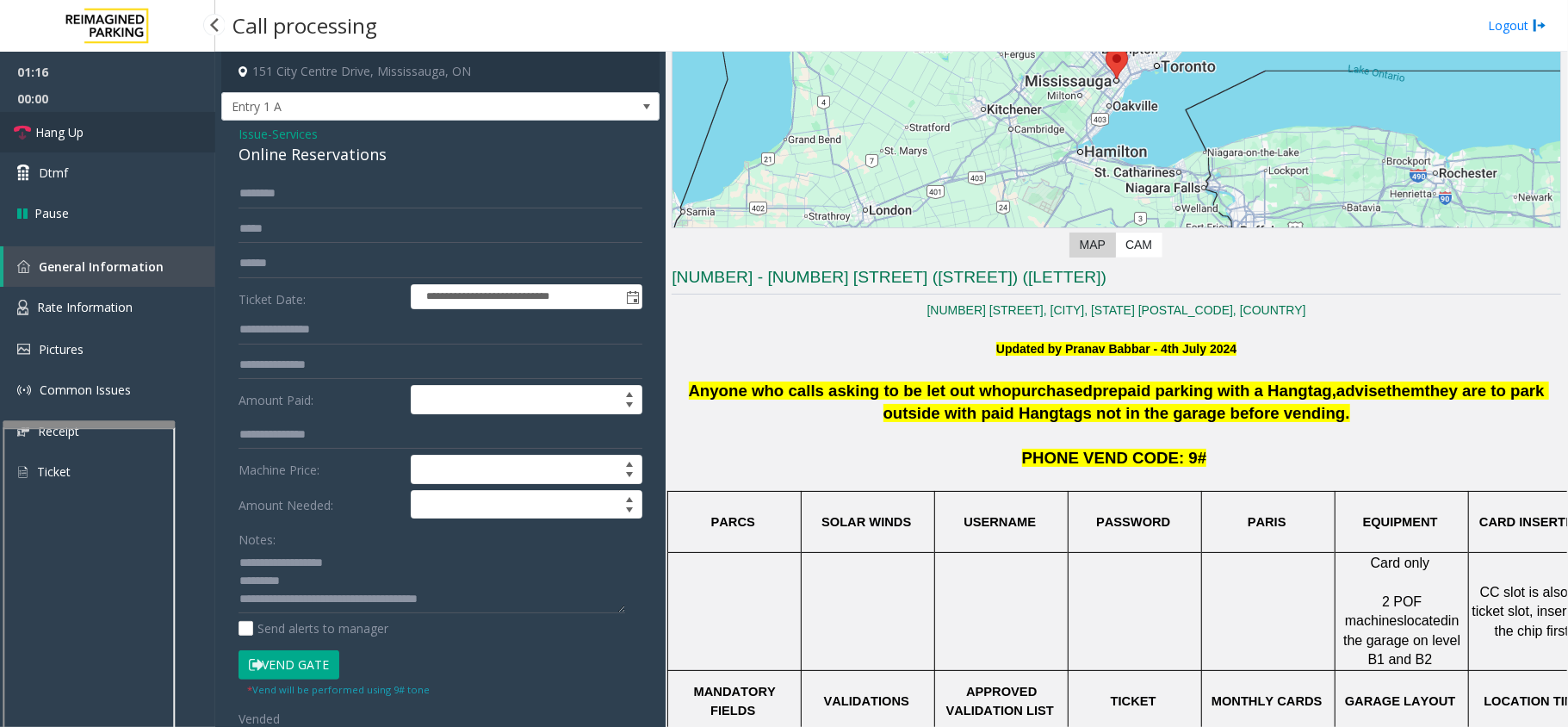 click on "Hang Up" at bounding box center [59, 132] 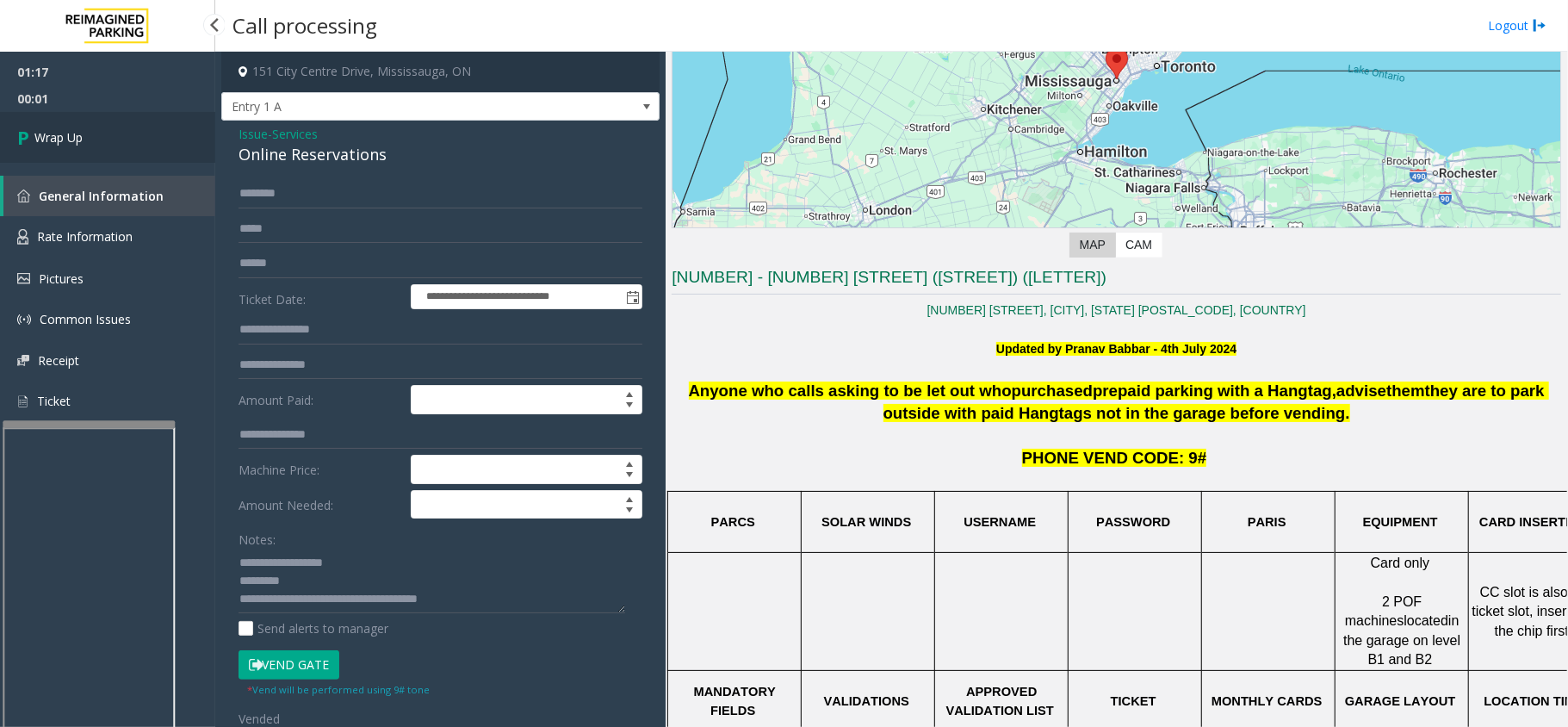 click on "Wrap Up" at bounding box center [59, 137] 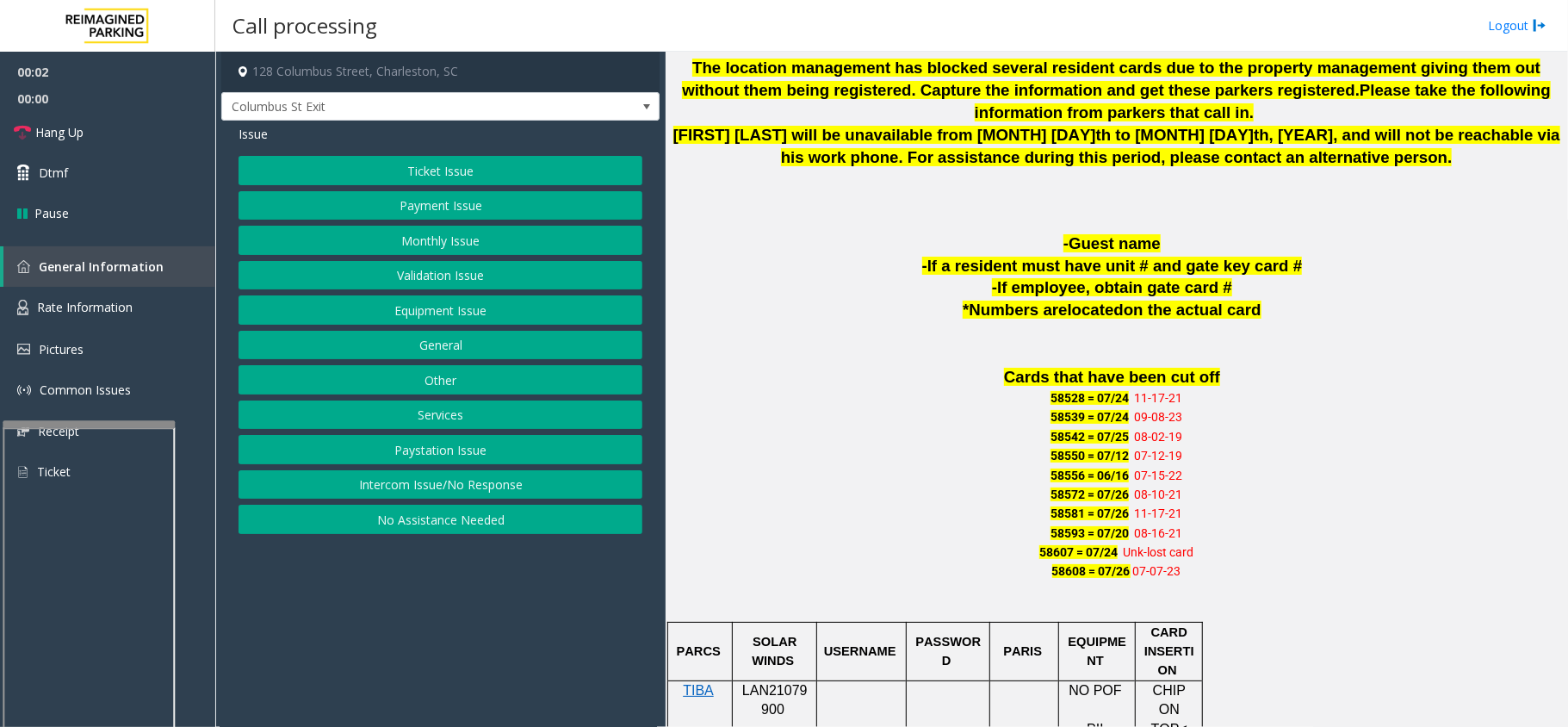 scroll, scrollTop: 1034, scrollLeft: 0, axis: vertical 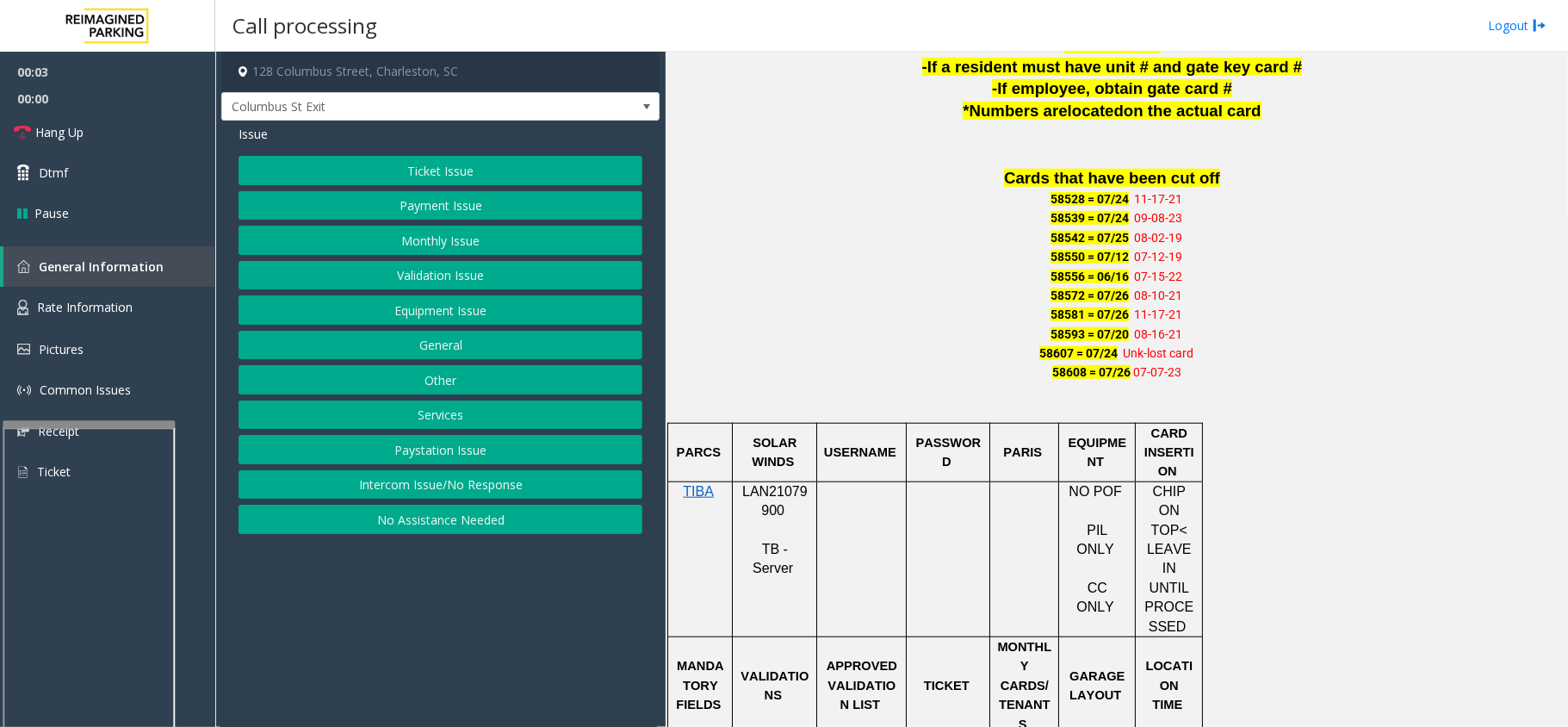 click on "LAN21079900" 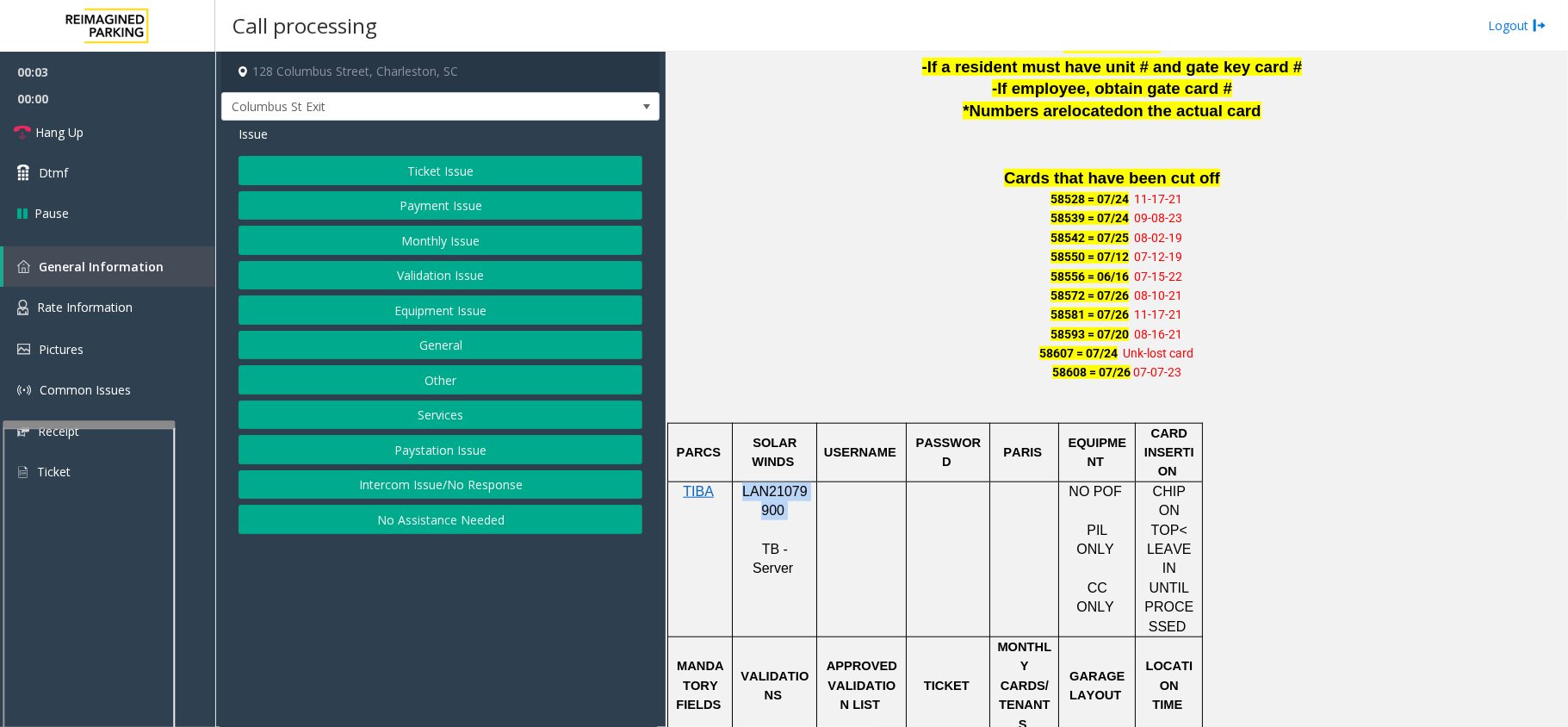click on "LAN21079900" 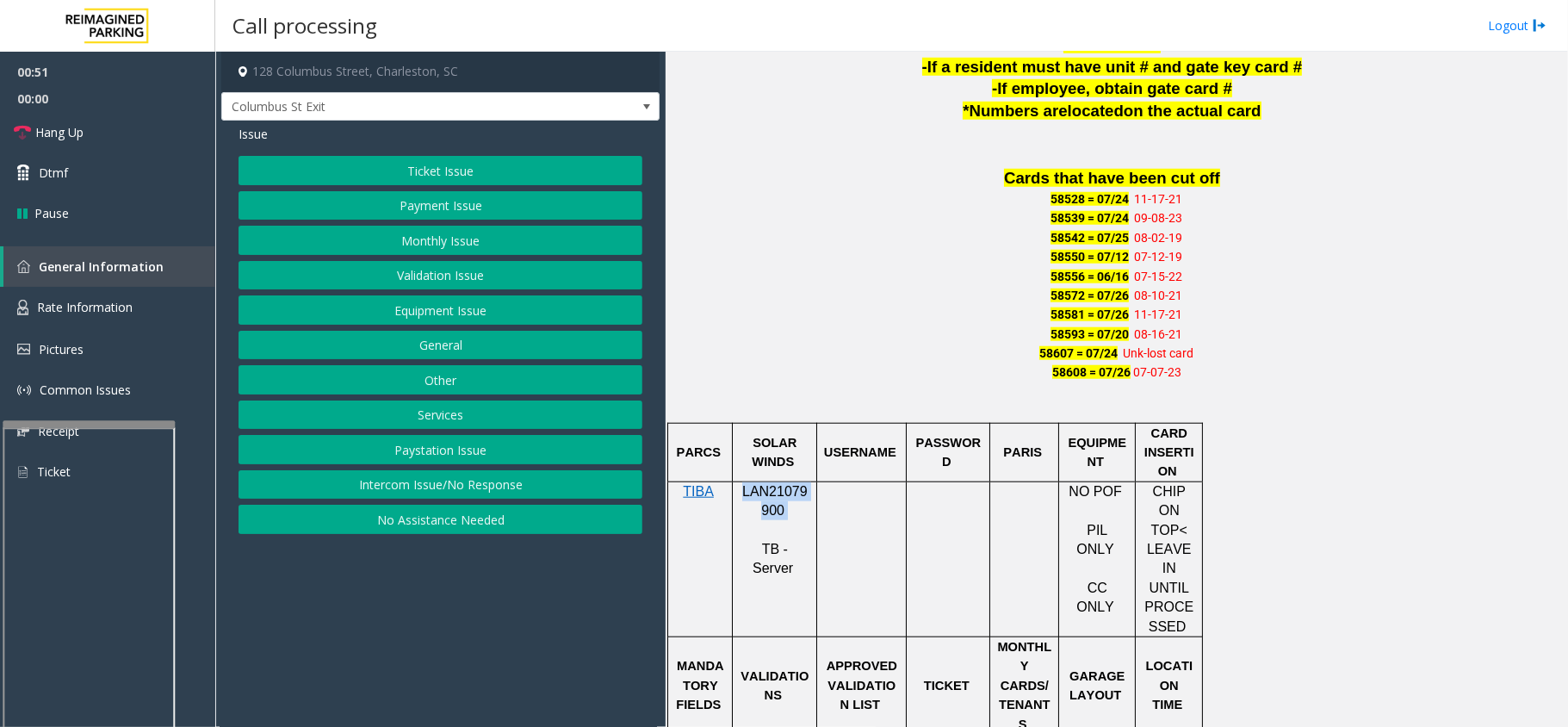click on "Monthly Issue" 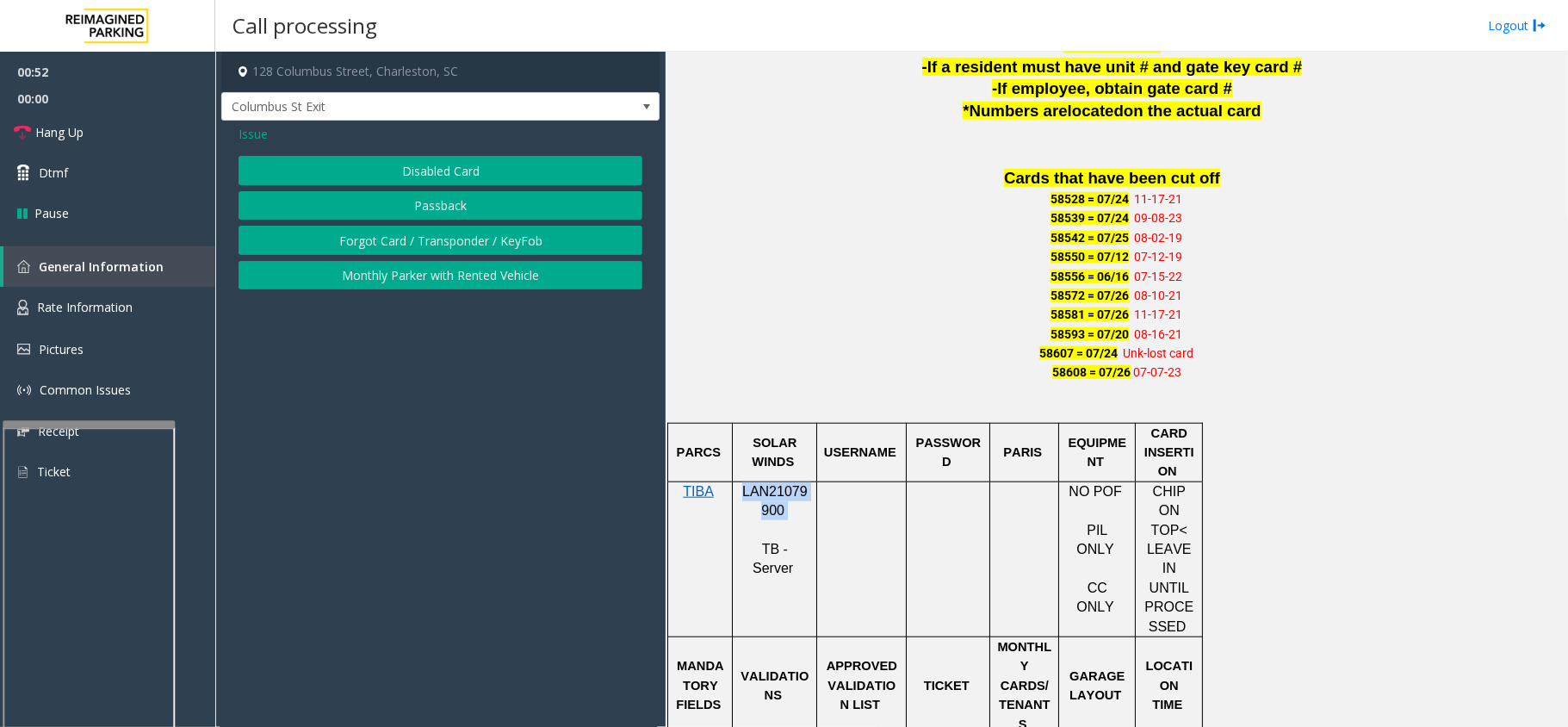 click on "Passback" 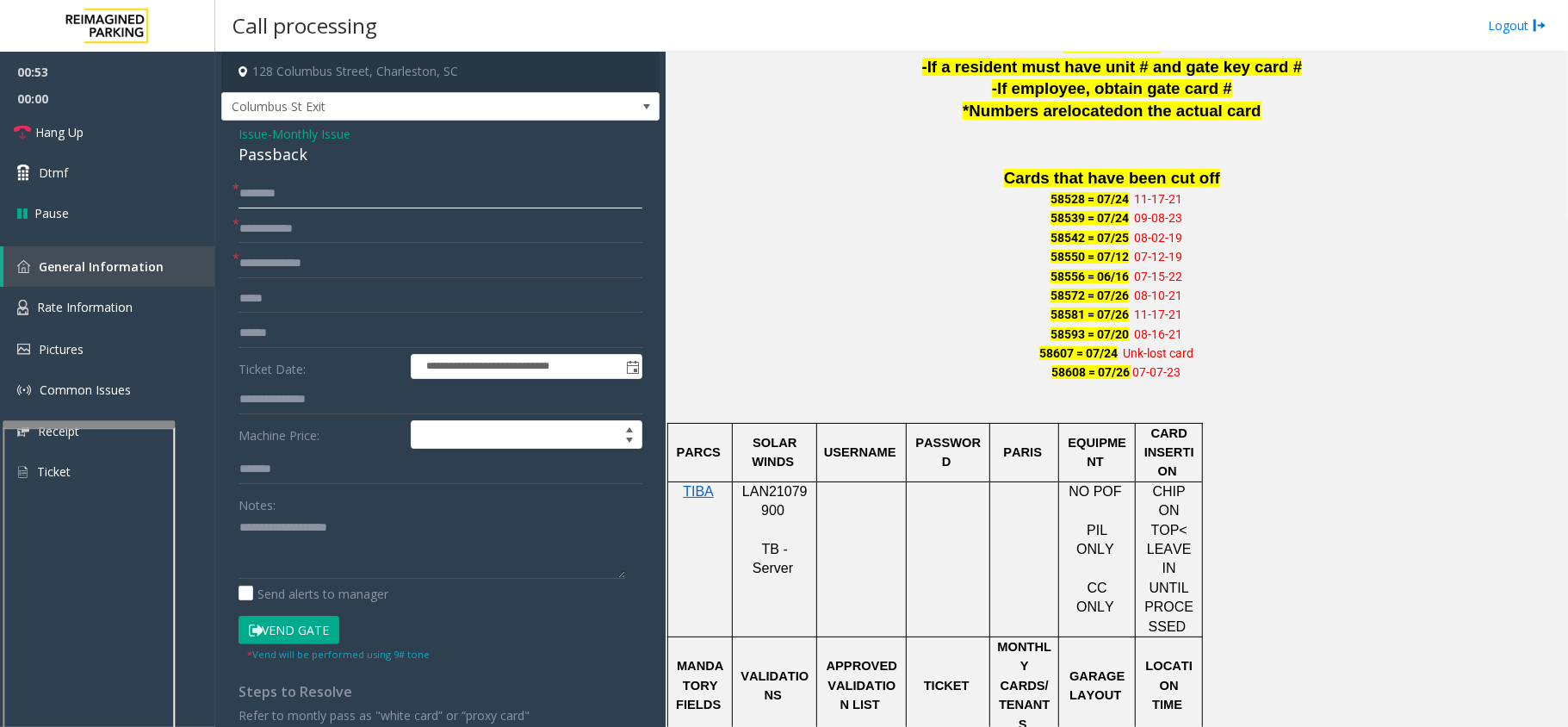 click 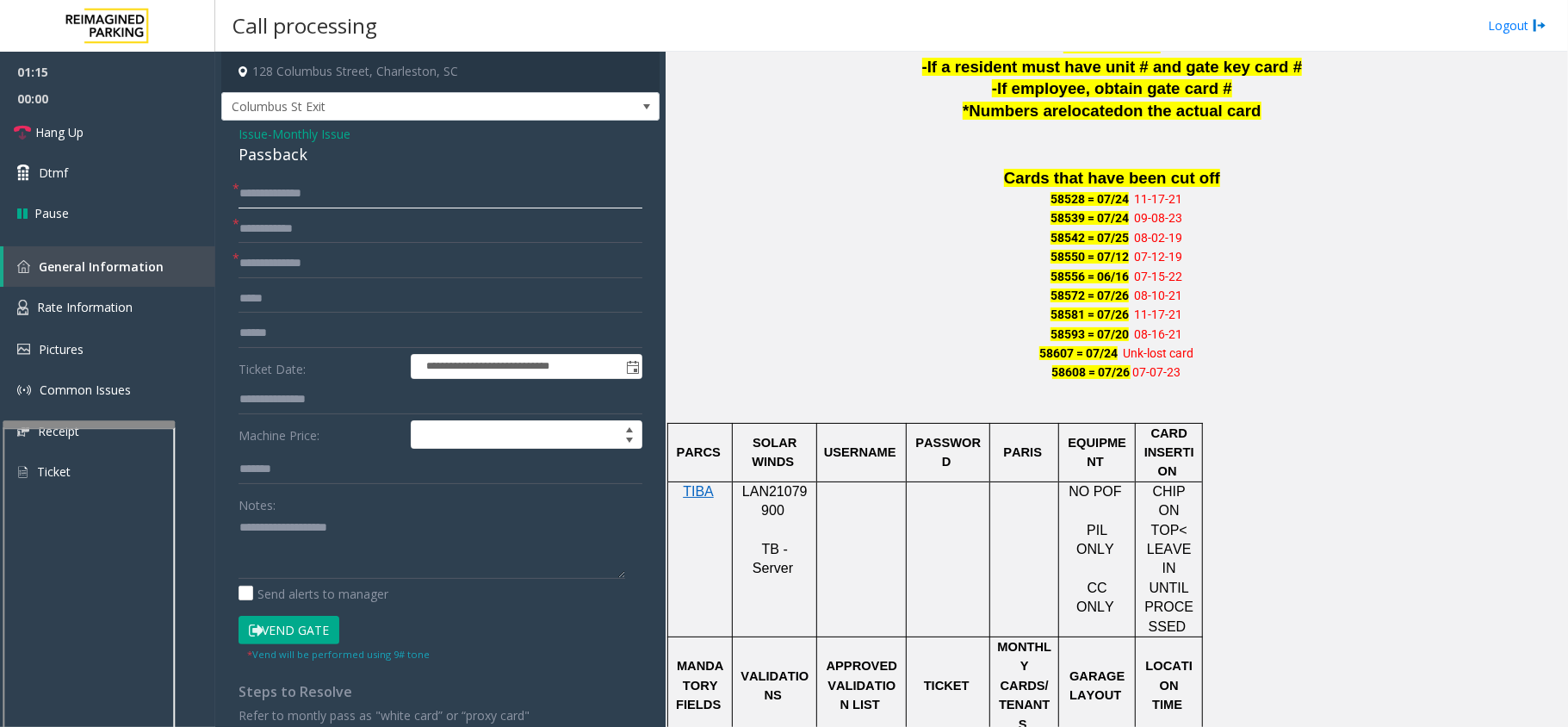 type on "**********" 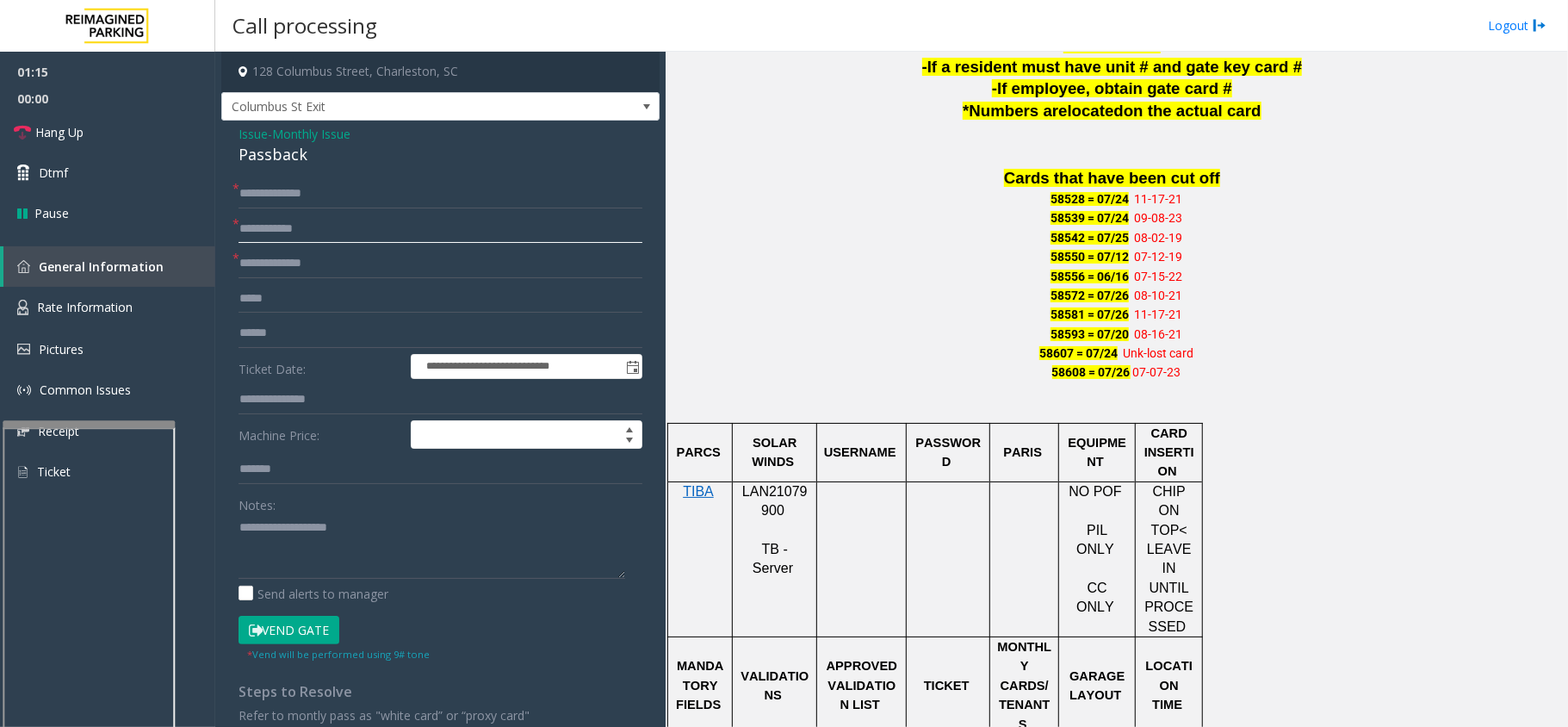click 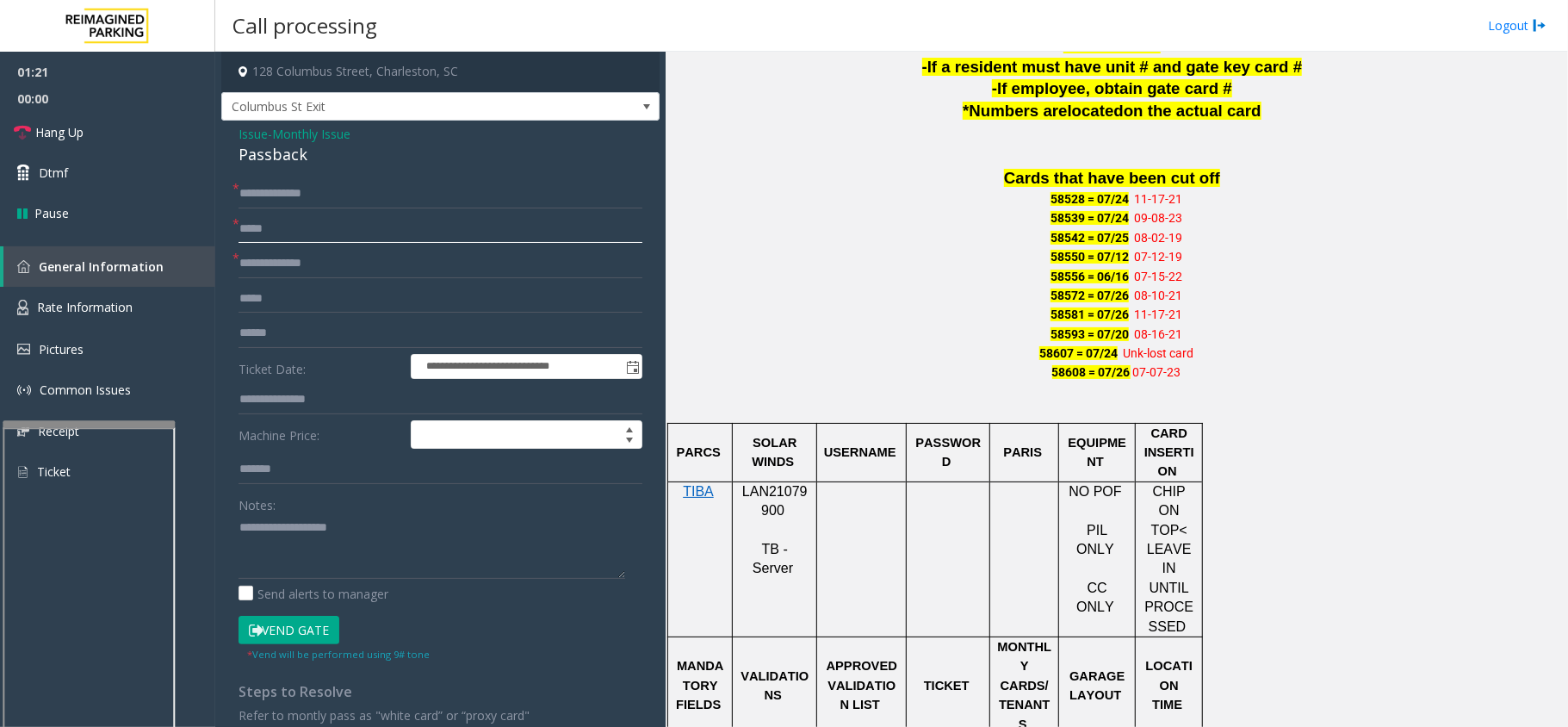 type on "*****" 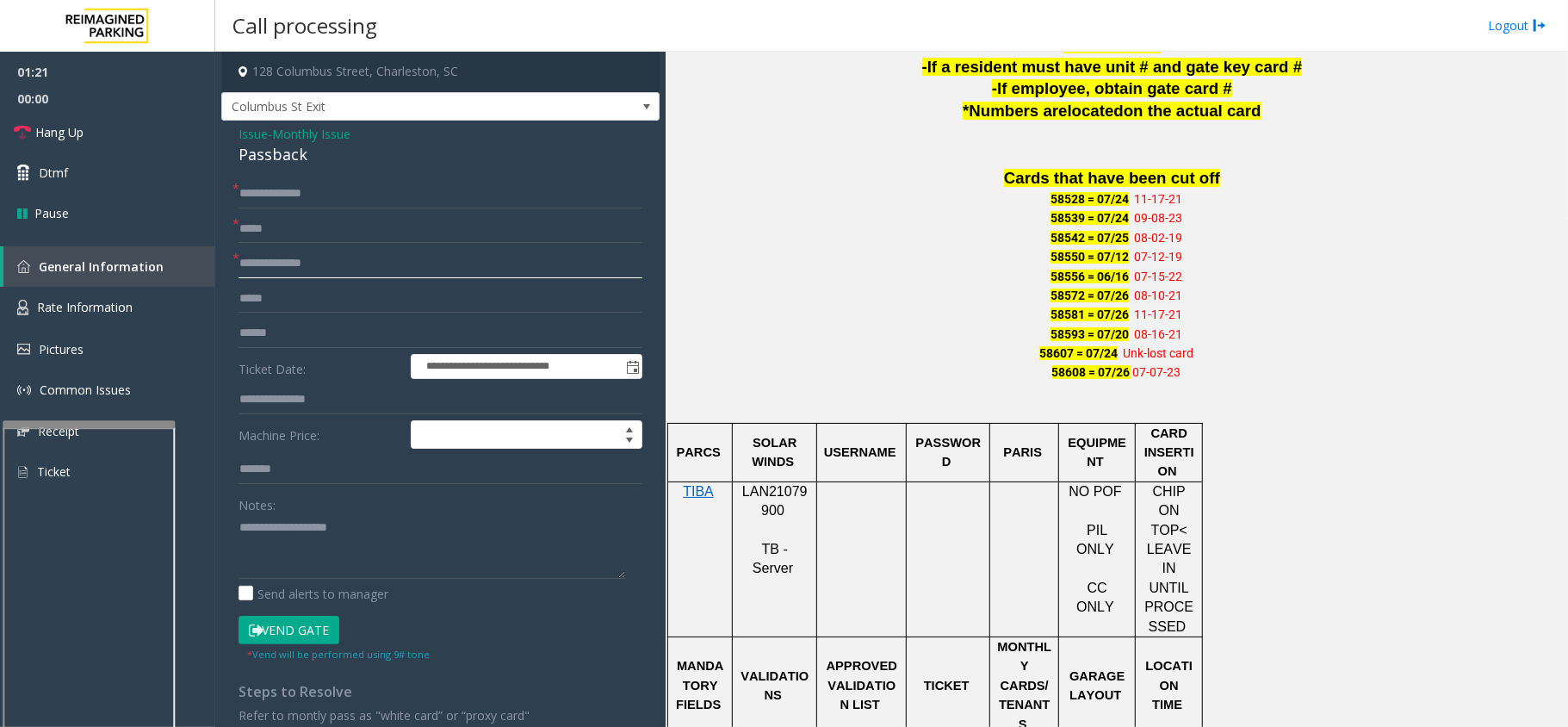 click 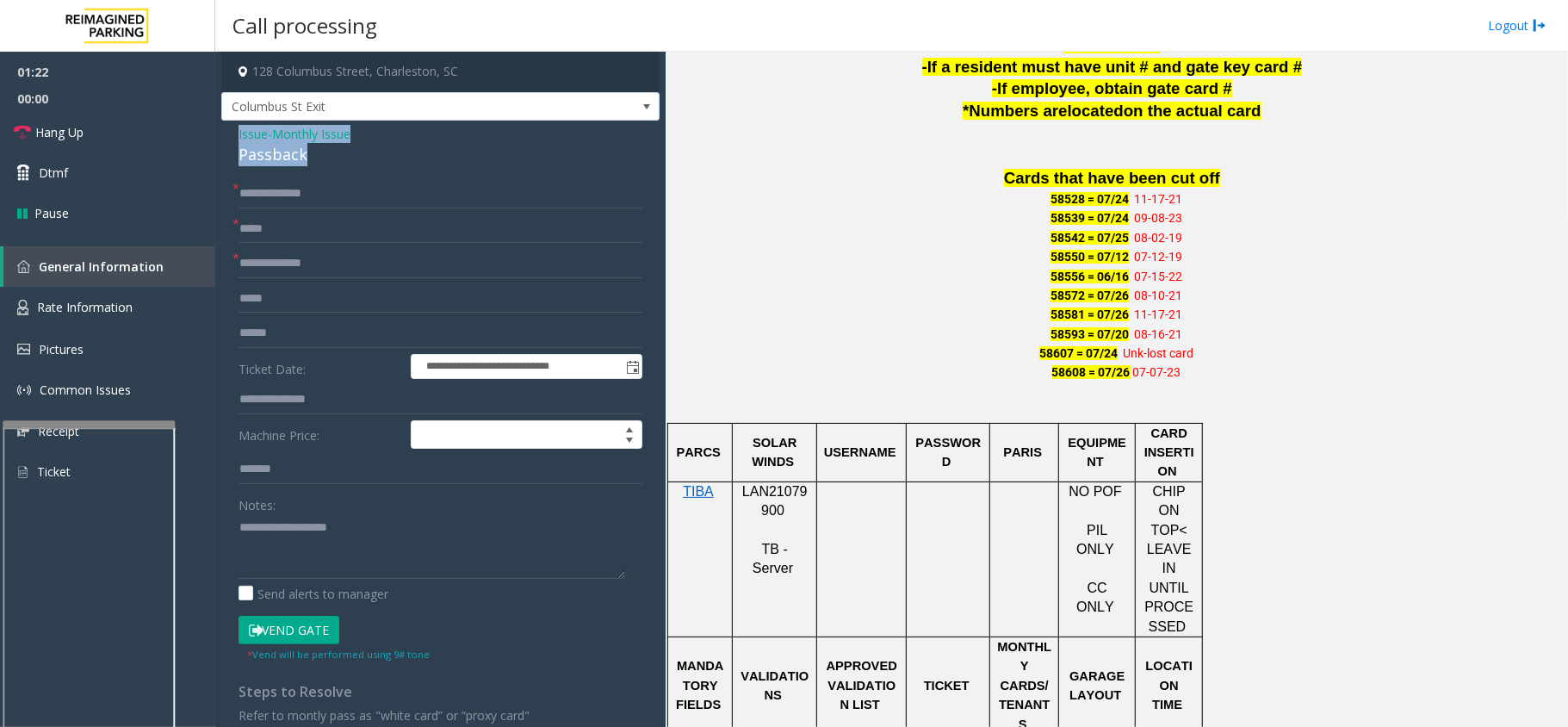 drag, startPoint x: 322, startPoint y: 155, endPoint x: 221, endPoint y: 134, distance: 103.16007 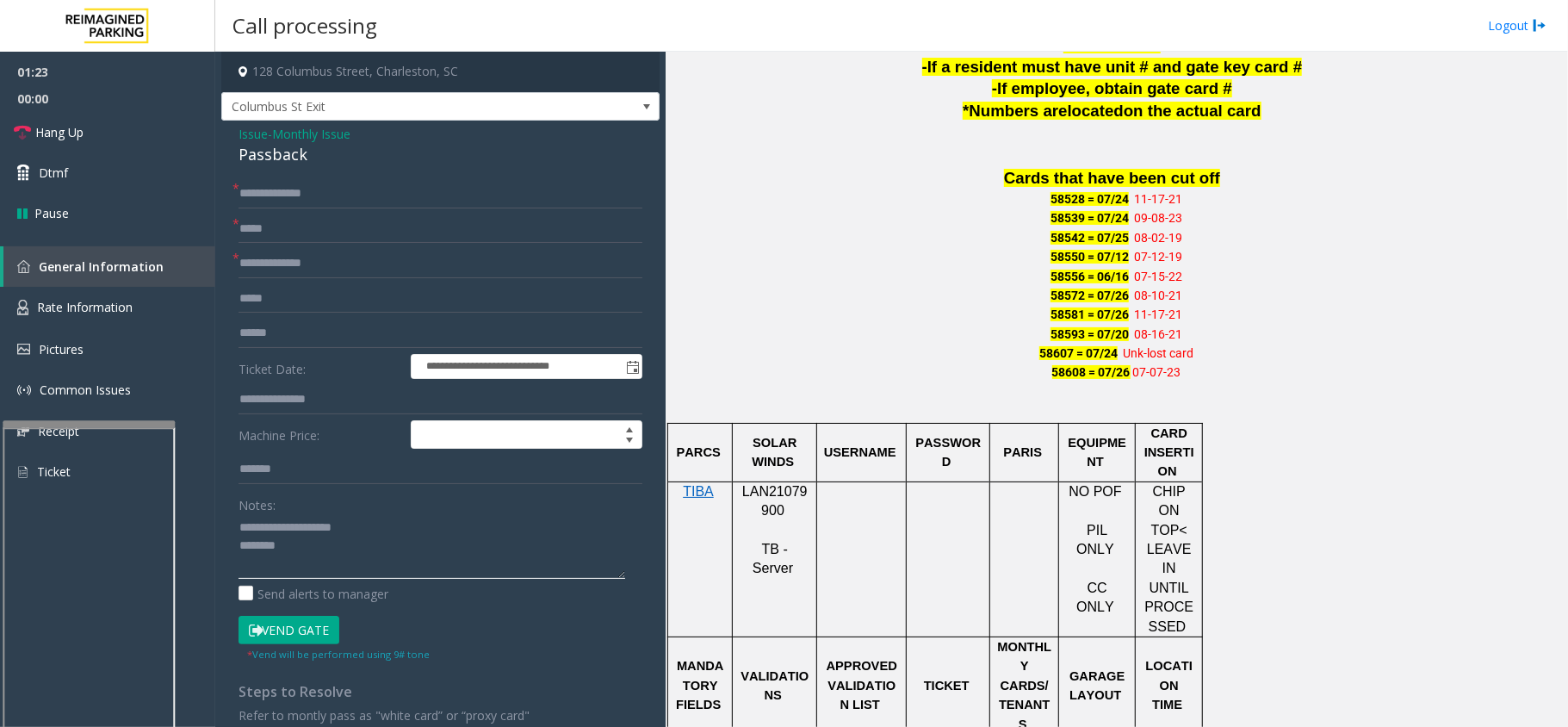 click 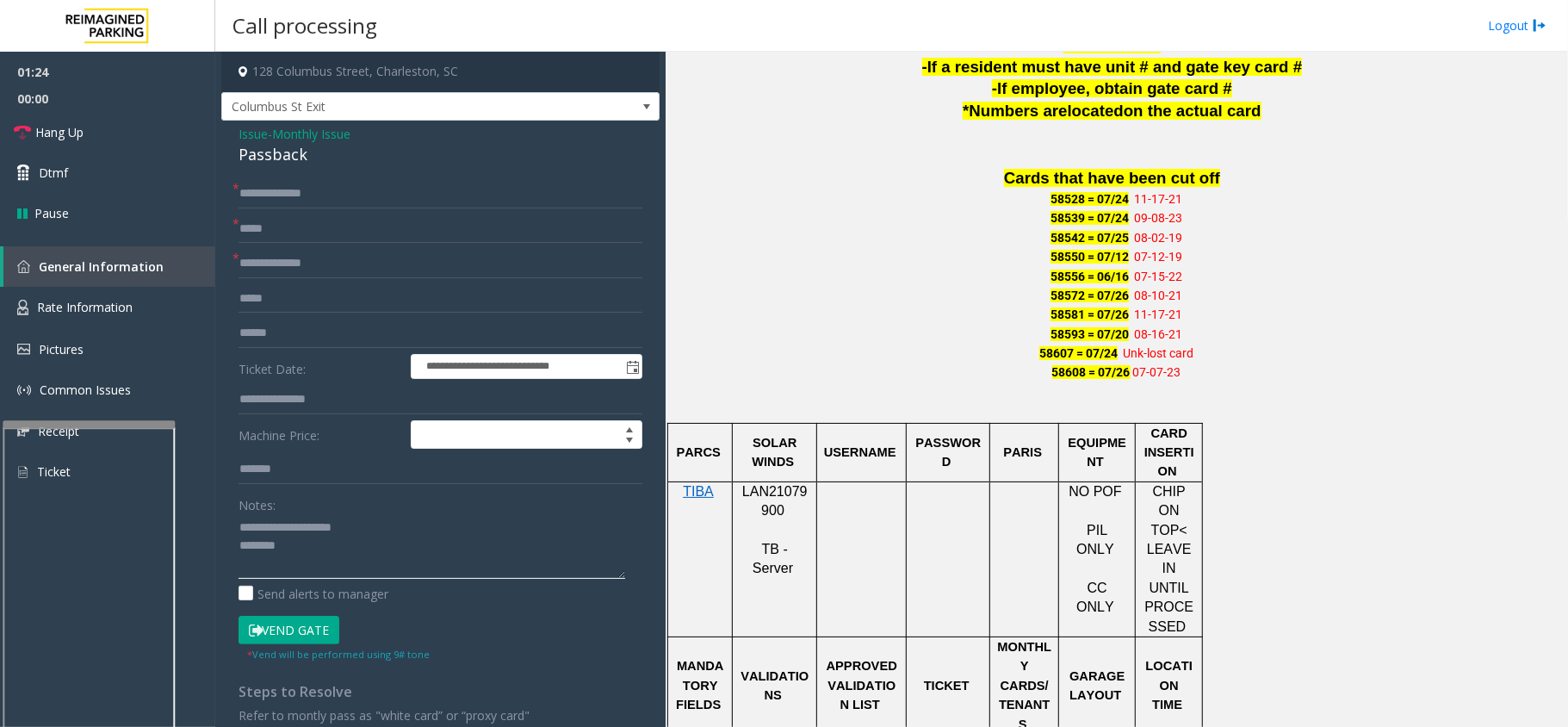 type on "**********" 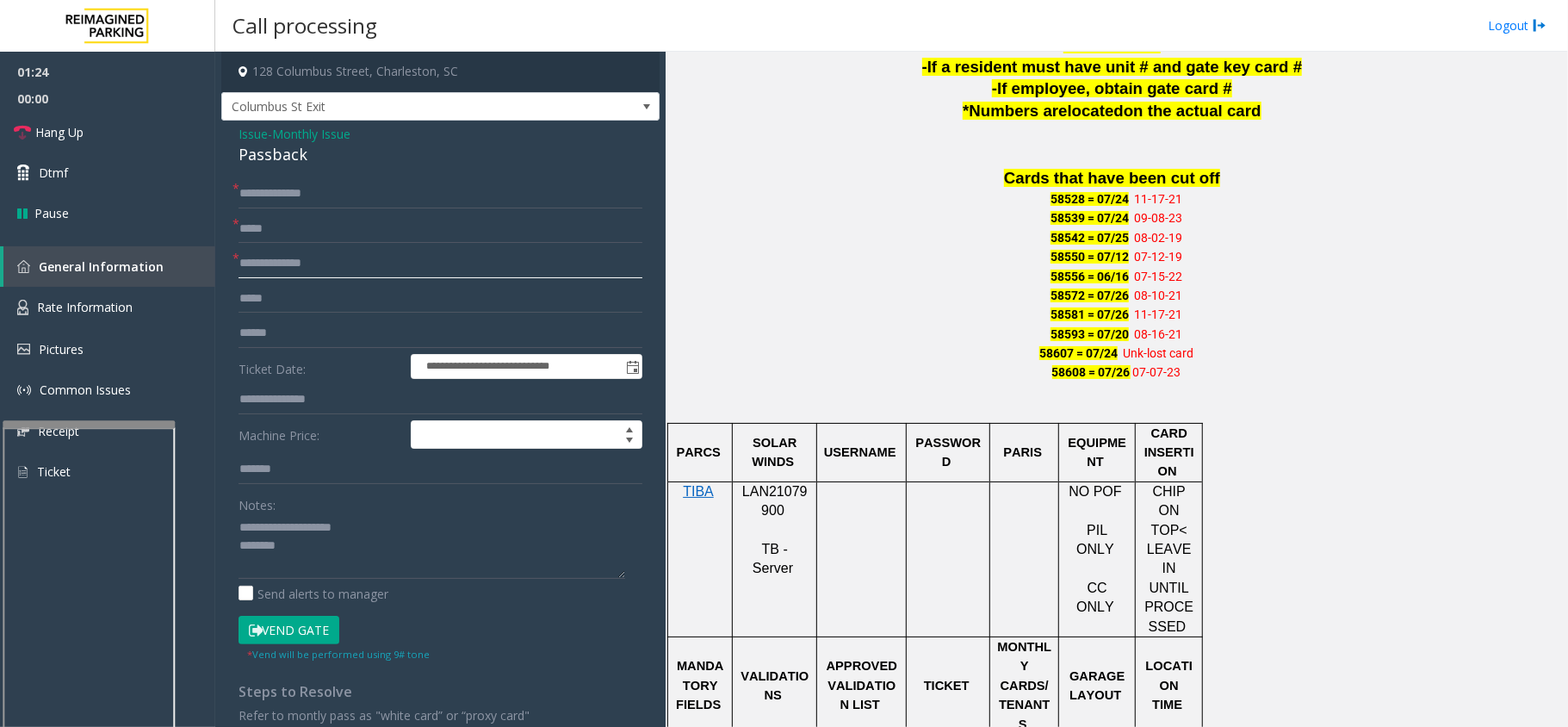 click 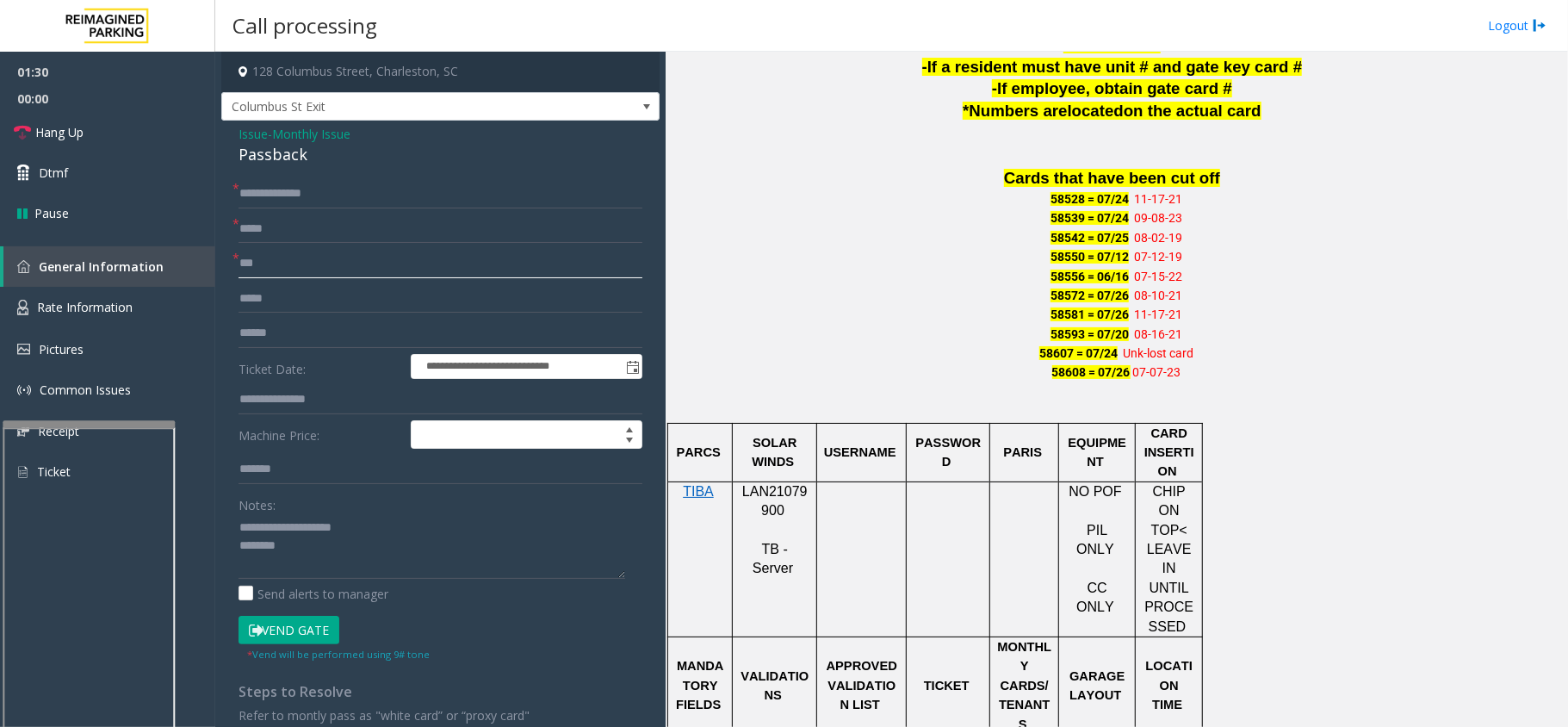 type on "***" 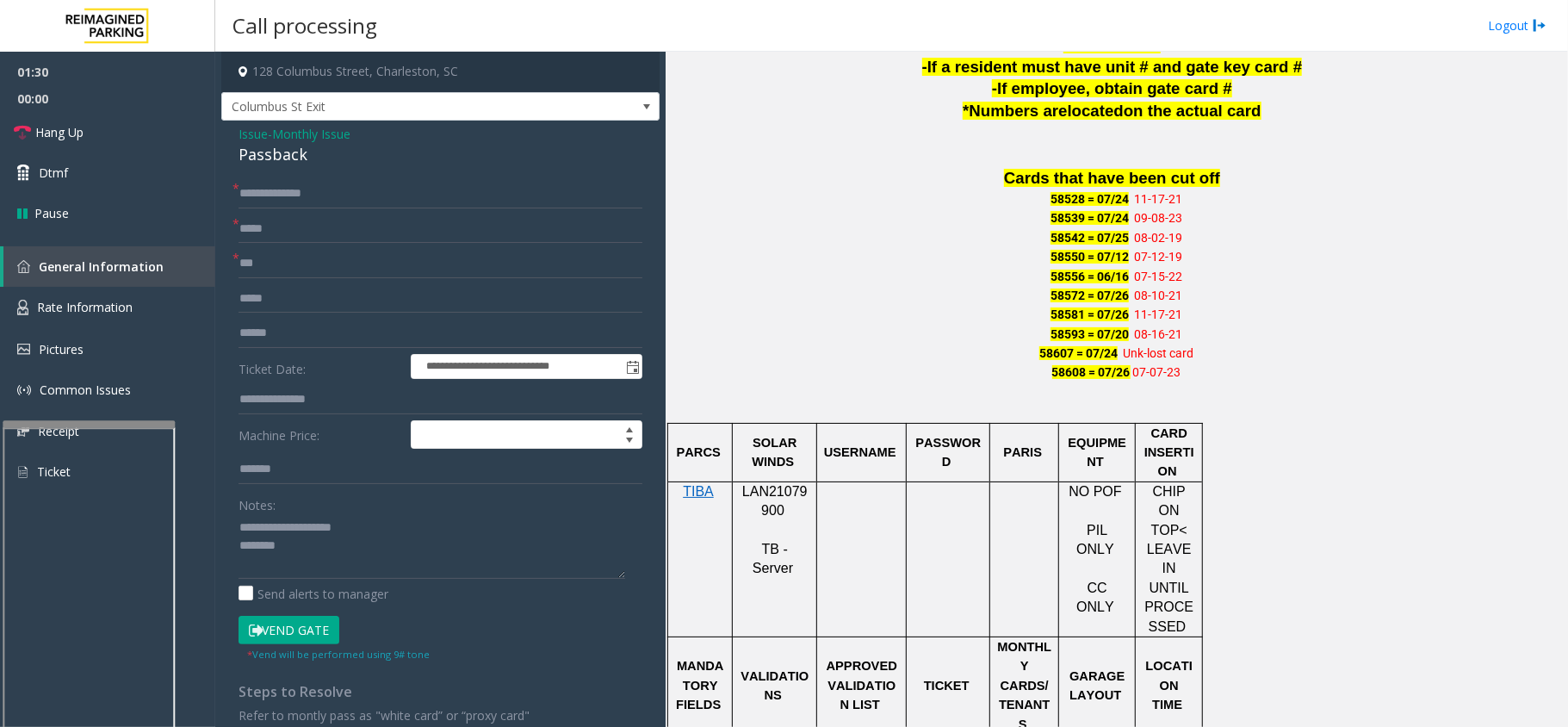 click on "Vend Gate" 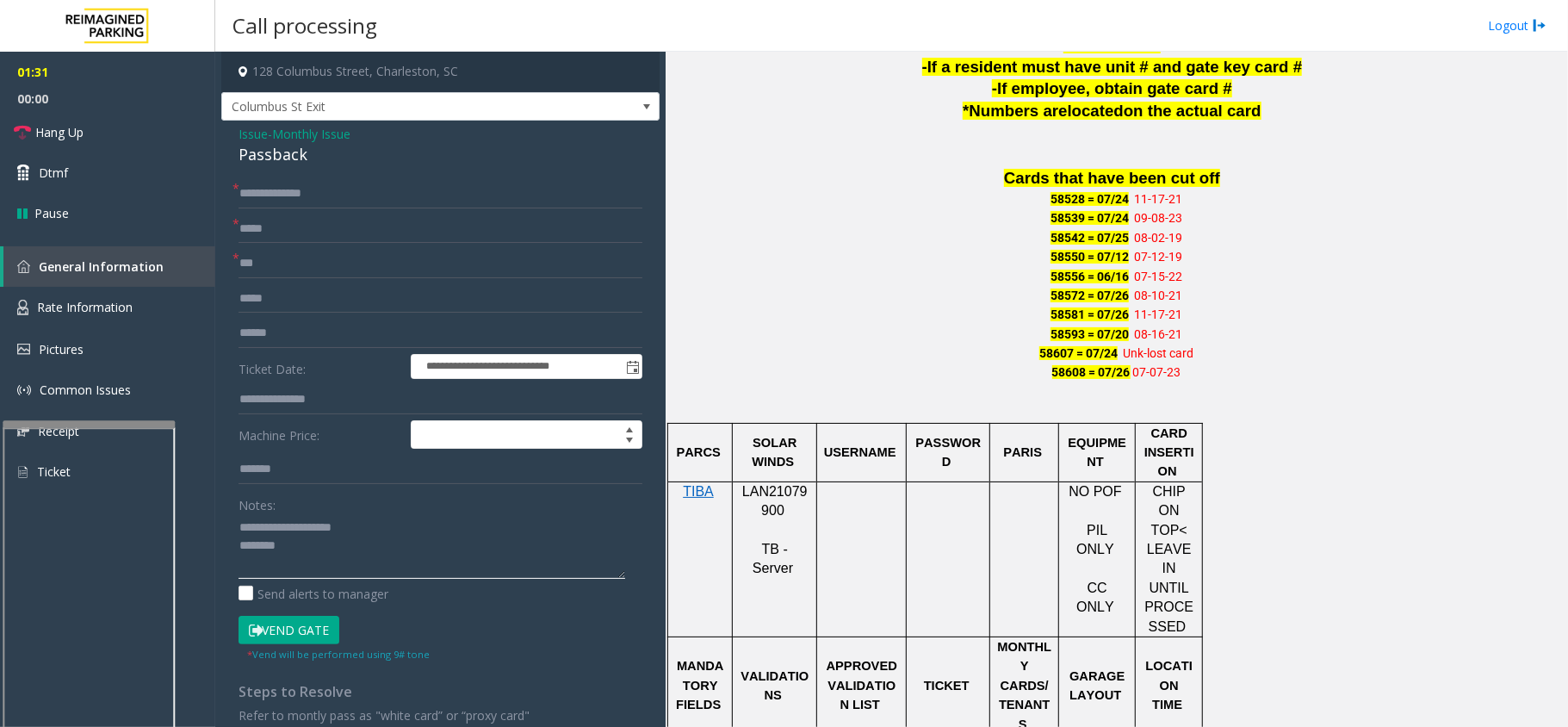 click 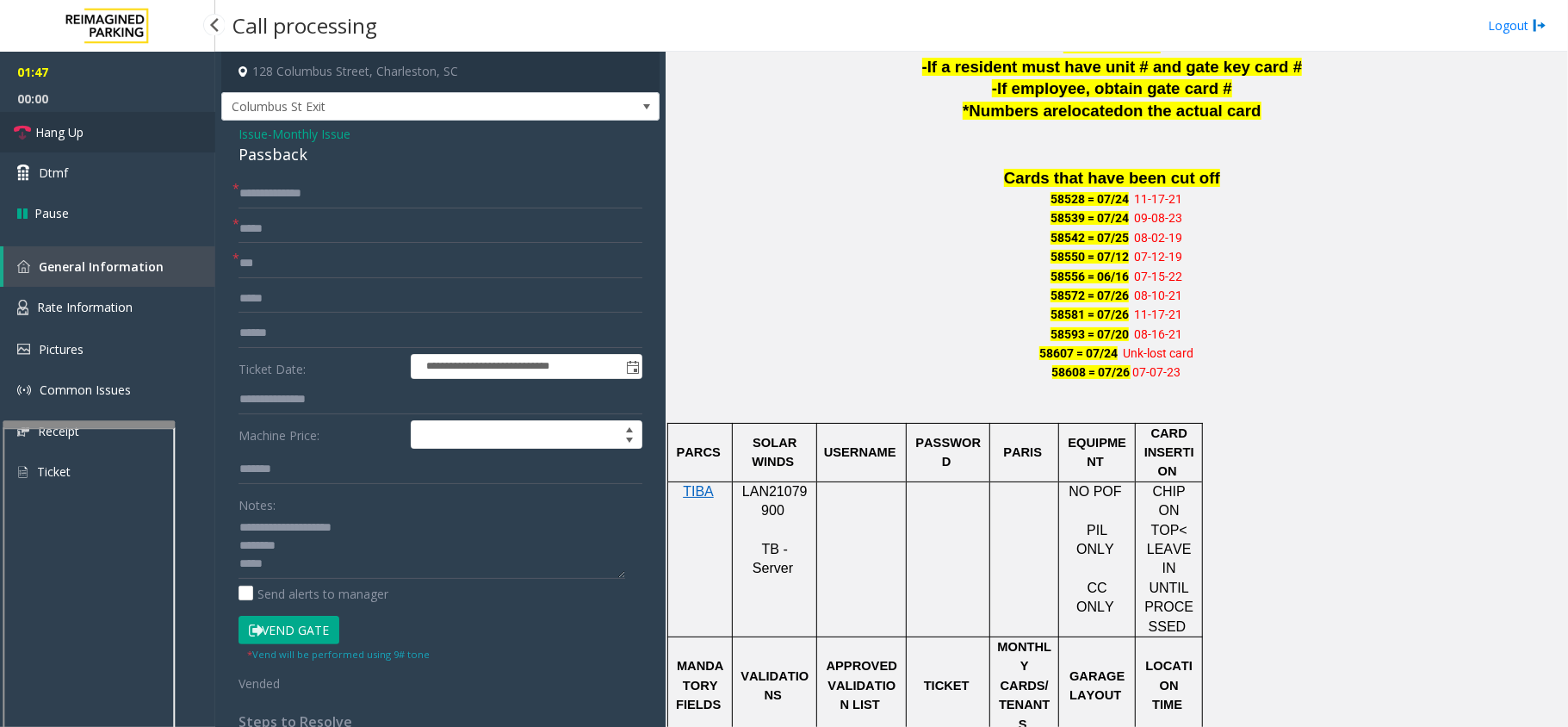 click on "Hang Up" at bounding box center [59, 132] 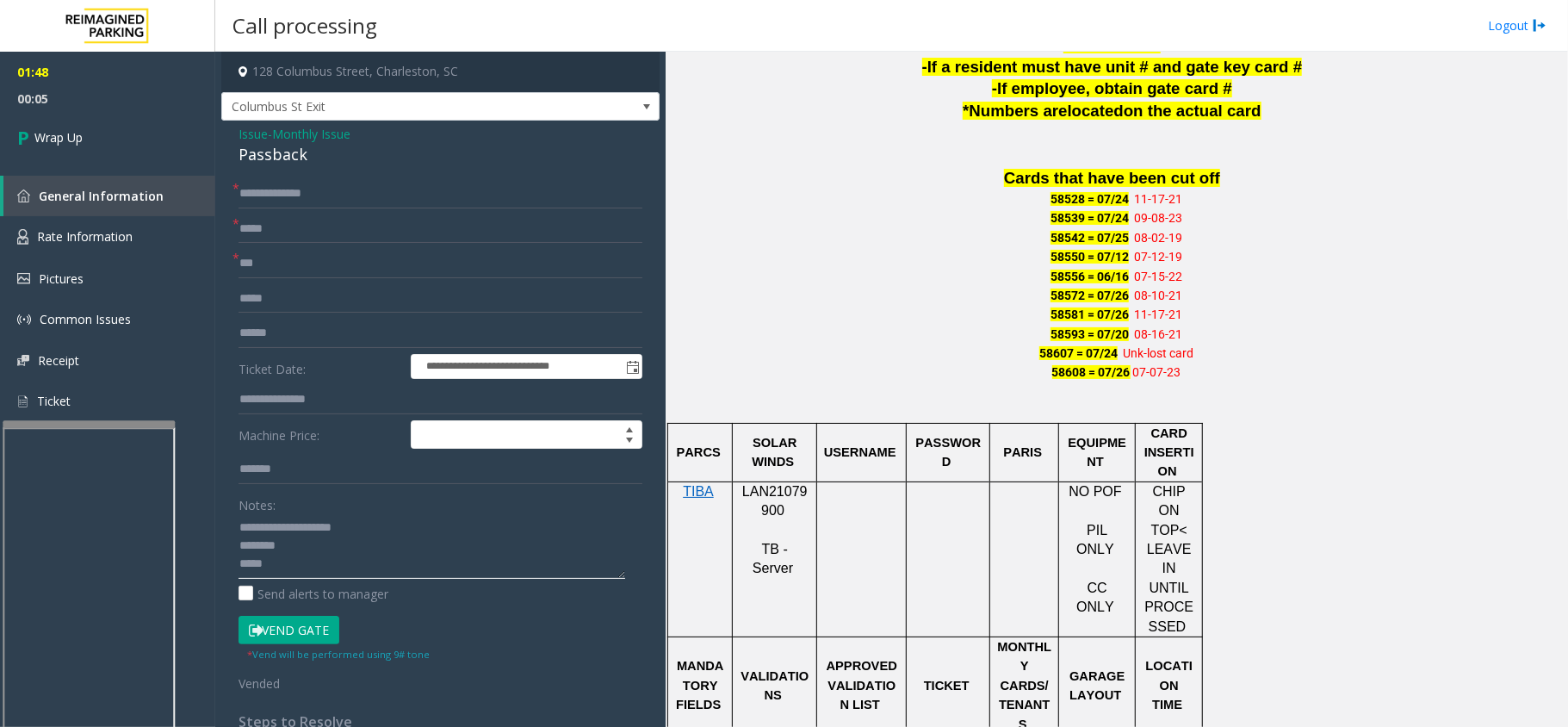 click 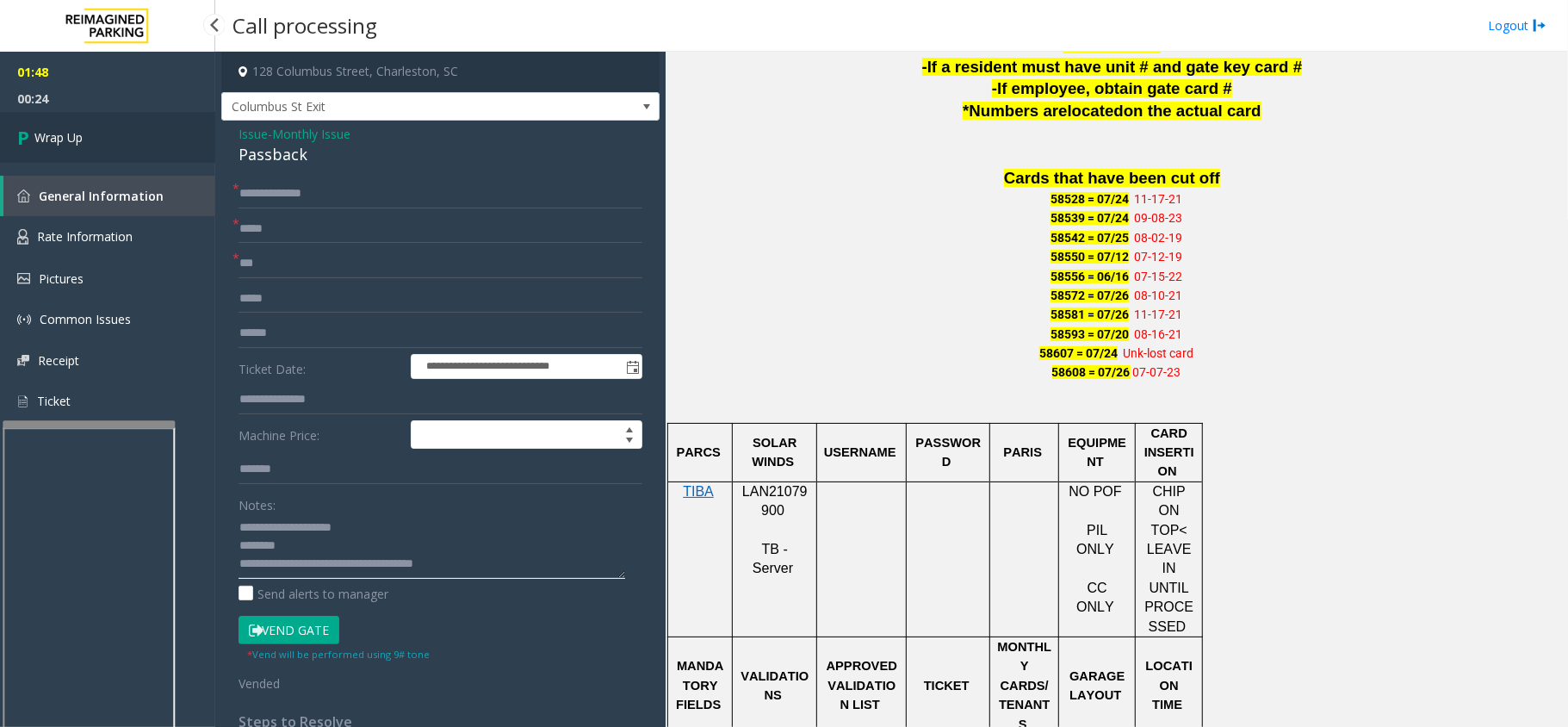 type on "**********" 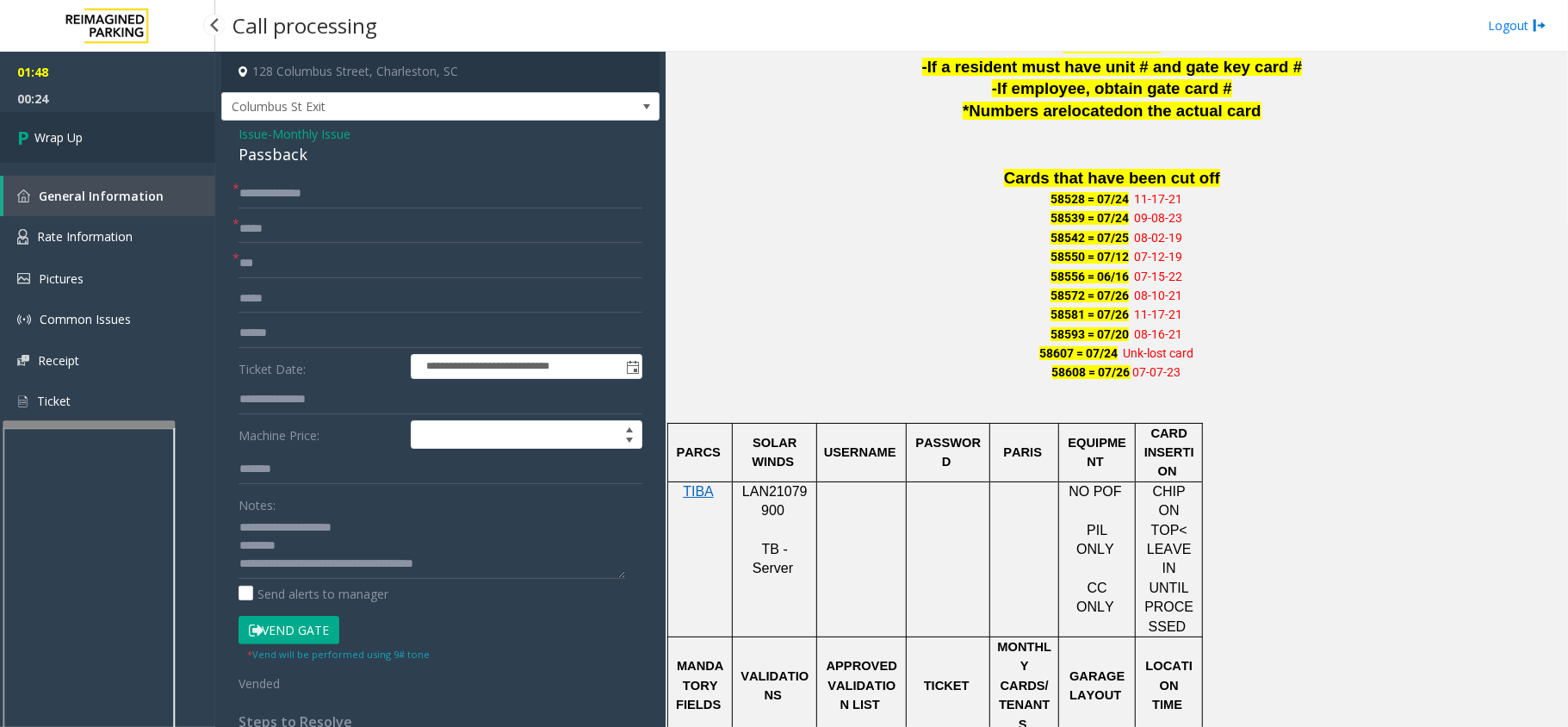 click on "Wrap Up" at bounding box center [108, 137] 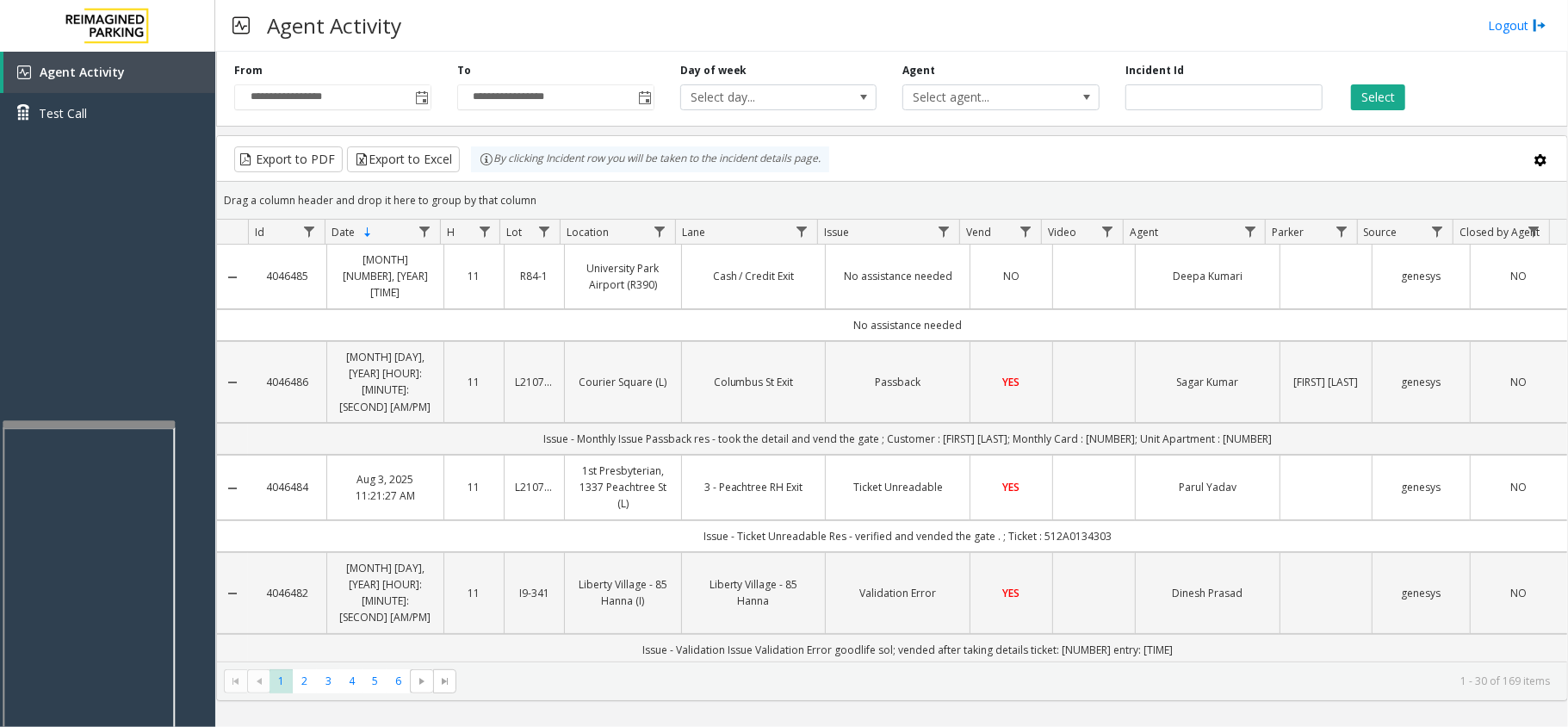 click on "4046486" 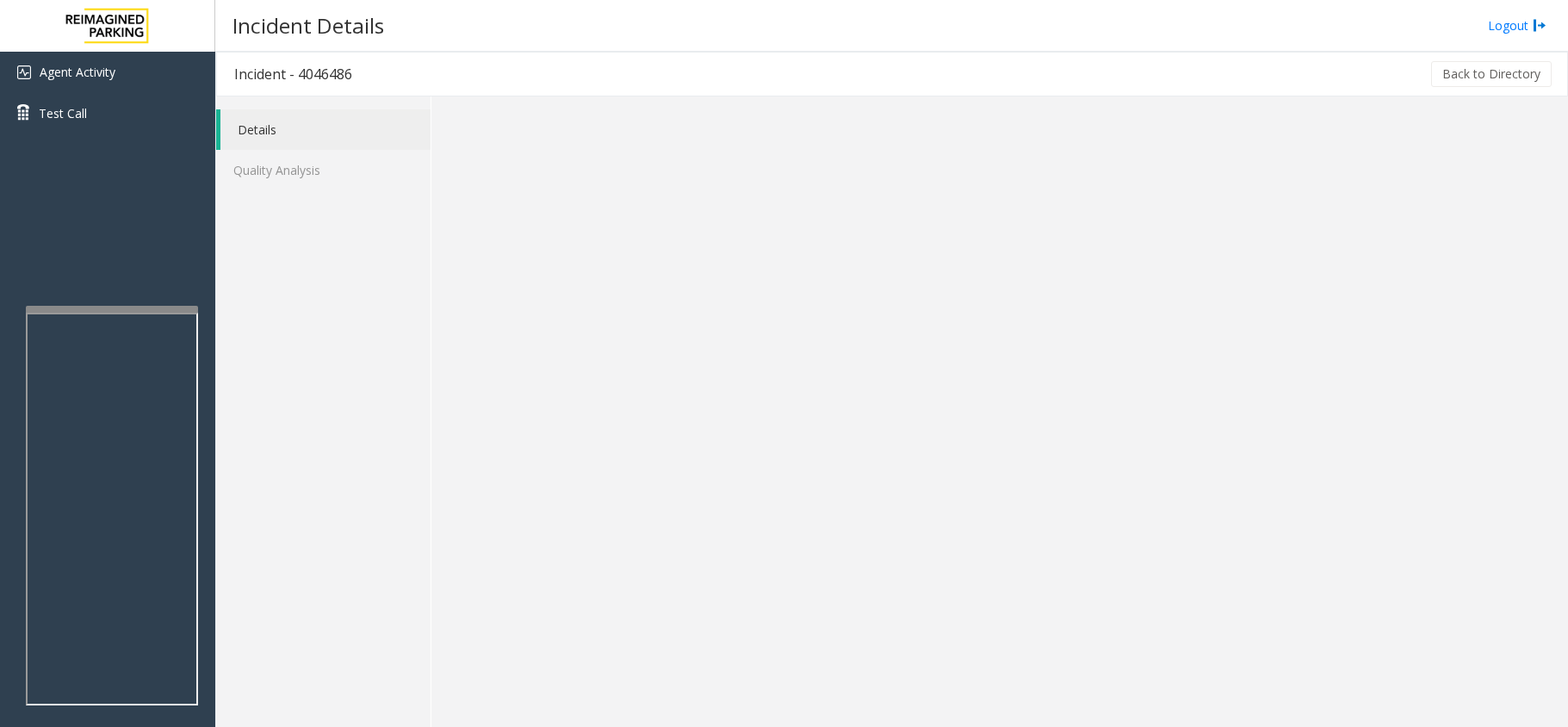 scroll, scrollTop: 0, scrollLeft: 0, axis: both 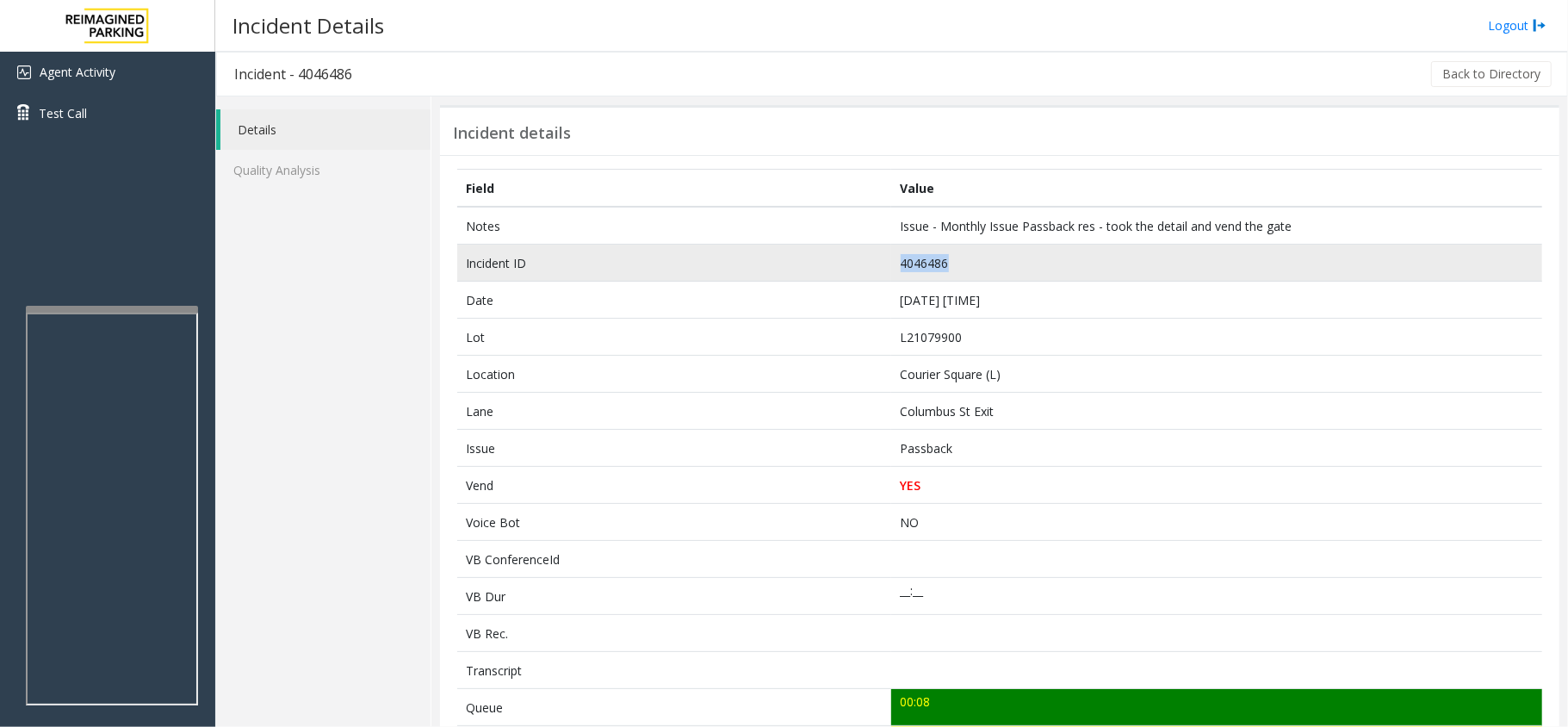 drag, startPoint x: 975, startPoint y: 259, endPoint x: 855, endPoint y: 267, distance: 120.26637 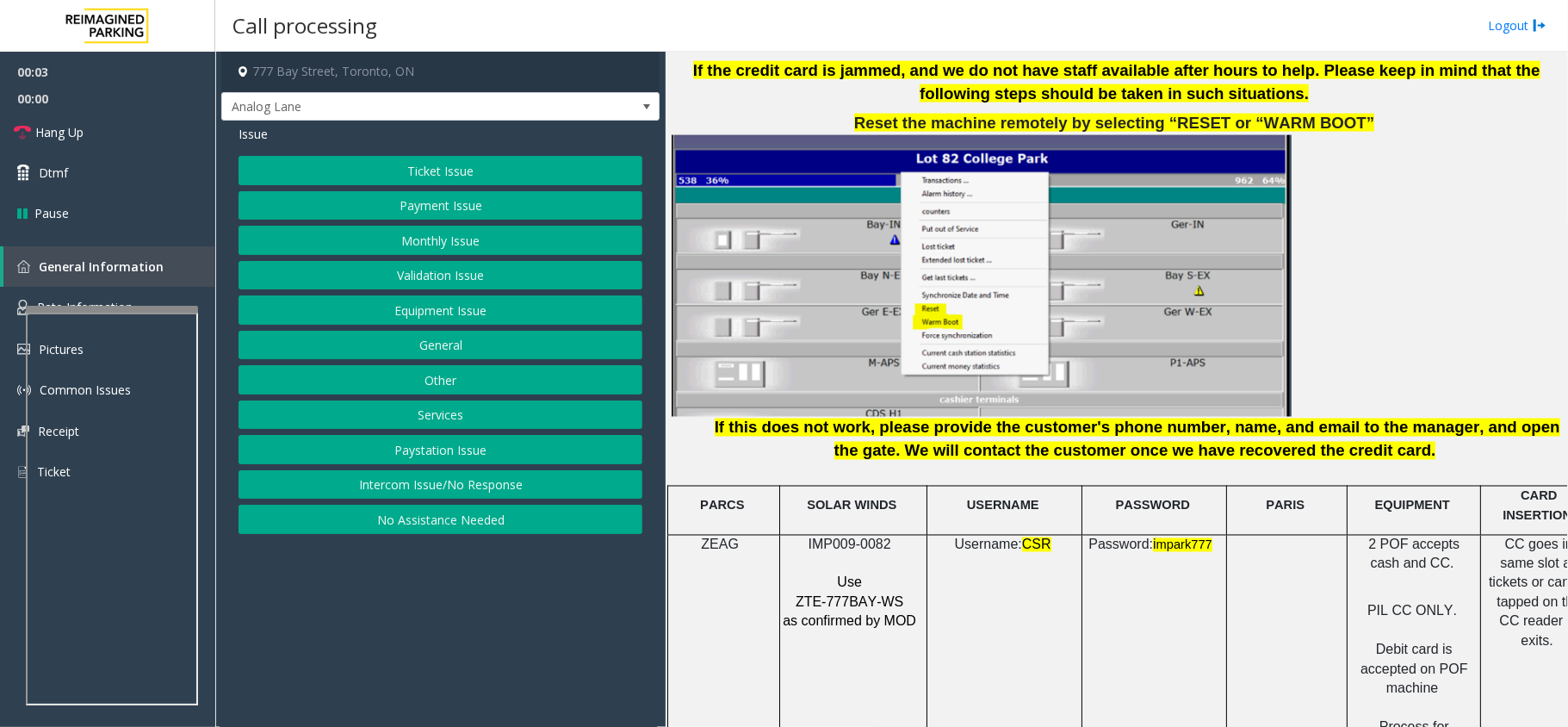 scroll, scrollTop: 2182, scrollLeft: 0, axis: vertical 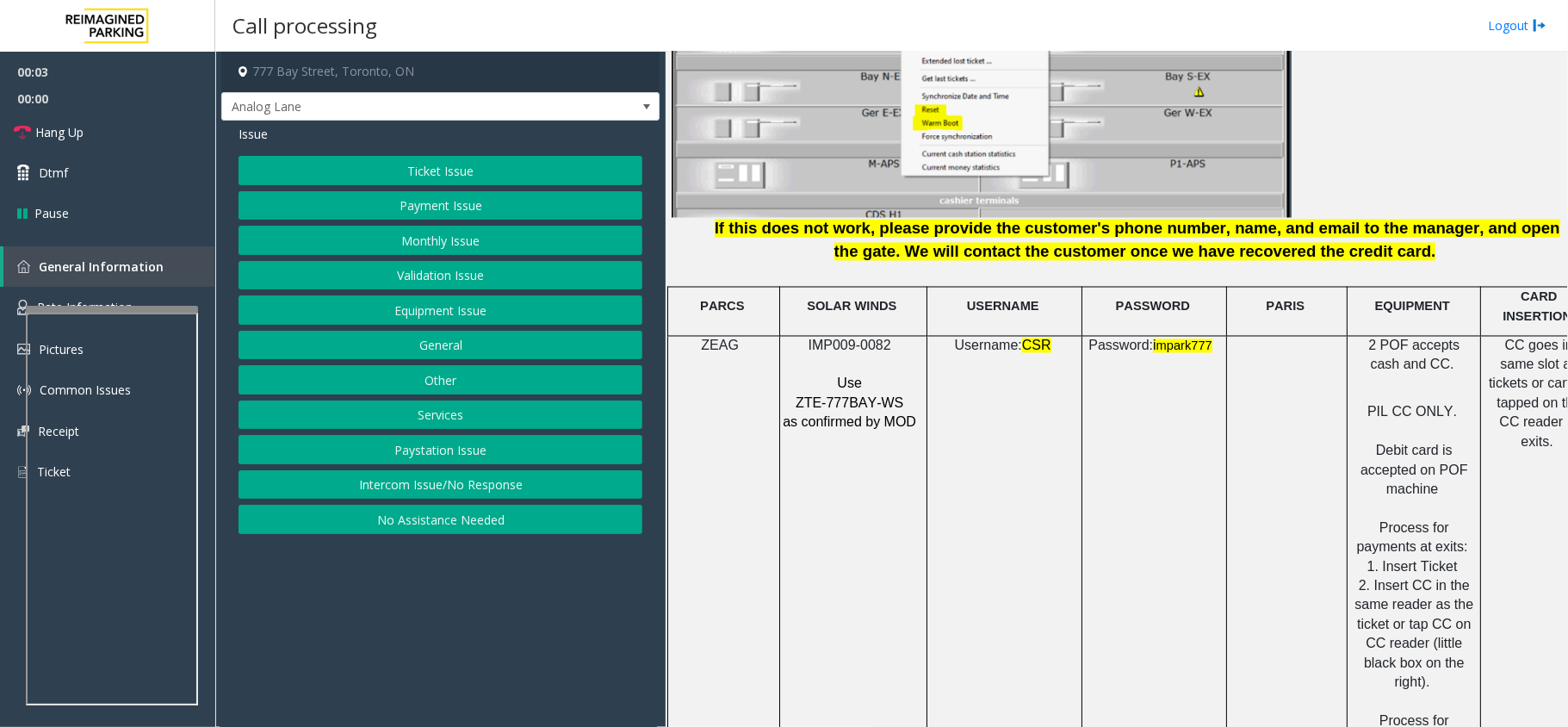 click on "IMP009-0082" 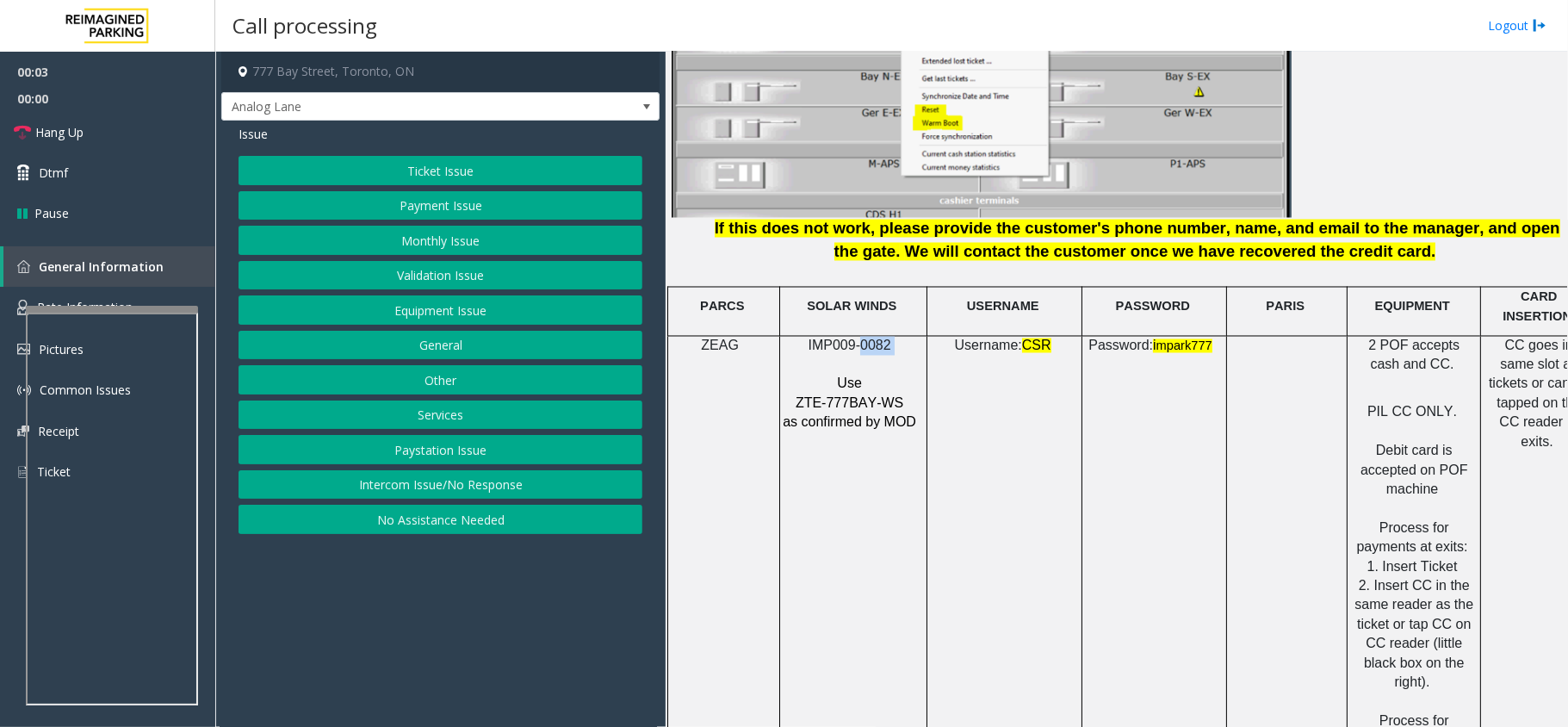 click on "IMP009-0082" 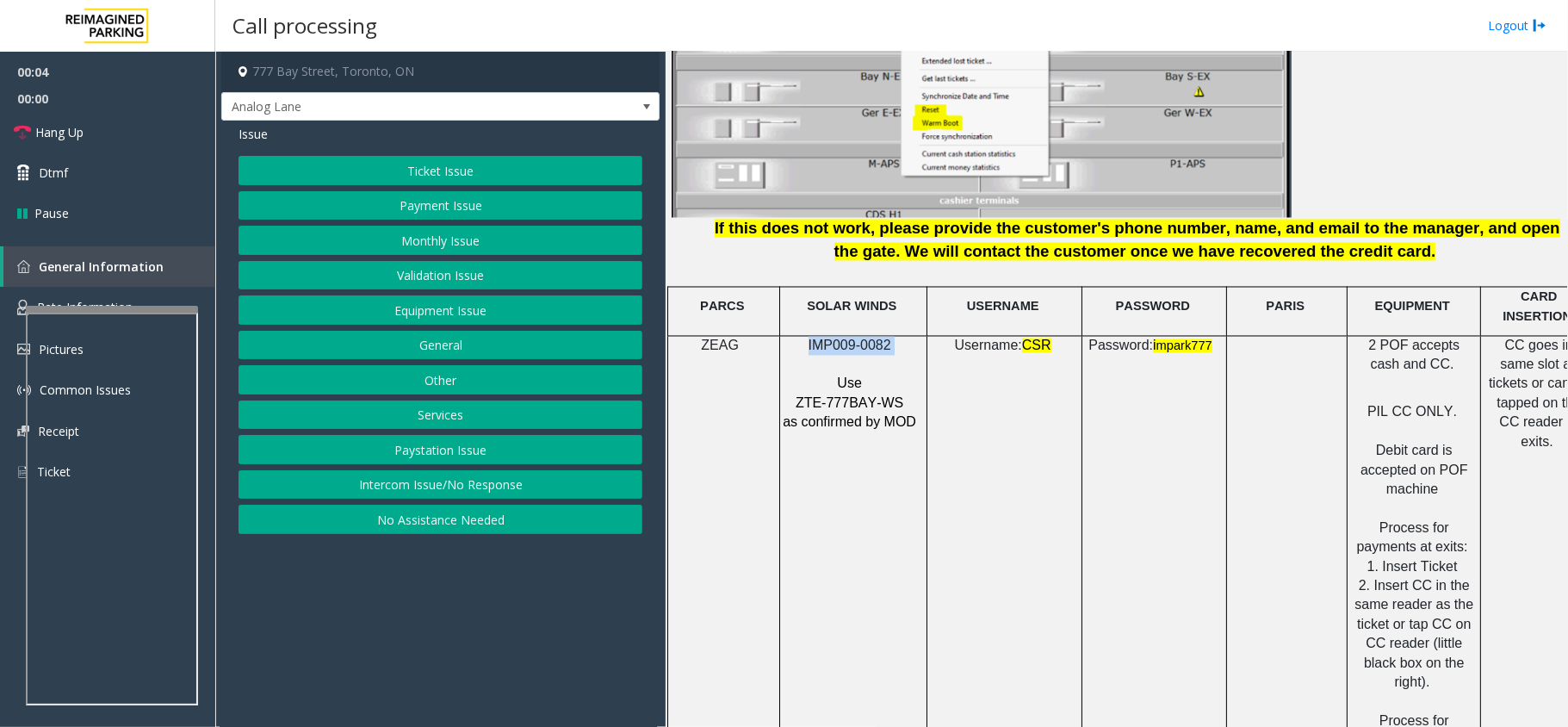 click on "IMP009-0082" 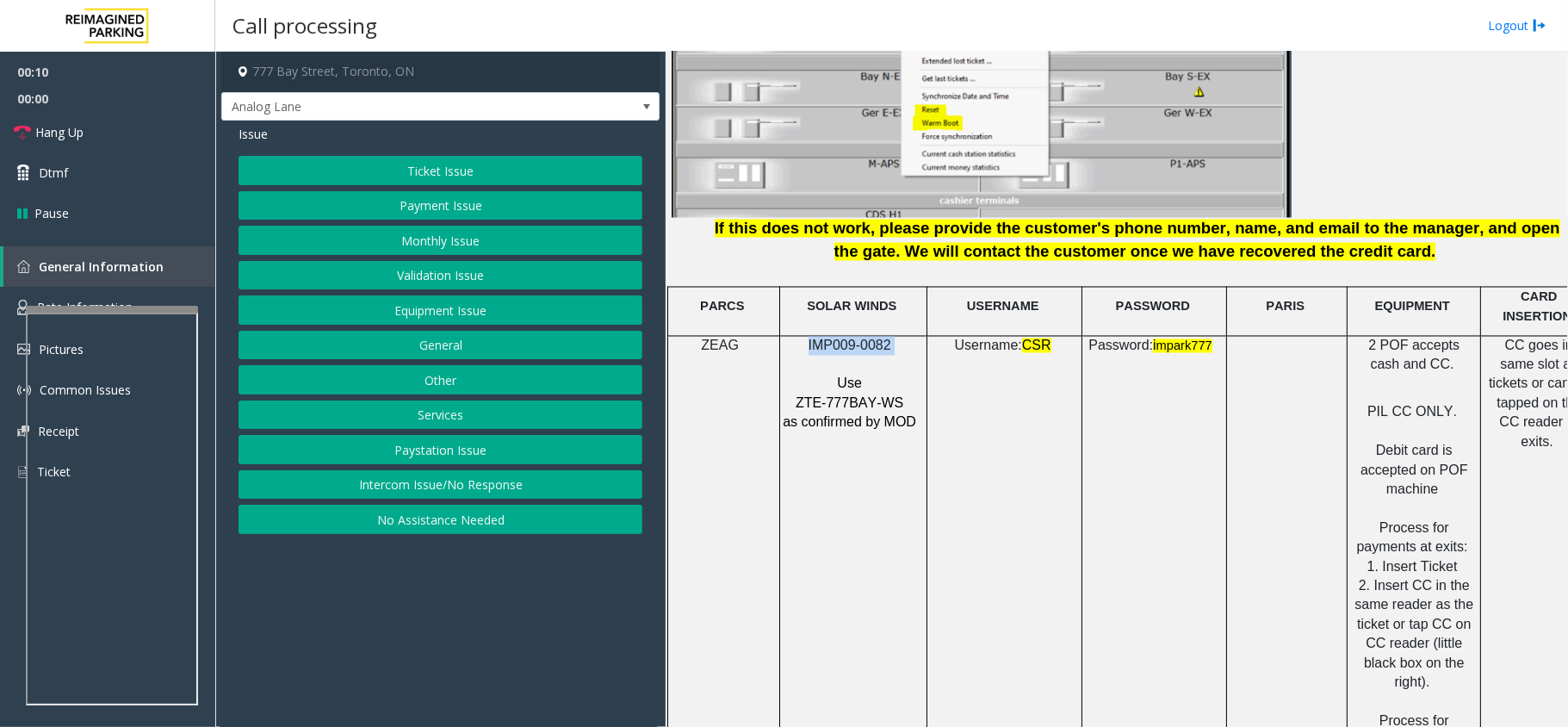 click on "Ticket Issue" 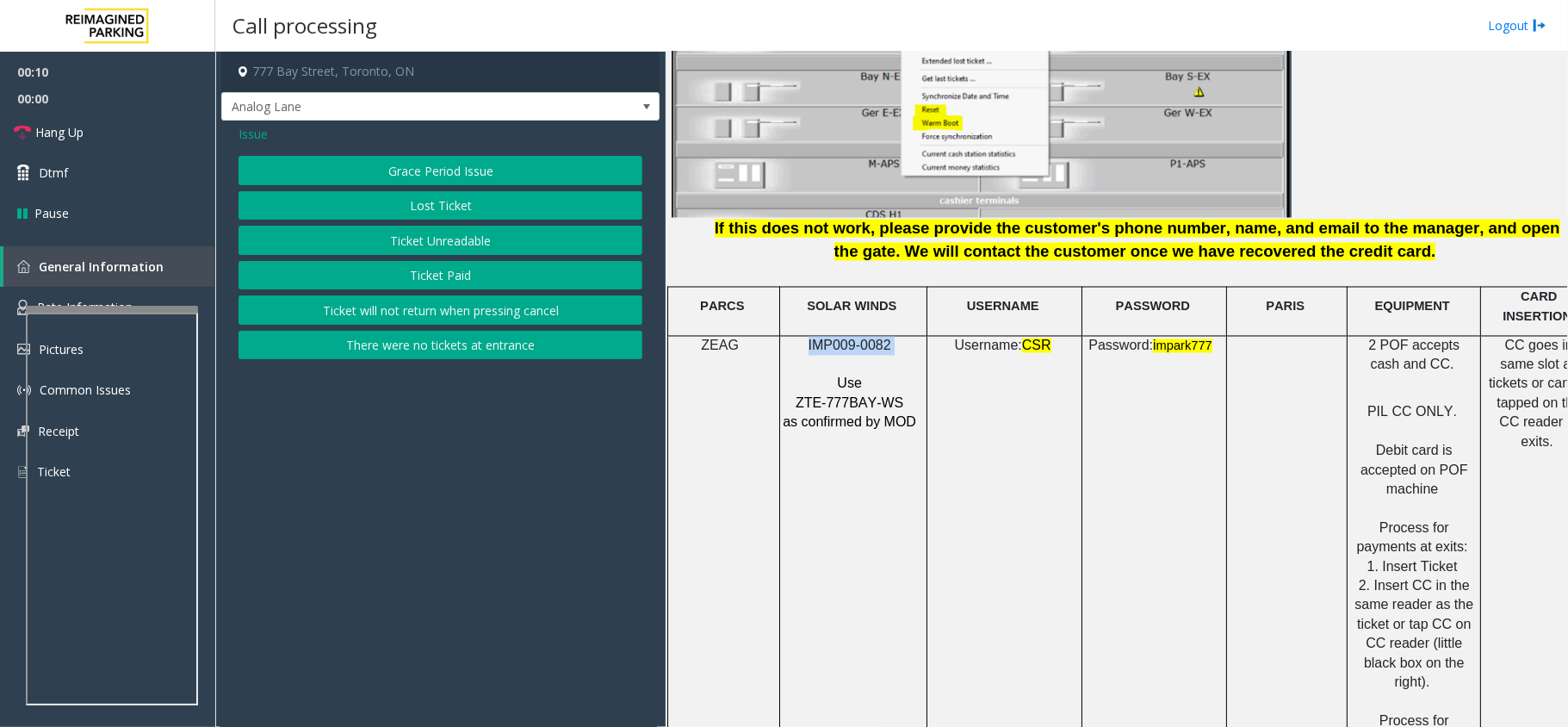 click on "Ticket Unreadable" 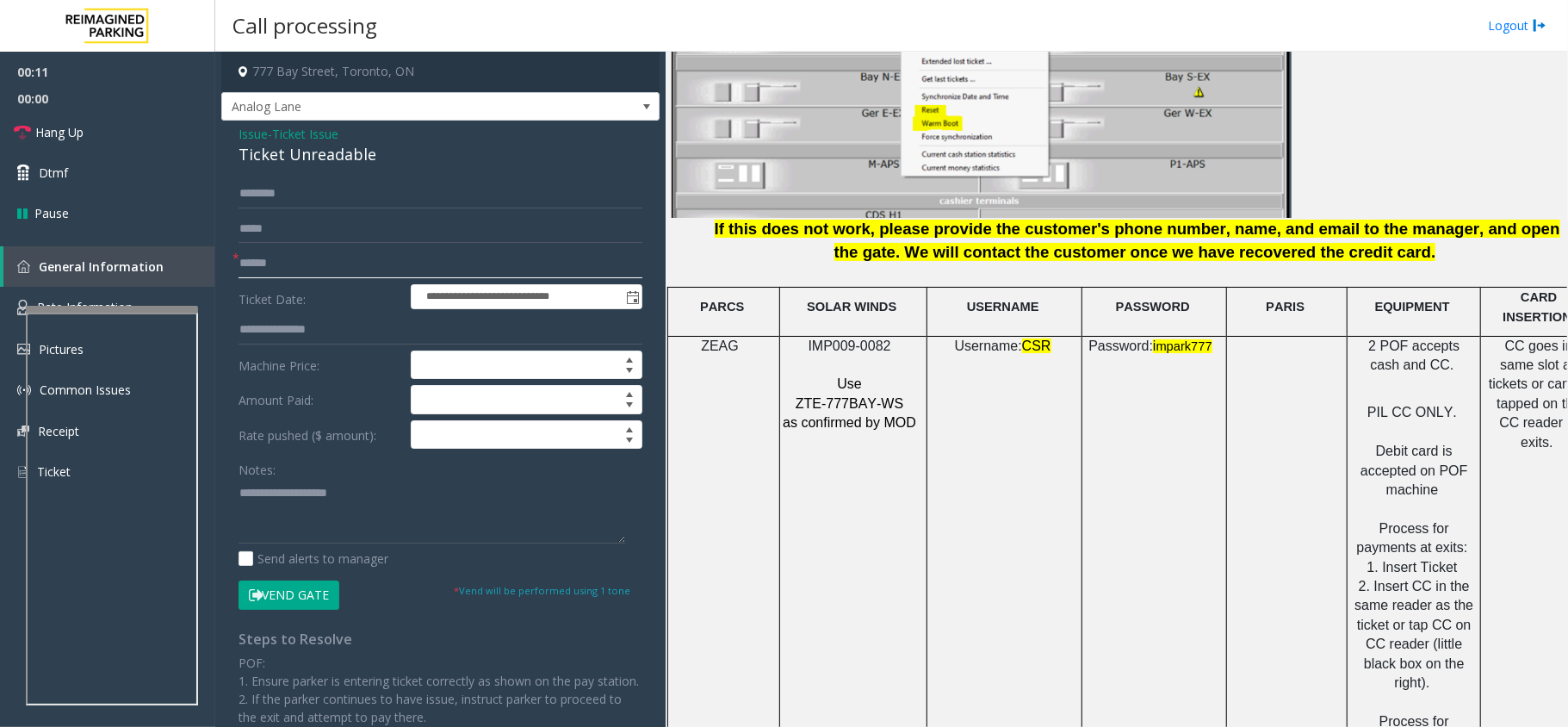 click 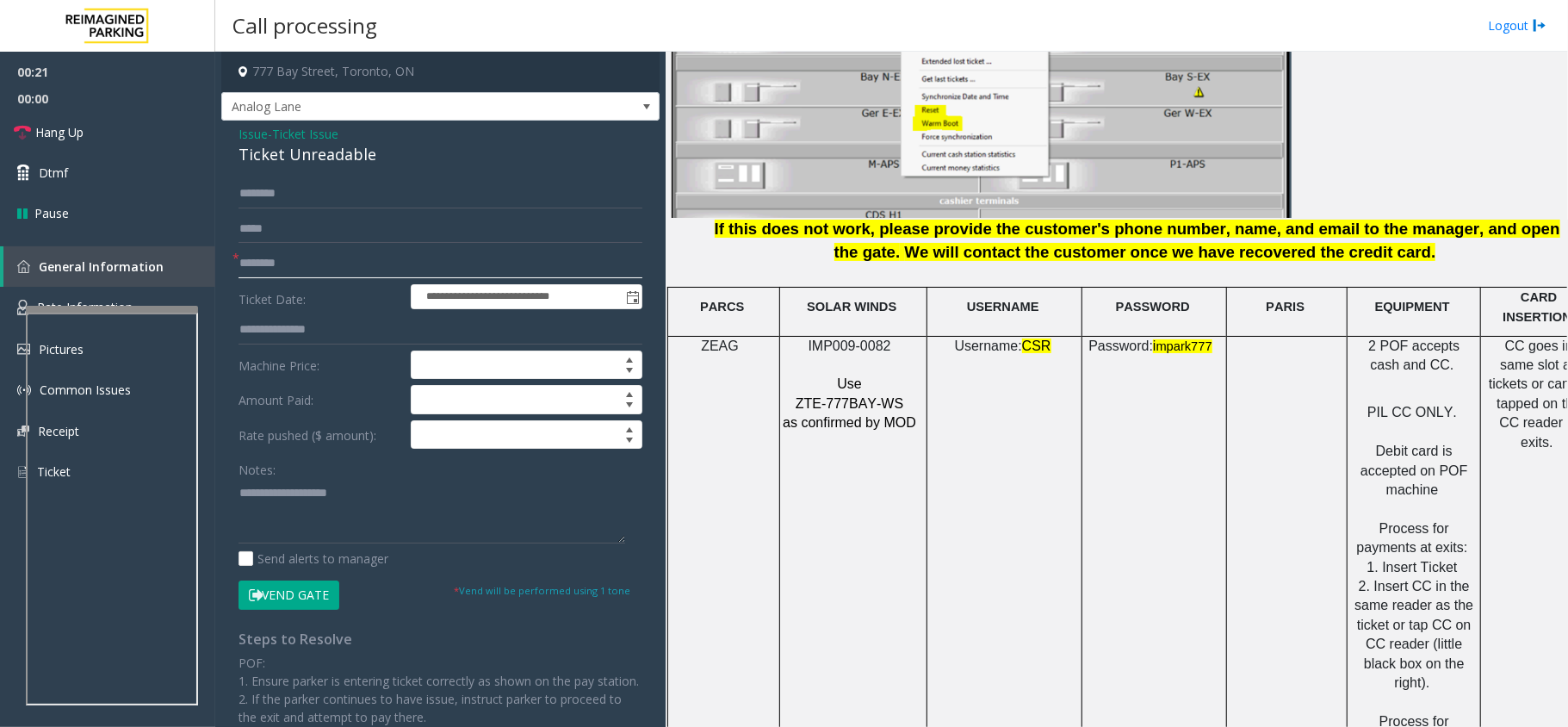 type on "********" 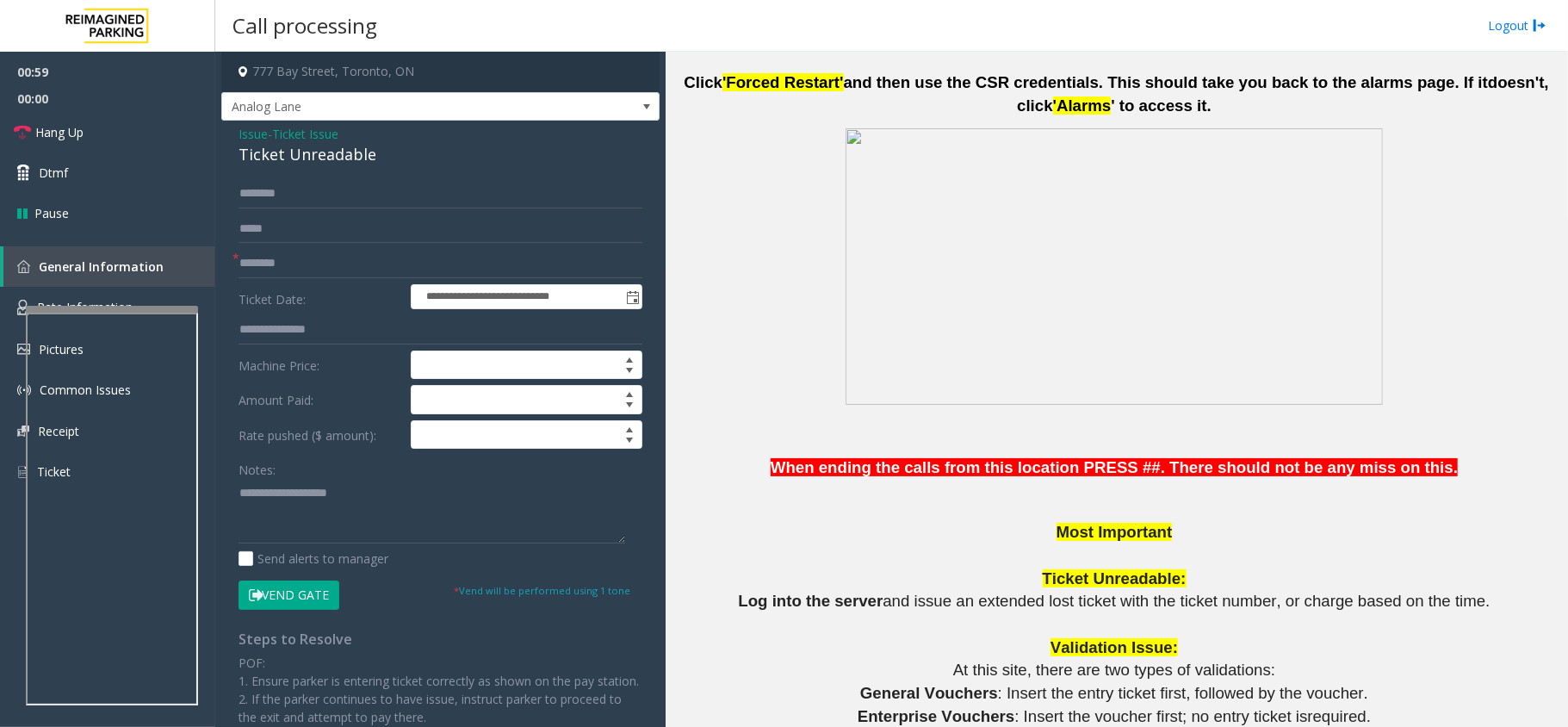 scroll, scrollTop: 0, scrollLeft: 0, axis: both 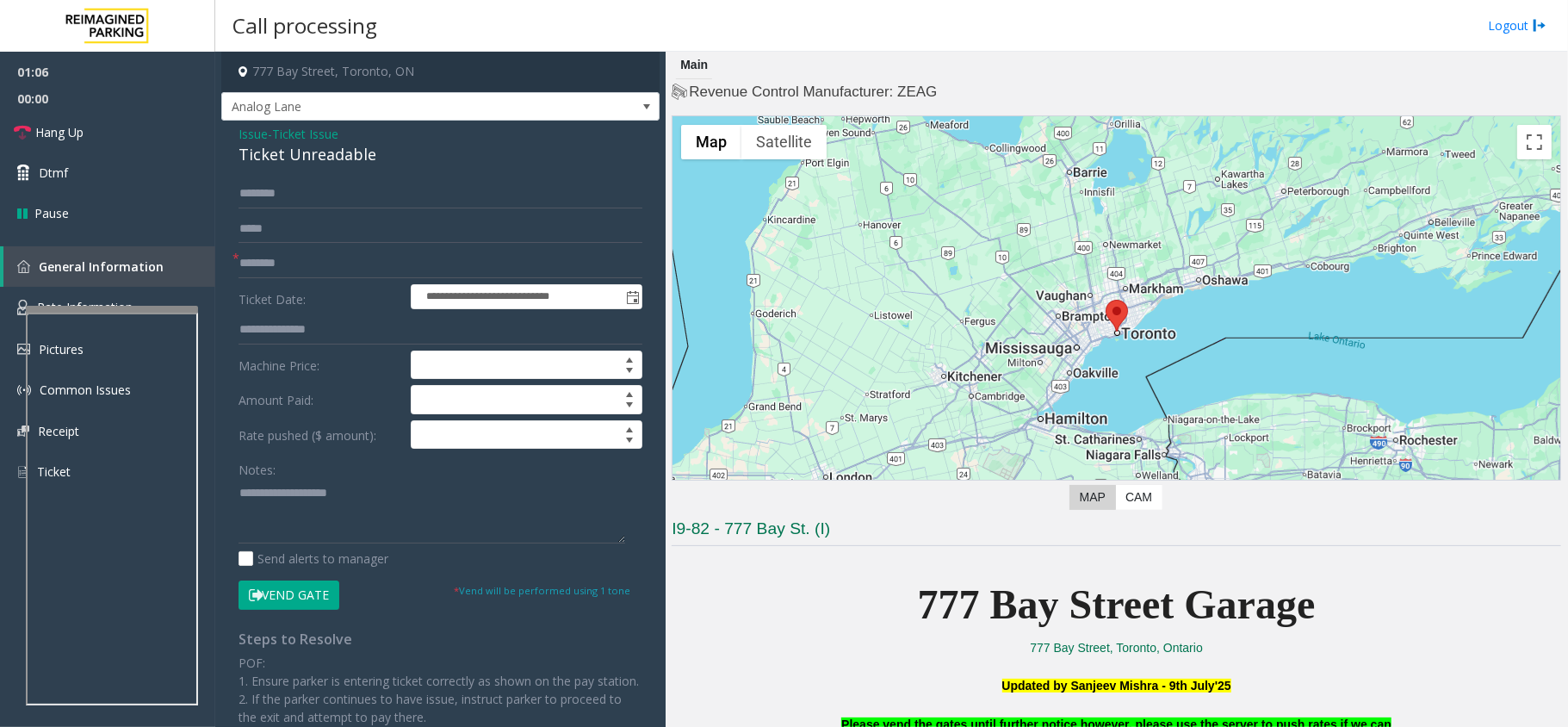 click on "Vend Gate" 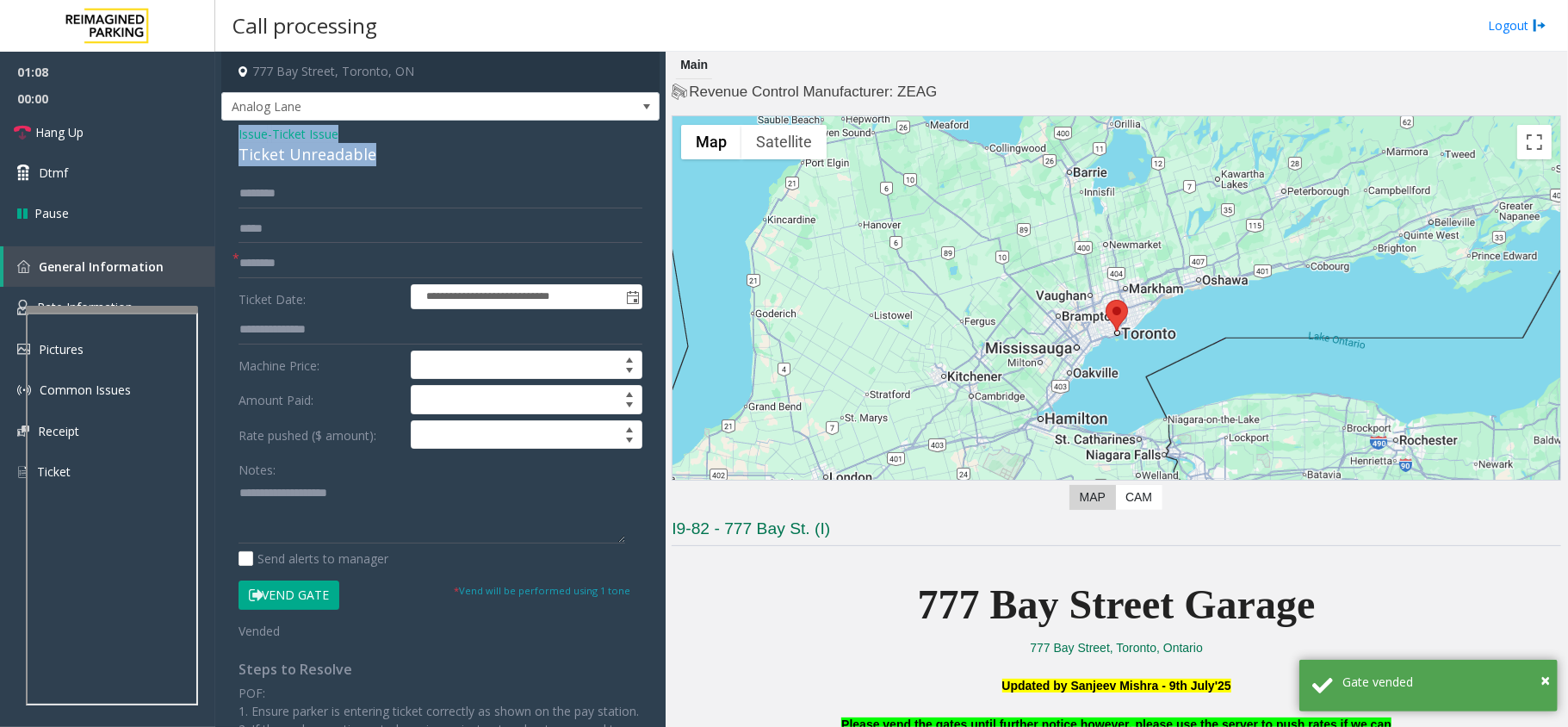 drag, startPoint x: 382, startPoint y: 146, endPoint x: 226, endPoint y: 138, distance: 156.205 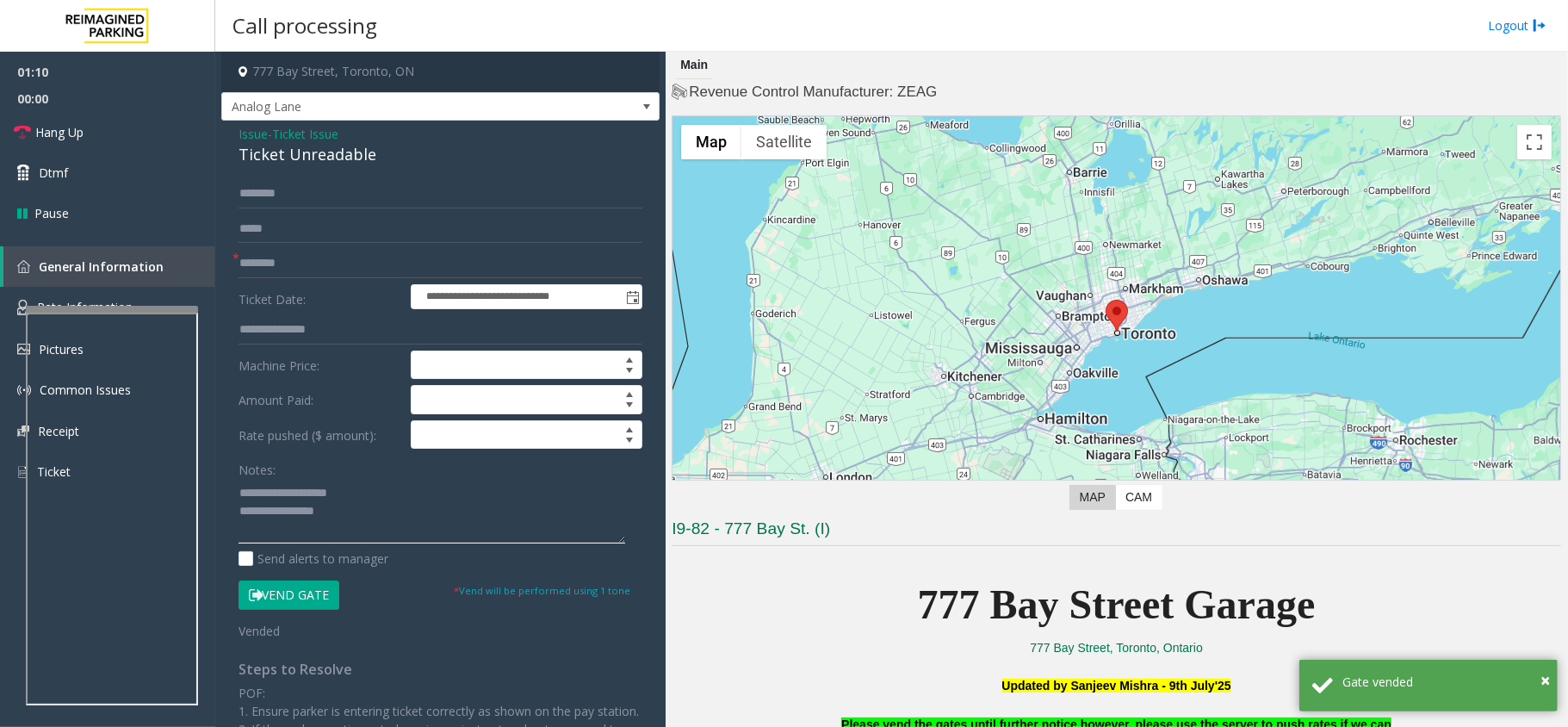 click 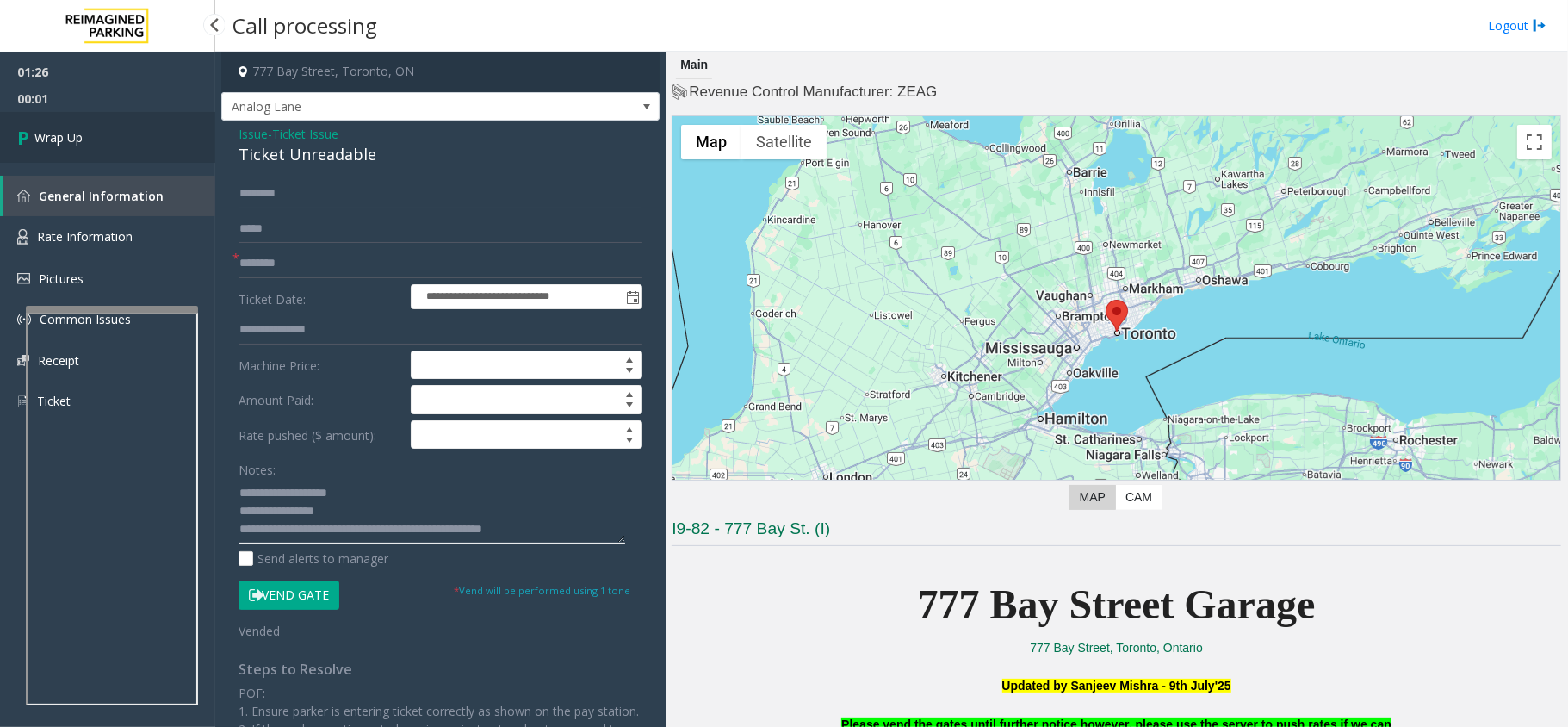 type on "**********" 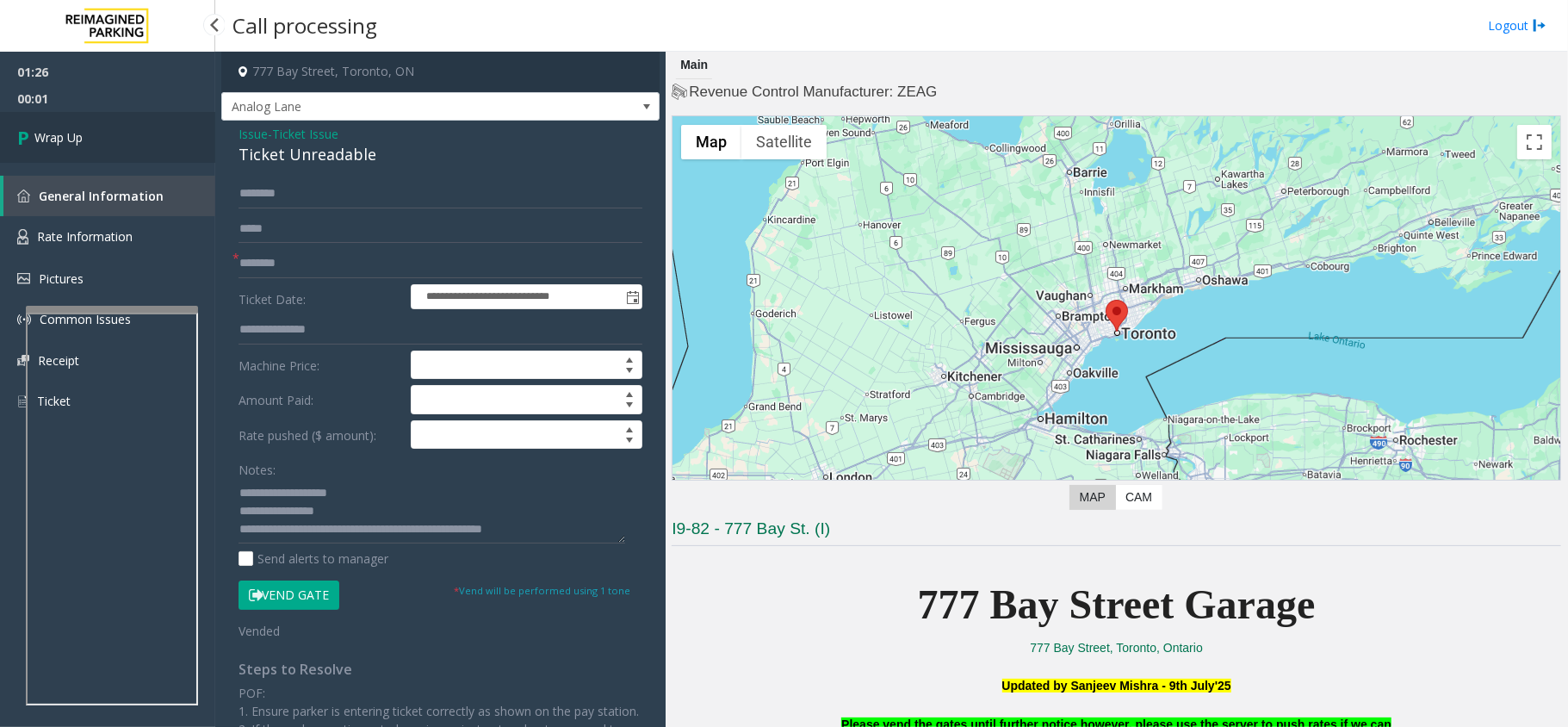 click on "Wrap Up" at bounding box center [108, 137] 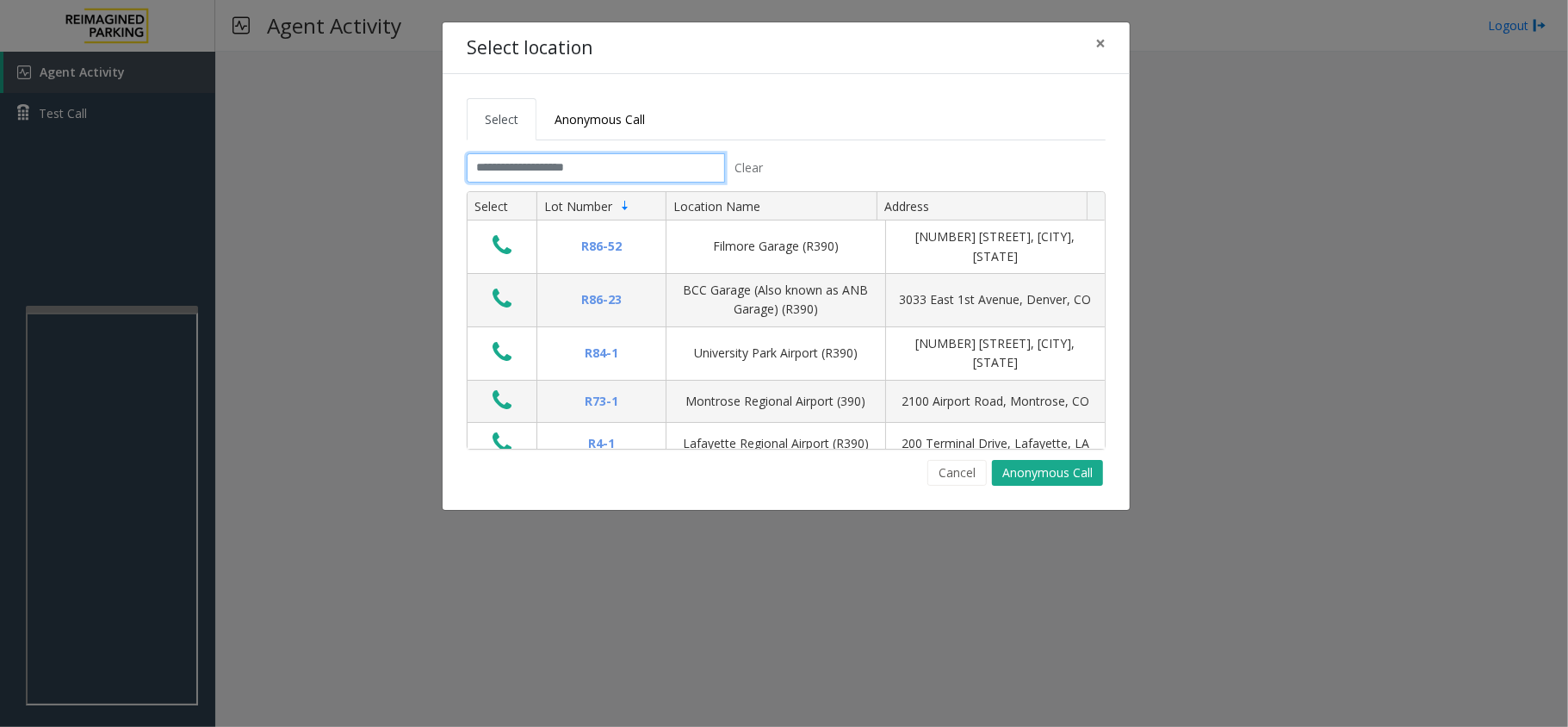 click 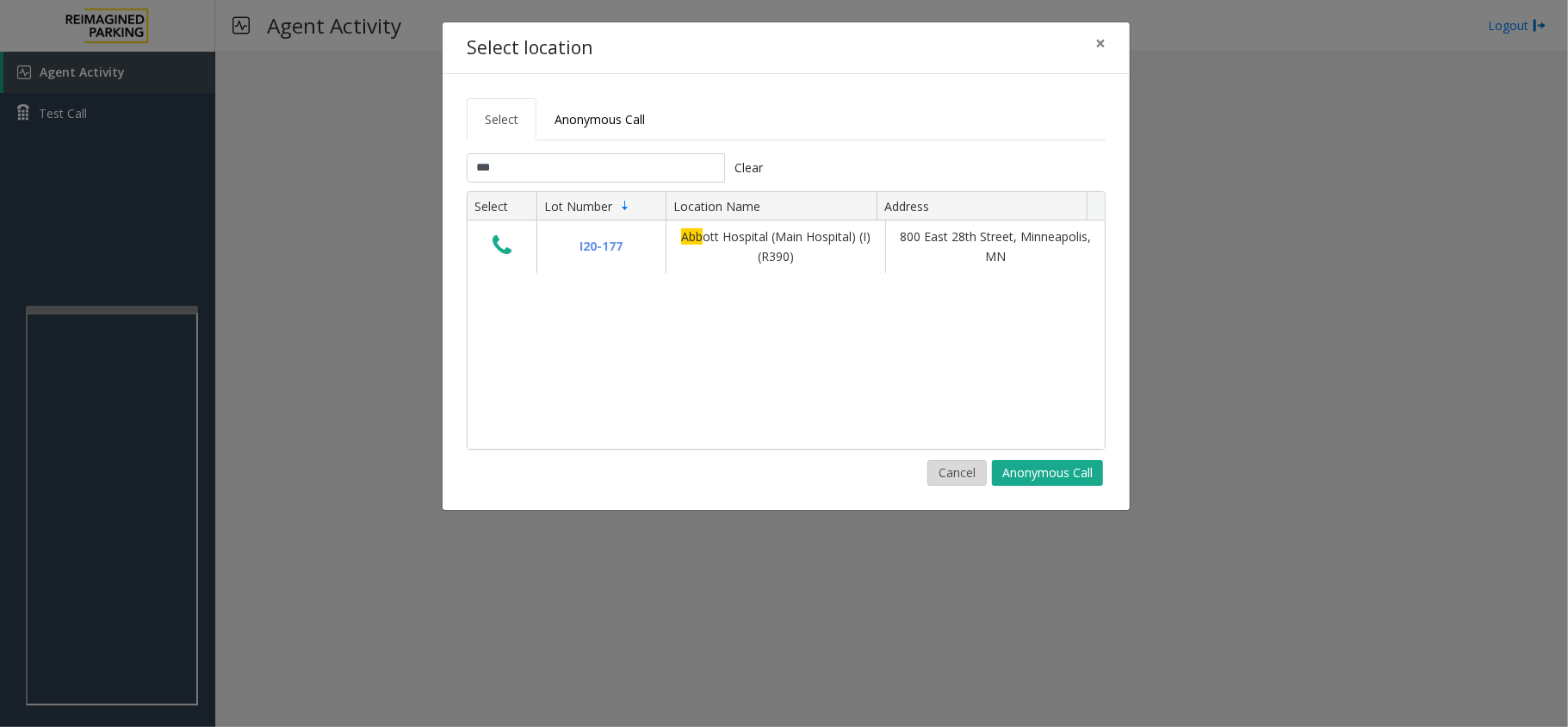 click on "Cancel" 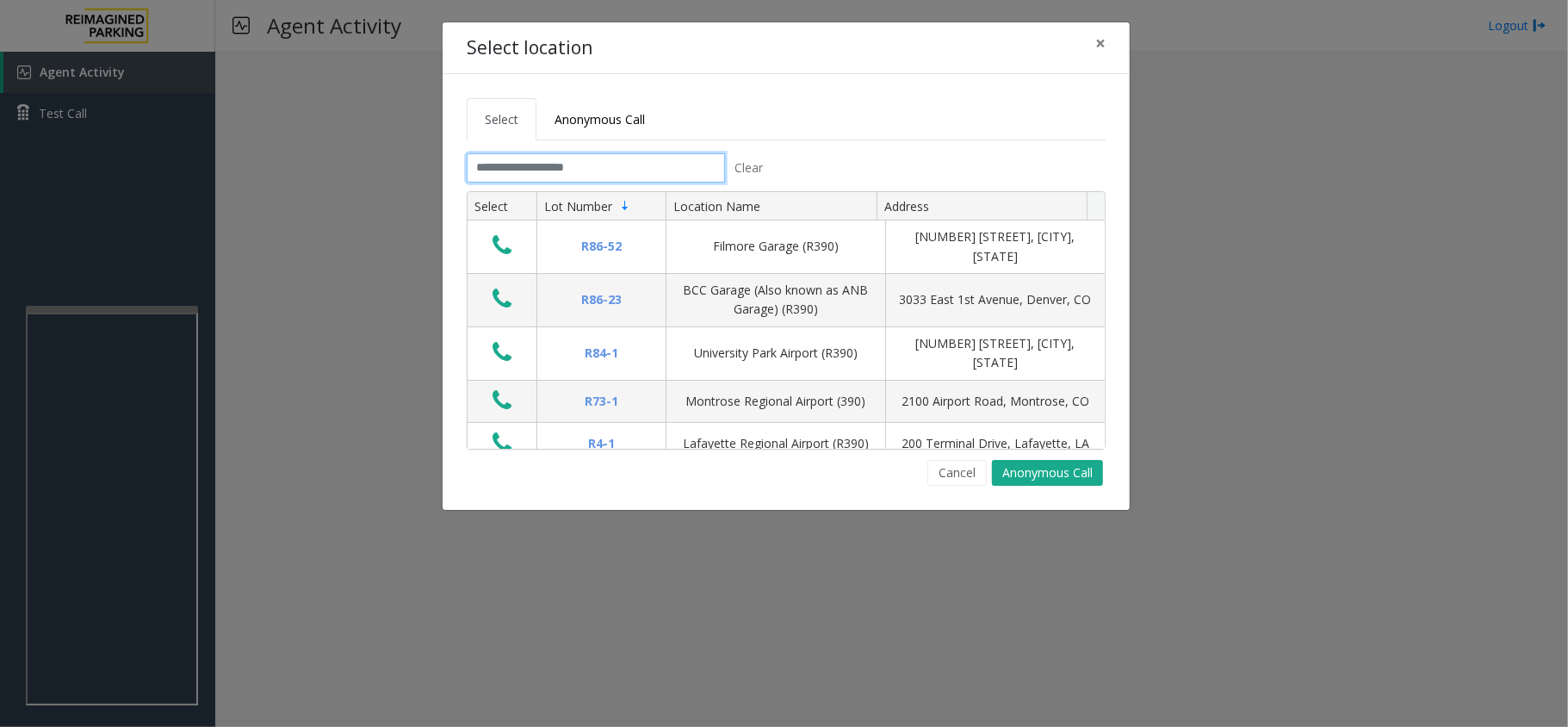 click 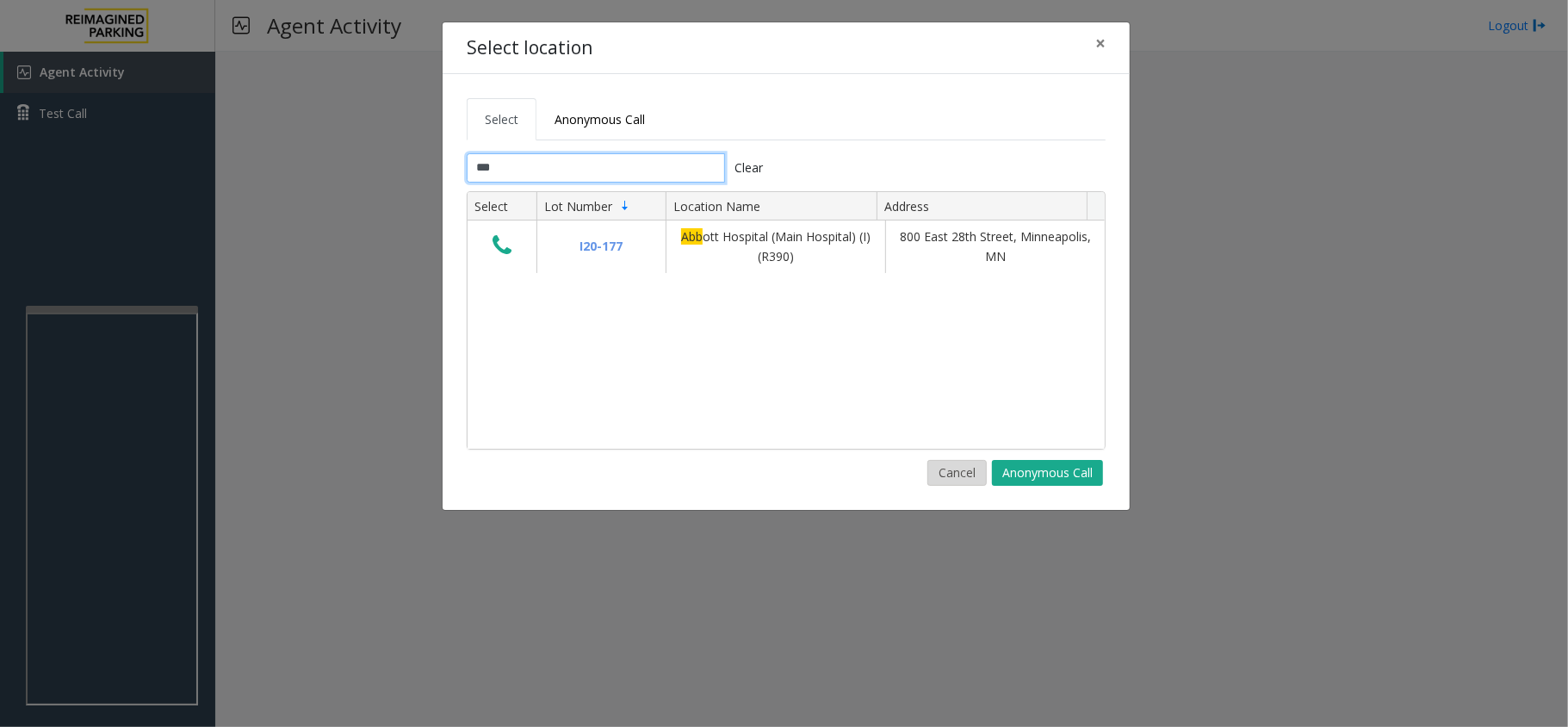 type on "***" 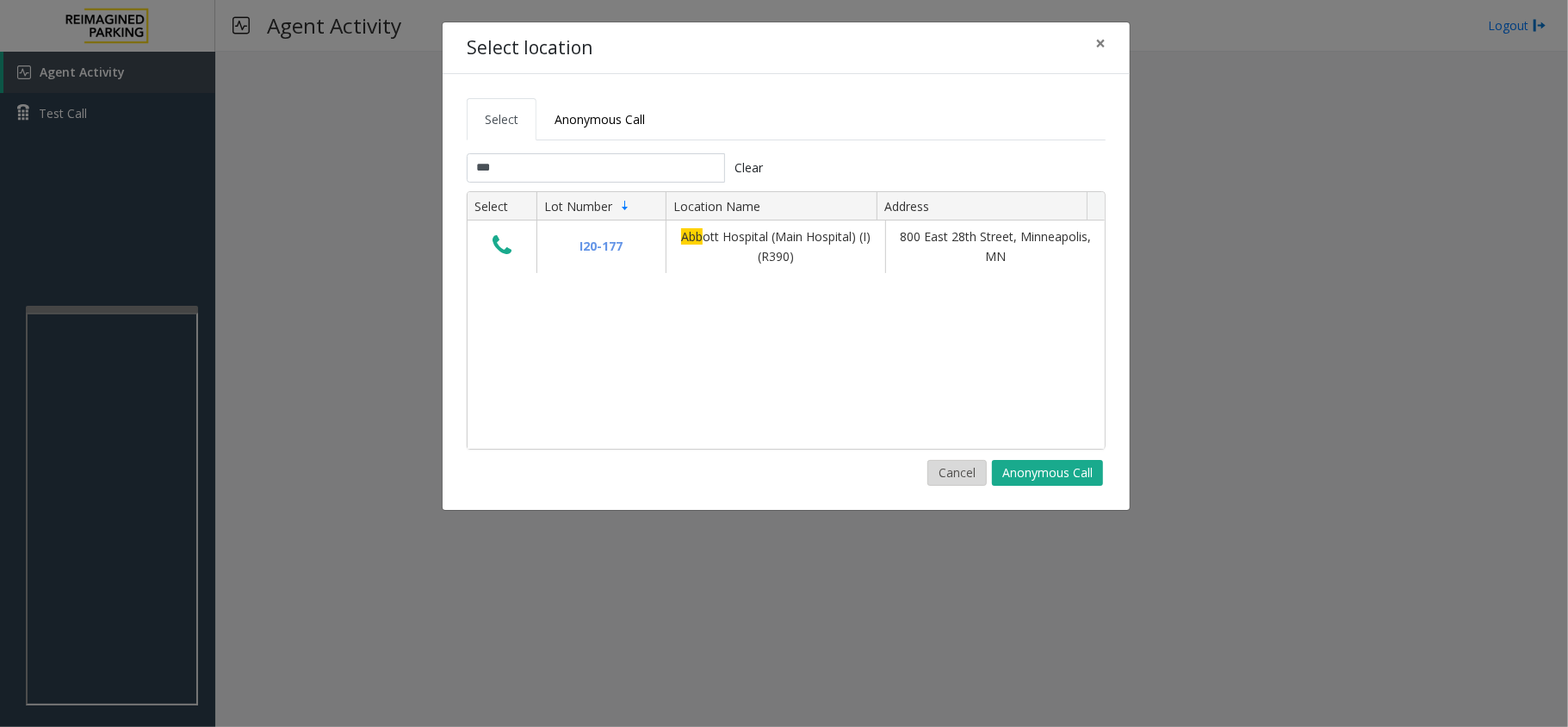 click on "Cancel" 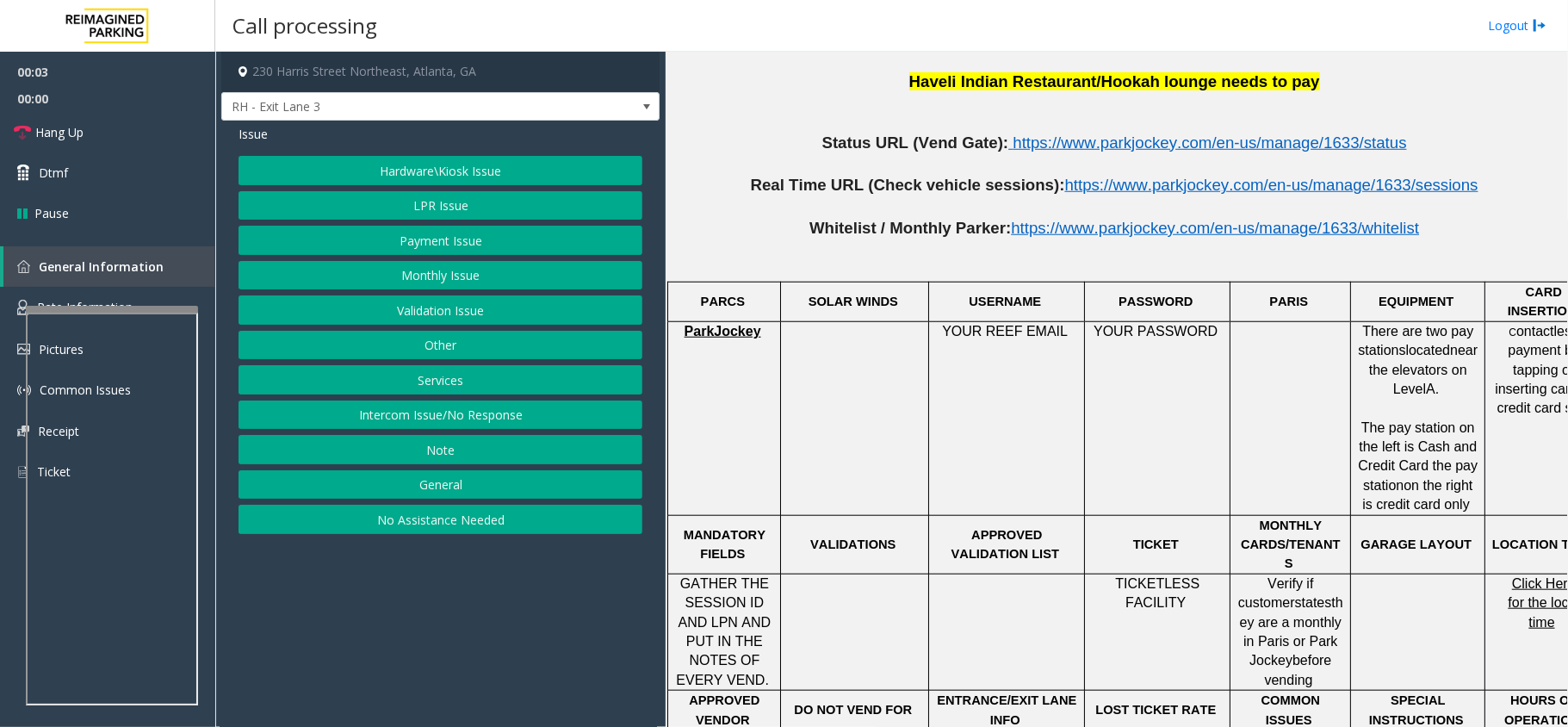 scroll, scrollTop: 1034, scrollLeft: 0, axis: vertical 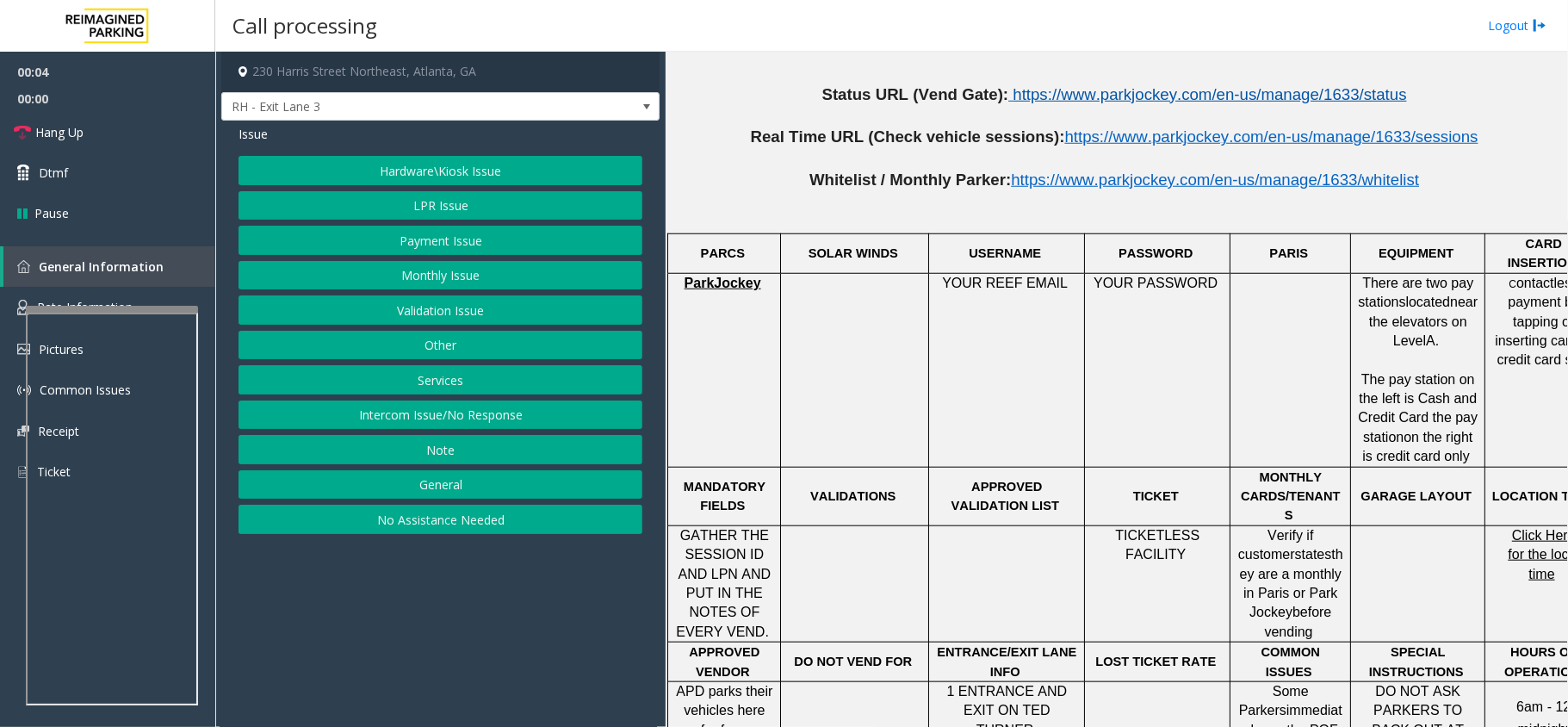 click on "https://www.parkjockey.com/en-us/manage/1633/status" 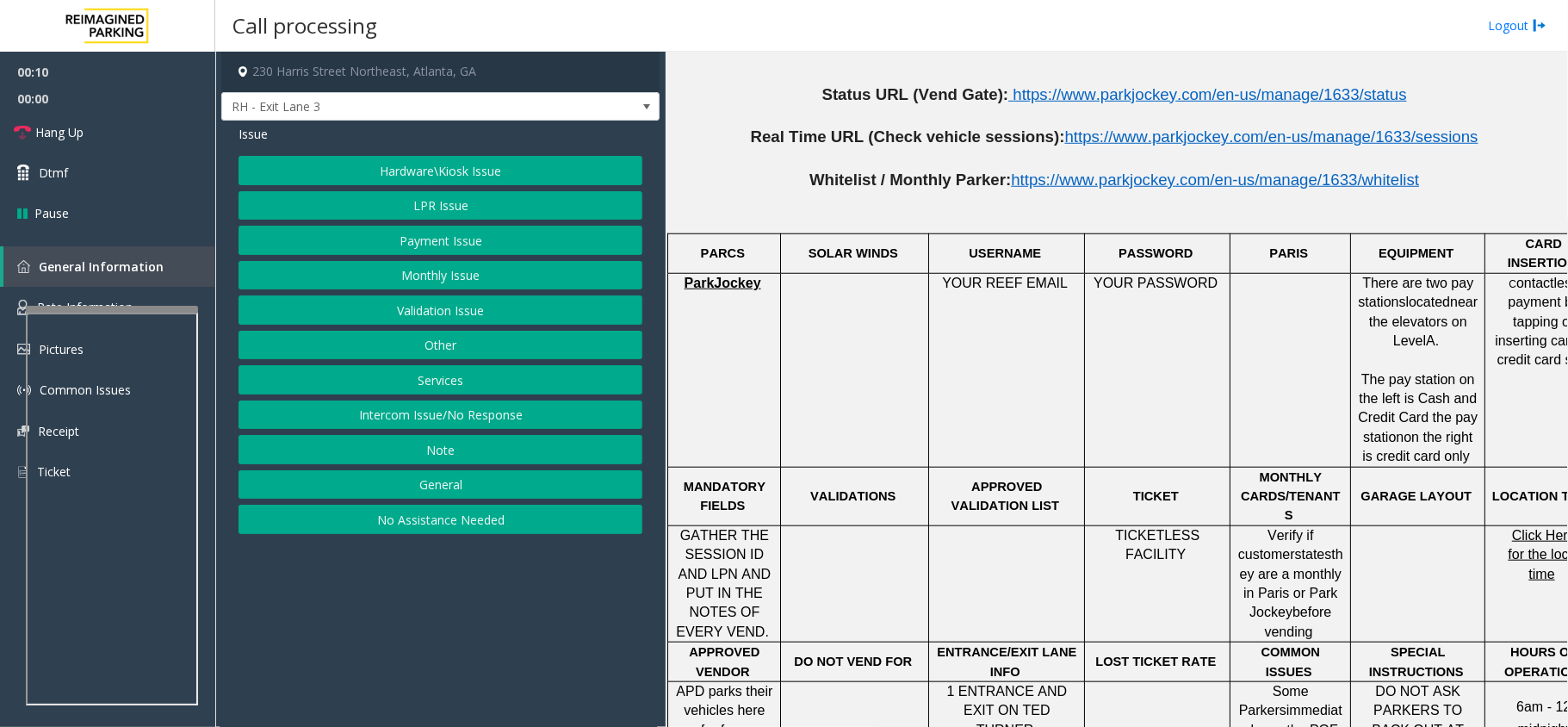 click on "Intercom Issue/No Response" 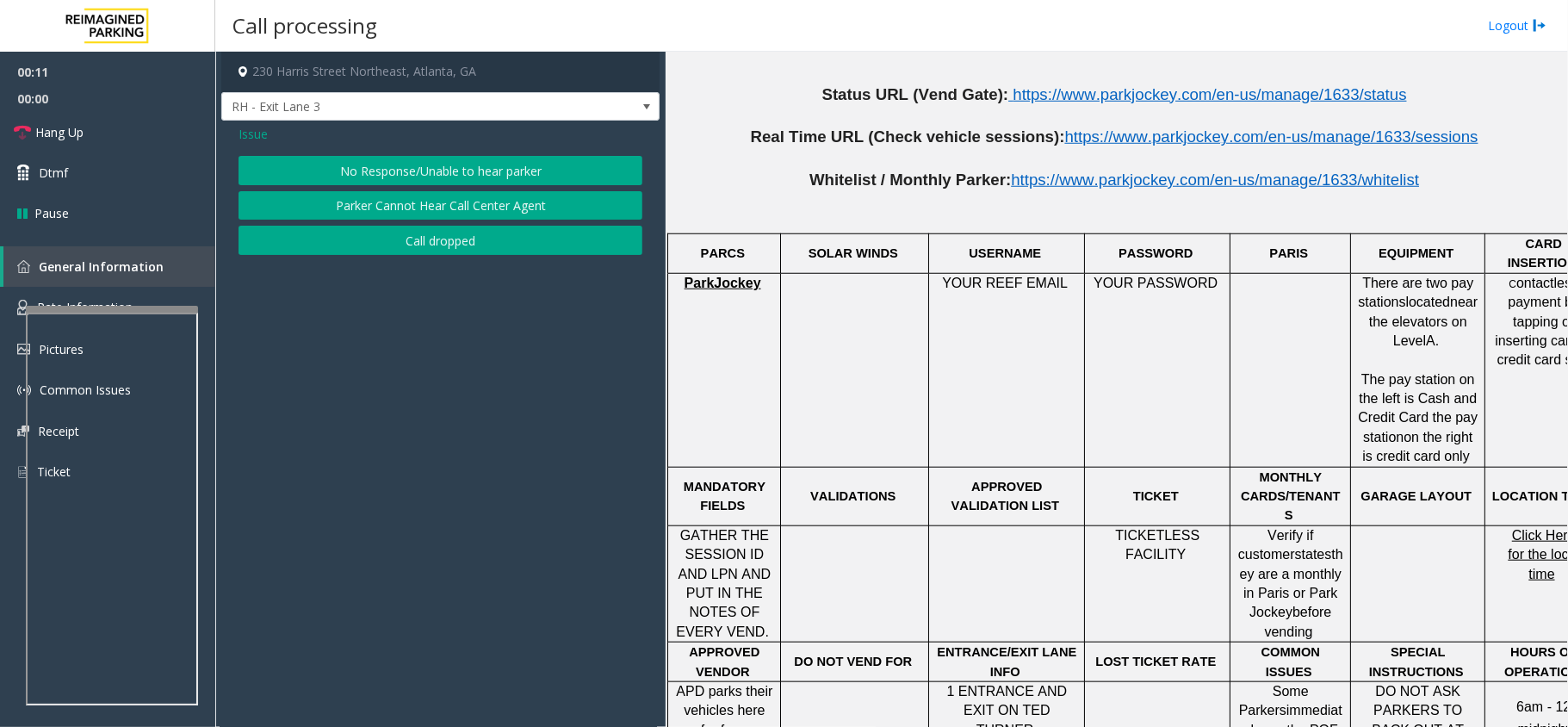 click on "No Response/Unable to hear parker" 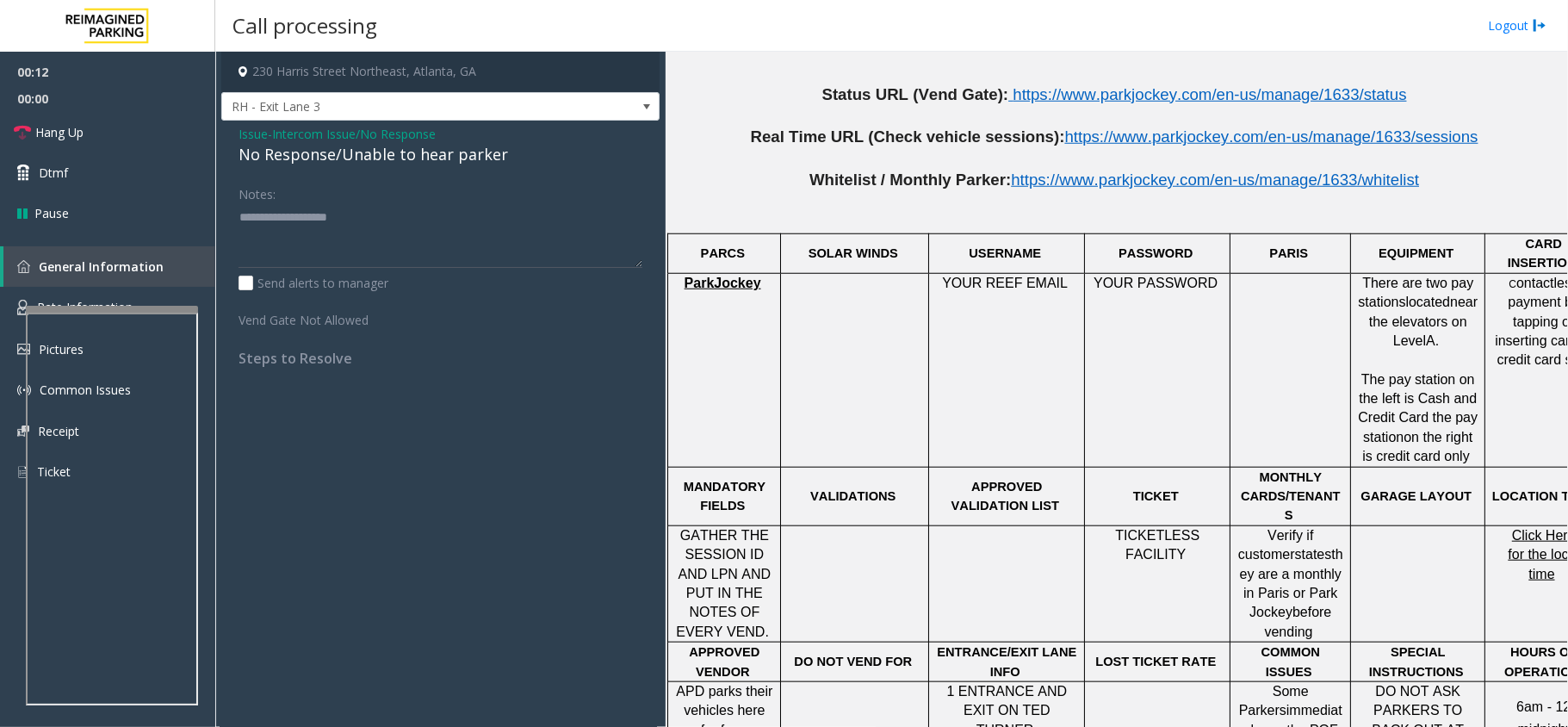 click on "No Response/Unable to hear parker" 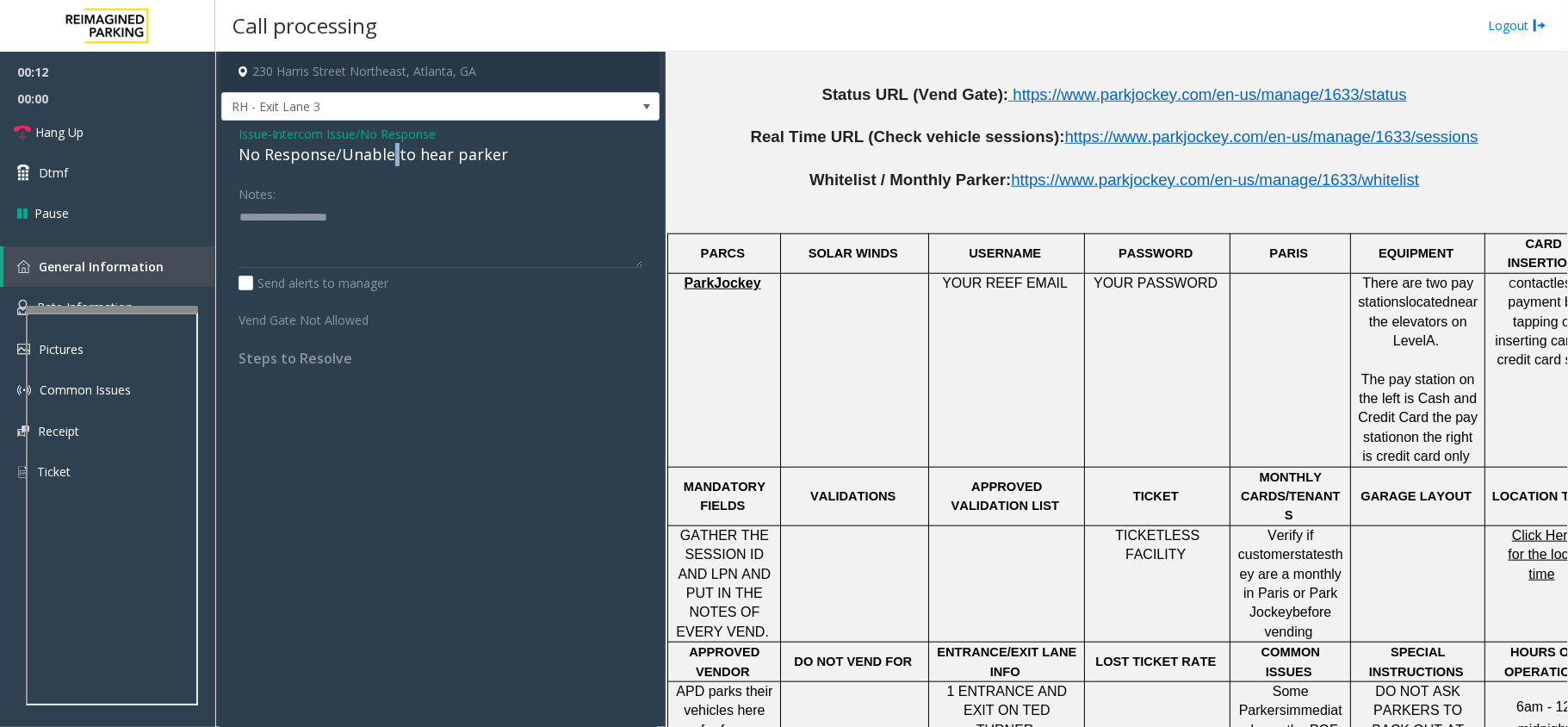 click on "No Response/Unable to hear parker" 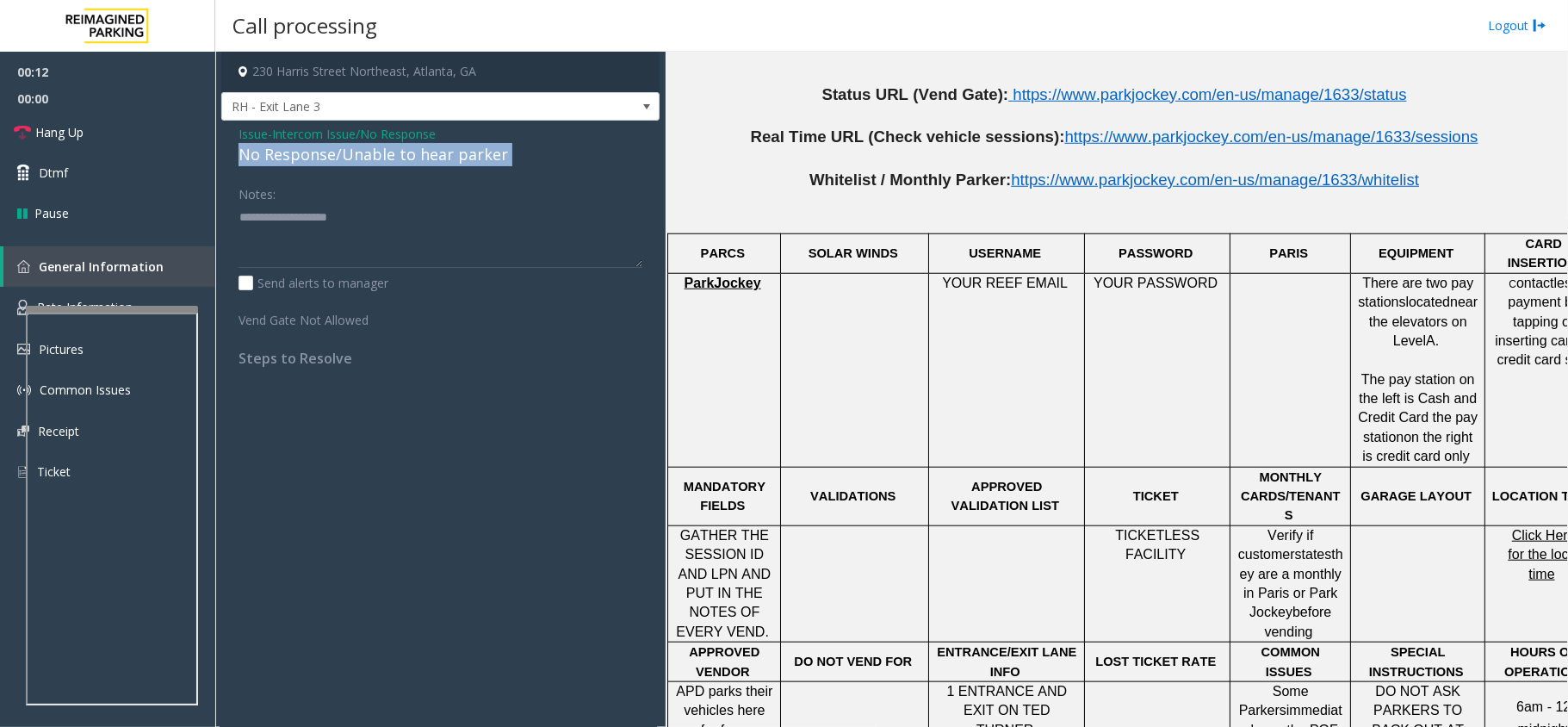 click on "No Response/Unable to hear parker" 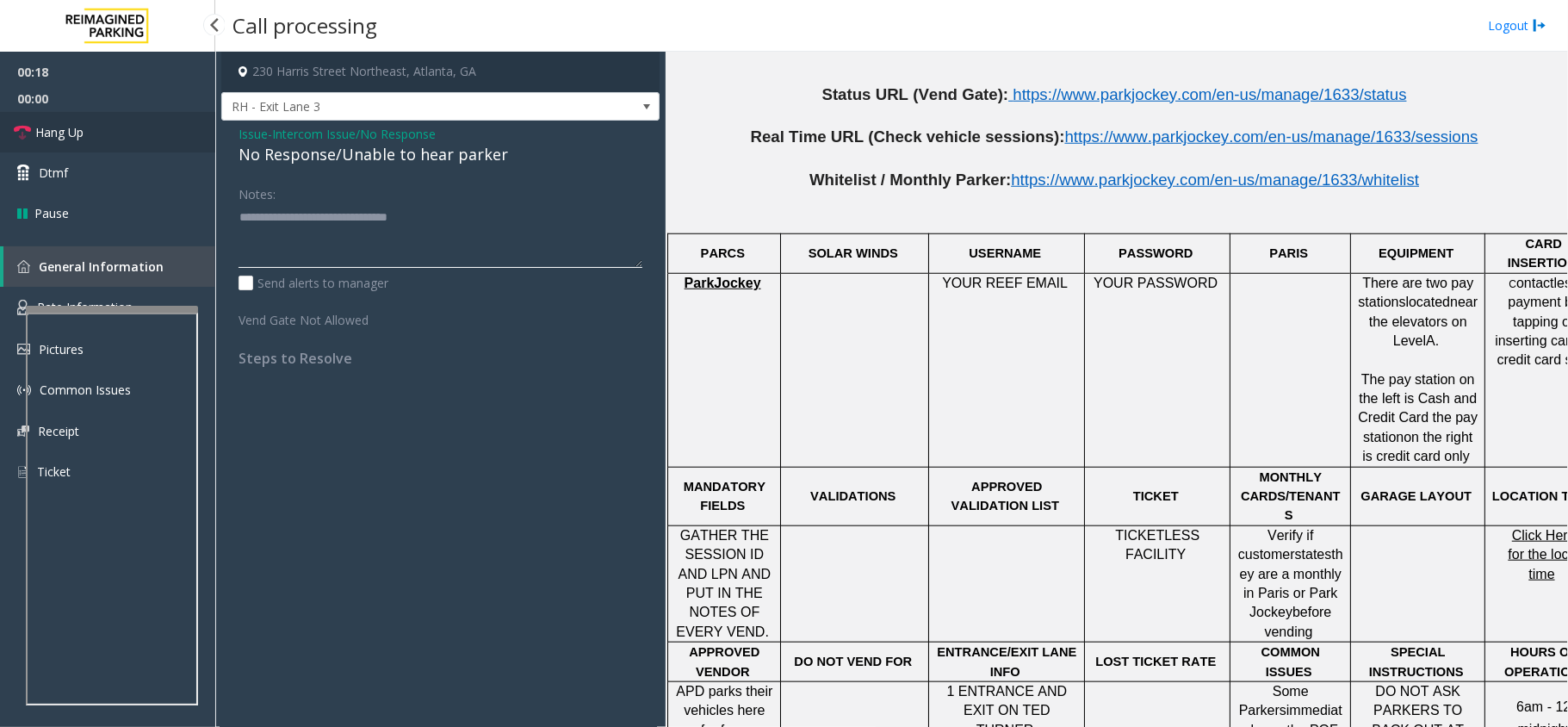 type on "**********" 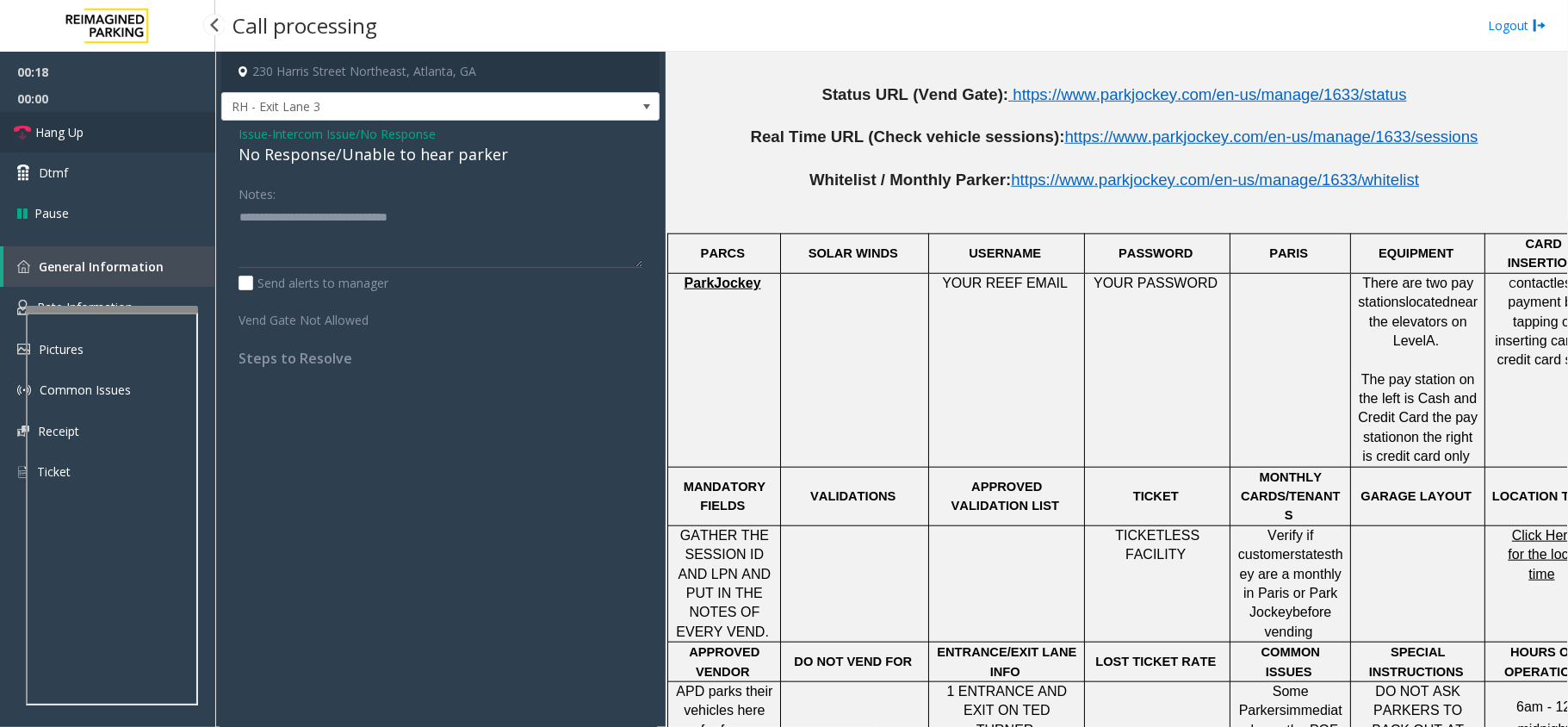 click on "Hang Up" at bounding box center [59, 132] 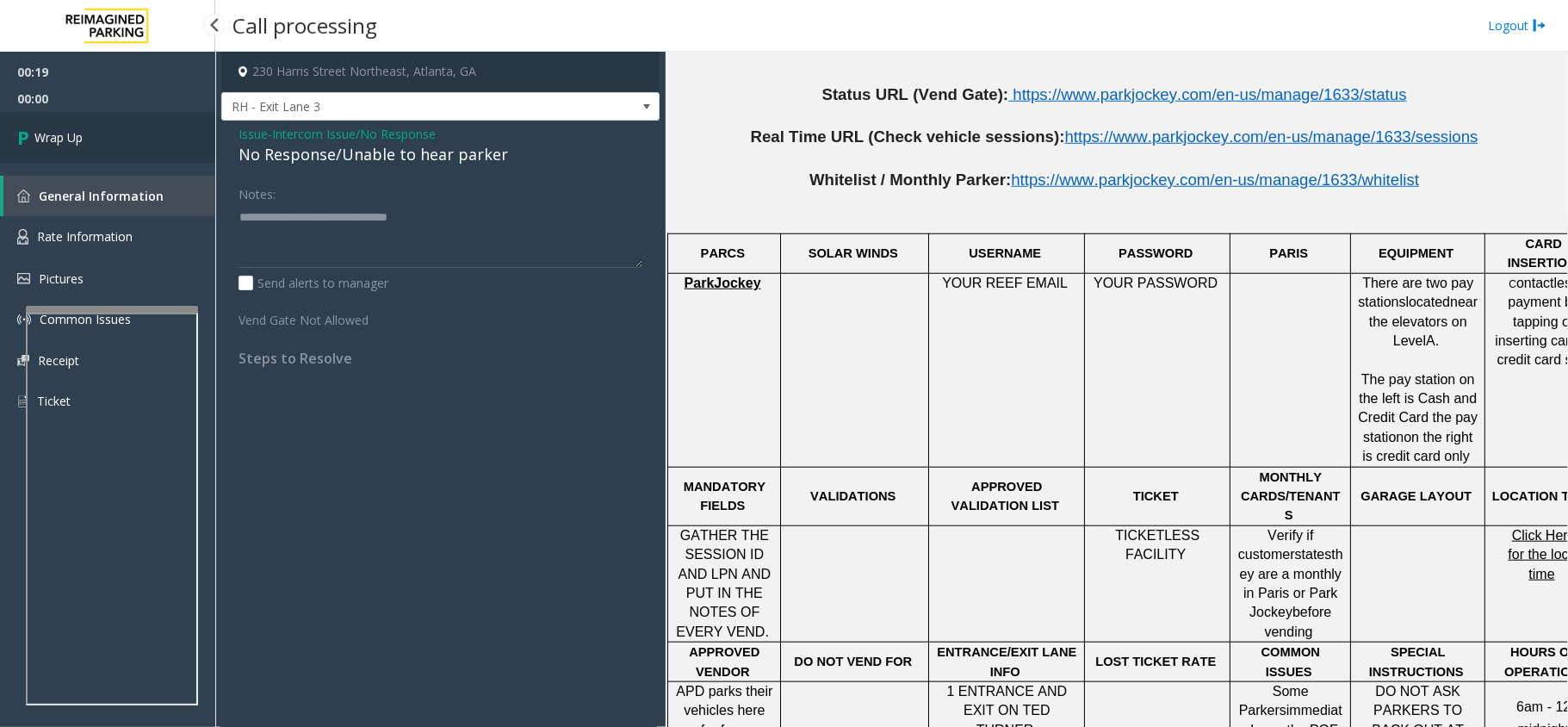 click on "Wrap Up" at bounding box center (59, 137) 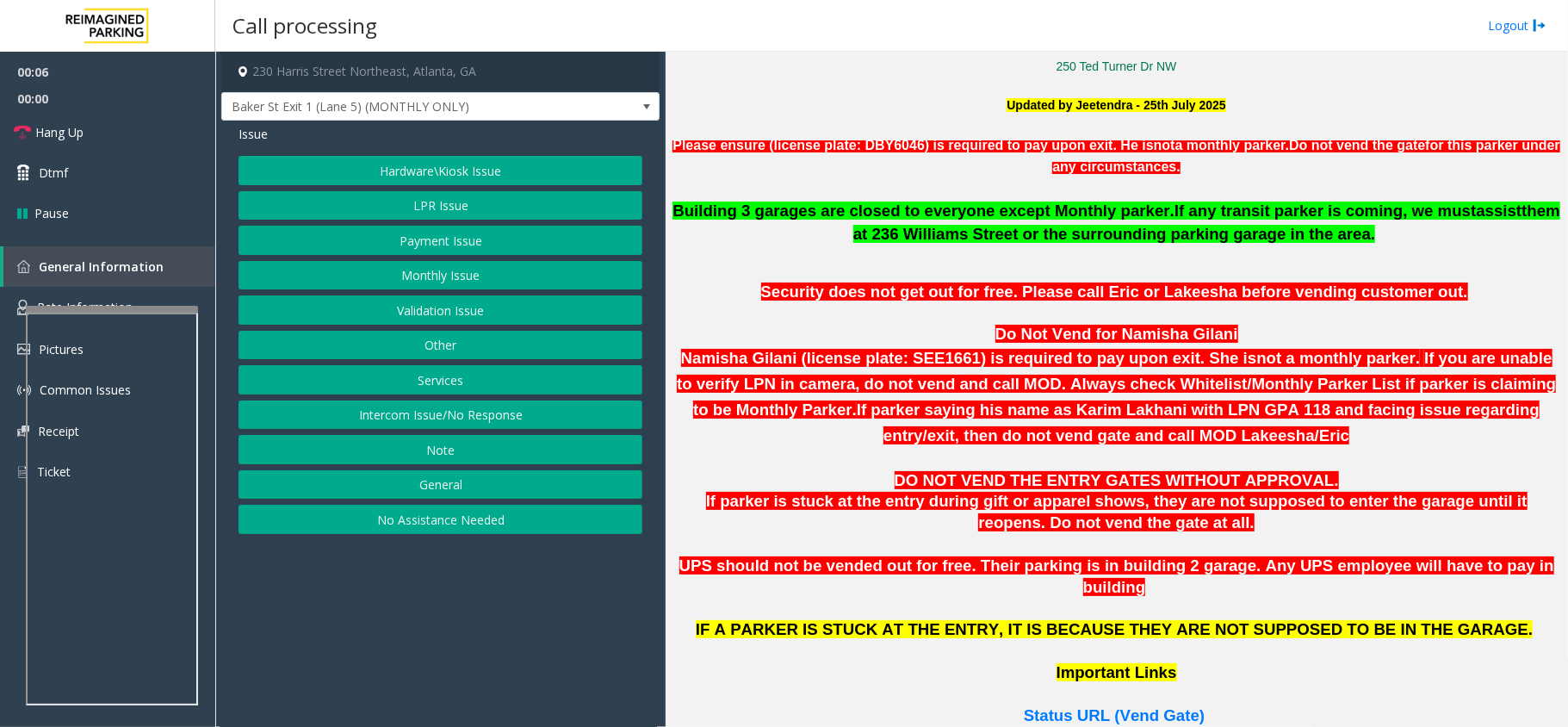 scroll, scrollTop: 804, scrollLeft: 0, axis: vertical 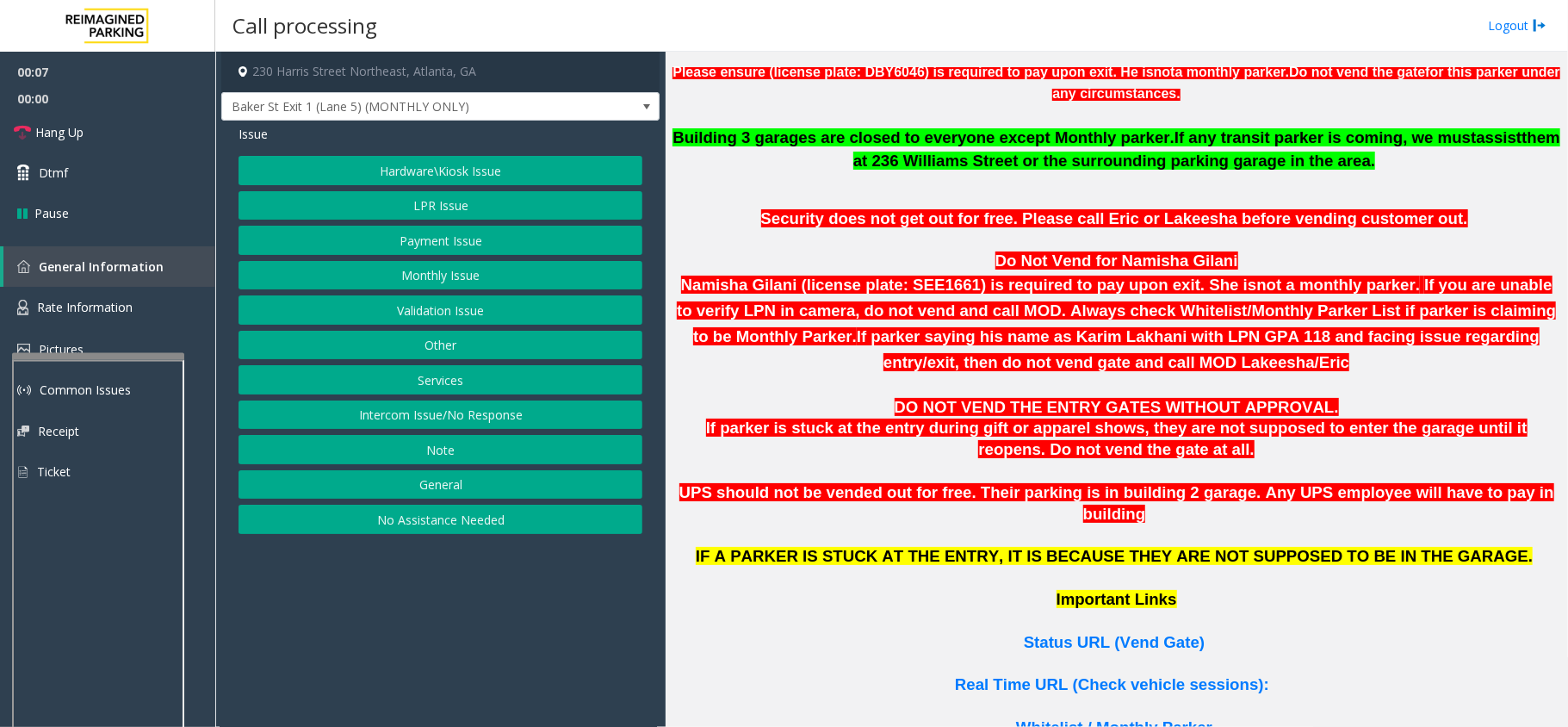 click at bounding box center (98, 357) 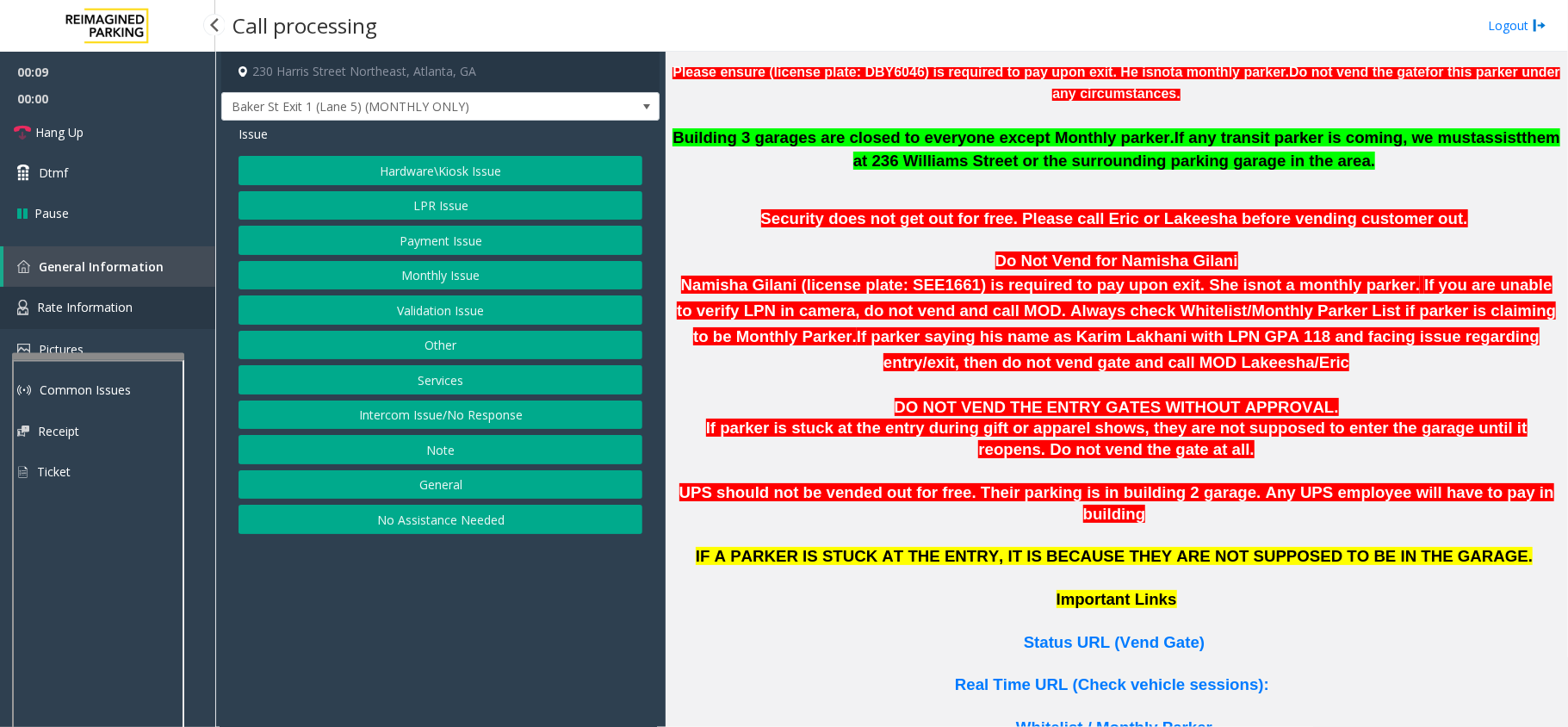 click on "Rate Information" at bounding box center (84, 307) 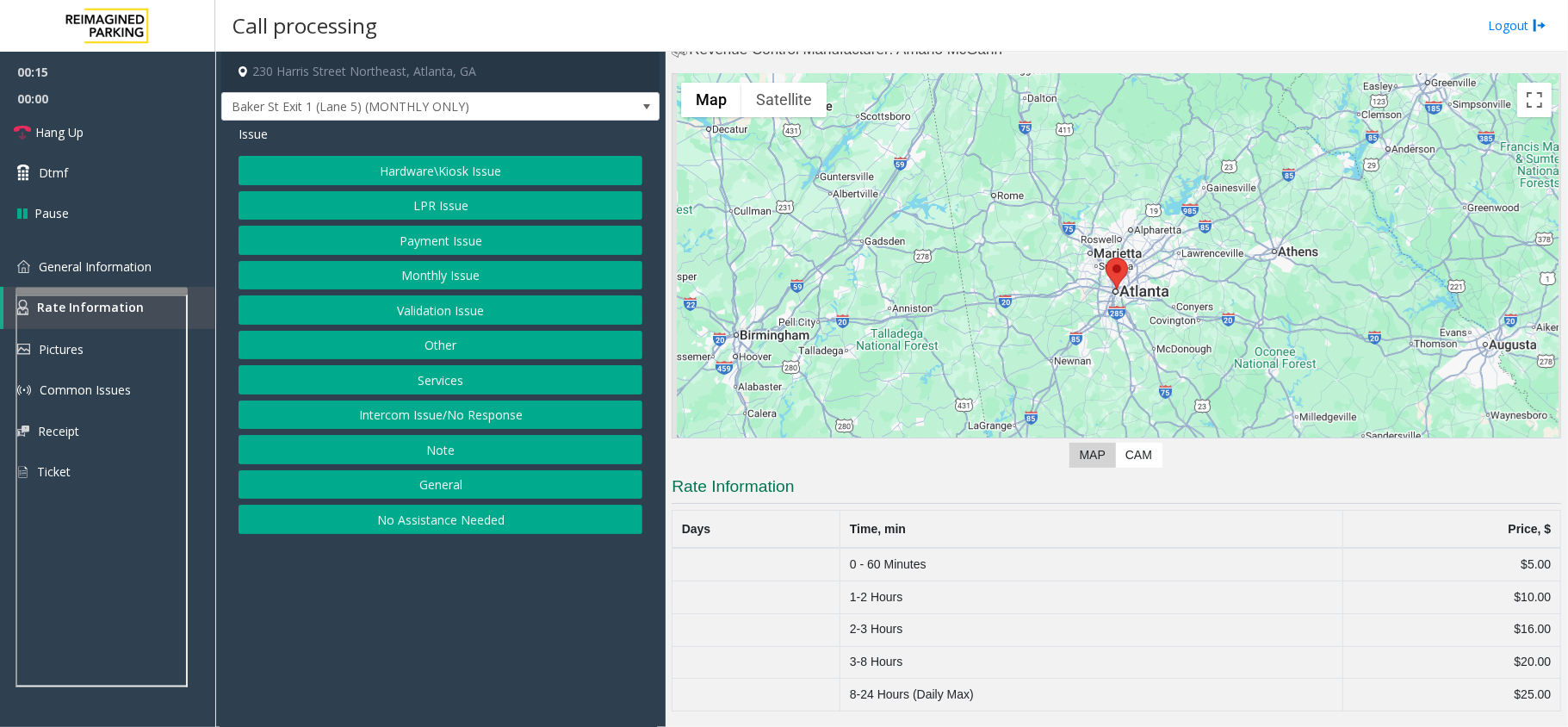 click at bounding box center [102, 291] 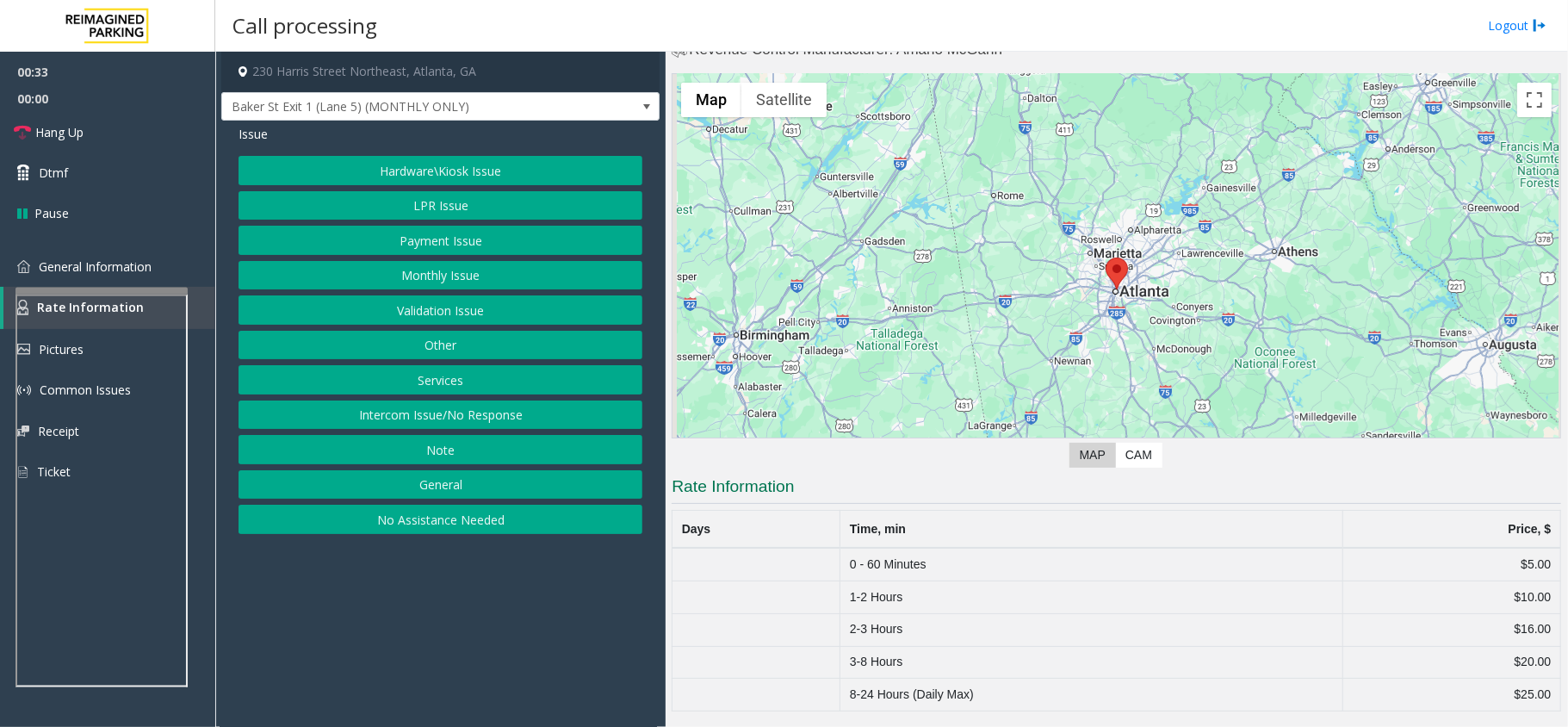scroll, scrollTop: 0, scrollLeft: 0, axis: both 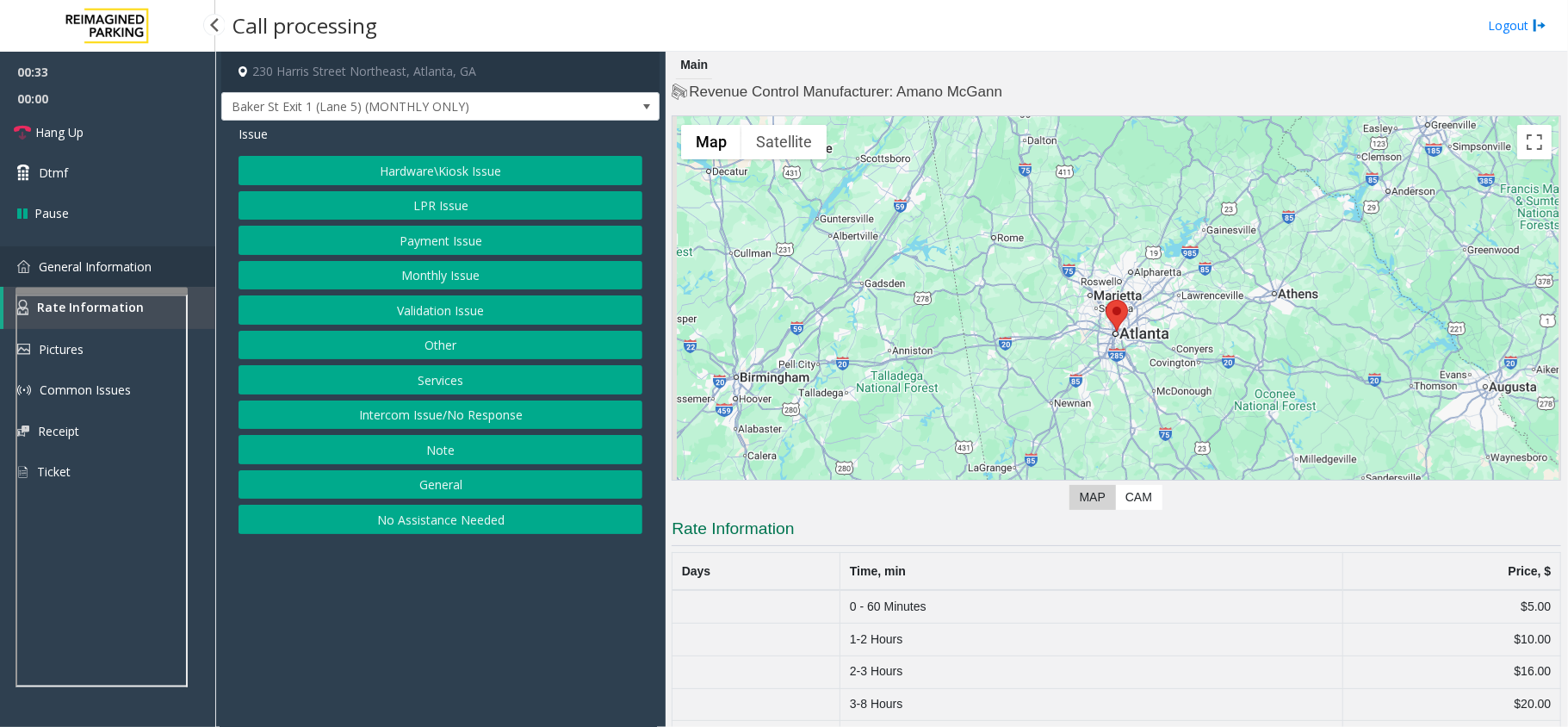 click on "General Information" at bounding box center (95, 266) 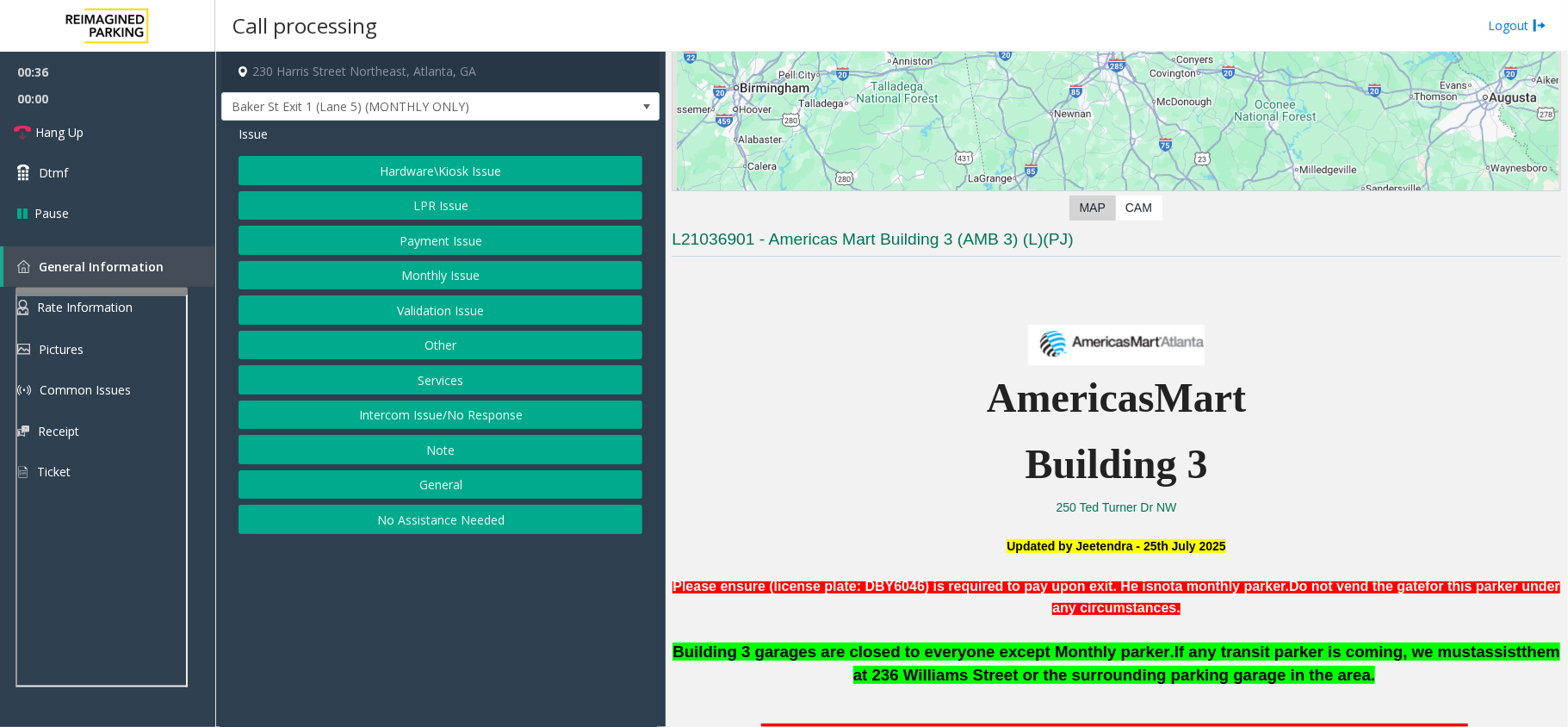 scroll, scrollTop: 345, scrollLeft: 0, axis: vertical 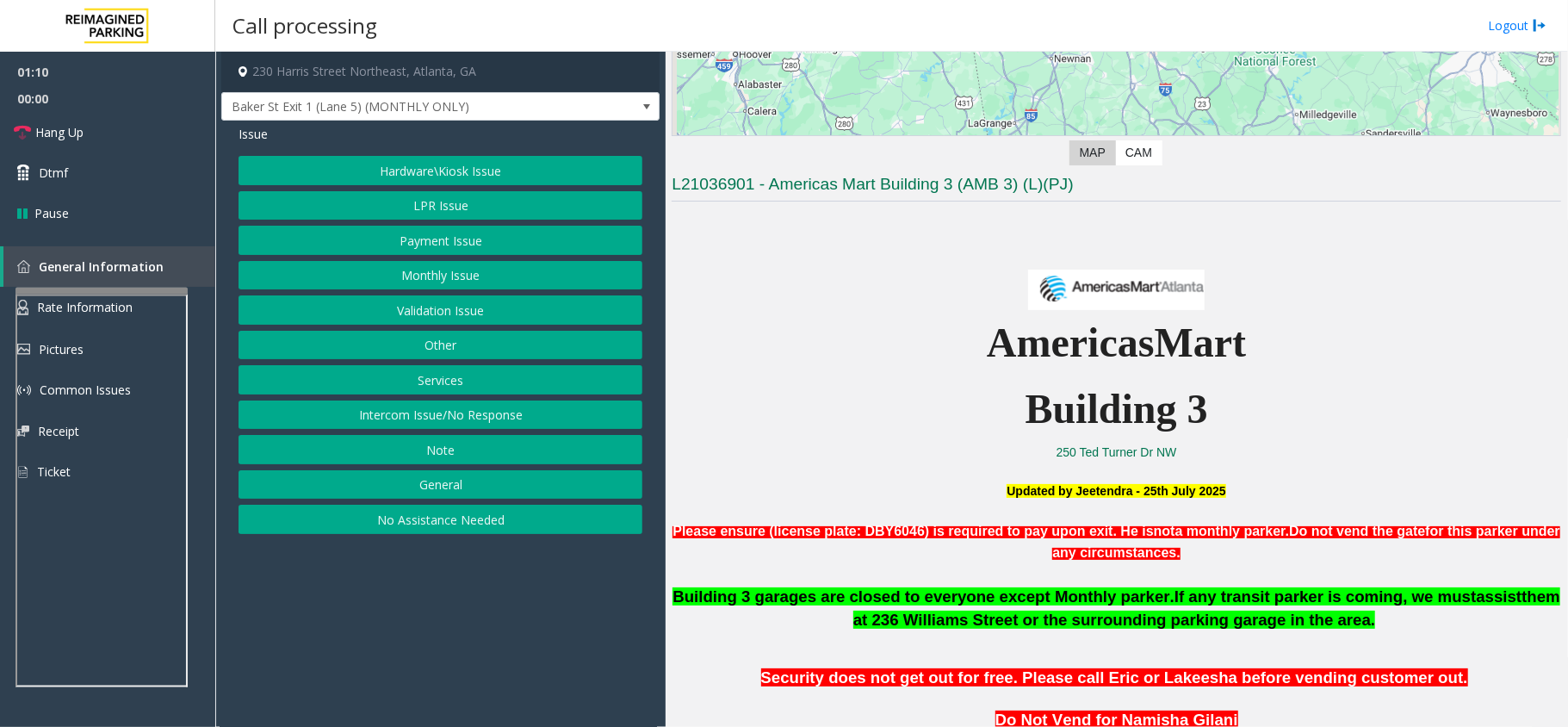 click on "LPR Issue" 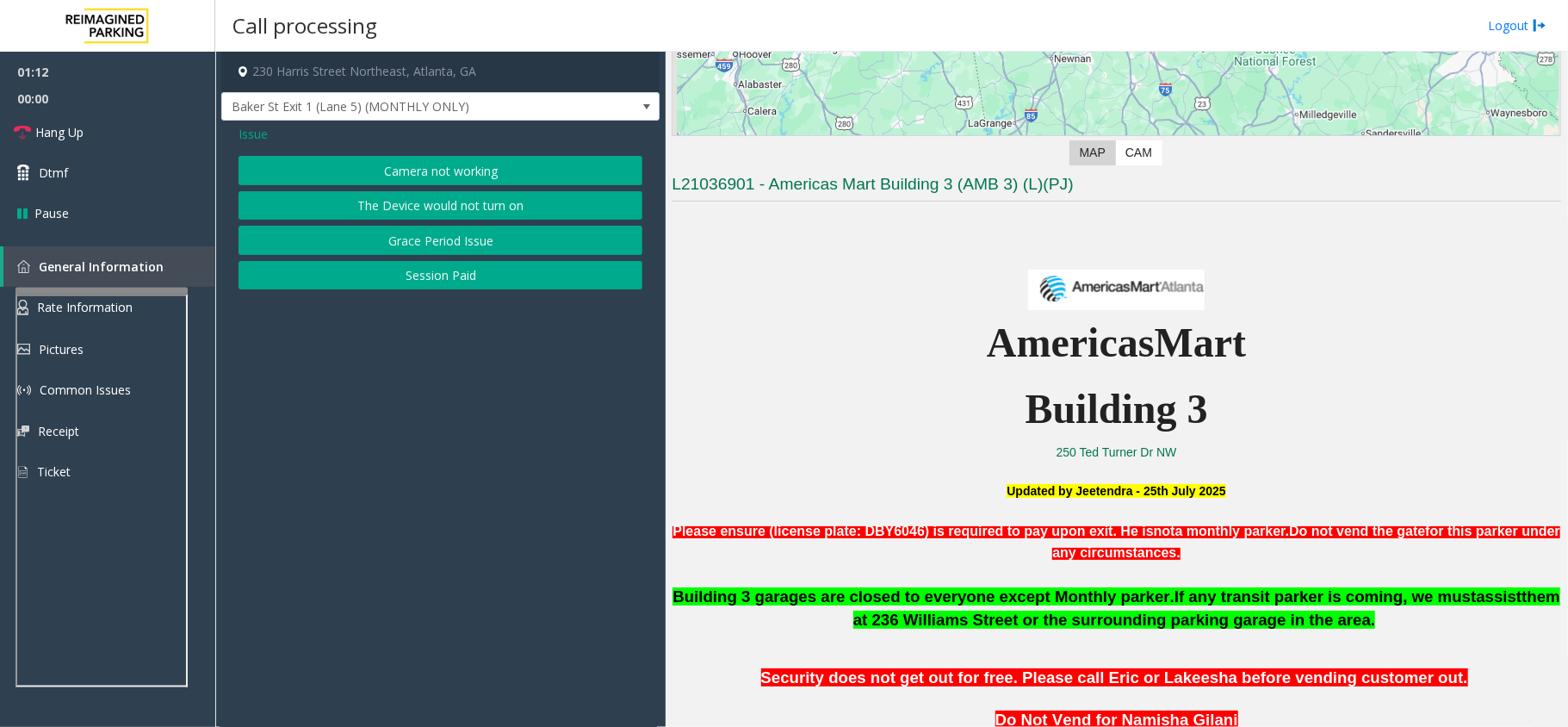 click on "Issue" 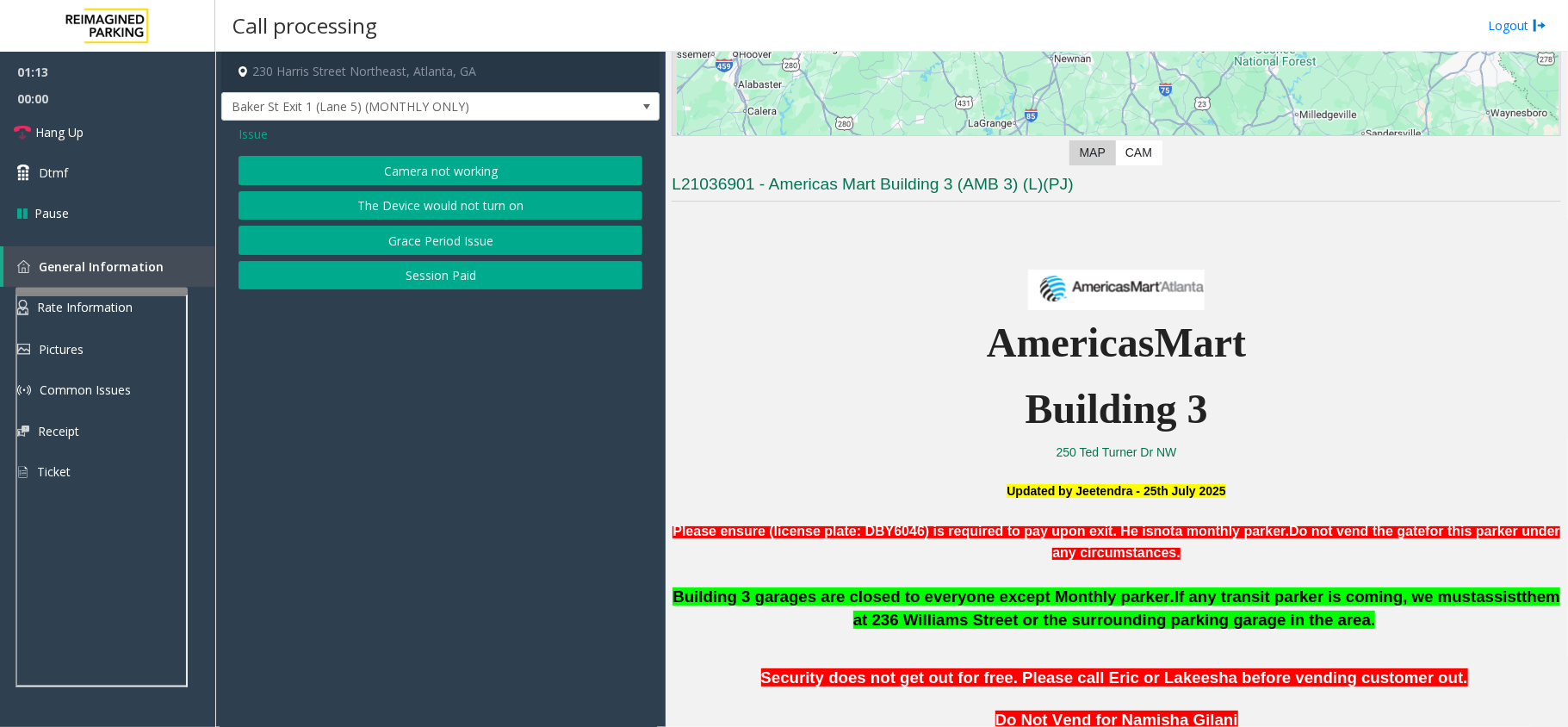 click on "Issue" 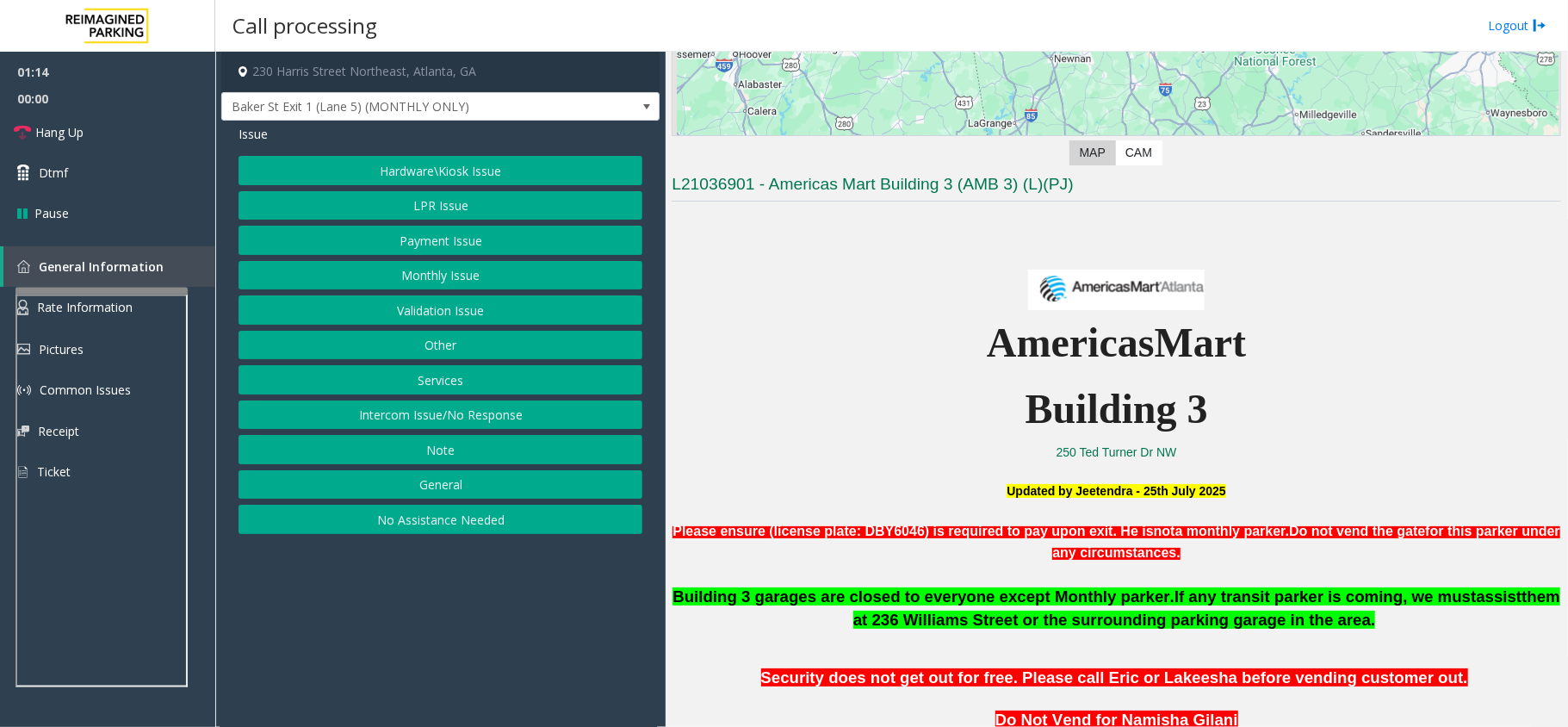 click on "Other" 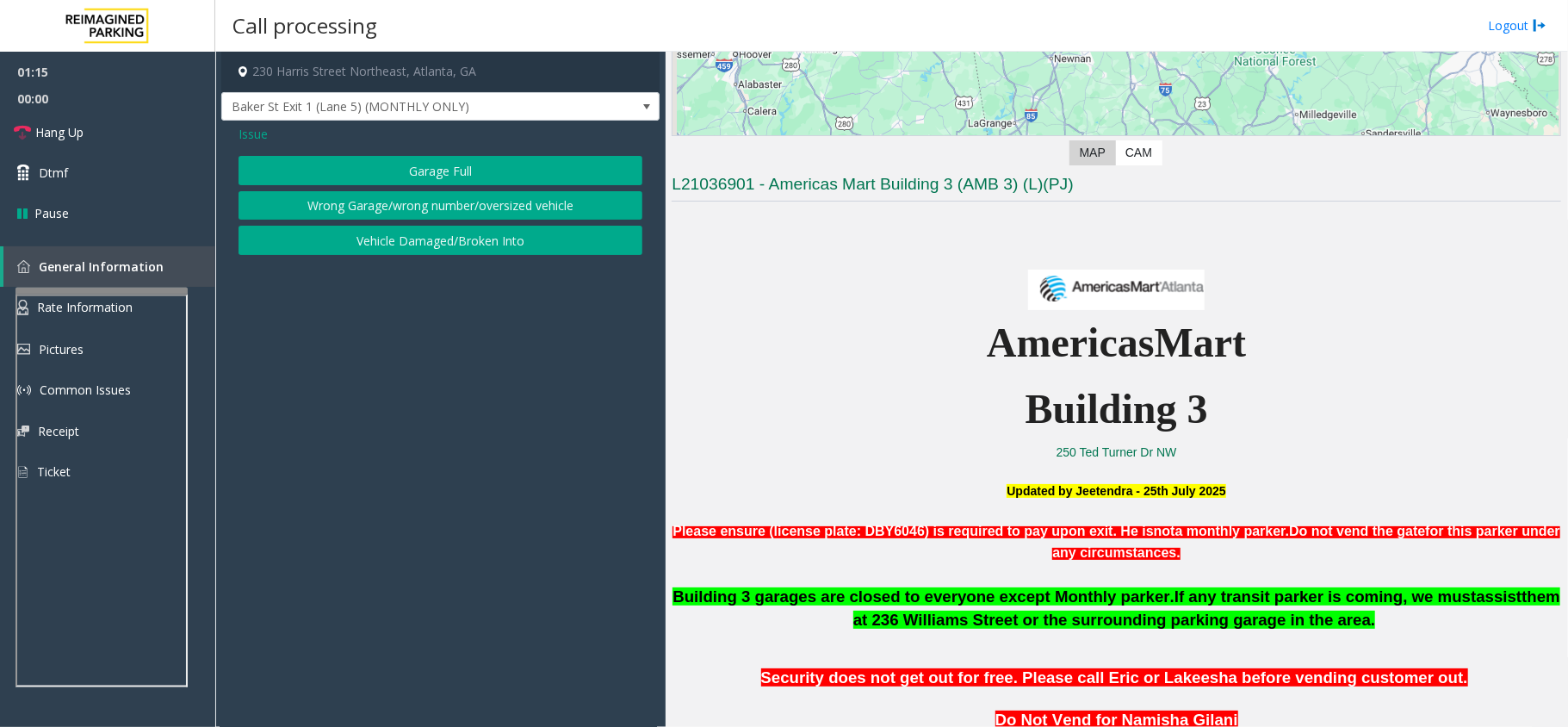 click on "Wrong Garage/wrong number/oversized vehicle" 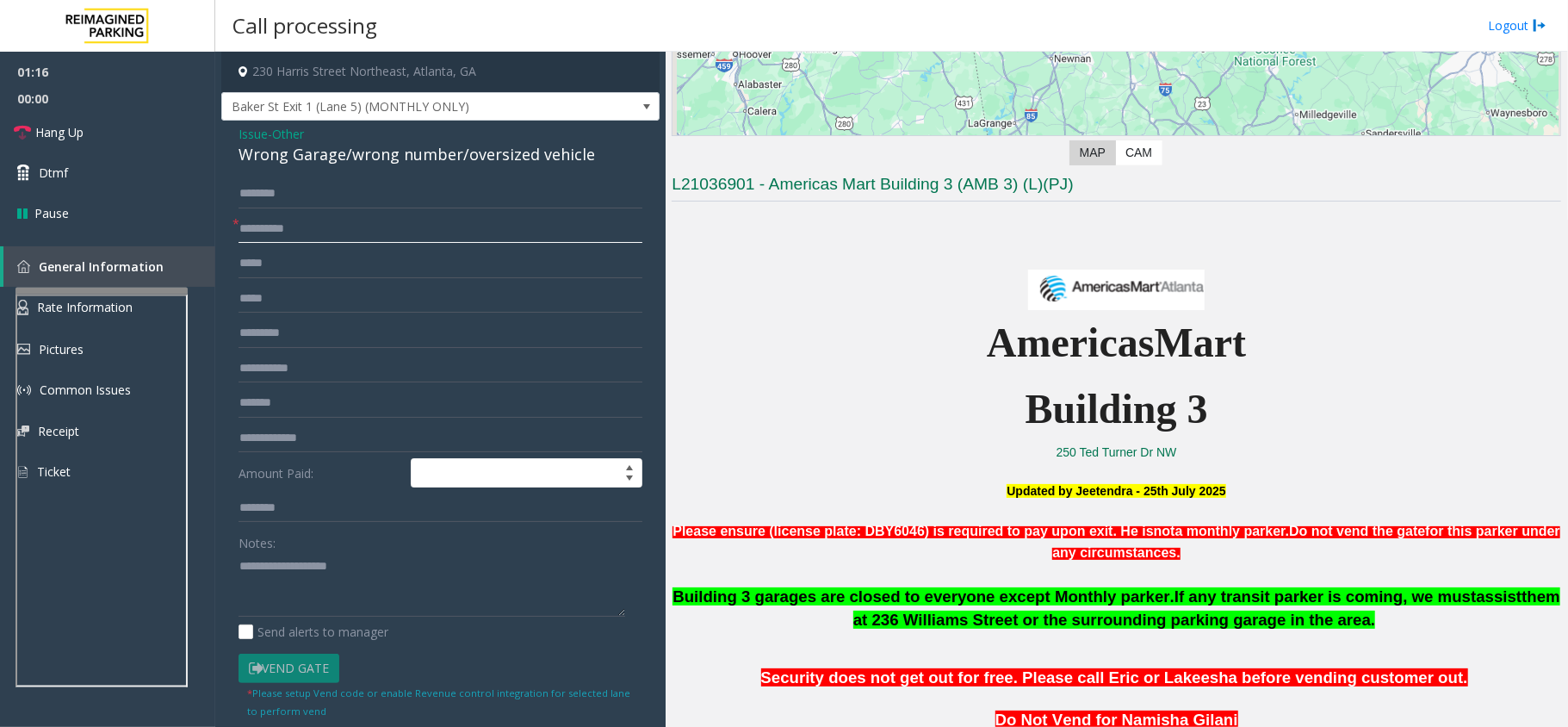 click 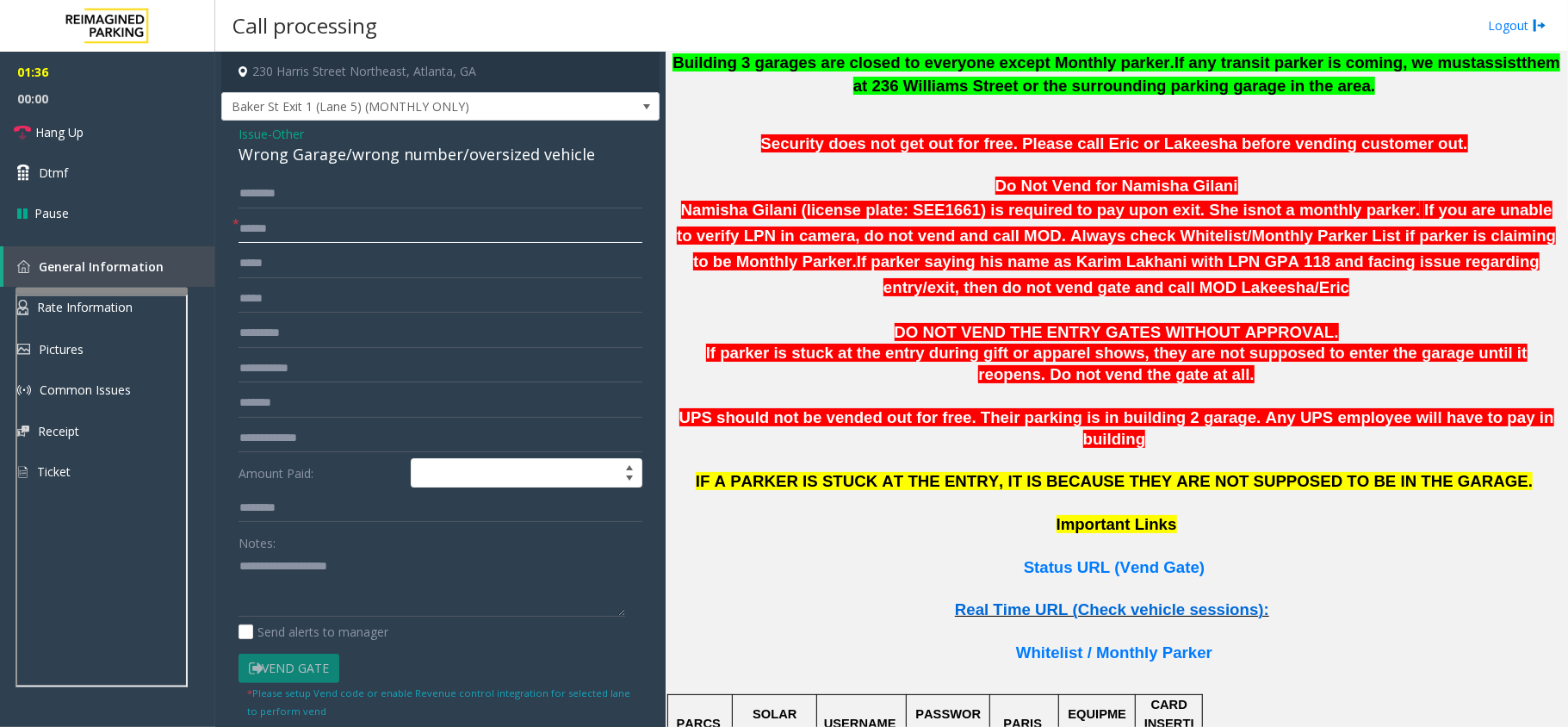 scroll, scrollTop: 918, scrollLeft: 0, axis: vertical 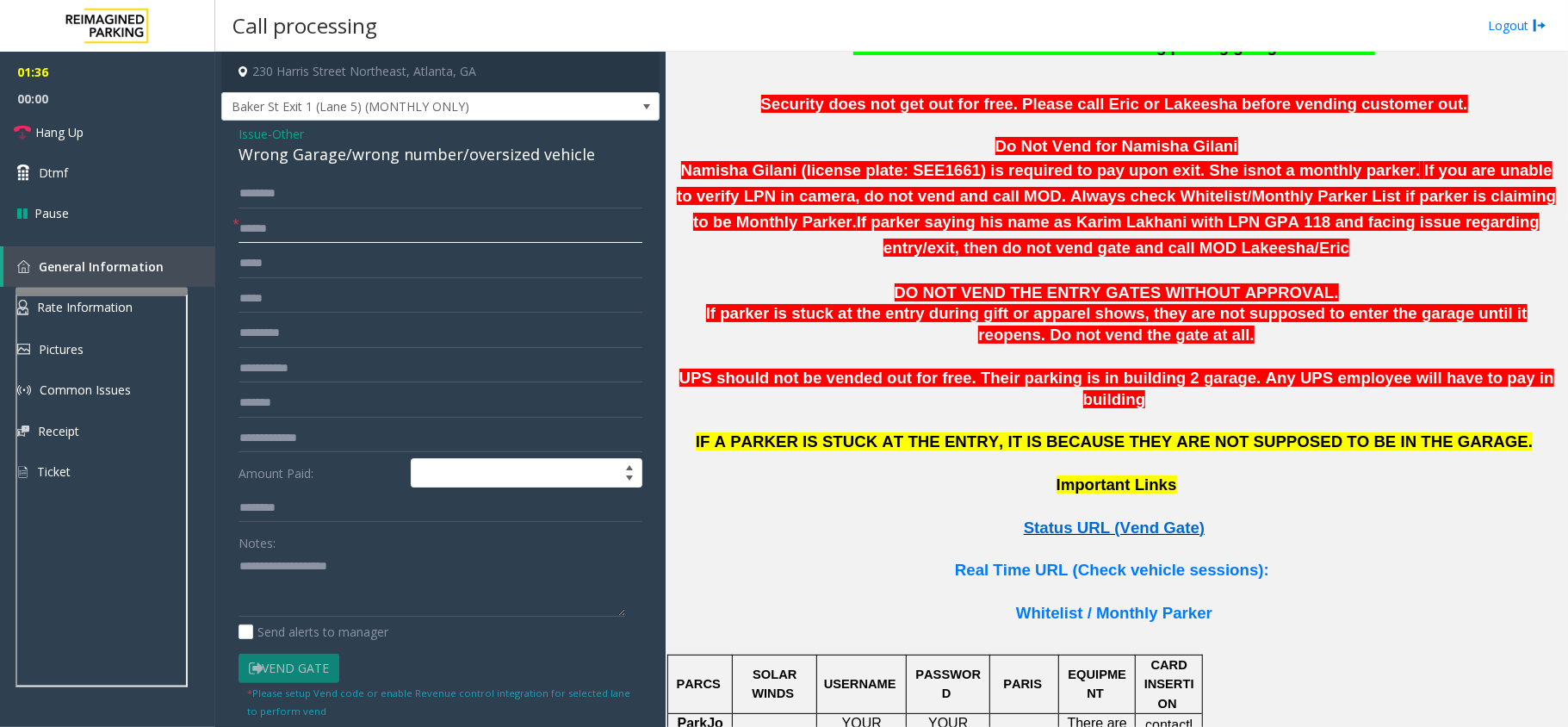 type on "******" 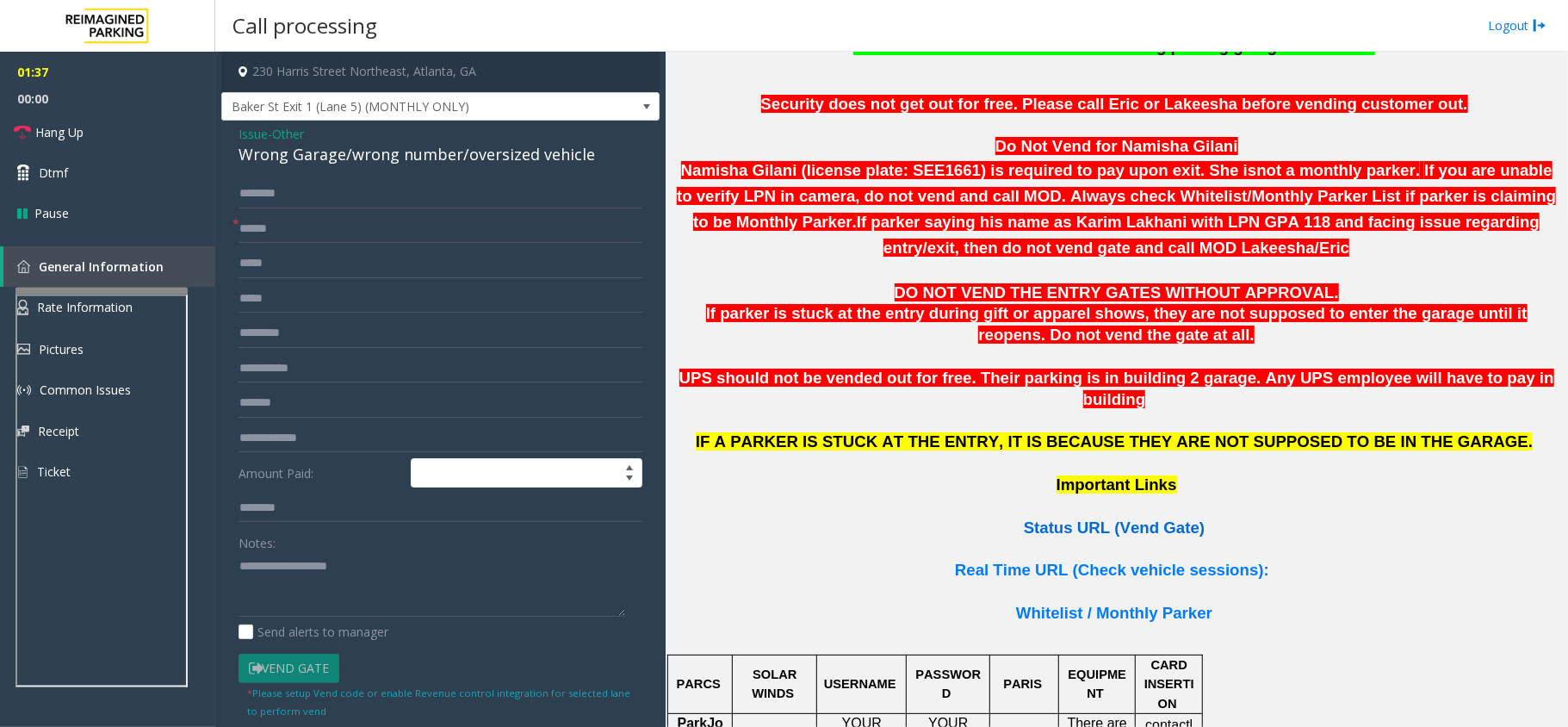 click on "Status URL (Vend Gate)" 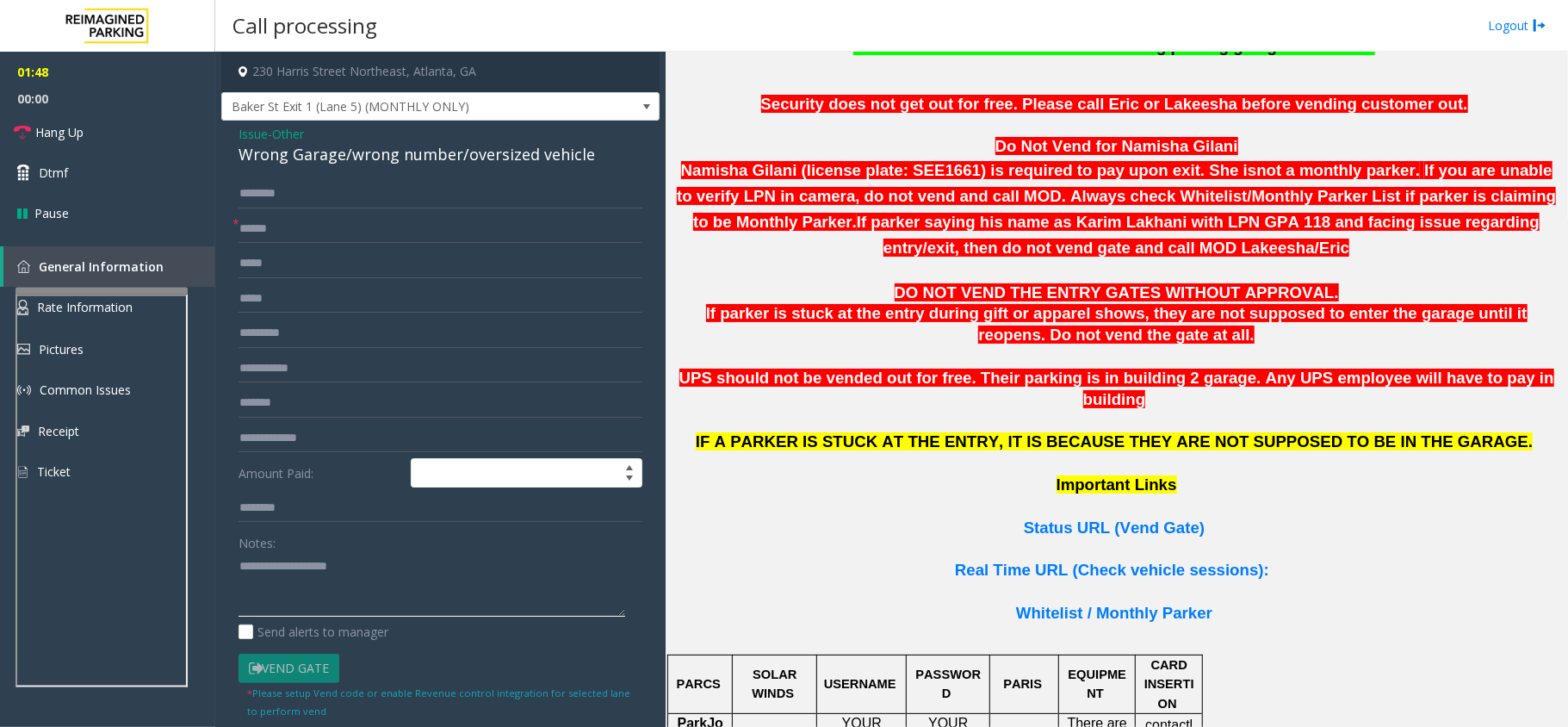 click 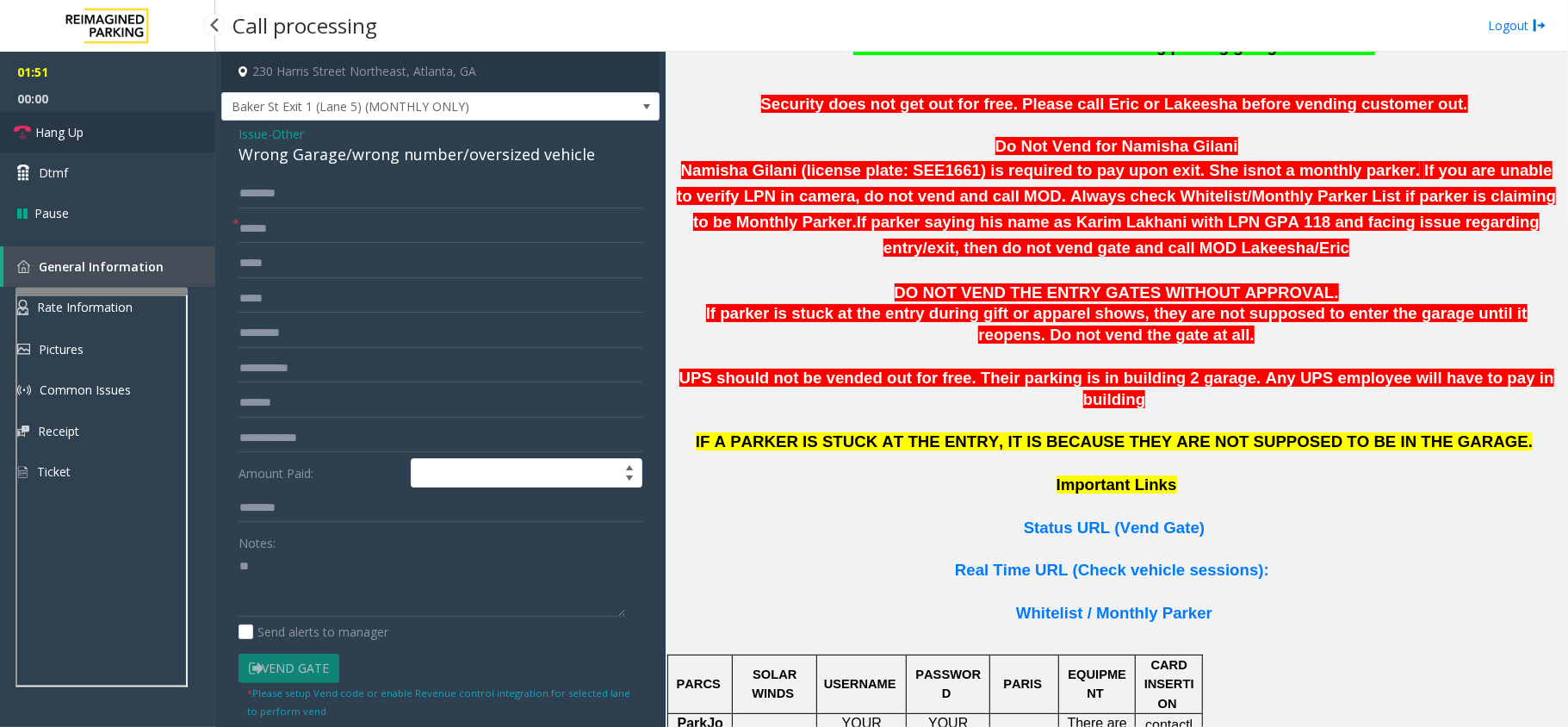 click on "Hang Up" at bounding box center (108, 132) 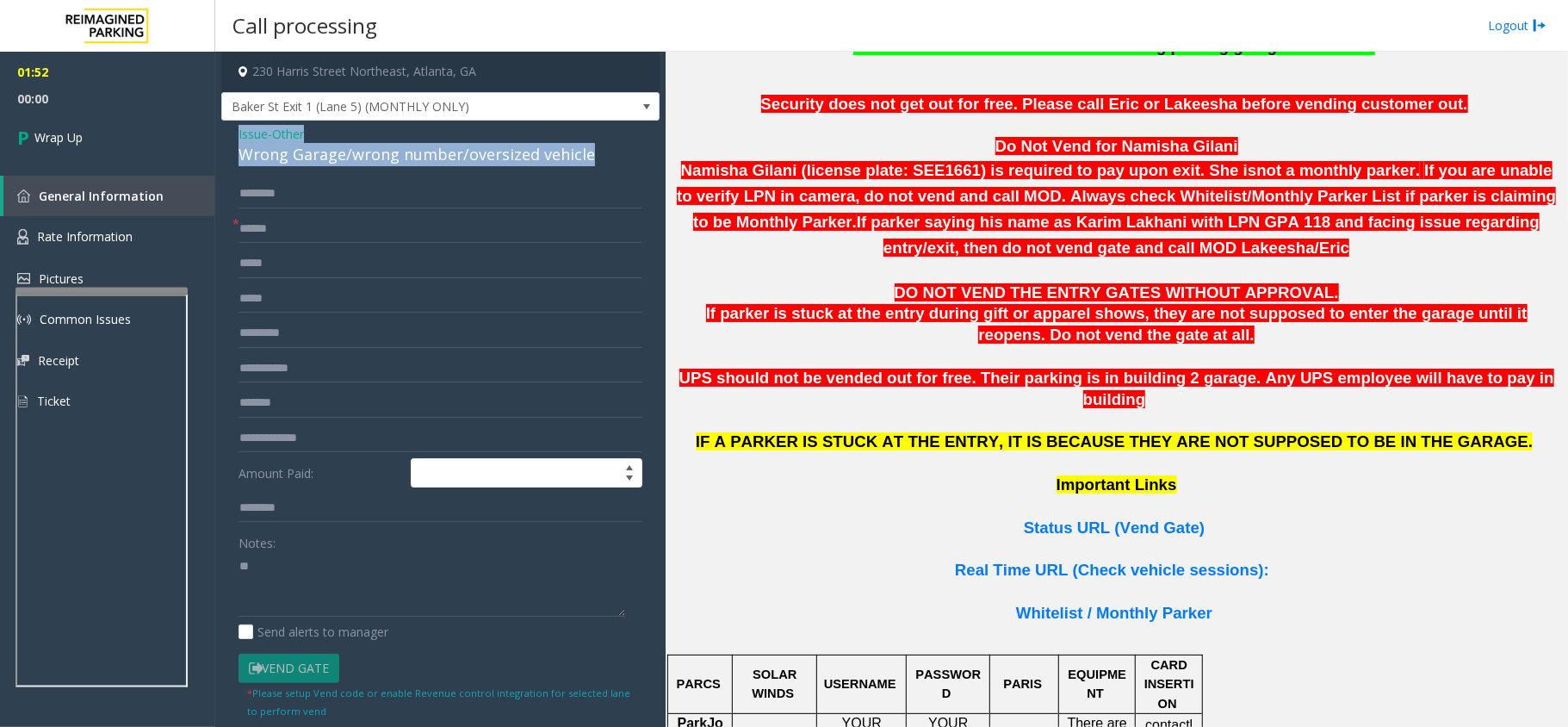 drag, startPoint x: 586, startPoint y: 155, endPoint x: 231, endPoint y: 139, distance: 355.36038 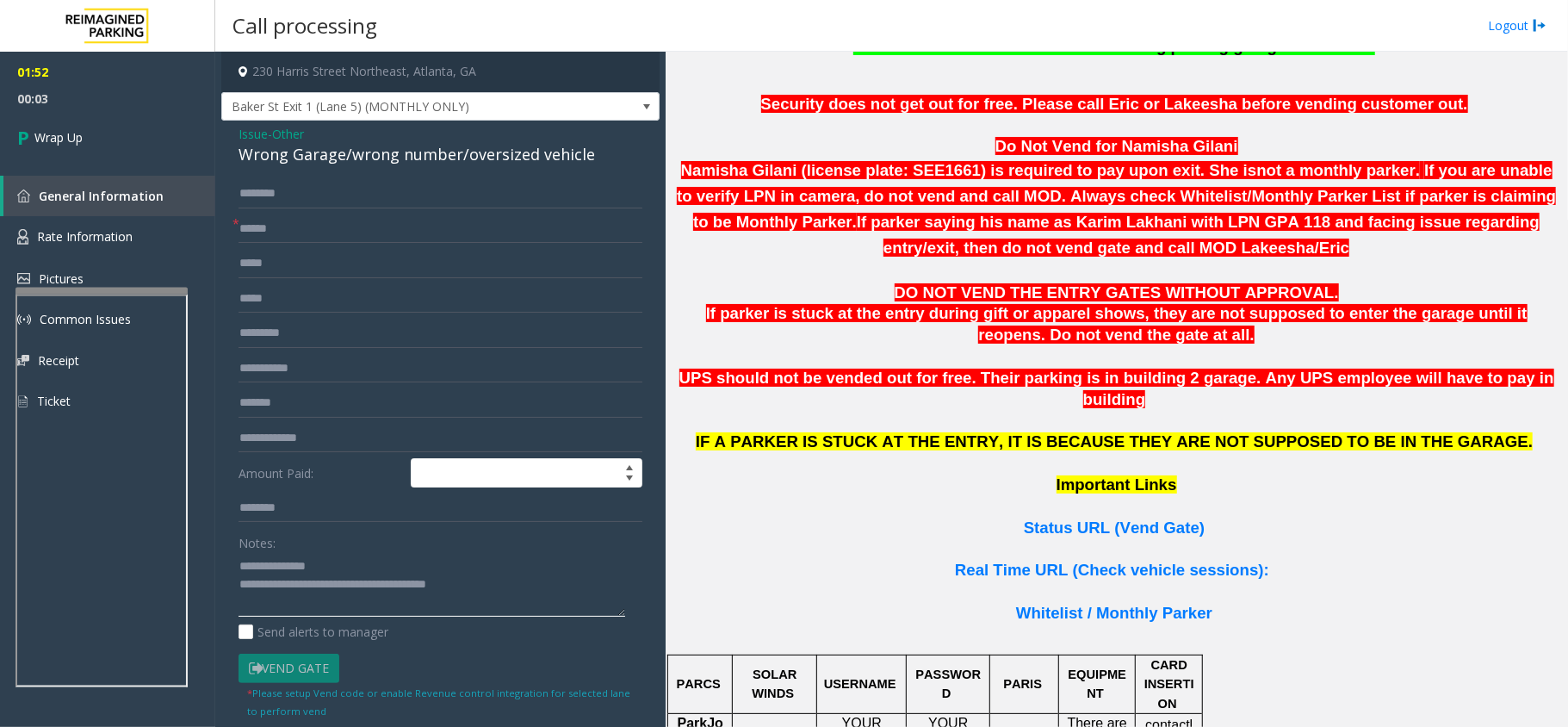 click 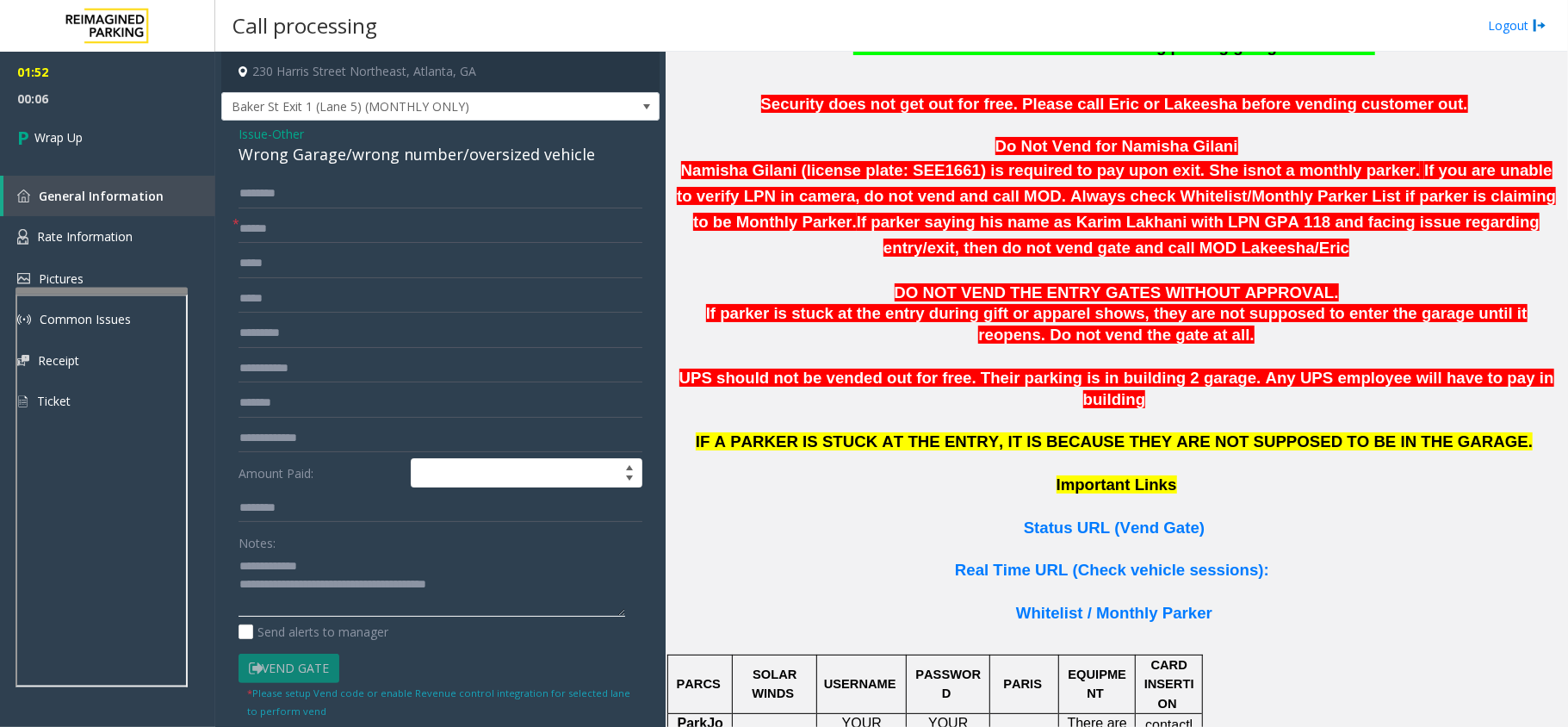 drag, startPoint x: 320, startPoint y: 587, endPoint x: 620, endPoint y: 593, distance: 300.06 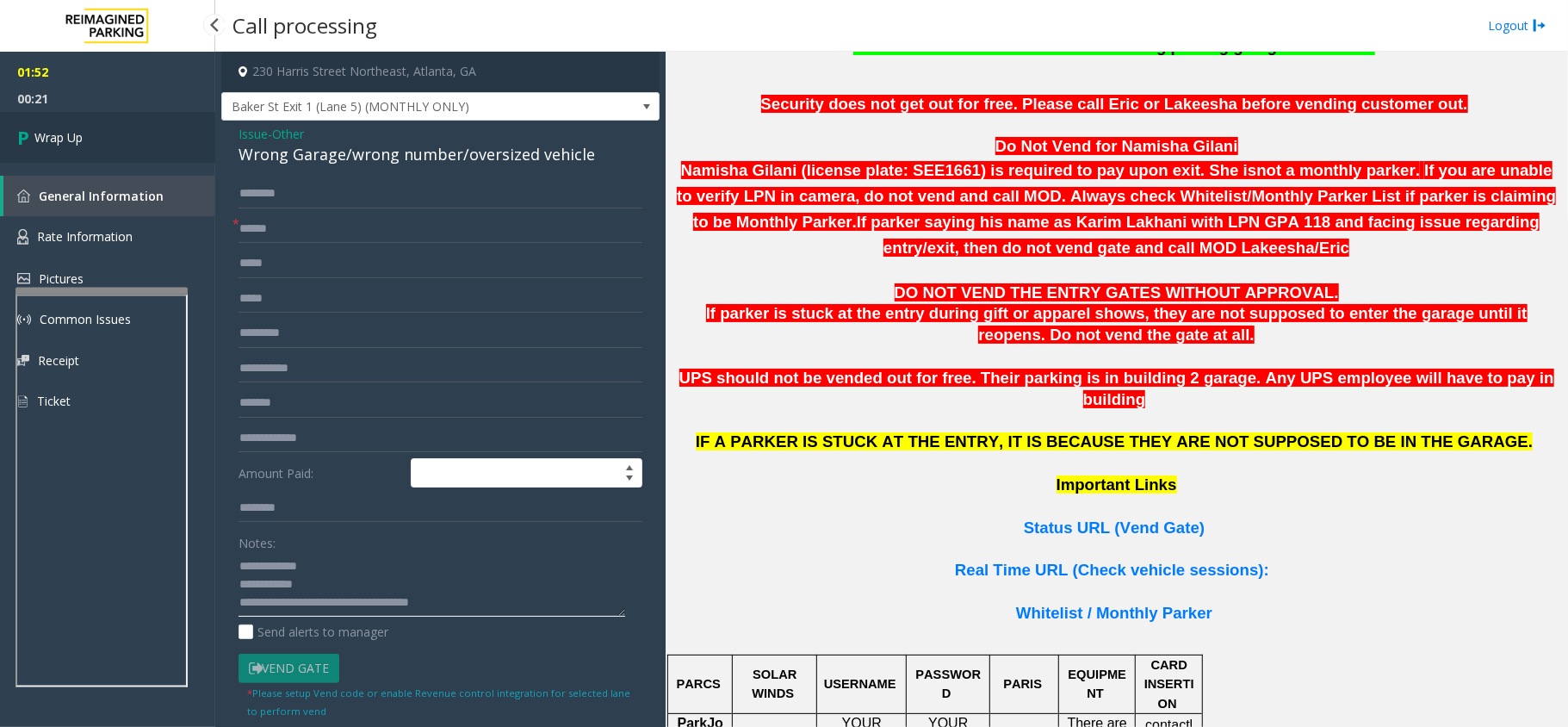 type on "**********" 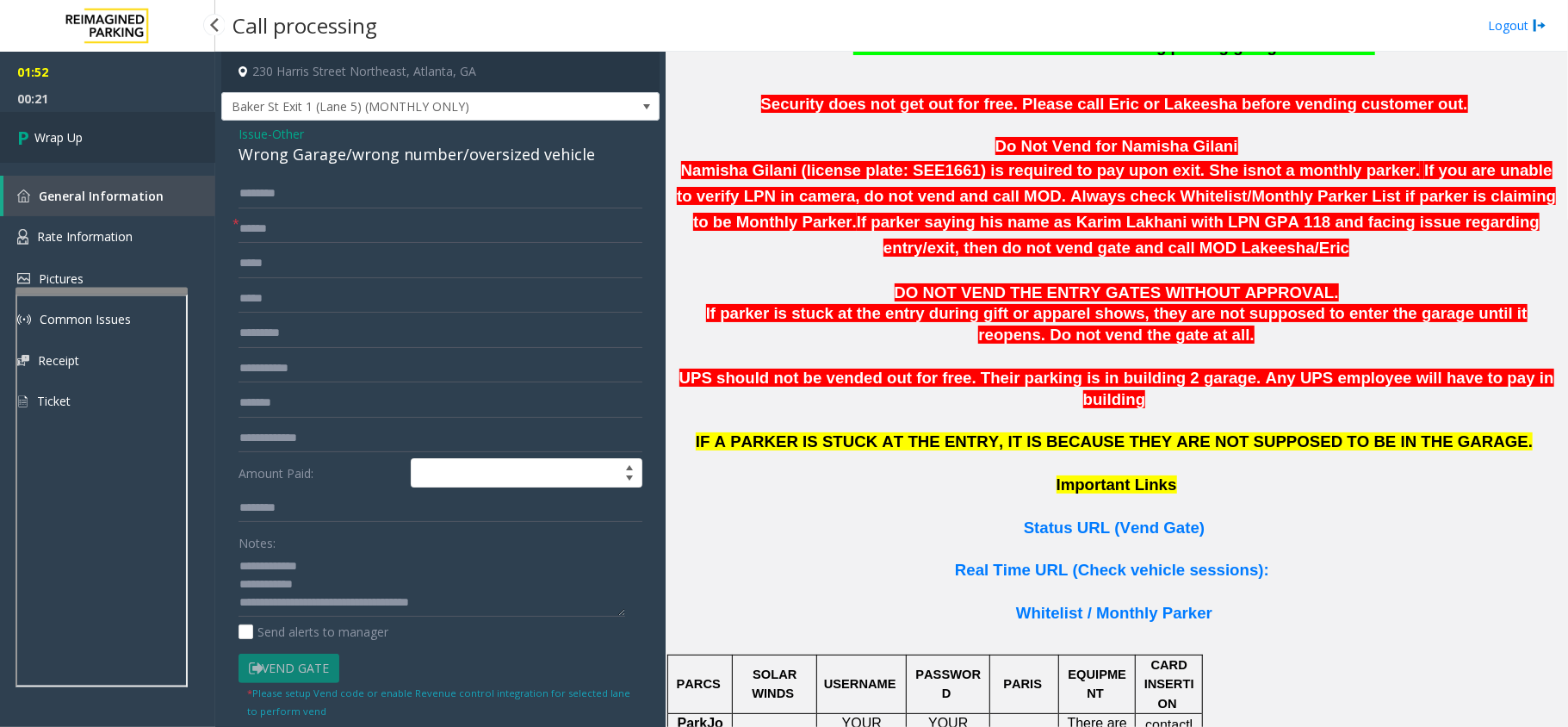 click on "Wrap Up" at bounding box center (108, 137) 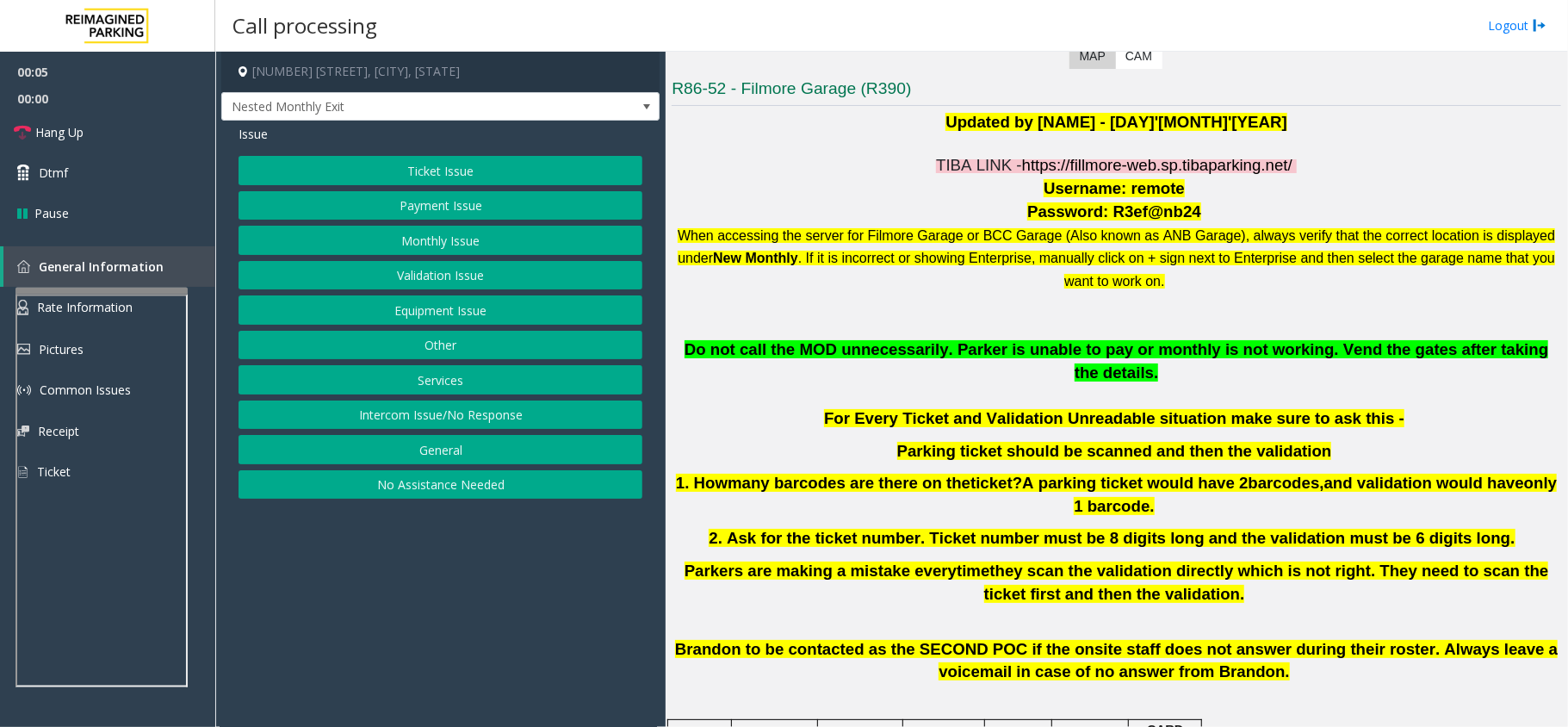 scroll, scrollTop: 229, scrollLeft: 0, axis: vertical 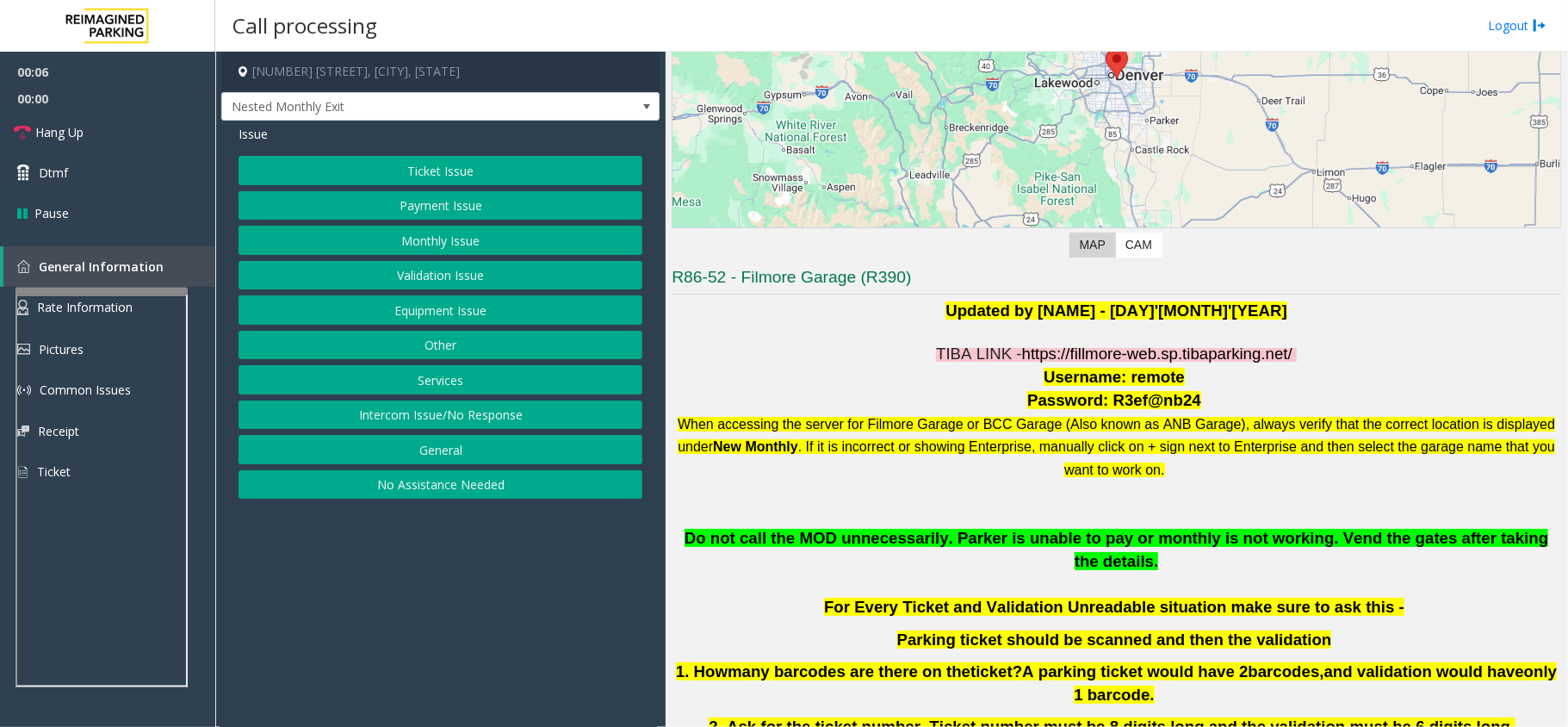 click on "https://fillmore-web.sp.tibaparking.net/" 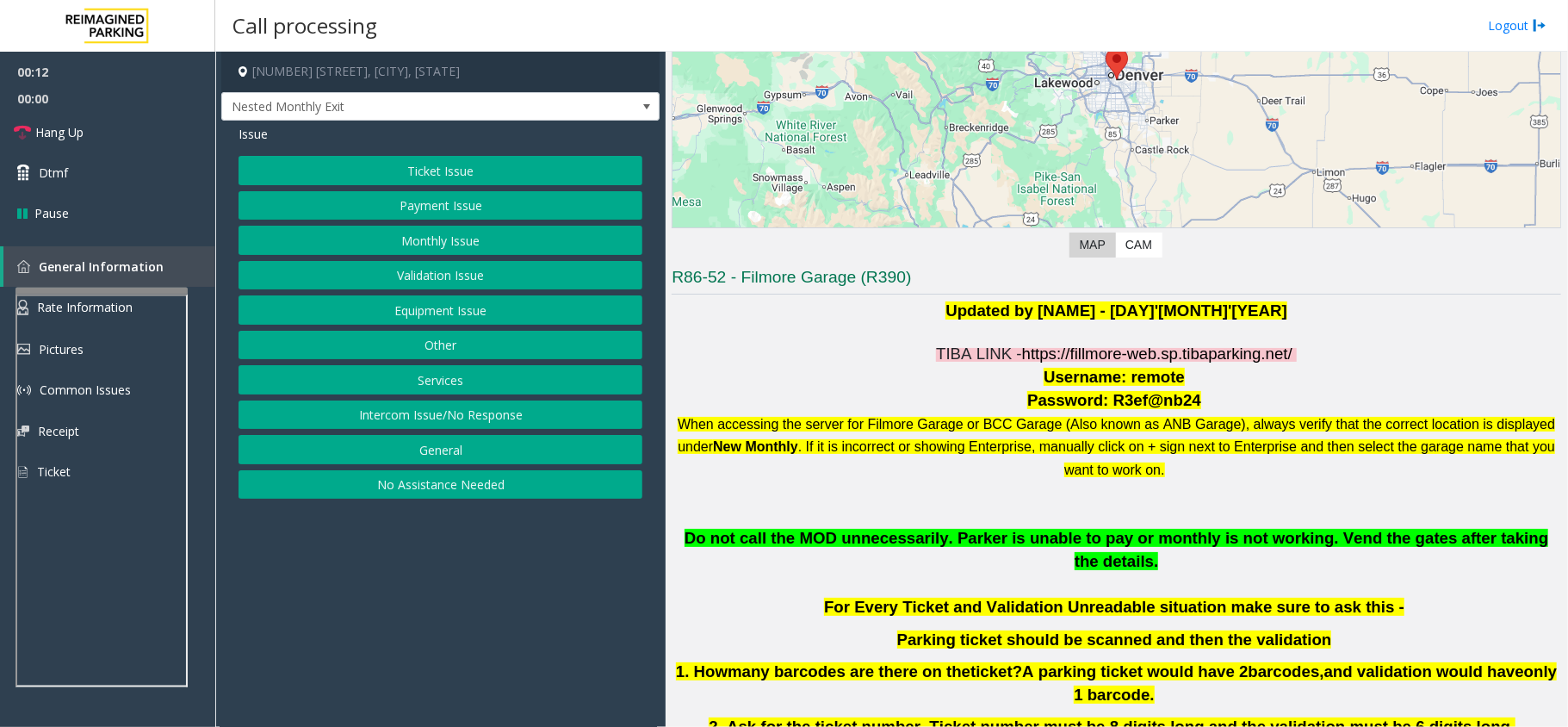 click on "Intercom Issue/No Response" 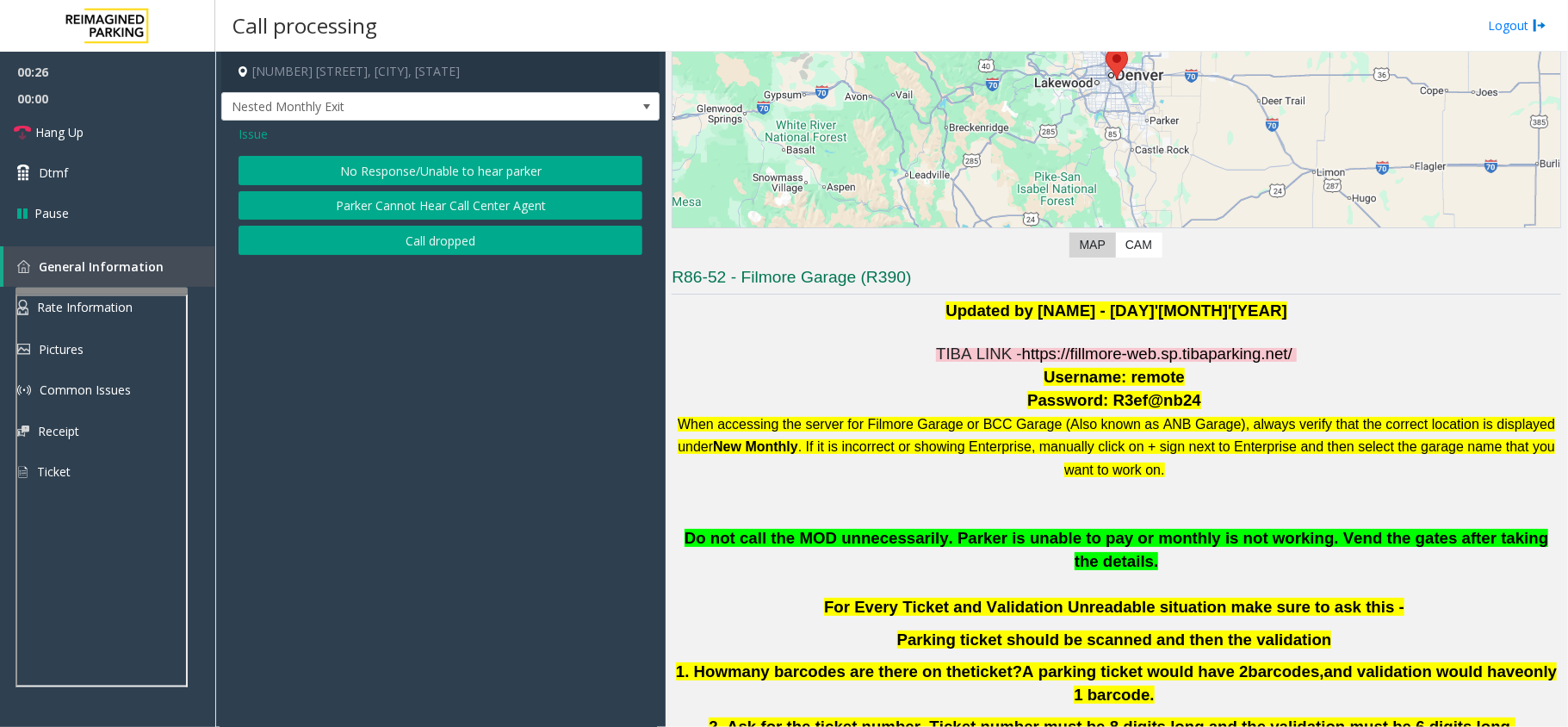 click on "Username: remote" 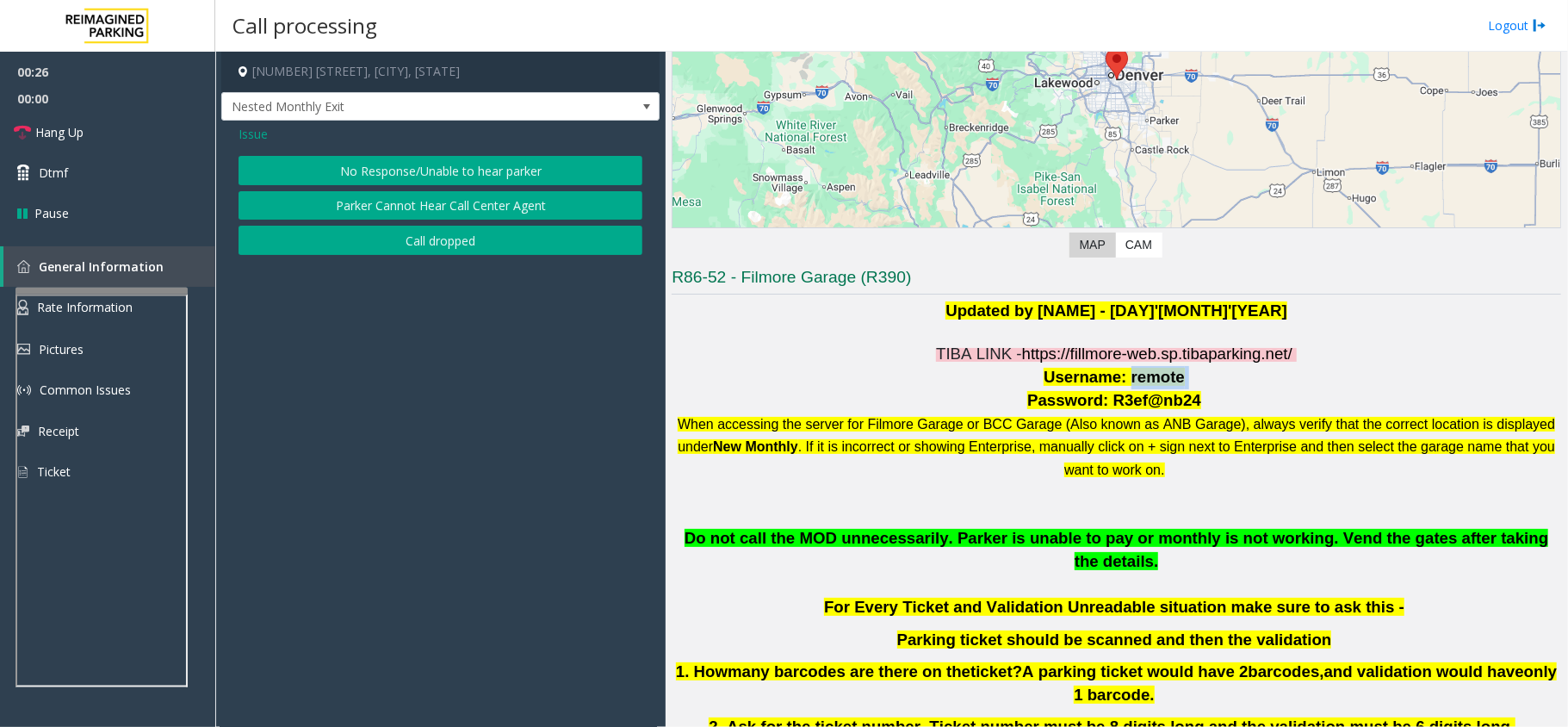 click on "Username: remote" 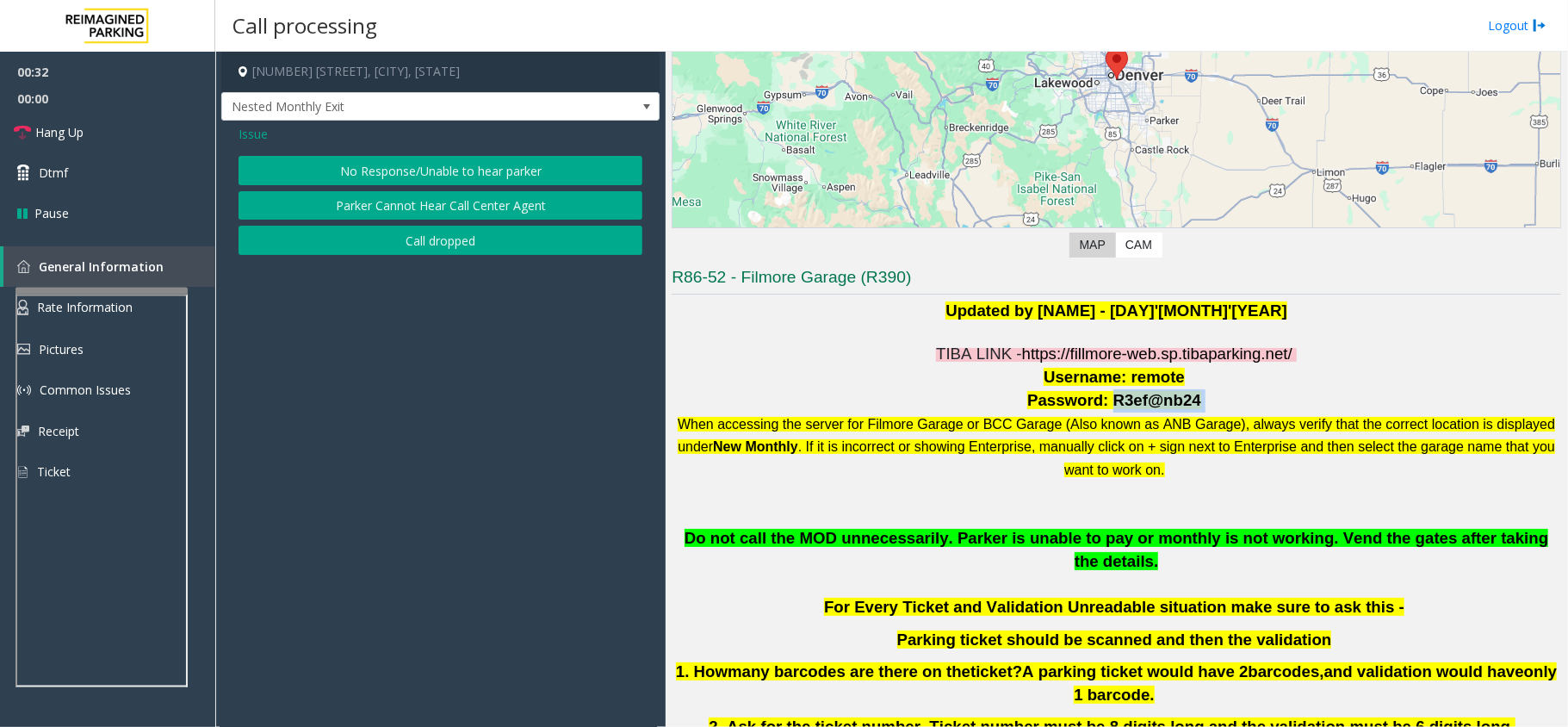 drag, startPoint x: 1104, startPoint y: 395, endPoint x: 1219, endPoint y: 395, distance: 115 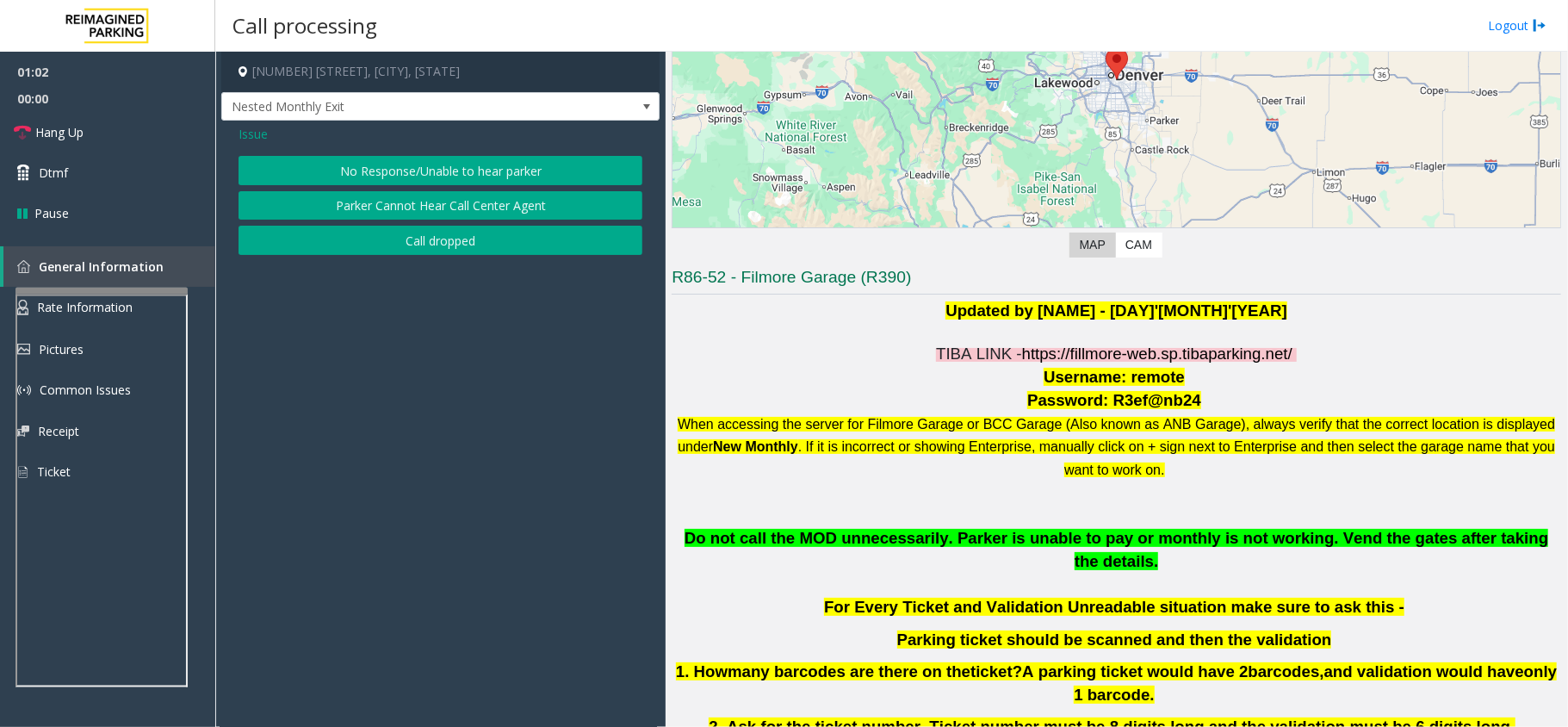 click on "Issue" 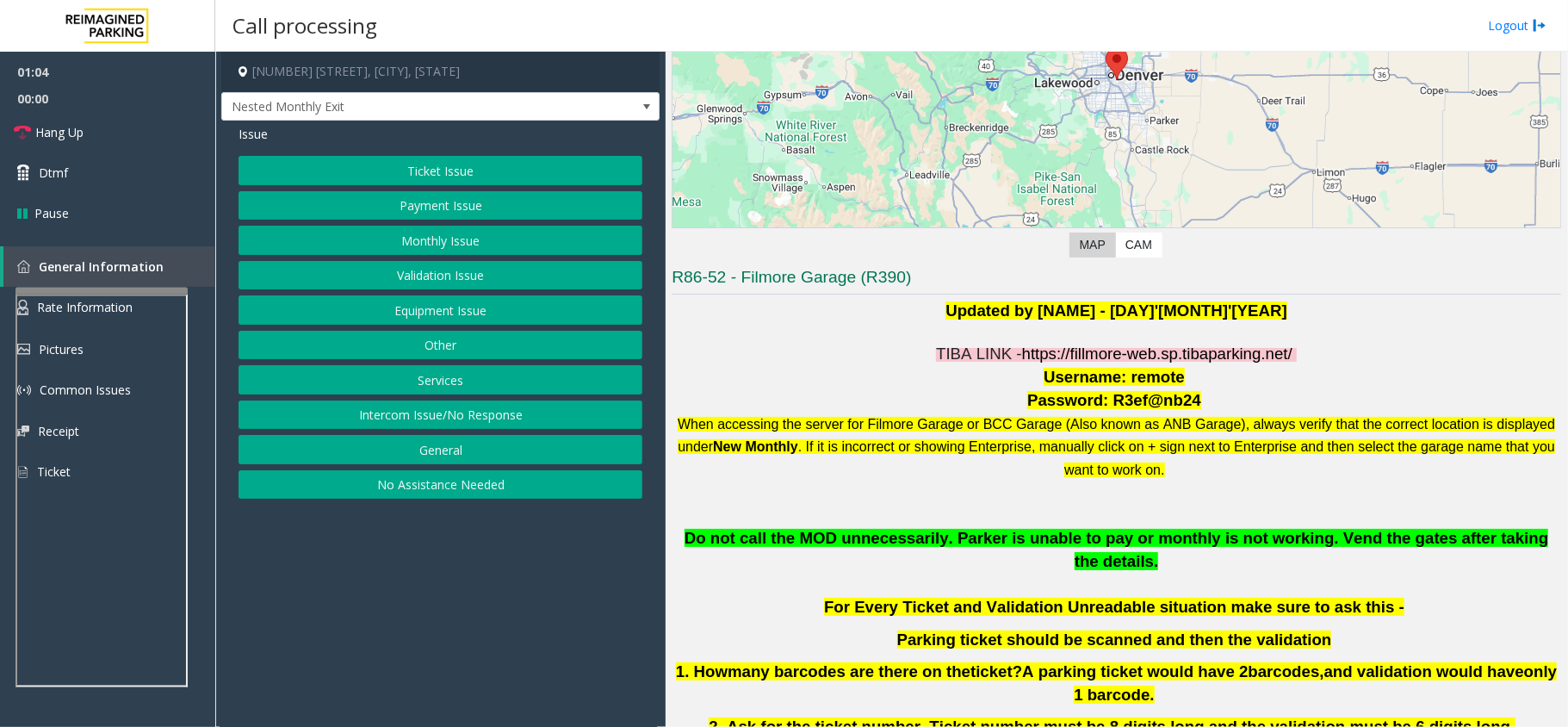 click on "Monthly Issue" 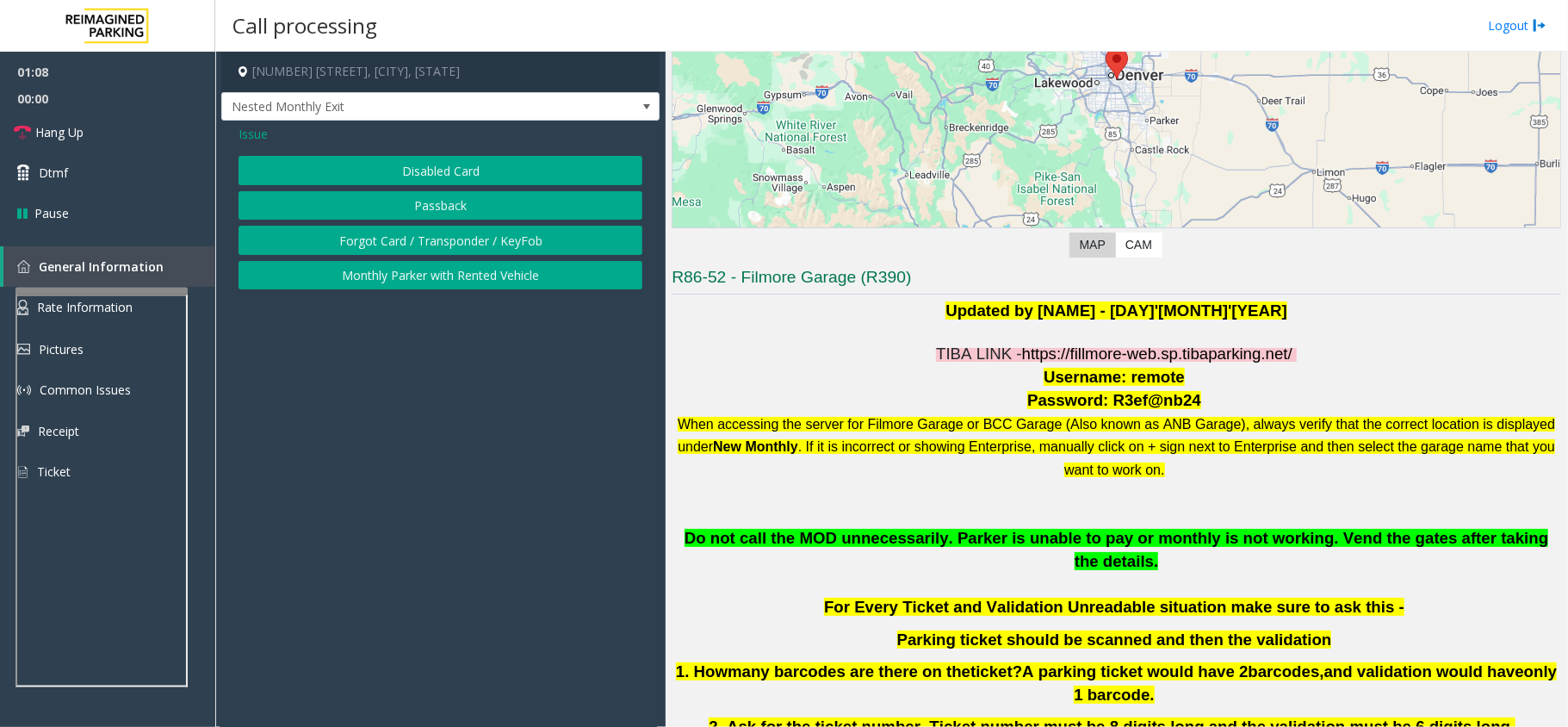 click on "Forgot Card / Transponder / KeyFob" 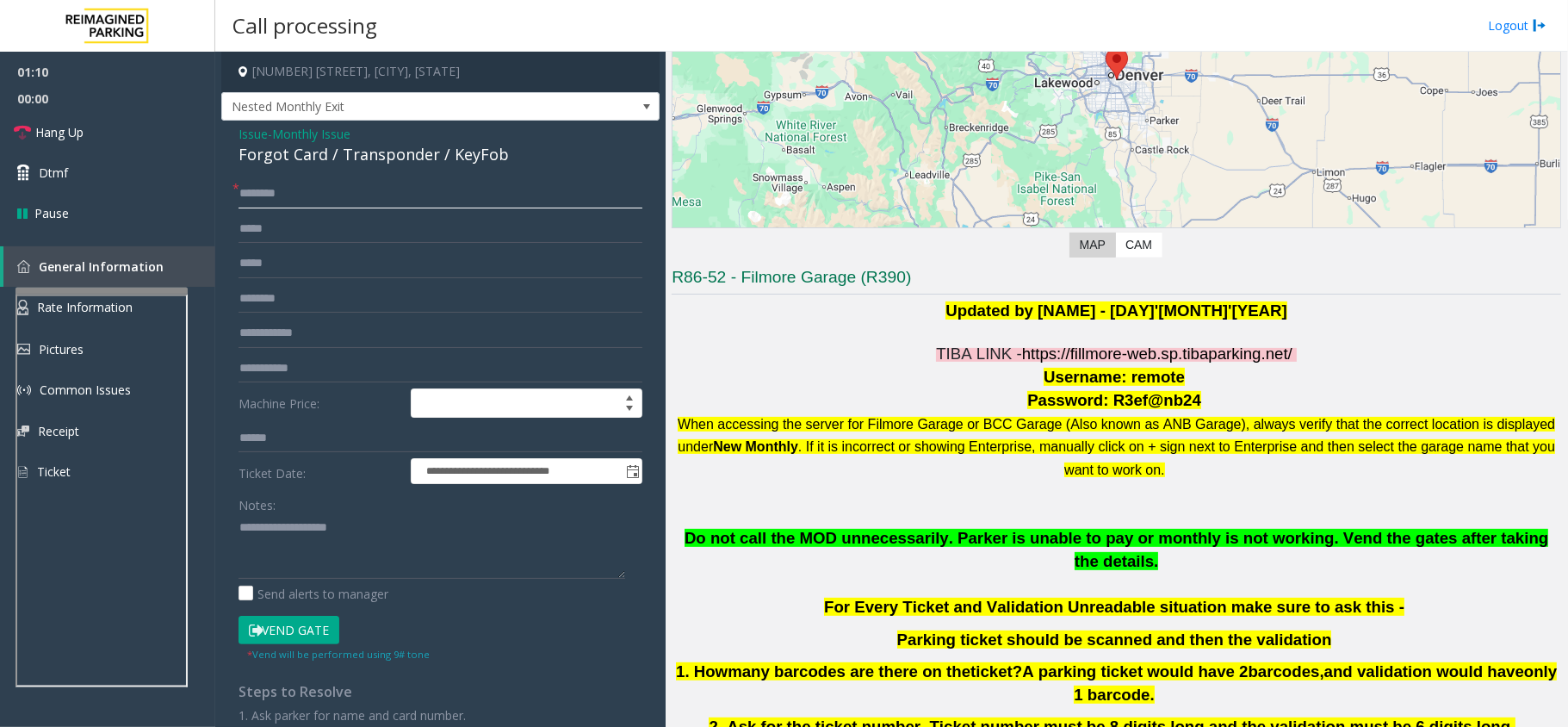 click 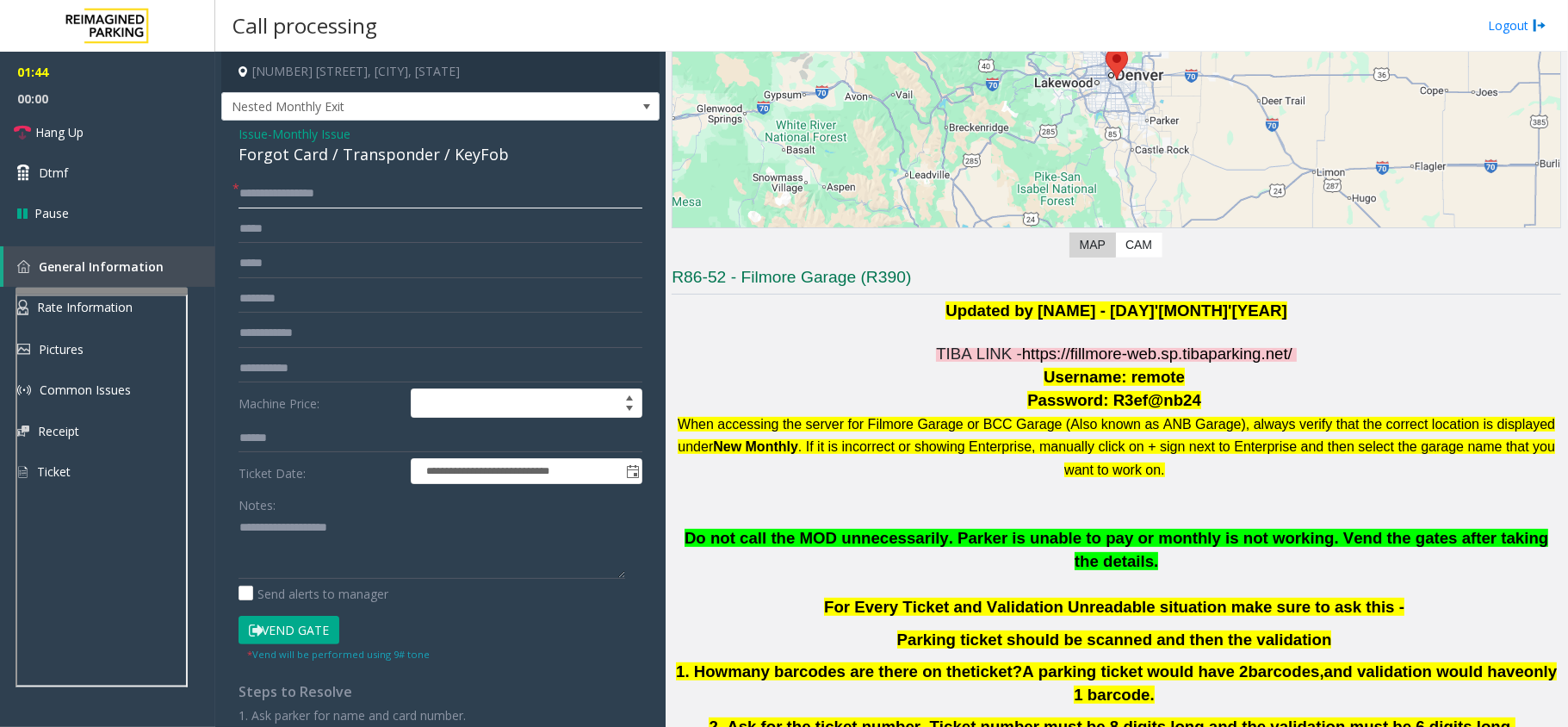 type on "**********" 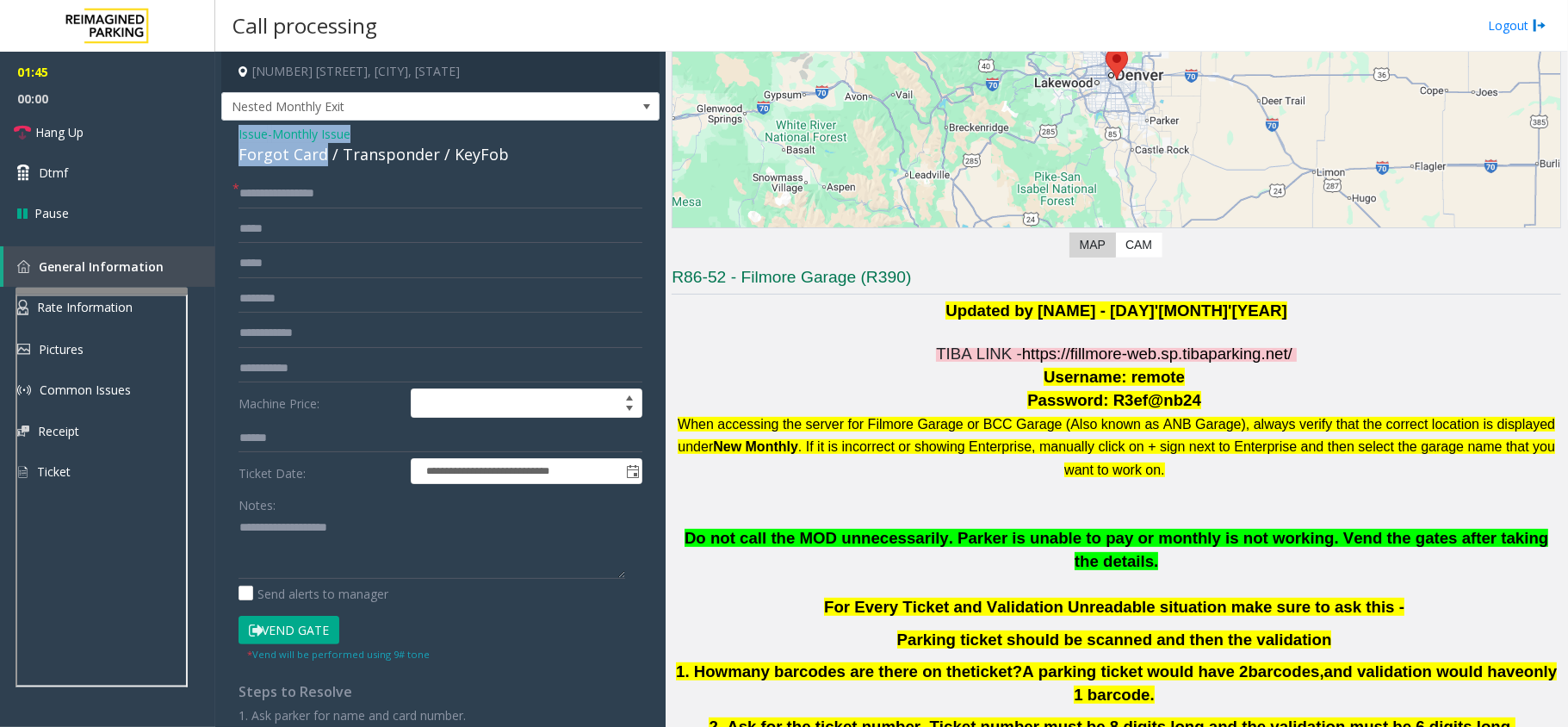 drag, startPoint x: 325, startPoint y: 146, endPoint x: 231, endPoint y: 126, distance: 96.10411 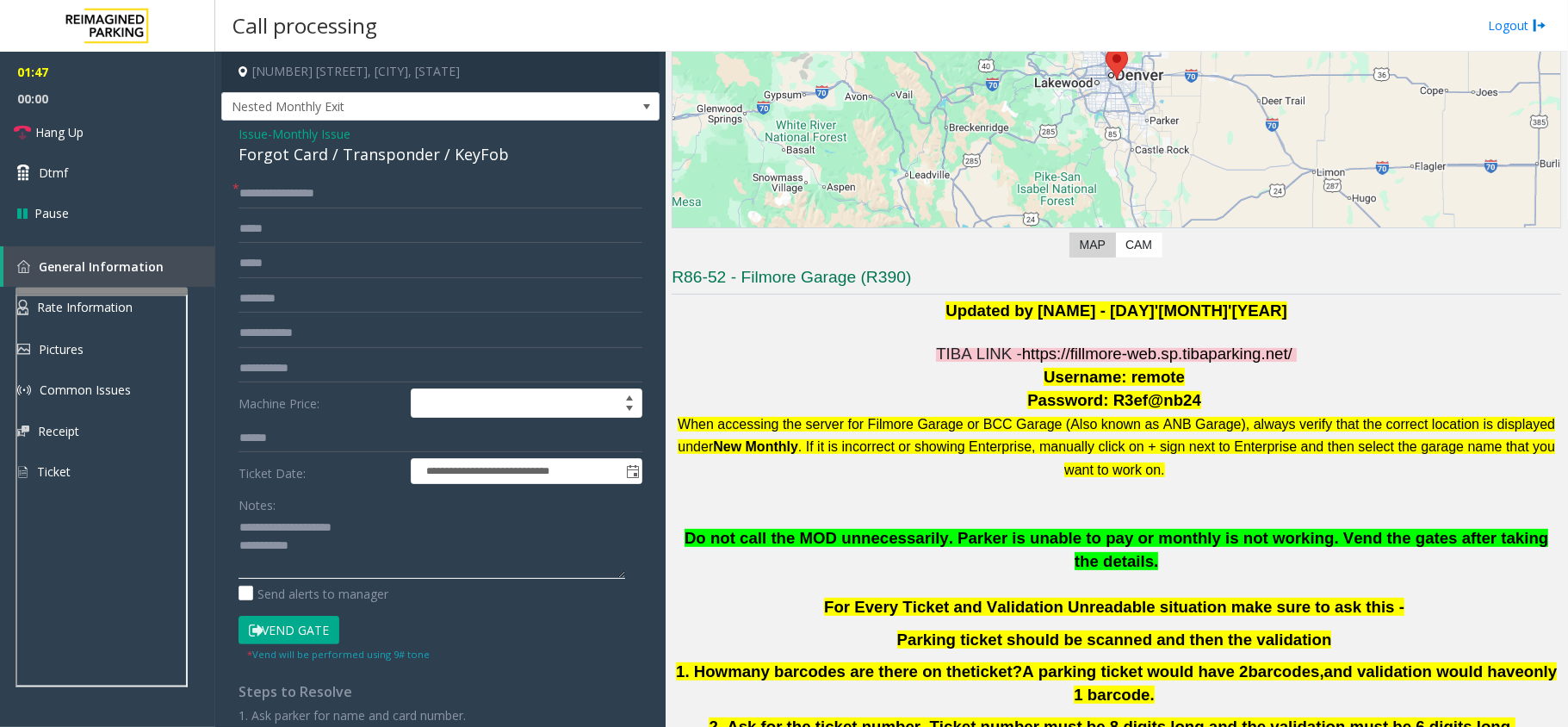 click 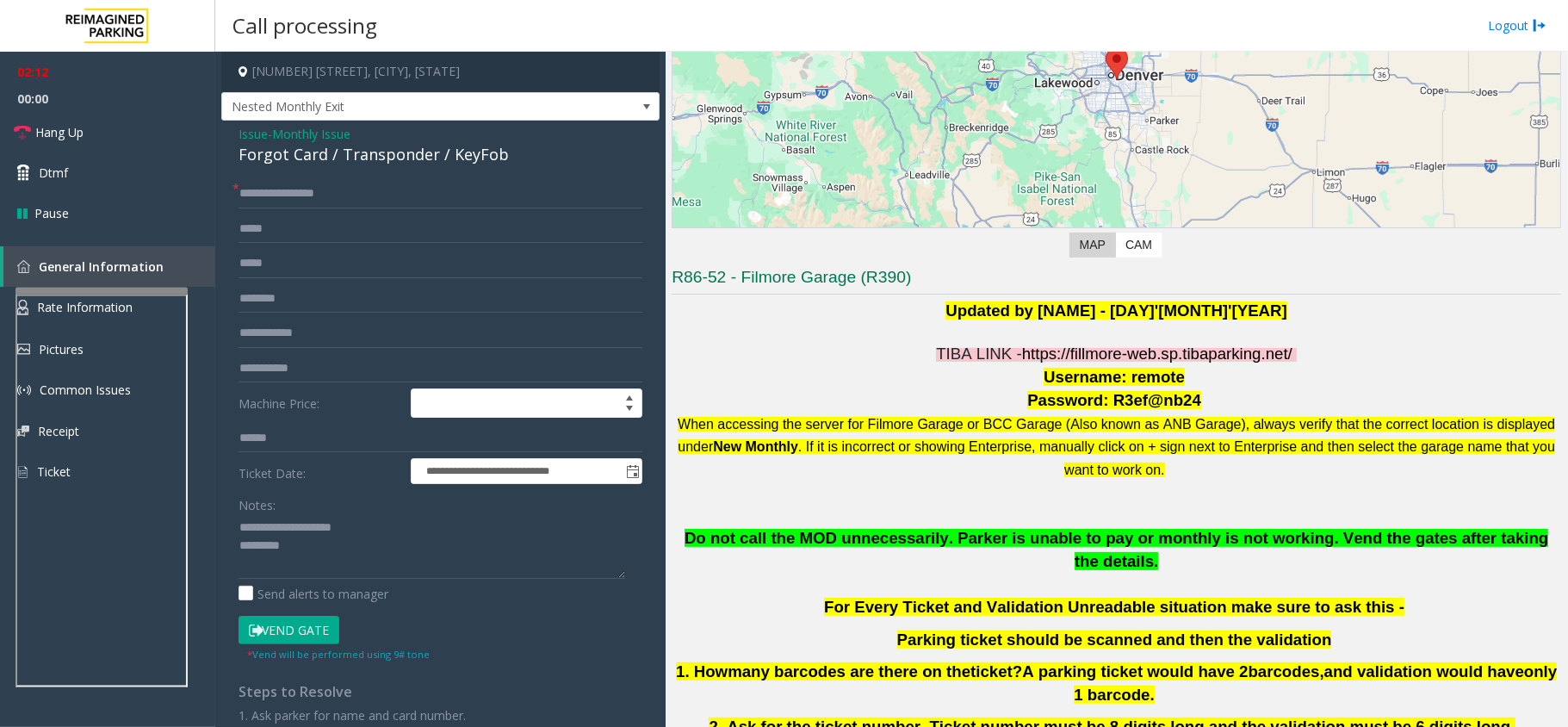click on "https://fillmore-web.sp.tibaparking.net/" 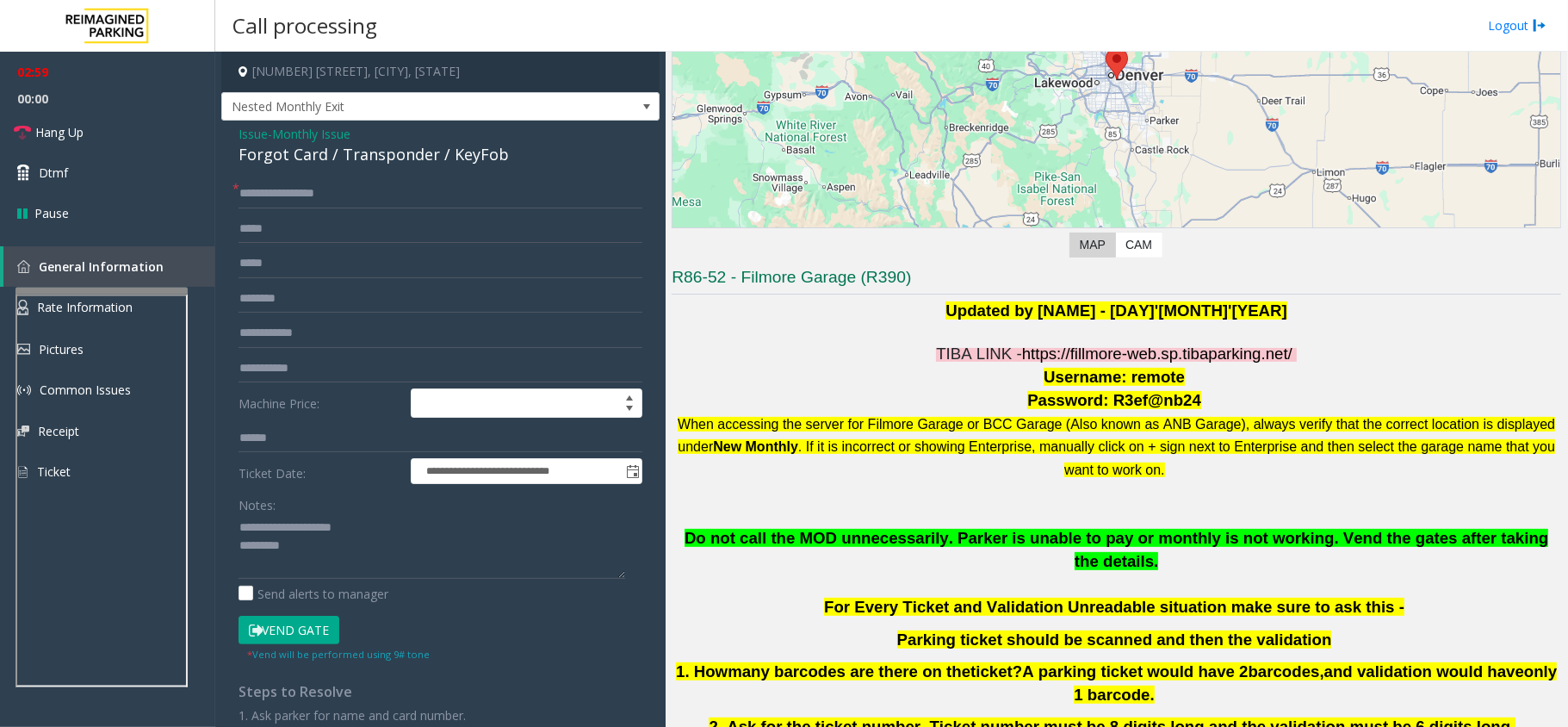 click on "Vend Gate" 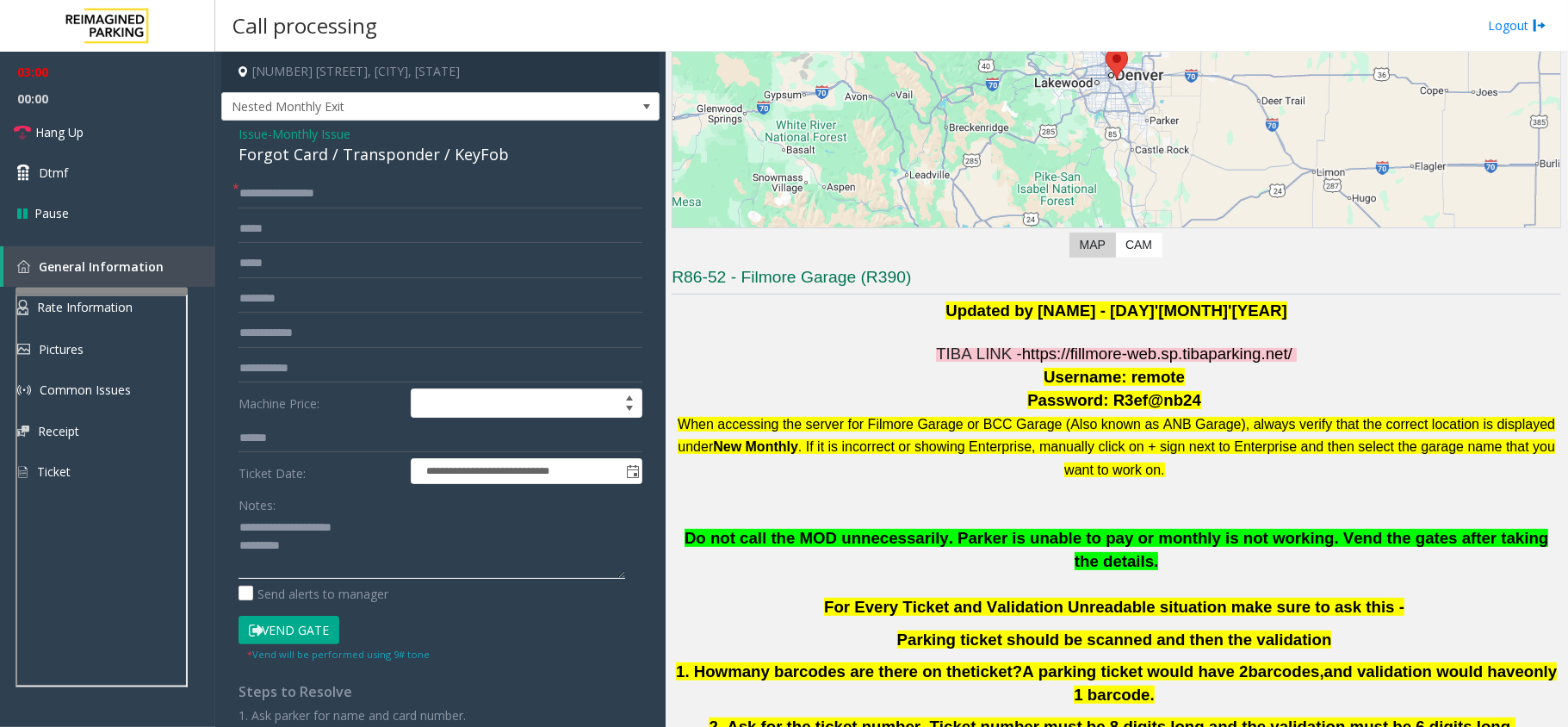 click 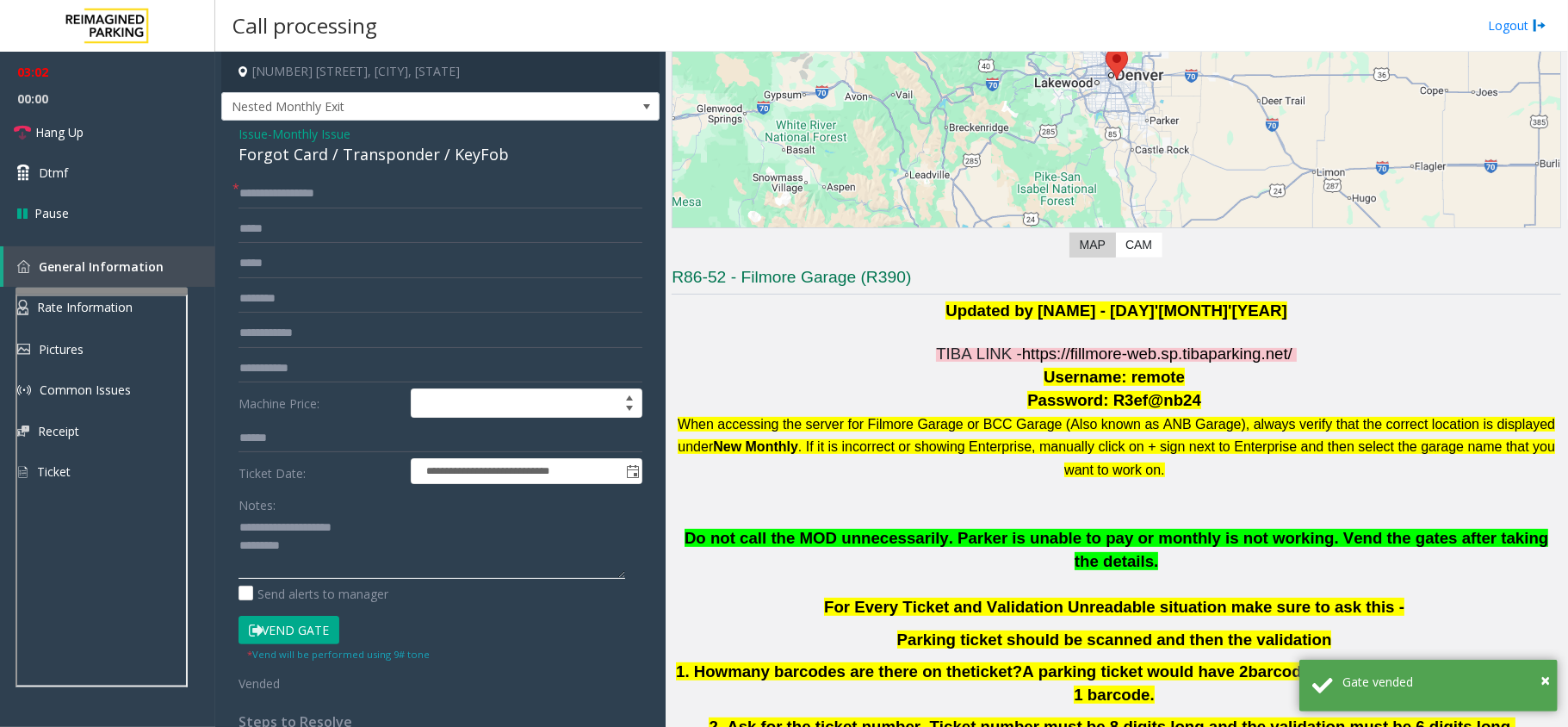 click 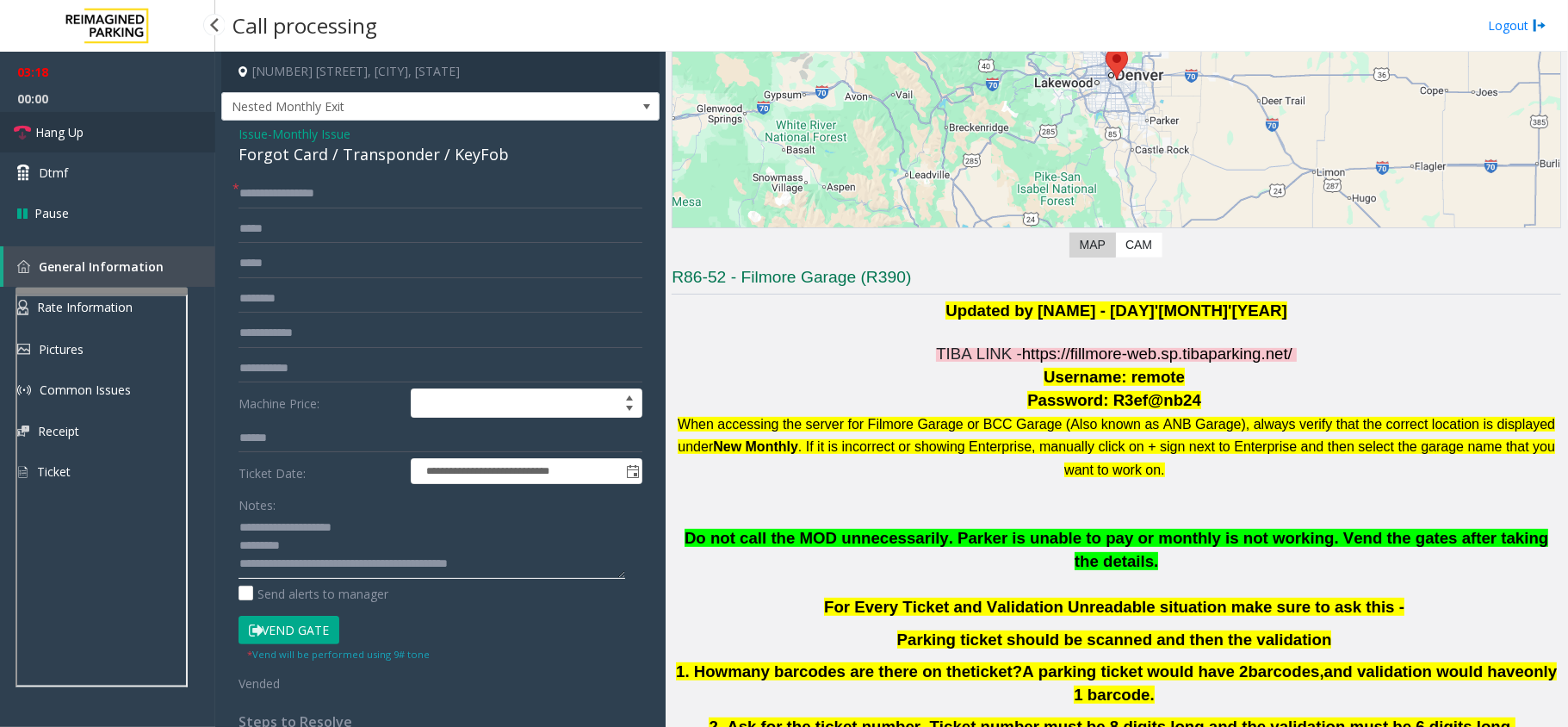 type on "**********" 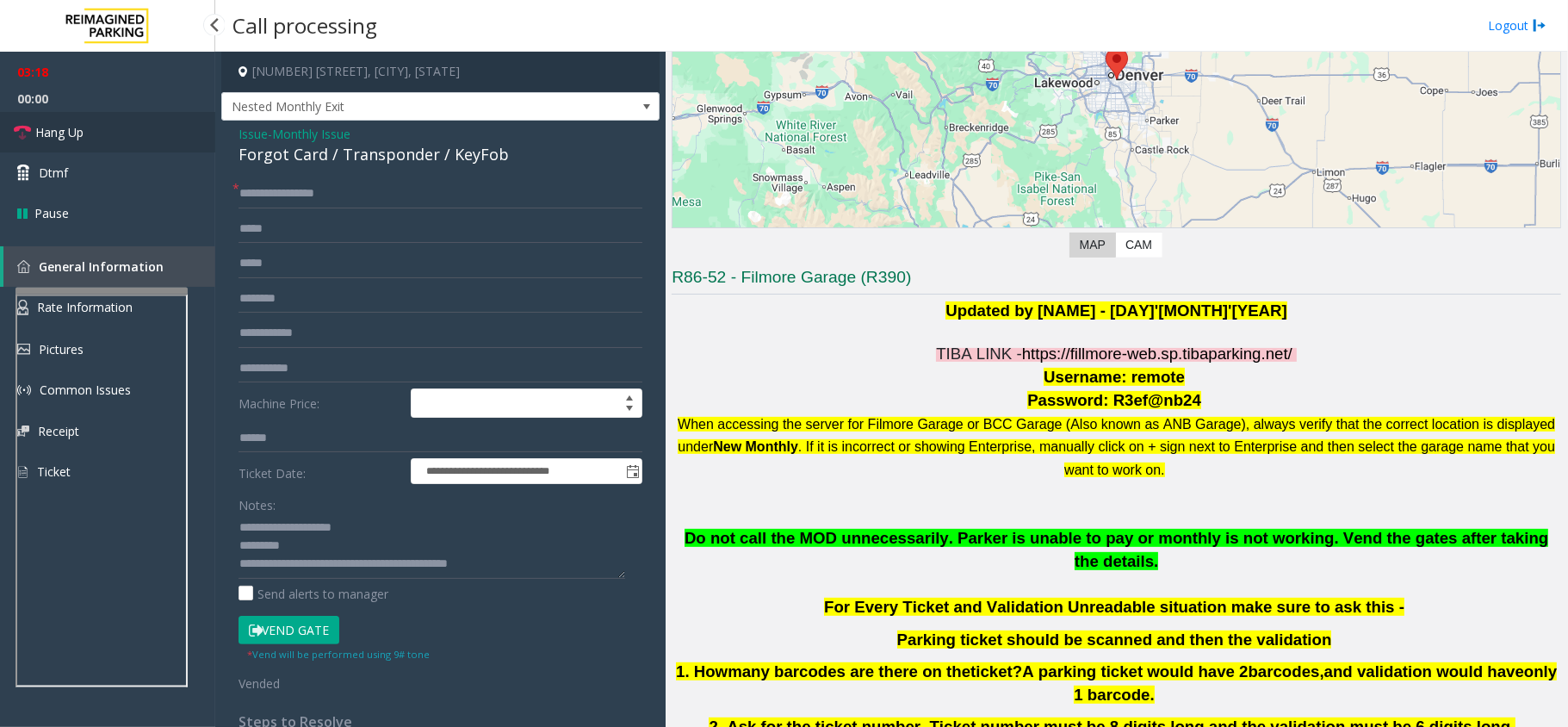 click on "Hang Up" at bounding box center (108, 132) 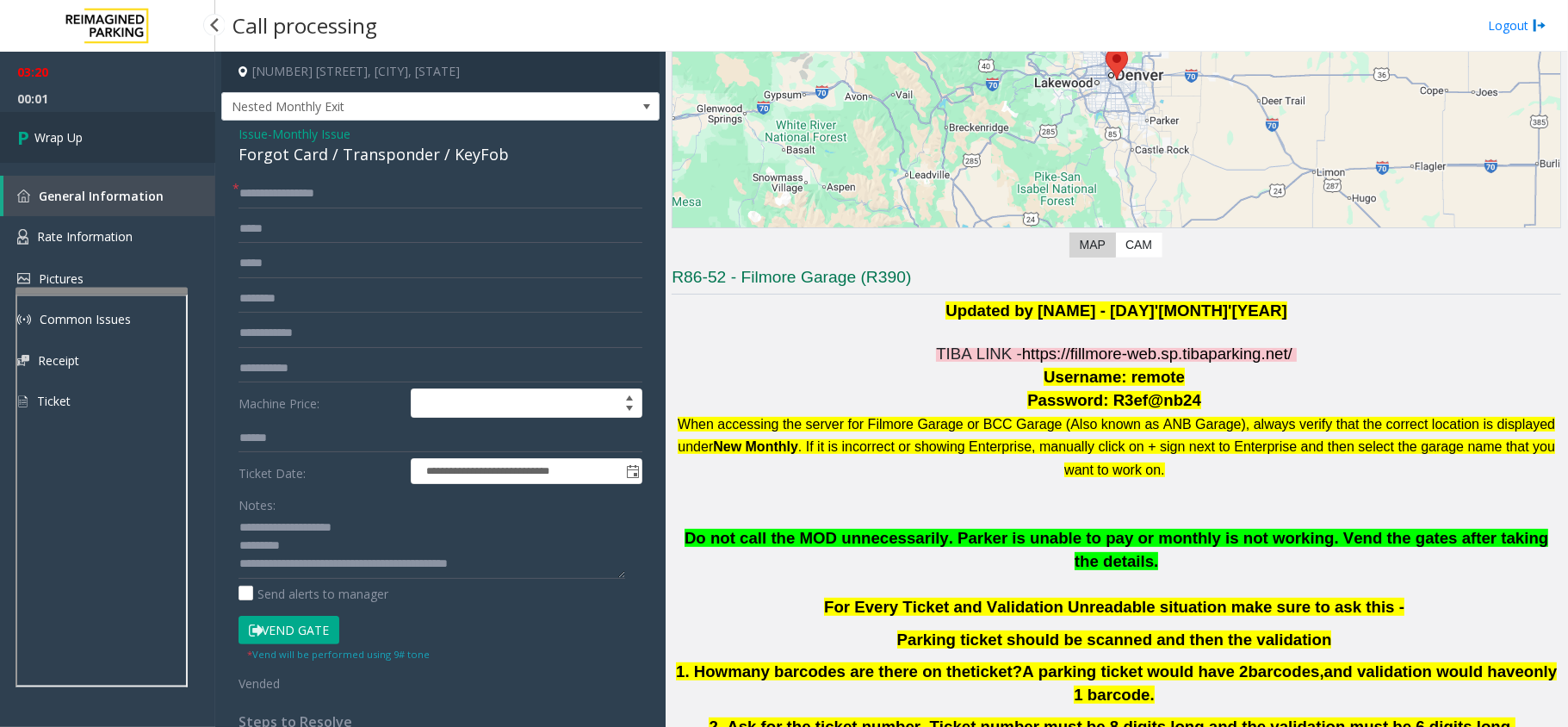 click on "Wrap Up" at bounding box center (59, 137) 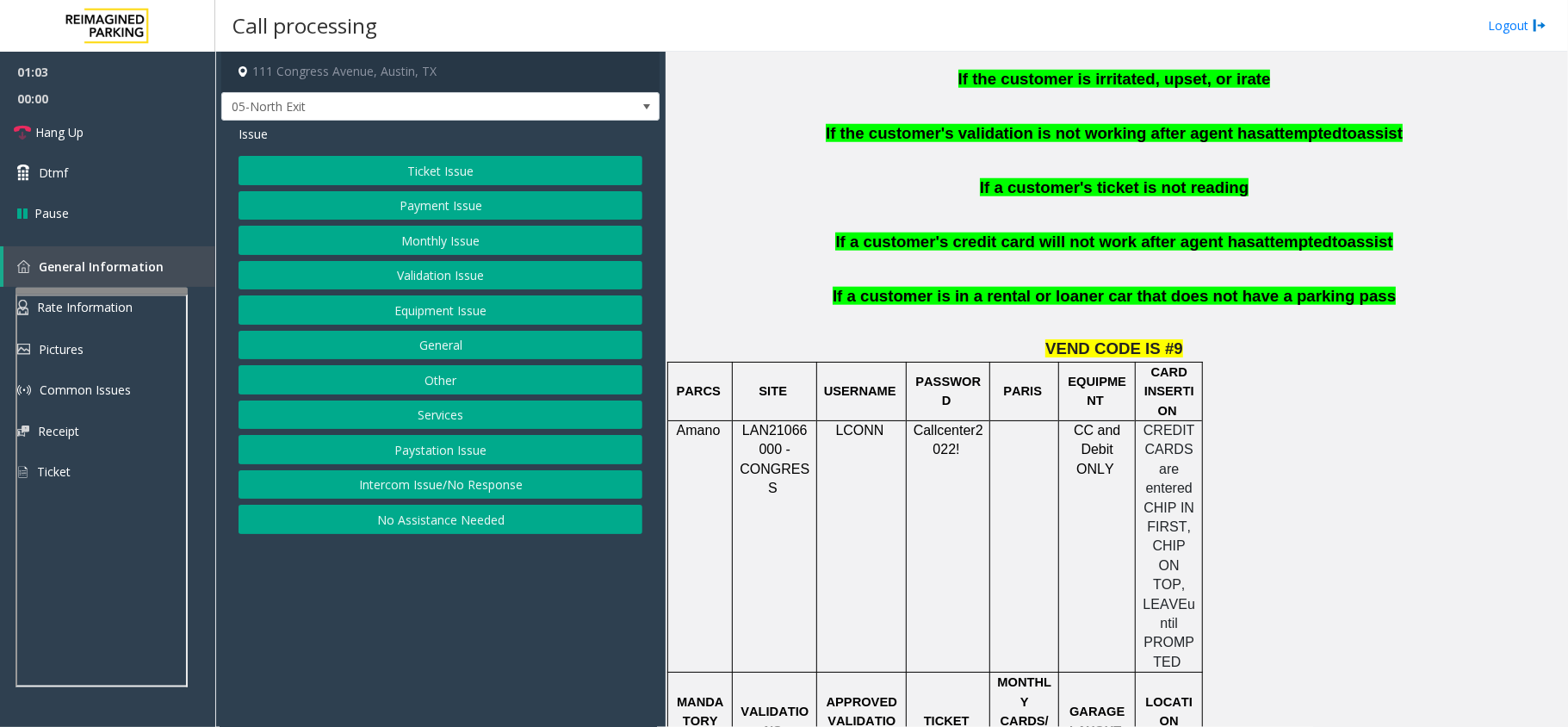 scroll, scrollTop: 1148, scrollLeft: 0, axis: vertical 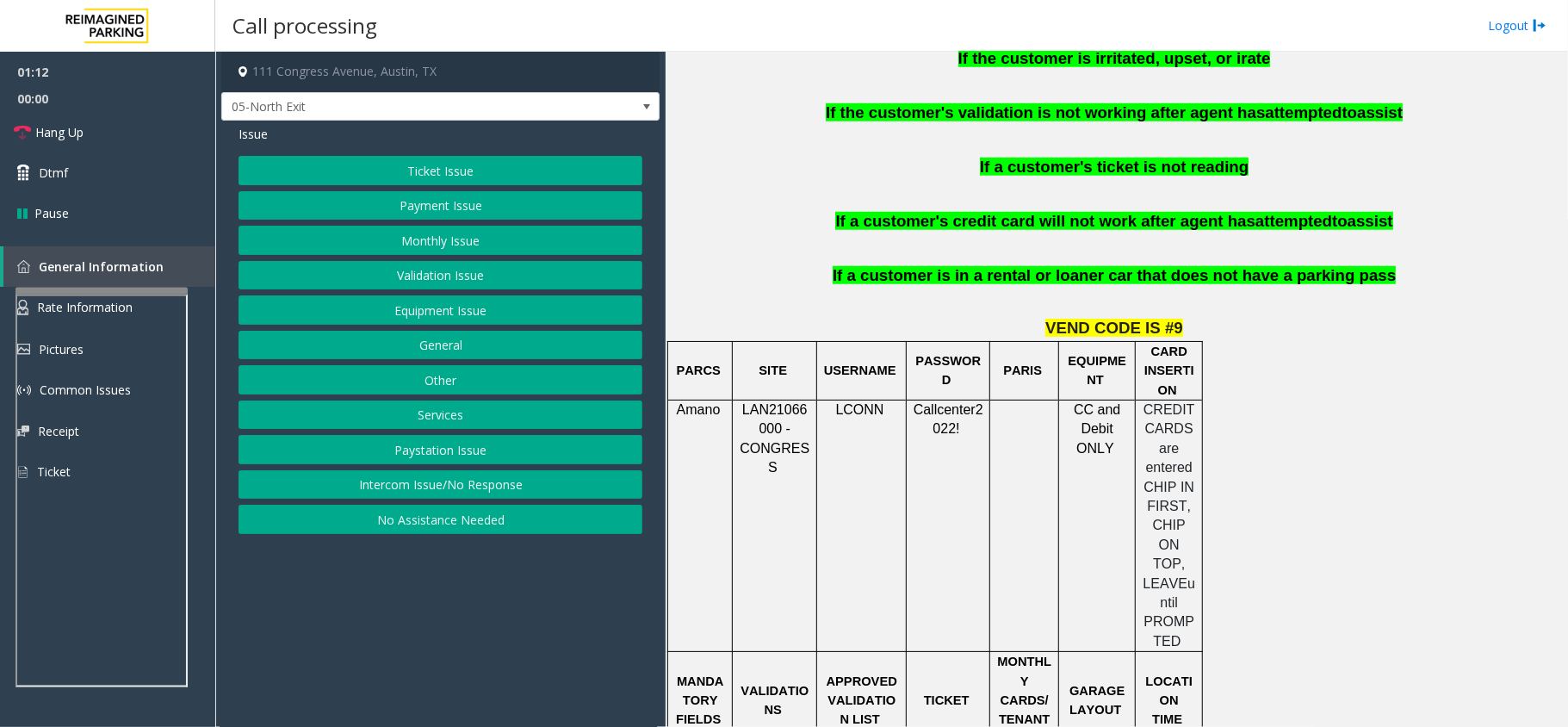 click on "Payment Issue" 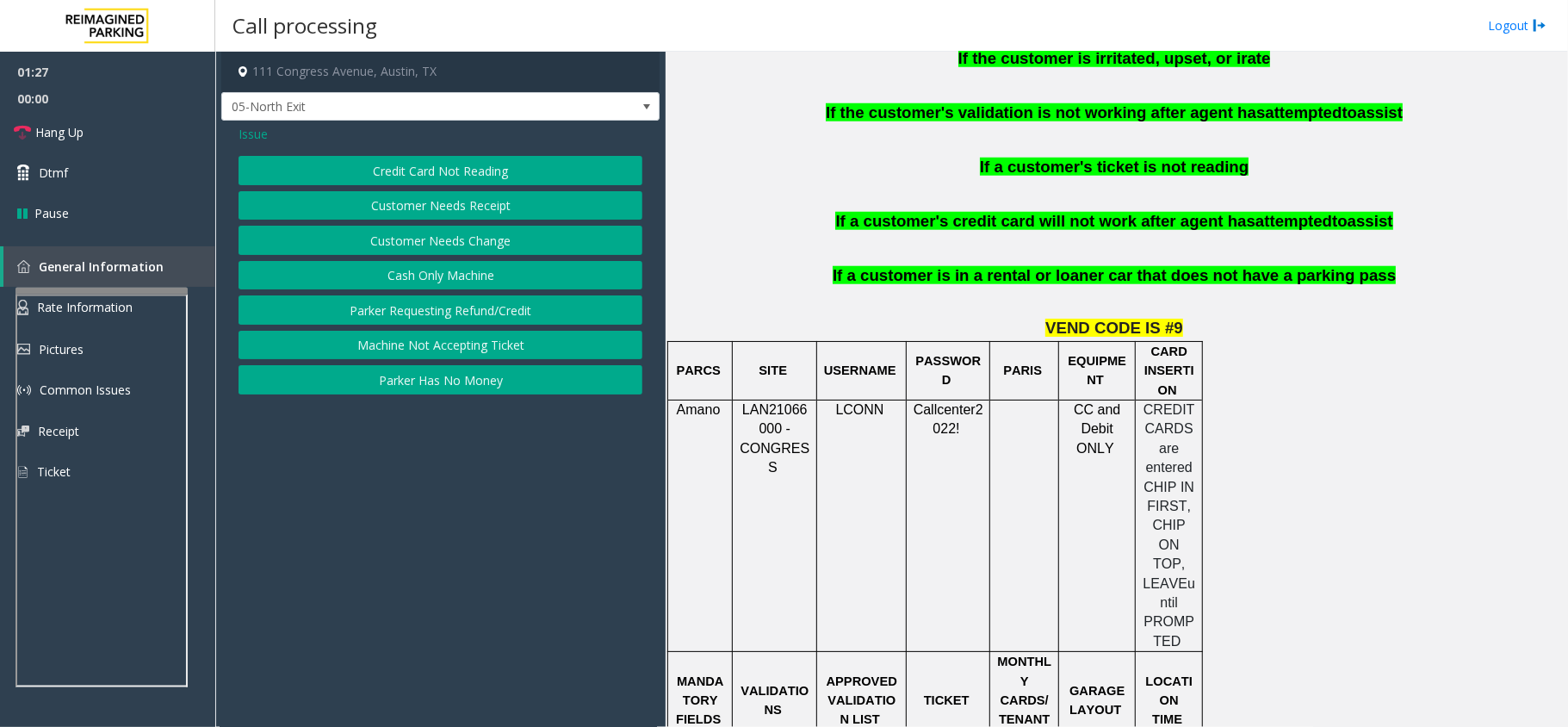 click on "Parker Has No Money" 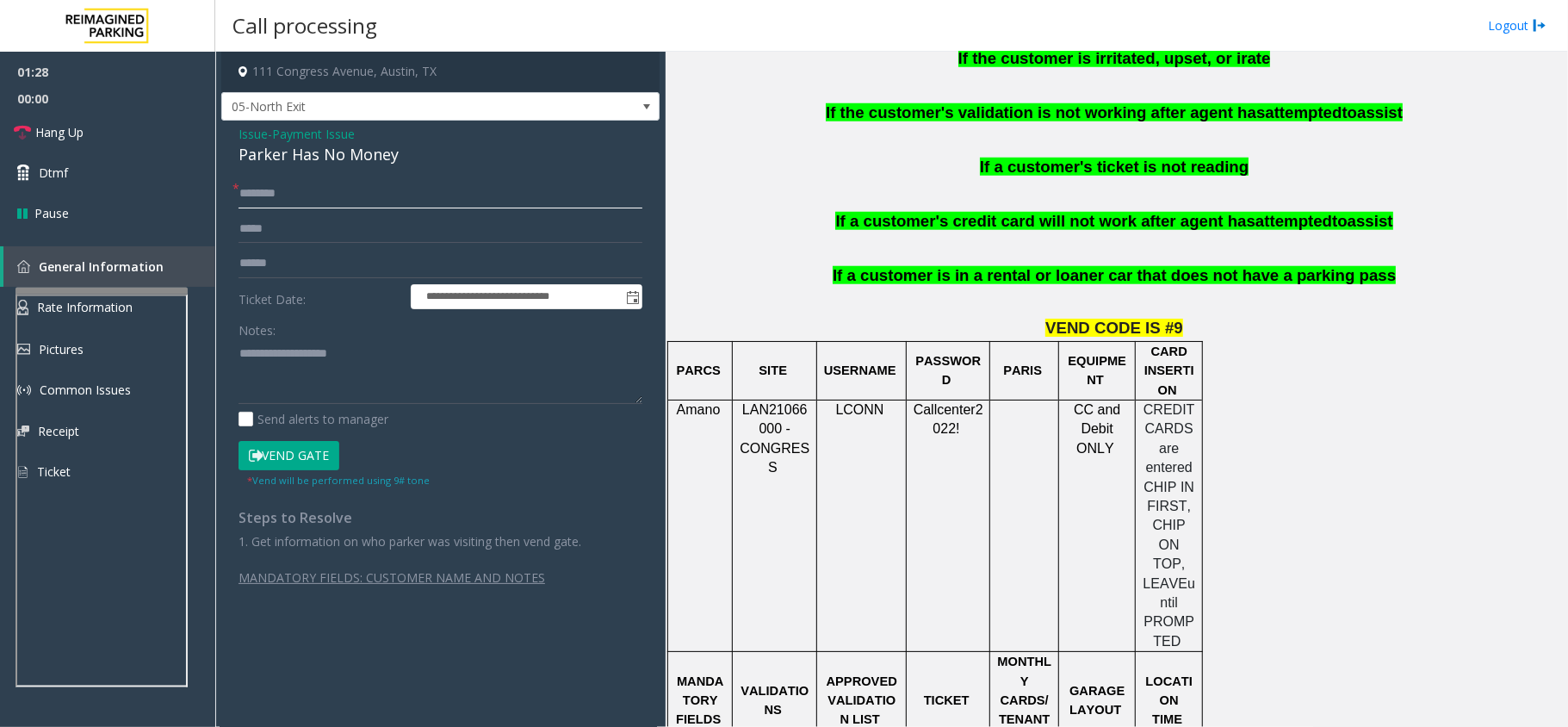 click 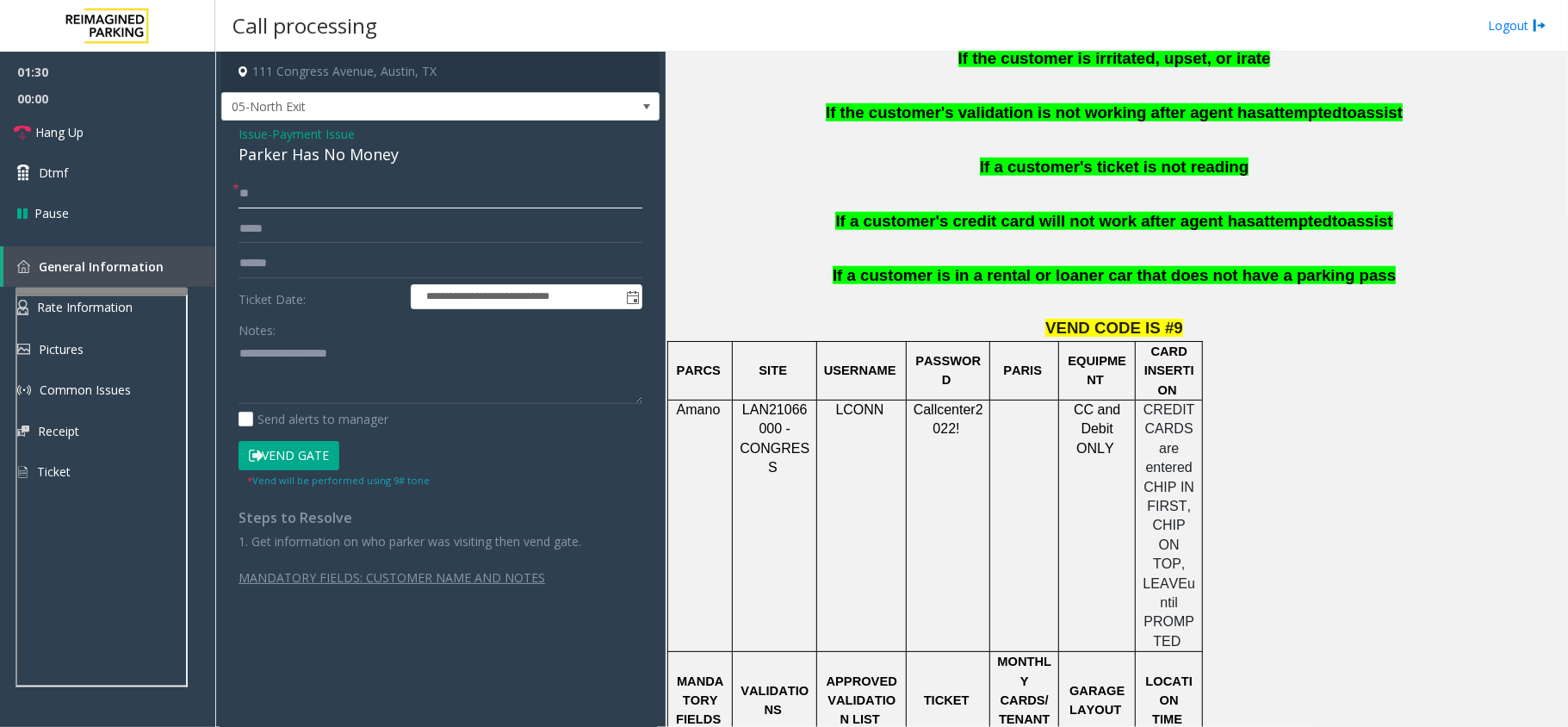 type on "**" 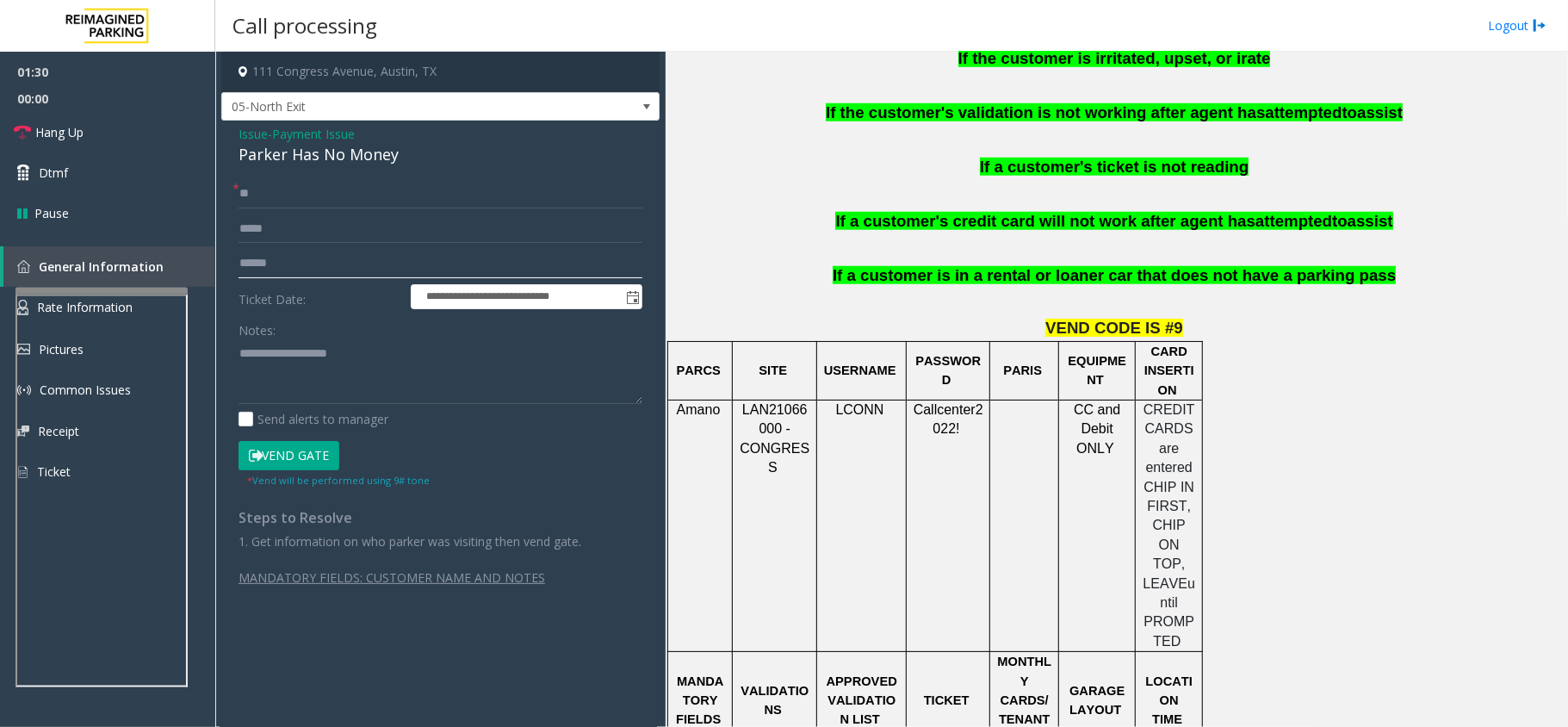 click 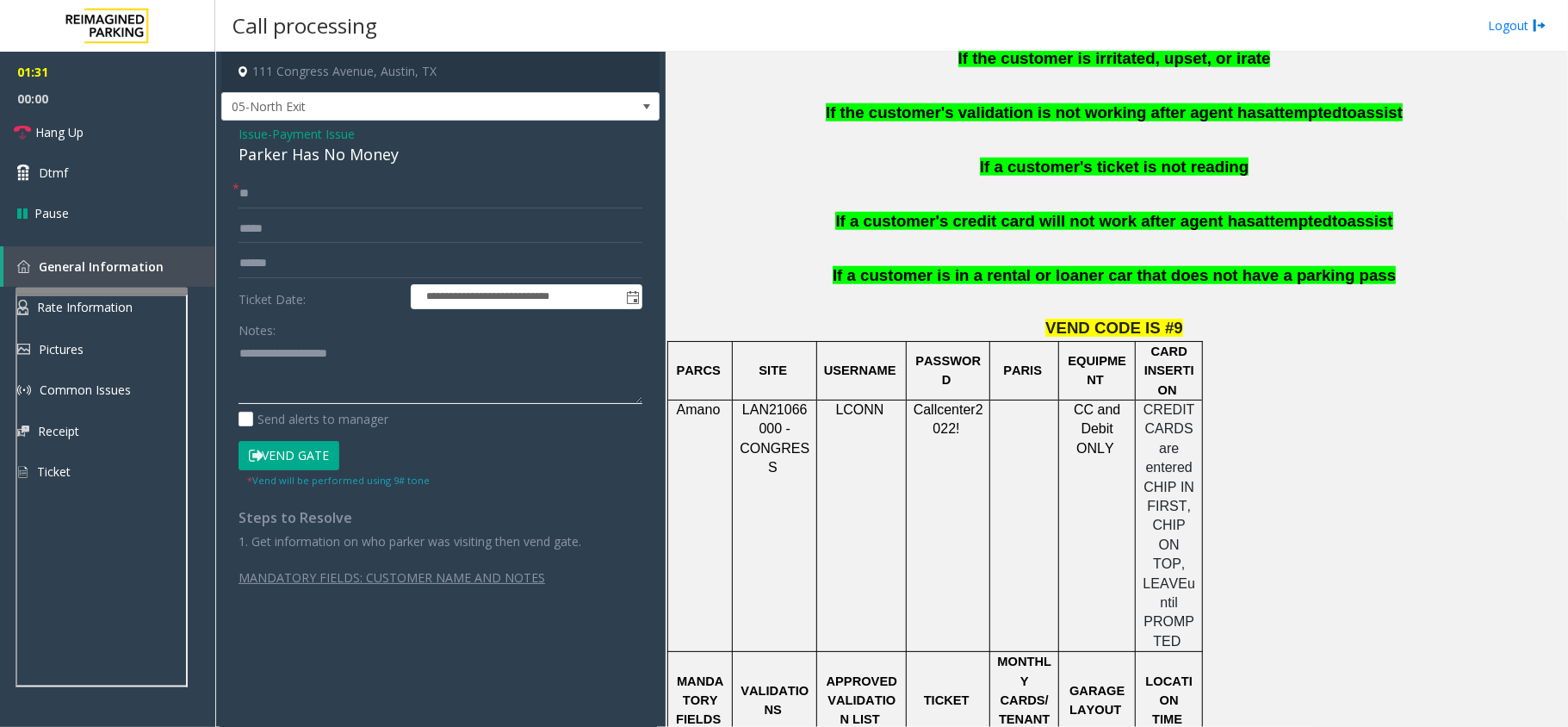 click 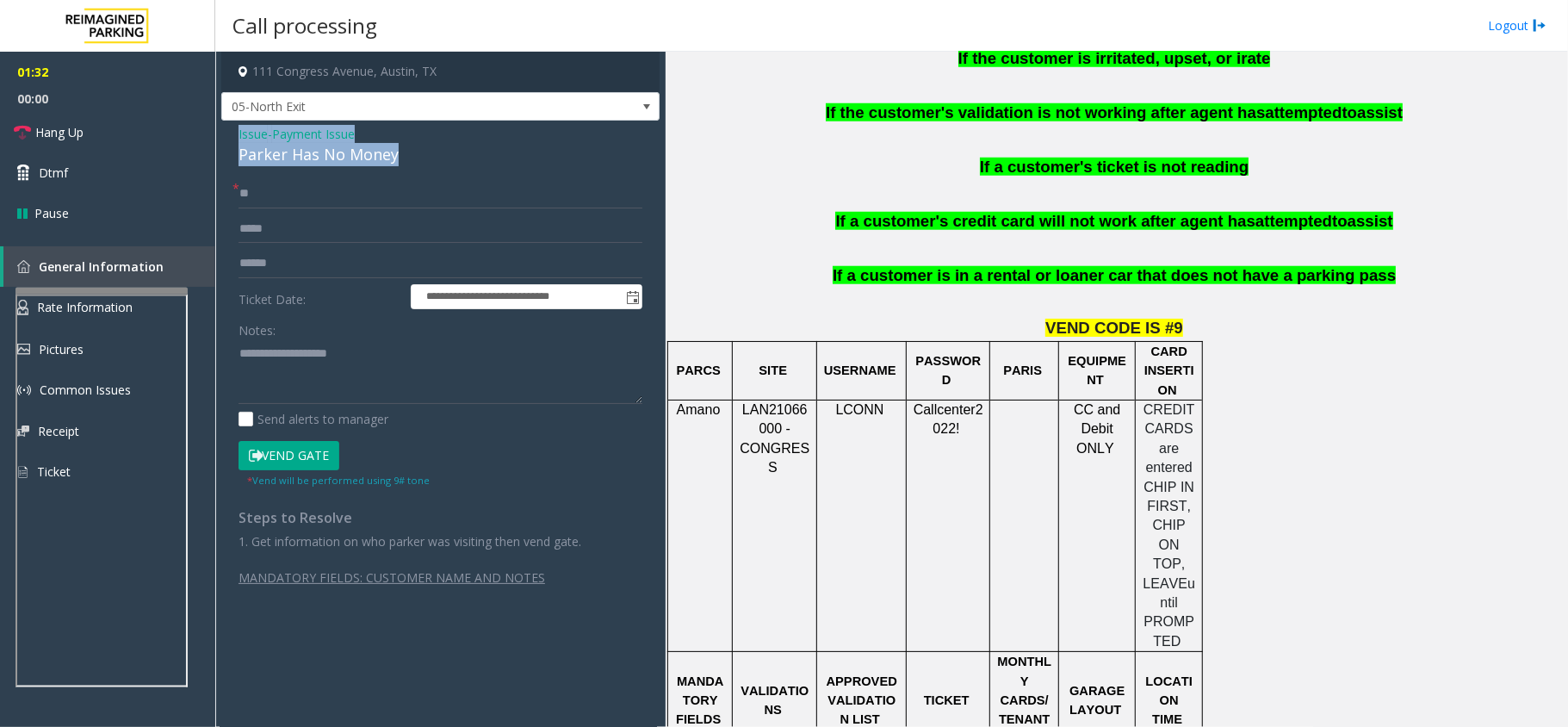 drag, startPoint x: 406, startPoint y: 156, endPoint x: 226, endPoint y: 136, distance: 181.1077 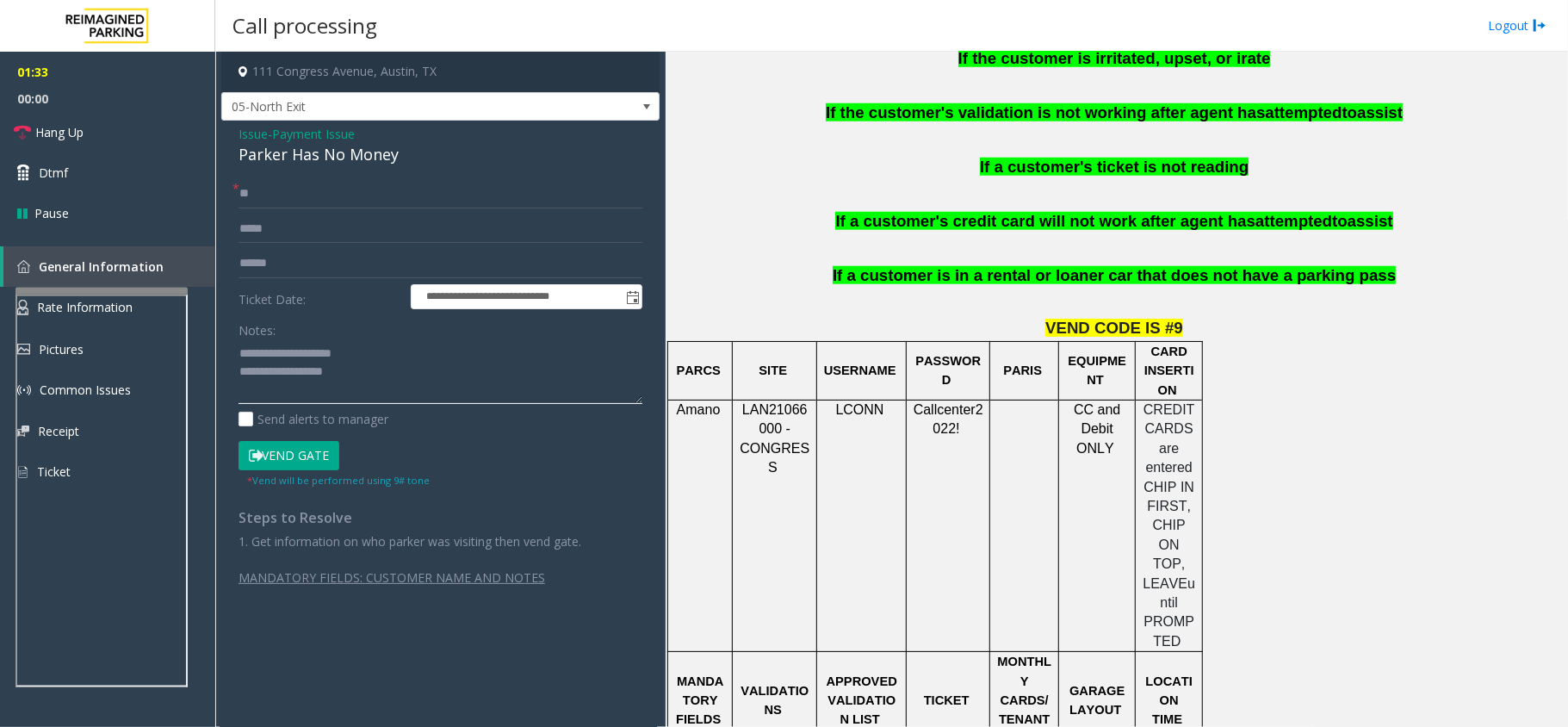 click 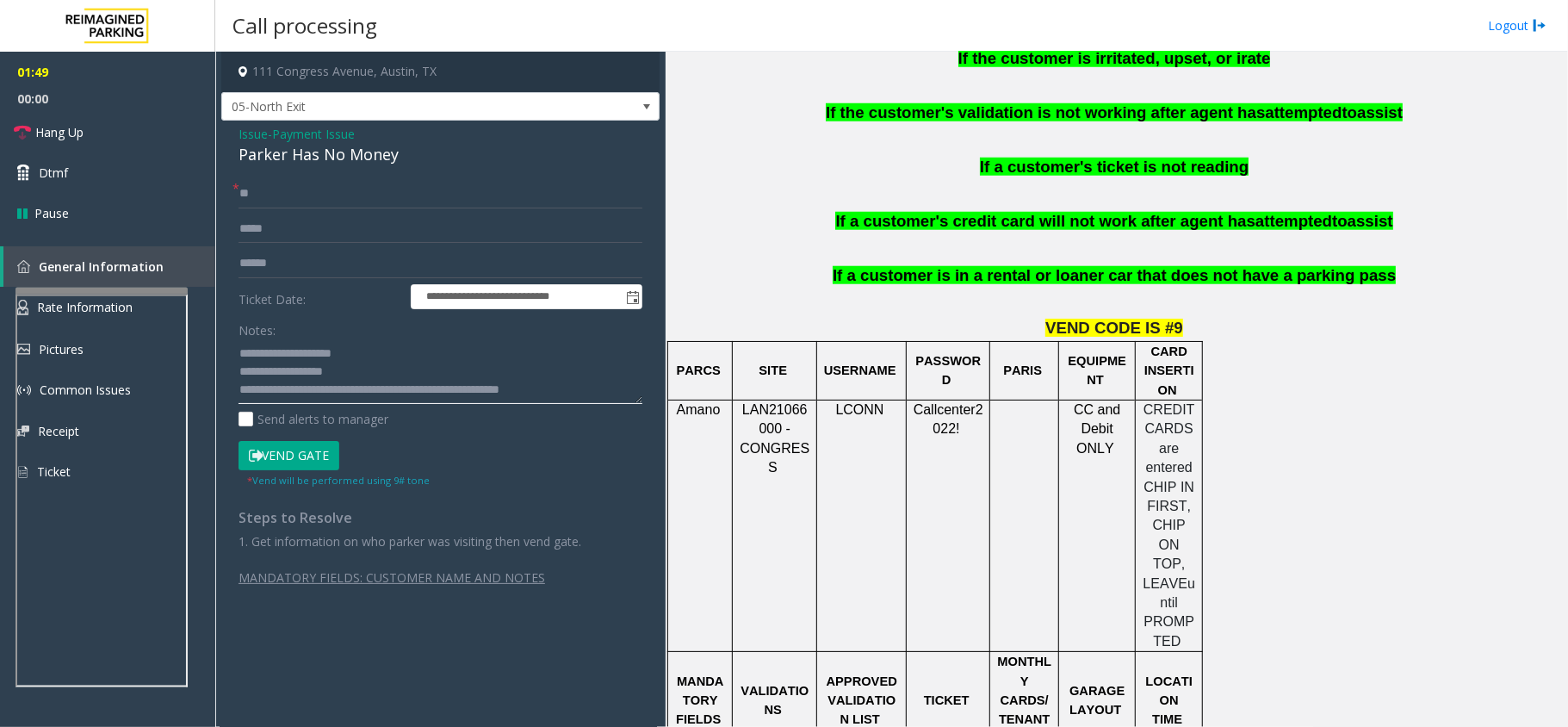 type on "**********" 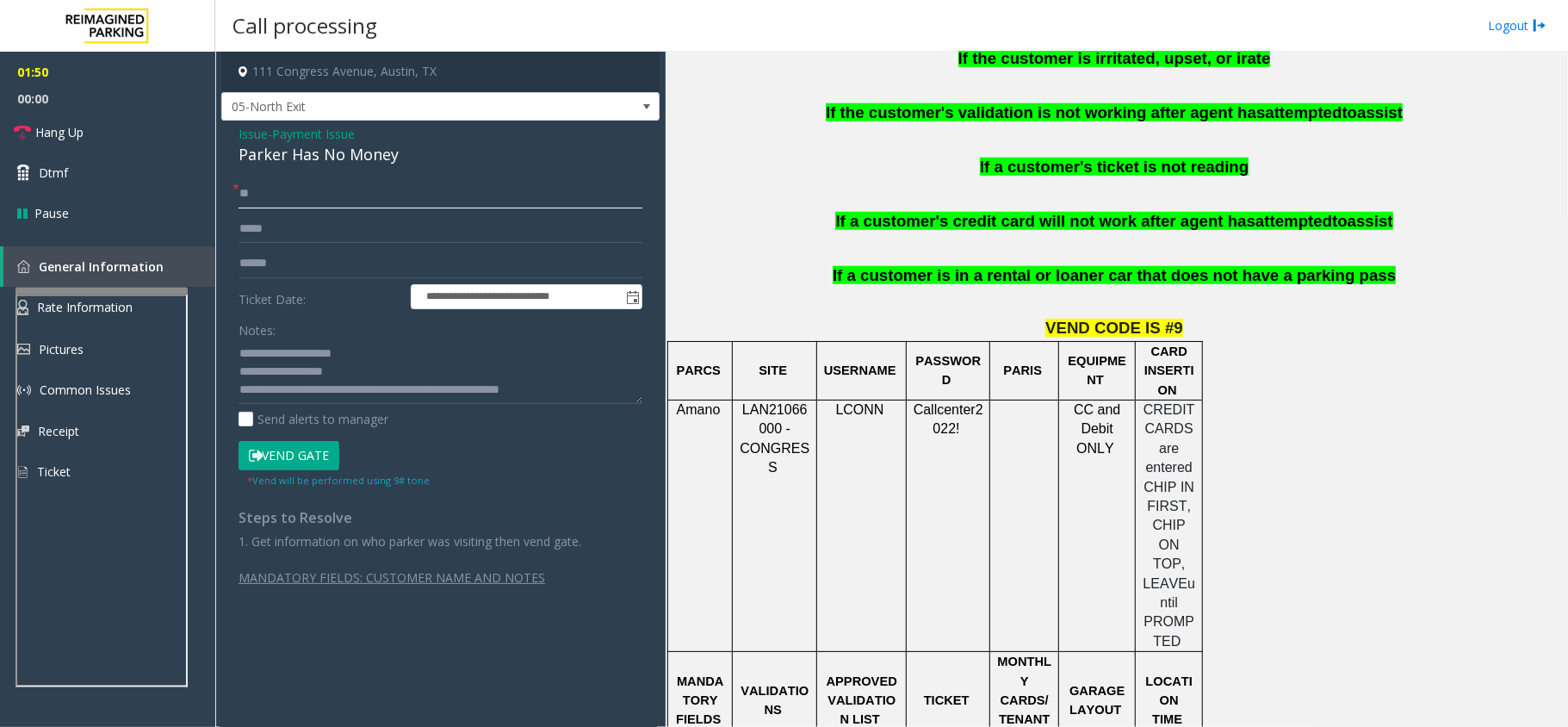click on "**" 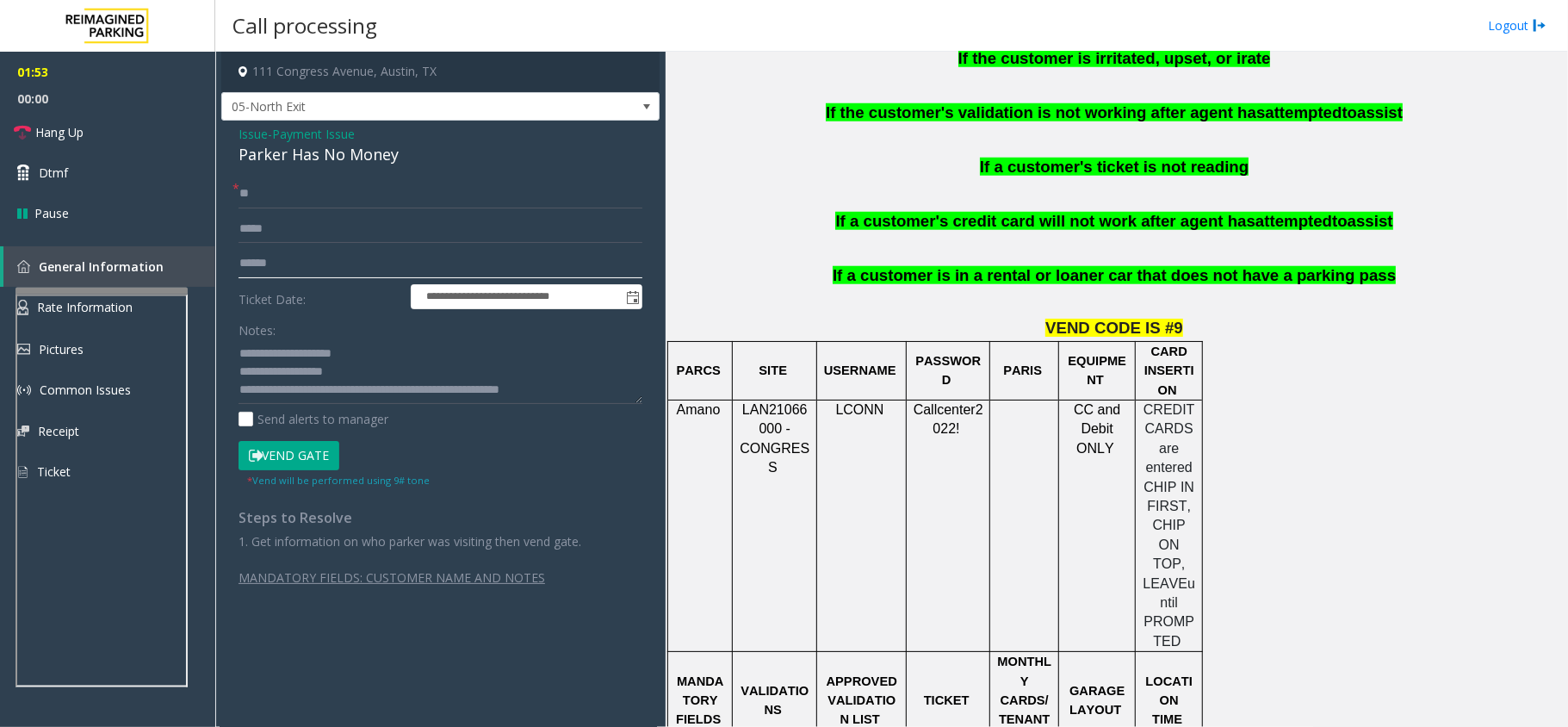 click 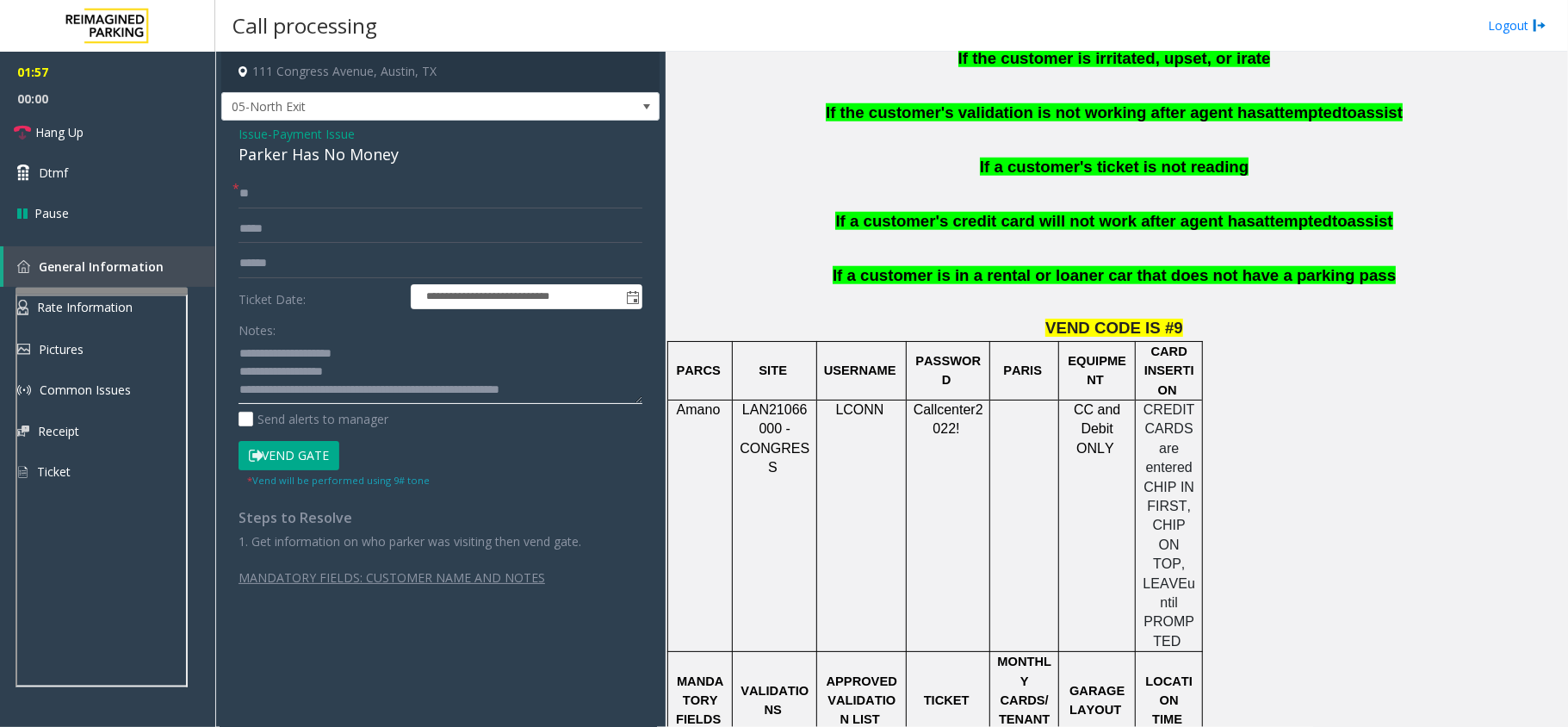 click 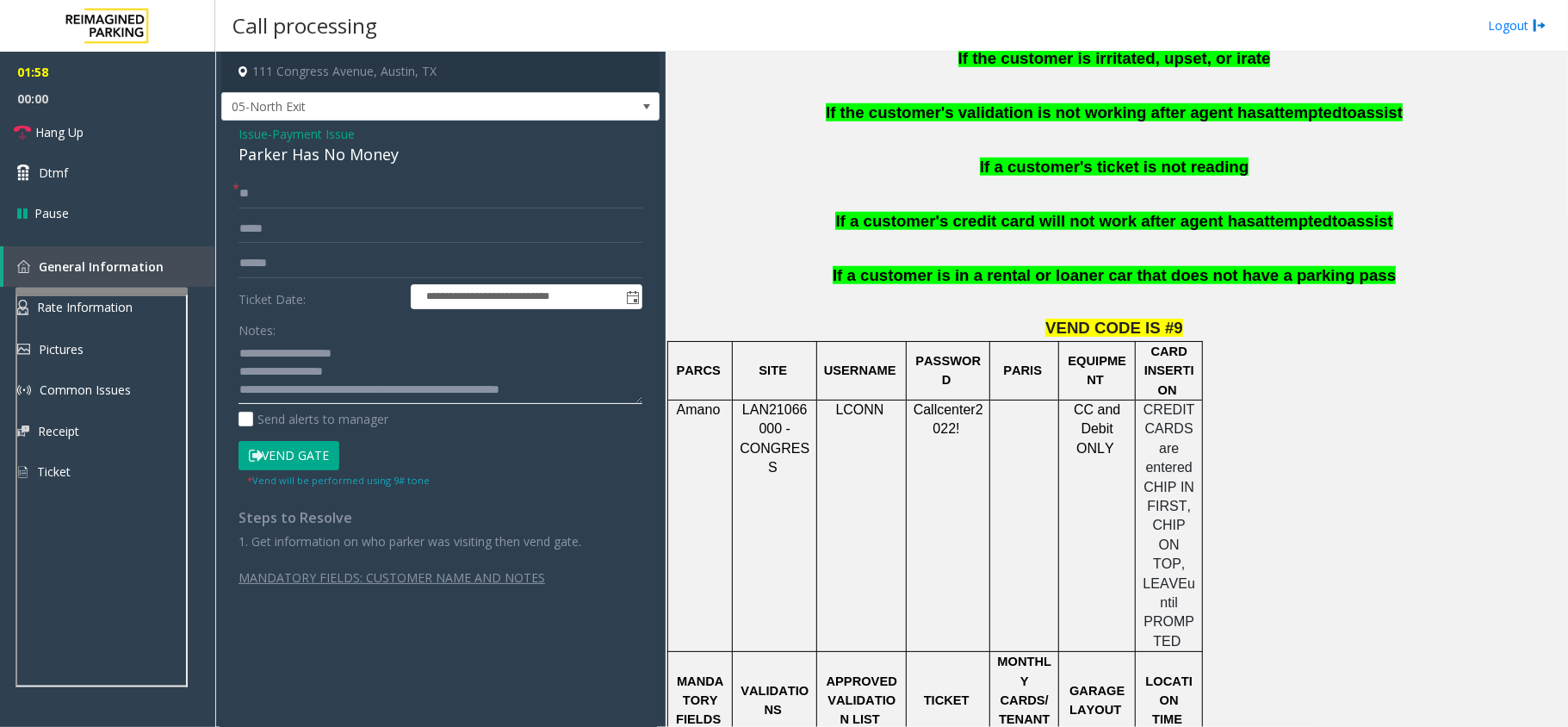 click 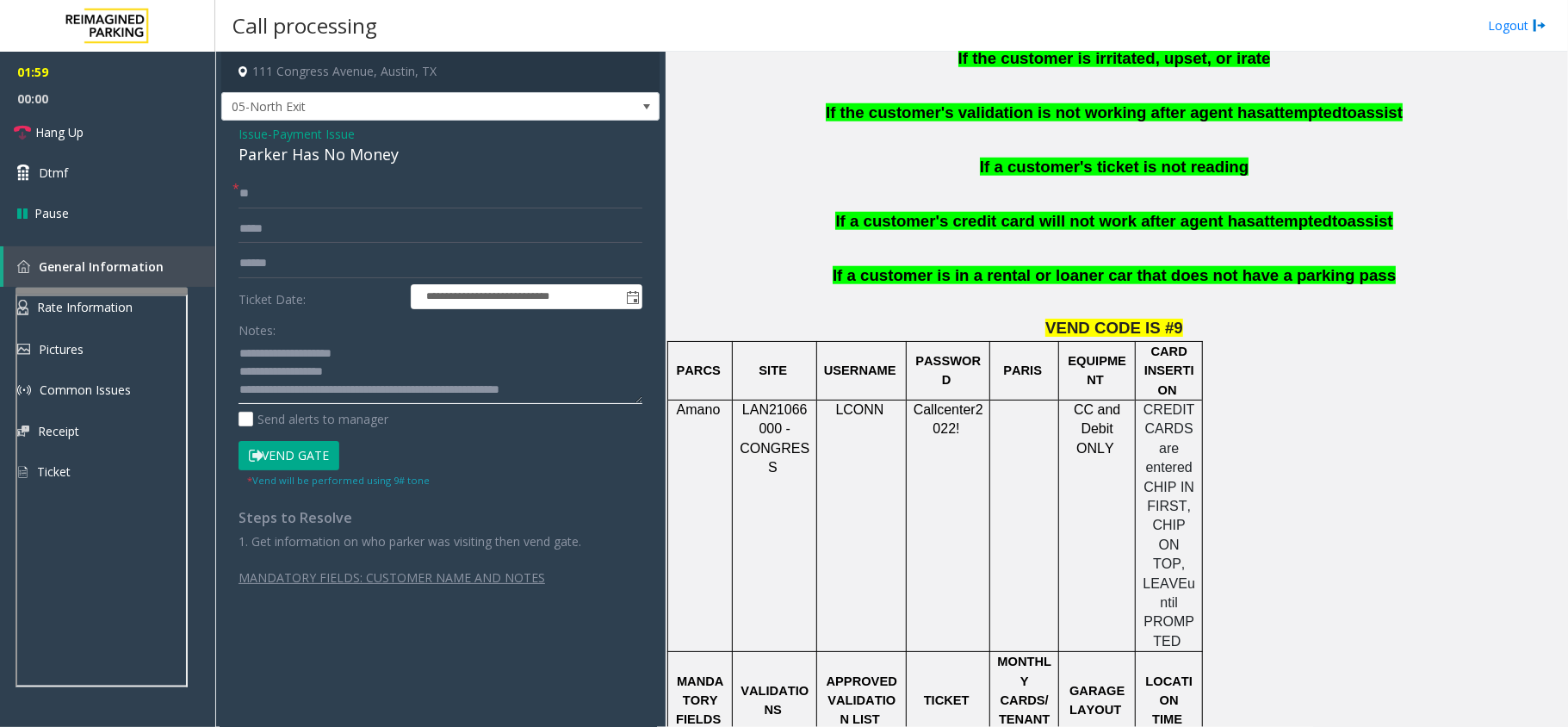 click 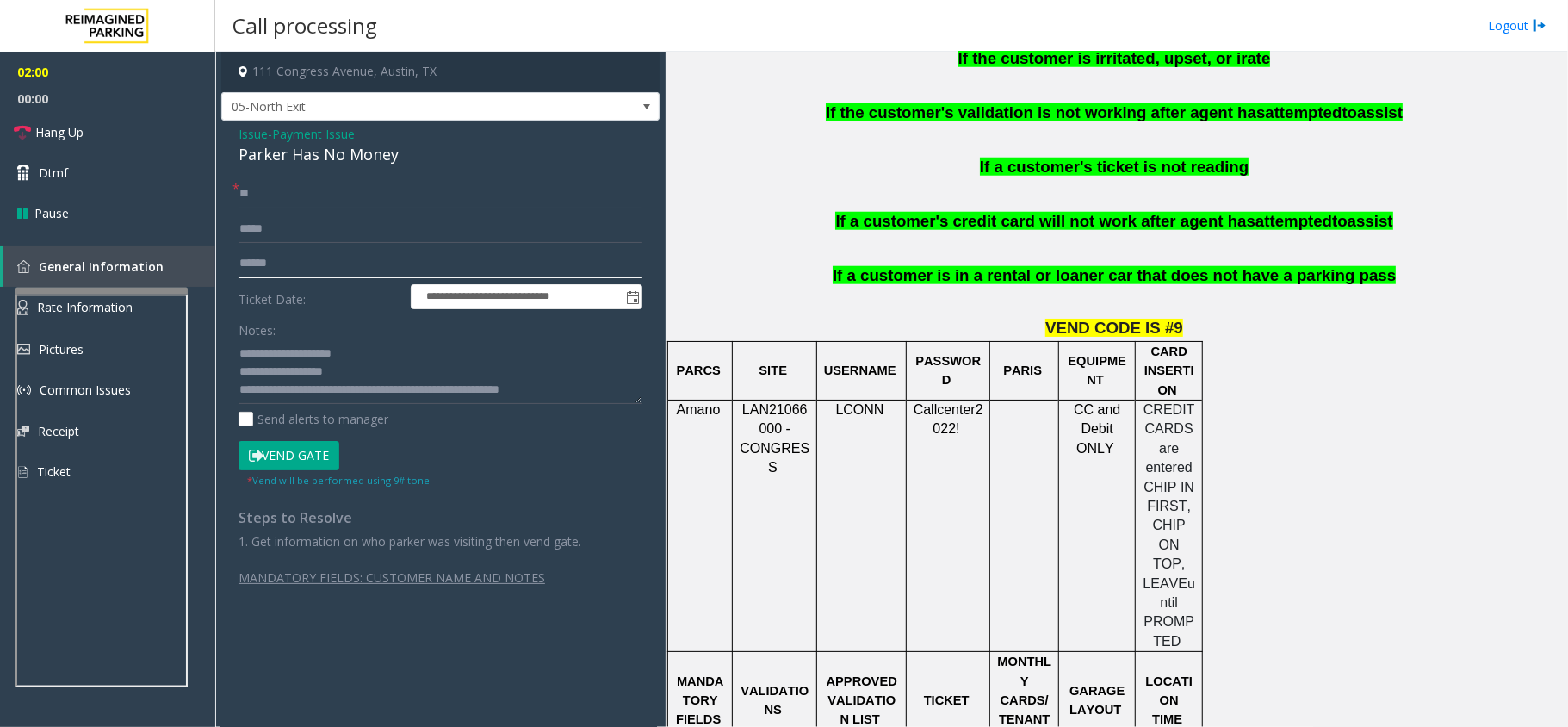click 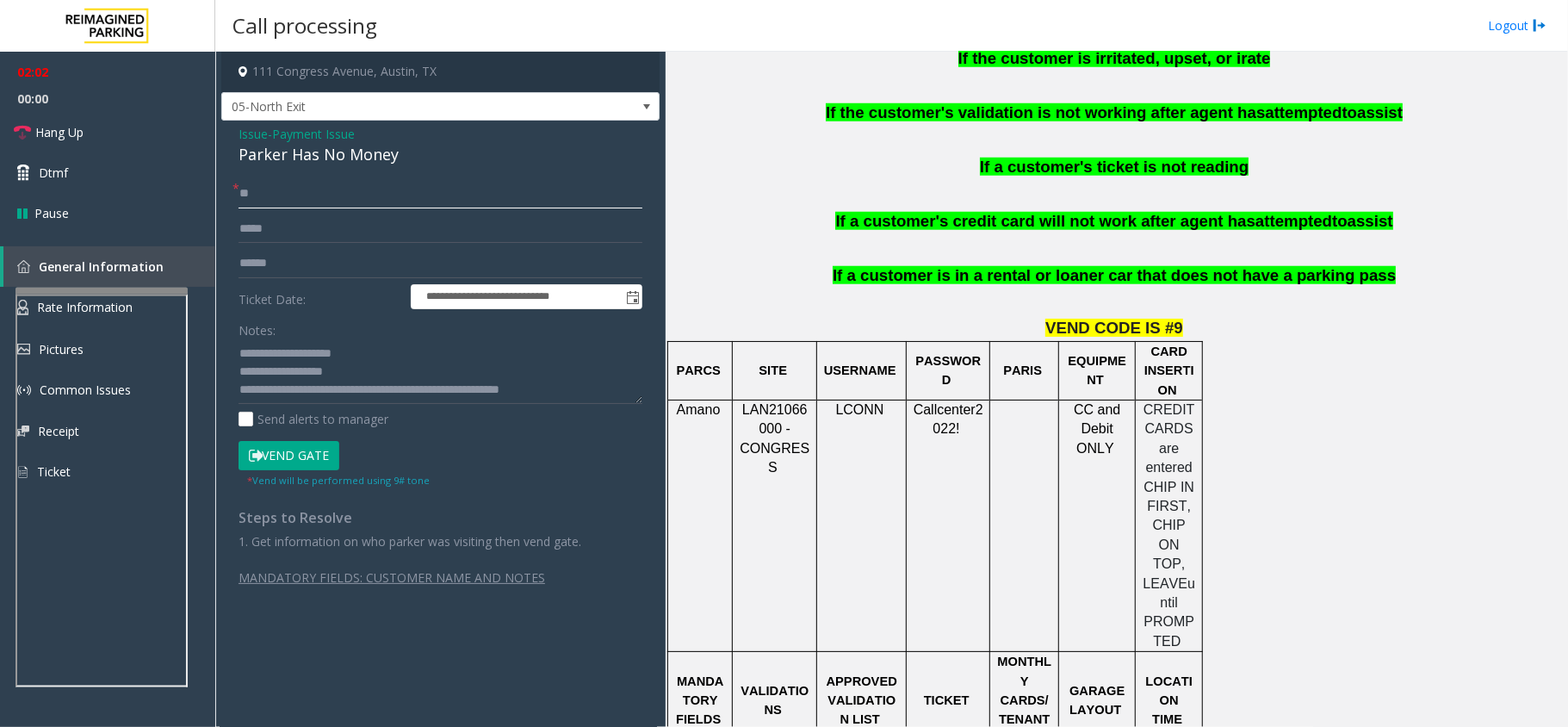 click on "**" 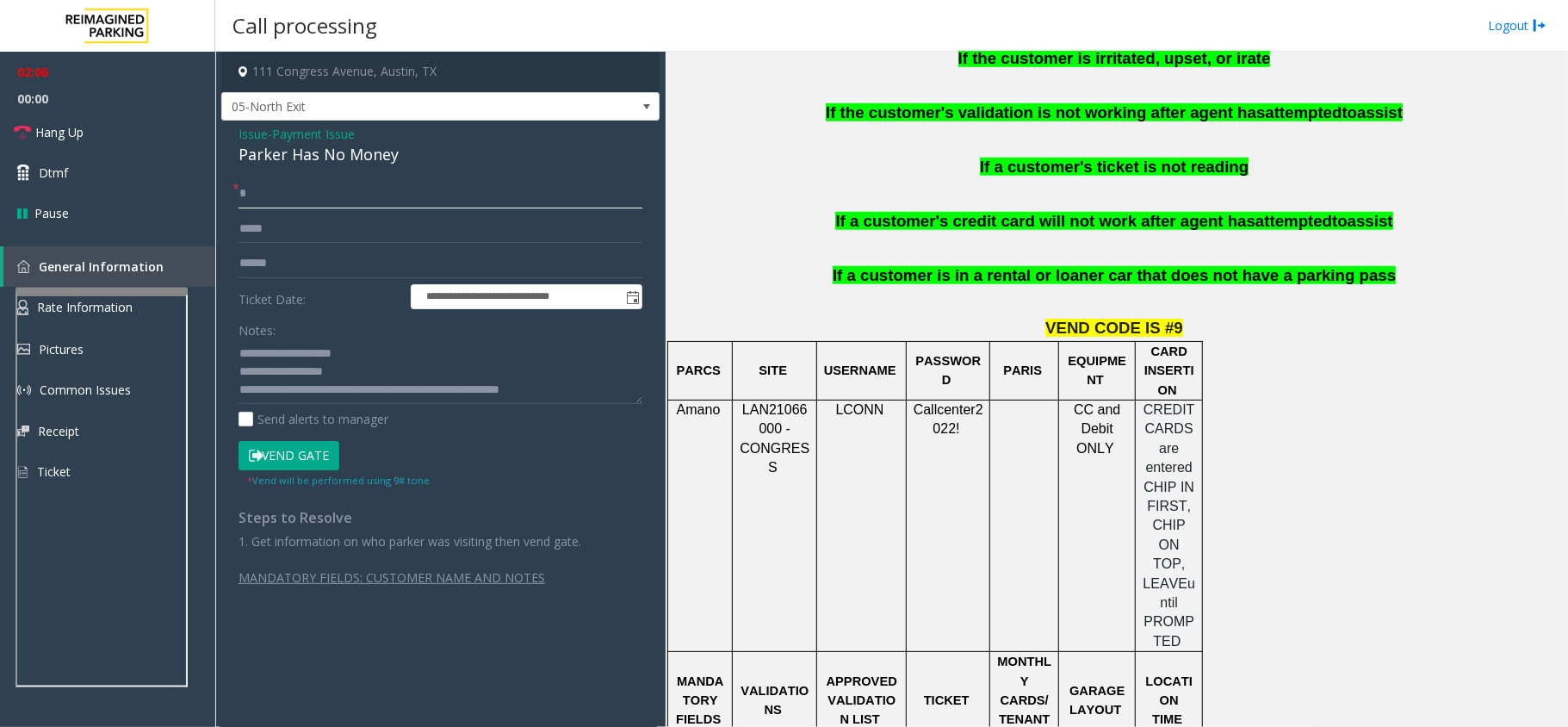 type on "**" 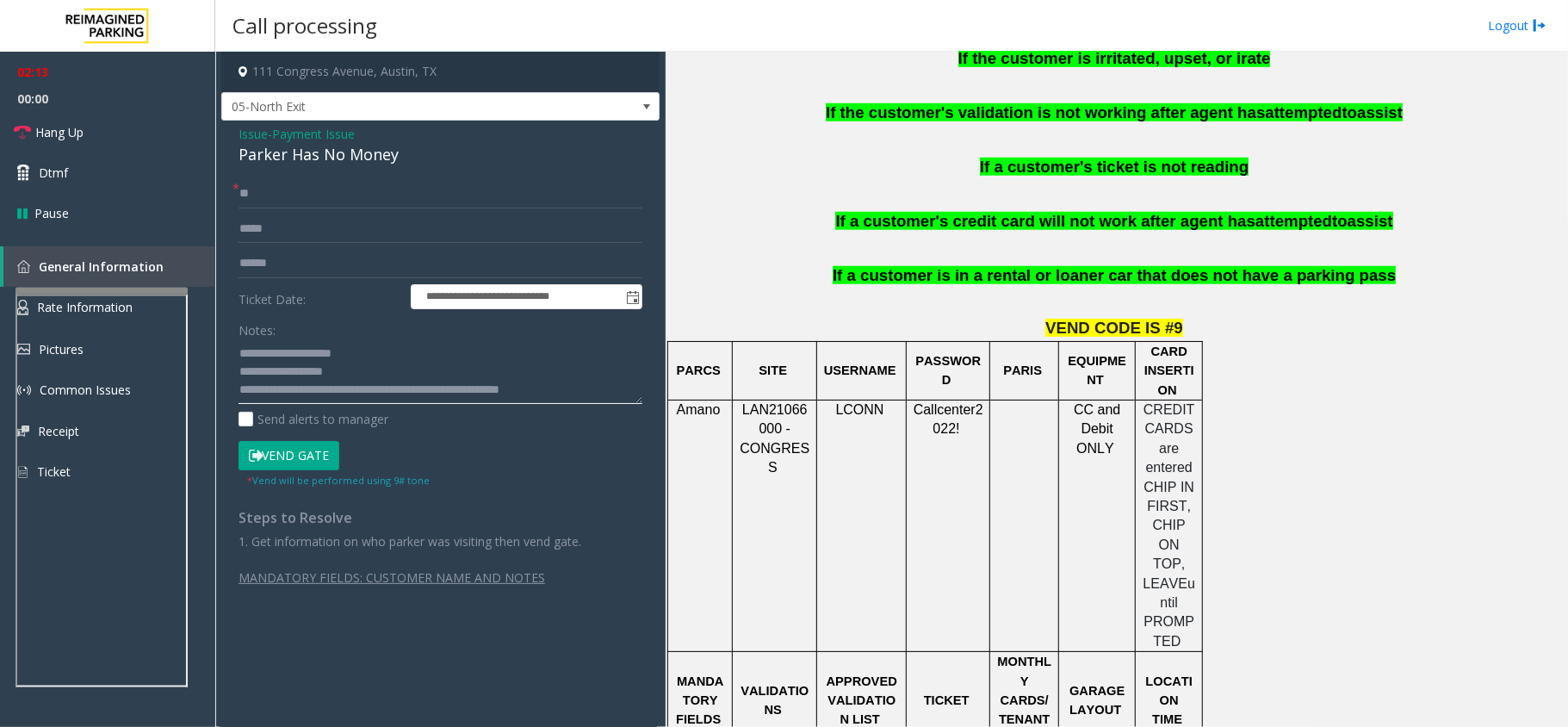 click 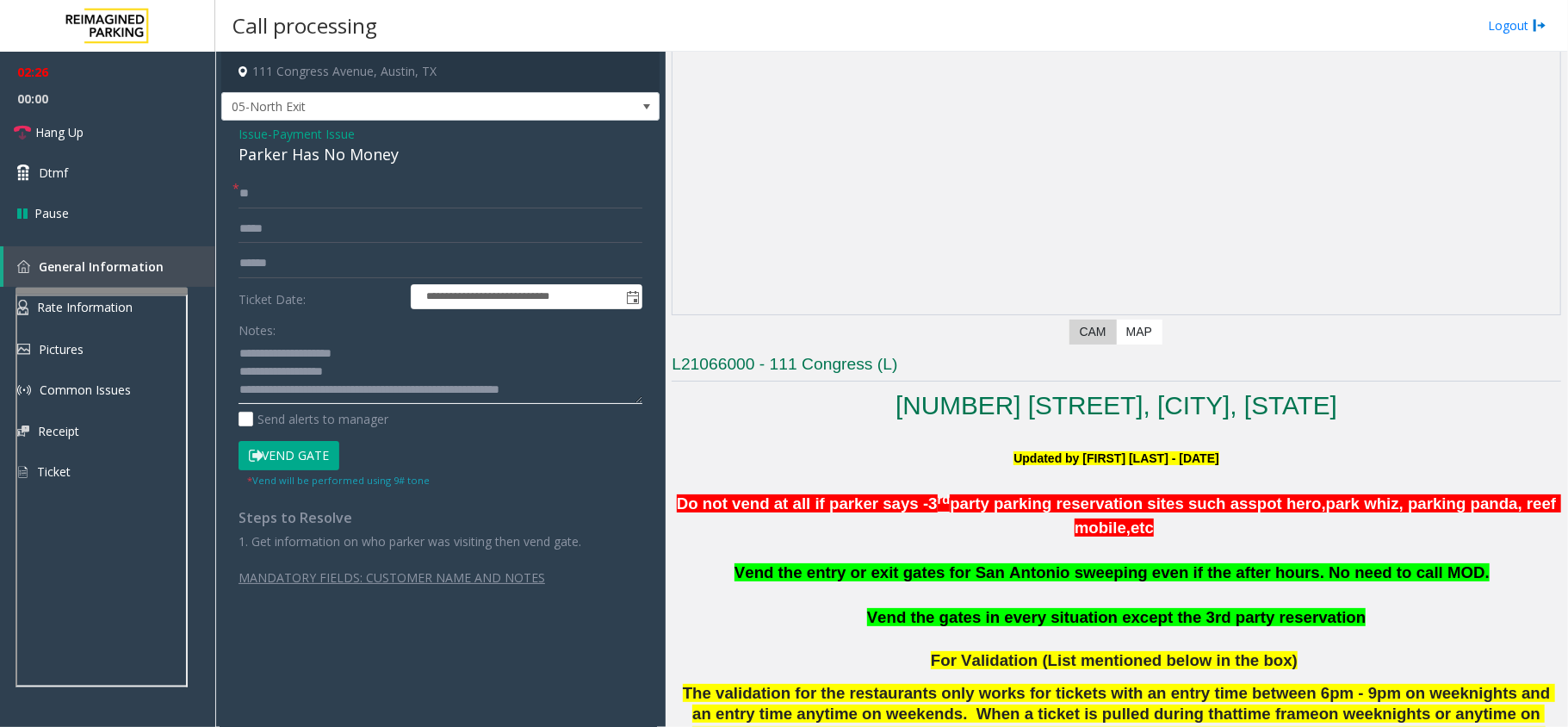 scroll, scrollTop: 229, scrollLeft: 0, axis: vertical 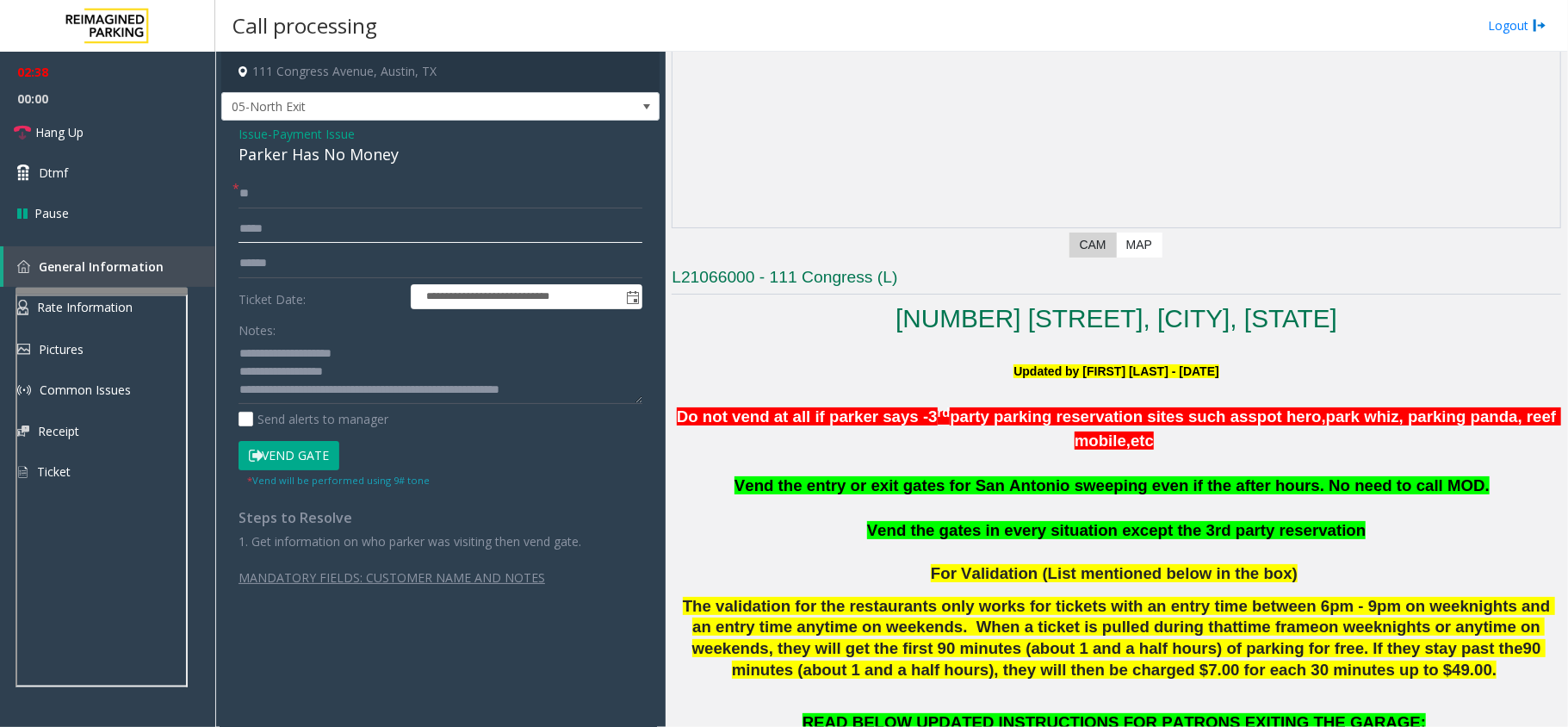 click 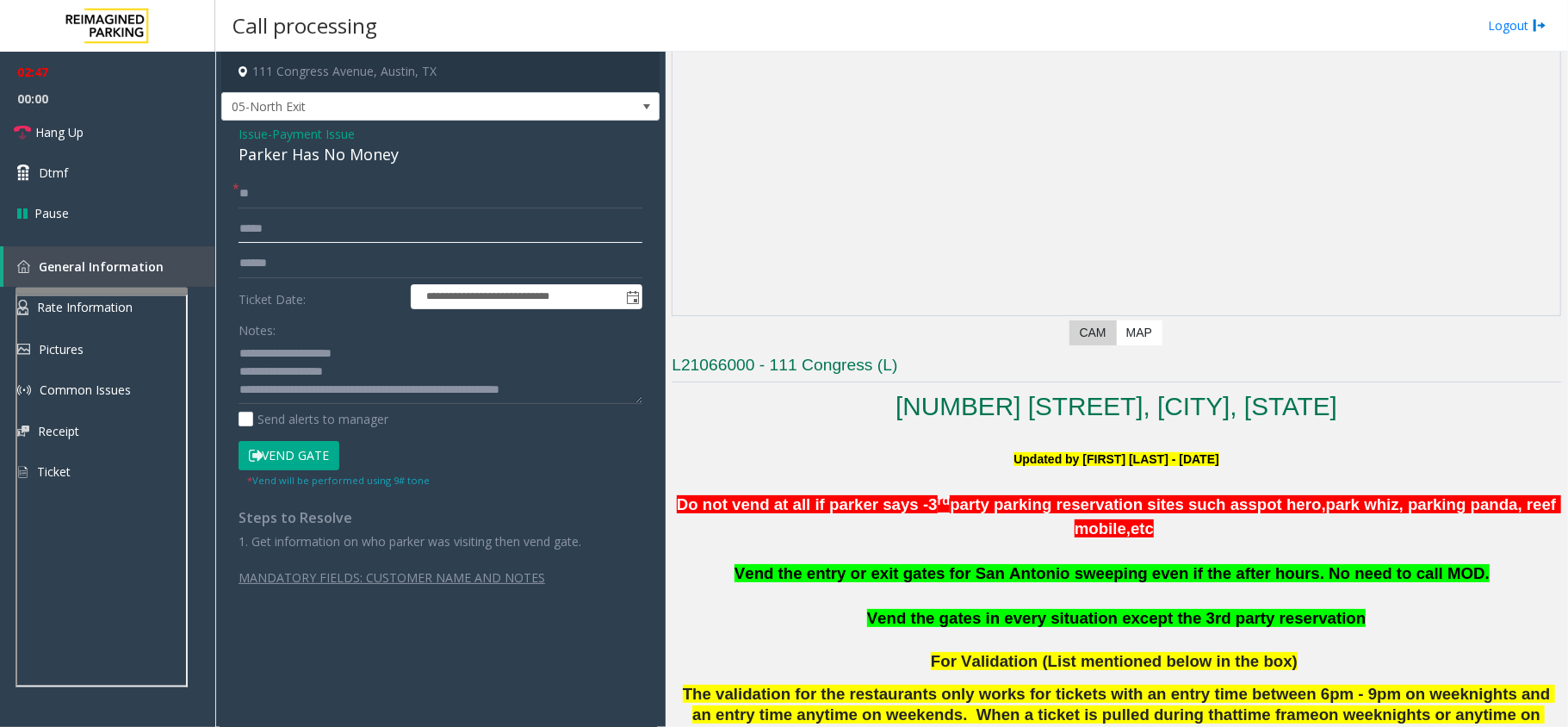 scroll, scrollTop: 115, scrollLeft: 0, axis: vertical 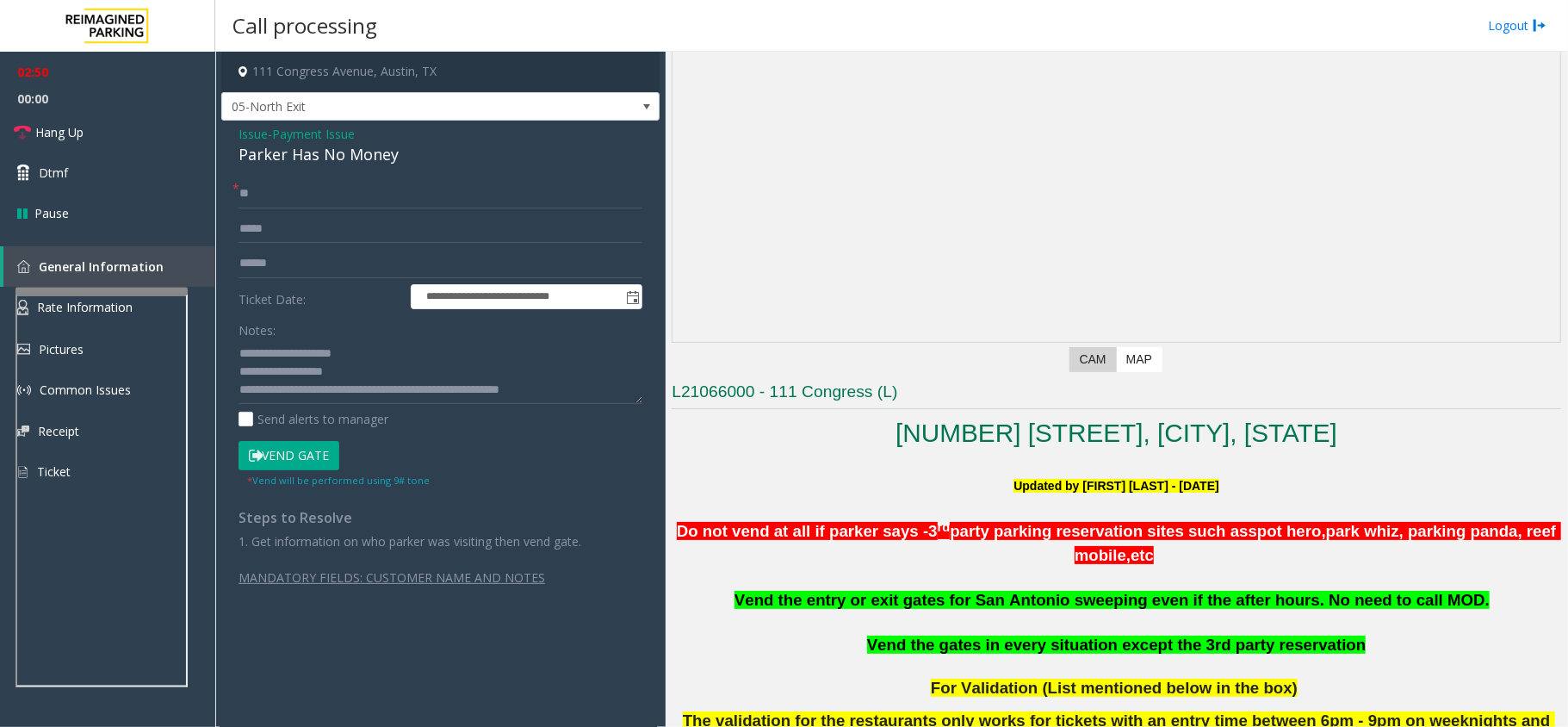 click on "Vend Gate" 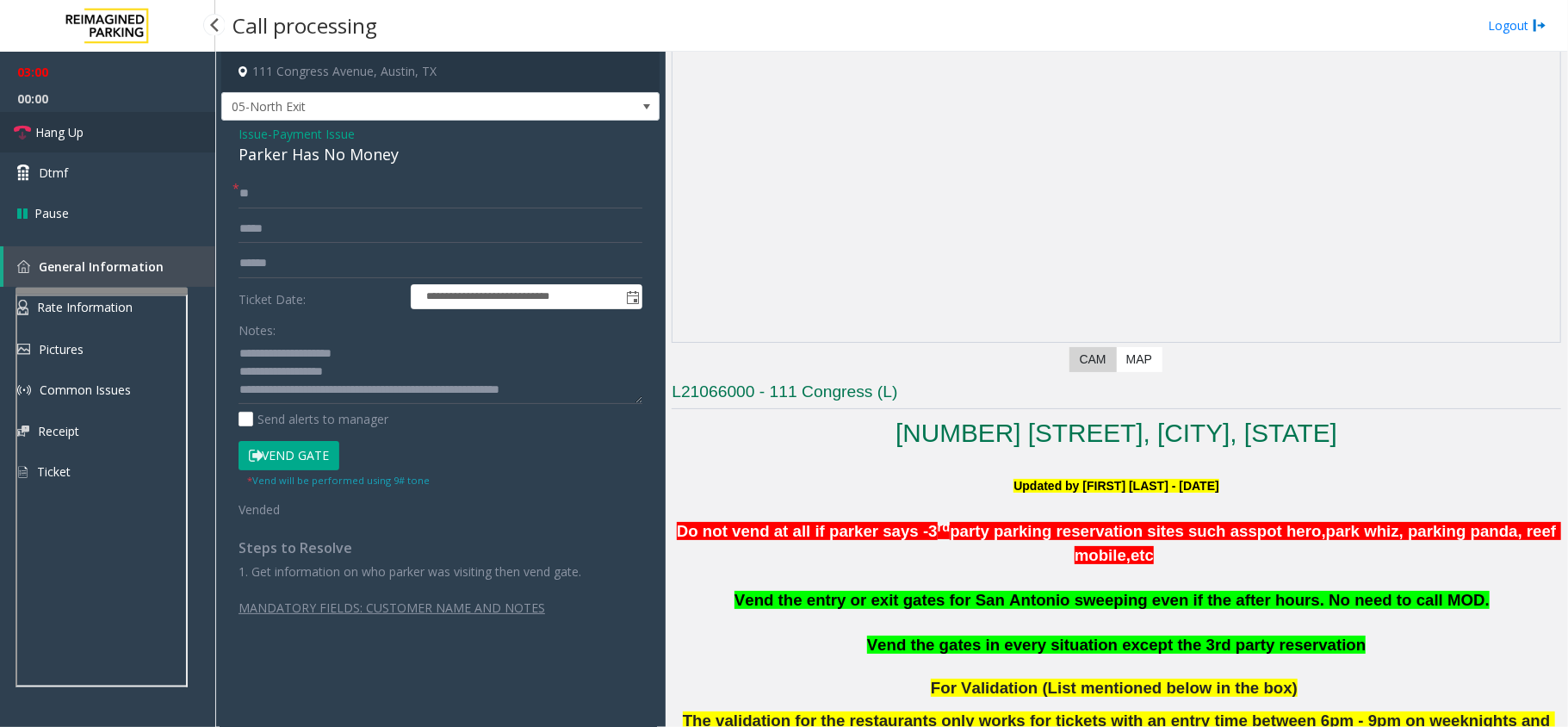 click on "Hang Up" at bounding box center [59, 132] 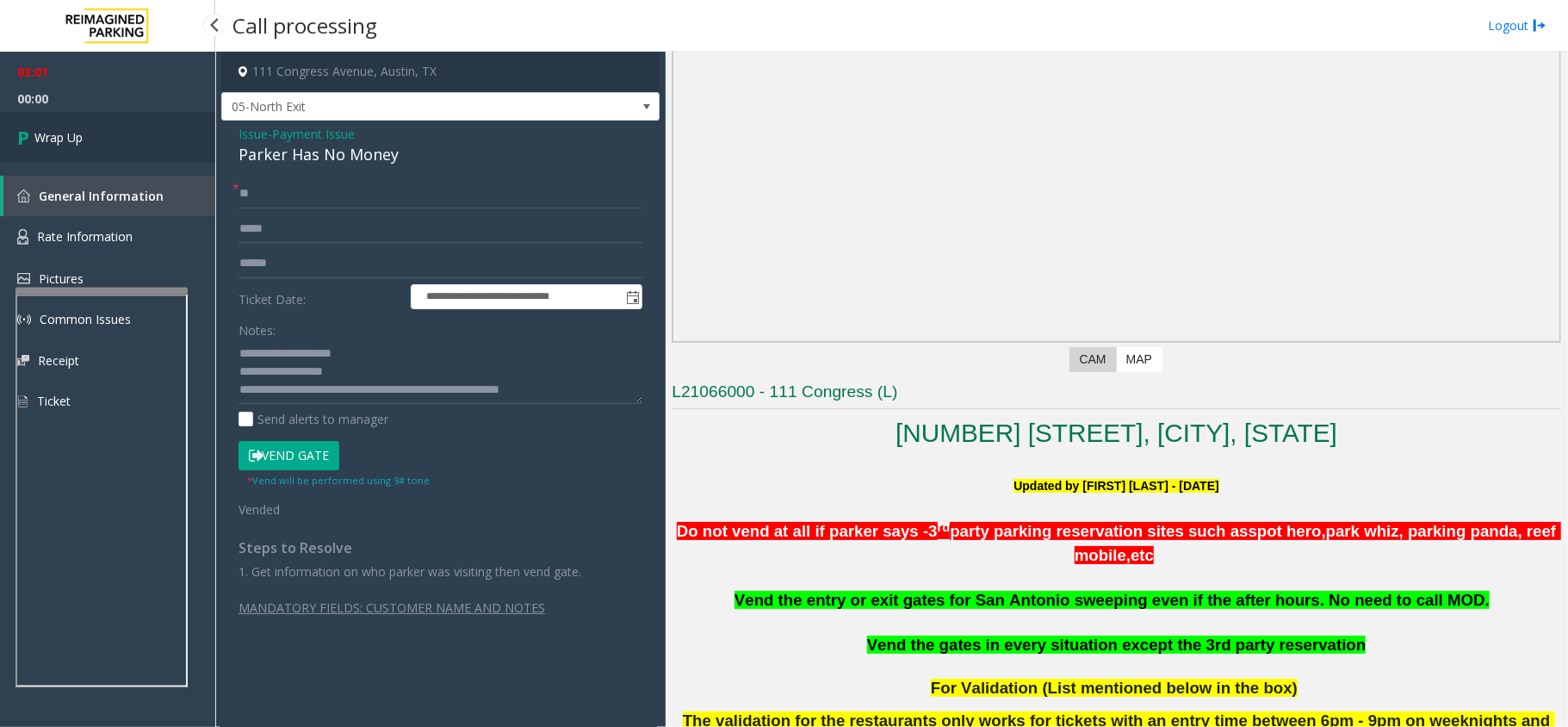 click on "Wrap Up" at bounding box center [59, 137] 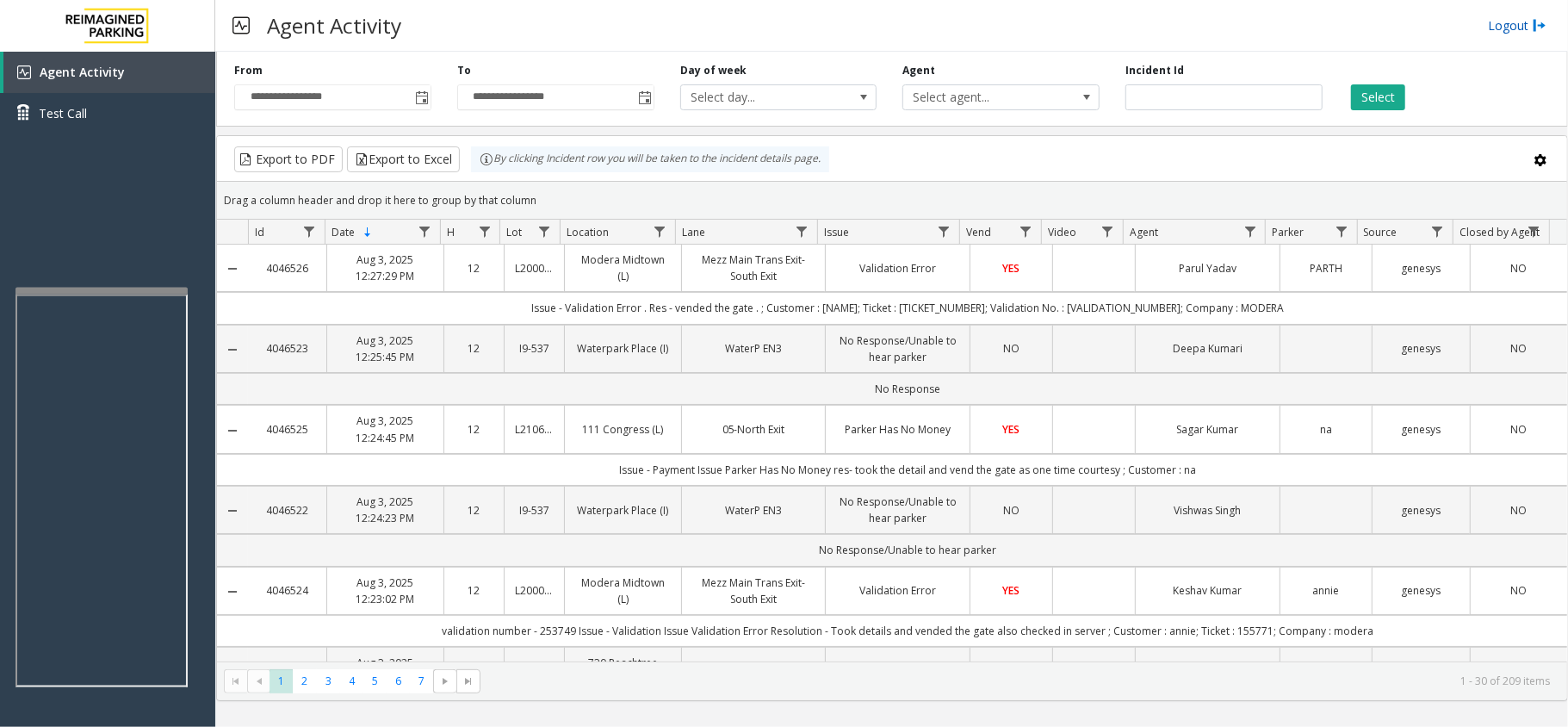 click on "Logout" at bounding box center (1517, 25) 